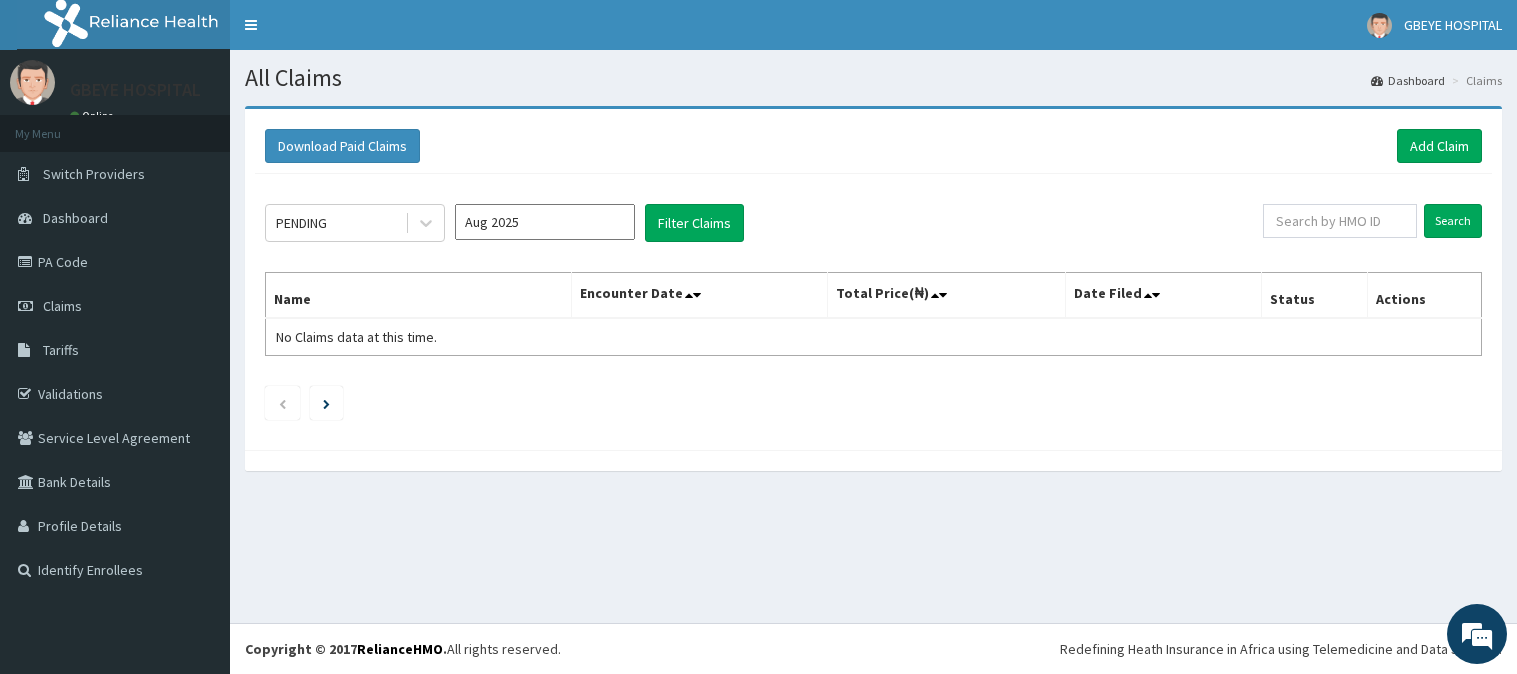 scroll, scrollTop: 0, scrollLeft: 0, axis: both 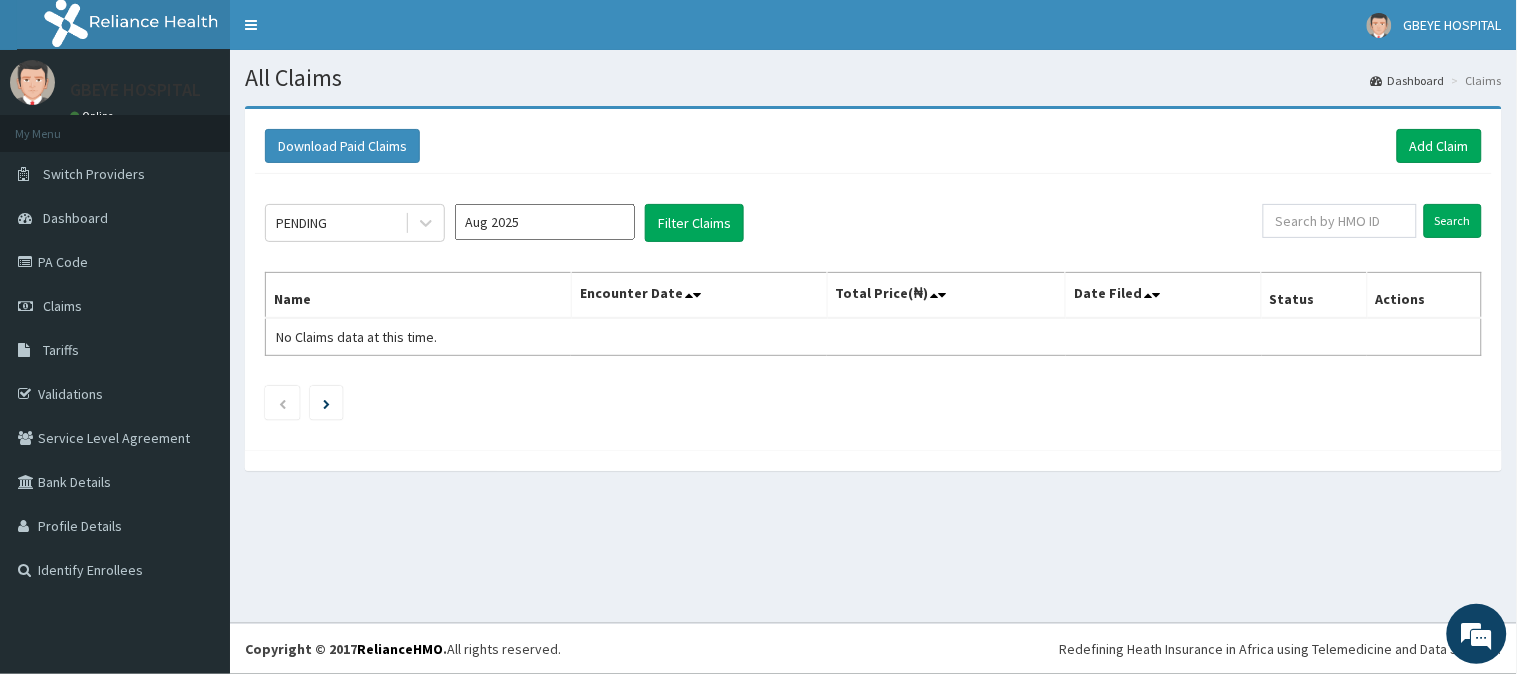 click on "Claims" at bounding box center (115, 306) 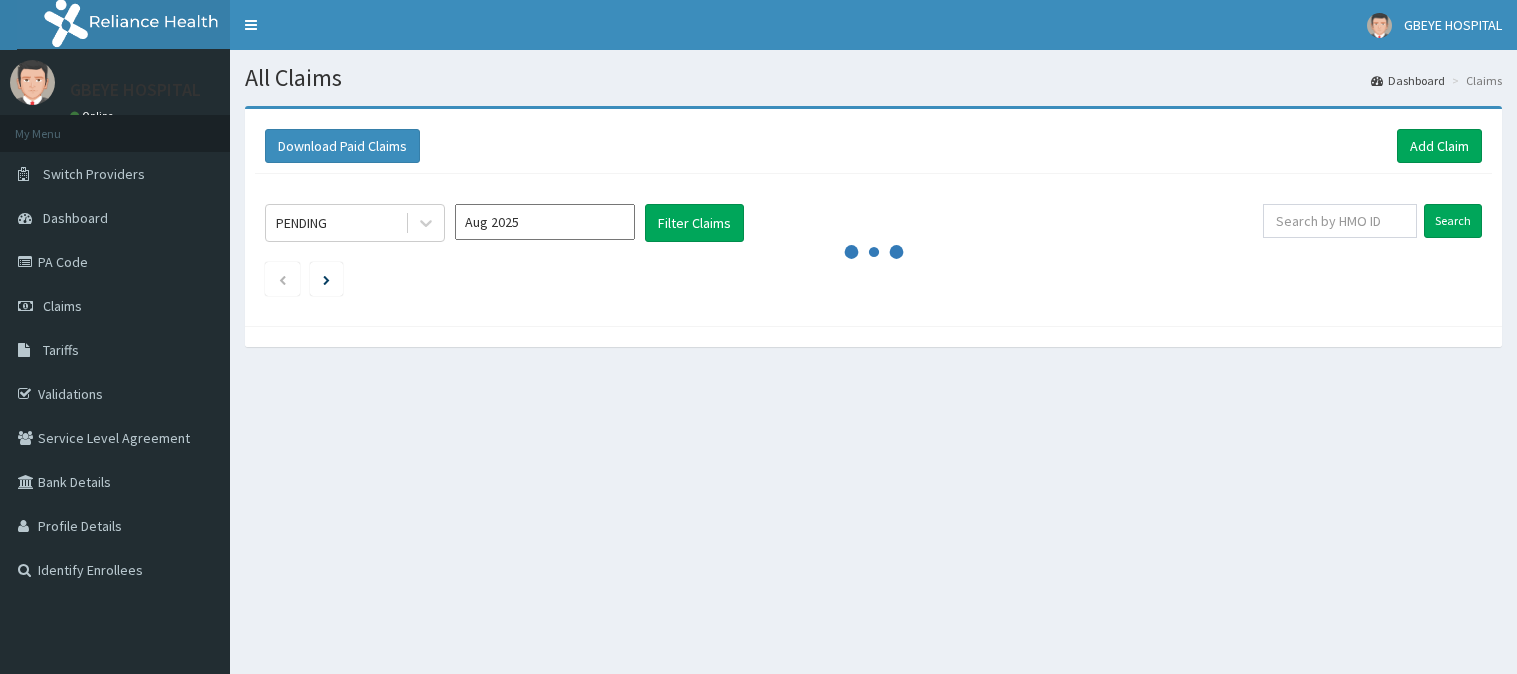 scroll, scrollTop: 0, scrollLeft: 0, axis: both 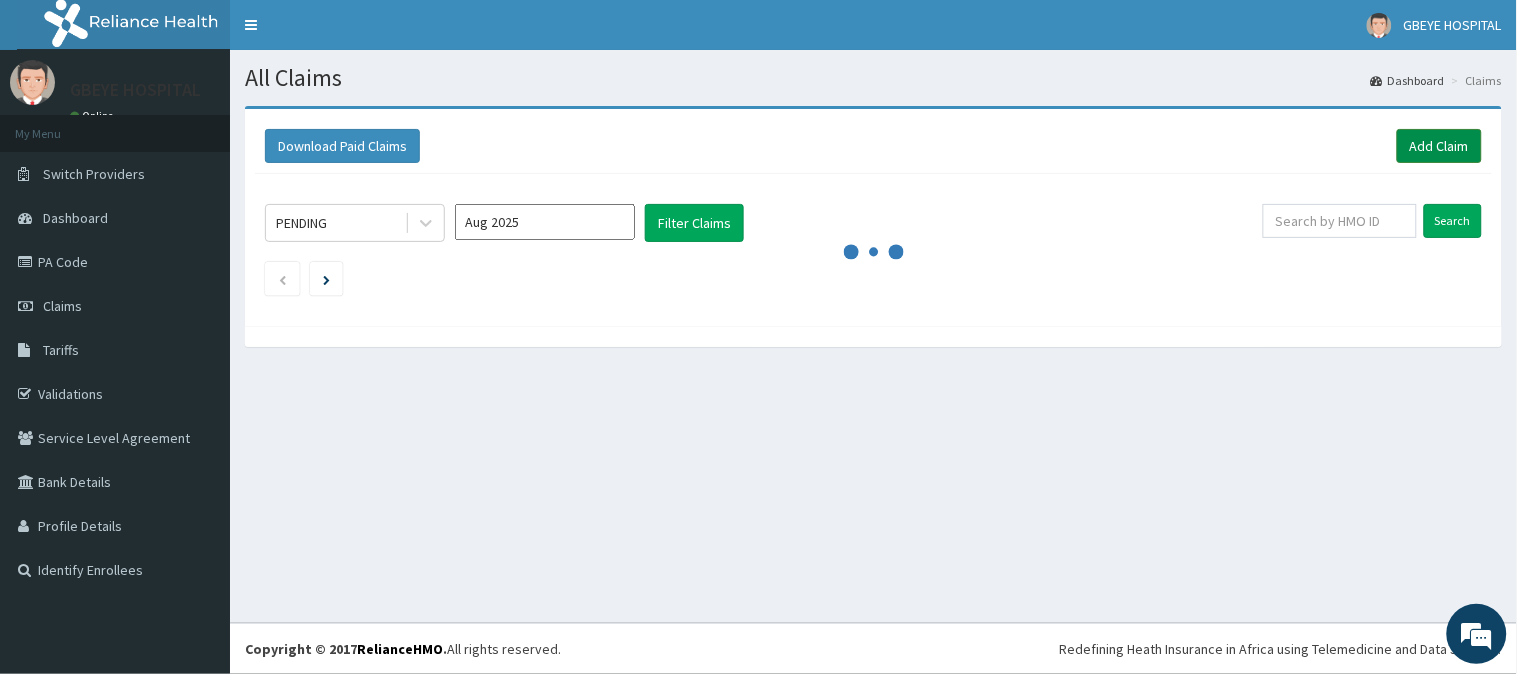 click on "Add Claim" at bounding box center (1439, 146) 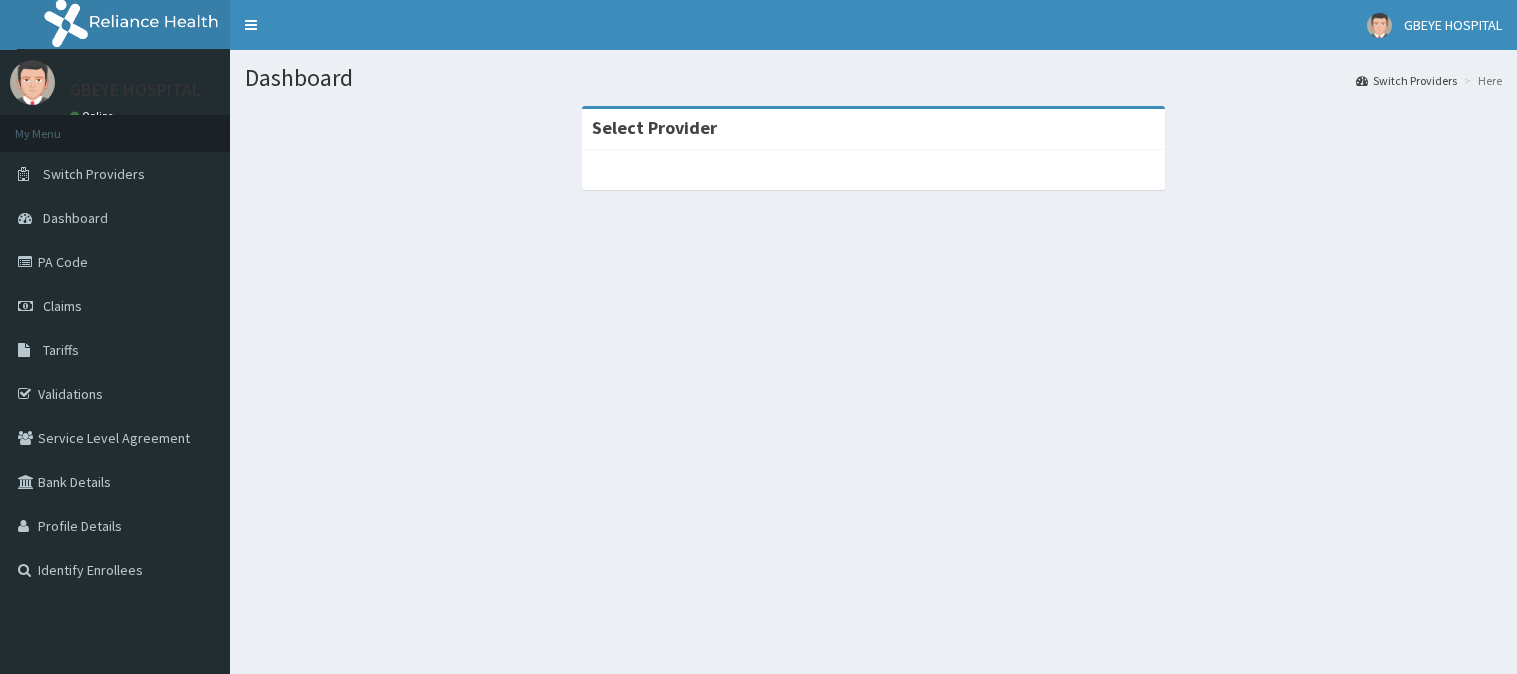 scroll, scrollTop: 0, scrollLeft: 0, axis: both 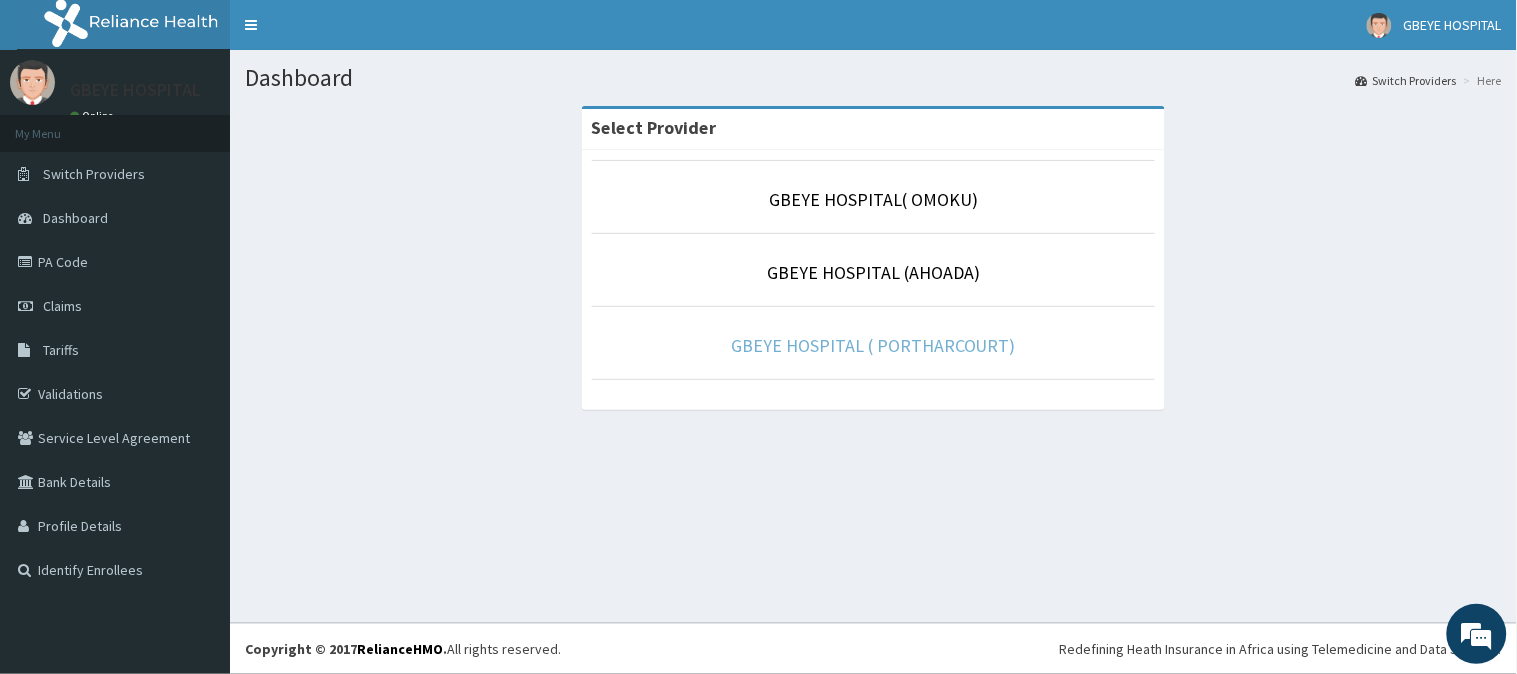 click on "GBEYE HOSPITAL ( PORTHARCOURT)" at bounding box center (873, 345) 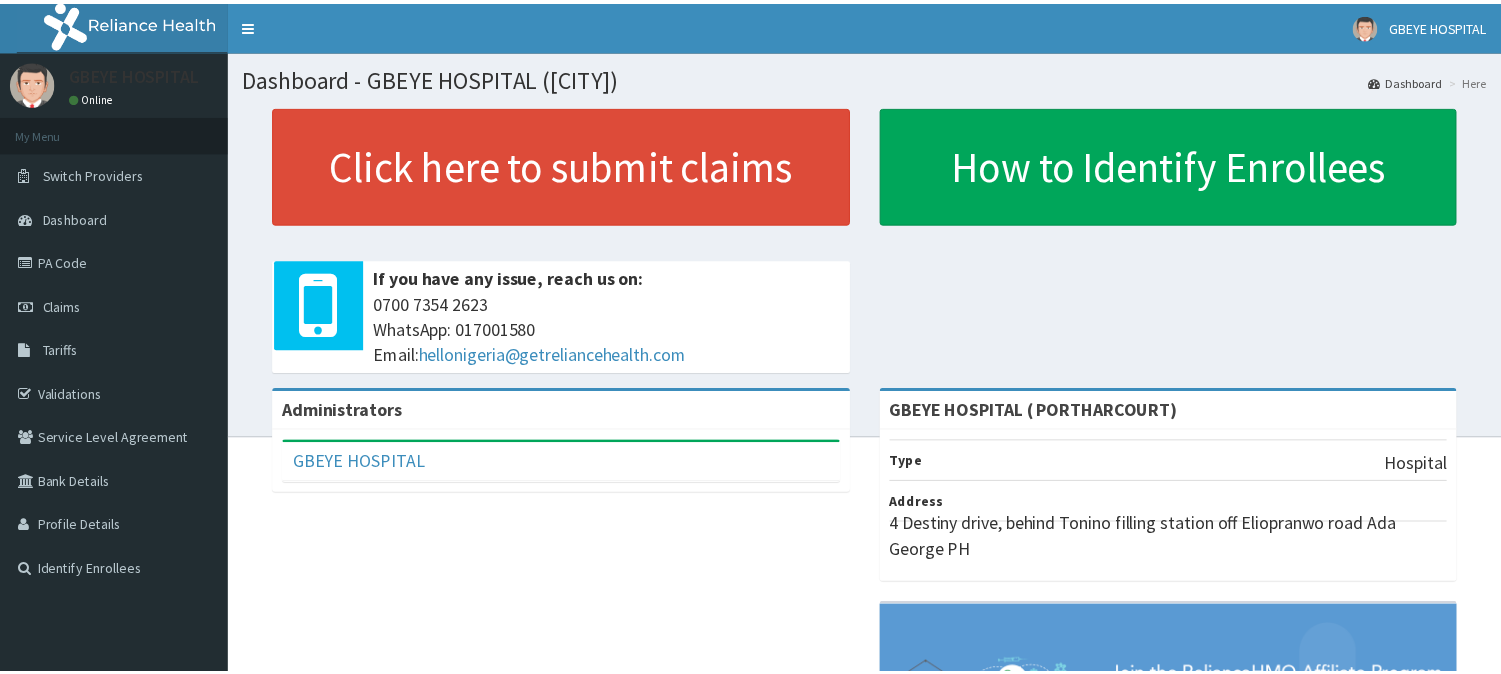 scroll, scrollTop: 0, scrollLeft: 0, axis: both 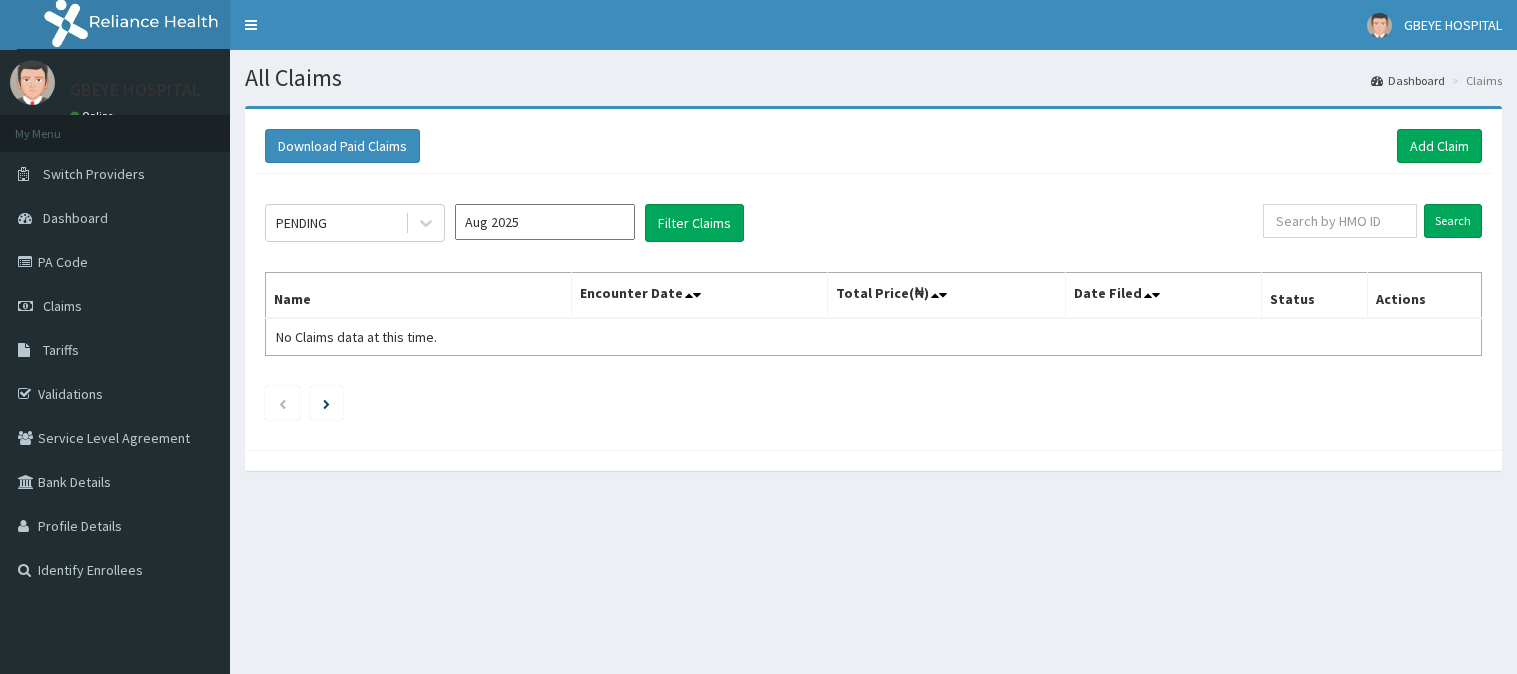 click on "Add Claim" at bounding box center (1439, 146) 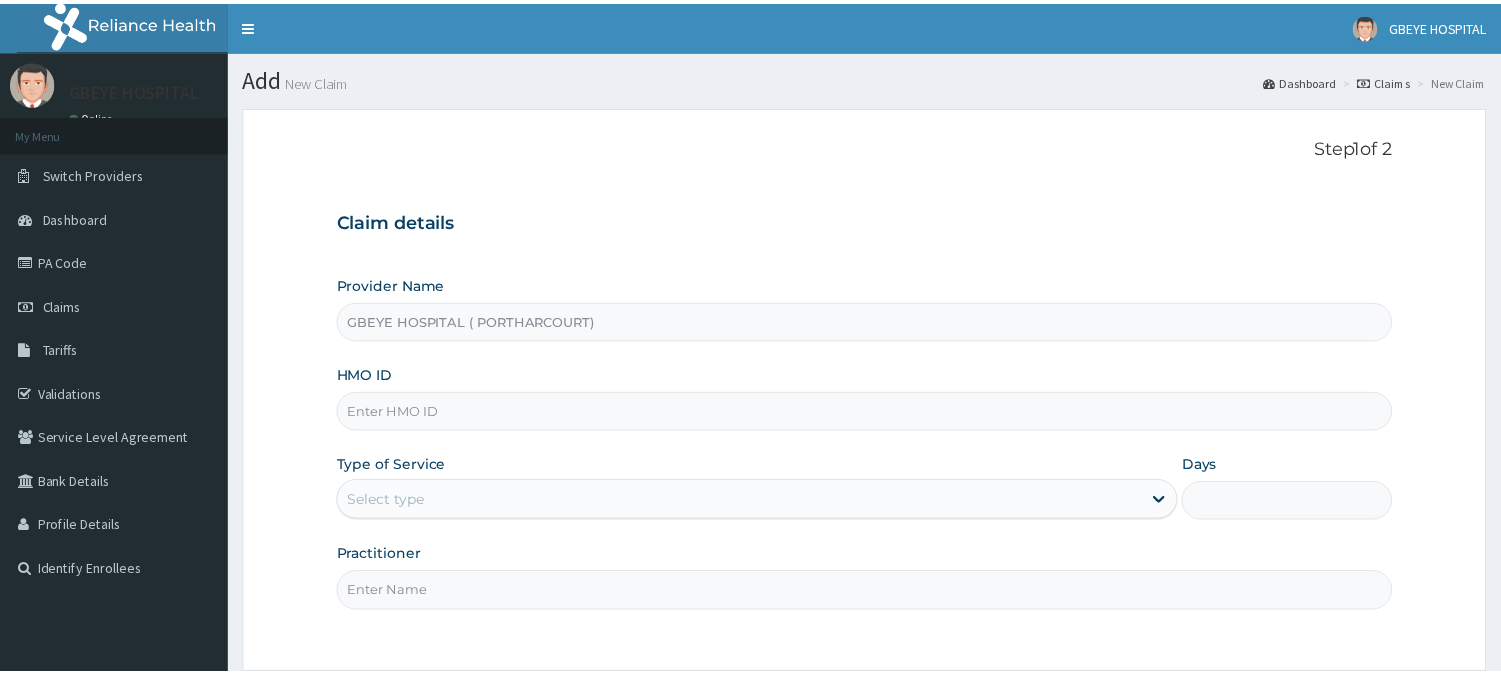 scroll, scrollTop: 0, scrollLeft: 0, axis: both 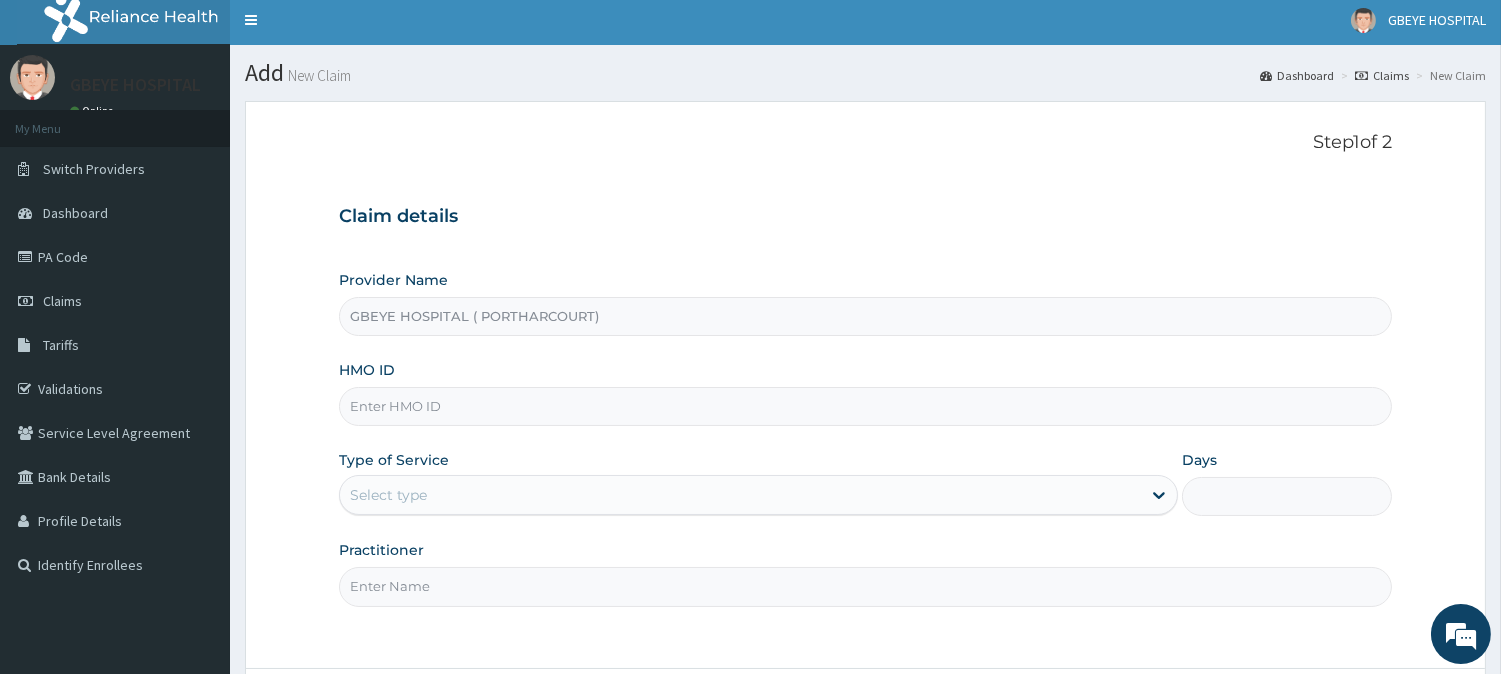 click on "HMO ID" at bounding box center (865, 406) 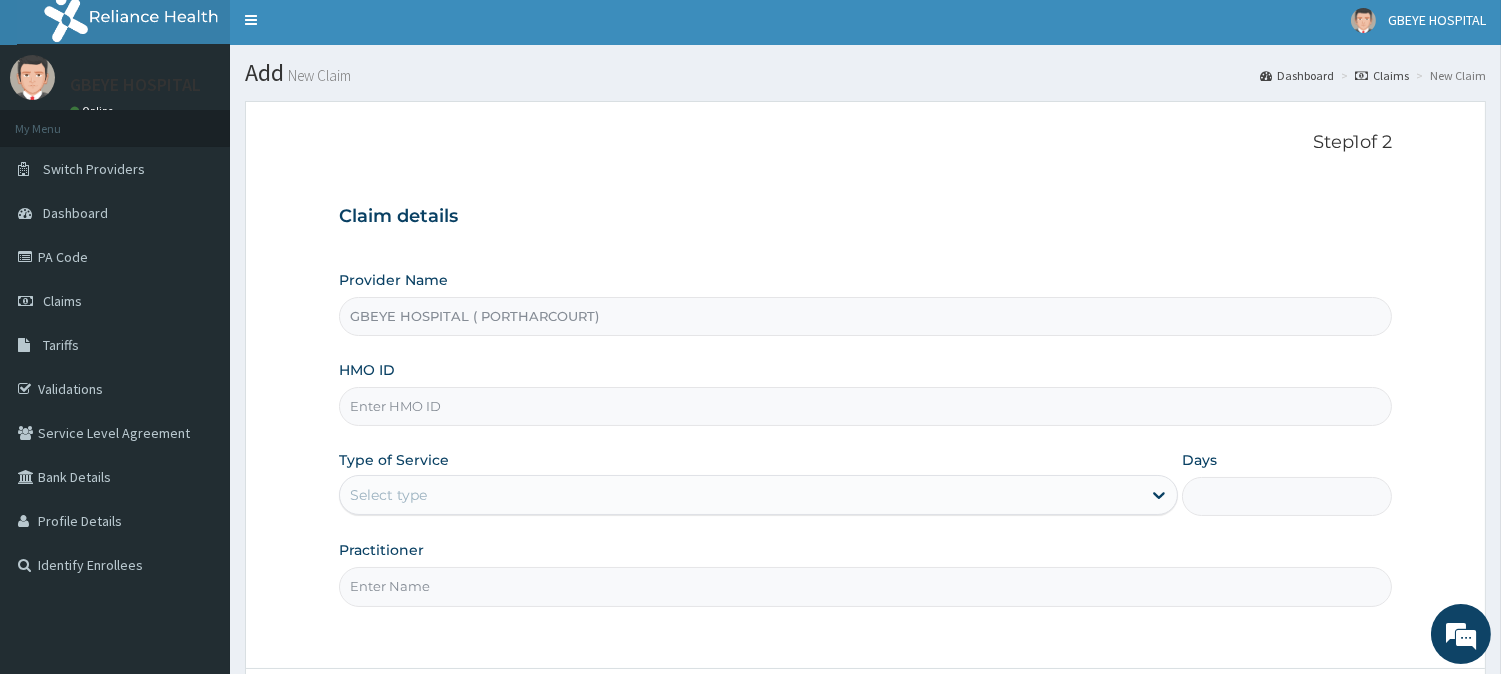scroll, scrollTop: 0, scrollLeft: 0, axis: both 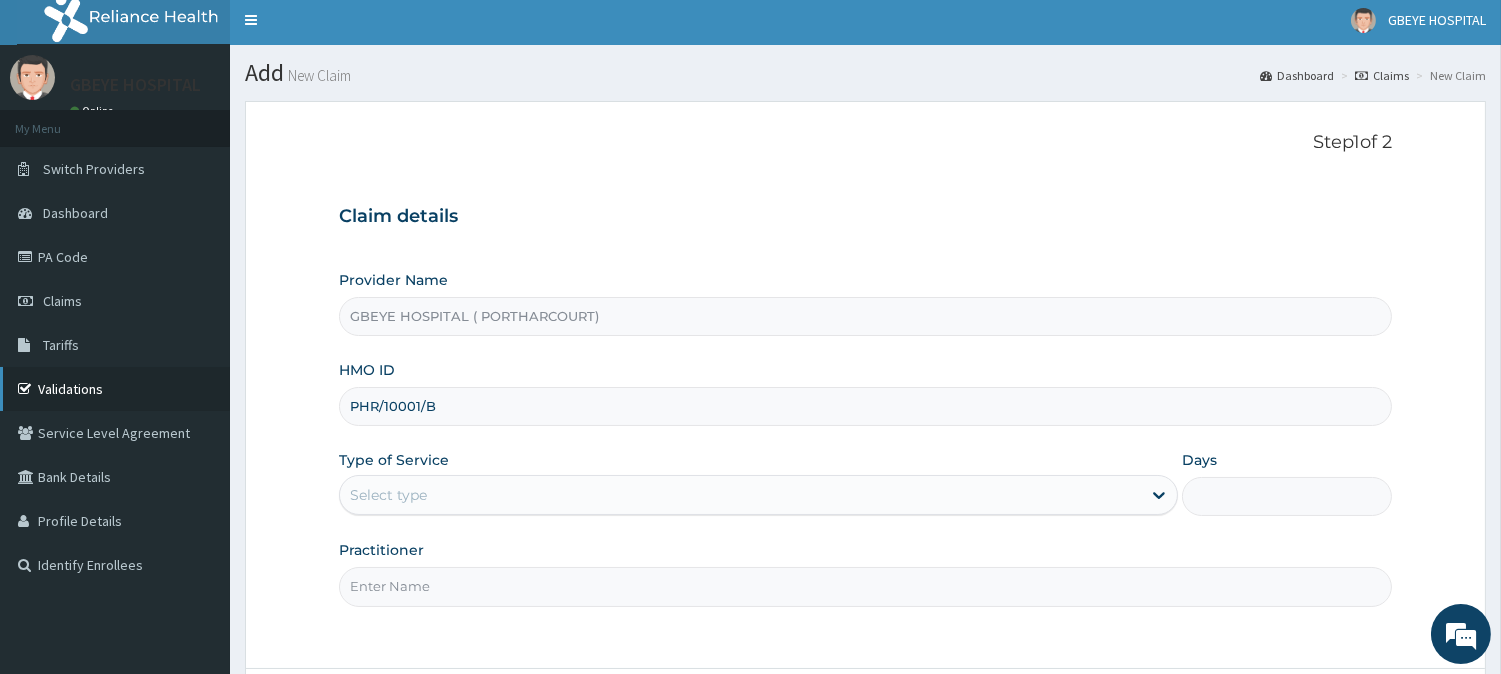 type on "PHR/10001/B" 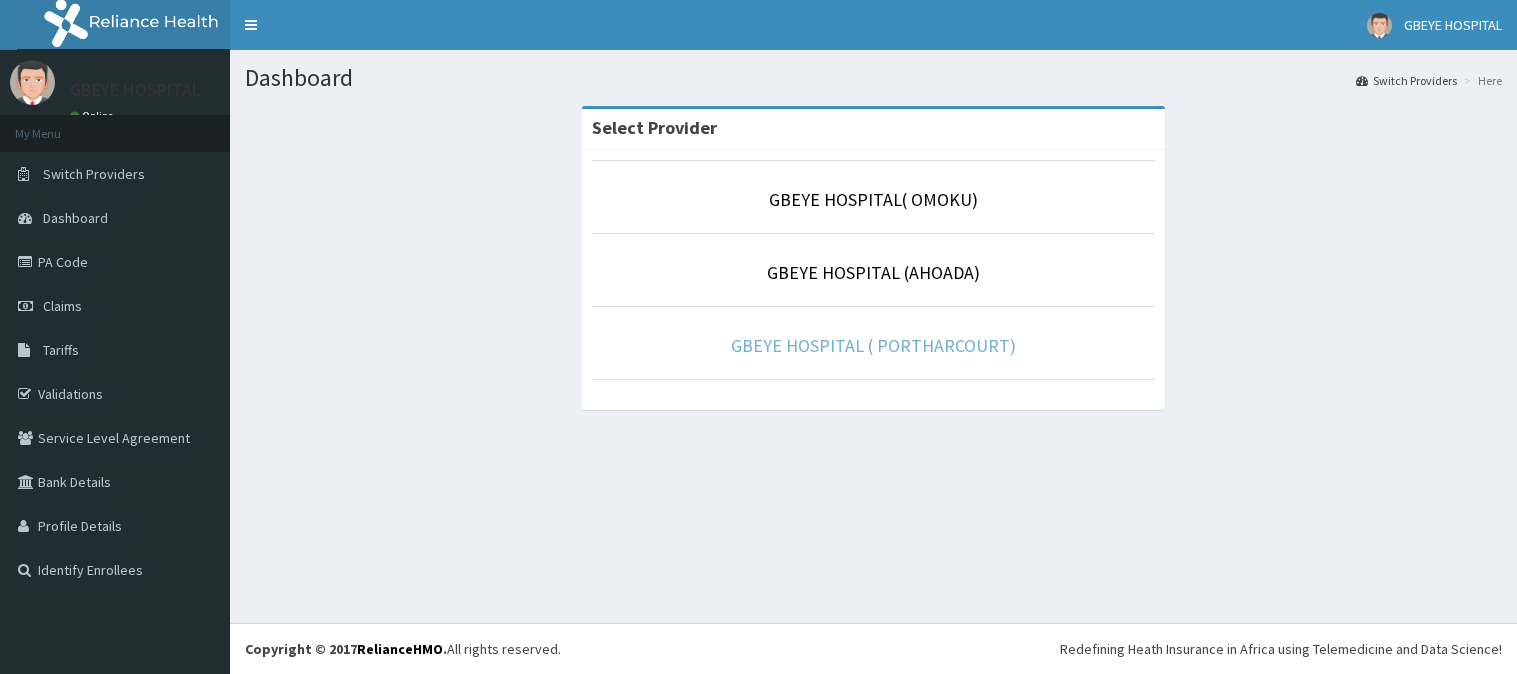 click on "GBEYE HOSPITAL ( PORTHARCOURT)" at bounding box center [873, 345] 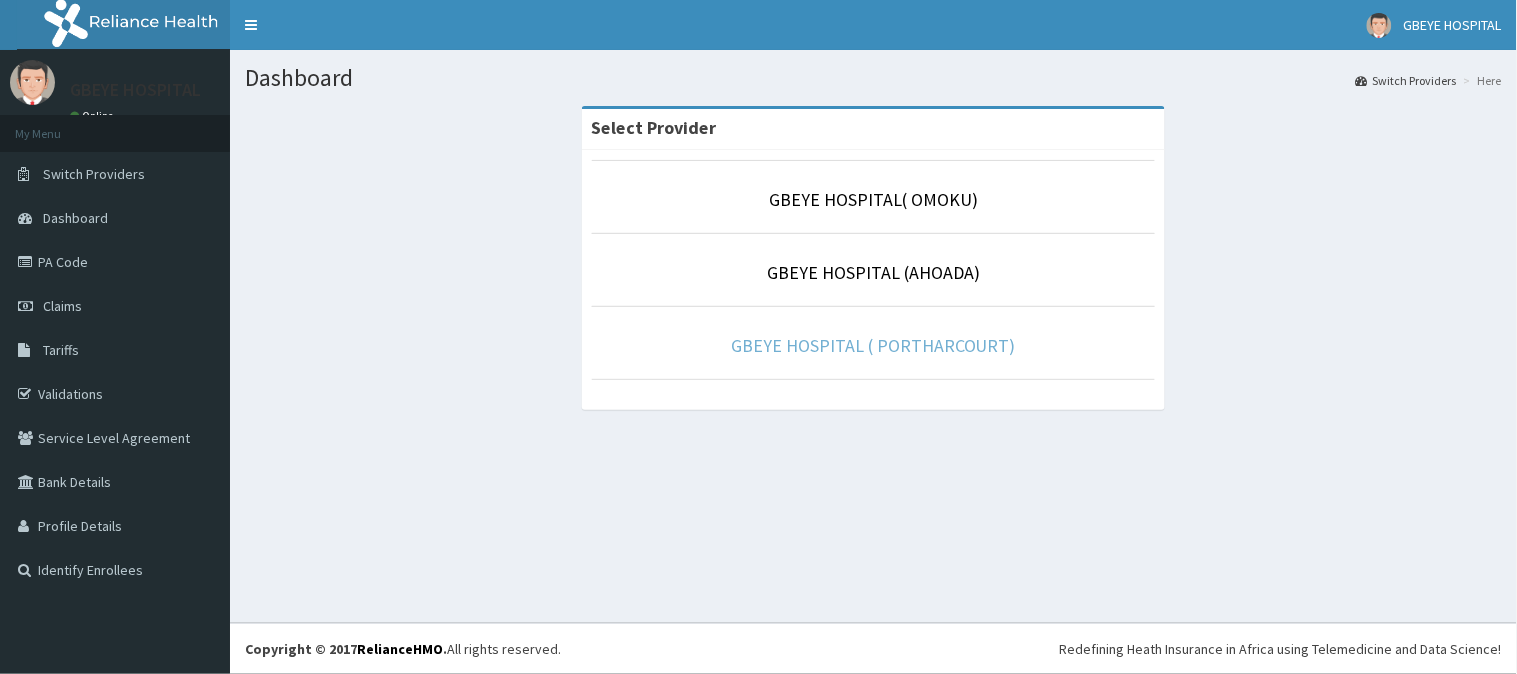 scroll, scrollTop: 0, scrollLeft: 0, axis: both 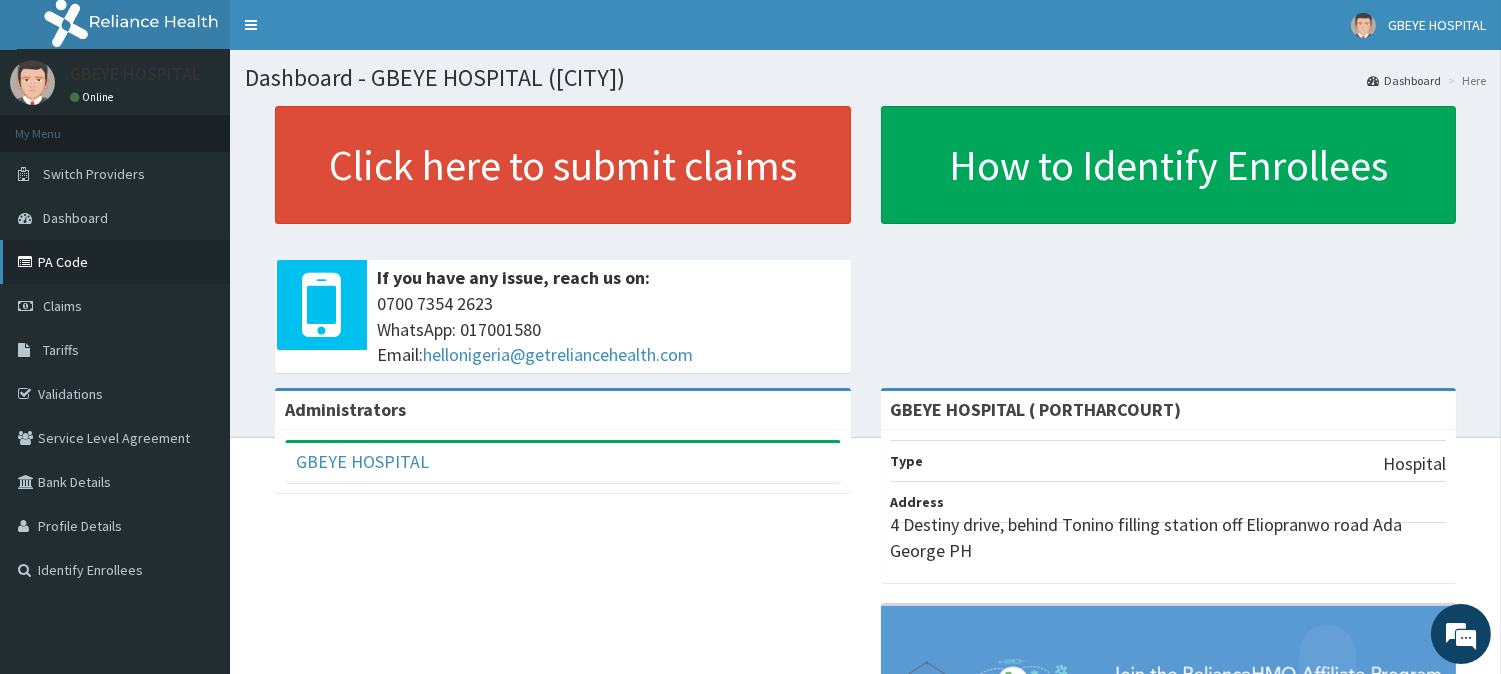 click on "PA Code" at bounding box center (115, 262) 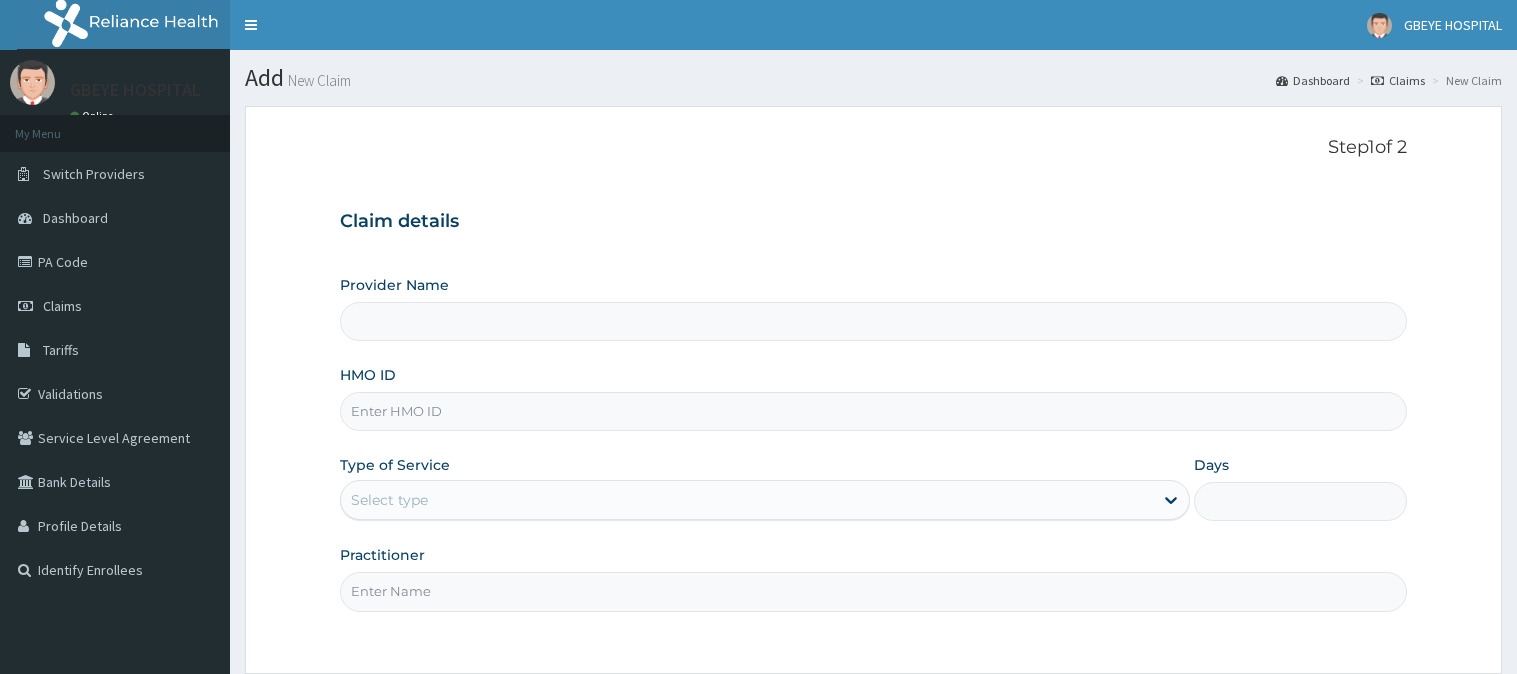 type on "GBEYE HOSPITAL ( PORTHARCOURT)" 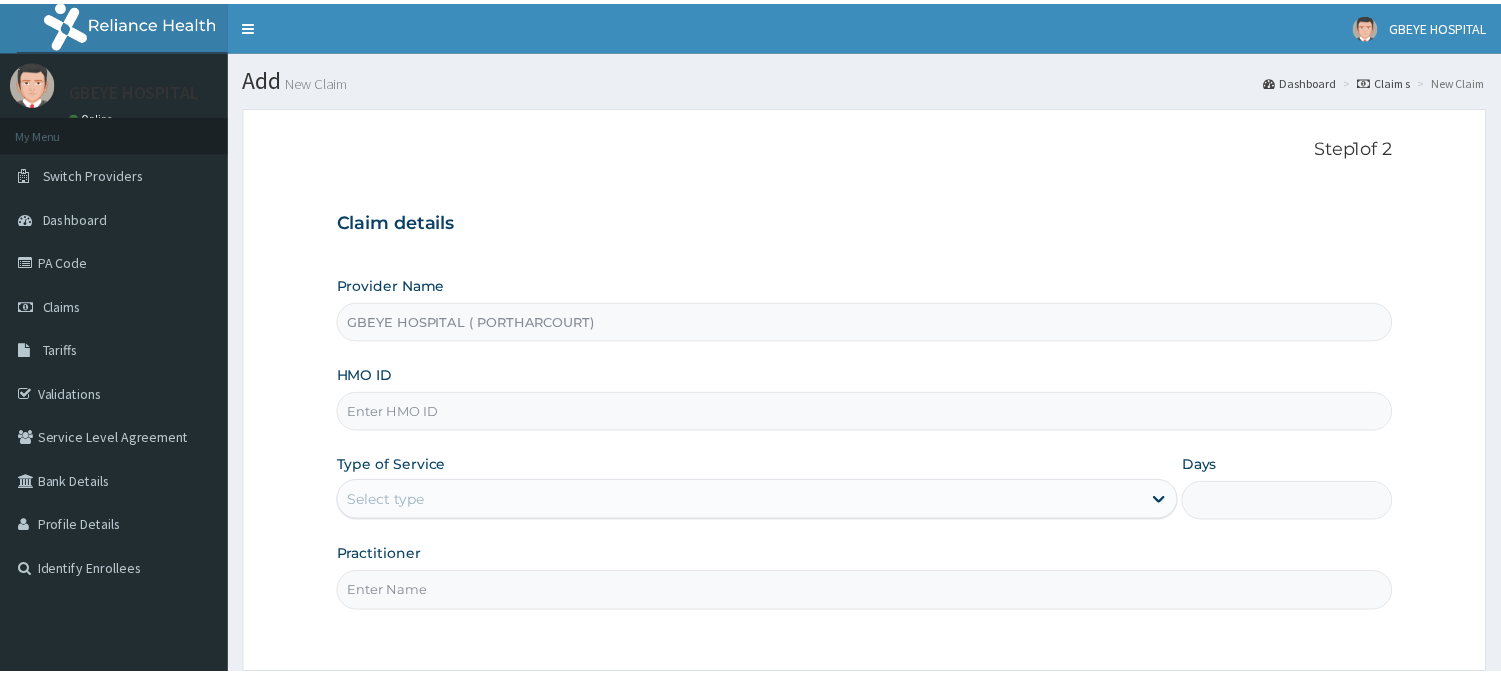 scroll, scrollTop: 0, scrollLeft: 0, axis: both 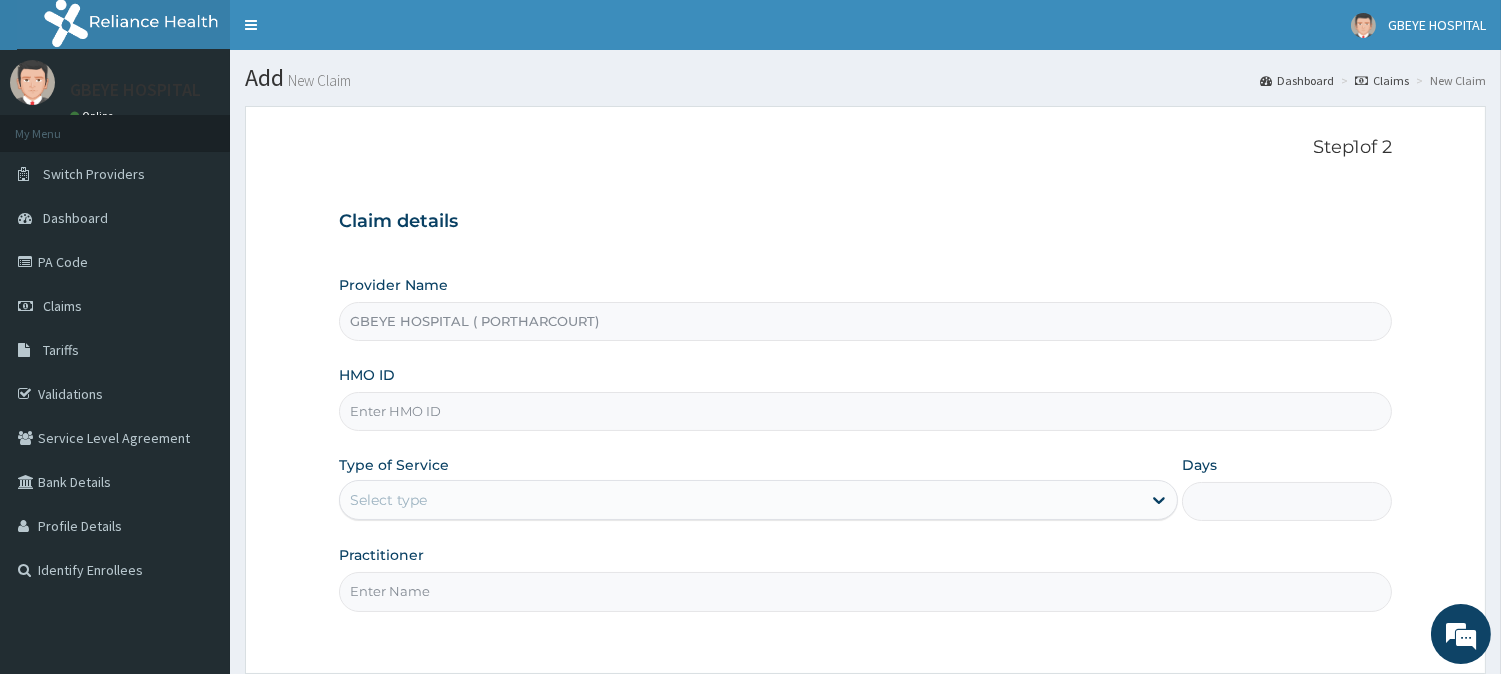 drag, startPoint x: 421, startPoint y: 327, endPoint x: 417, endPoint y: 395, distance: 68.117546 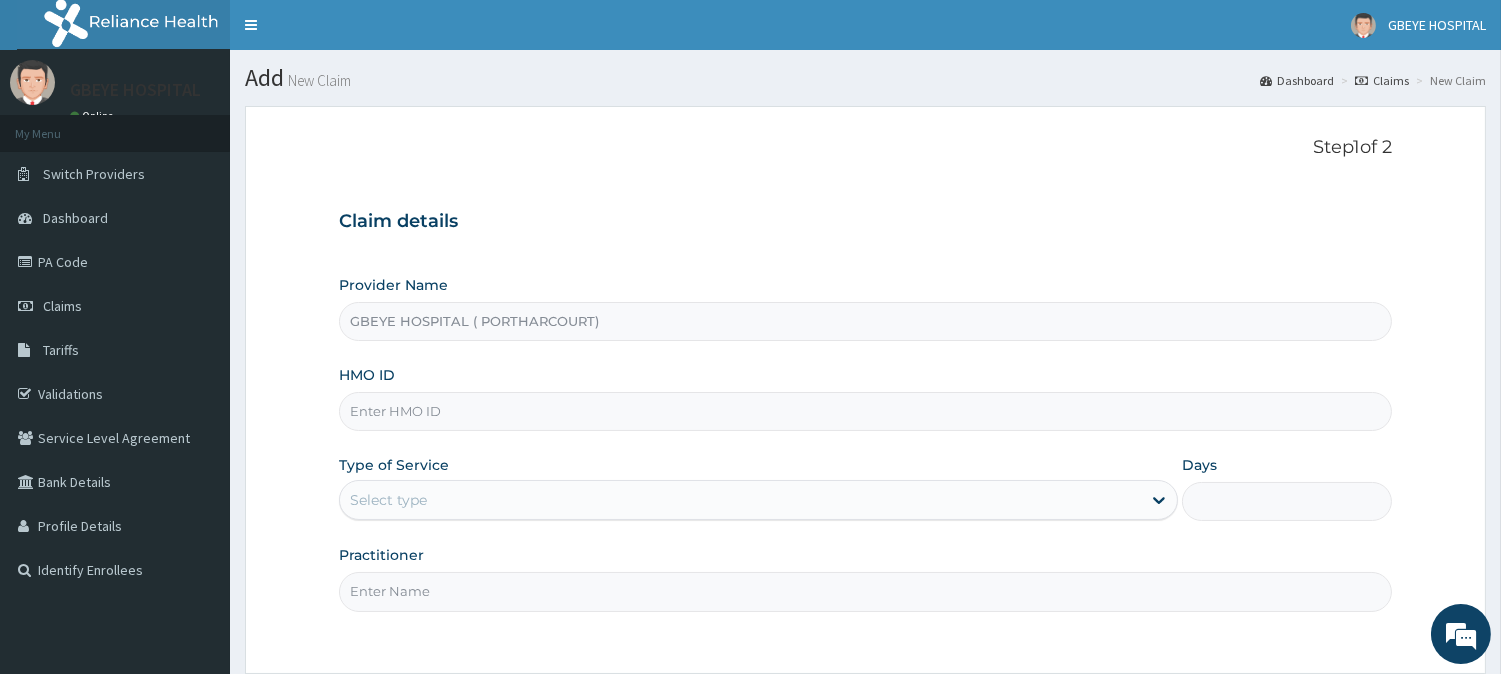 paste on "ERM/10206/D" 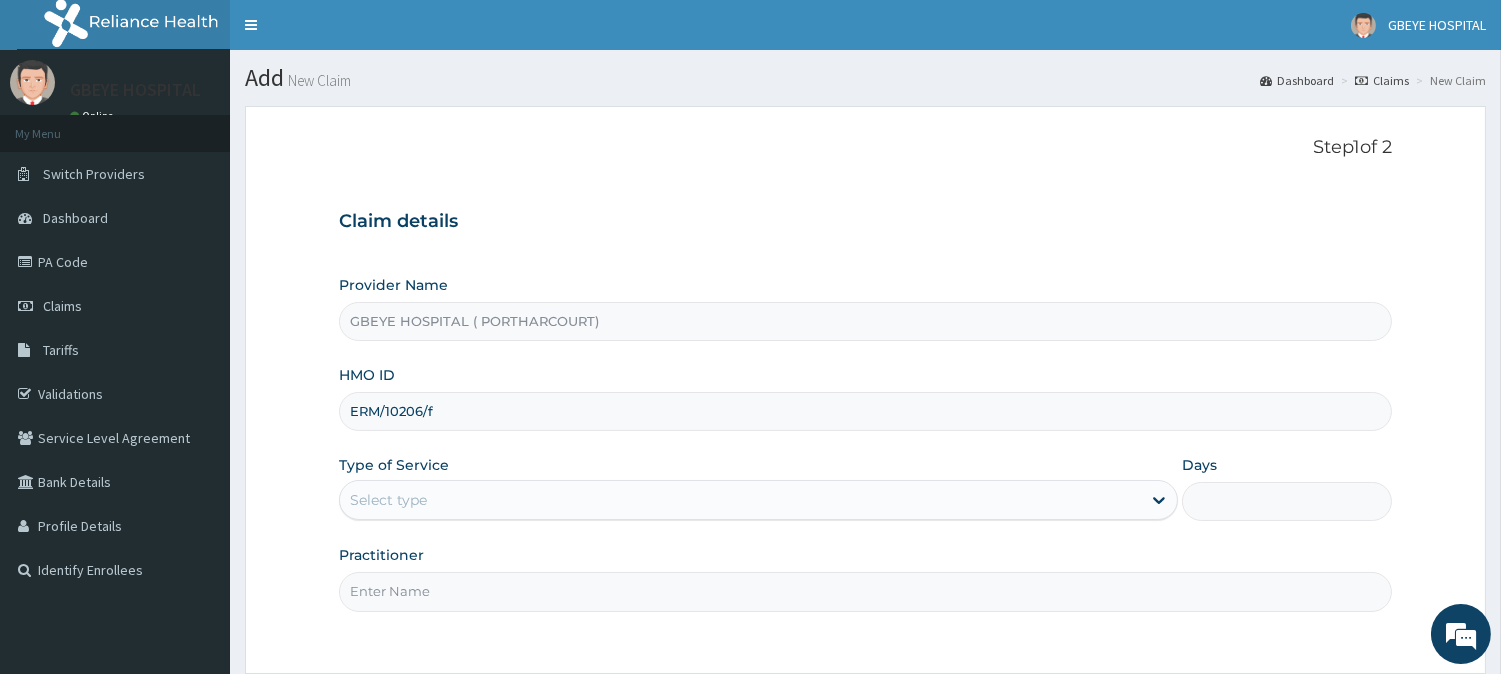type on "ERM/10206/f" 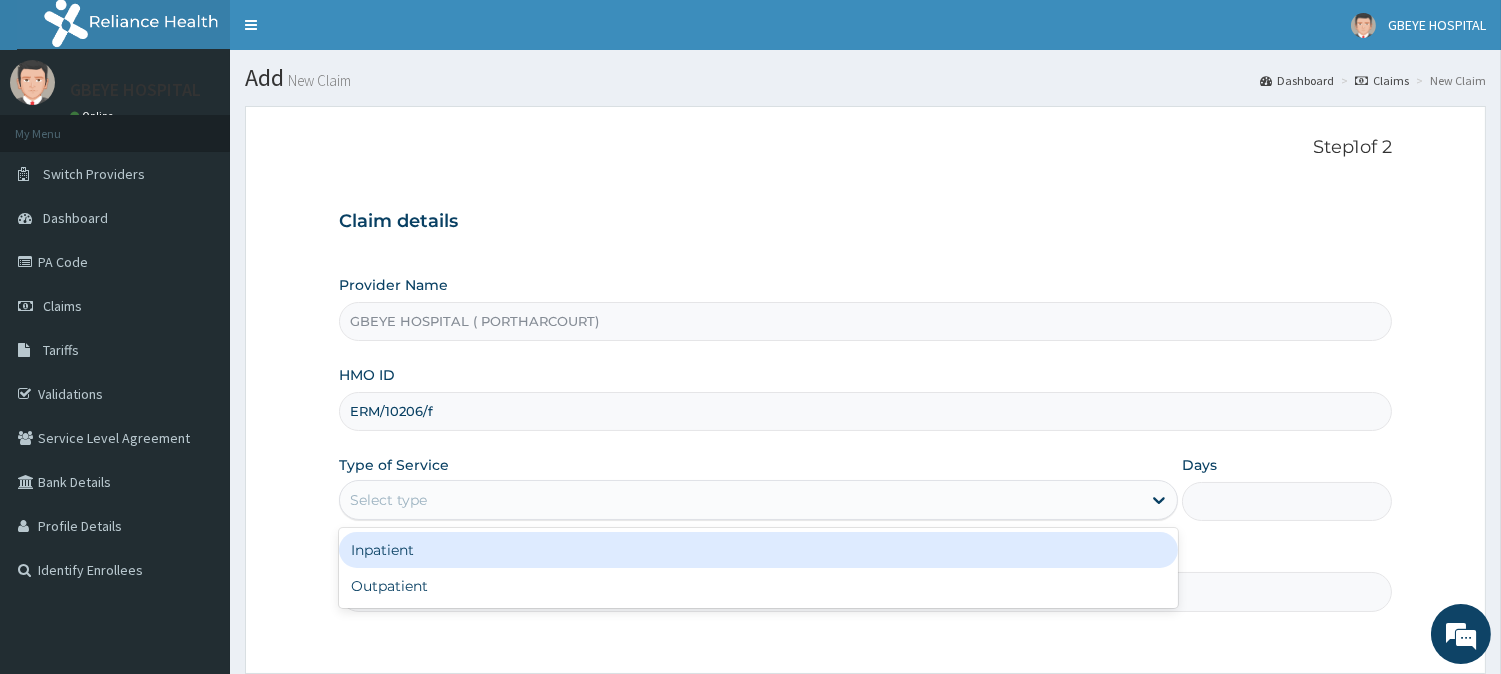 click on "Select type" at bounding box center [740, 500] 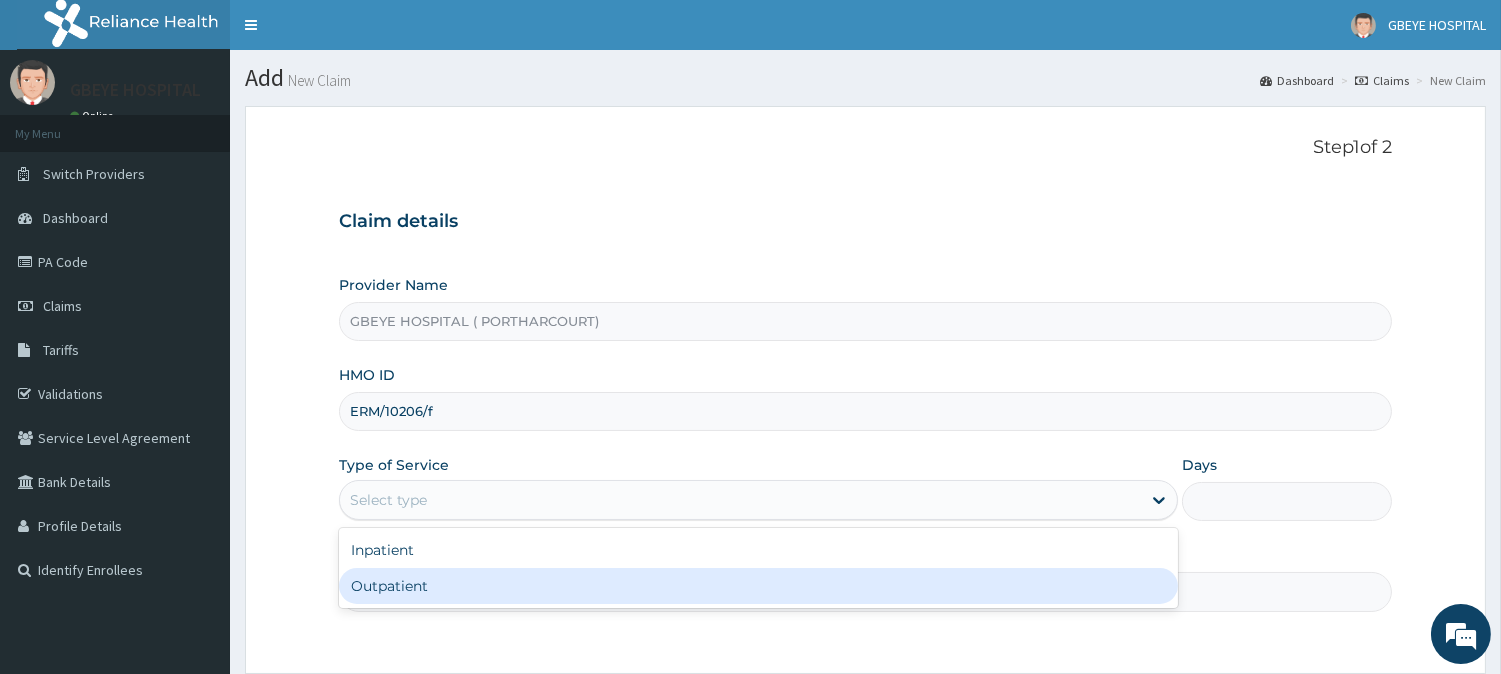 click on "Outpatient" at bounding box center [758, 586] 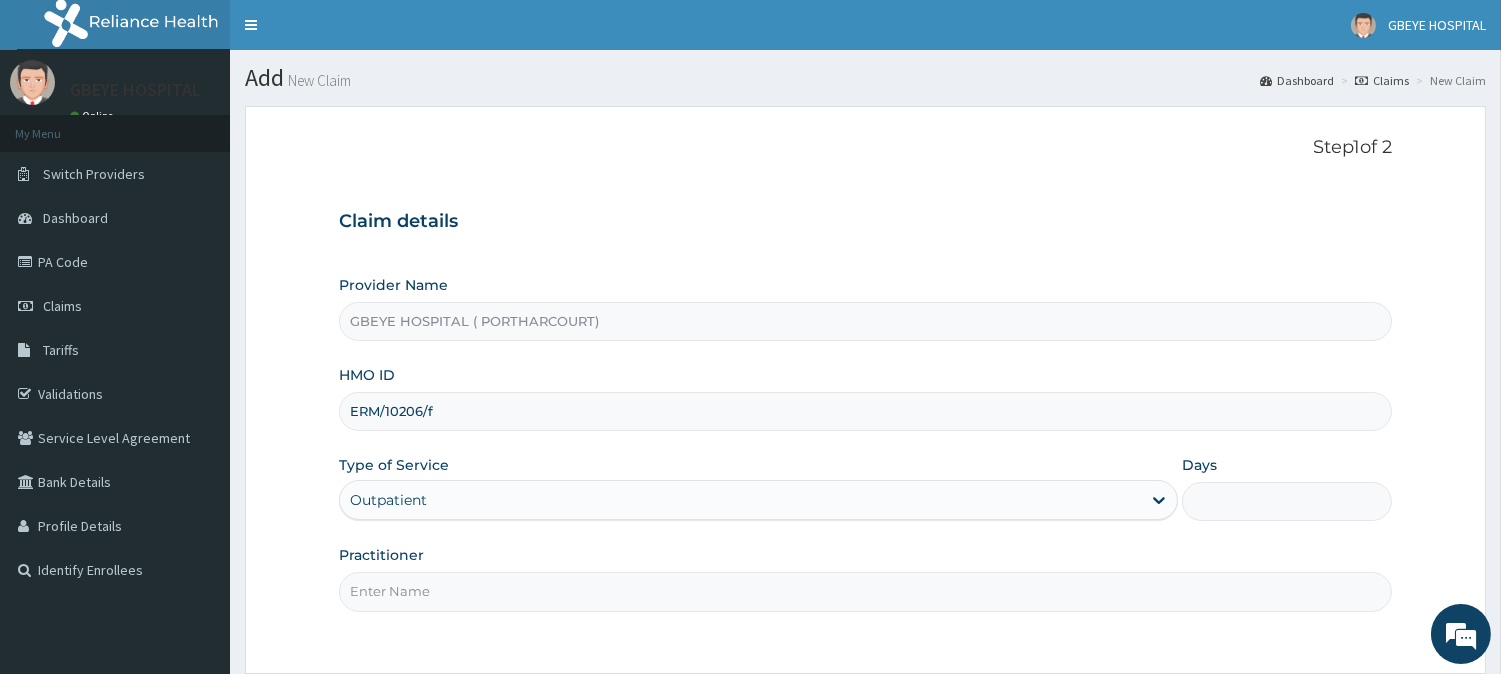 type on "1" 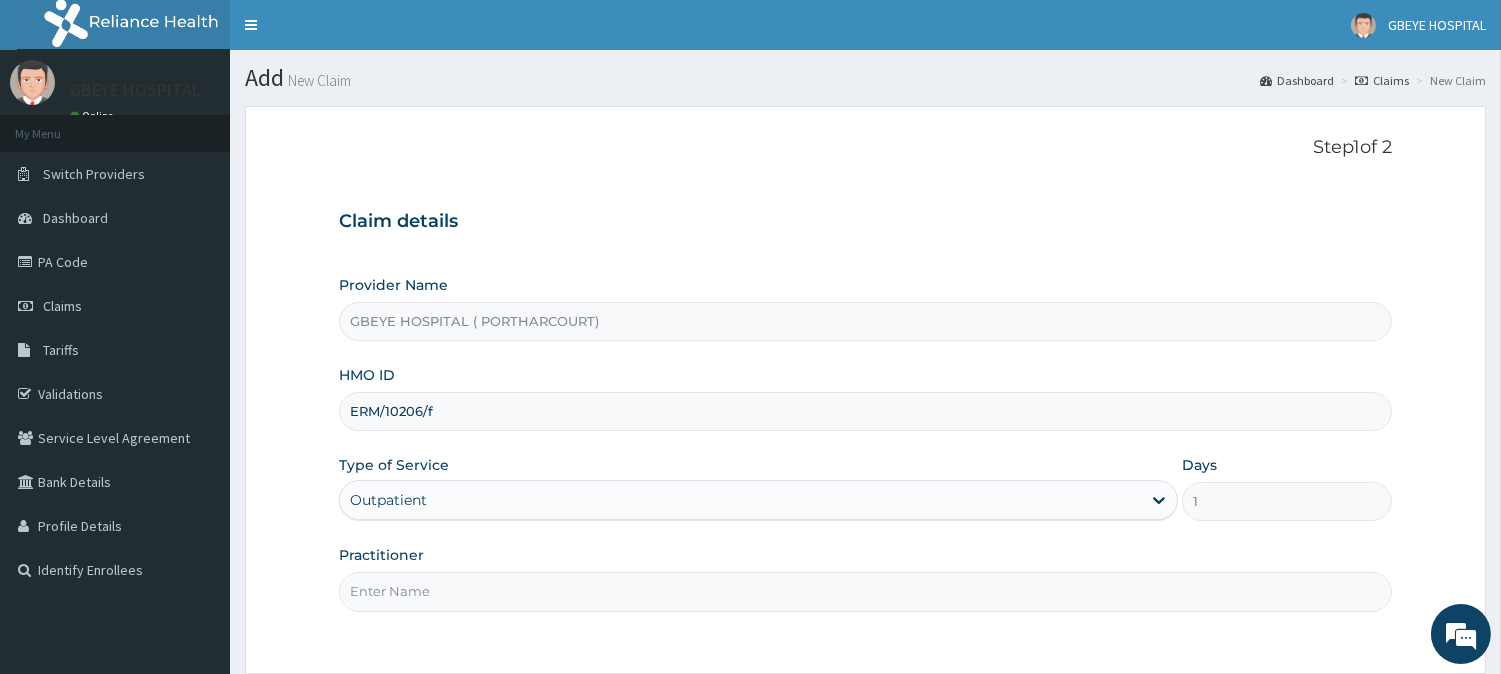 scroll, scrollTop: 0, scrollLeft: 0, axis: both 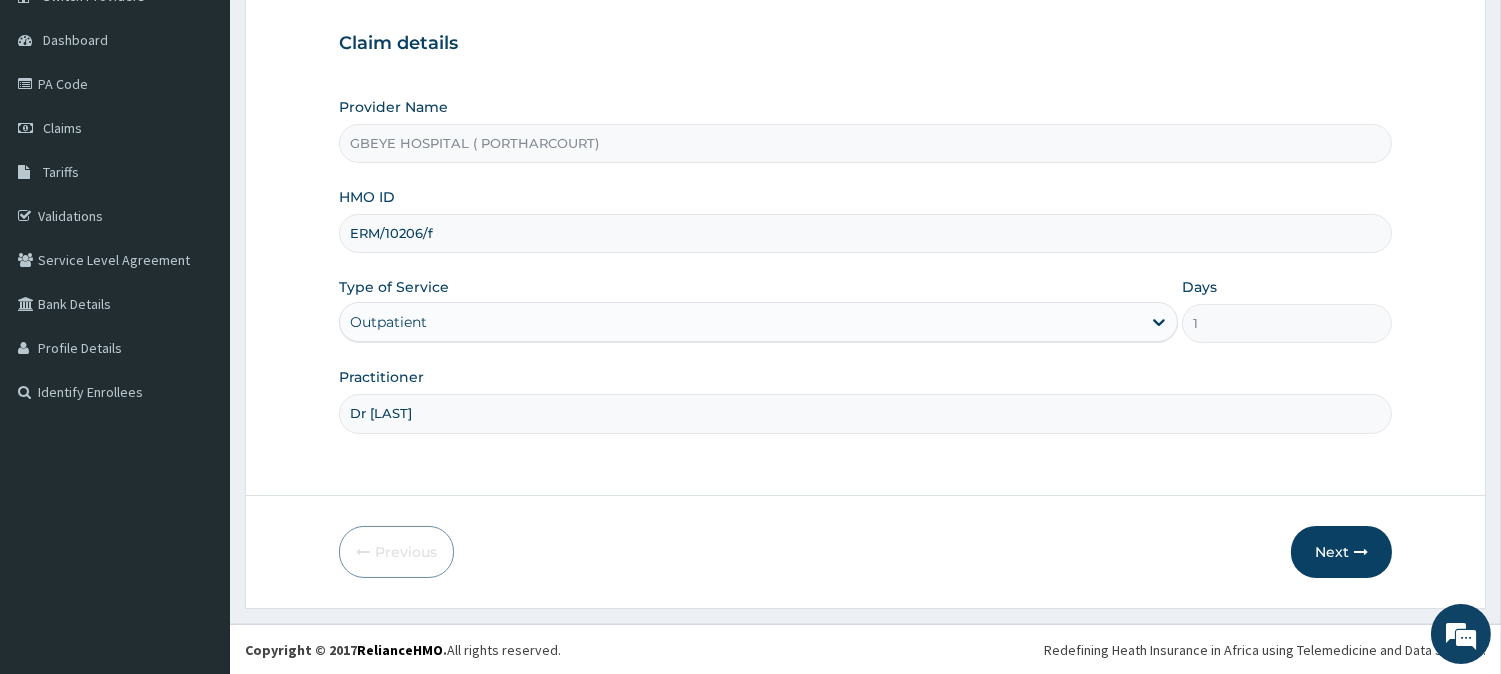 type on "Dr Ucheoha" 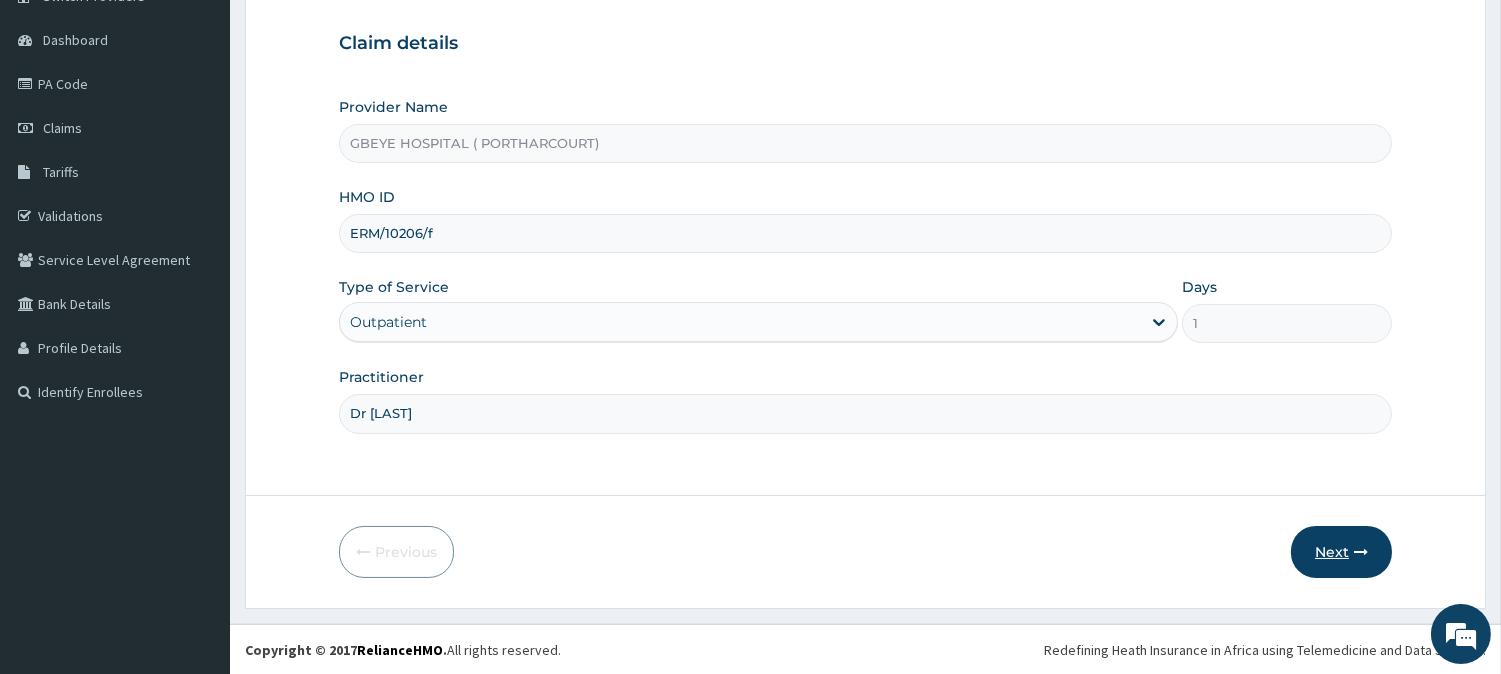 click on "Next" at bounding box center [1341, 552] 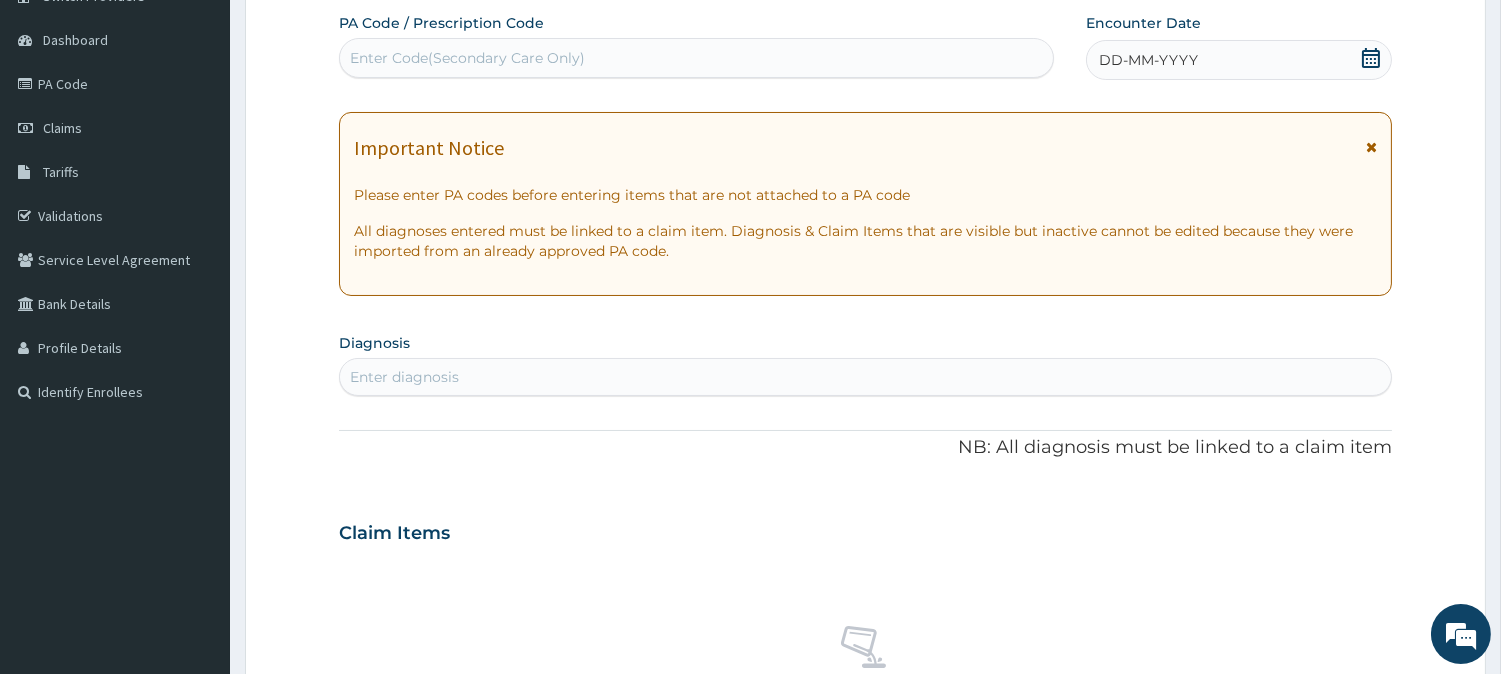 click on "DD-MM-YYYY" at bounding box center [1239, 60] 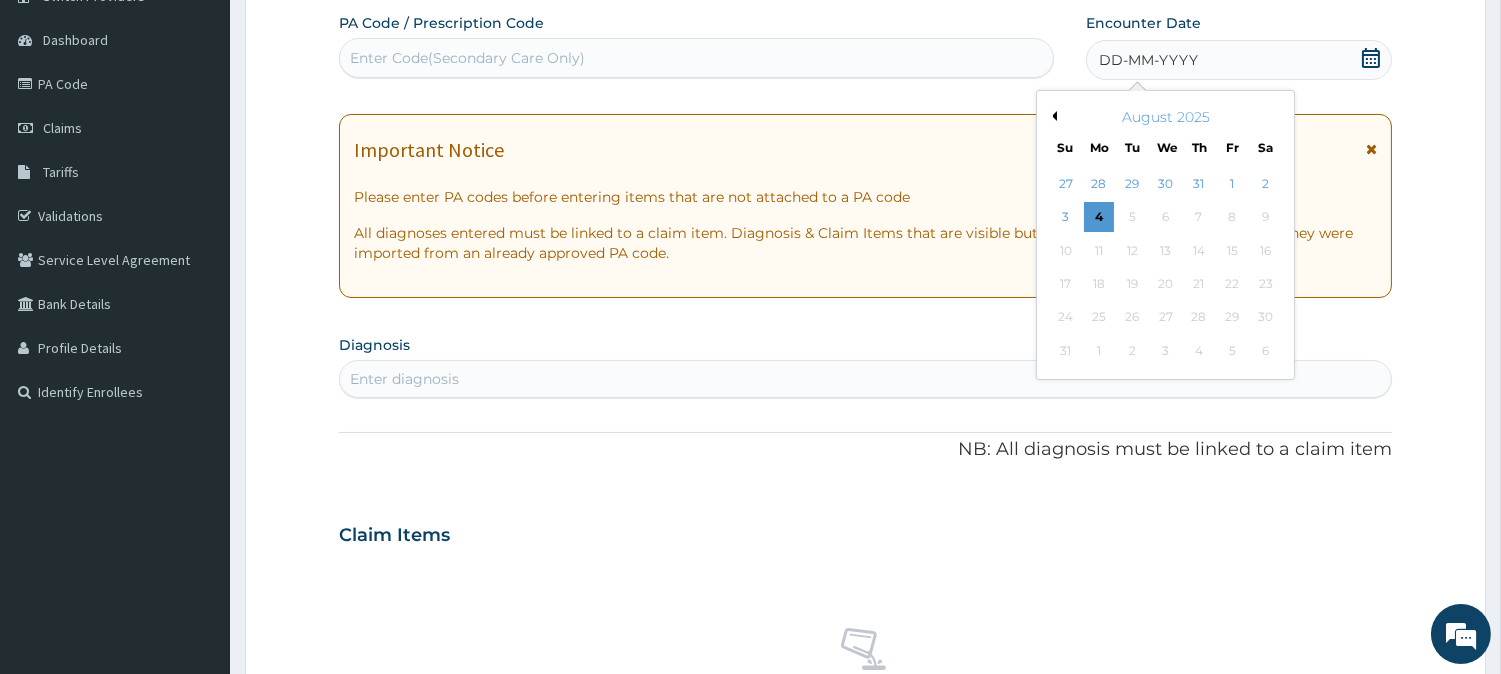 click on "Previous Month" at bounding box center [1052, 116] 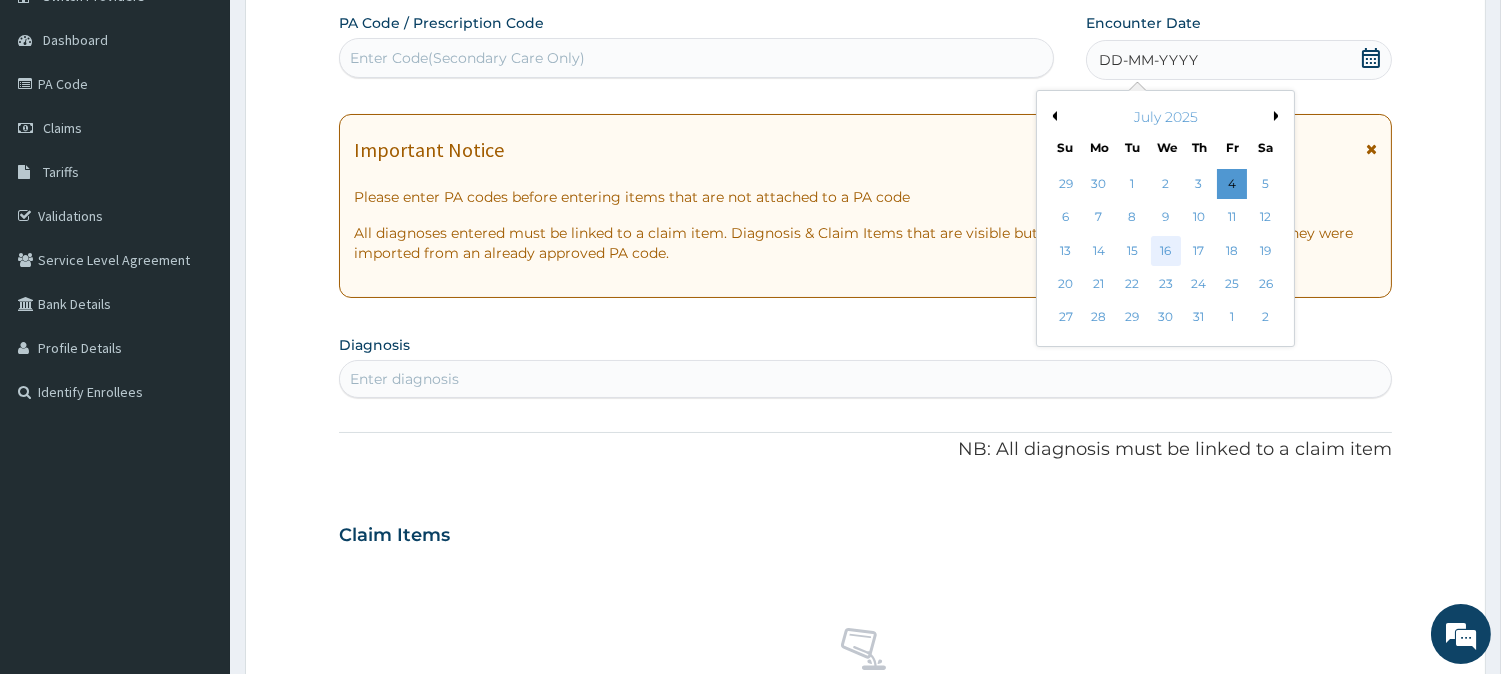 click on "16" at bounding box center (1165, 251) 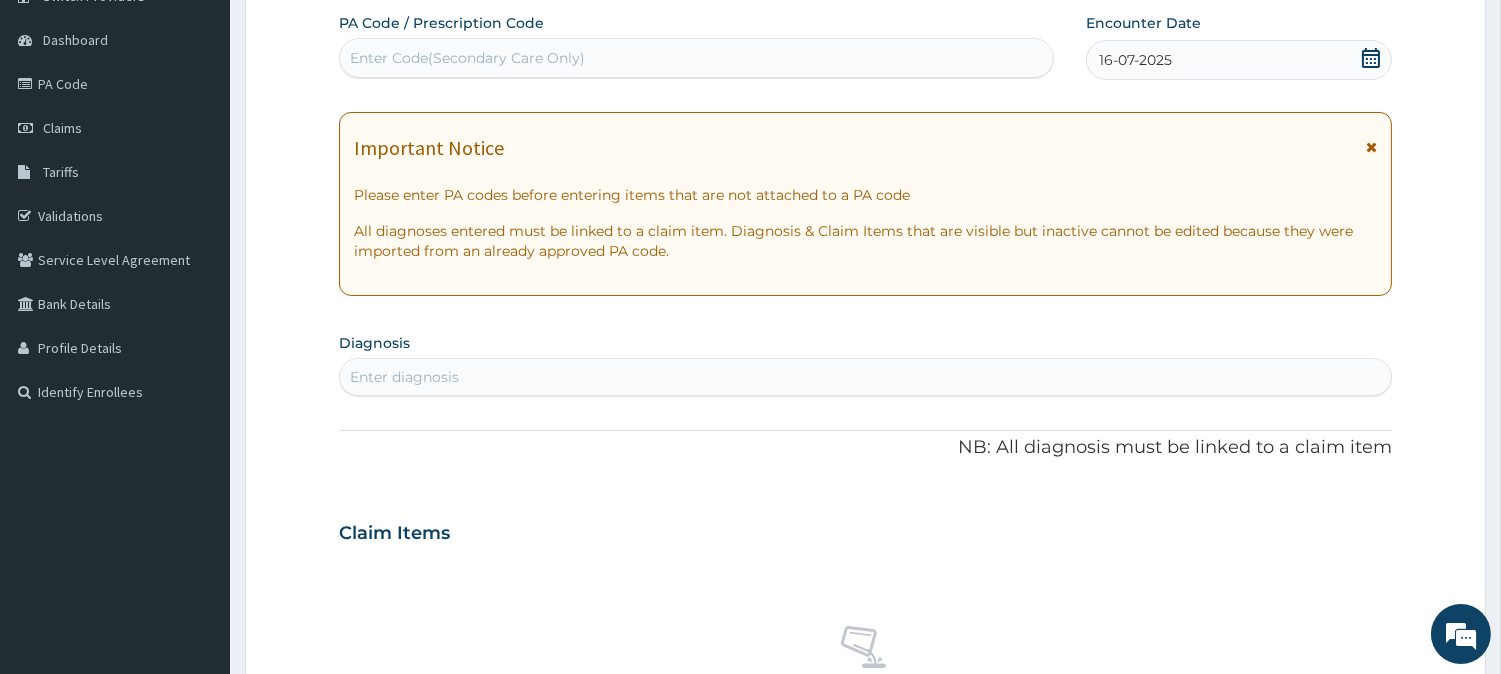 click on "Enter diagnosis" at bounding box center (865, 377) 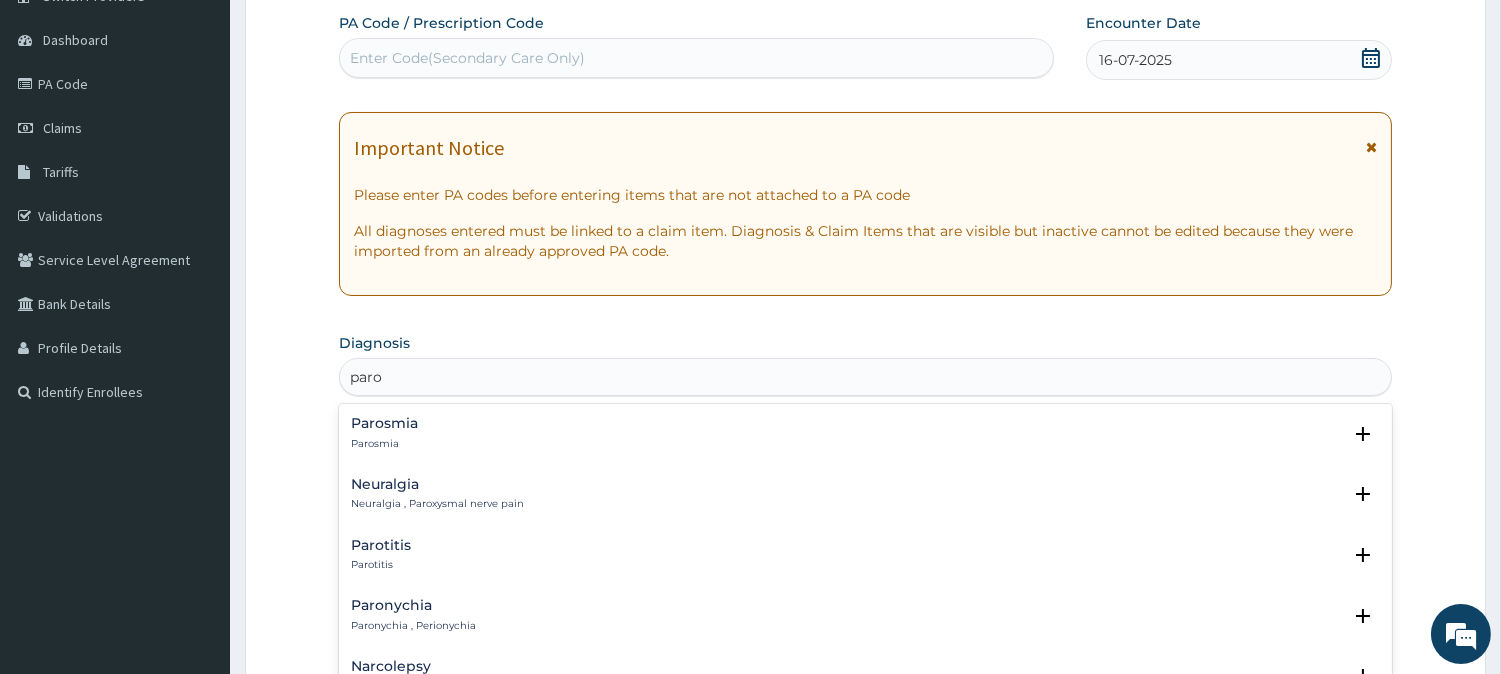 type on "parot" 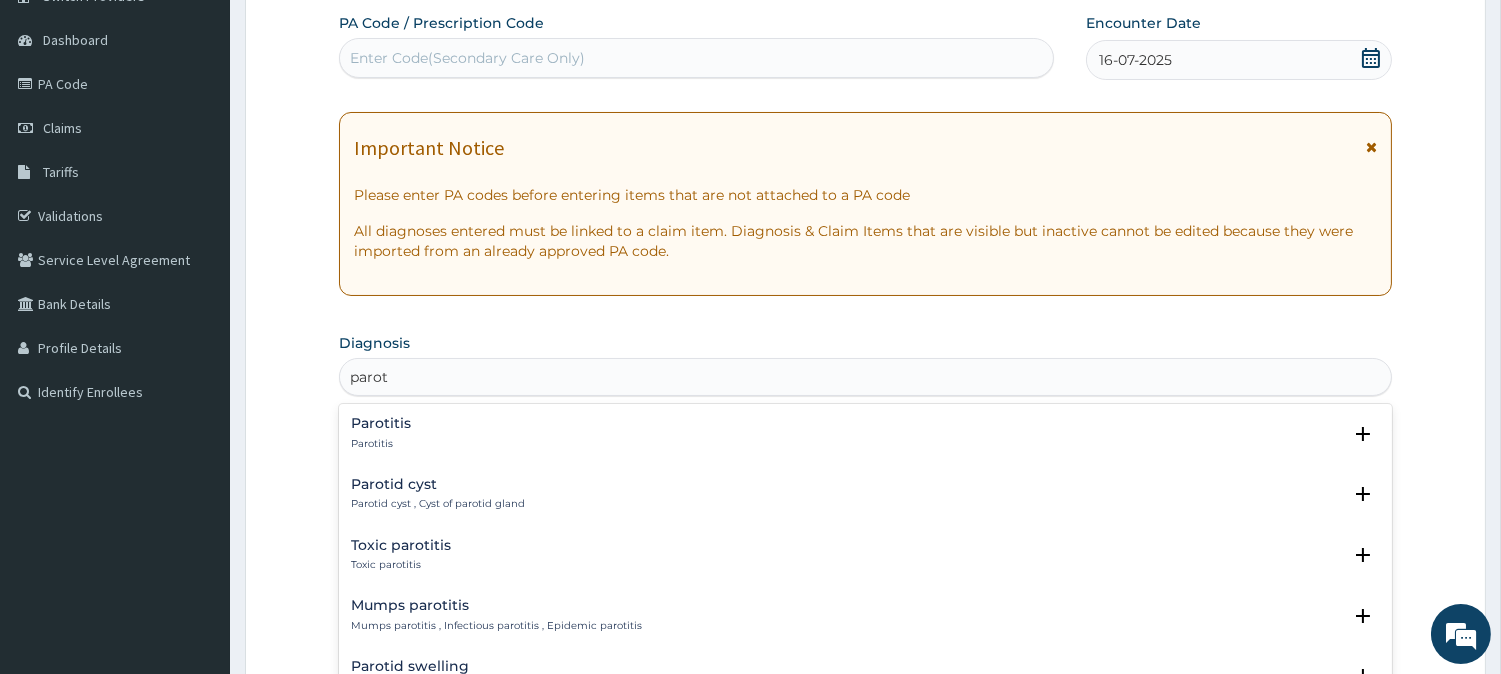 click on "Parotitis Parotitis" at bounding box center (865, 433) 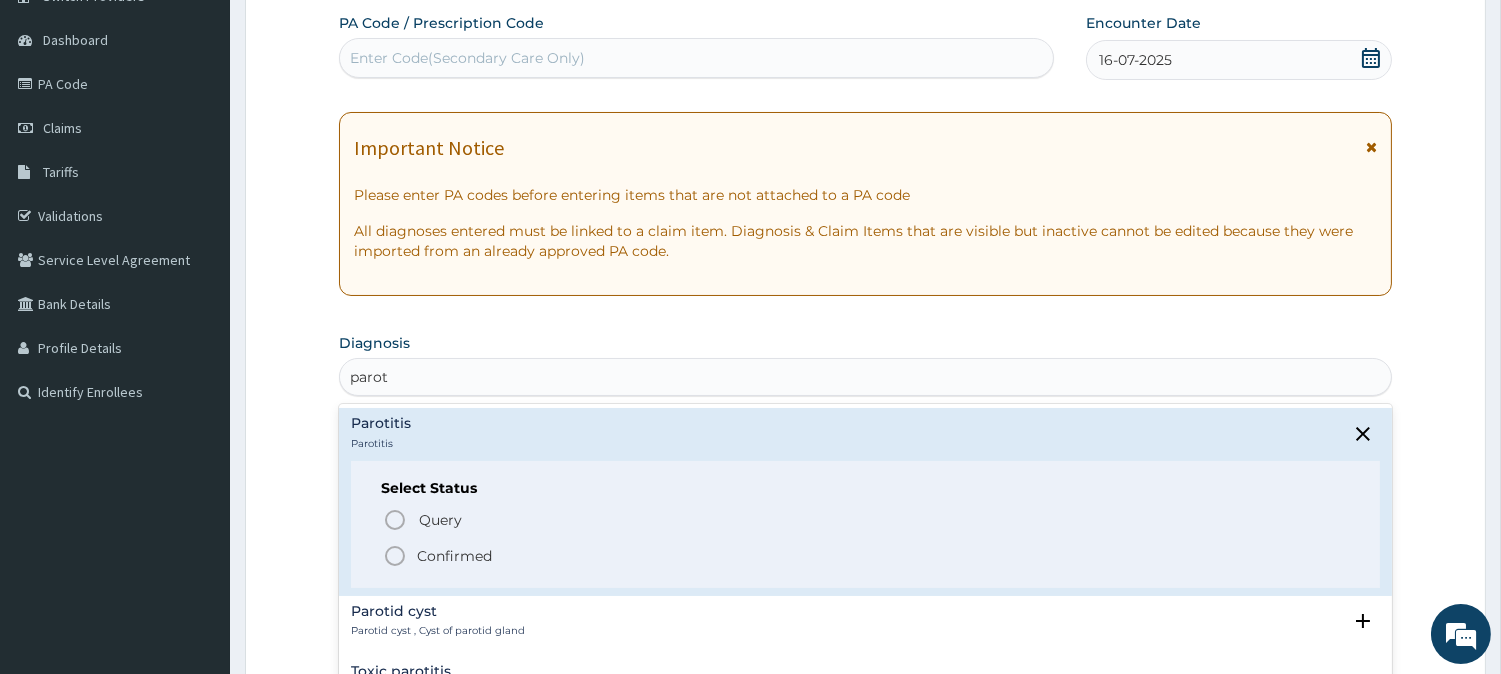 click on "Confirmed" at bounding box center (866, 556) 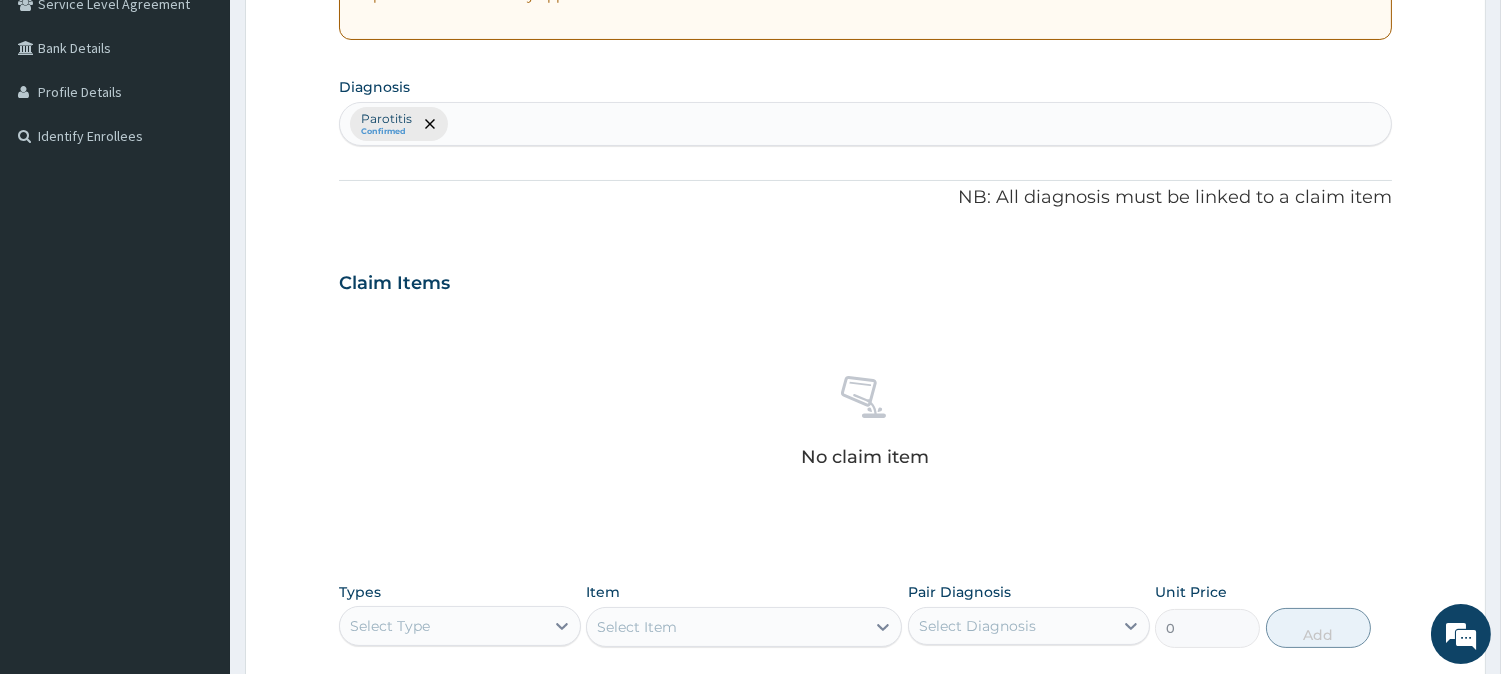 scroll, scrollTop: 441, scrollLeft: 0, axis: vertical 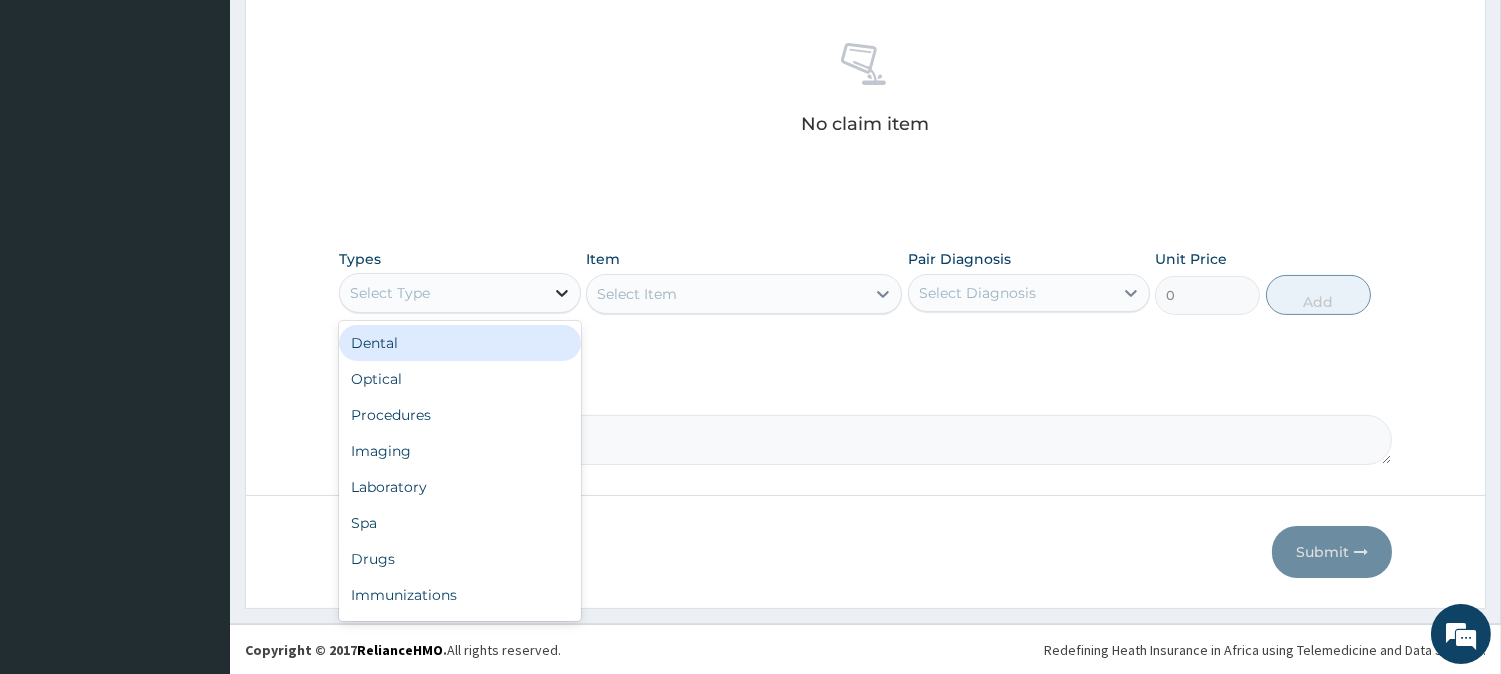 click at bounding box center [562, 293] 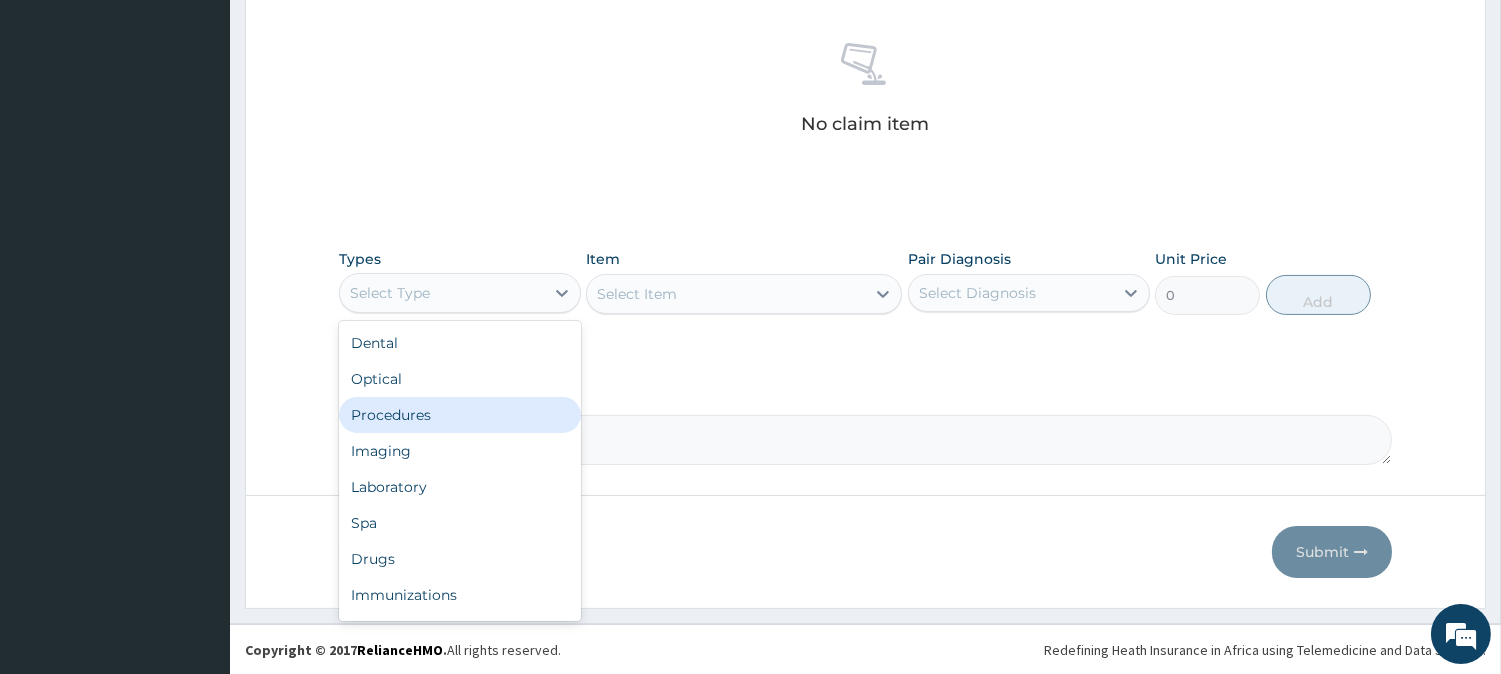 click on "Procedures" at bounding box center [460, 415] 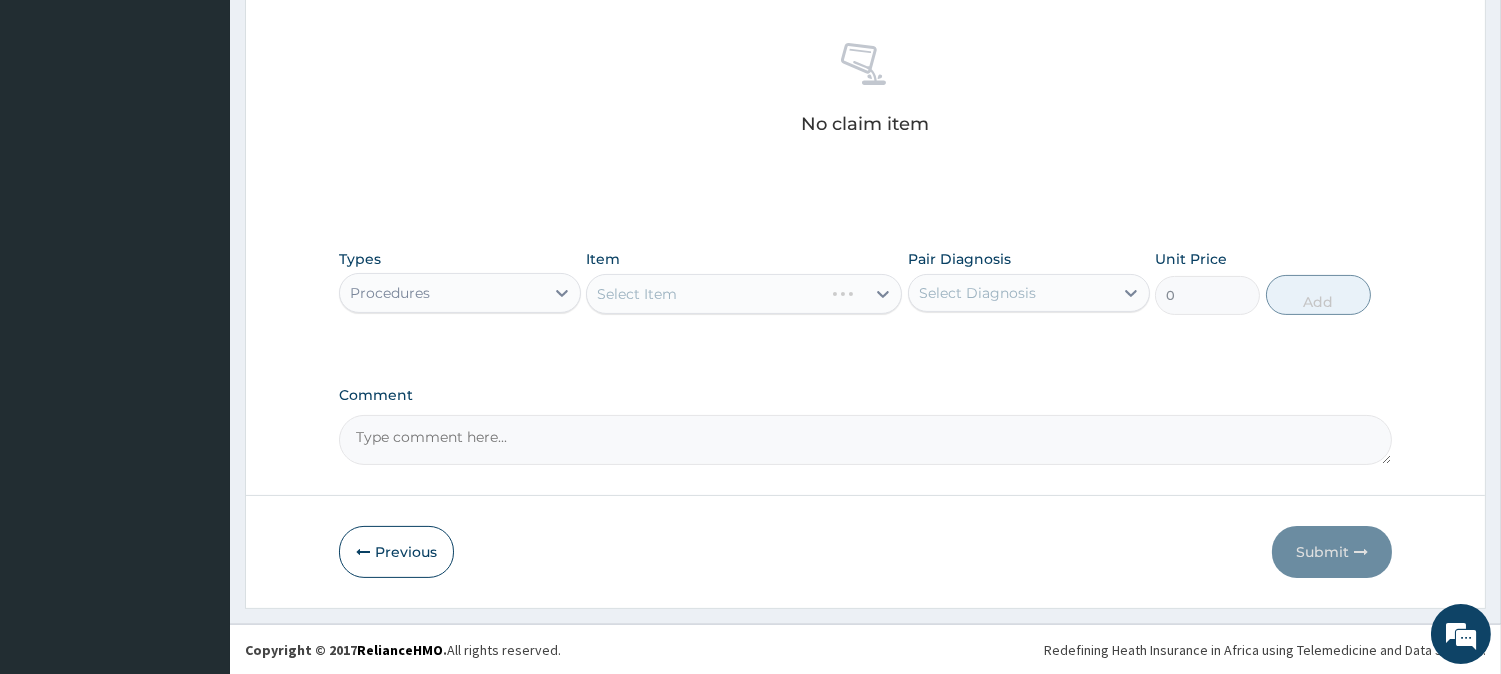 click on "Select Item" at bounding box center [744, 294] 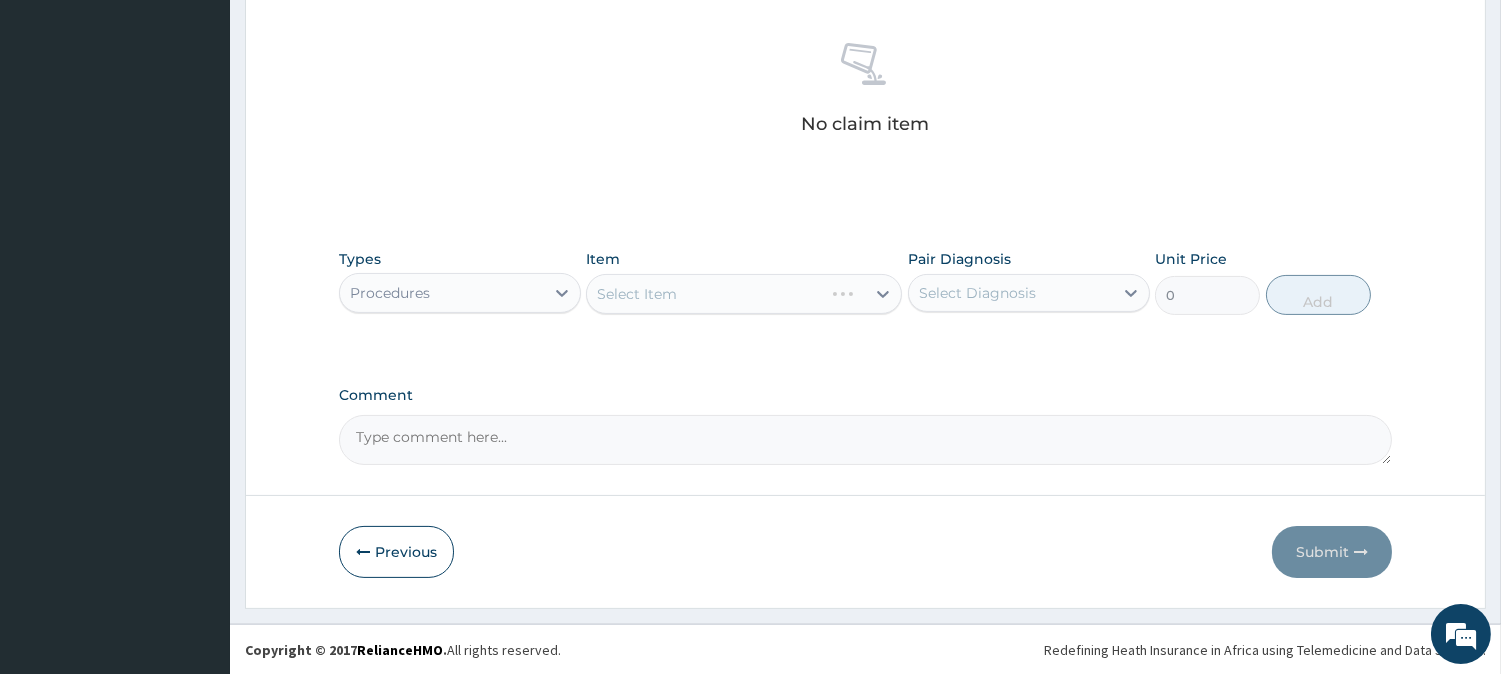 click on "Select Item" at bounding box center (744, 294) 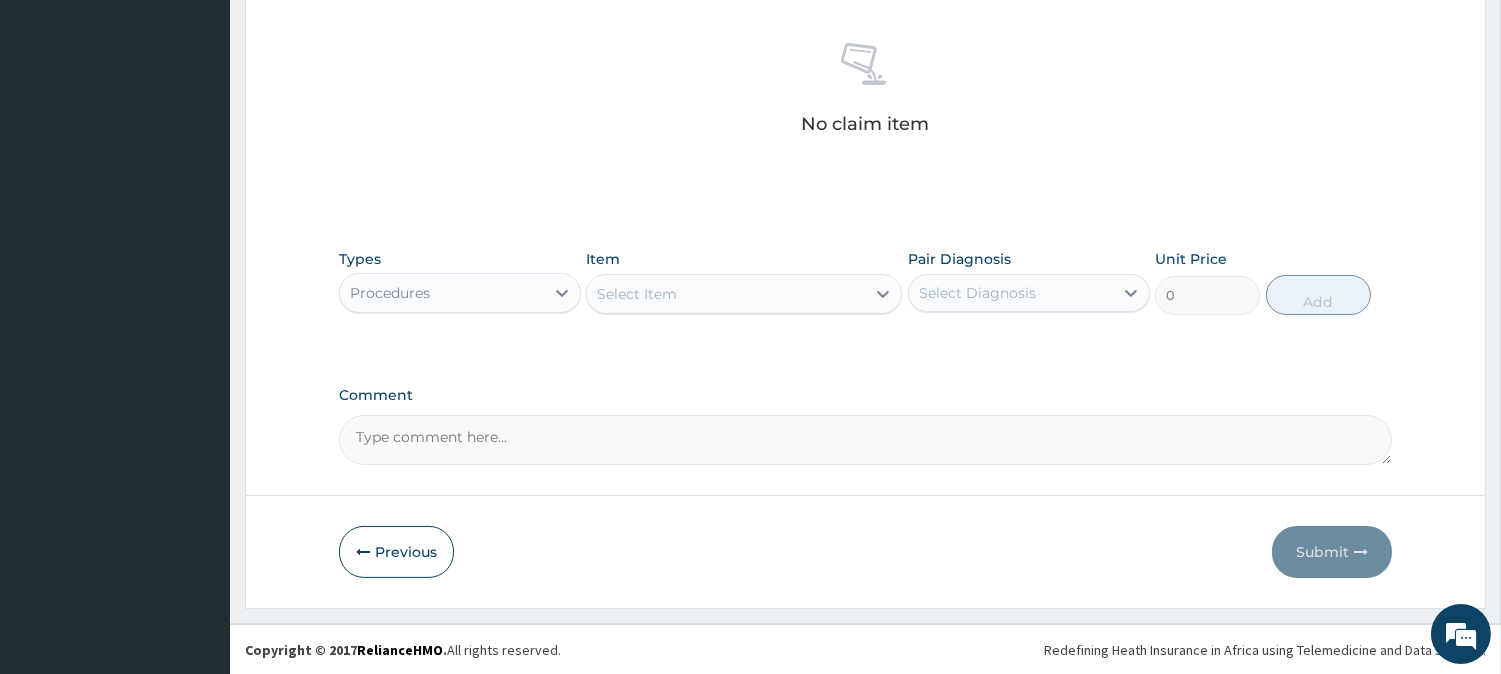 click on "Select Item" at bounding box center [726, 294] 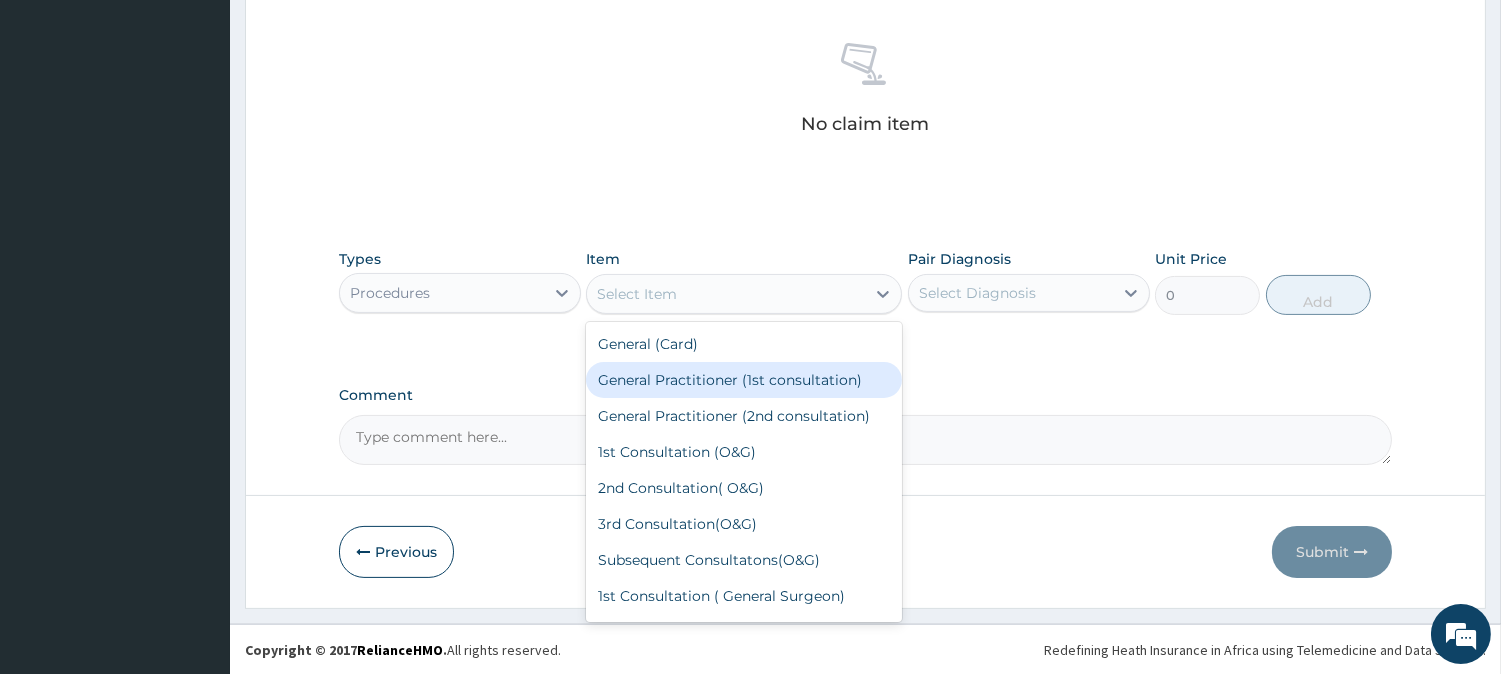 click on "General Practitioner (1st consultation)" at bounding box center [744, 380] 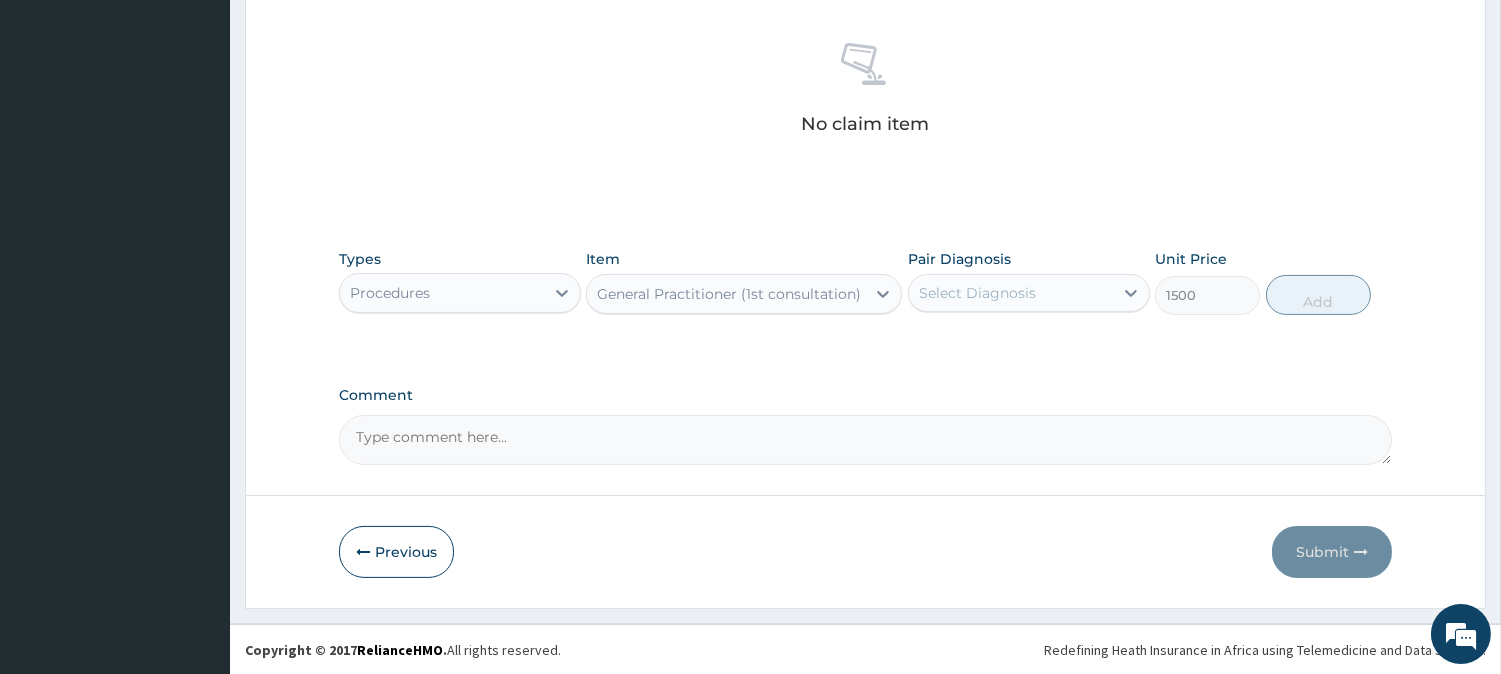 click on "Select Diagnosis" at bounding box center (977, 293) 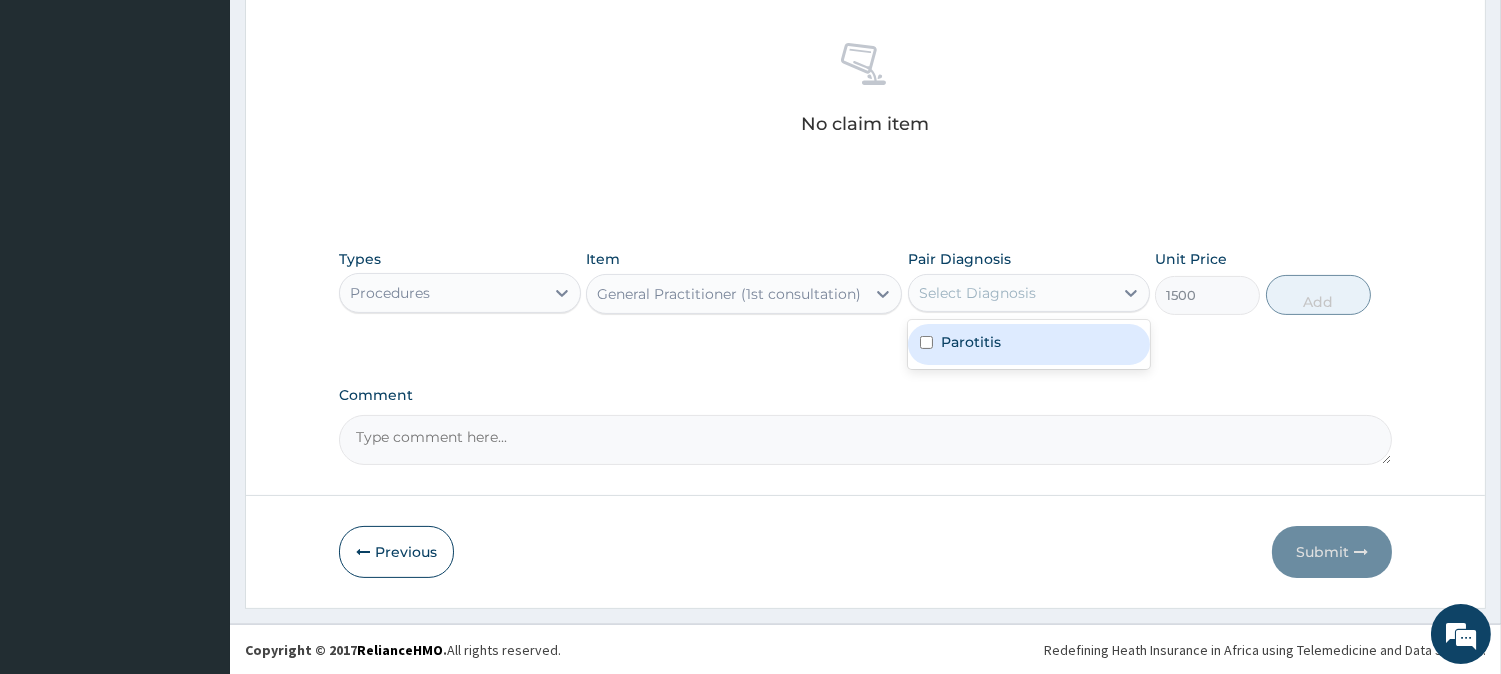 click on "Parotitis" at bounding box center (1029, 344) 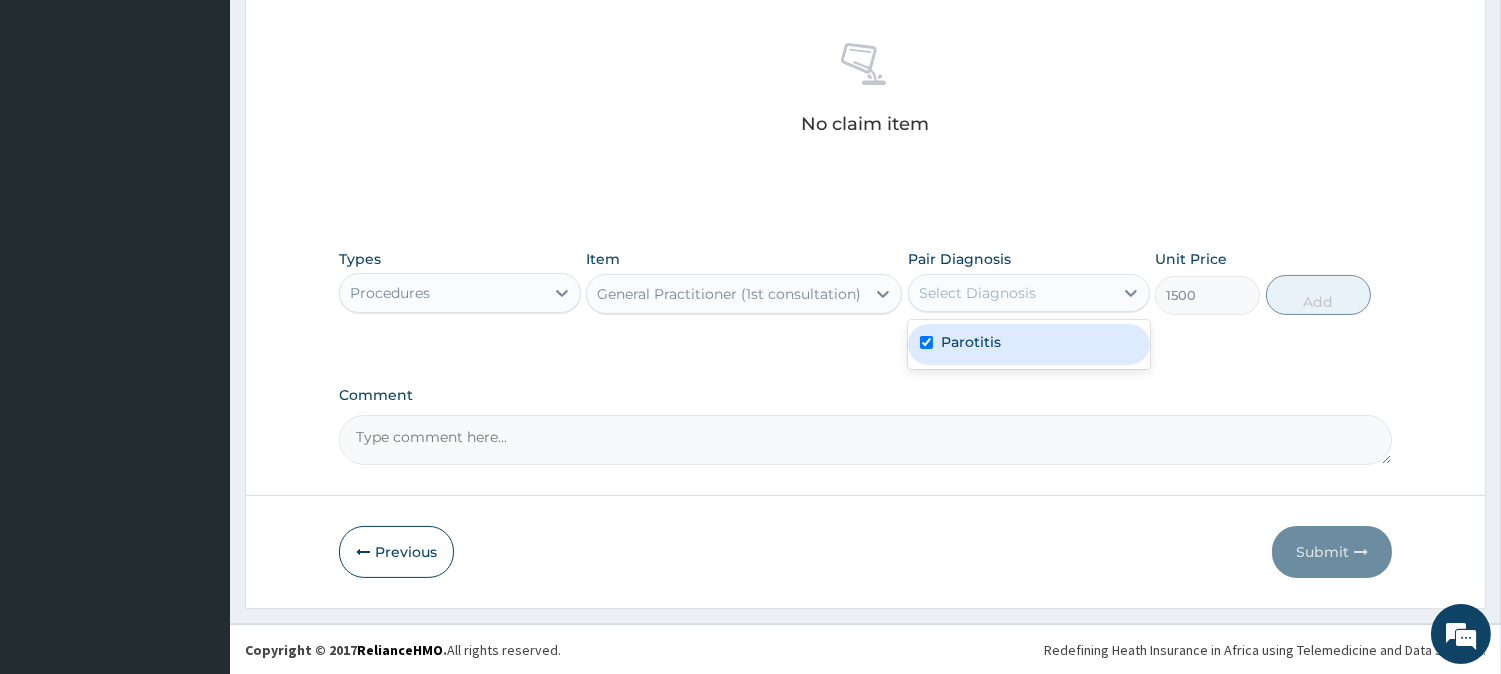 checkbox on "true" 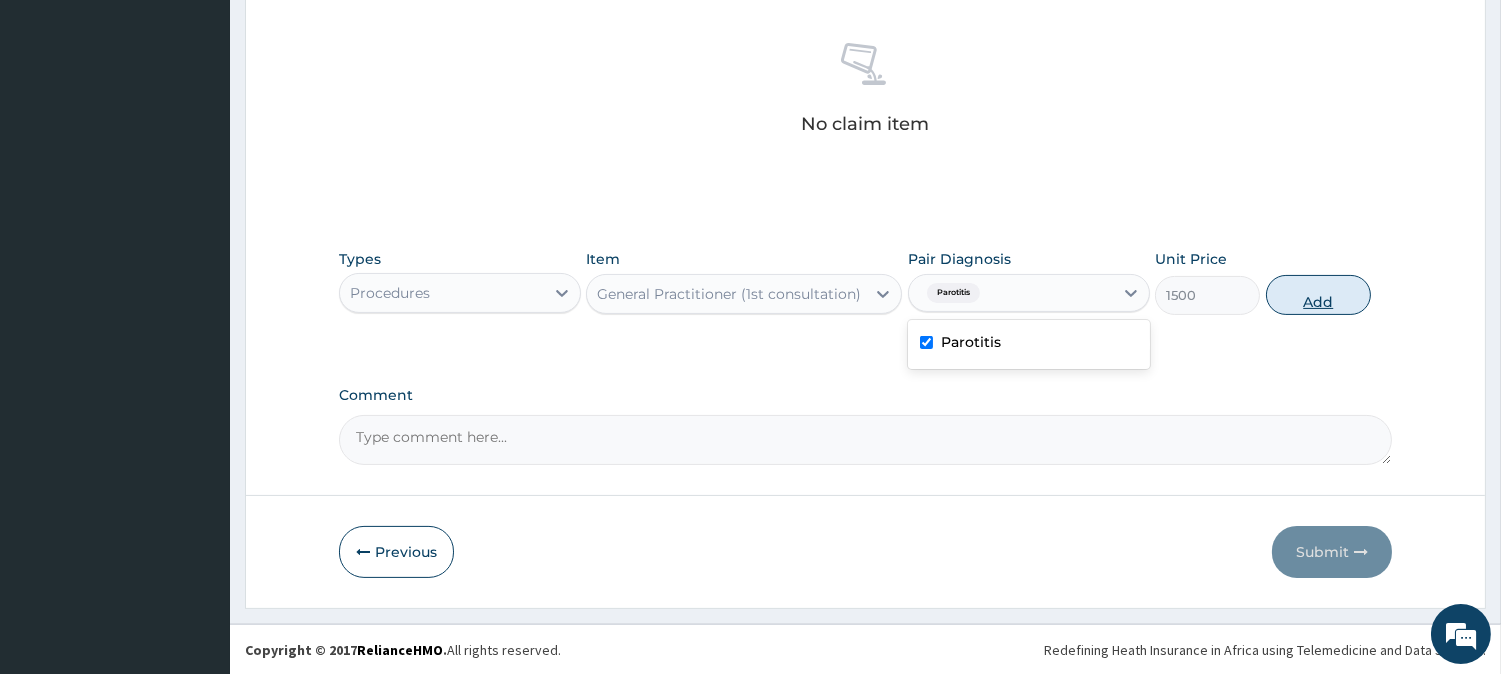 click on "Add" at bounding box center [1318, 295] 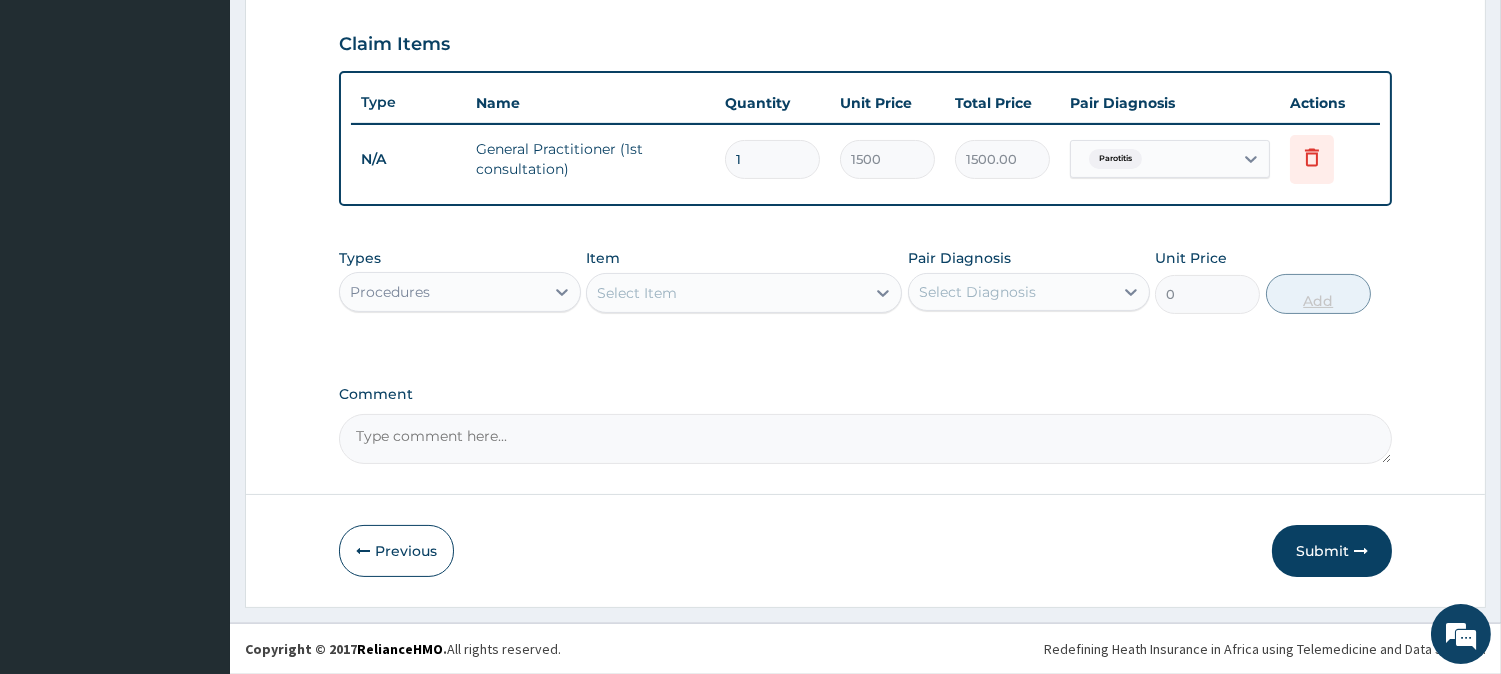 scroll, scrollTop: 671, scrollLeft: 0, axis: vertical 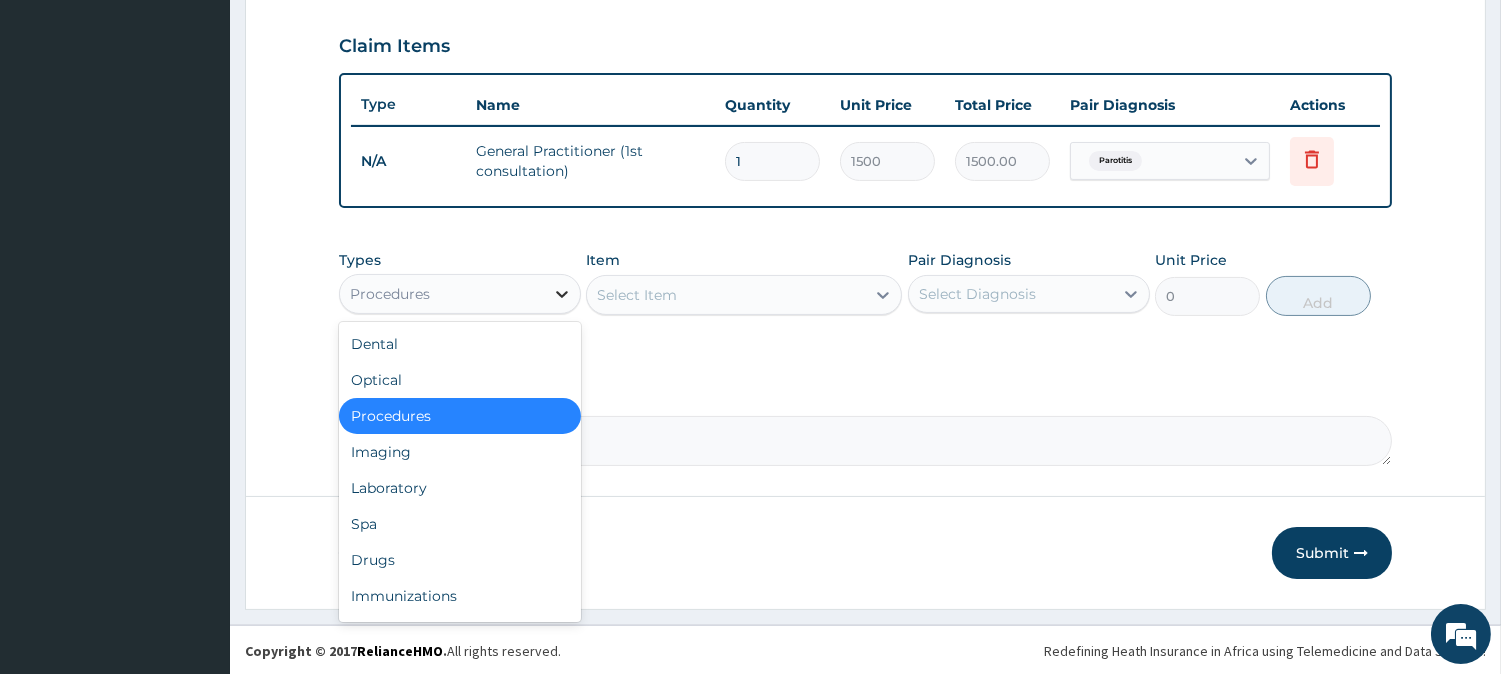 click 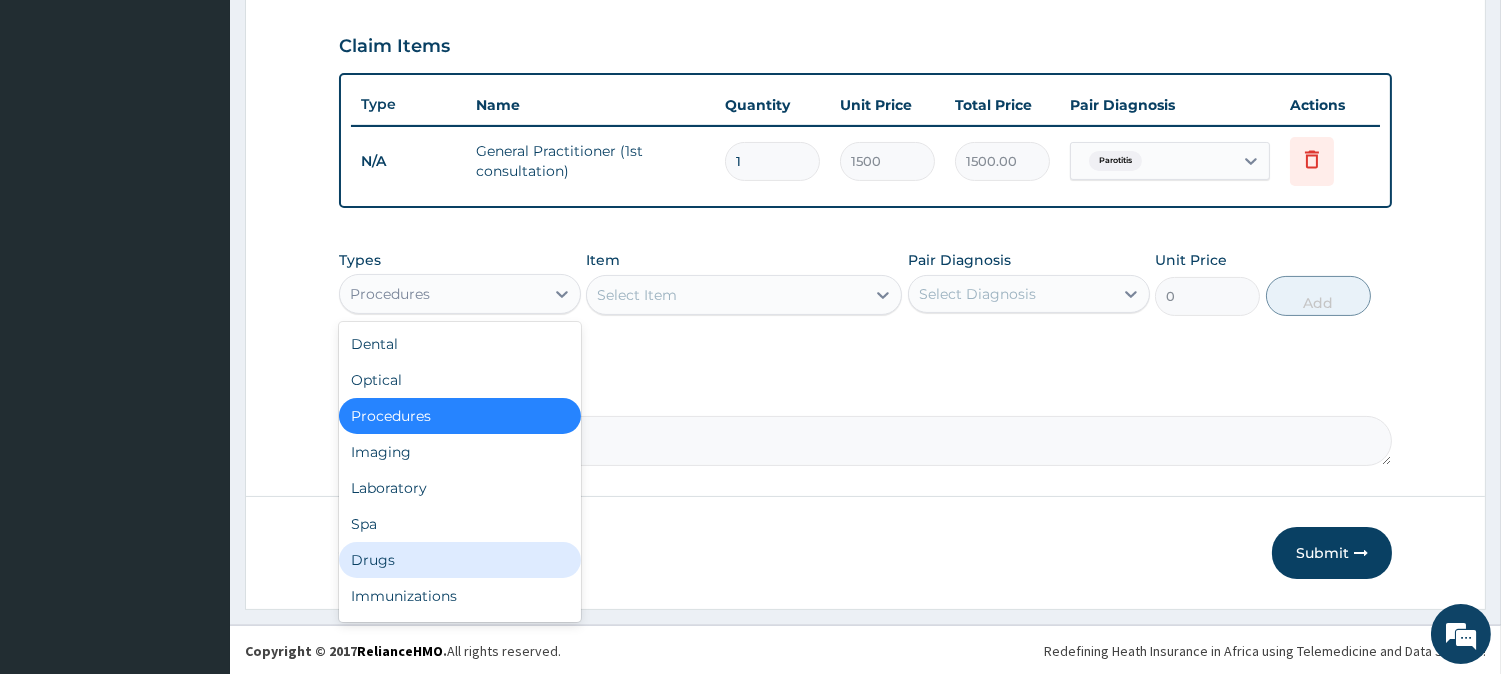 click on "Drugs" at bounding box center (460, 560) 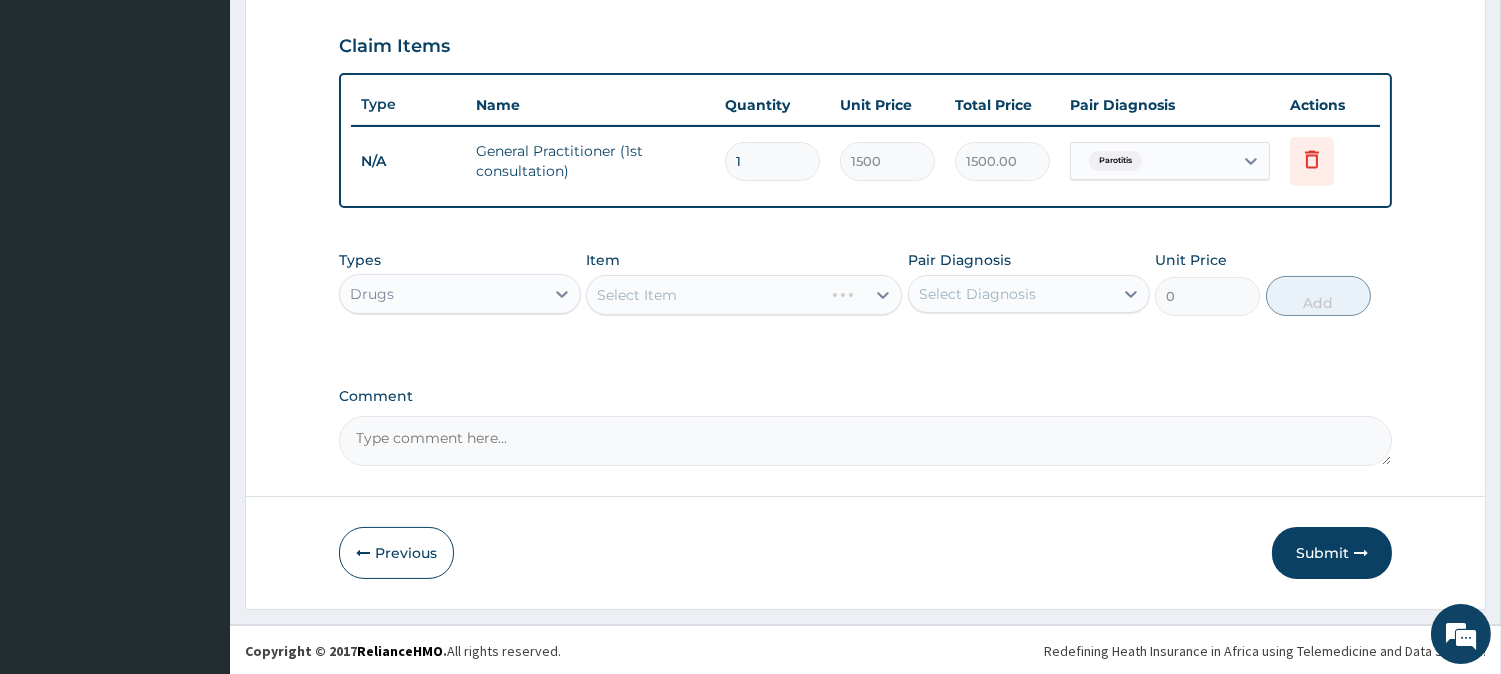 click on "Select Item" at bounding box center [705, 295] 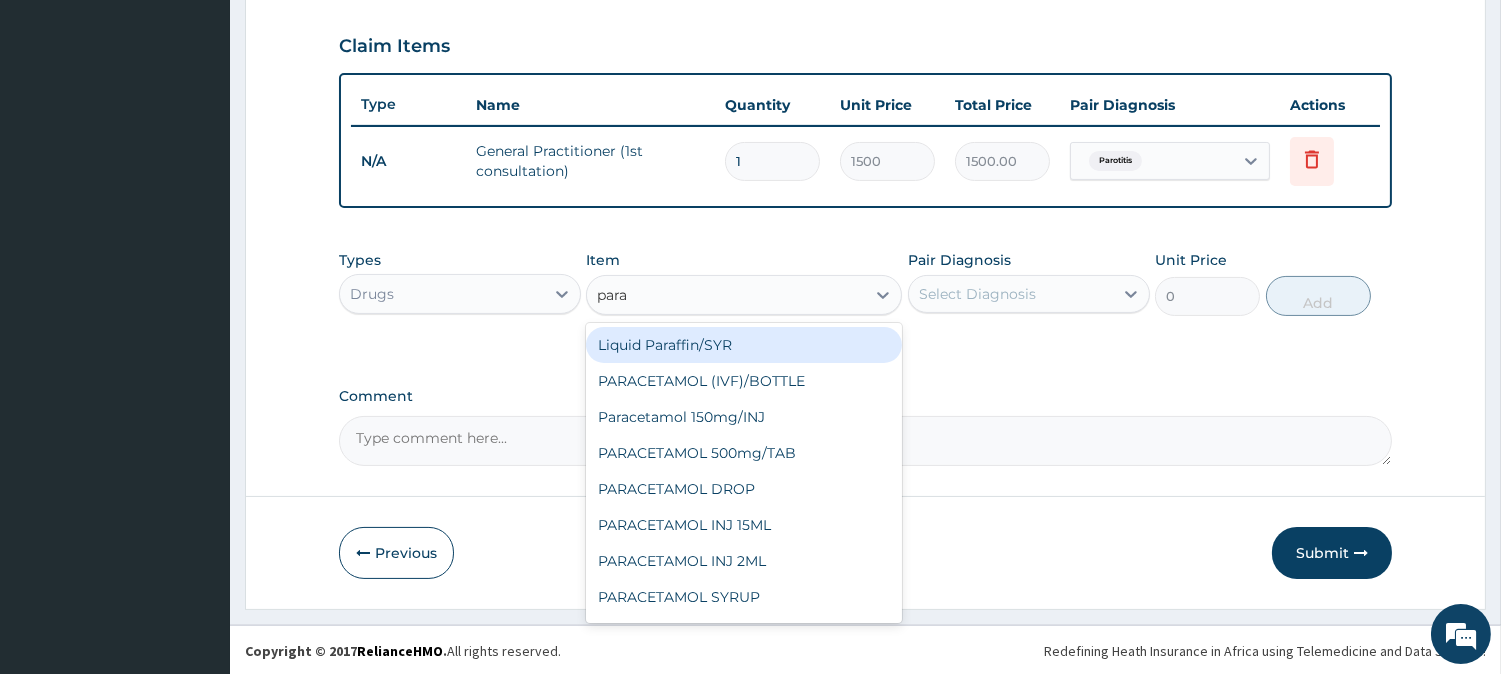 type on "parac" 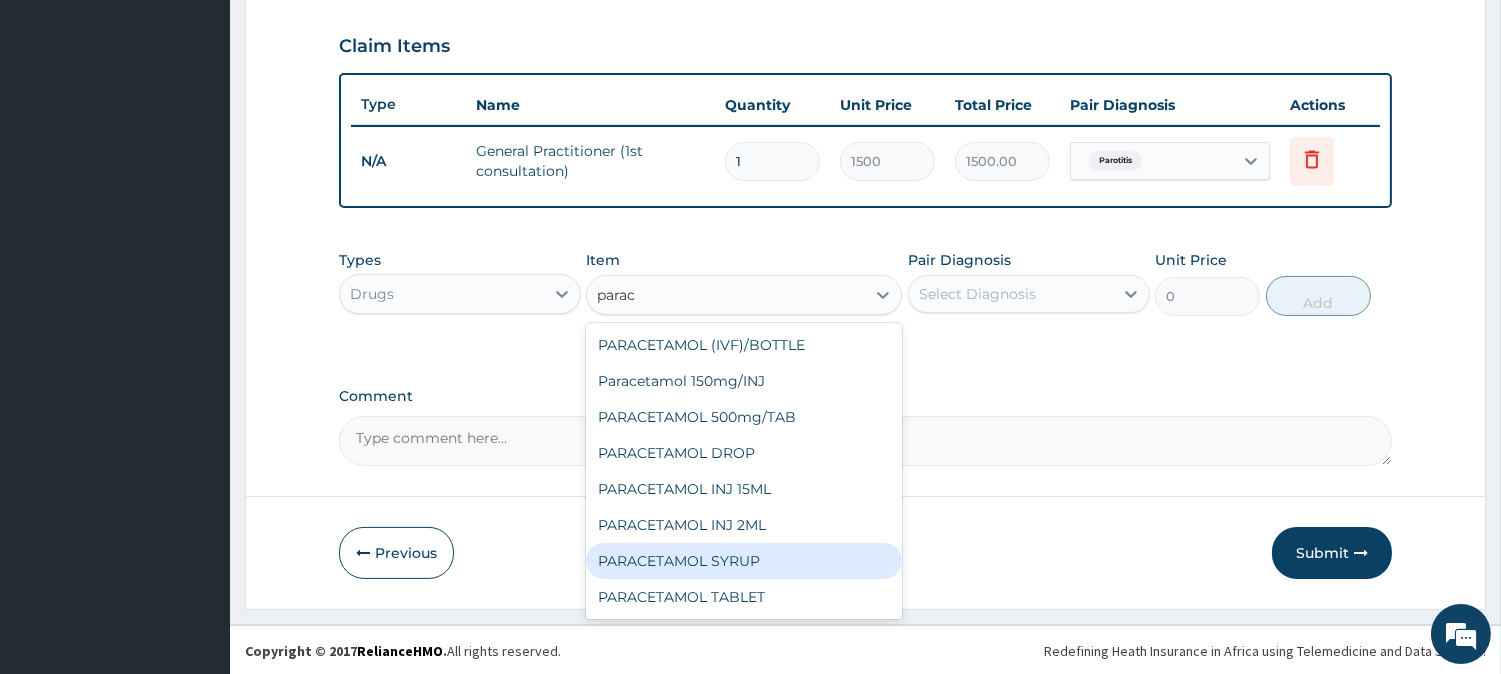 click on "PARACETAMOL SYRUP" at bounding box center (744, 561) 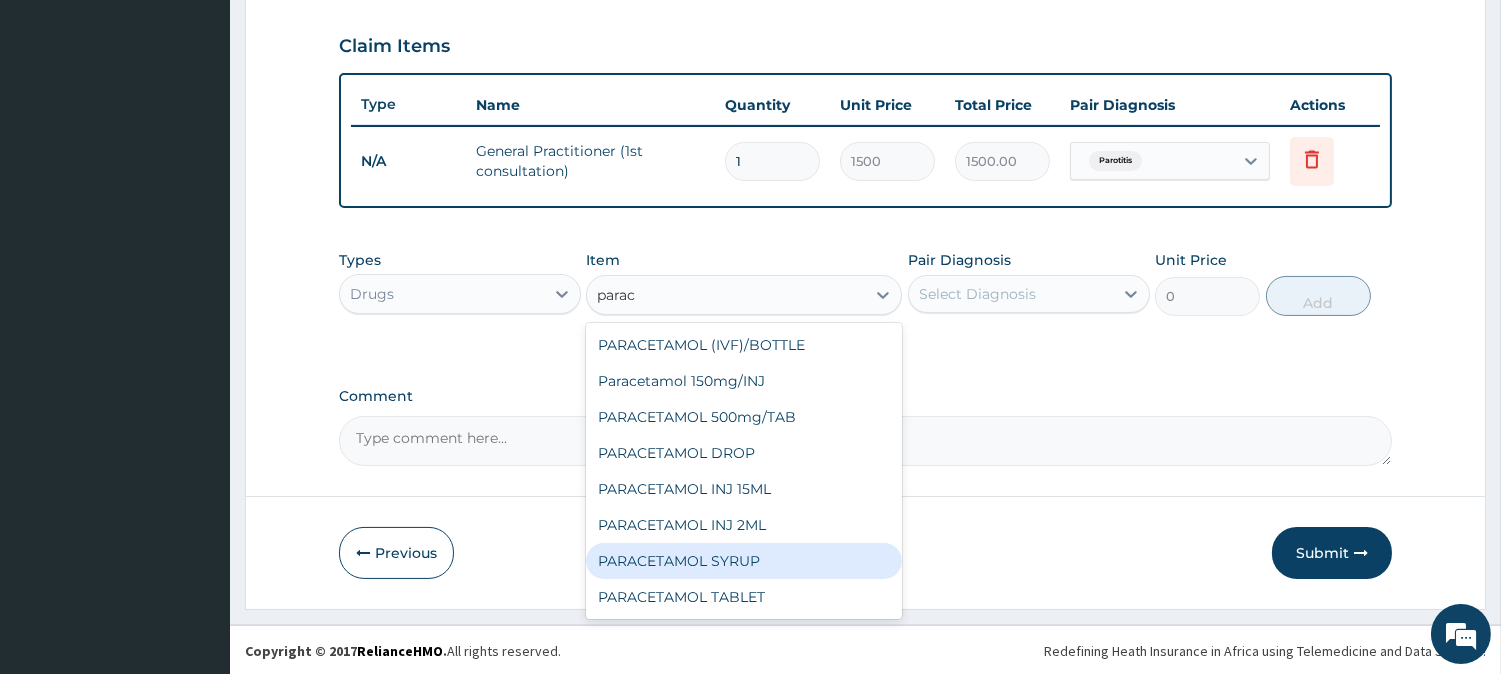 type 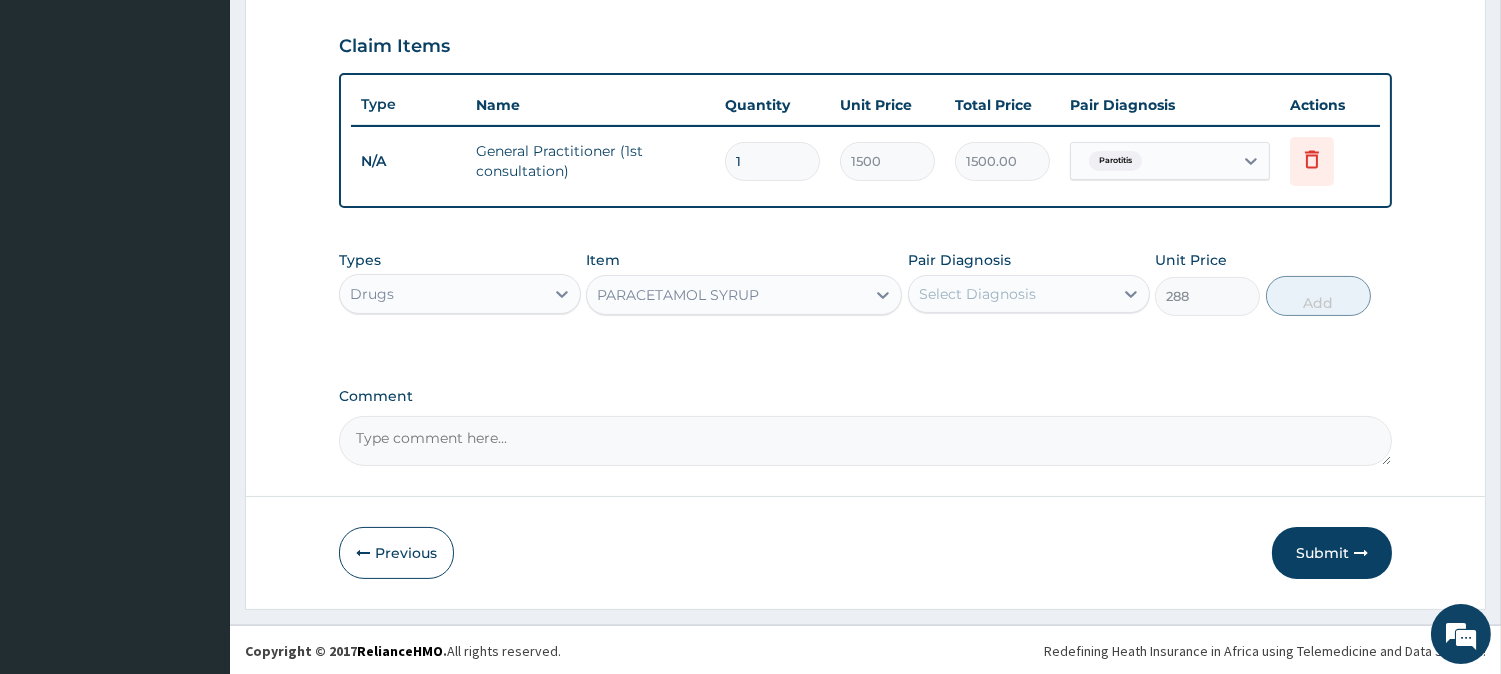 click on "Select Diagnosis" at bounding box center [1011, 294] 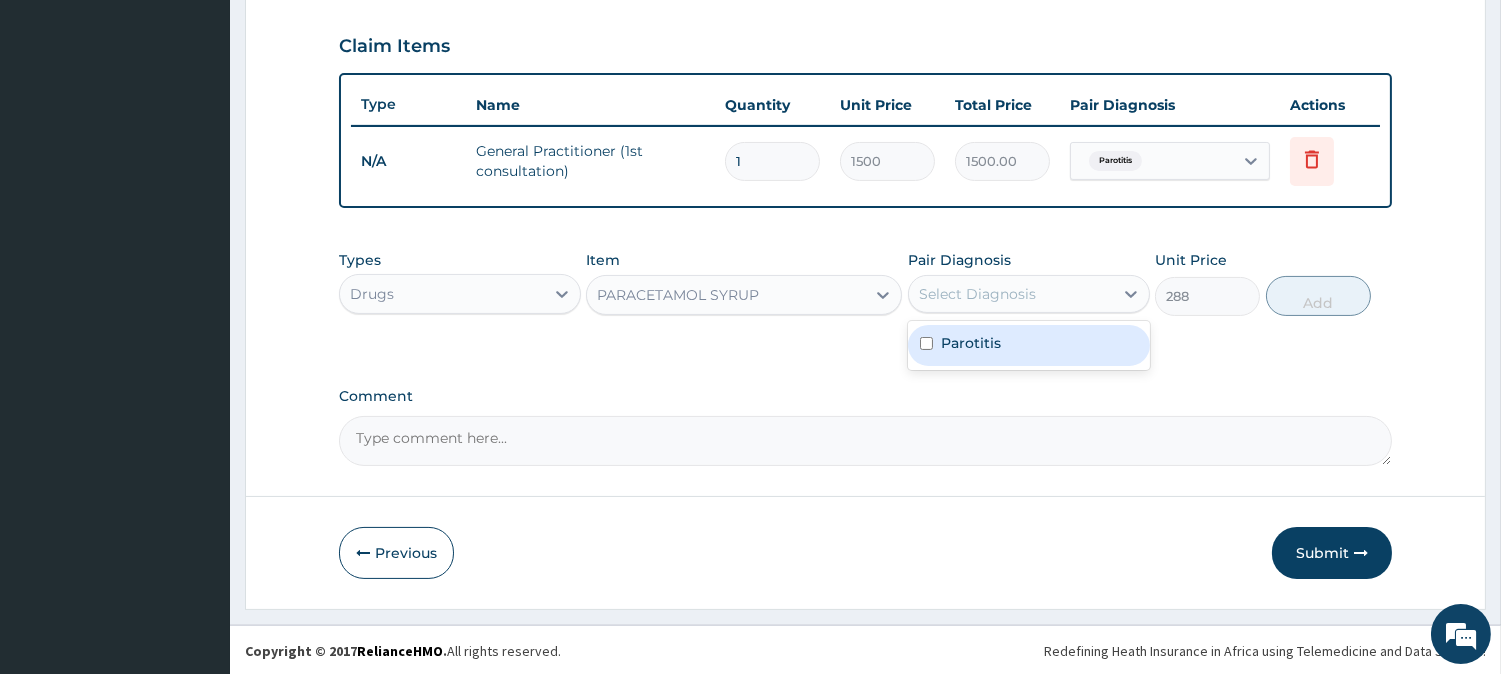 click on "Parotitis" at bounding box center [1029, 345] 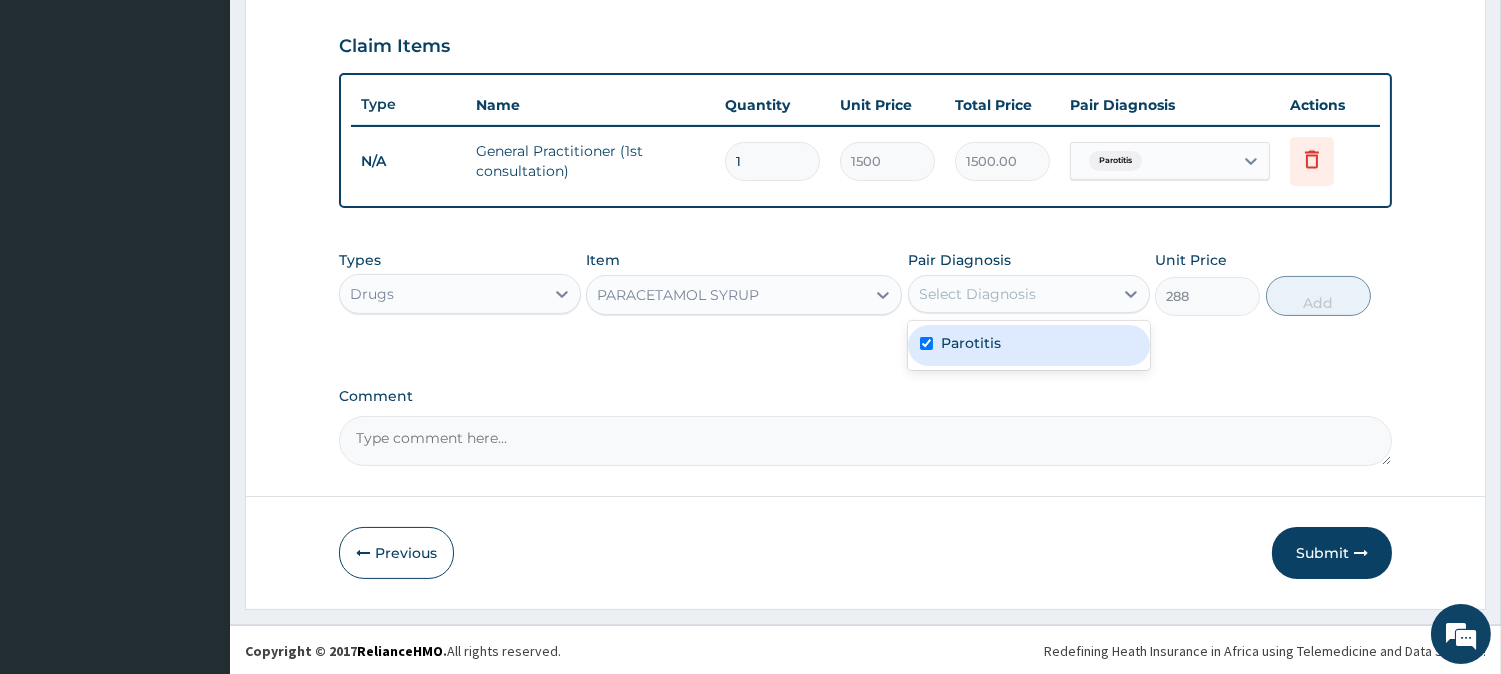 checkbox on "true" 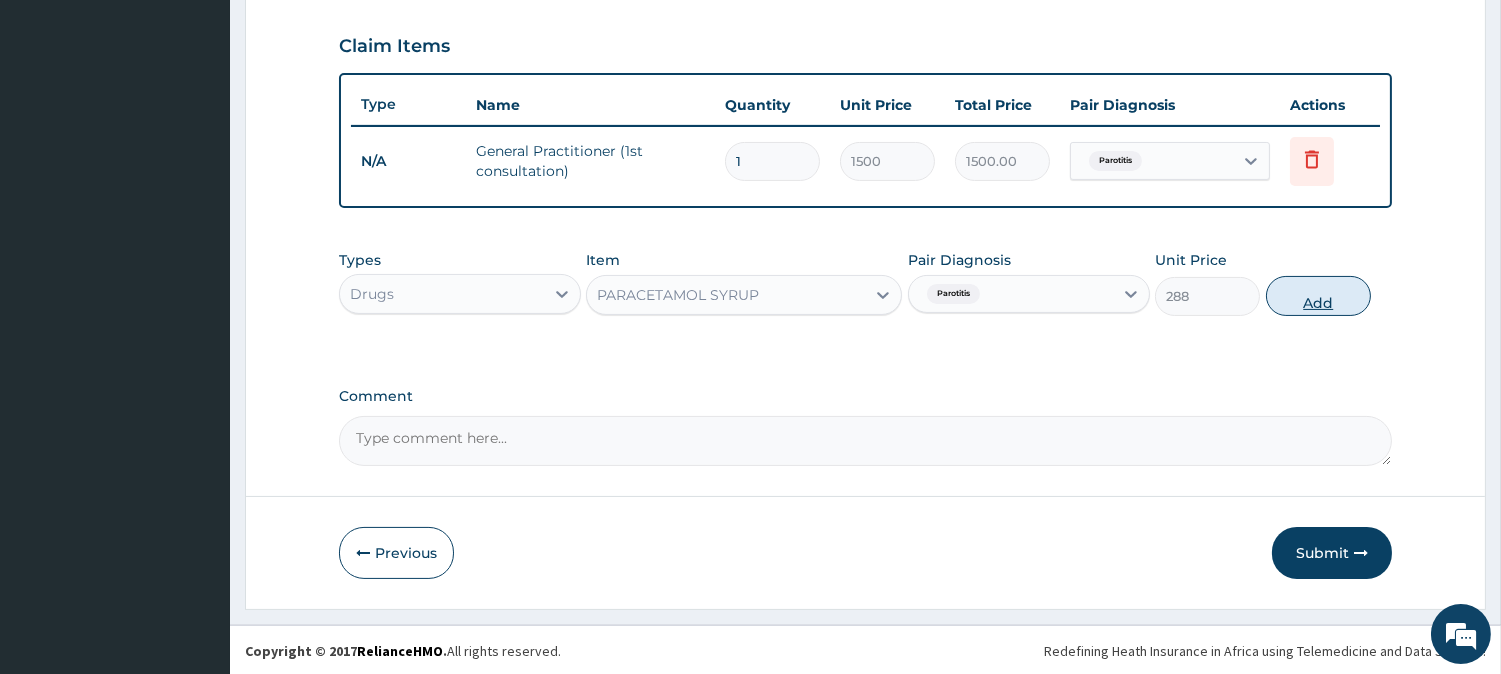 click on "Add" at bounding box center [1318, 296] 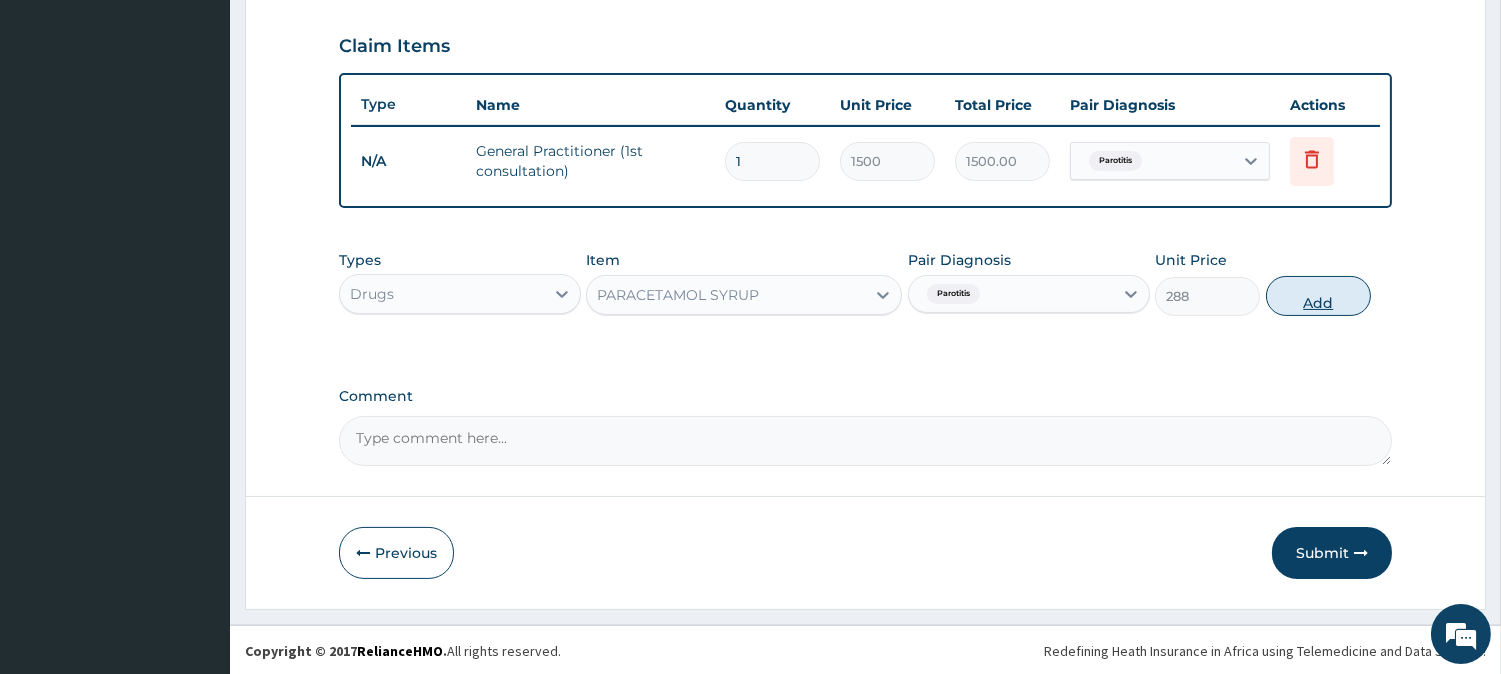 type on "0" 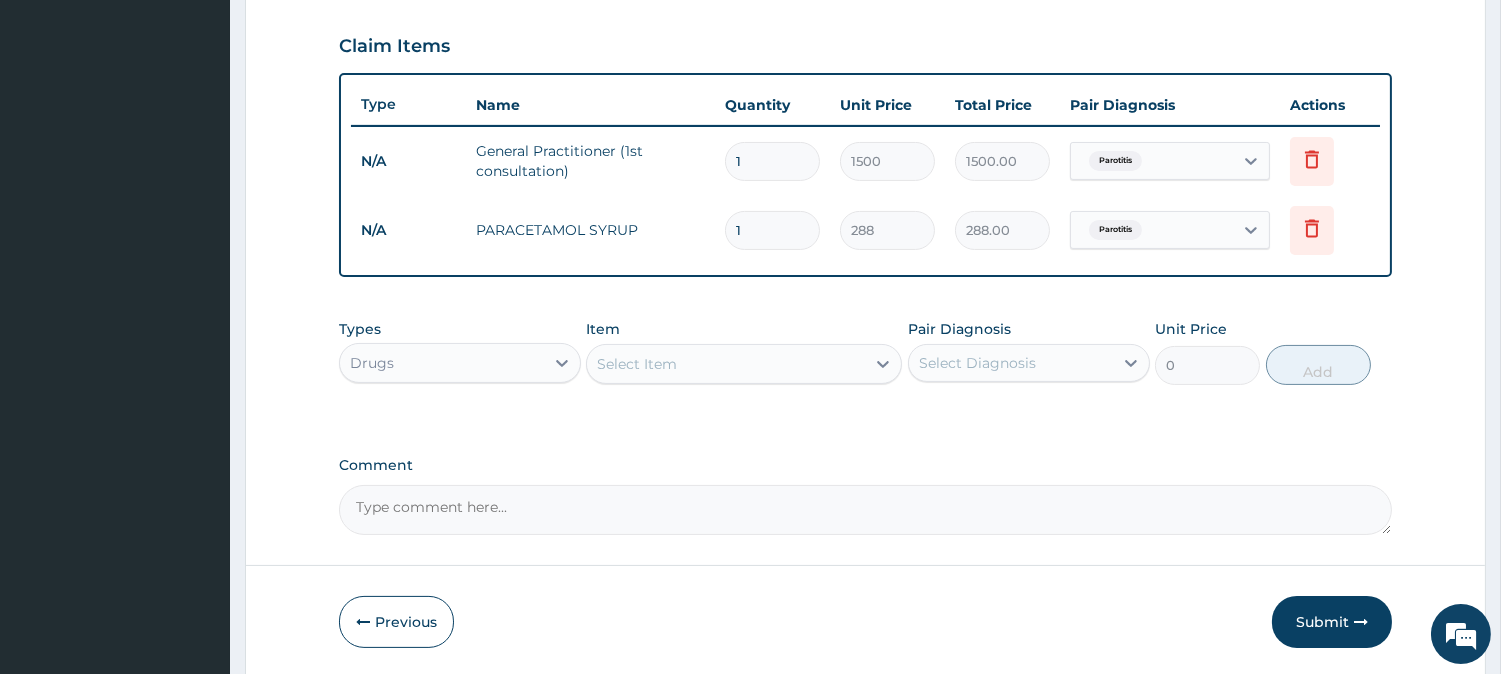 click on "Select Item" at bounding box center [726, 364] 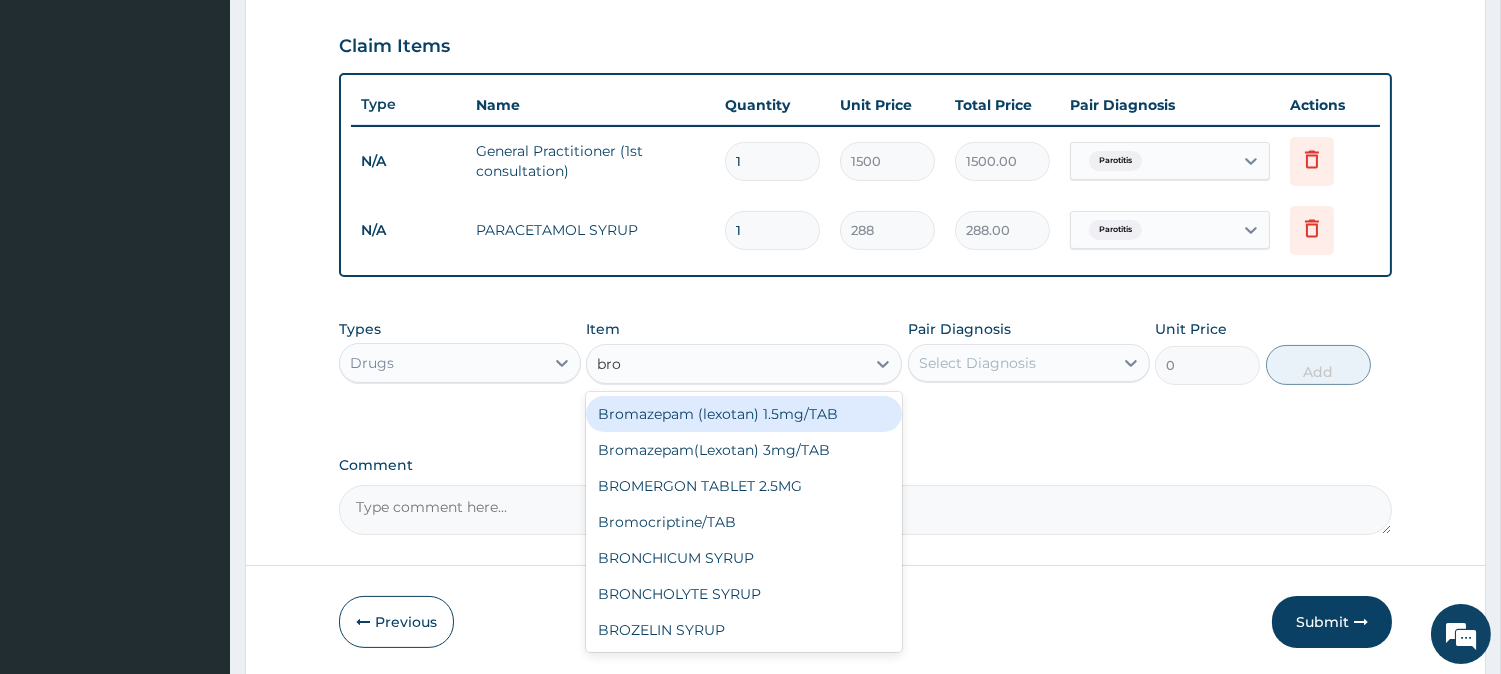 type on "bron" 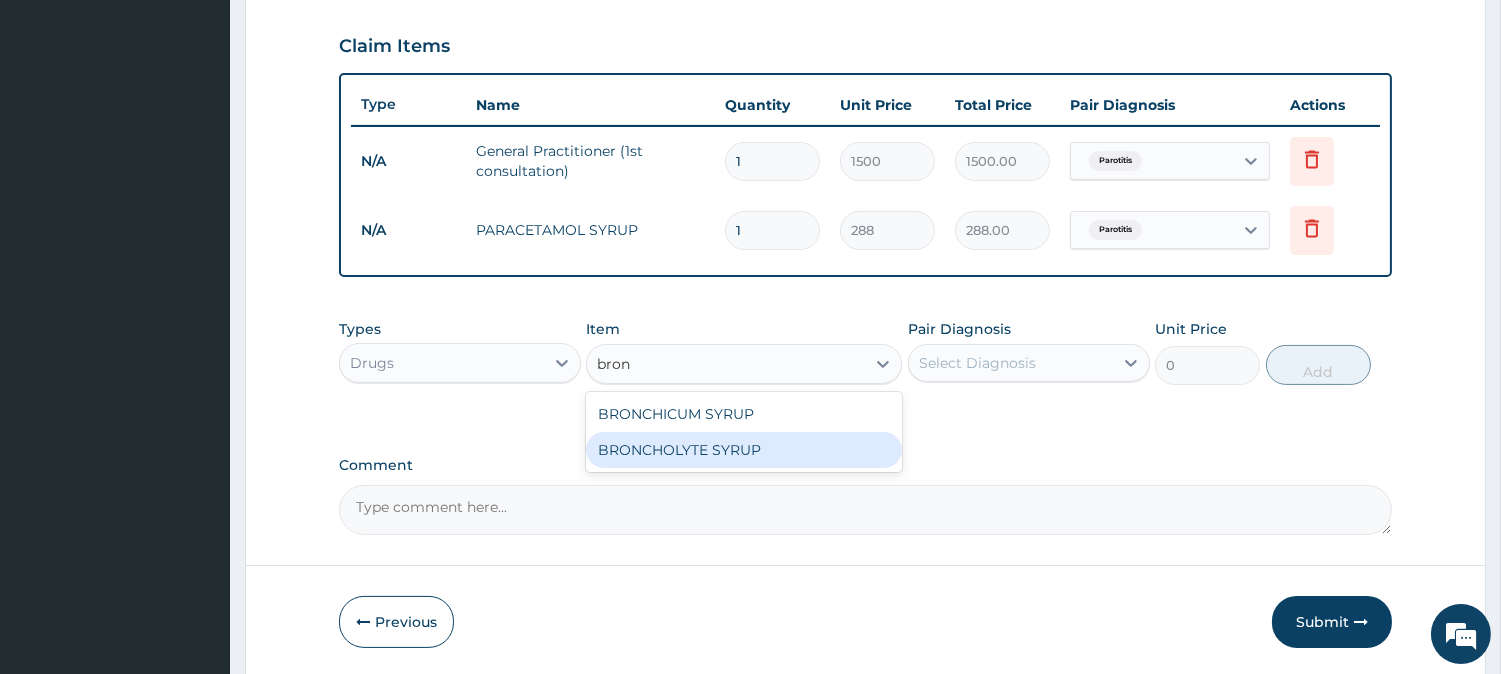 click on "BRONCHOLYTE SYRUP" at bounding box center [744, 450] 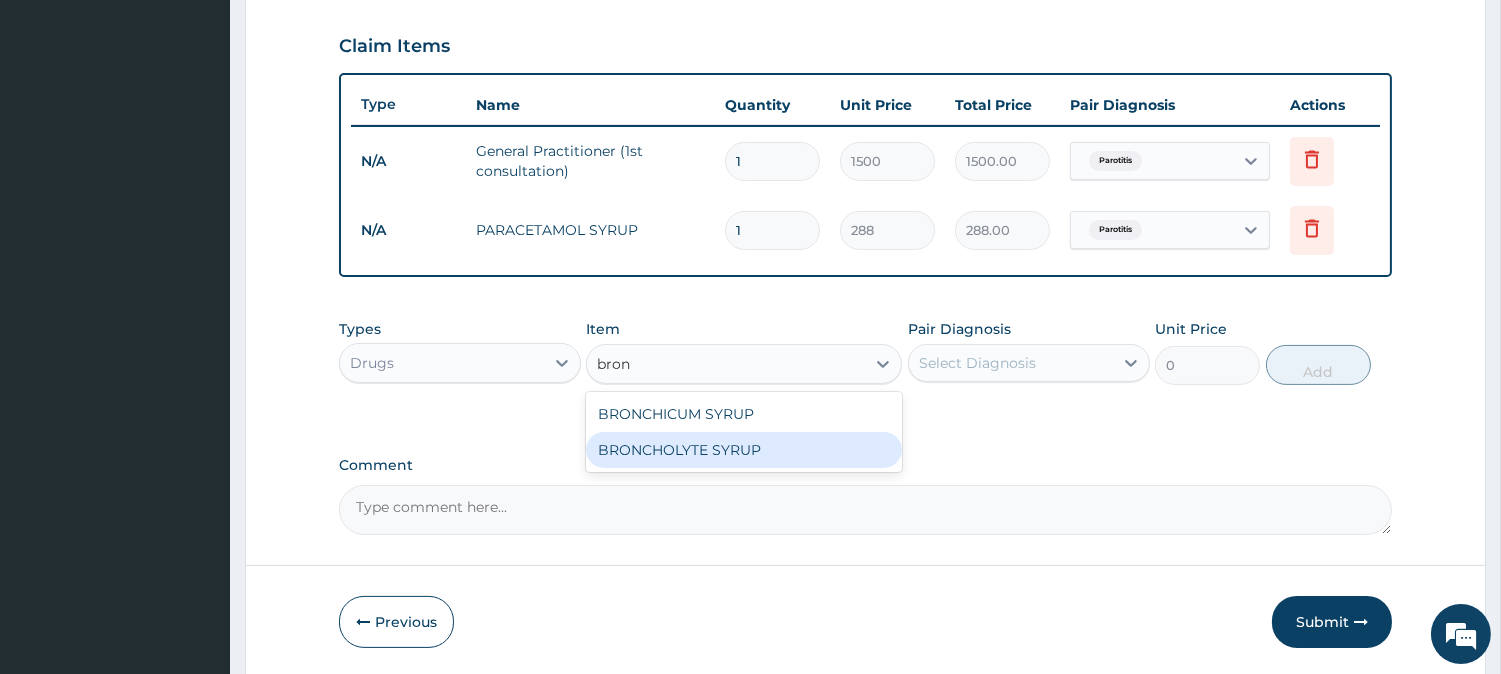 type 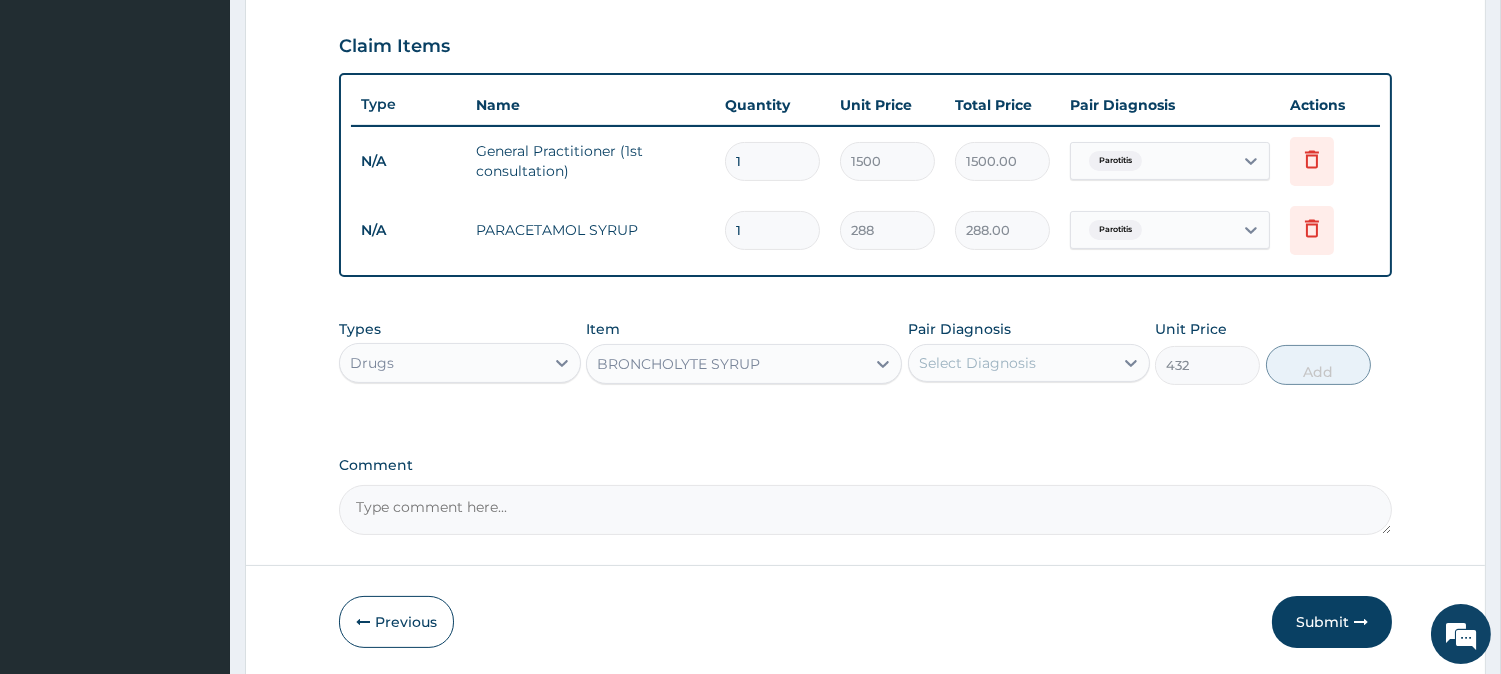 click on "Select Diagnosis" at bounding box center (1011, 363) 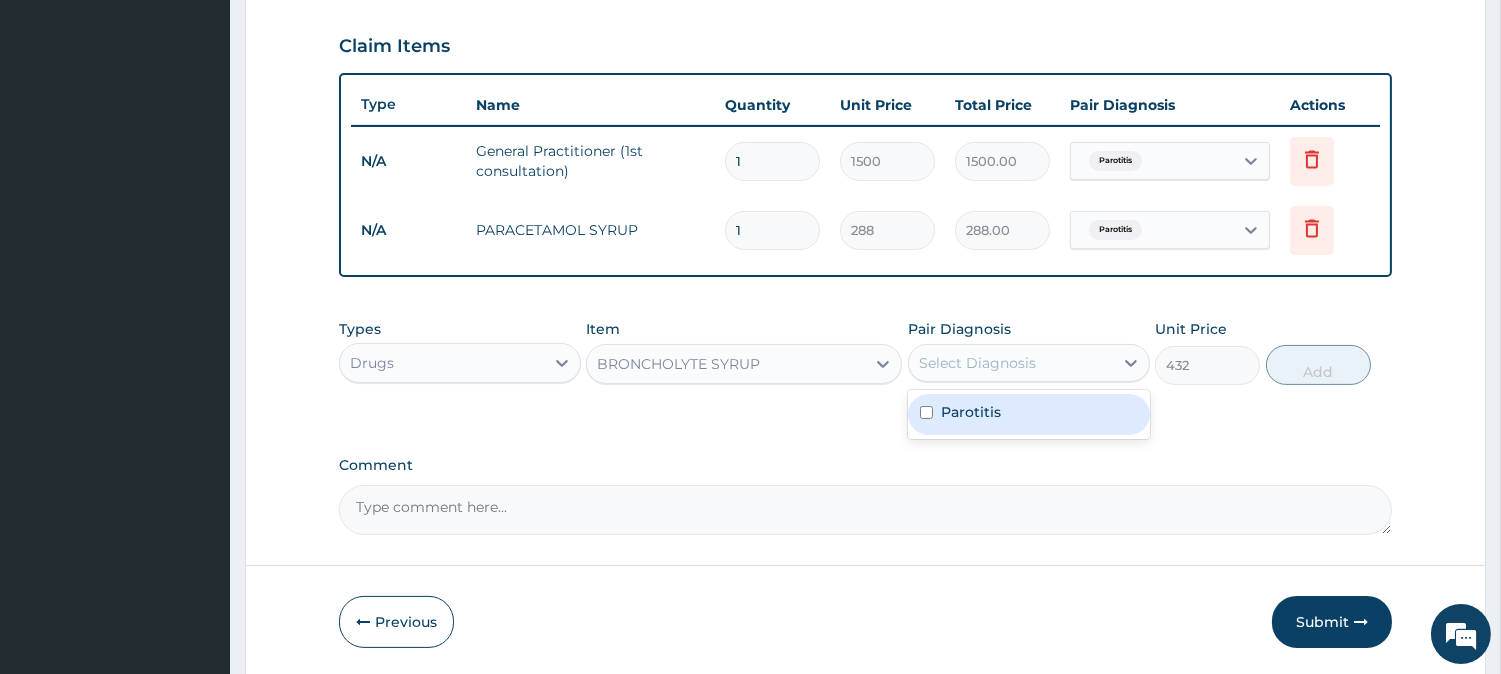 click on "Parotitis" at bounding box center [1029, 414] 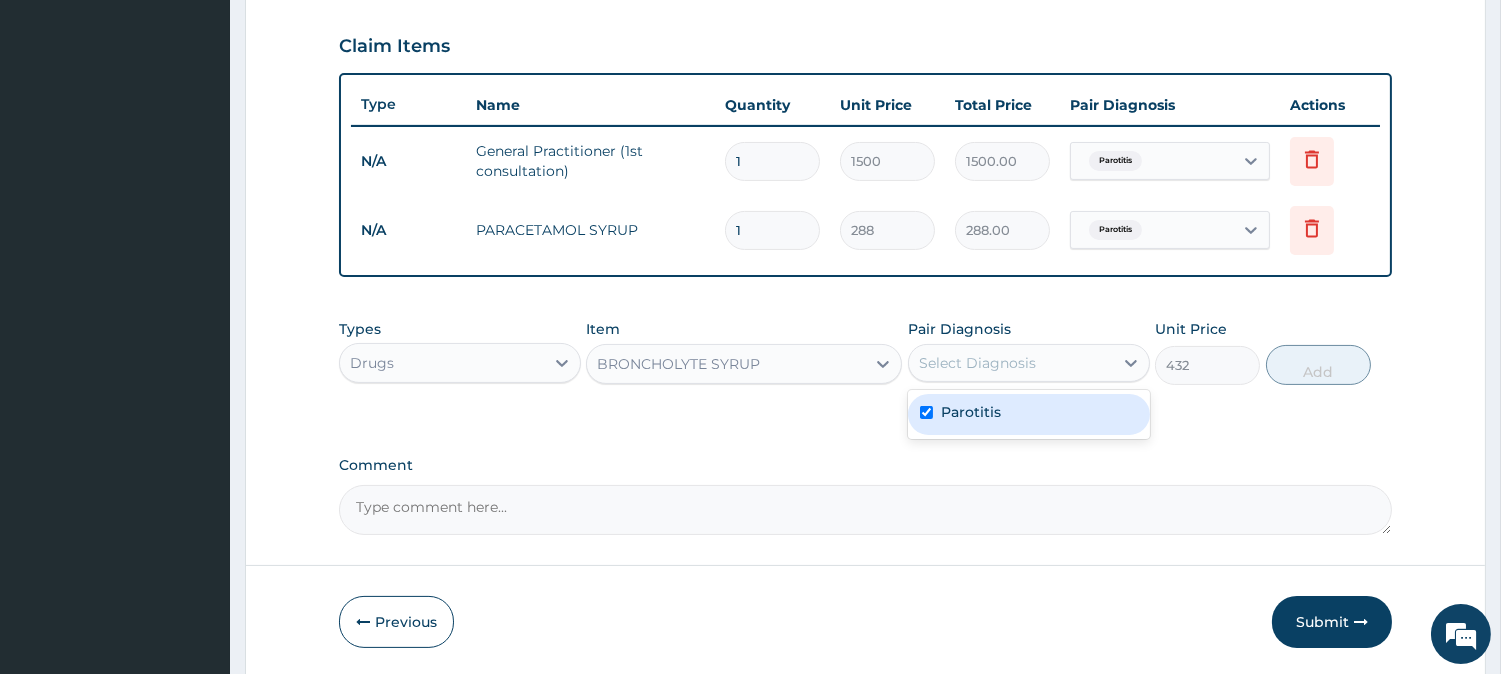 checkbox on "true" 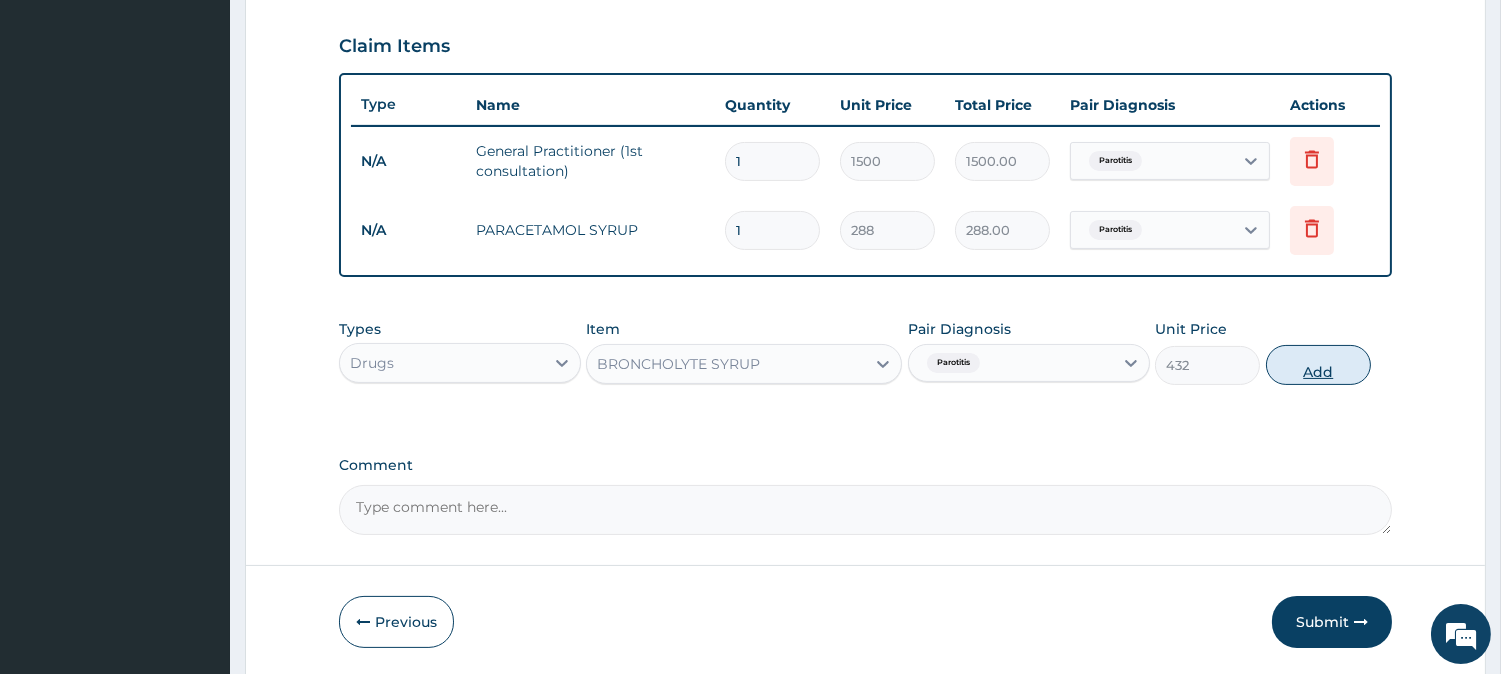 click on "Add" at bounding box center [1318, 365] 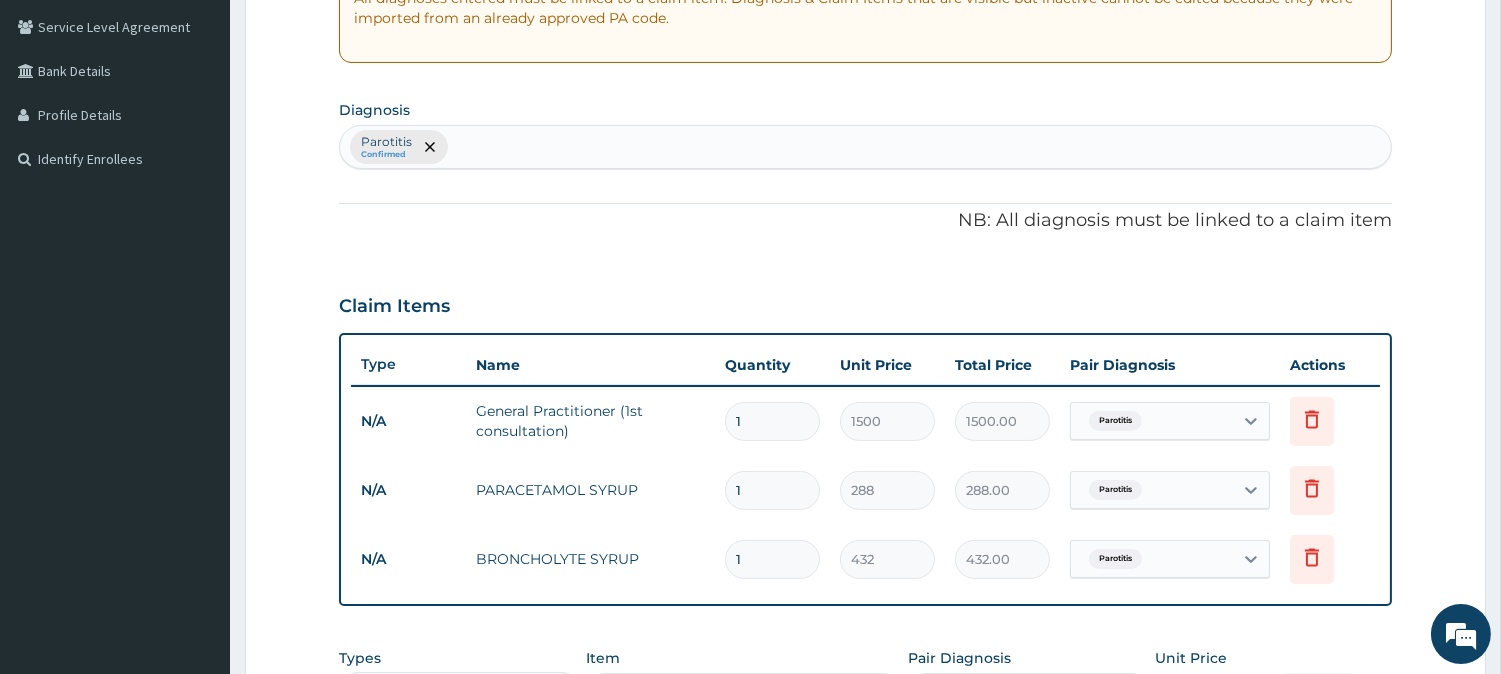 scroll, scrollTop: 406, scrollLeft: 0, axis: vertical 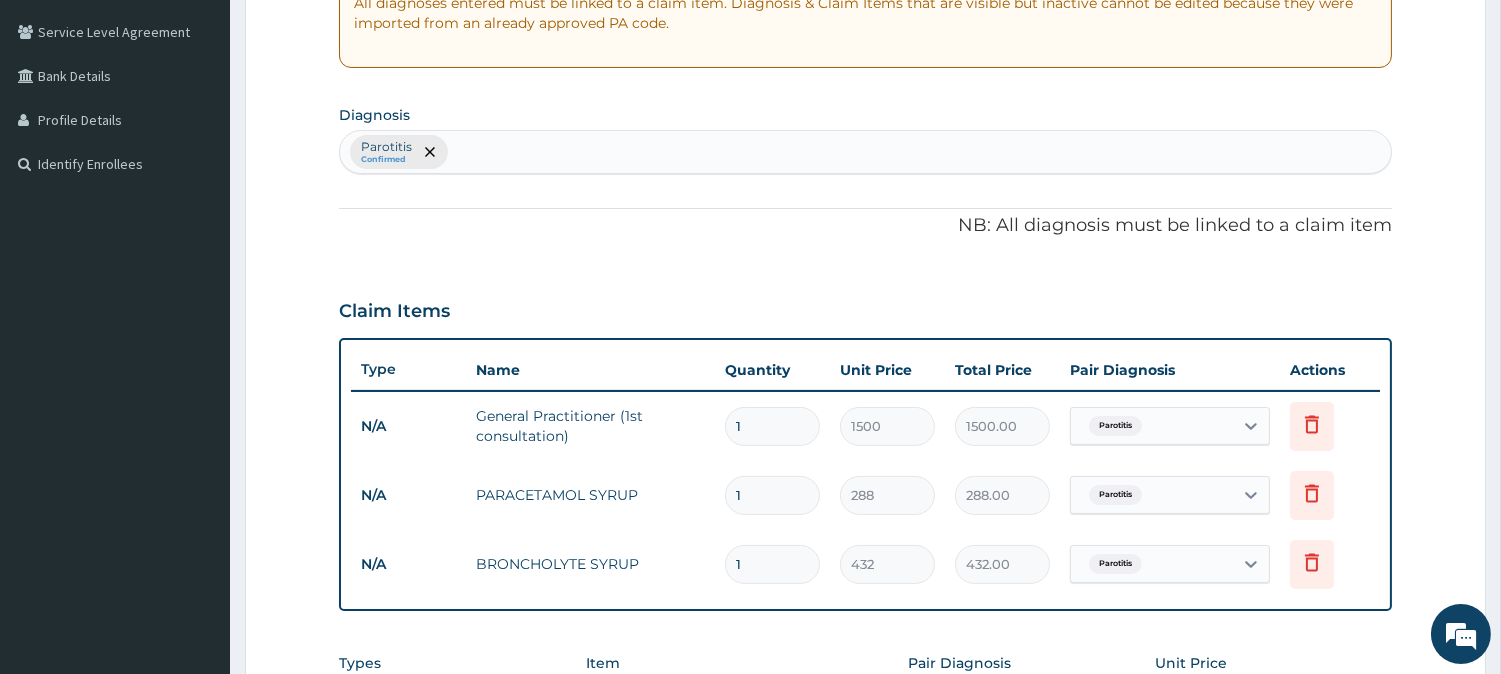 click on "Parotitis Confirmed" at bounding box center [865, 152] 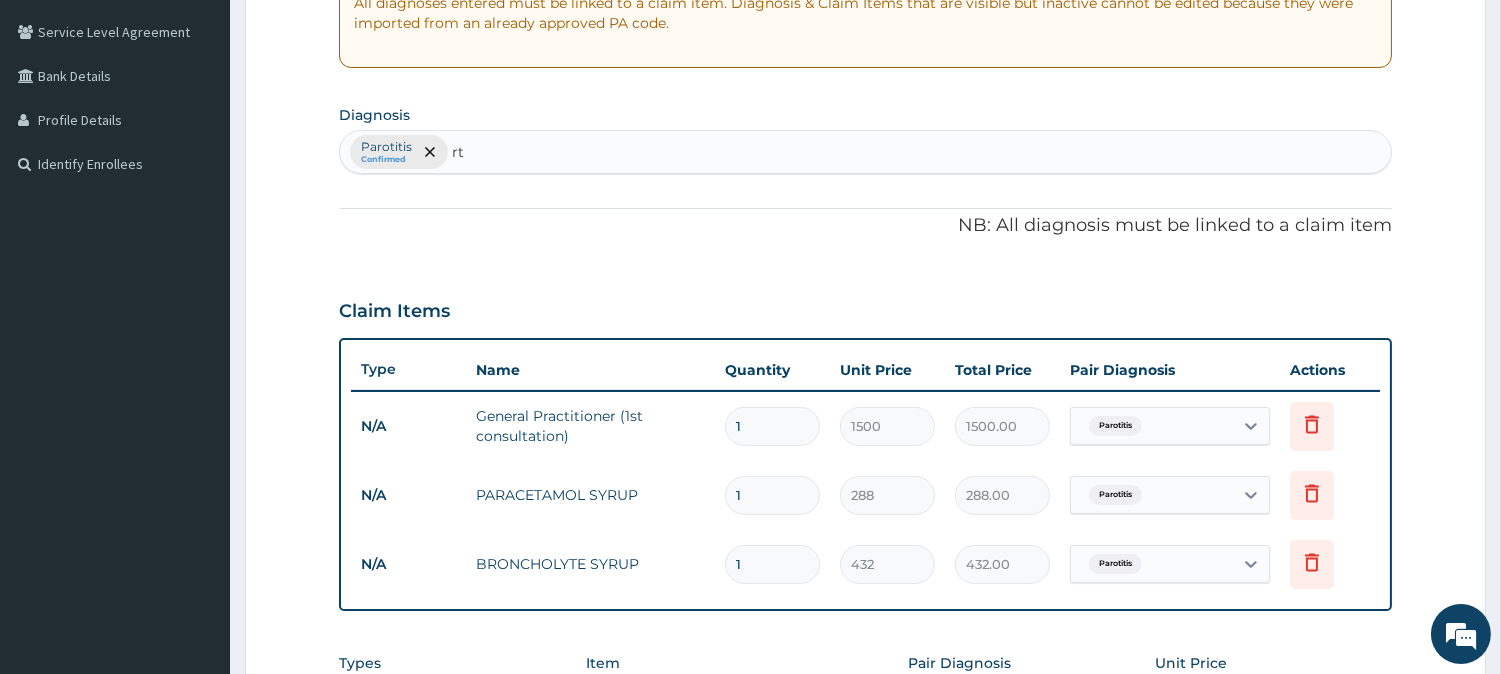 type on "rti" 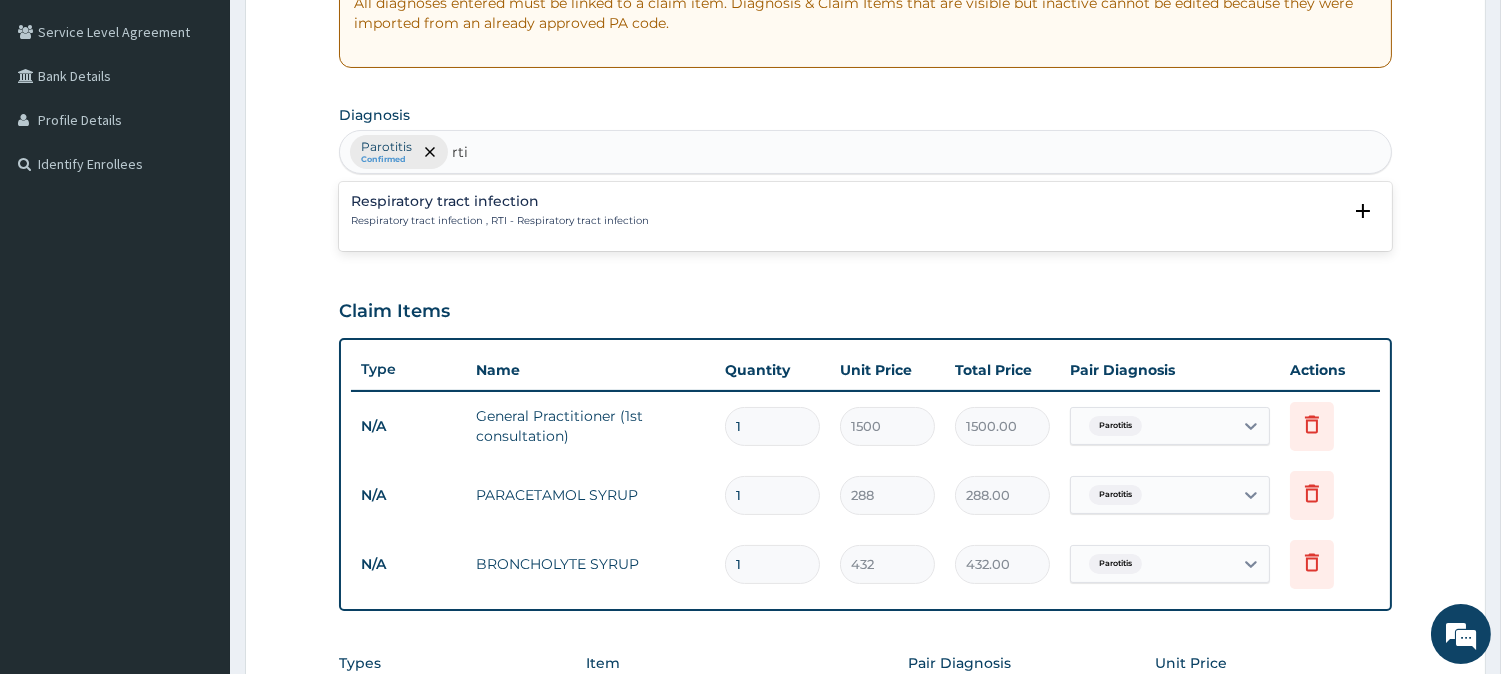 click on "Respiratory tract infection Respiratory tract infection , RTI - Respiratory tract infection" at bounding box center [865, 211] 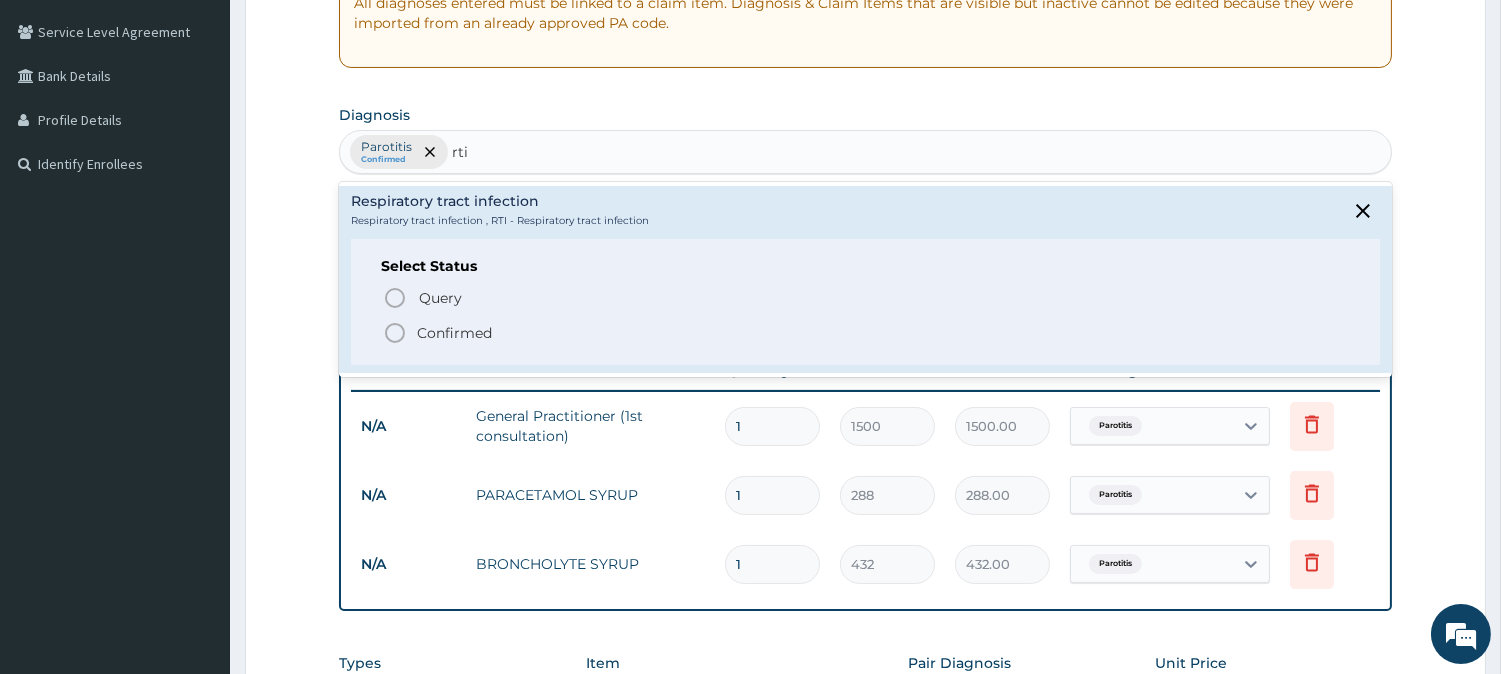 click on "Confirmed" at bounding box center (866, 333) 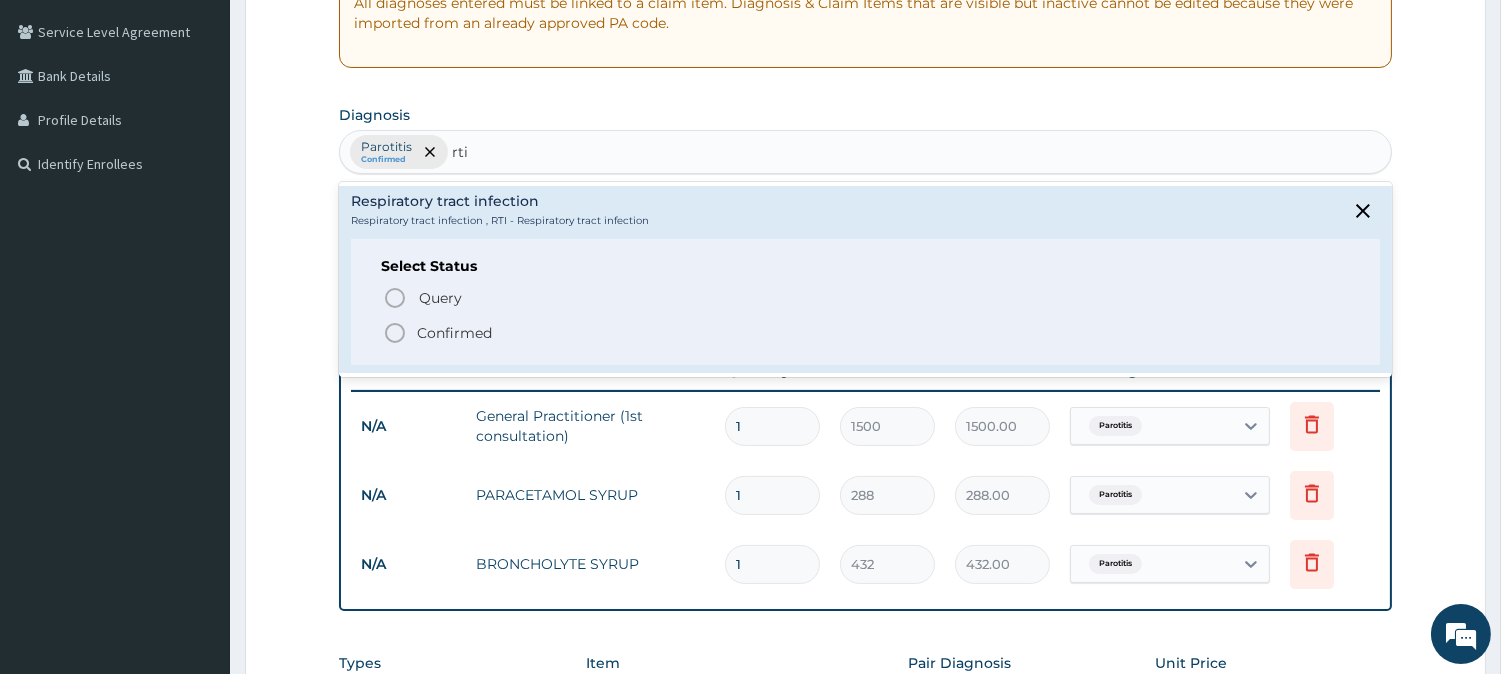 type 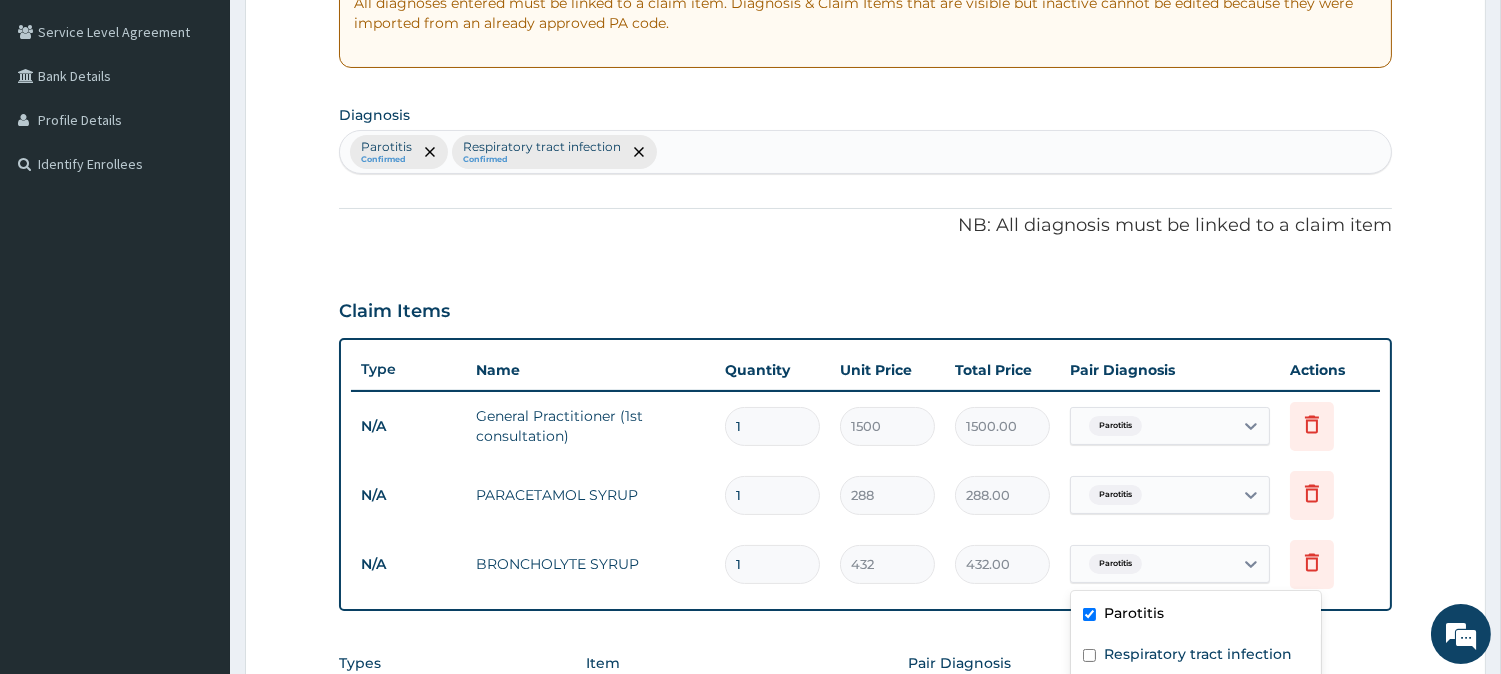 click on "Parotitis" at bounding box center [1115, 564] 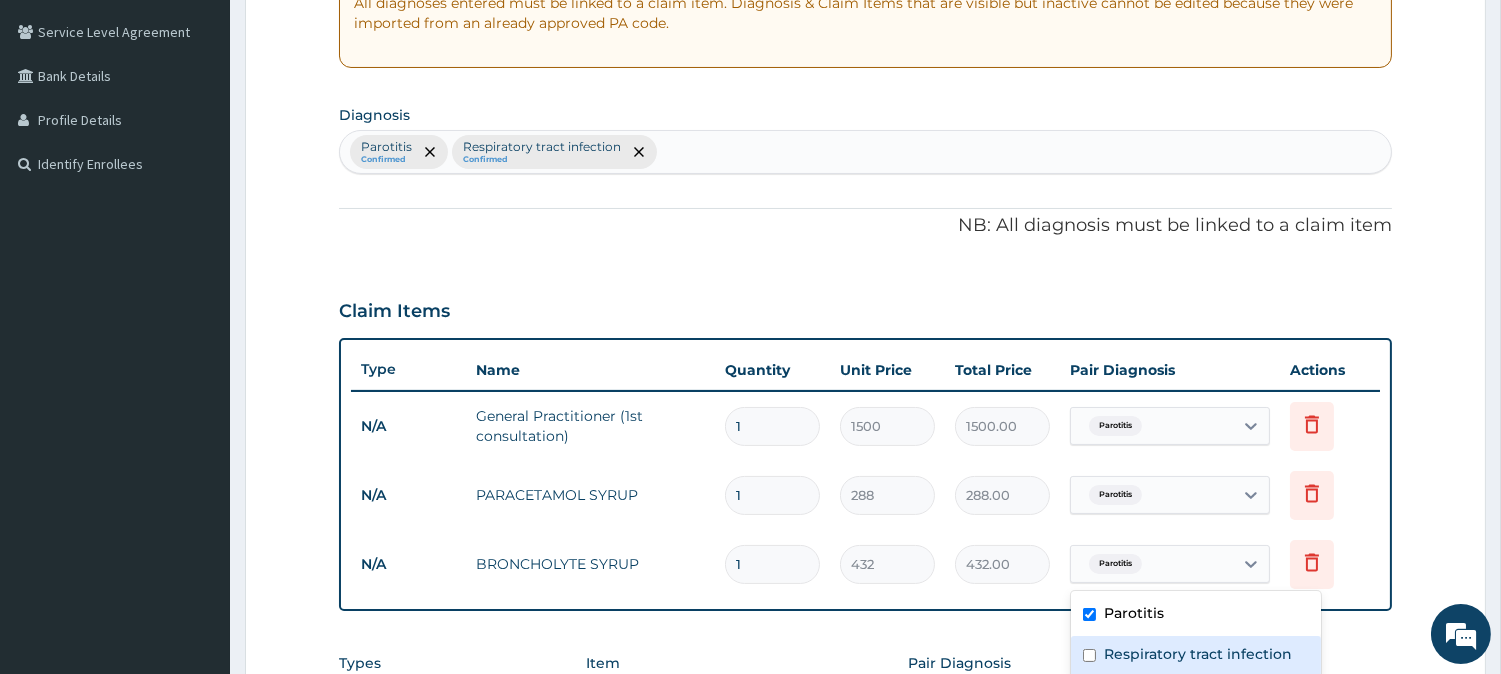click at bounding box center (1089, 655) 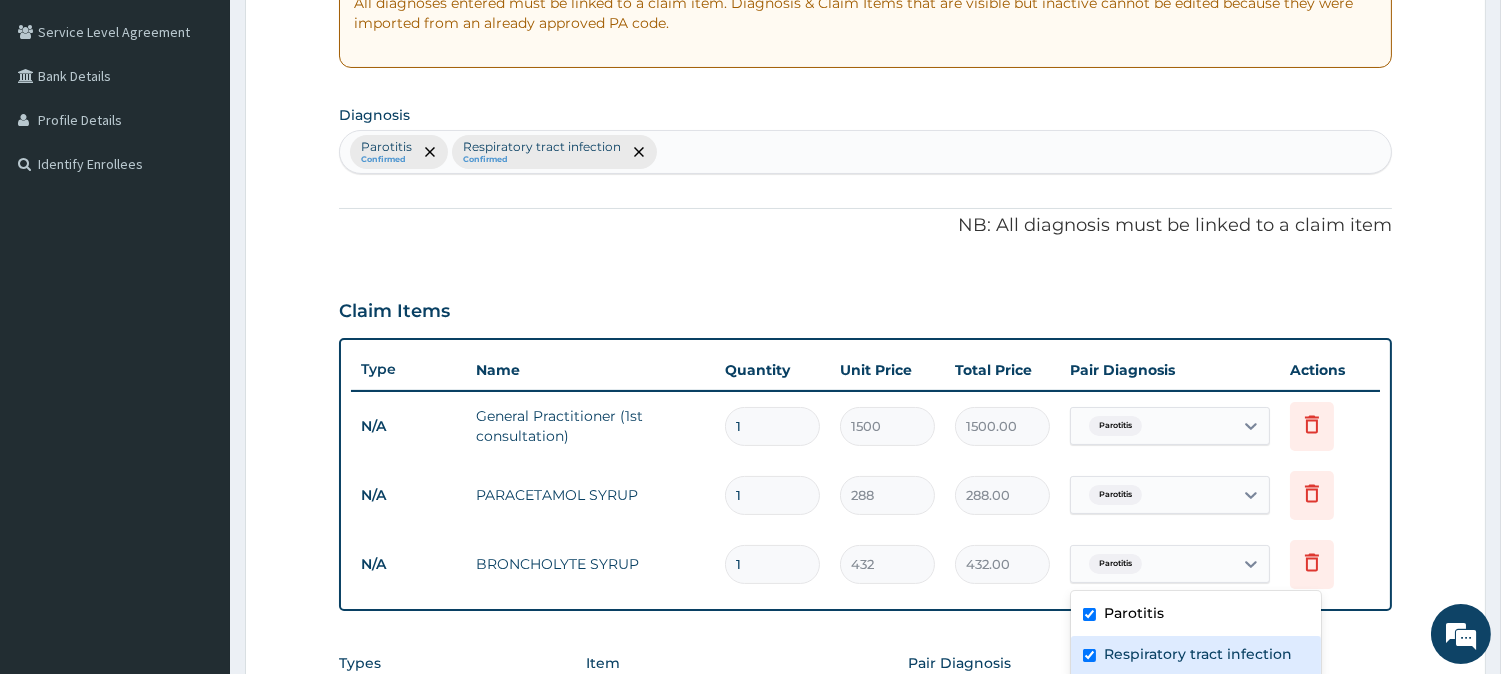 checkbox on "true" 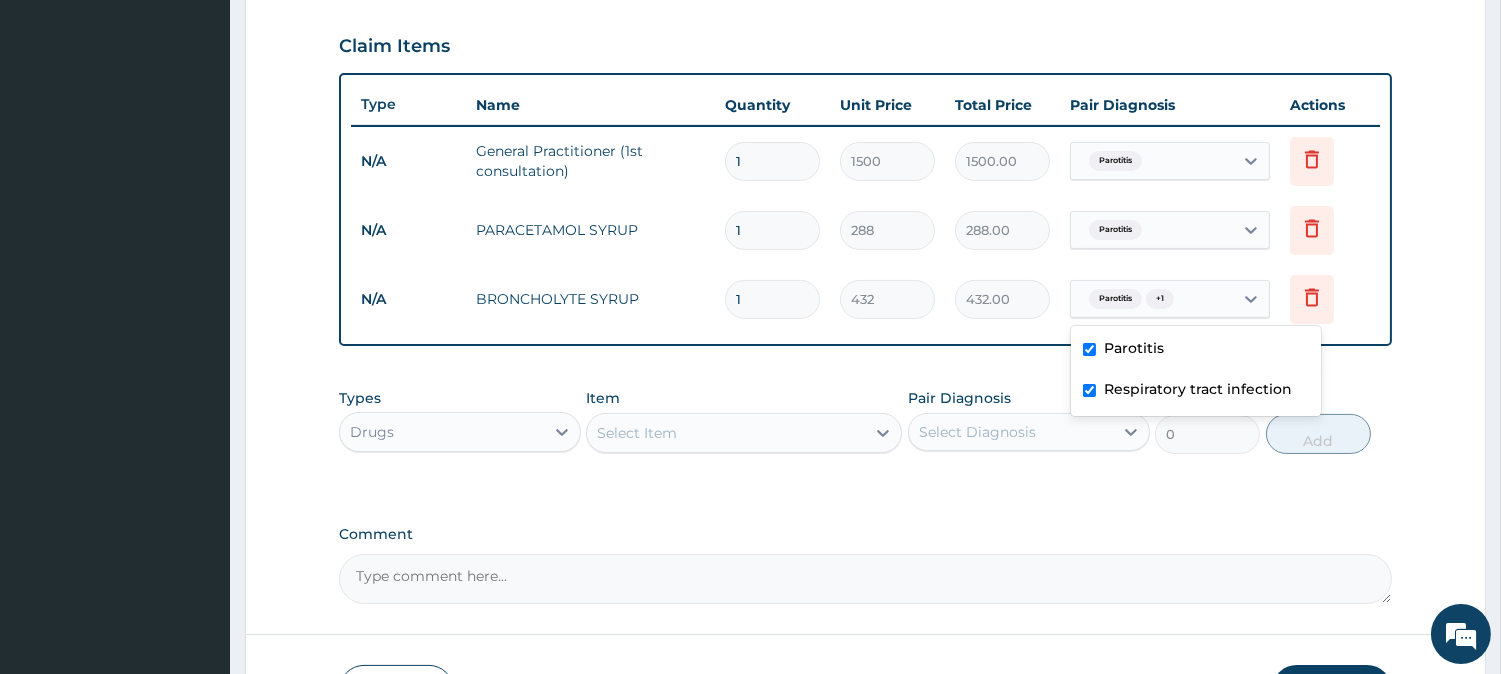 scroll, scrollTop: 684, scrollLeft: 0, axis: vertical 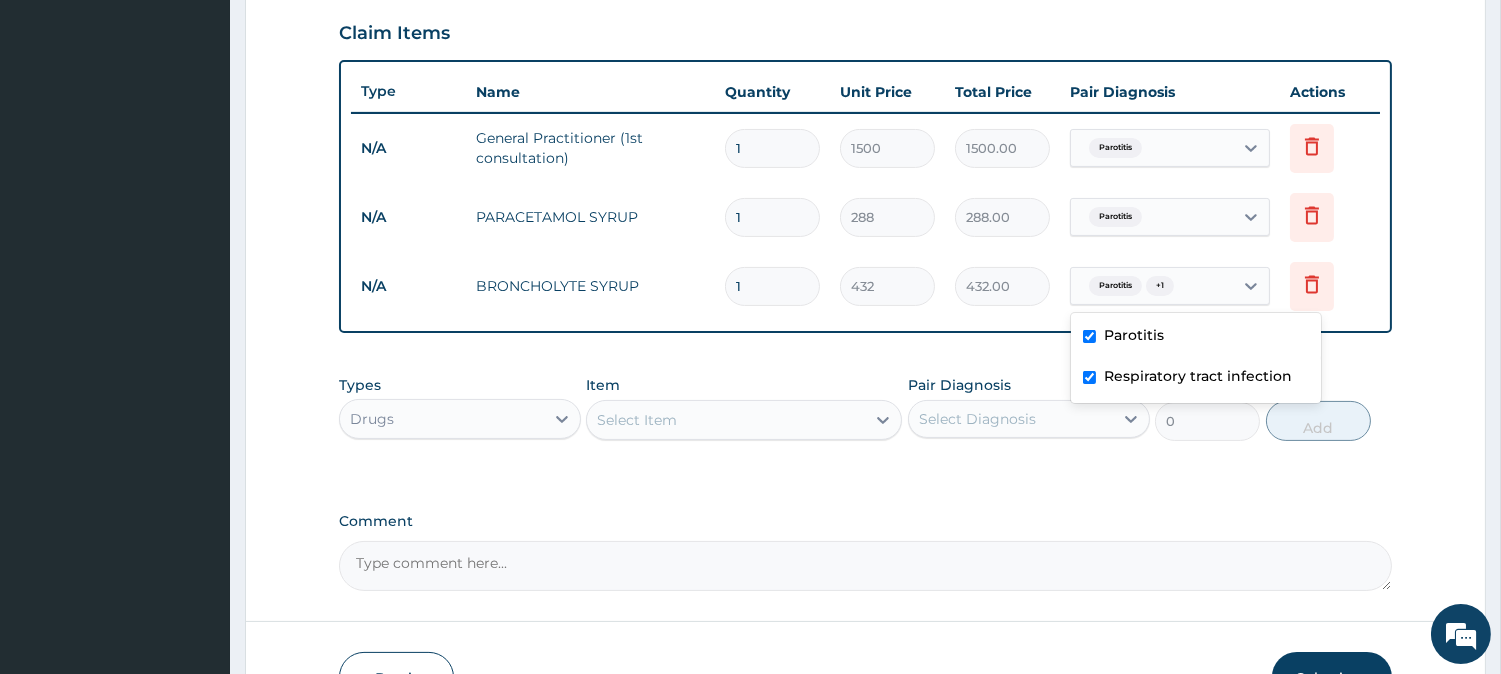 click on "Step  2  of 2 PA Code / Prescription Code Enter Code(Secondary Care Only) Encounter Date 16-07-2025 Important Notice Please enter PA codes before entering items that are not attached to a PA code   All diagnoses entered must be linked to a claim item. Diagnosis & Claim Items that are visible but inactive cannot be edited because they were imported from an already approved PA code. Diagnosis Parotitis Confirmed Respiratory tract infection Confirmed NB: All diagnosis must be linked to a claim item Claim Items Type Name Quantity Unit Price Total Price Pair Diagnosis Actions N/A General Practitioner (1st consultation) 1 1500 1500.00 Parotitis Delete N/A PARACETAMOL SYRUP 1 288 288.00 Parotitis Delete N/A BRONCHOLYTE SYRUP 1 432 432.00 option Respiratory tract infection, selected. option Parotitis focused, 1 of 2. 2 results available. Use Up and Down to choose options, press Enter to select the currently focused option, press Escape to exit the menu, press Tab to select the option and exit the menu. Parotitis  + 1" at bounding box center (865, 78) 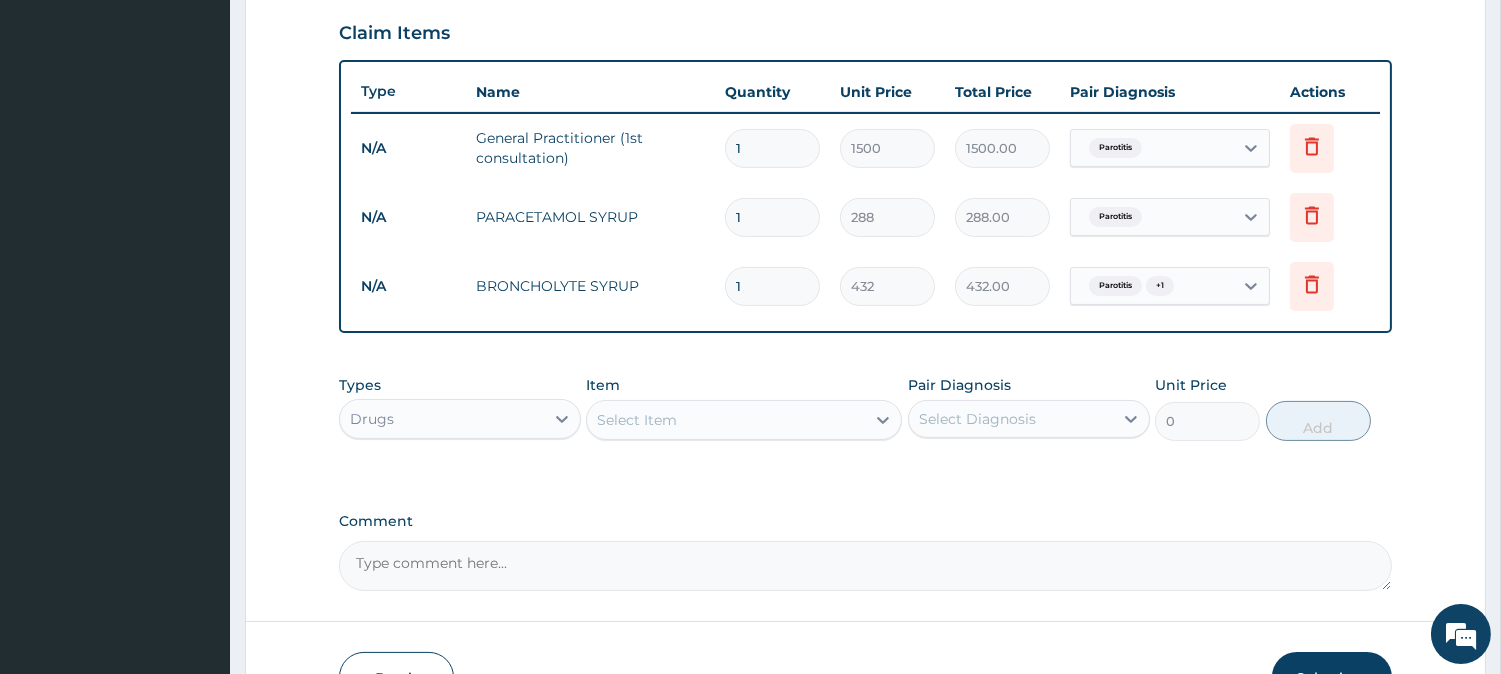 click on "Select Item" at bounding box center (726, 420) 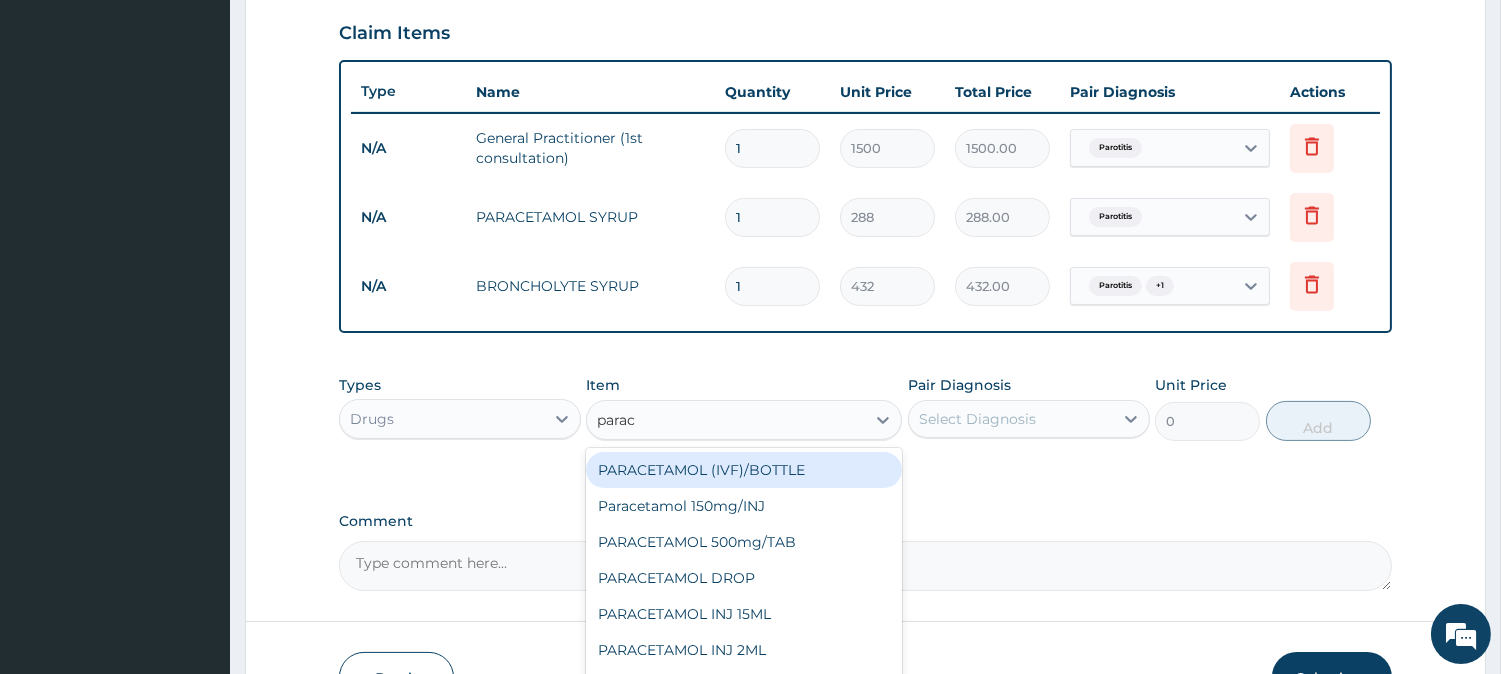 type on "parace" 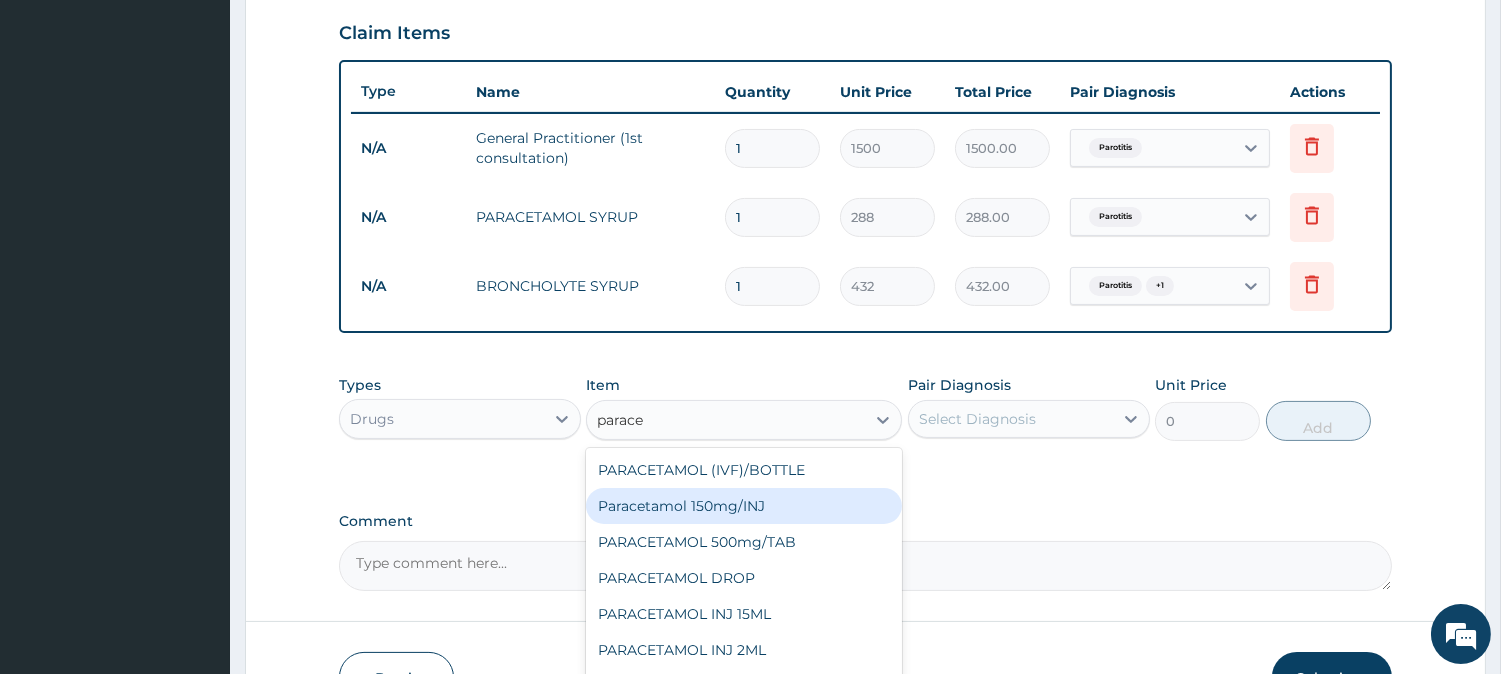 click on "Paracetamol 150mg/INJ" at bounding box center (744, 506) 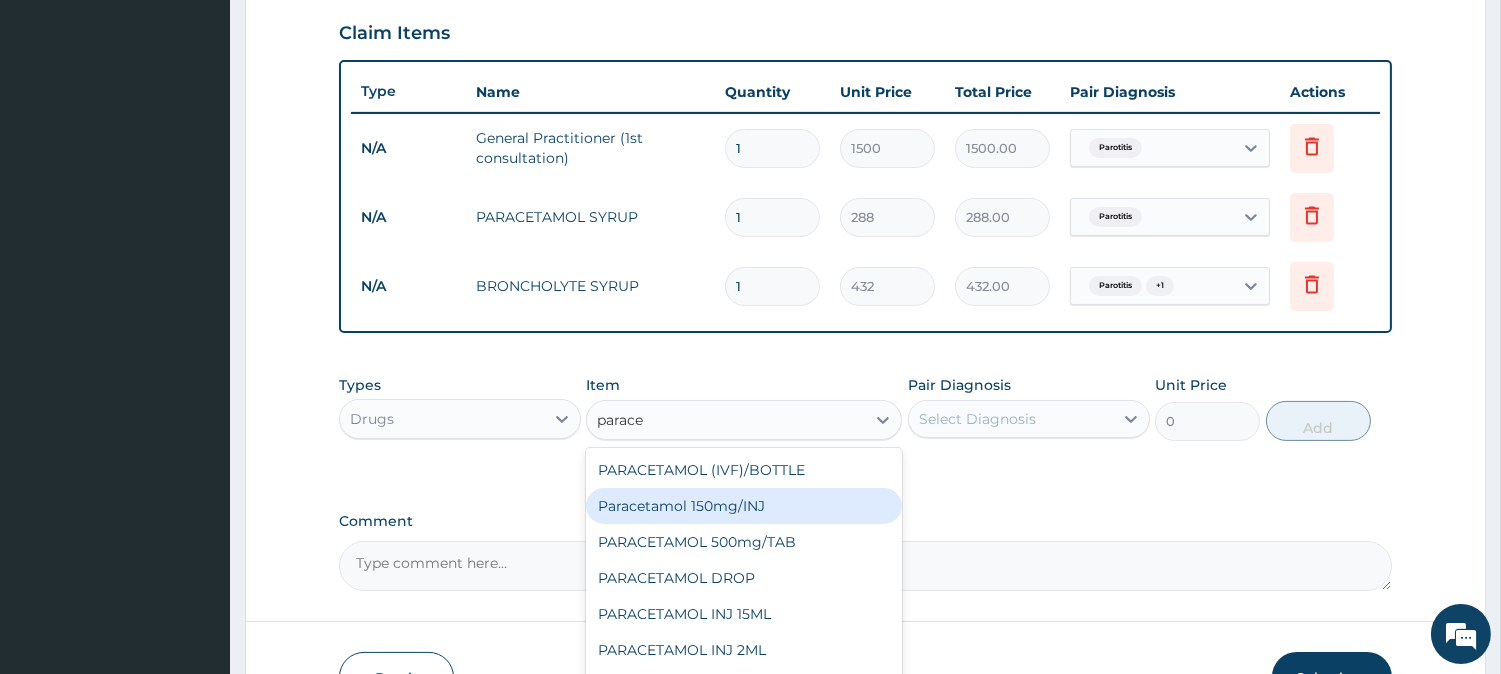 type 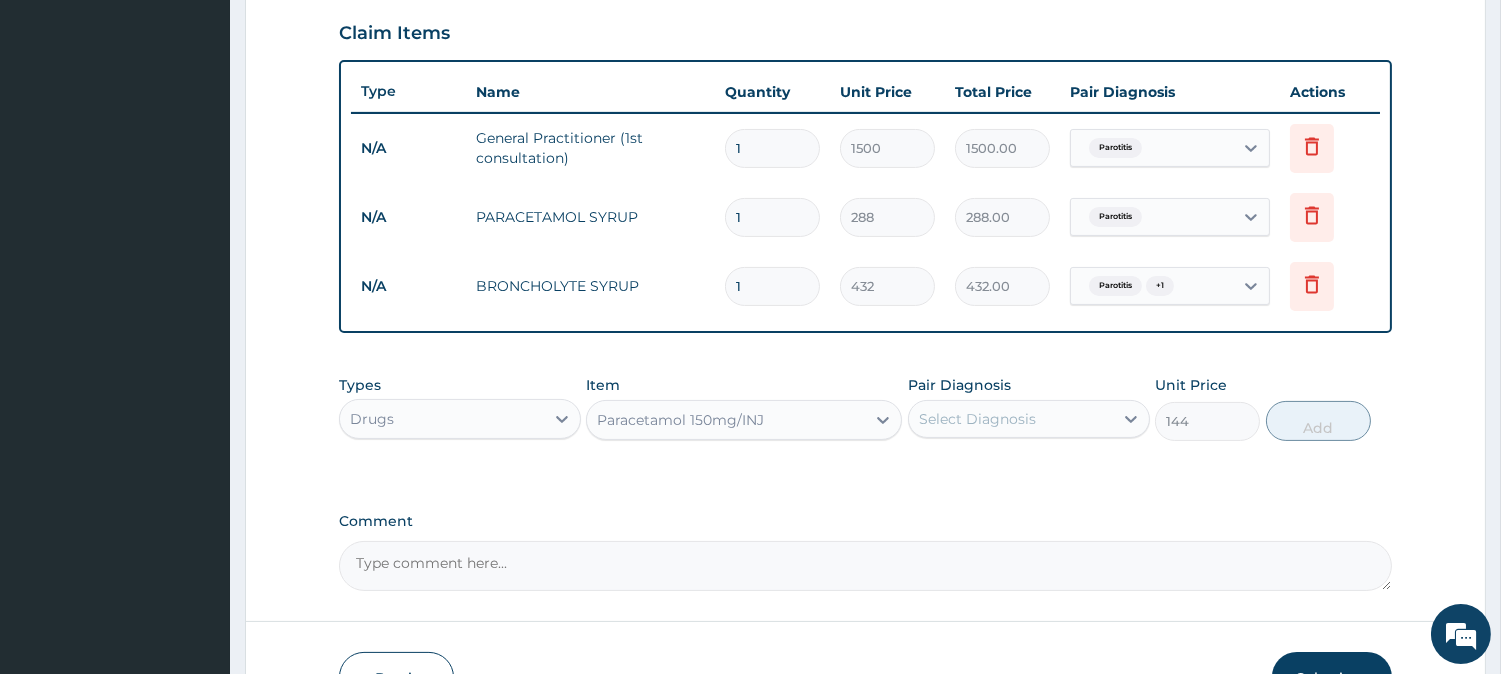 click on "Select Diagnosis" at bounding box center (977, 419) 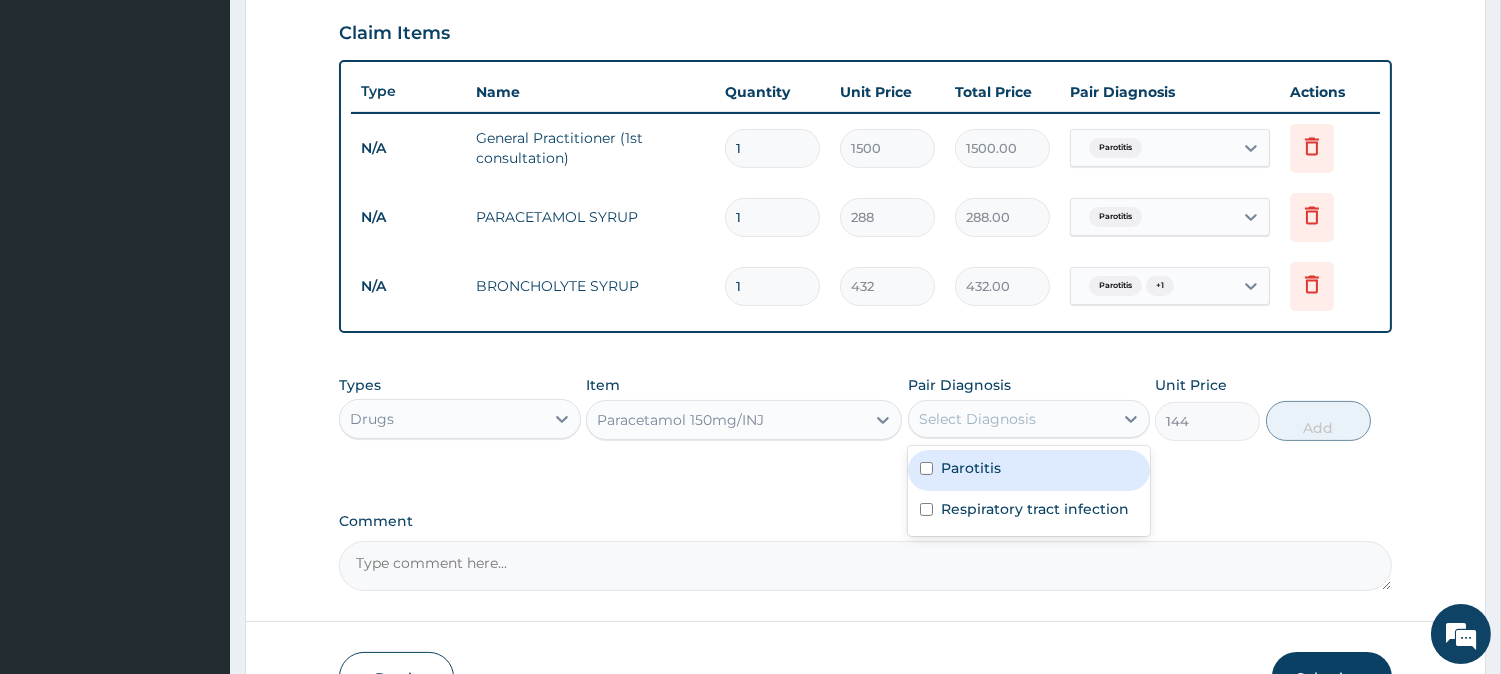 click on "Parotitis" at bounding box center (971, 468) 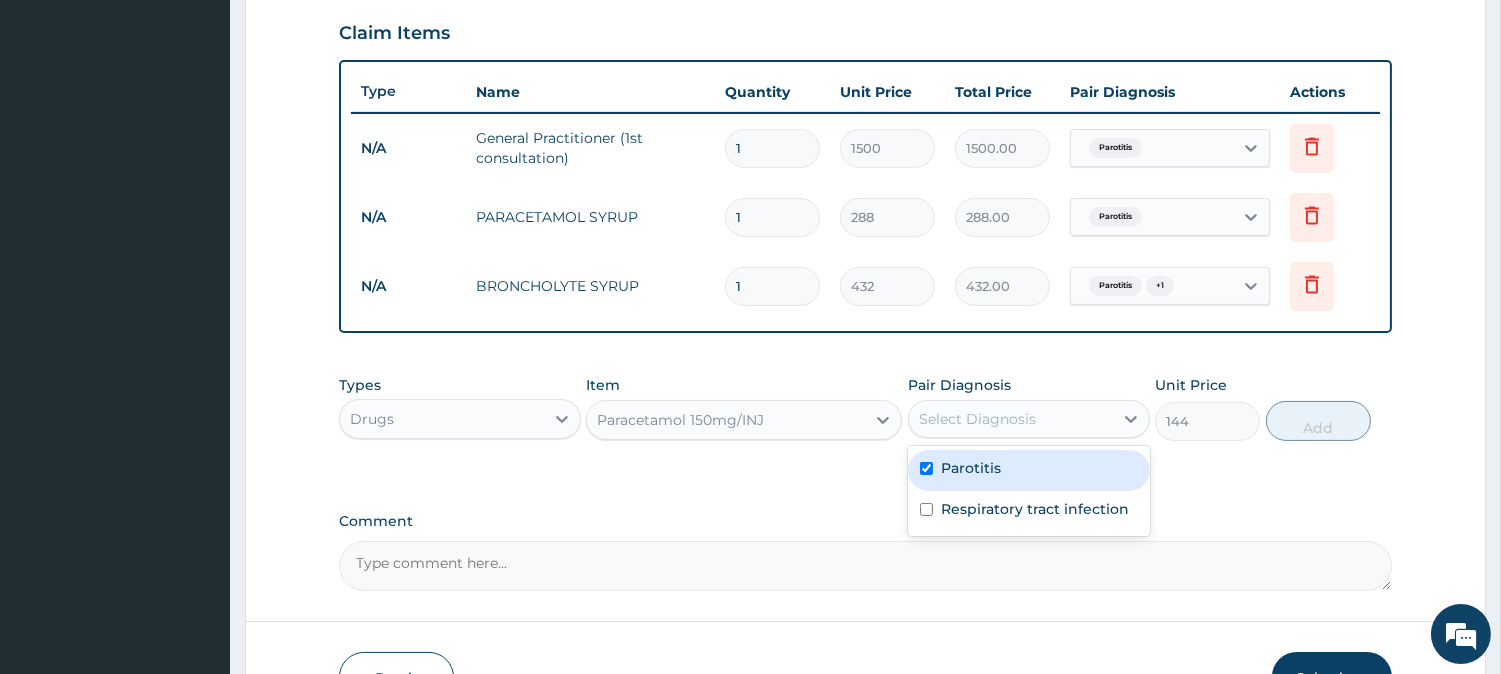 checkbox on "true" 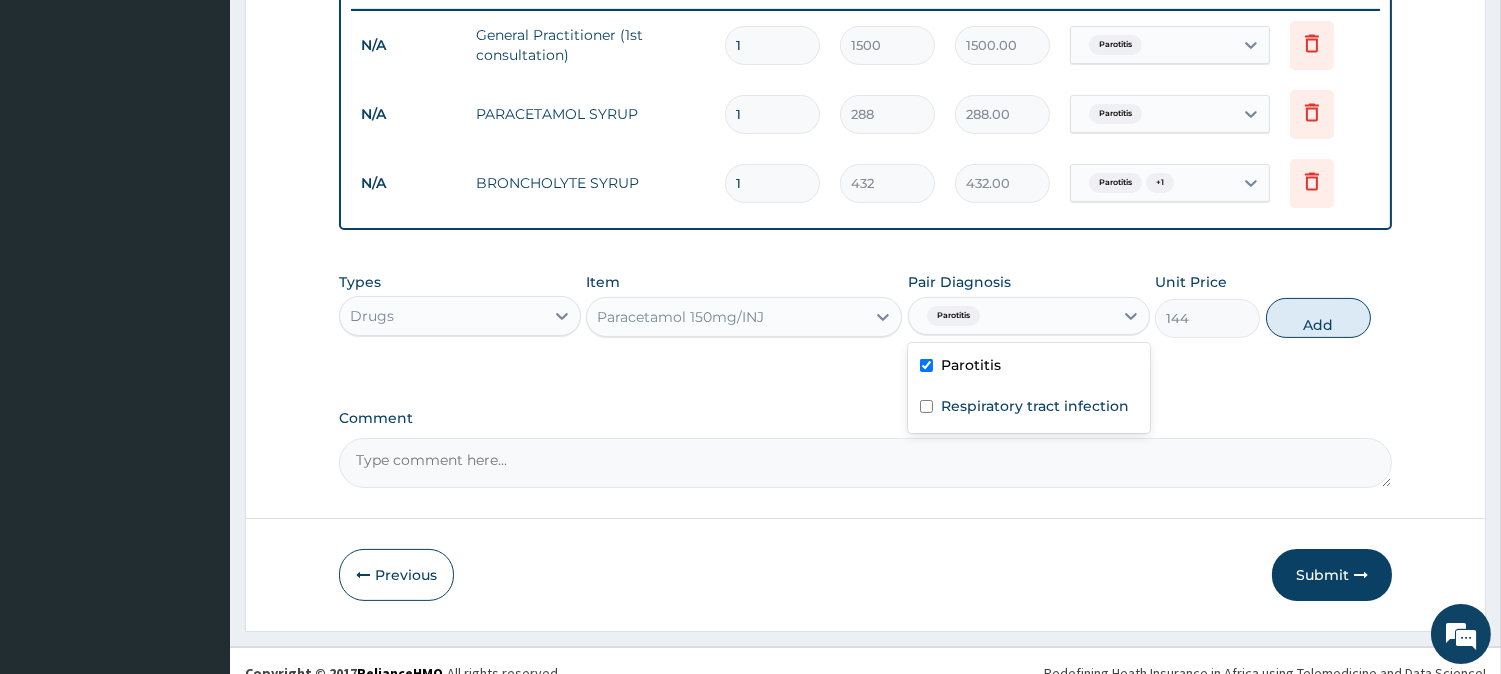 scroll, scrollTop: 803, scrollLeft: 0, axis: vertical 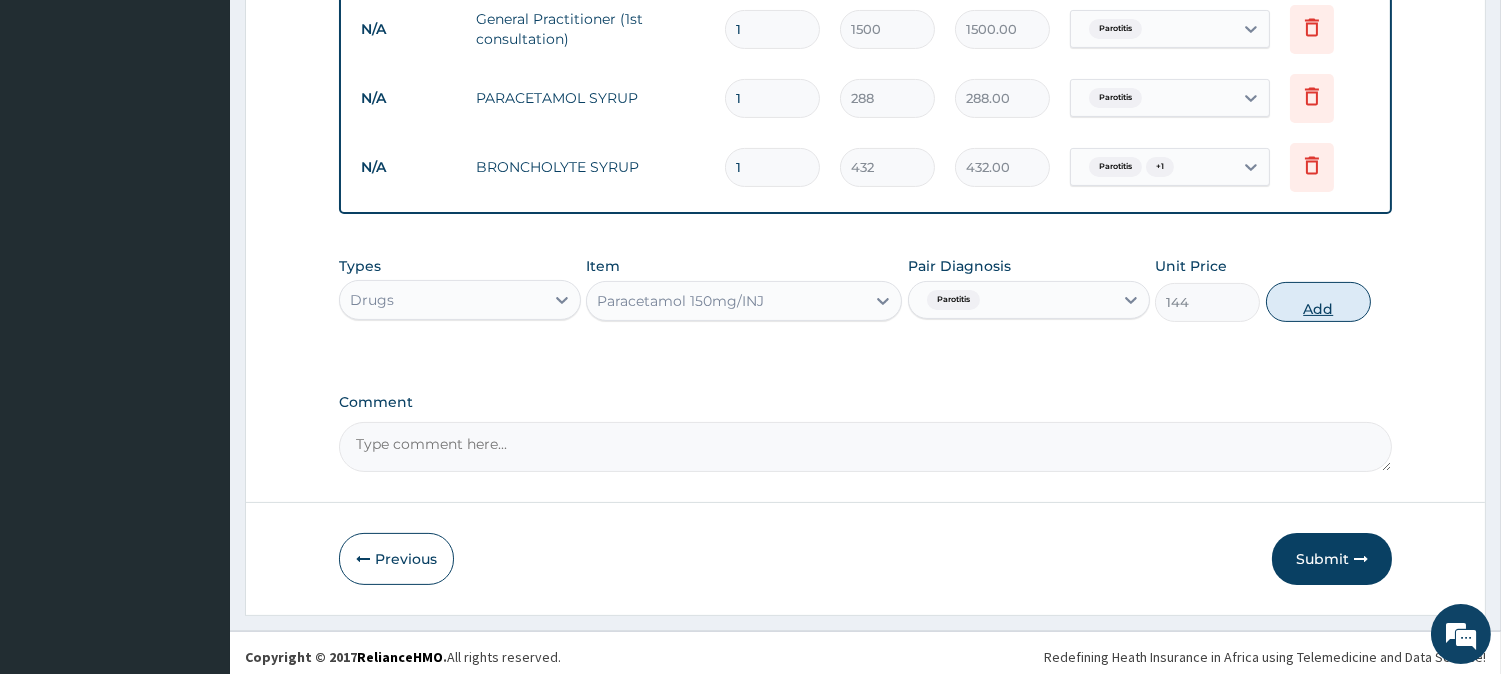 click on "Add" at bounding box center [1318, 302] 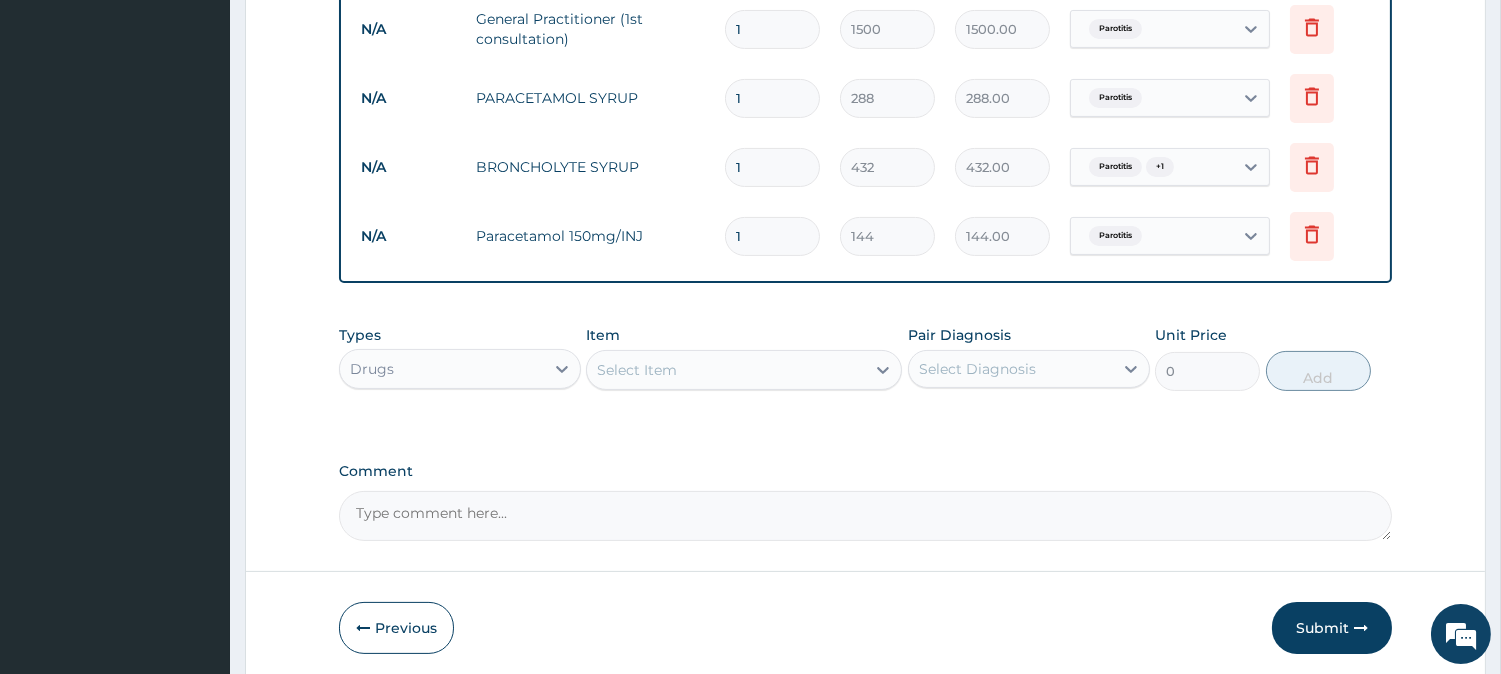 click on "Select Item" at bounding box center (726, 370) 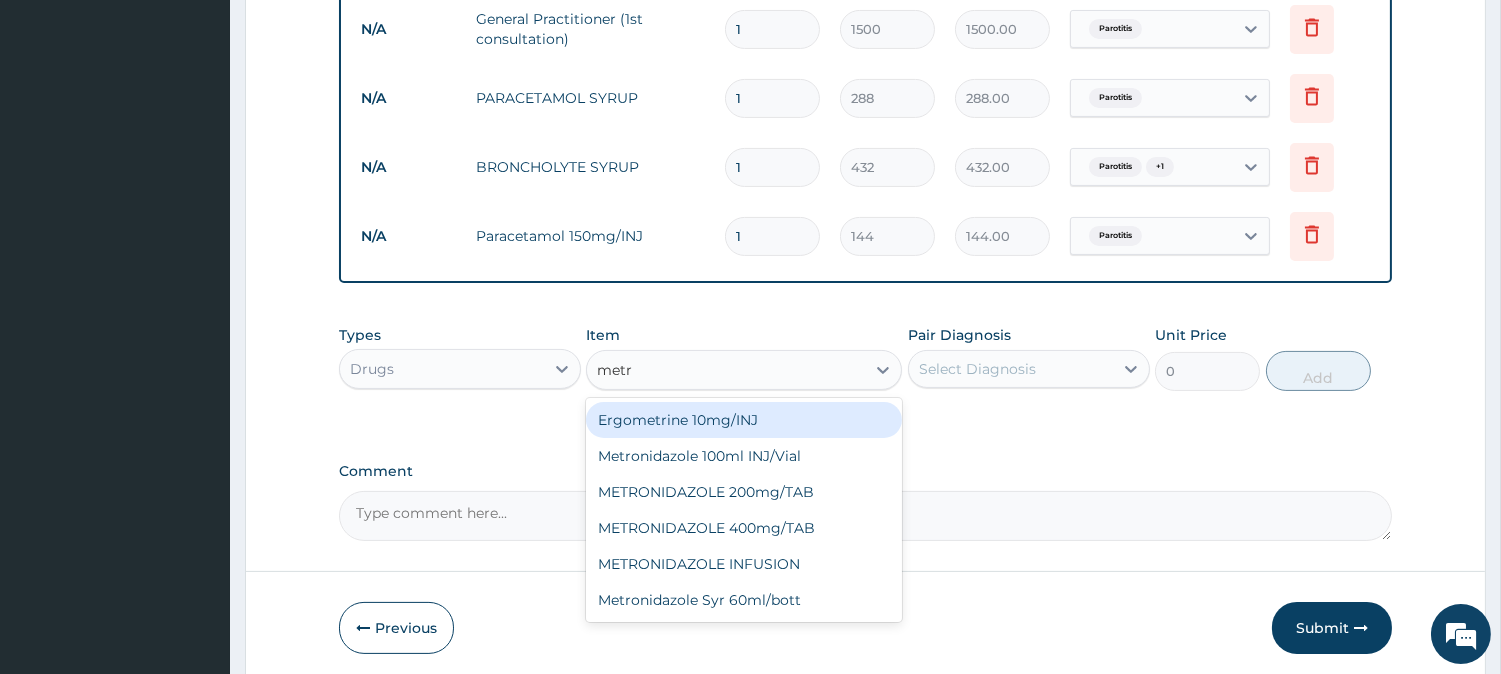 type on "metro" 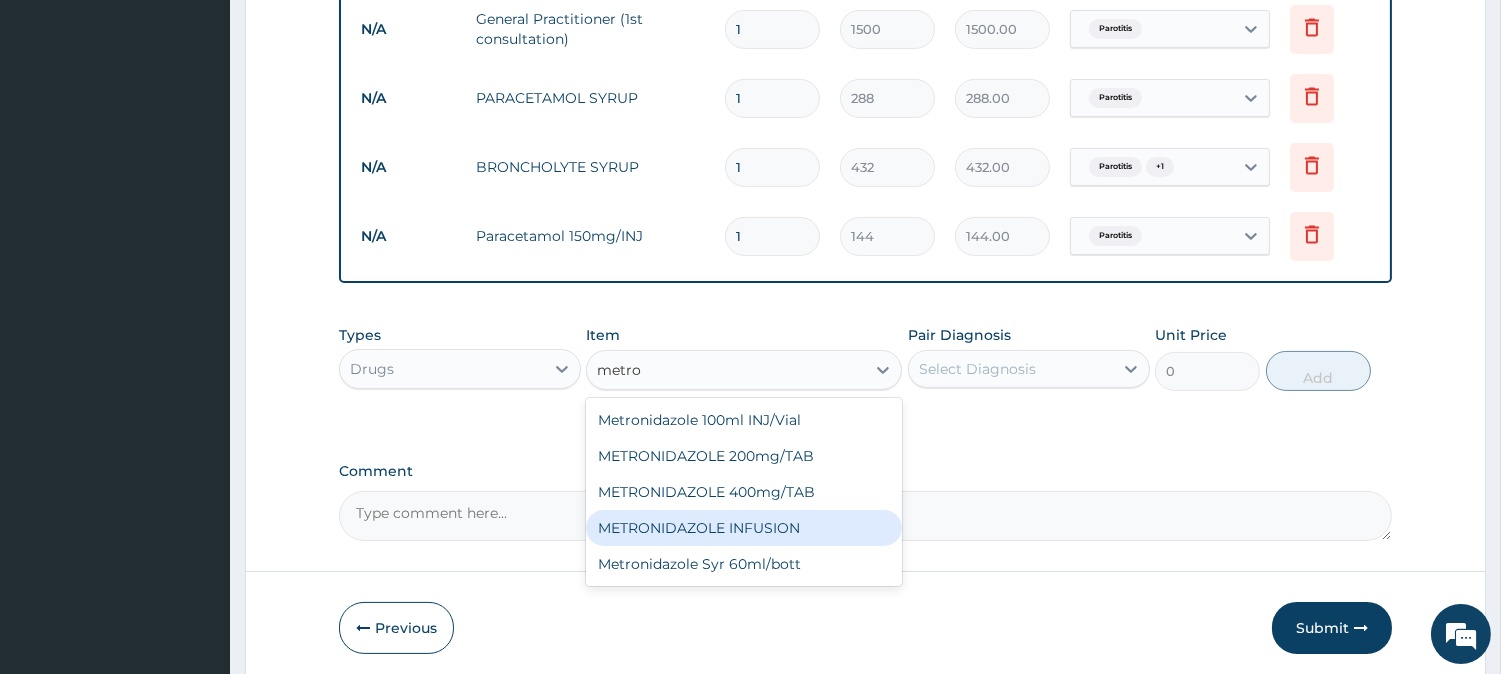 click on "METRONIDAZOLE INFUSION" at bounding box center [744, 528] 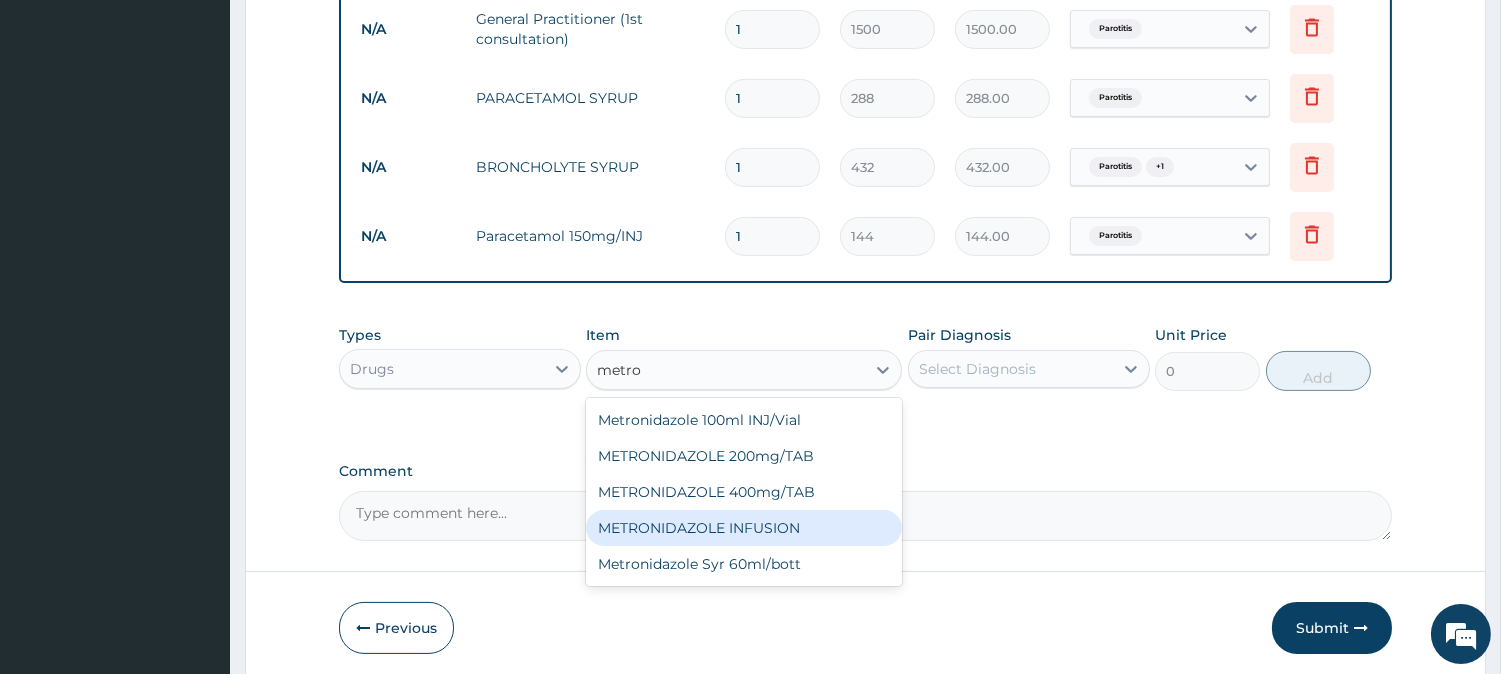 type 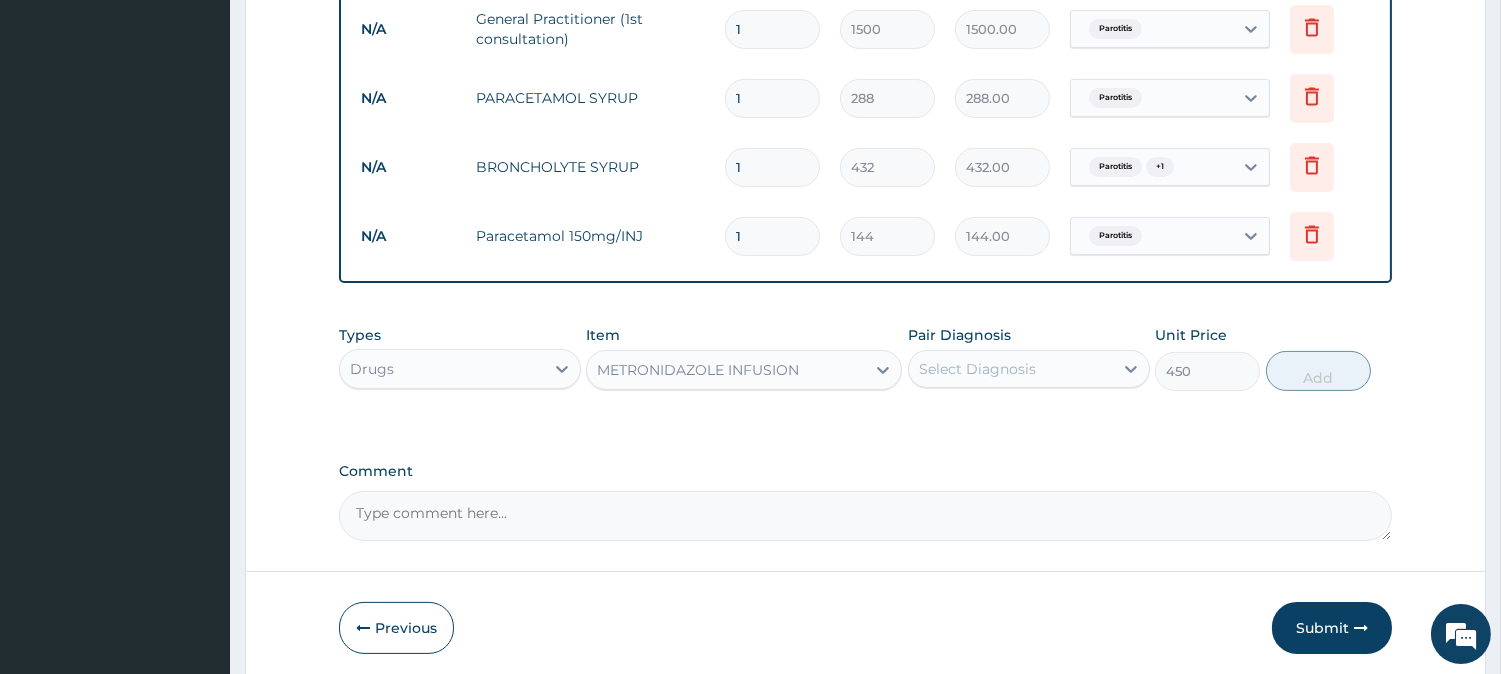 click on "Select Diagnosis" at bounding box center [1011, 369] 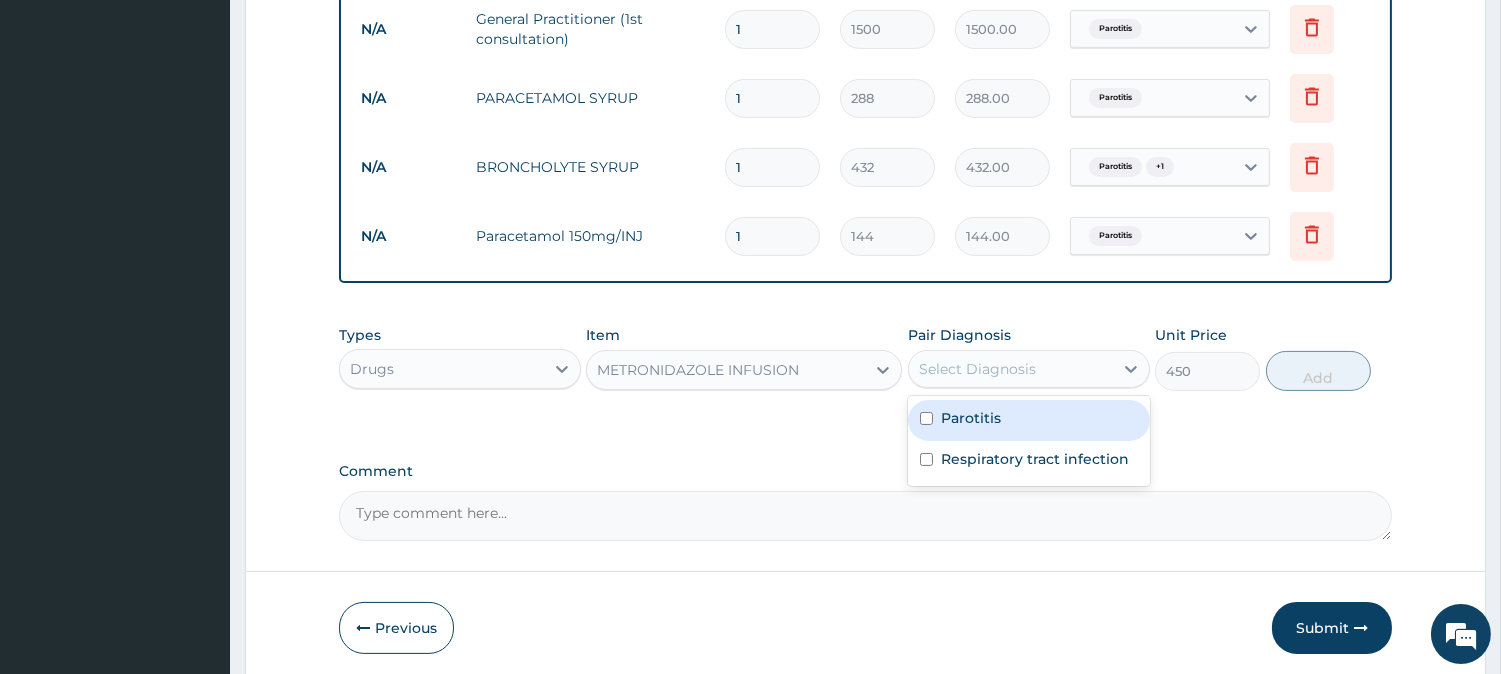 click on "Parotitis" at bounding box center [971, 418] 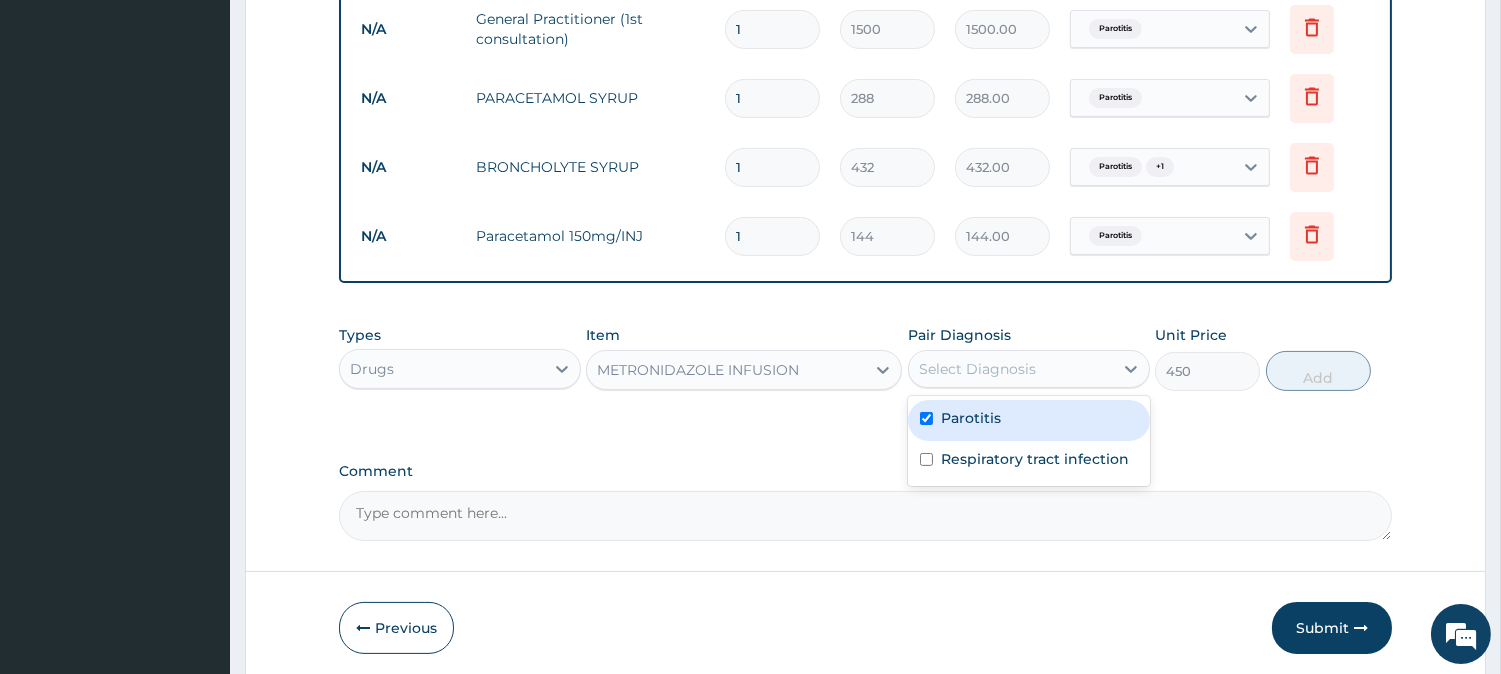 checkbox on "true" 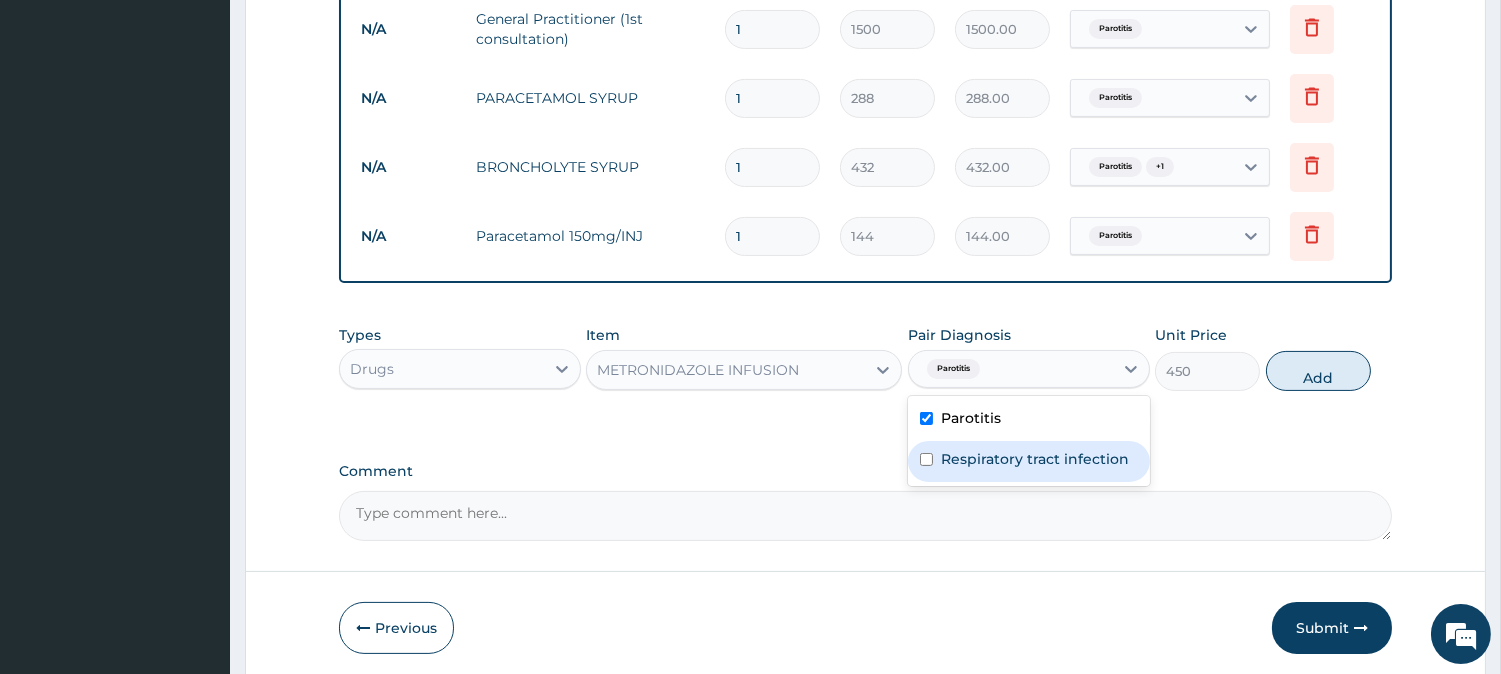 click on "Respiratory tract infection" at bounding box center (1035, 459) 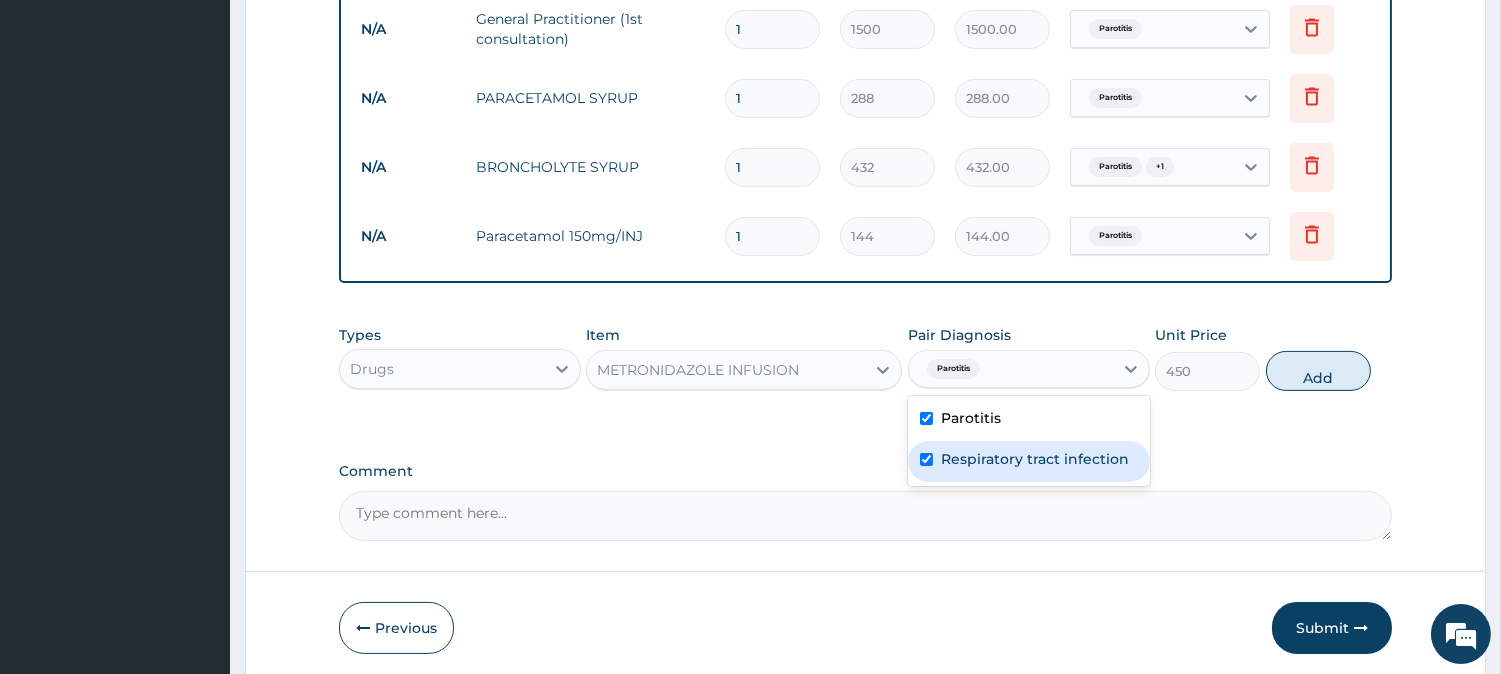 checkbox on "true" 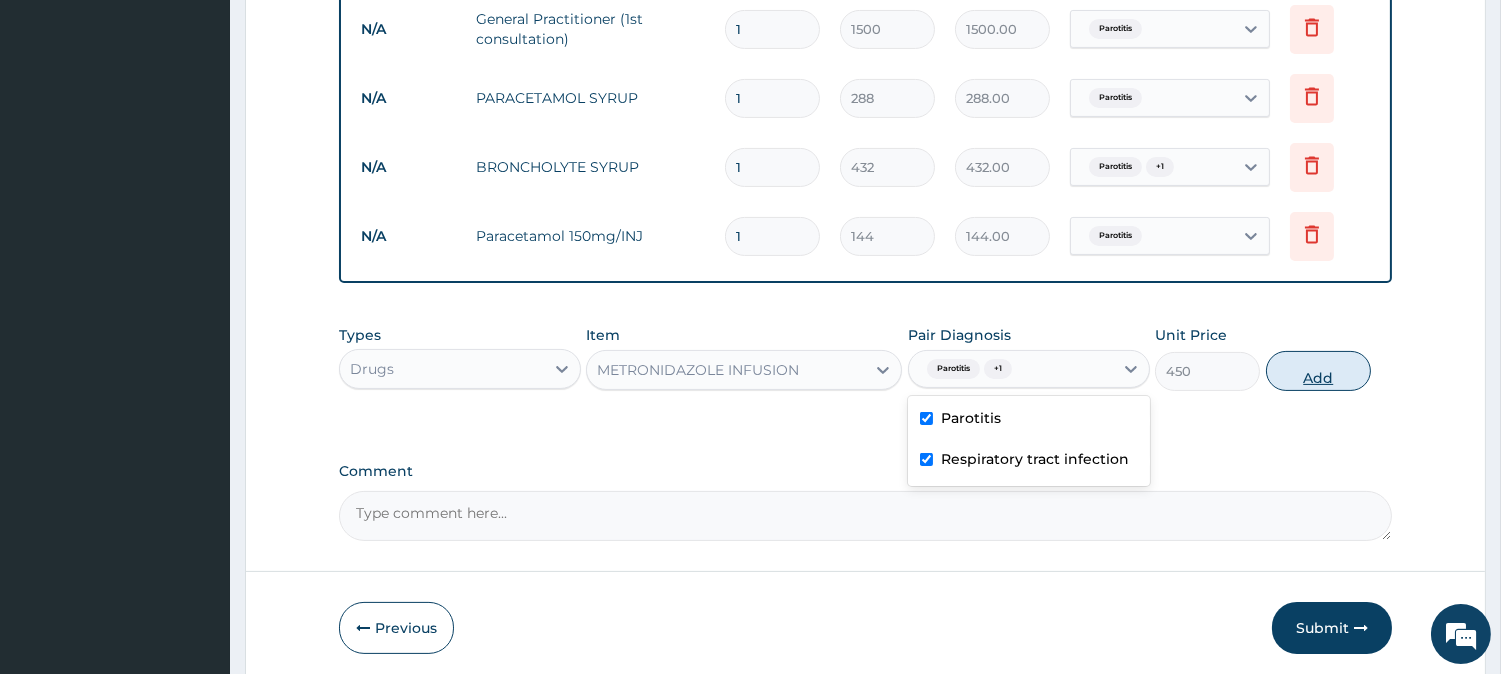 click on "Add" at bounding box center [1318, 371] 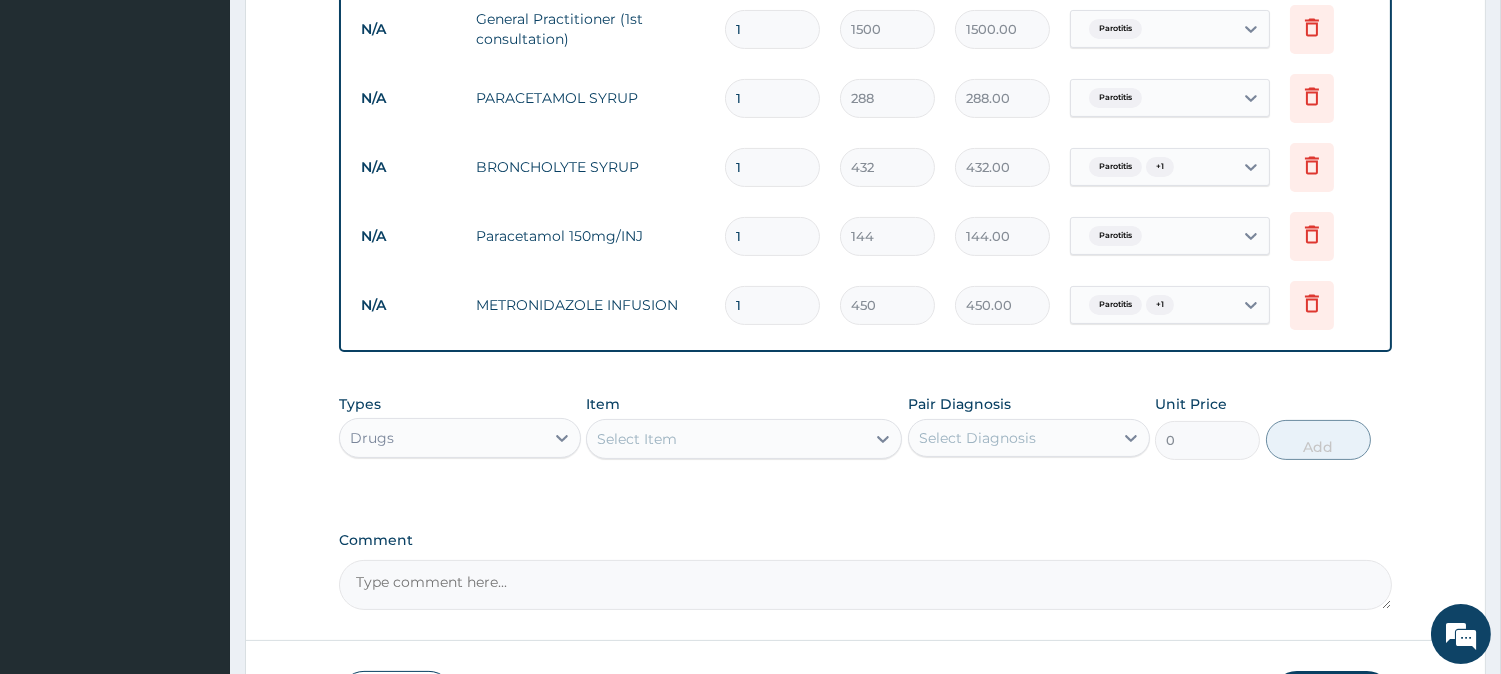 drag, startPoint x: 745, startPoint y: 301, endPoint x: 732, endPoint y: 302, distance: 13.038404 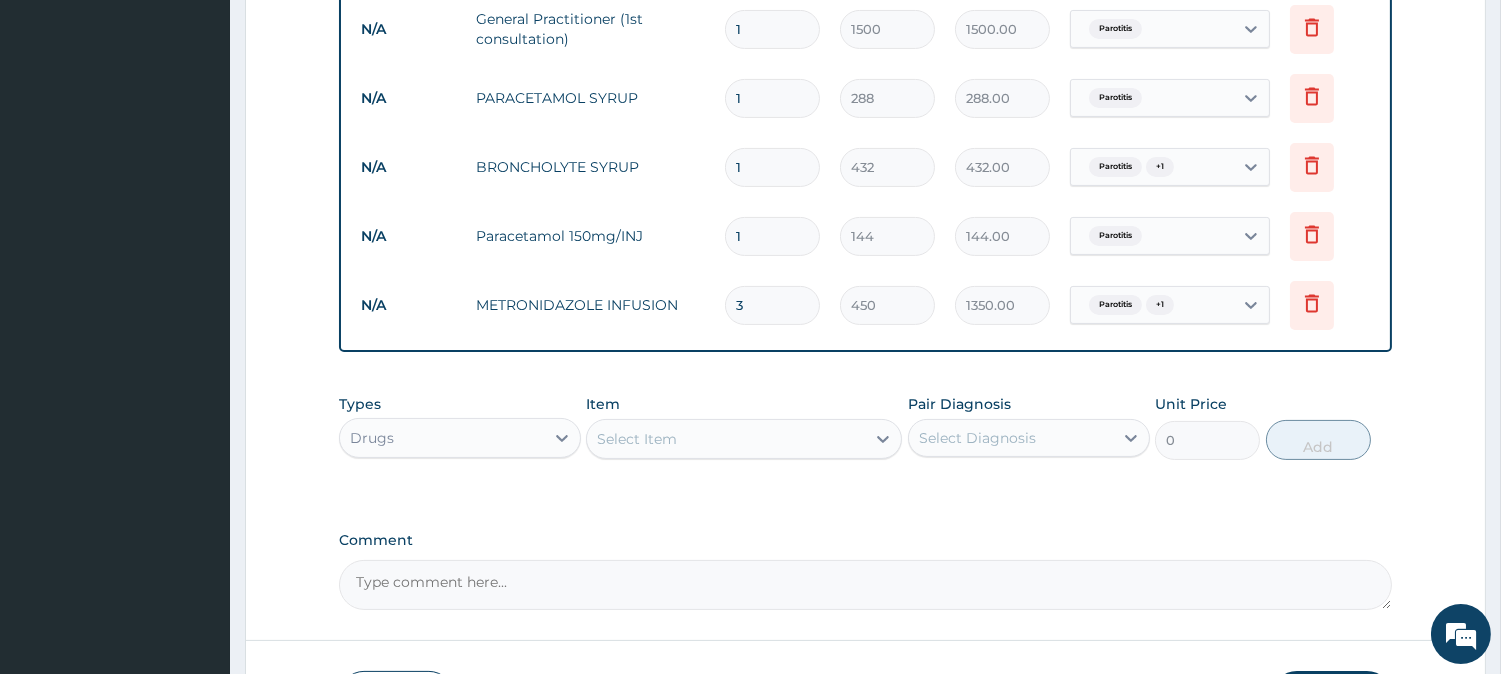type on "3" 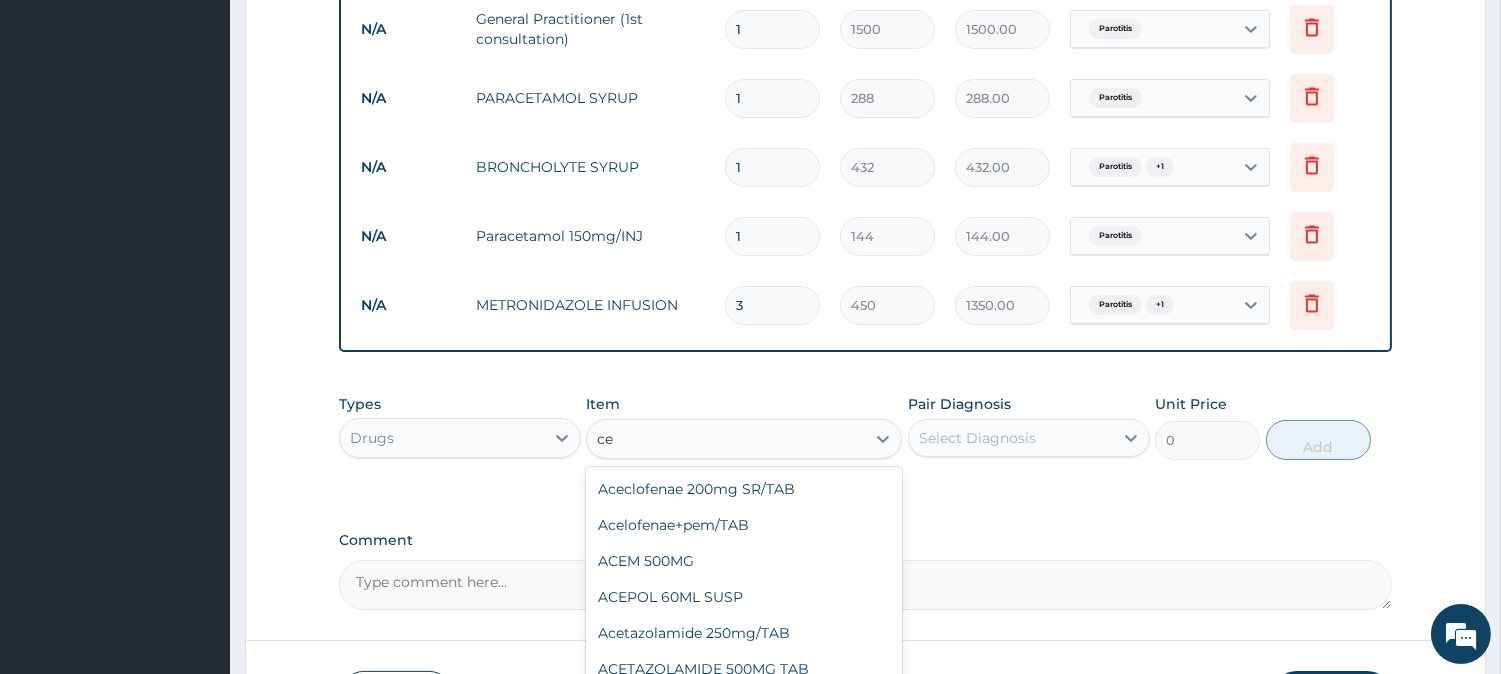 type on "c" 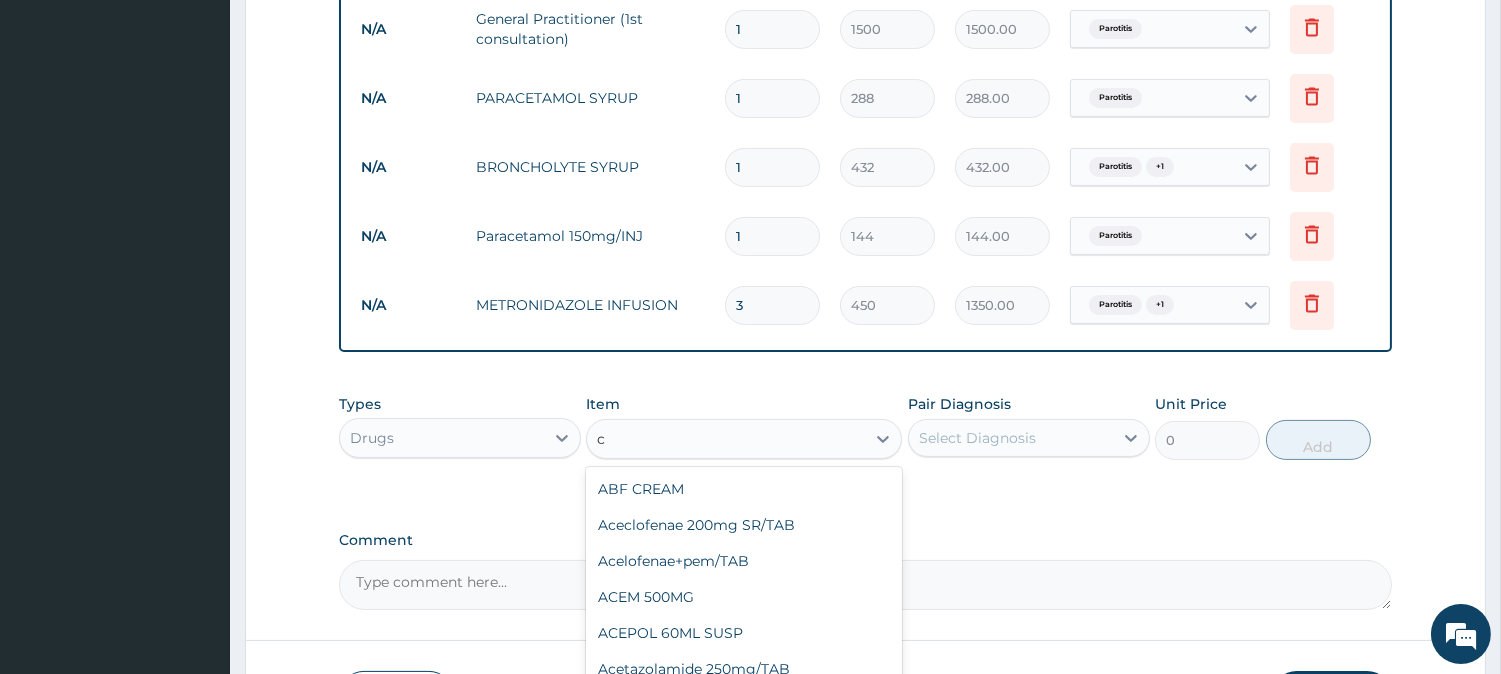 type 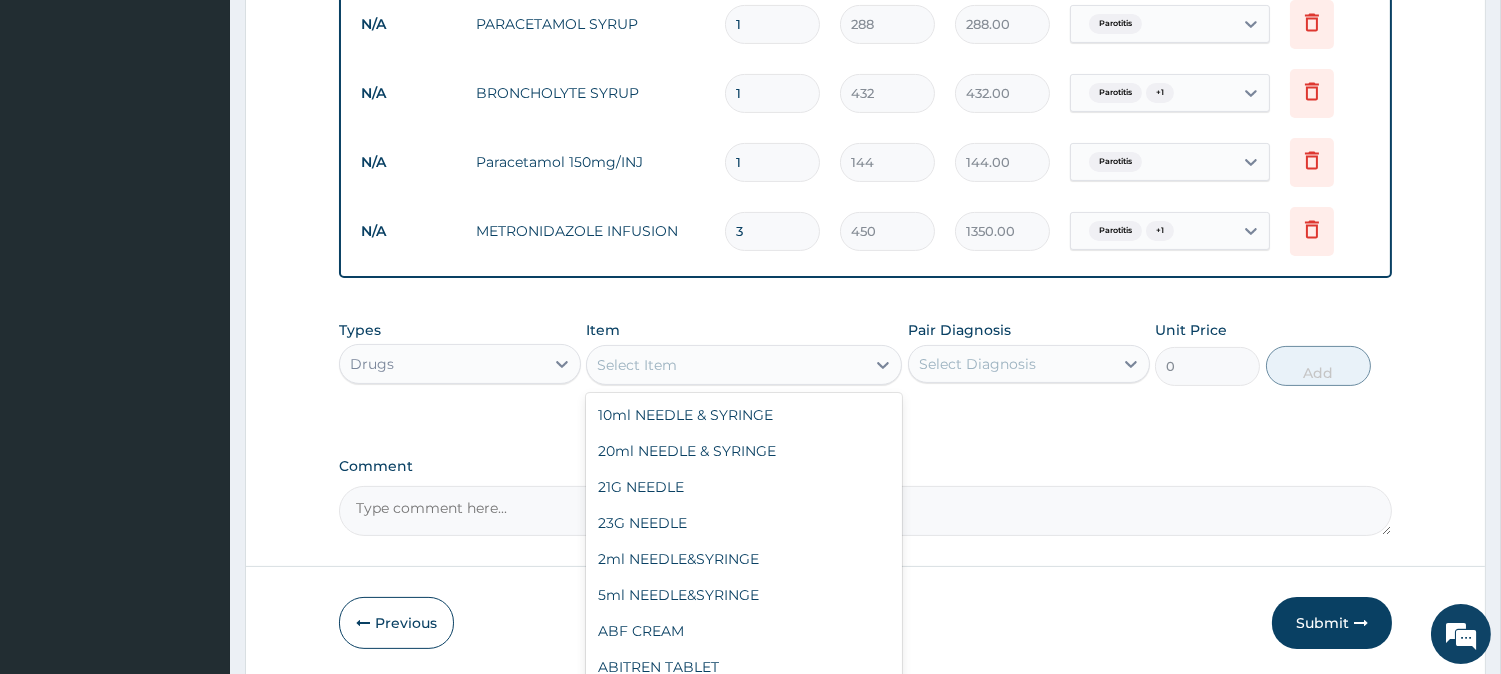scroll, scrollTop: 948, scrollLeft: 0, axis: vertical 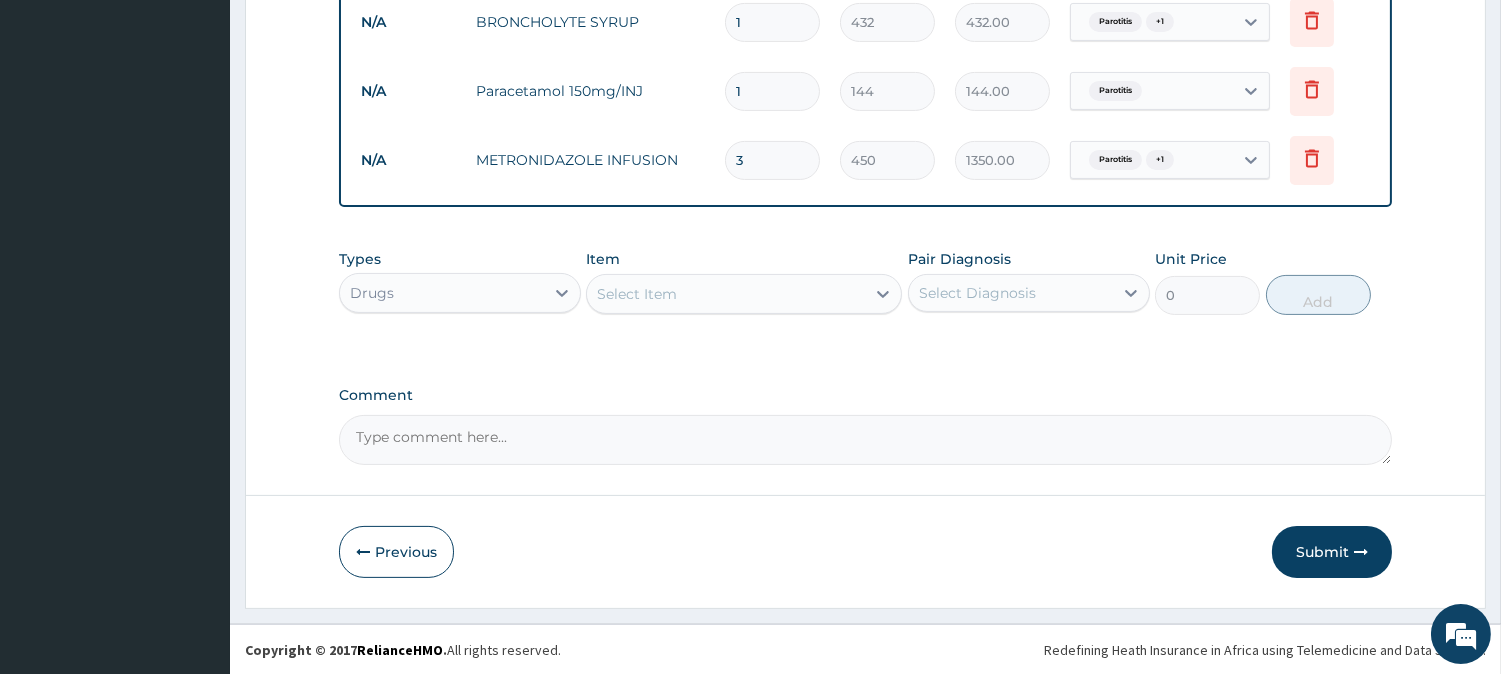 click on "Step  2  of 2 PA Code / Prescription Code Enter Code(Secondary Care Only) Encounter Date 16-07-2025 Important Notice Please enter PA codes before entering items that are not attached to a PA code   All diagnoses entered must be linked to a claim item. Diagnosis & Claim Items that are visible but inactive cannot be edited because they were imported from an already approved PA code. Diagnosis Parotitis Confirmed Respiratory tract infection Confirmed NB: All diagnosis must be linked to a claim item Claim Items Type Name Quantity Unit Price Total Price Pair Diagnosis Actions N/A General Practitioner (1st consultation) 1 1500 1500.00 Parotitis Delete N/A PARACETAMOL SYRUP 1 288 288.00 Parotitis Delete N/A BRONCHOLYTE SYRUP 1 432 432.00 Parotitis  + 1 Delete N/A Paracetamol 150mg/INJ 1 144 144.00 Parotitis Delete N/A METRONIDAZOLE INFUSION 3 450 1350.00 Parotitis  + 1 Delete Types Drugs Item Select Item Pair Diagnosis Select Diagnosis Unit Price 0 Add Comment     Previous   Submit" at bounding box center (865, -117) 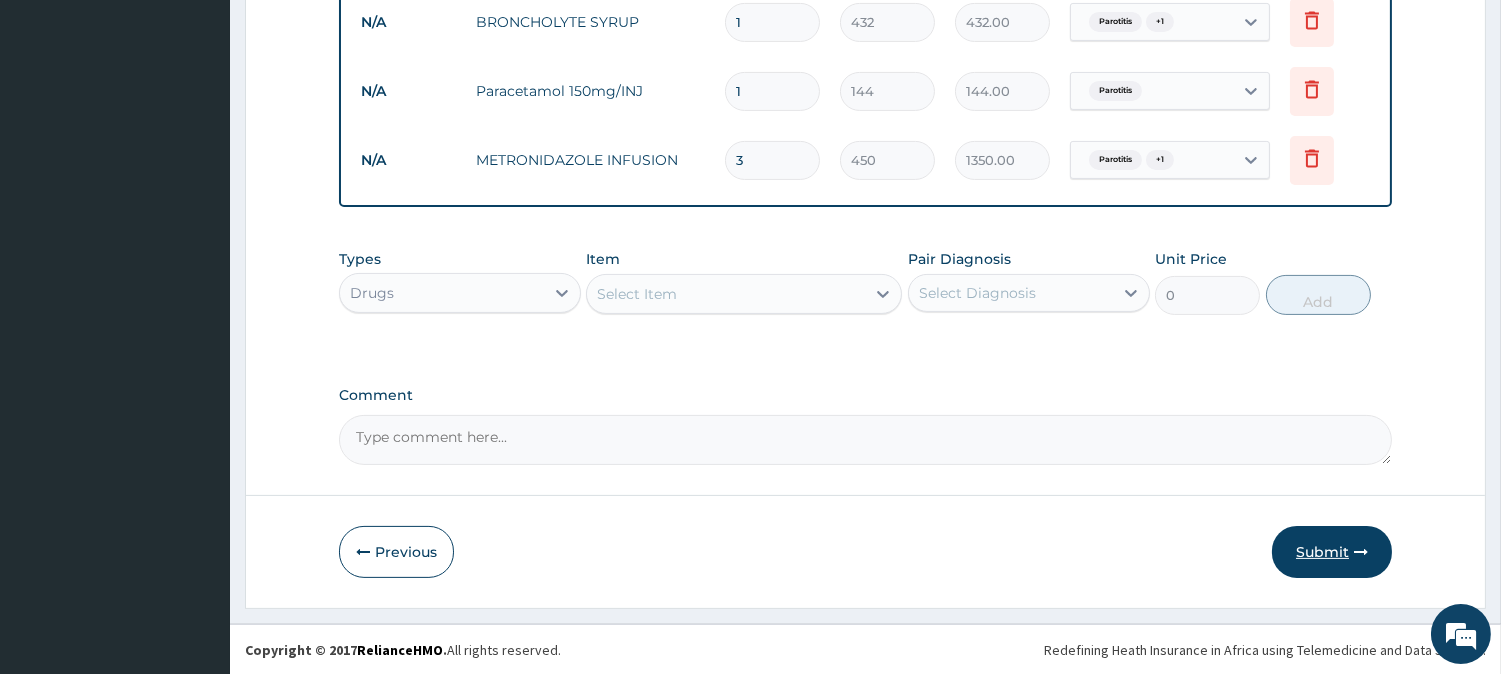 click on "Submit" at bounding box center (1332, 552) 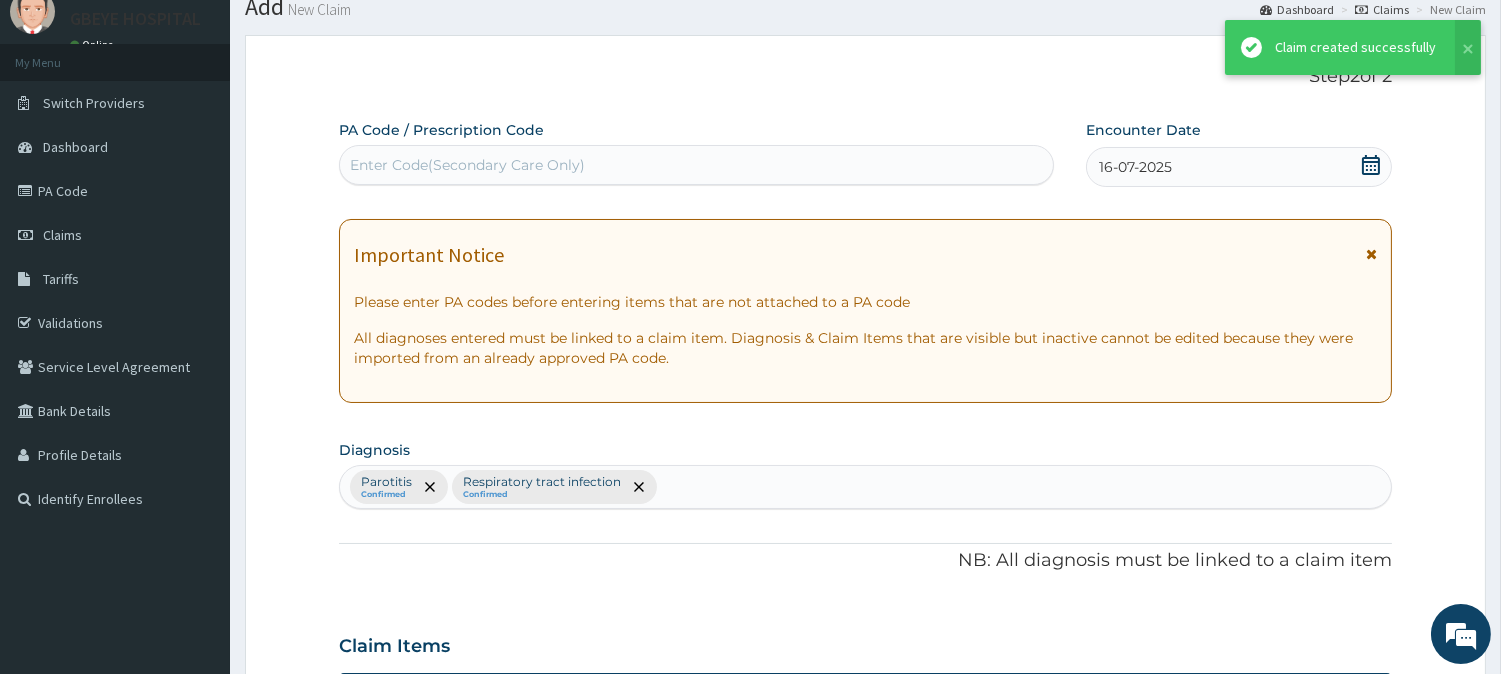 scroll, scrollTop: 948, scrollLeft: 0, axis: vertical 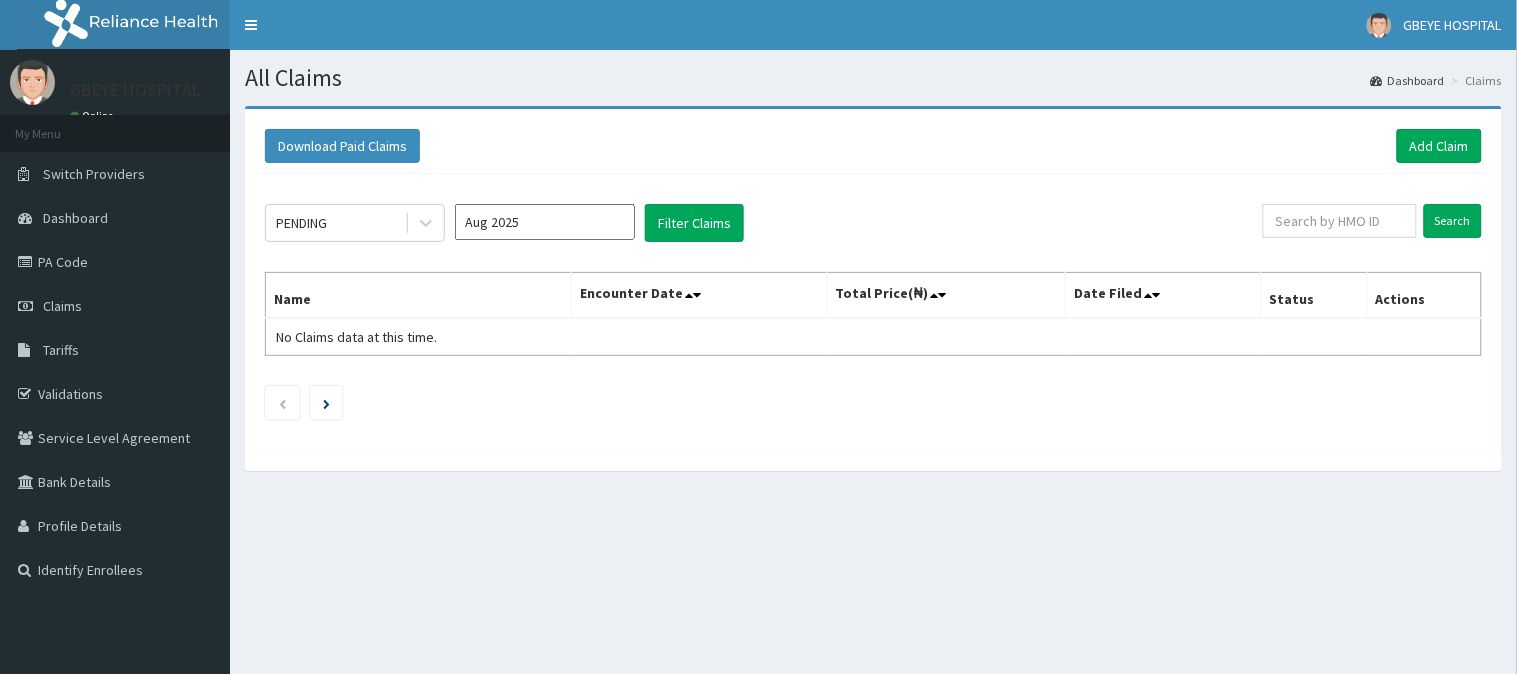 click on "PA Code" at bounding box center (115, 262) 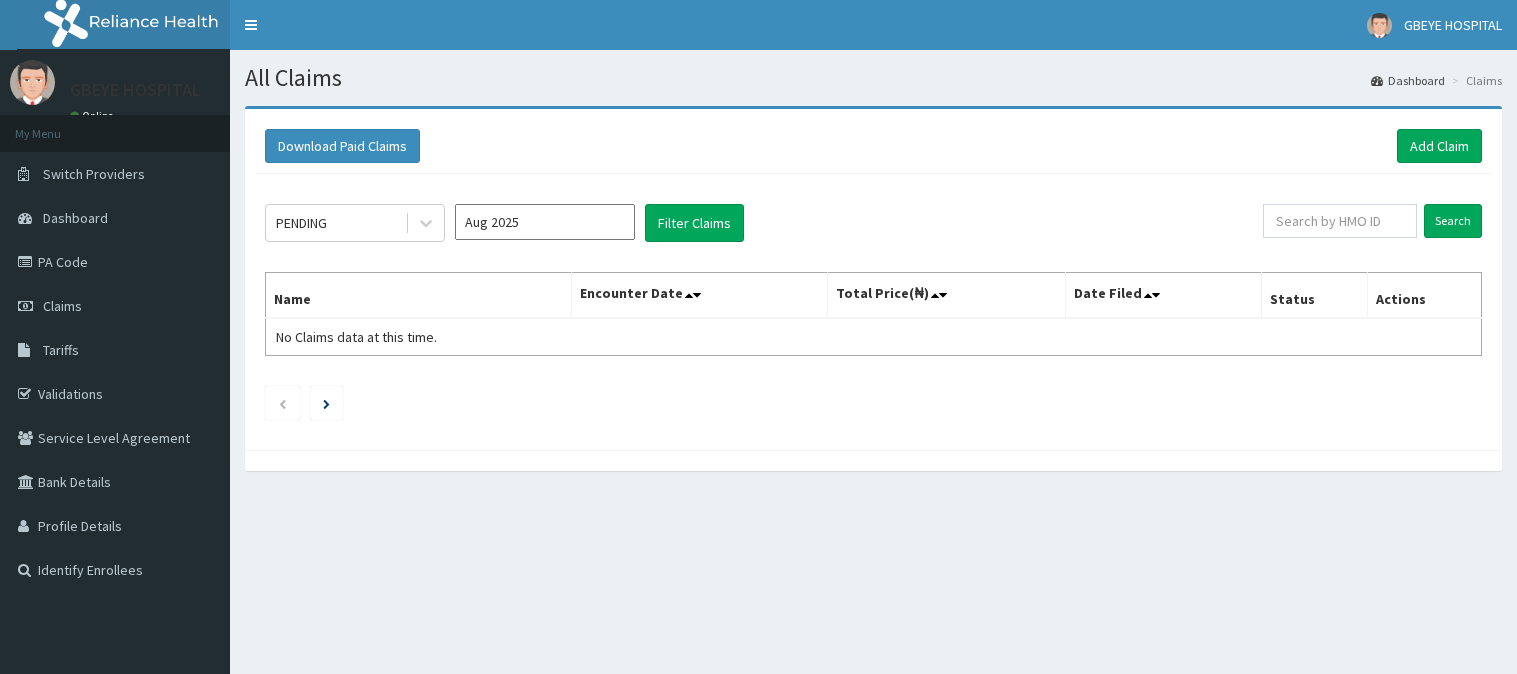 scroll, scrollTop: 0, scrollLeft: 0, axis: both 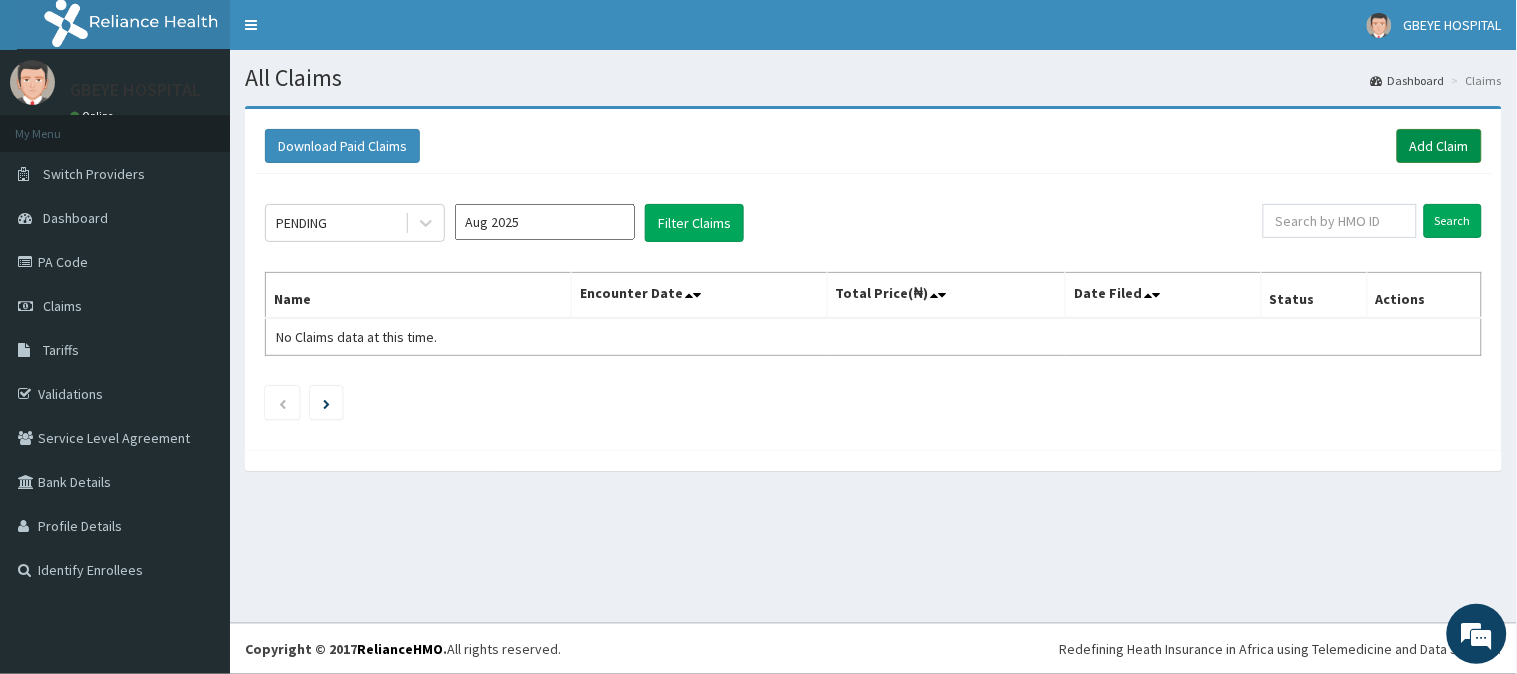 click on "Add Claim" at bounding box center [1439, 146] 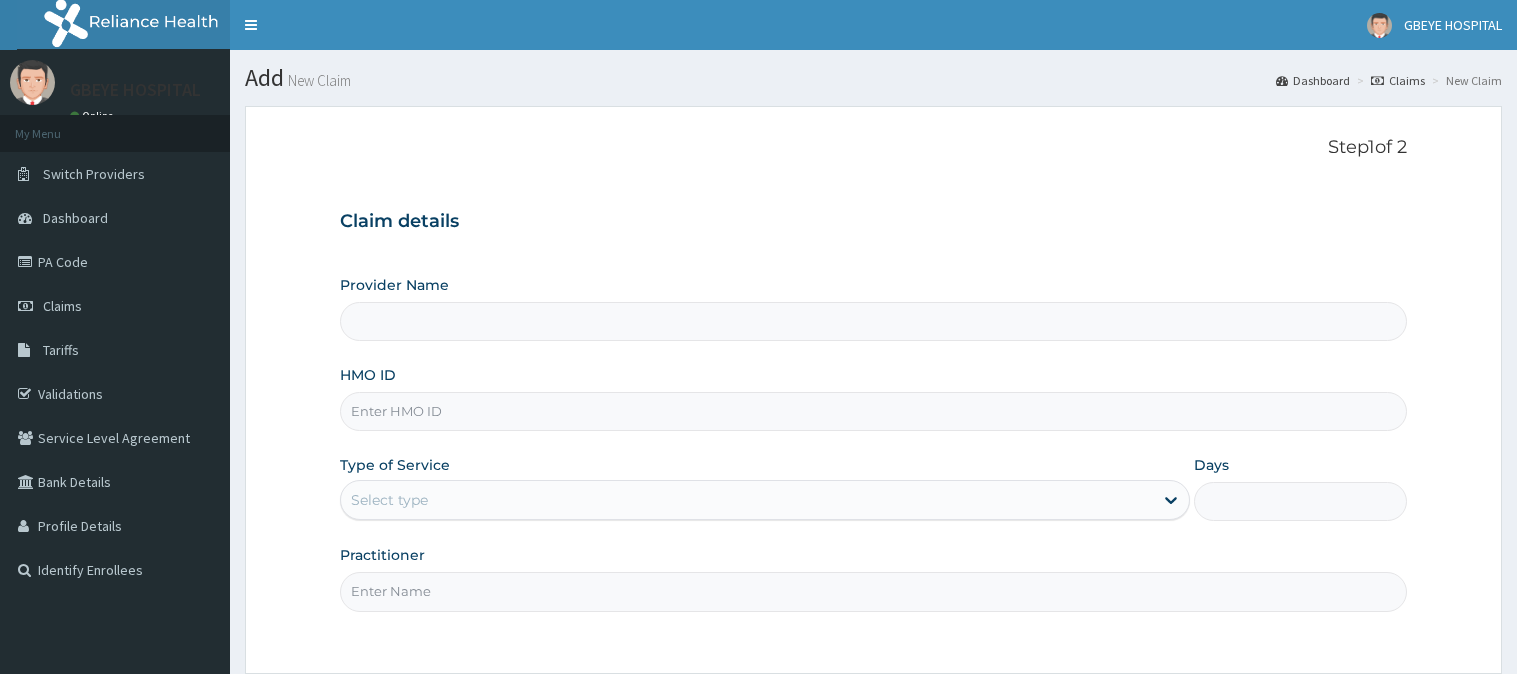 click on "HMO ID" at bounding box center (873, 411) 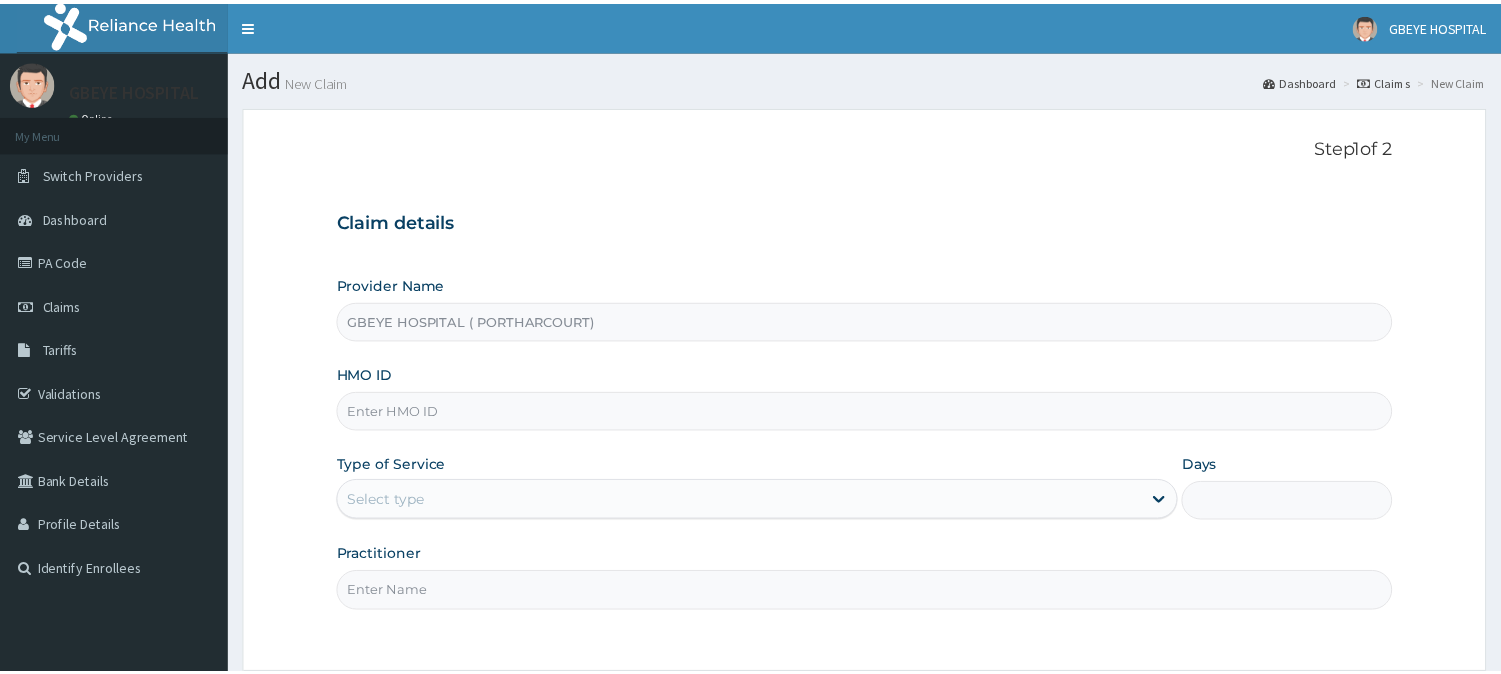 scroll, scrollTop: 0, scrollLeft: 0, axis: both 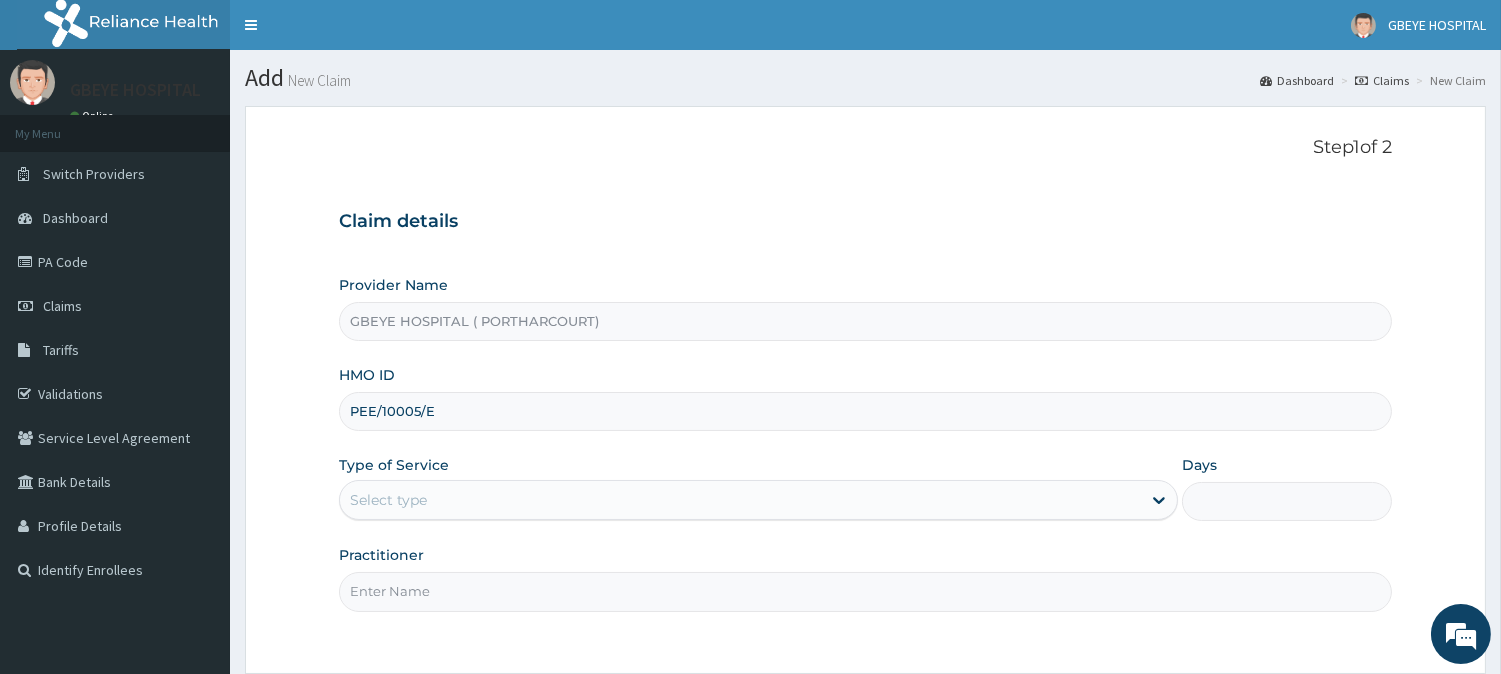 type on "PEE/10005/E" 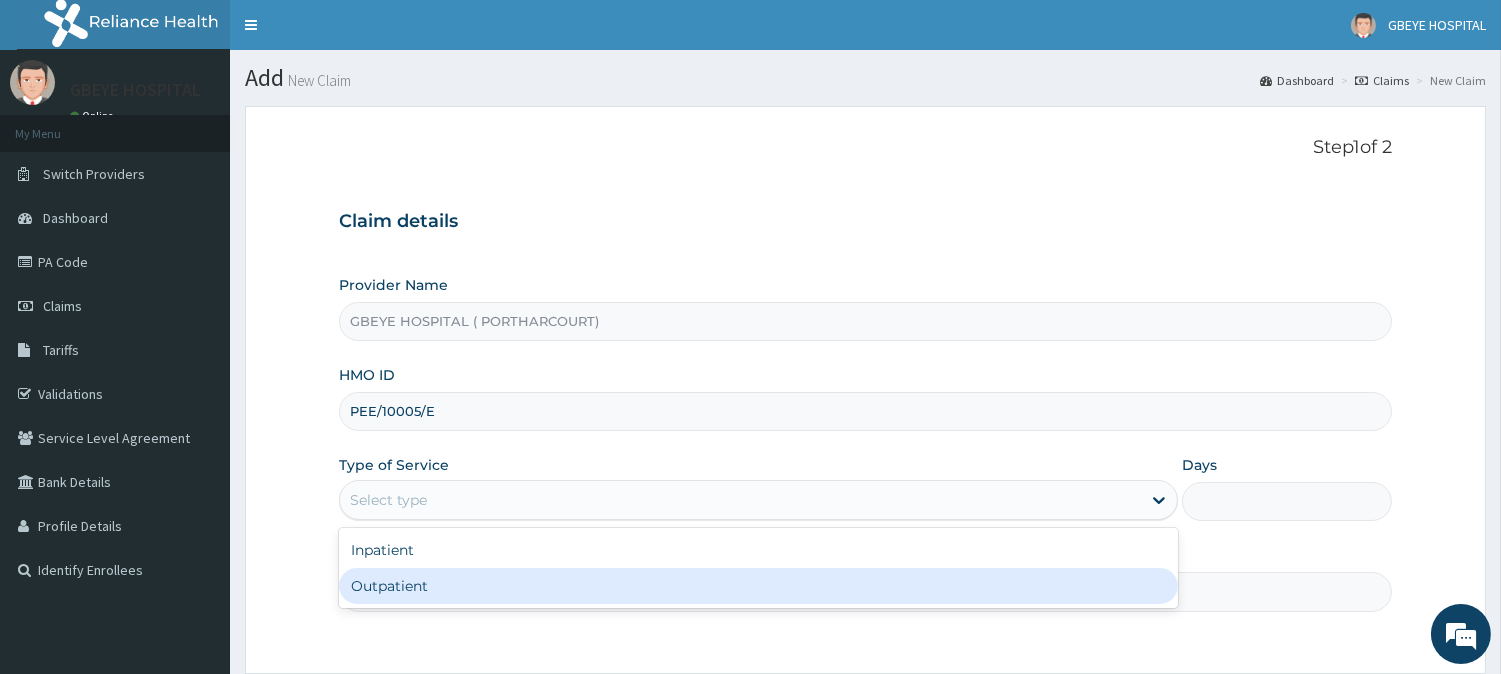 click on "Outpatient" at bounding box center [758, 586] 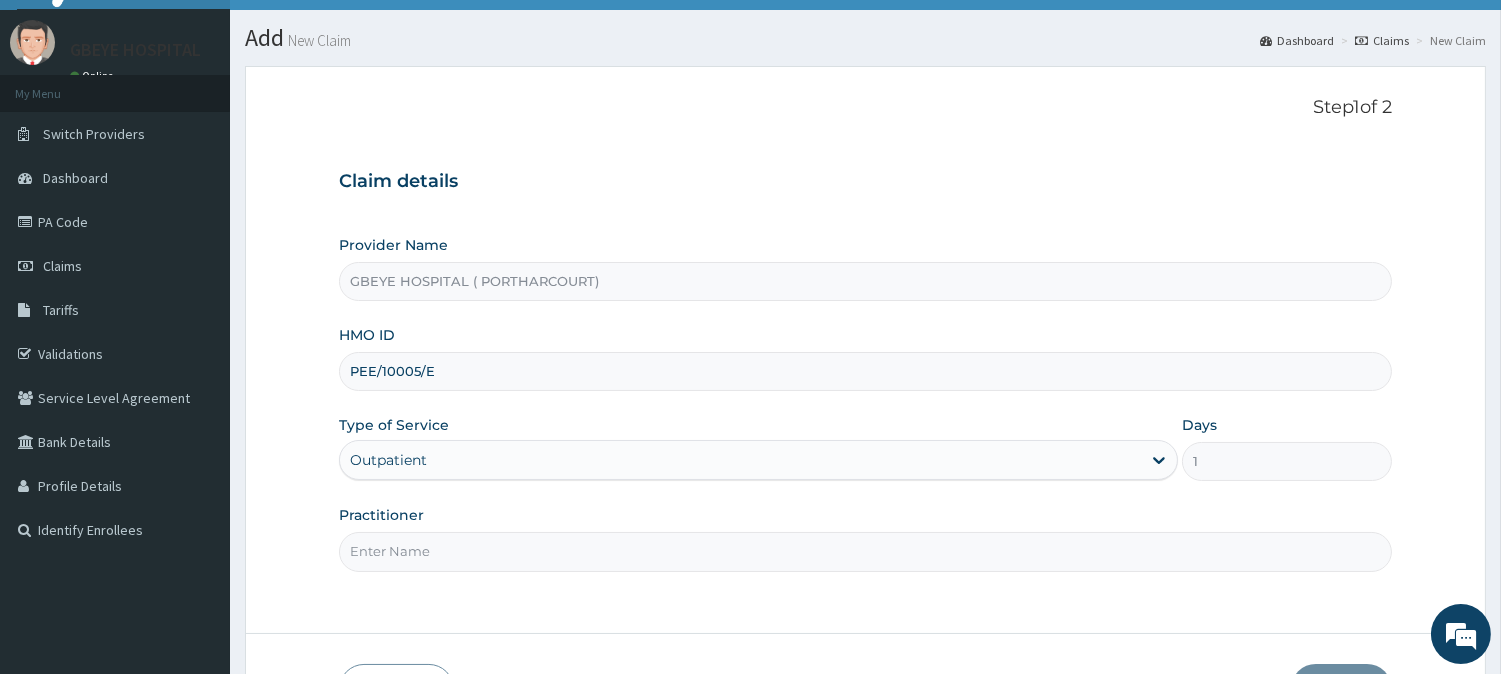 scroll, scrollTop: 118, scrollLeft: 0, axis: vertical 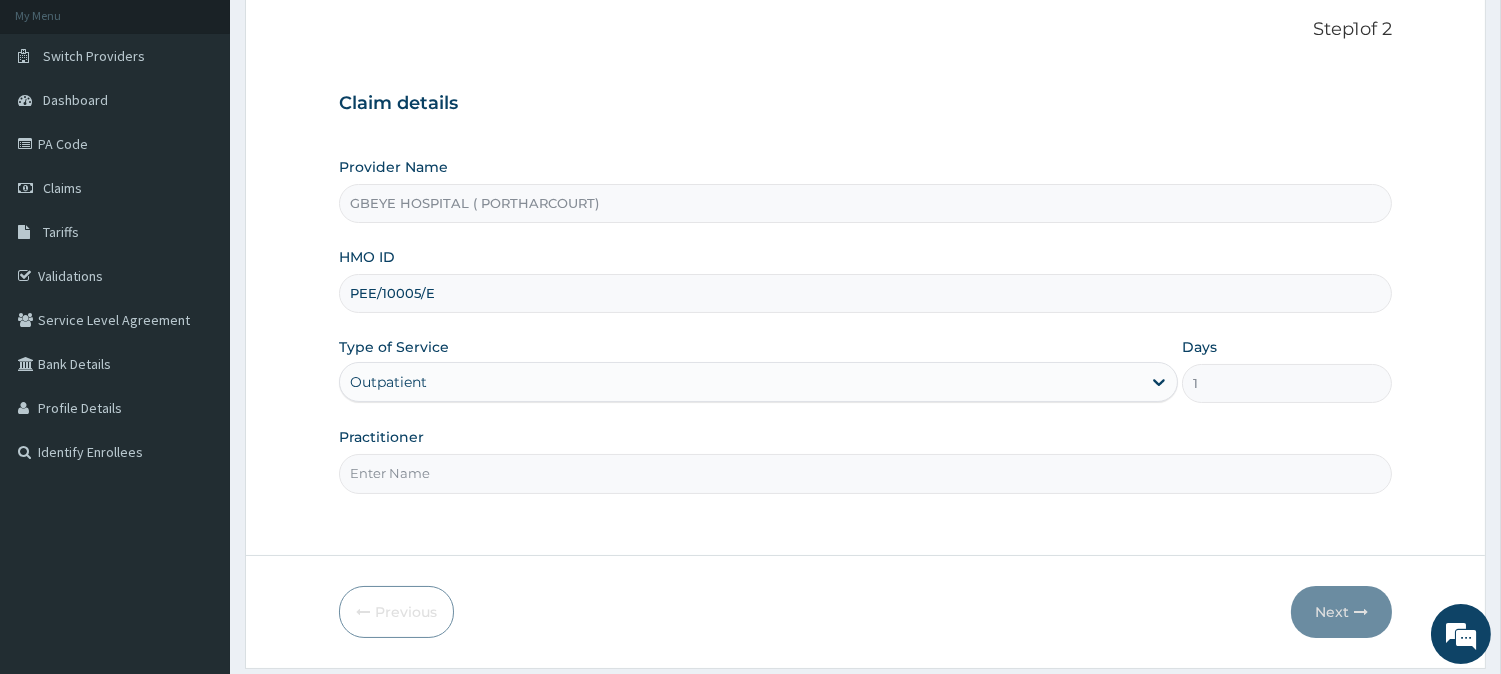 click on "Practitioner" at bounding box center [865, 473] 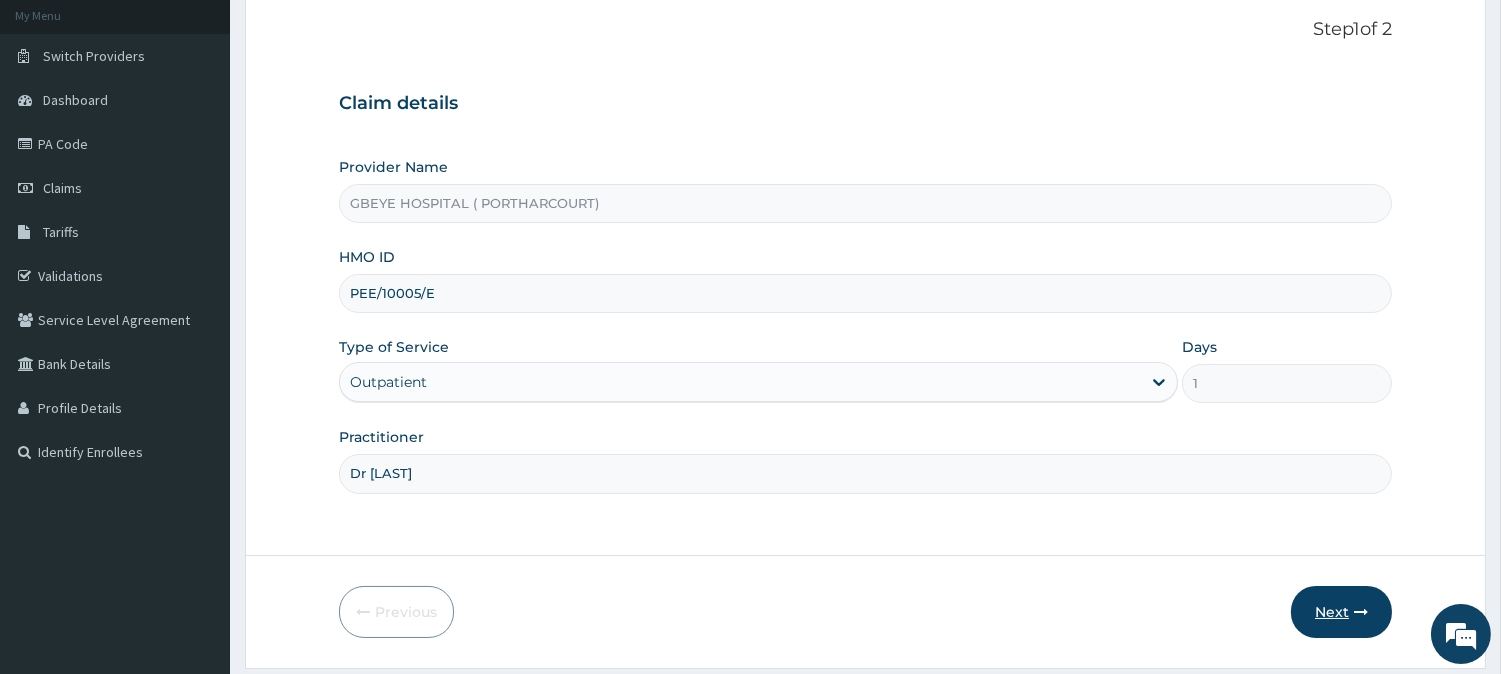 type on "Dr Ucheoha" 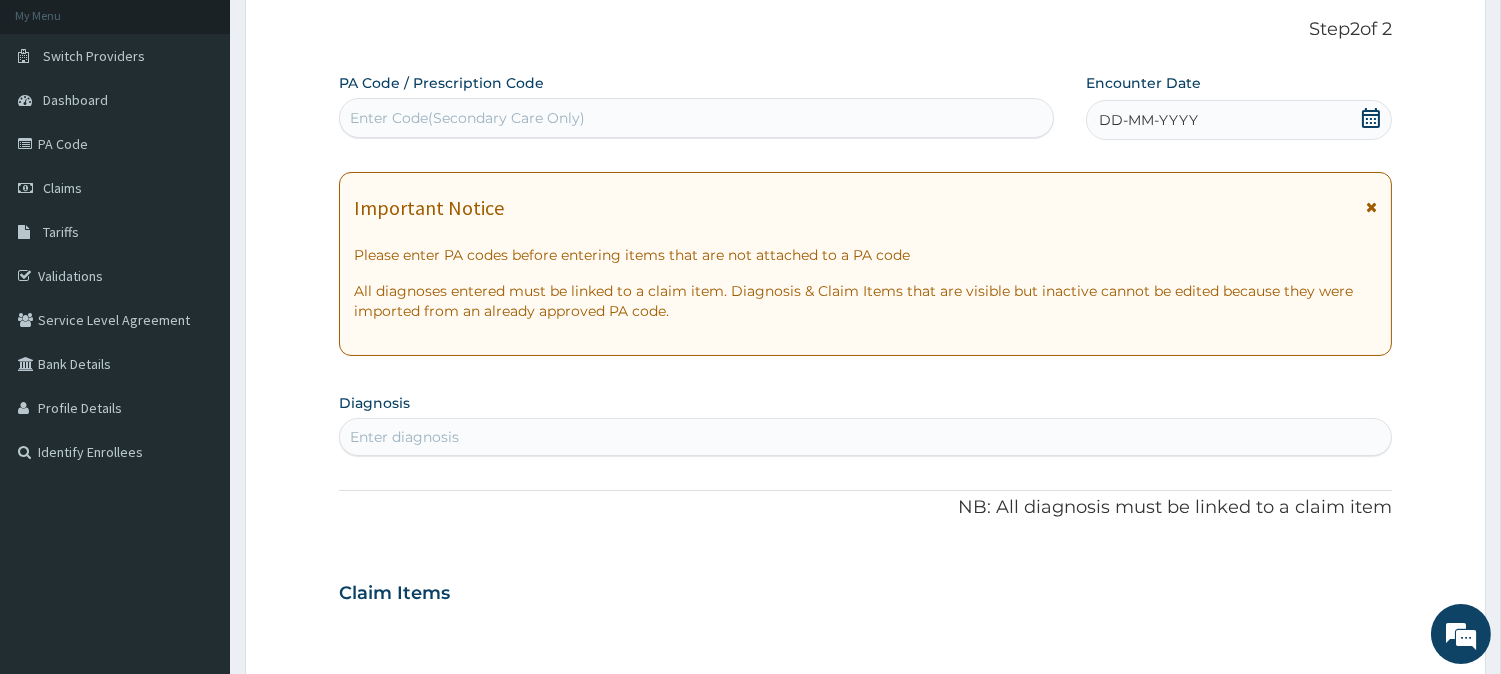 click on "DD-MM-YYYY" at bounding box center [1239, 120] 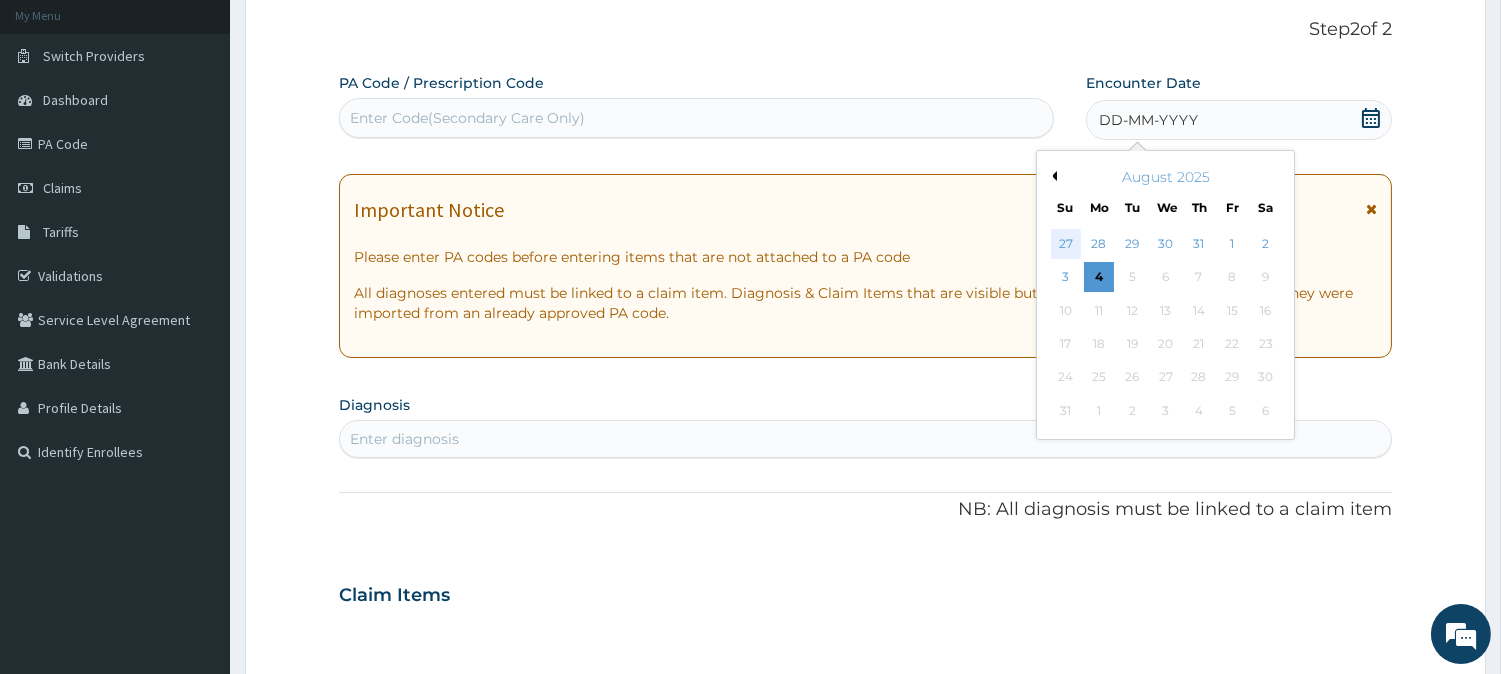 click on "27" at bounding box center (1065, 244) 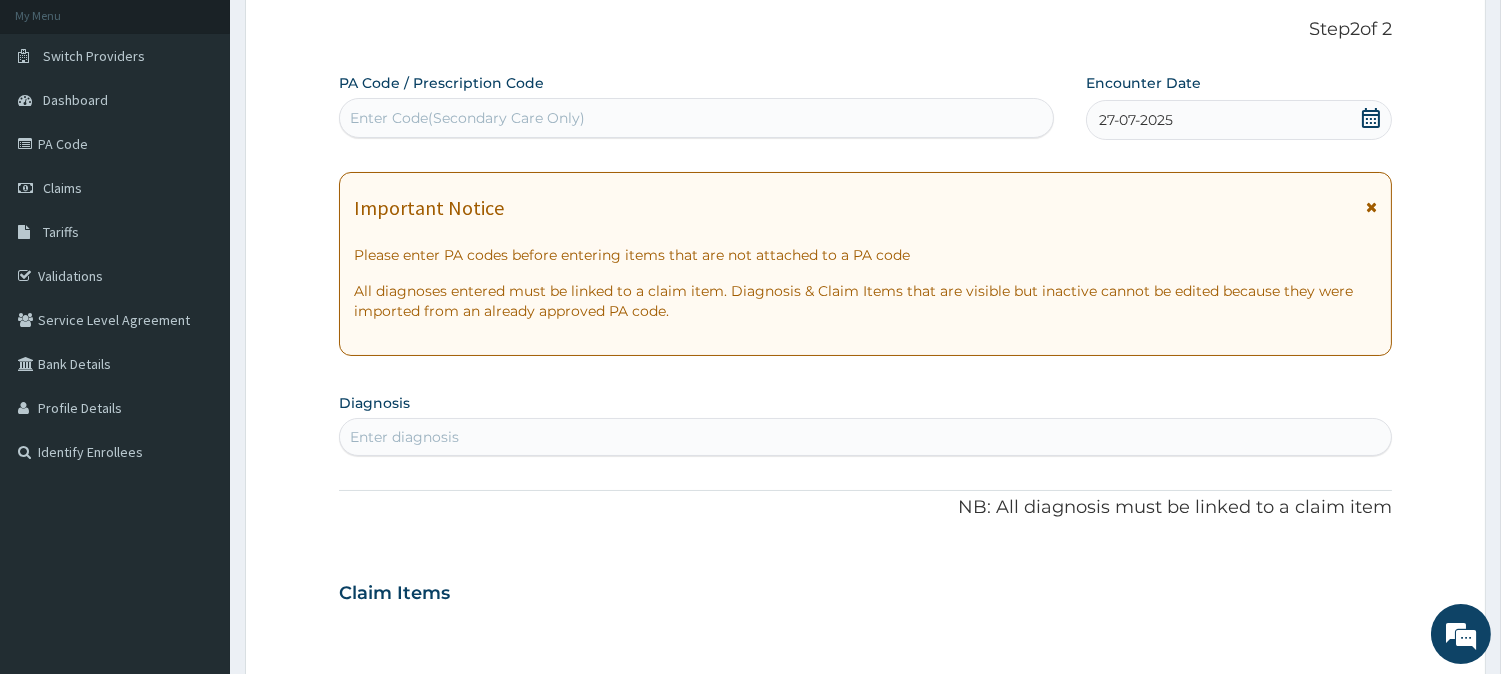 click on "Enter diagnosis" at bounding box center (865, 437) 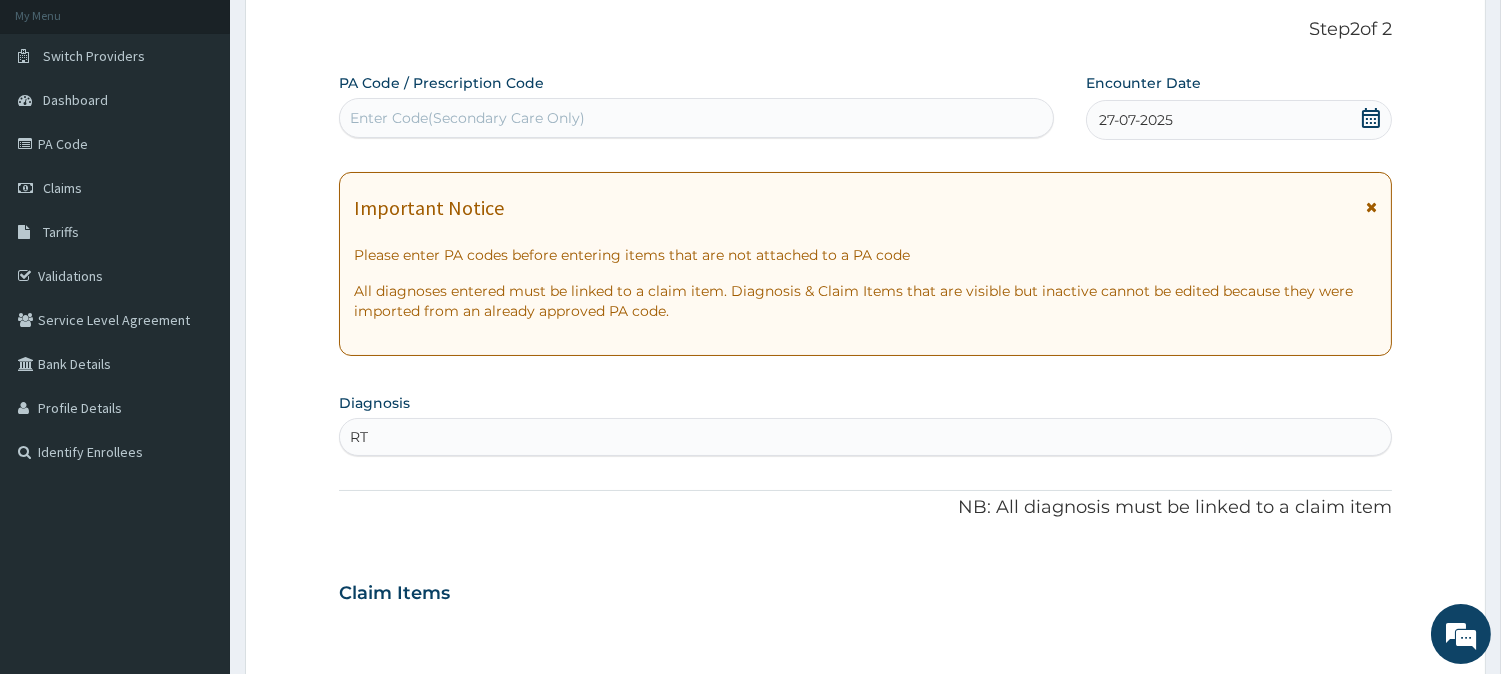 type on "RTI" 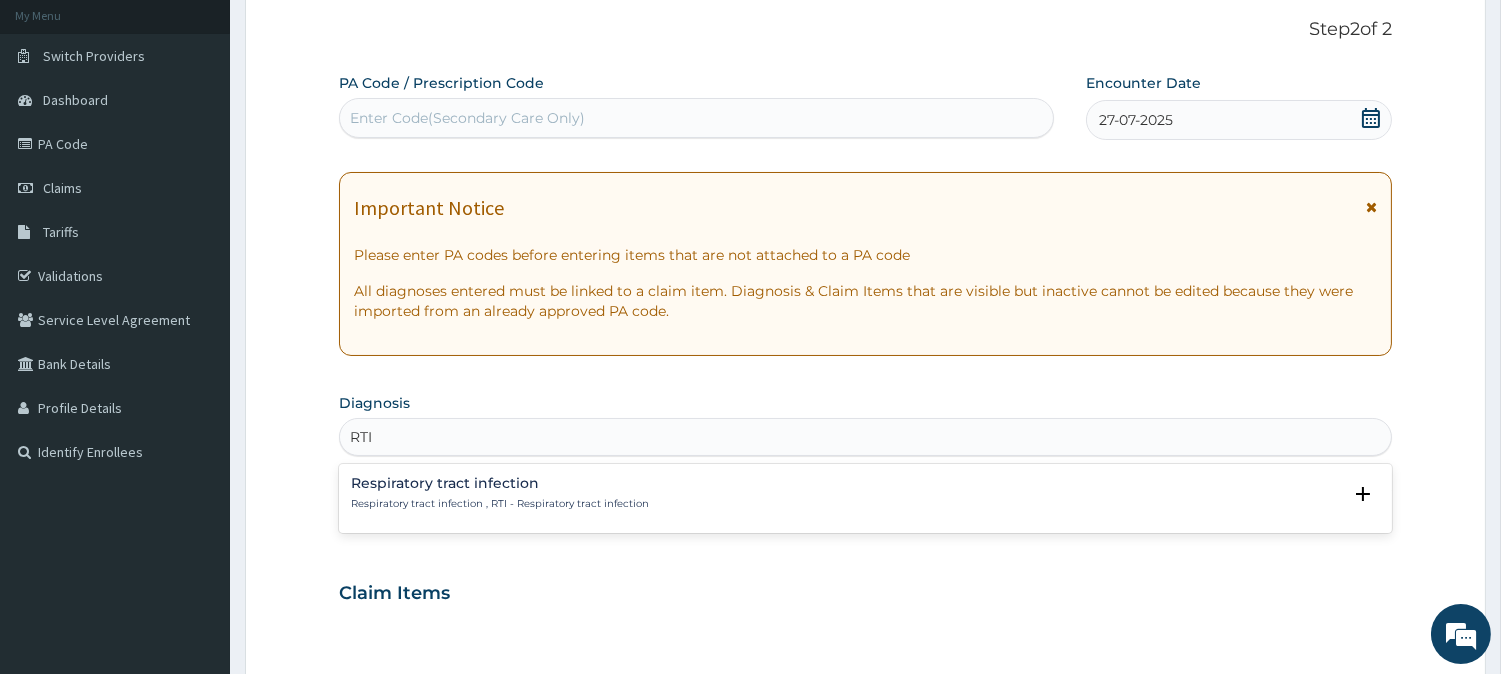 click on "Respiratory tract infection" at bounding box center [500, 483] 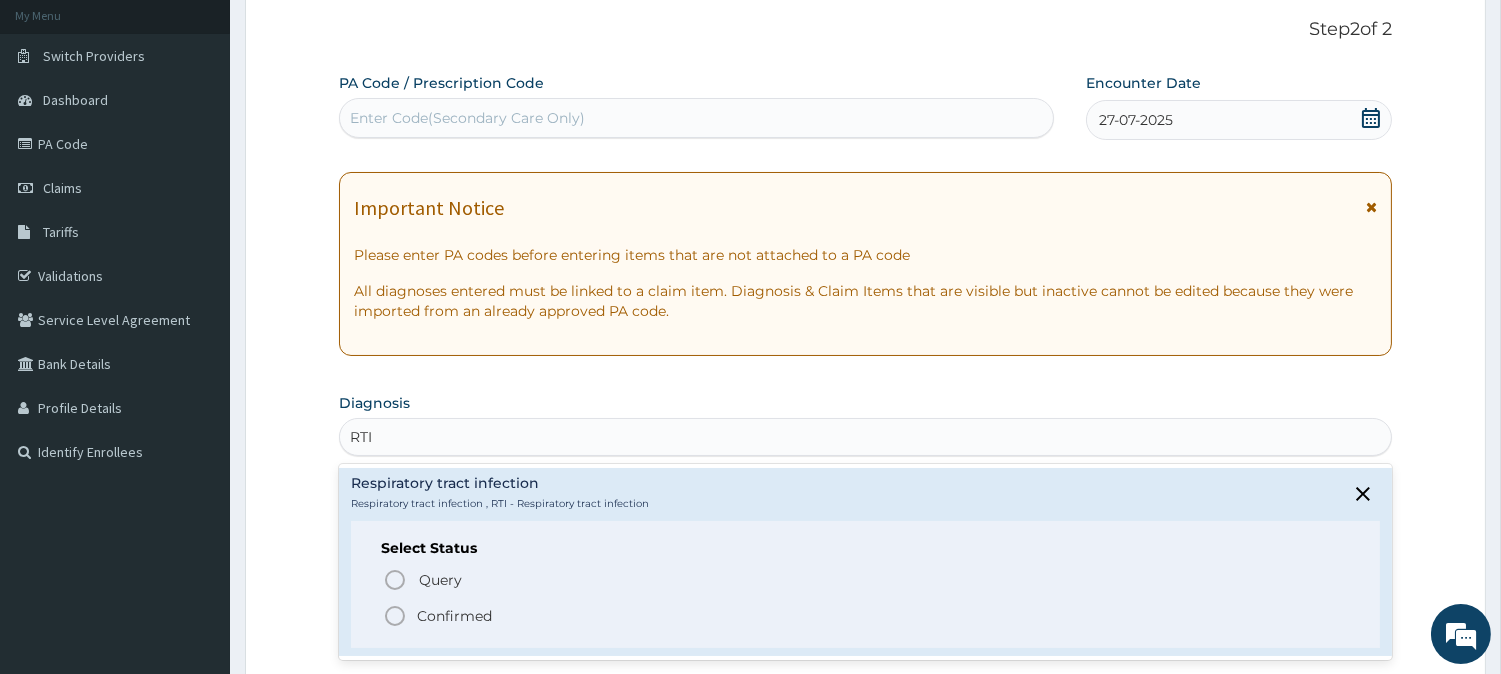 click on "Confirmed" at bounding box center (454, 616) 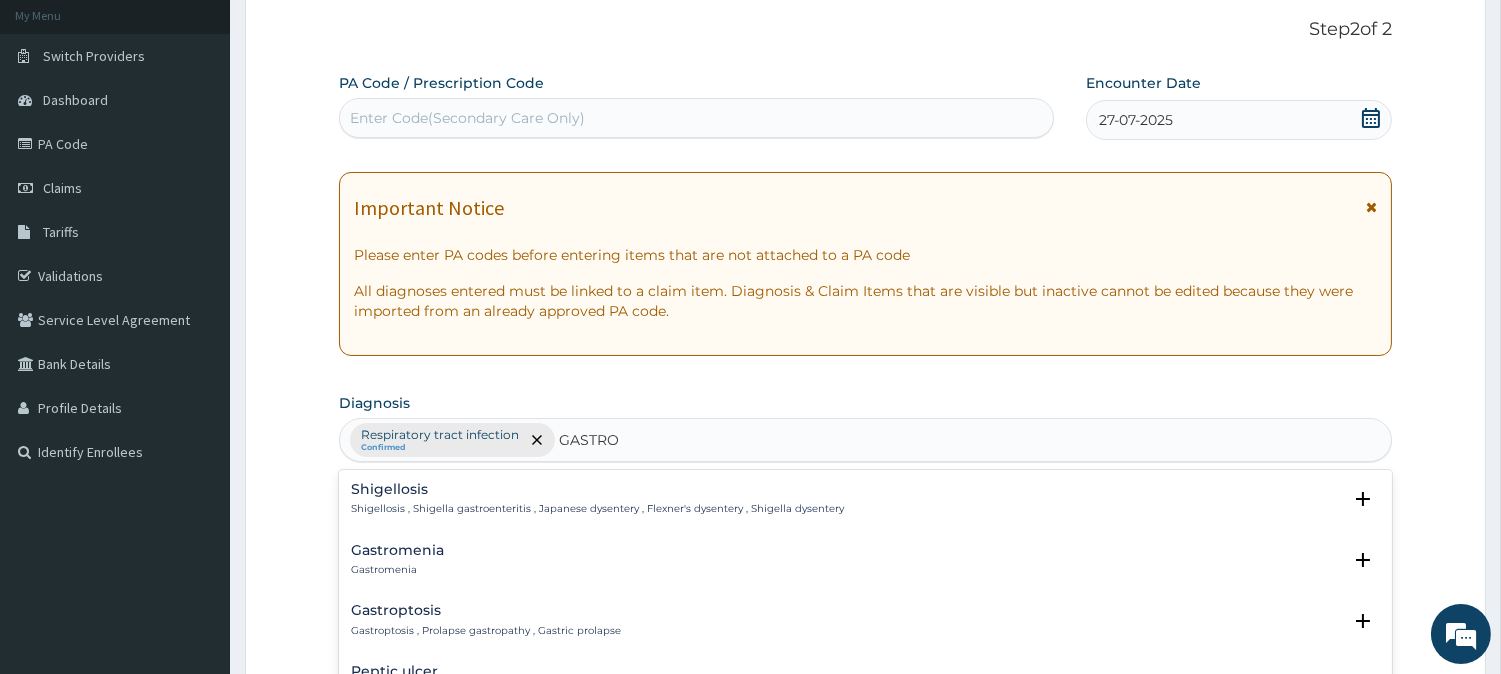 type on "GASTRO" 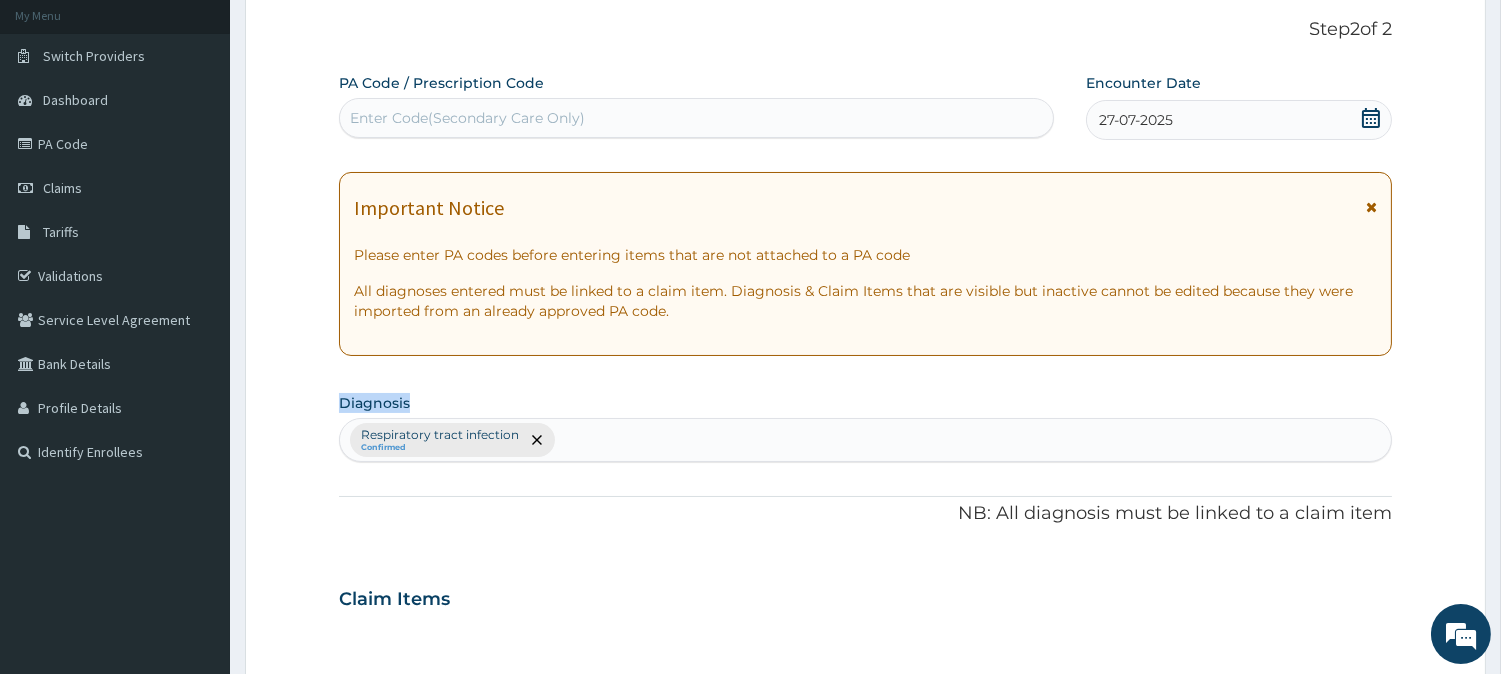 drag, startPoint x: 1493, startPoint y: 353, endPoint x: 1498, endPoint y: 396, distance: 43.289722 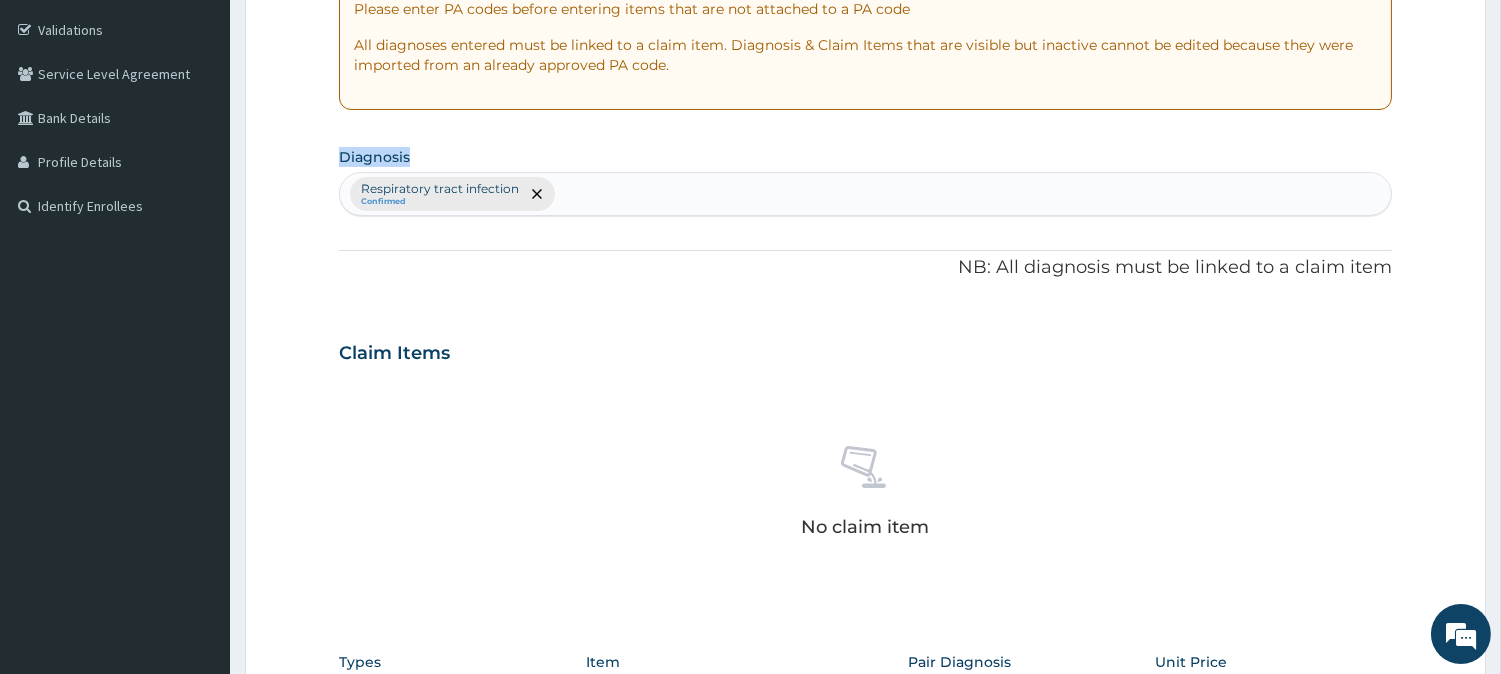 scroll, scrollTop: 483, scrollLeft: 0, axis: vertical 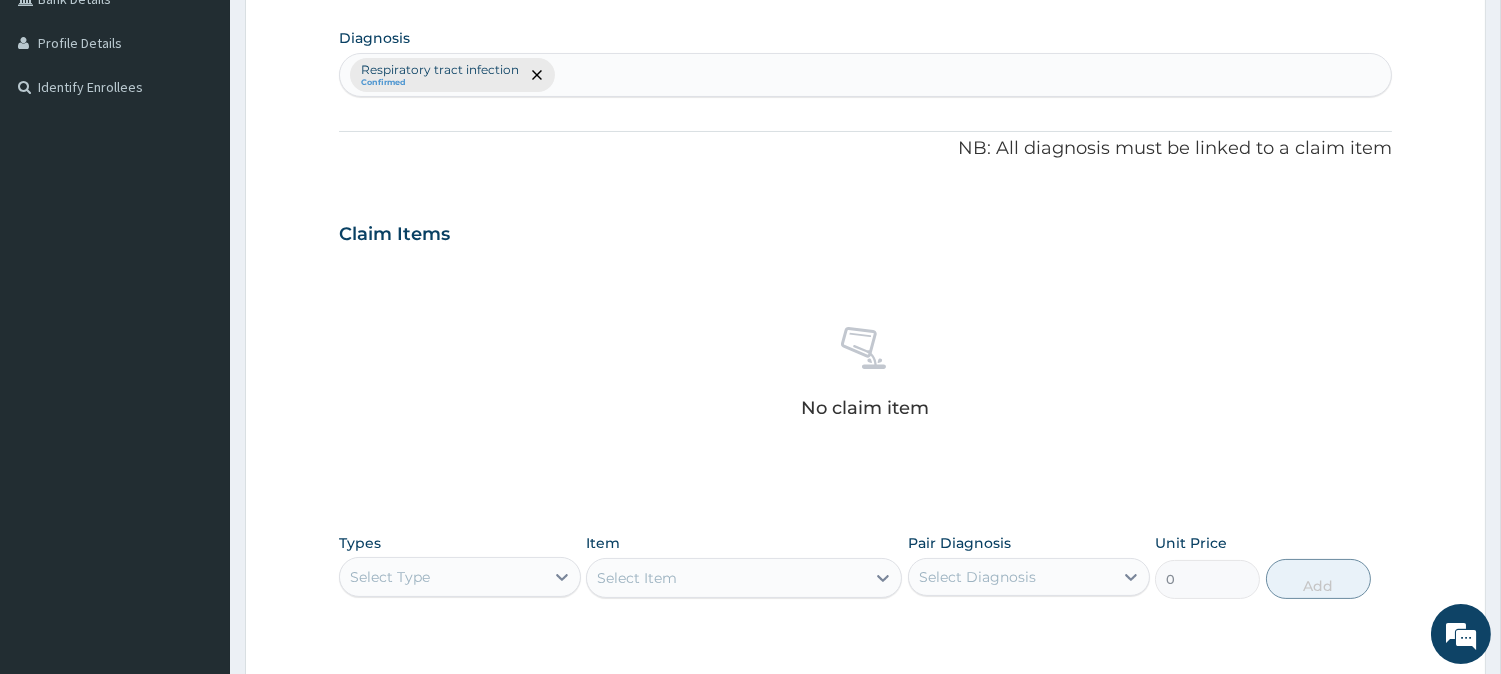 click on "Respiratory tract infection Confirmed" at bounding box center (865, 75) 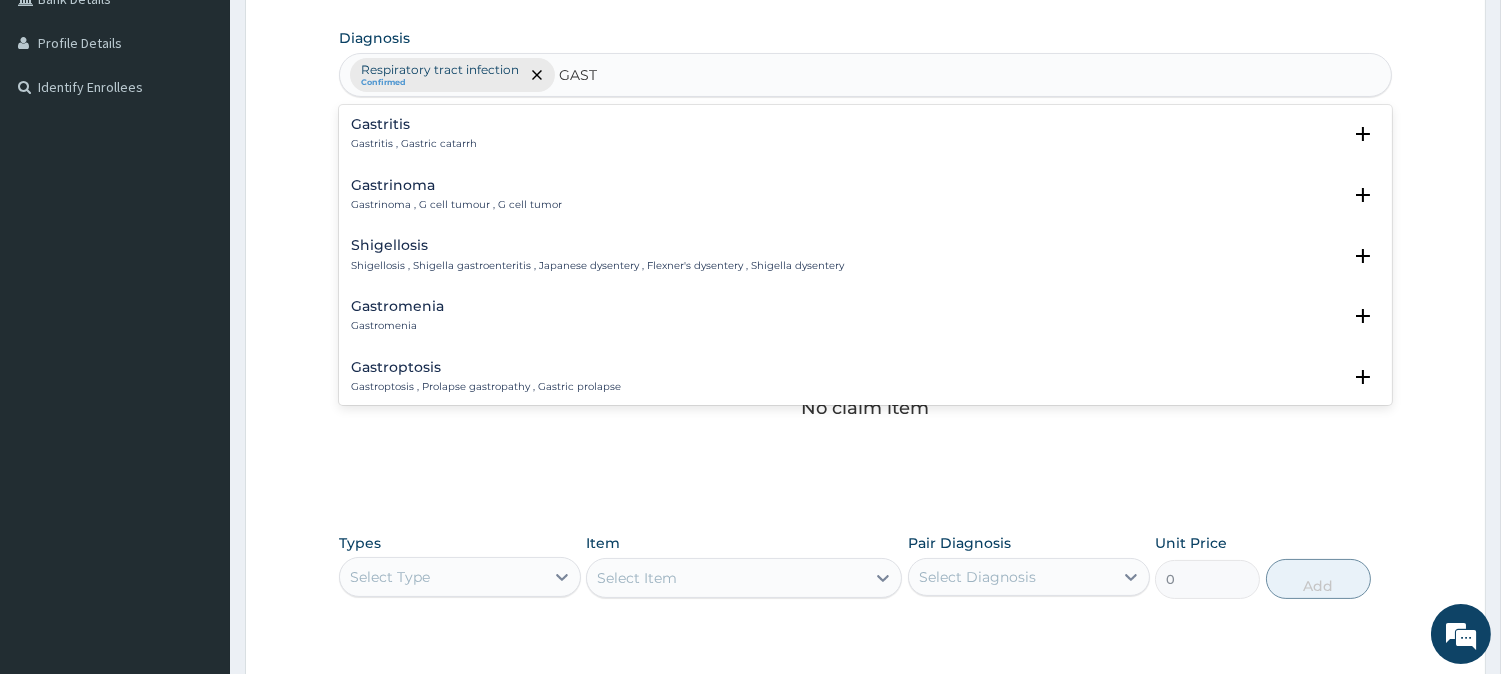 type on "GAST" 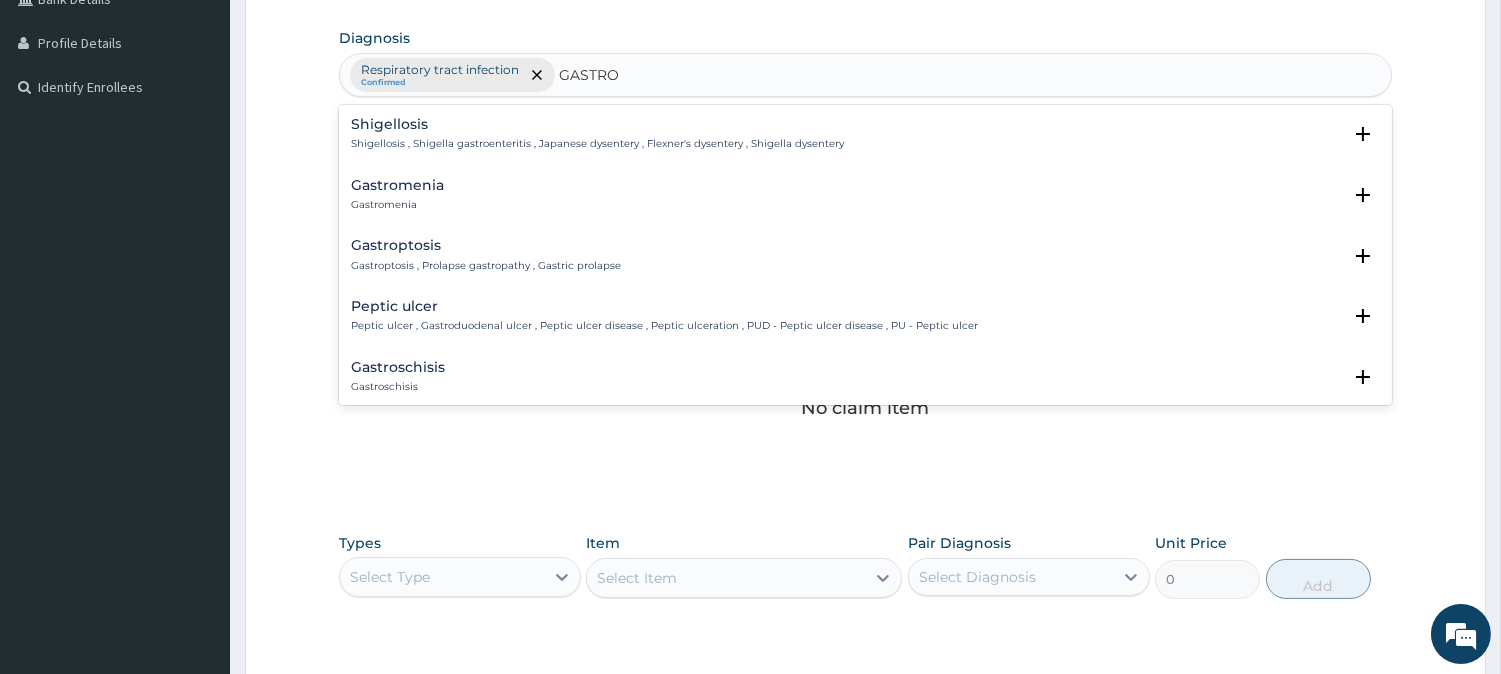 type on "GASTRO" 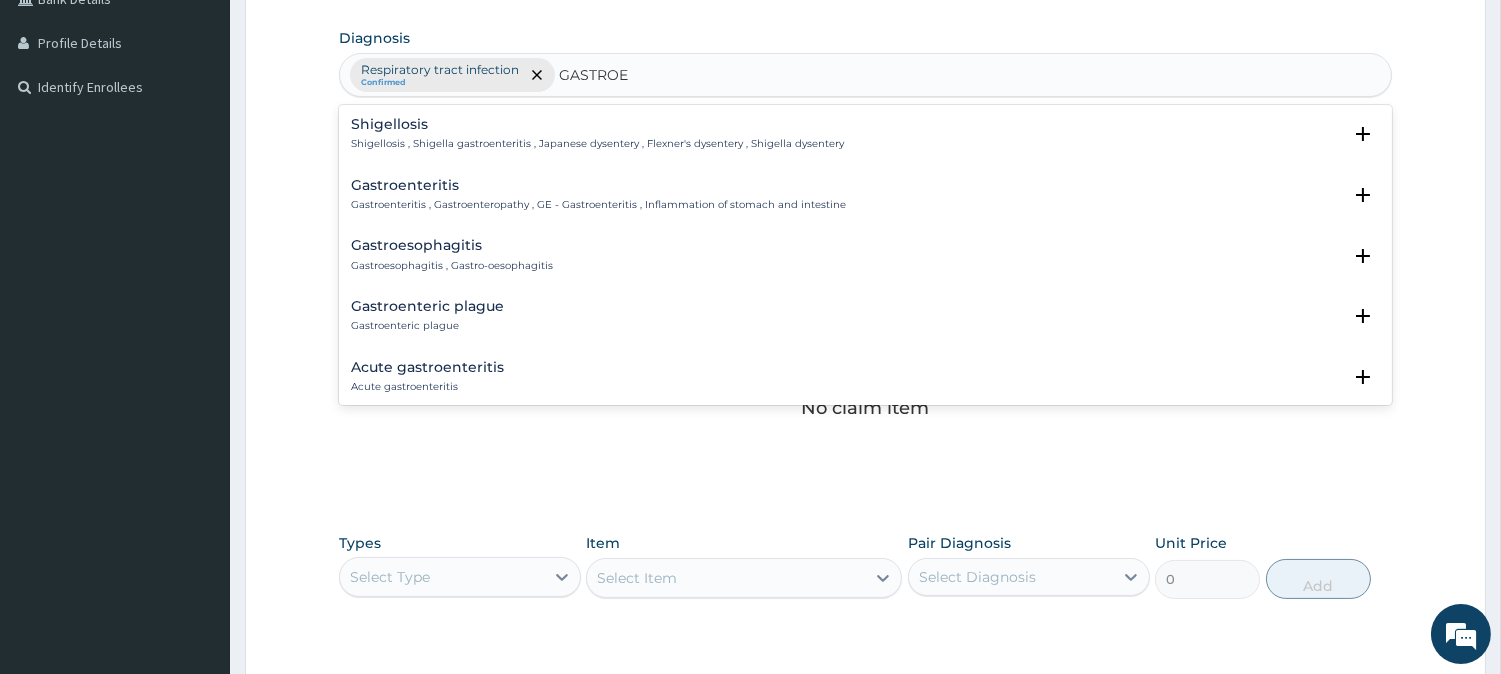 type on "GASTROEN" 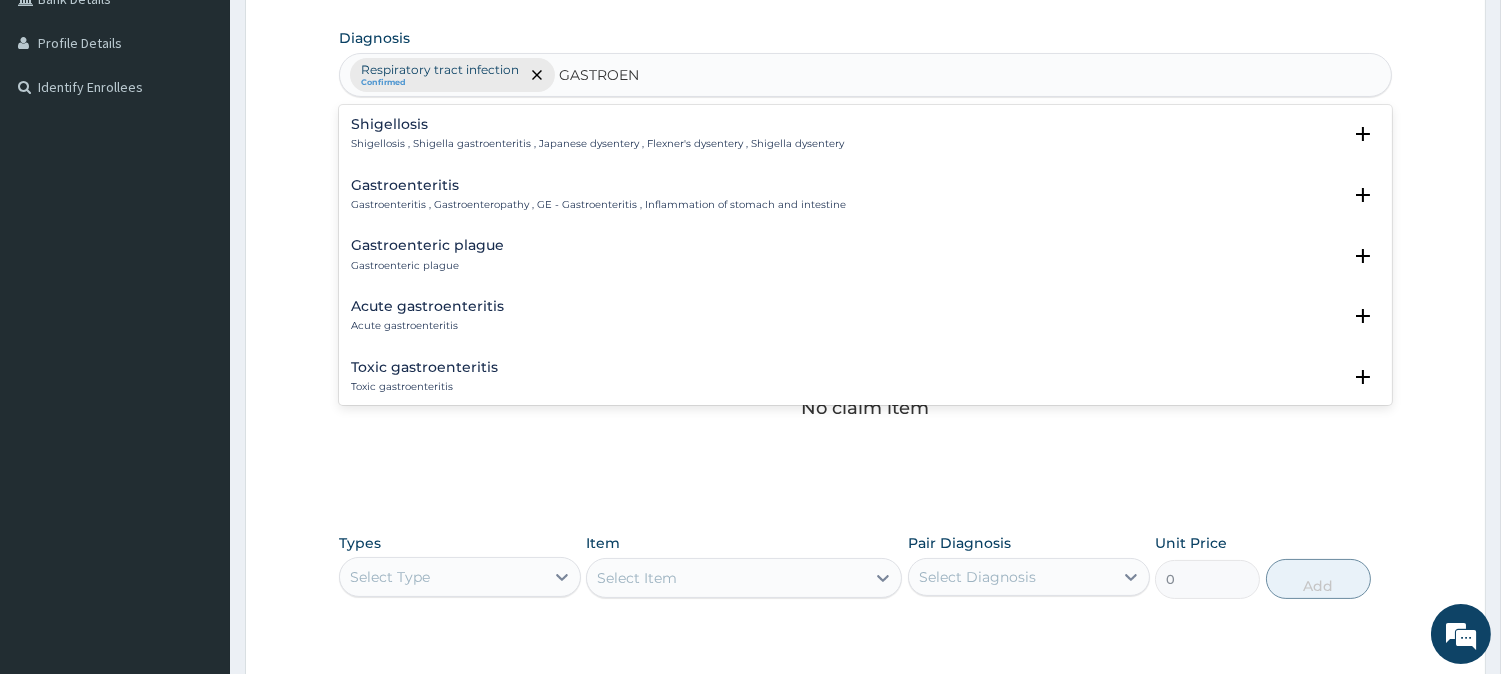 click on "Gastroenteritis" at bounding box center [598, 185] 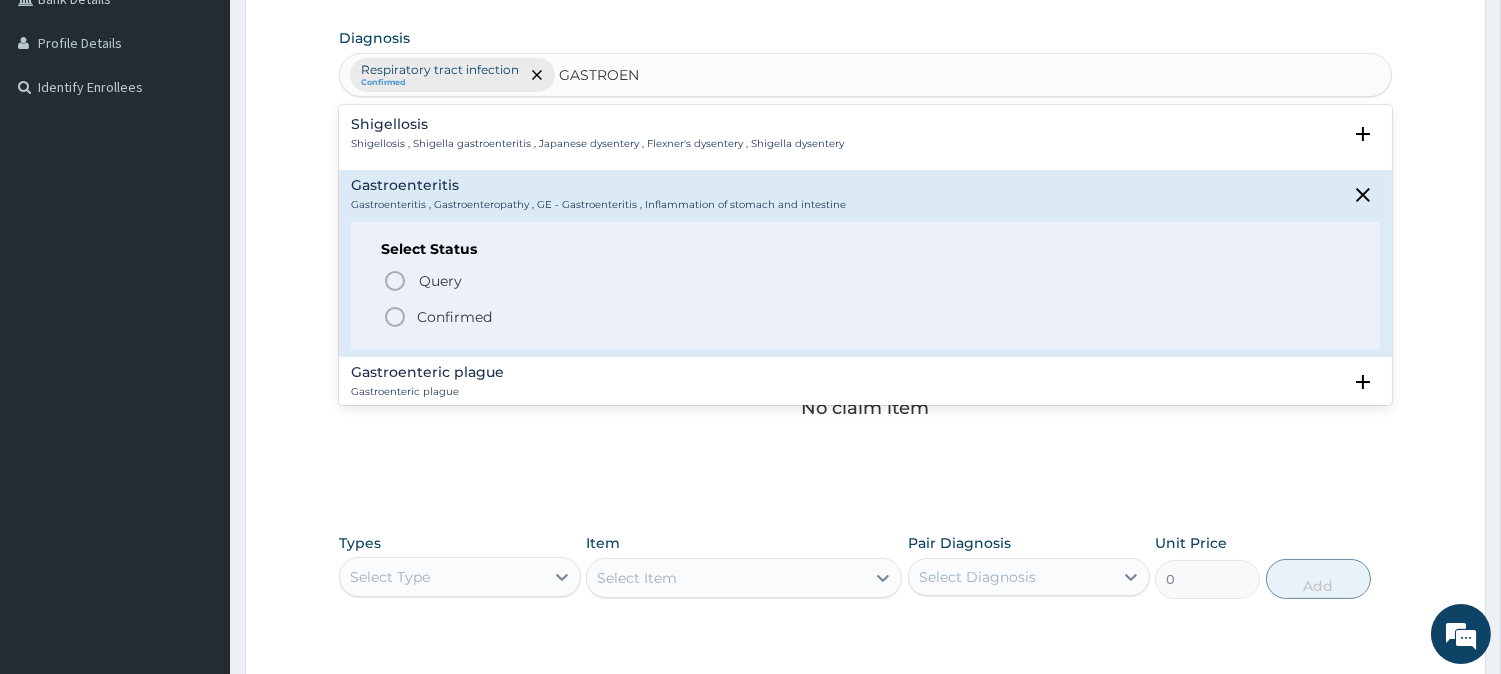click 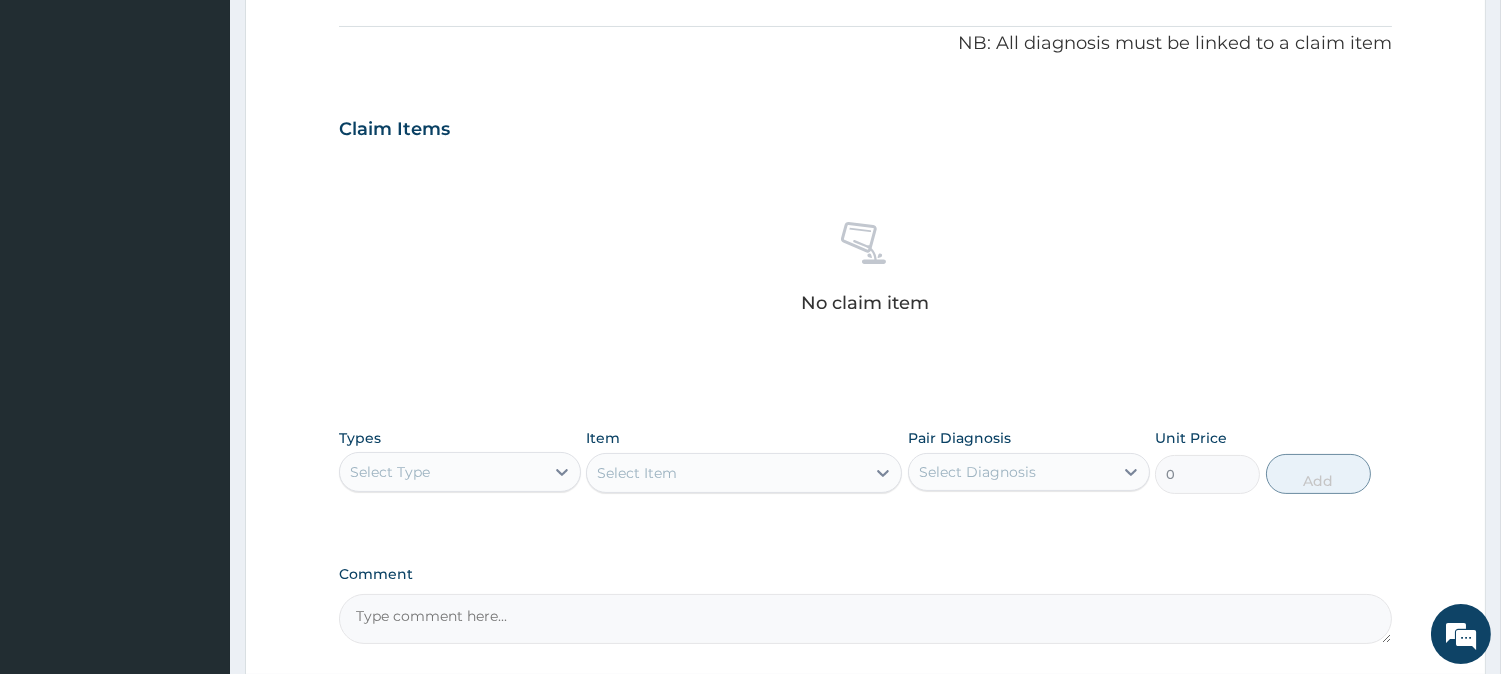 scroll, scrollTop: 670, scrollLeft: 0, axis: vertical 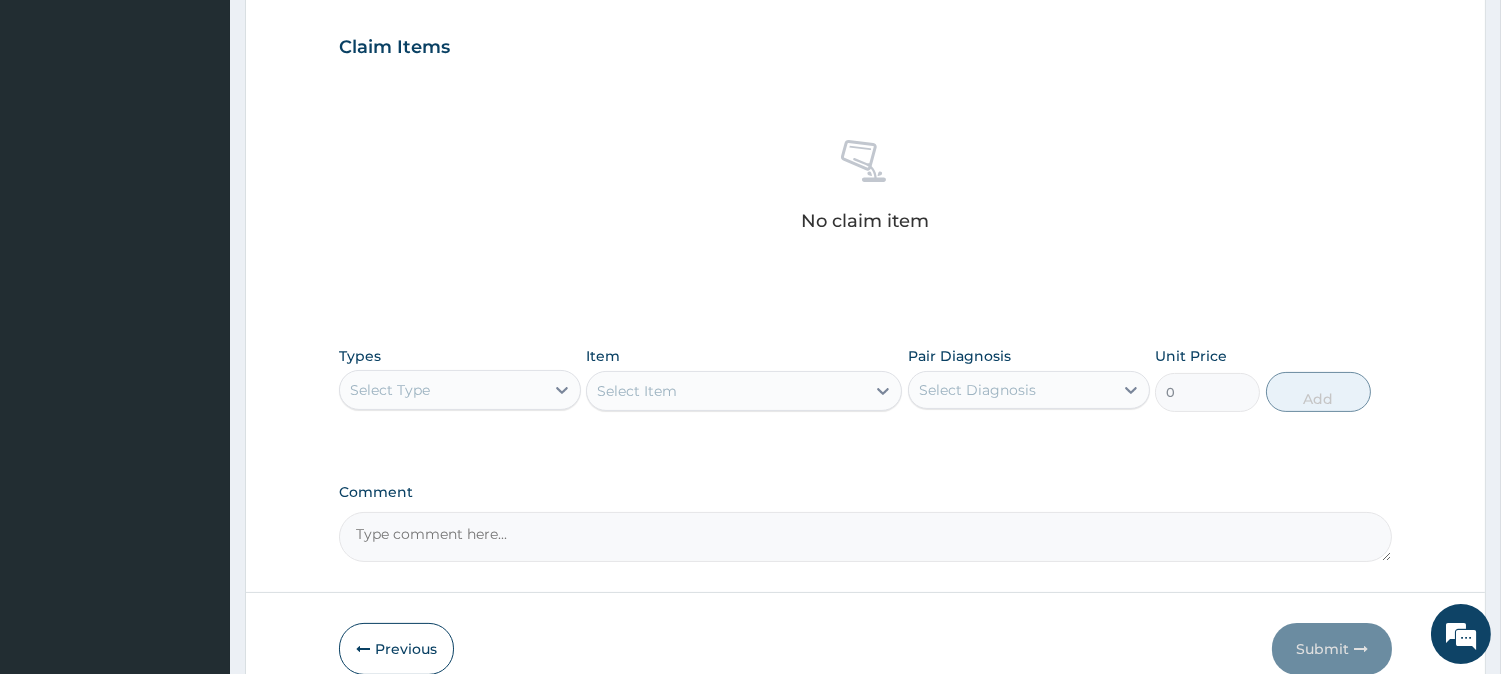 click on "Select Type" at bounding box center (442, 390) 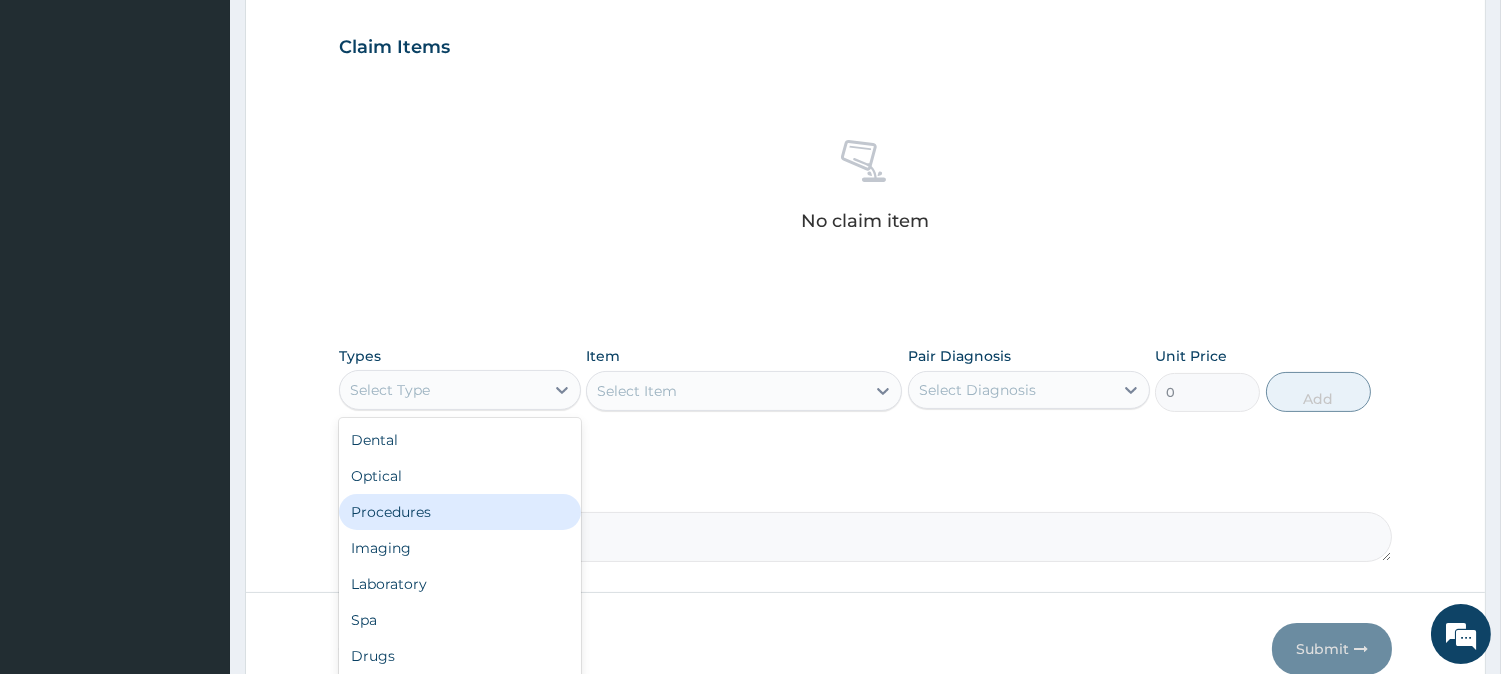 click on "Procedures" at bounding box center [460, 512] 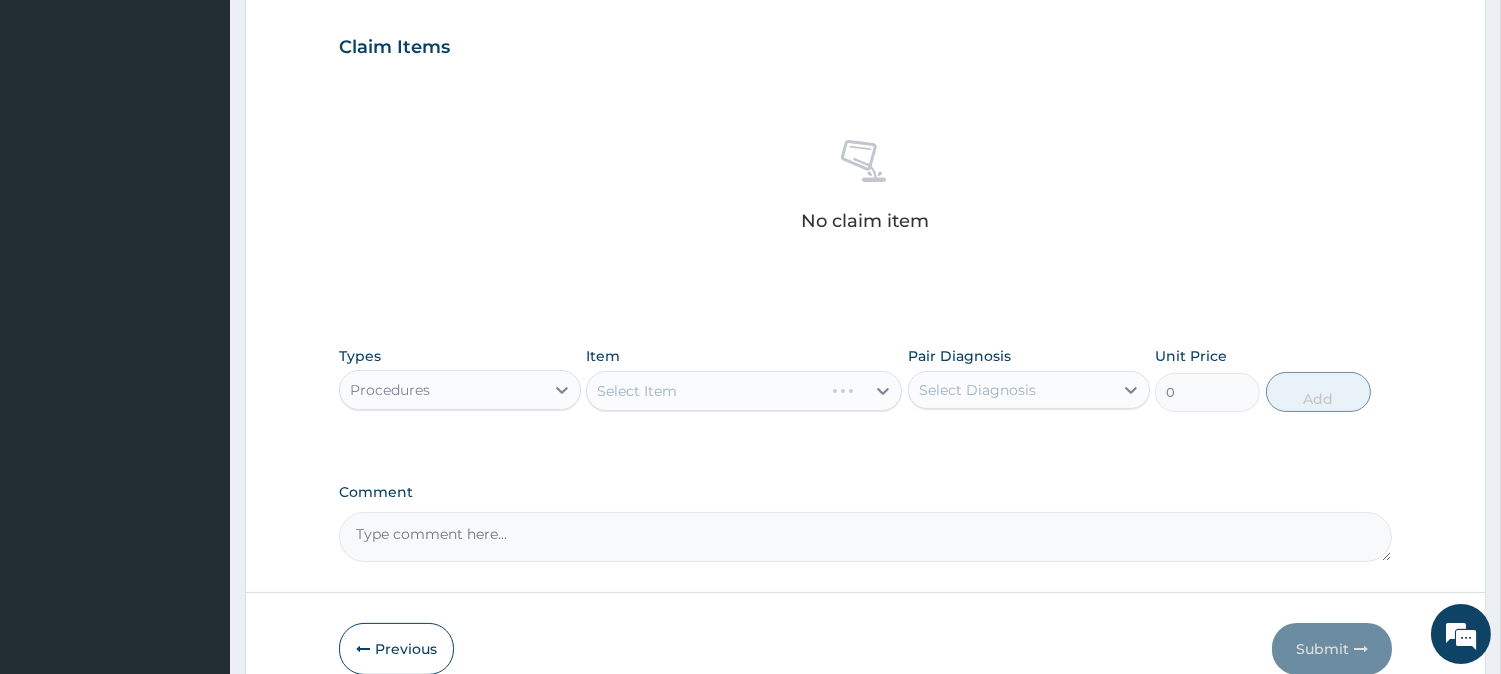 click on "Select Item" at bounding box center [744, 391] 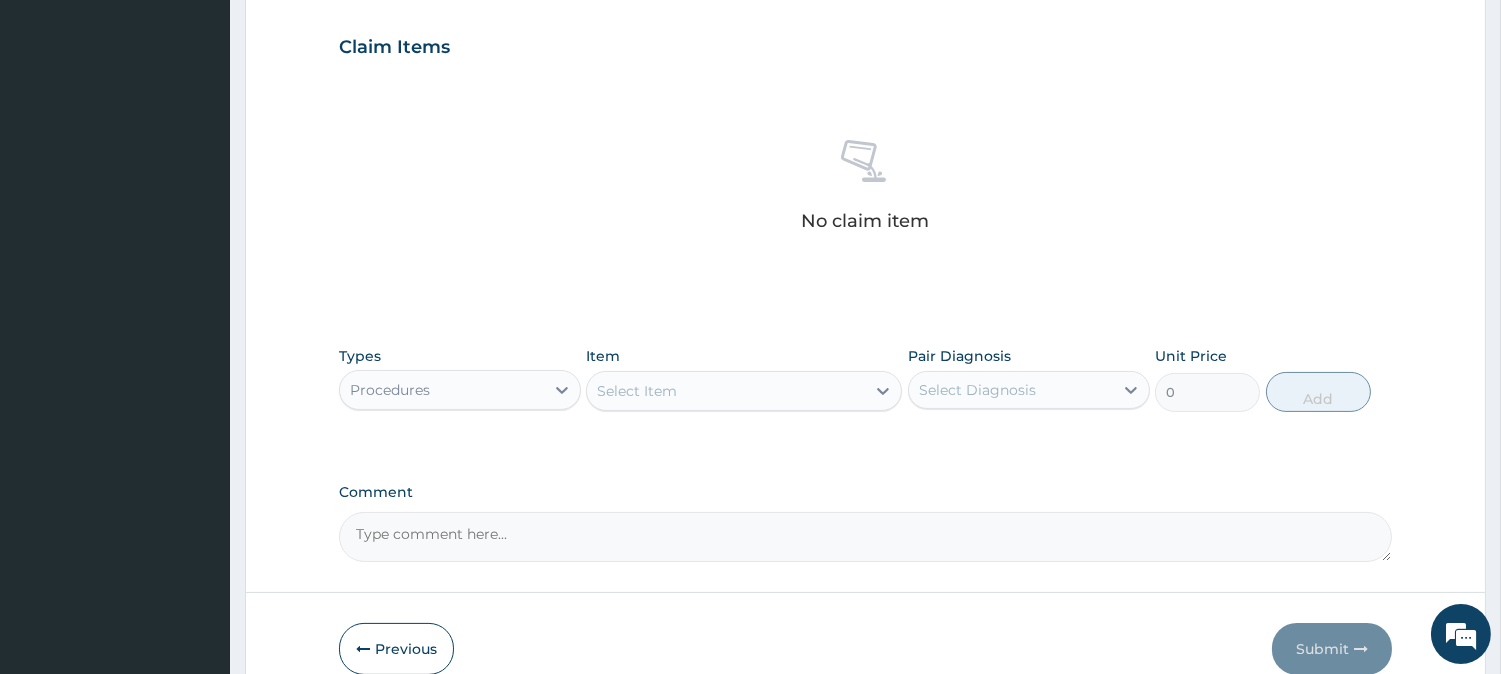 click on "Select Item" at bounding box center [726, 391] 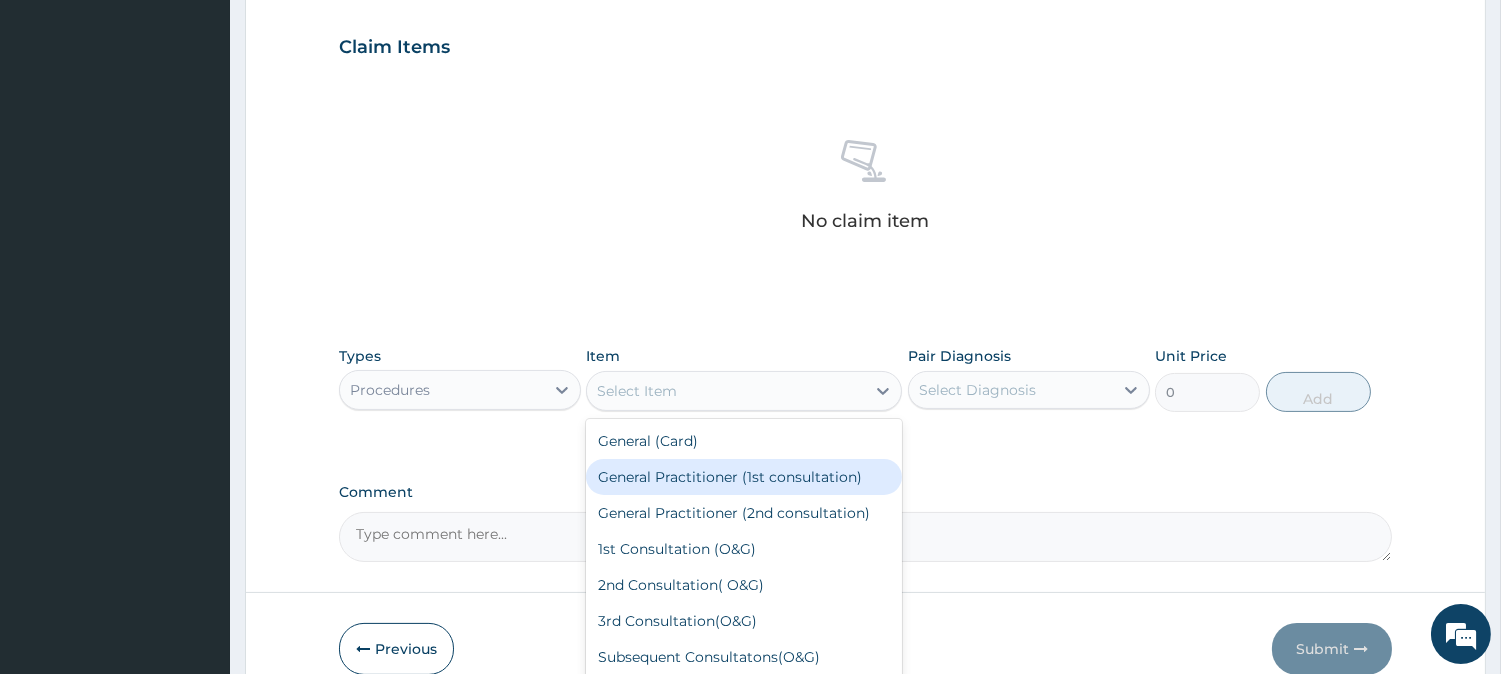 click on "General Practitioner (1st consultation)" at bounding box center [744, 477] 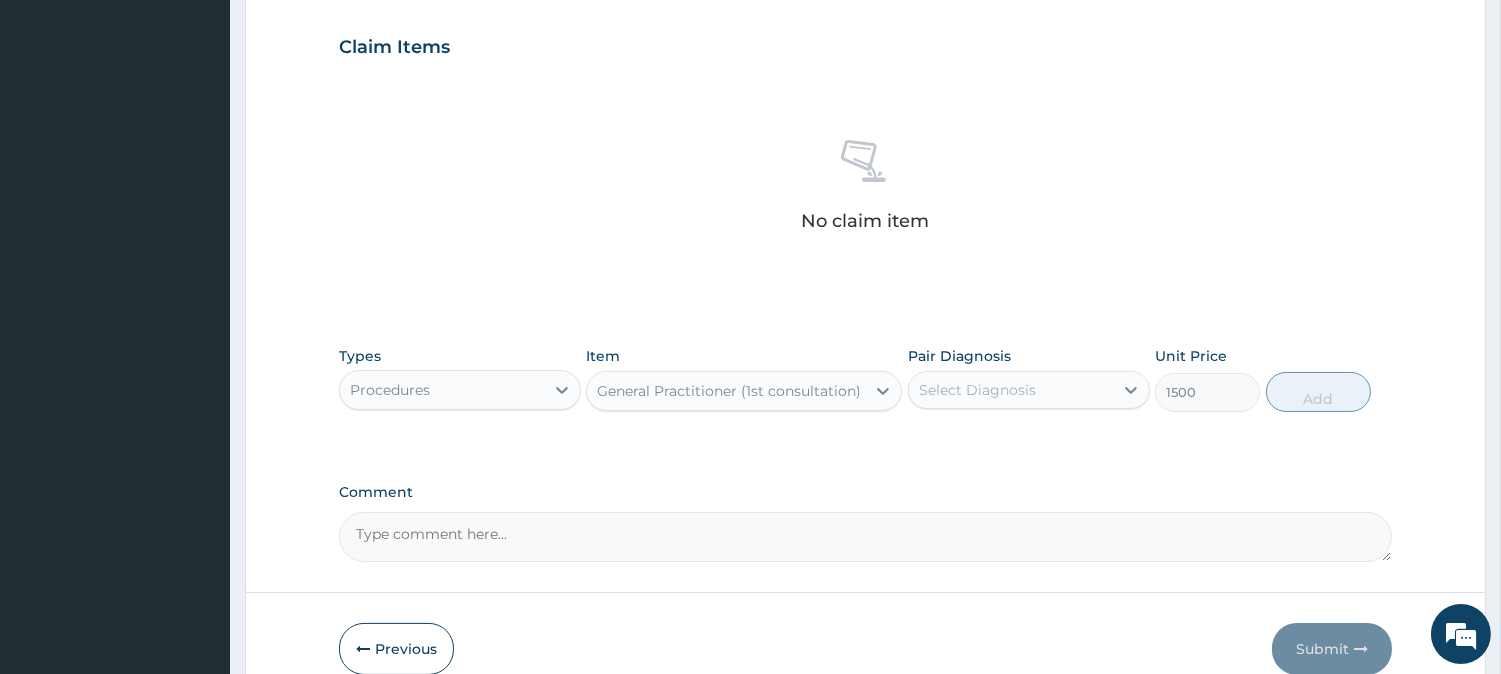 click on "Select Diagnosis" at bounding box center [977, 390] 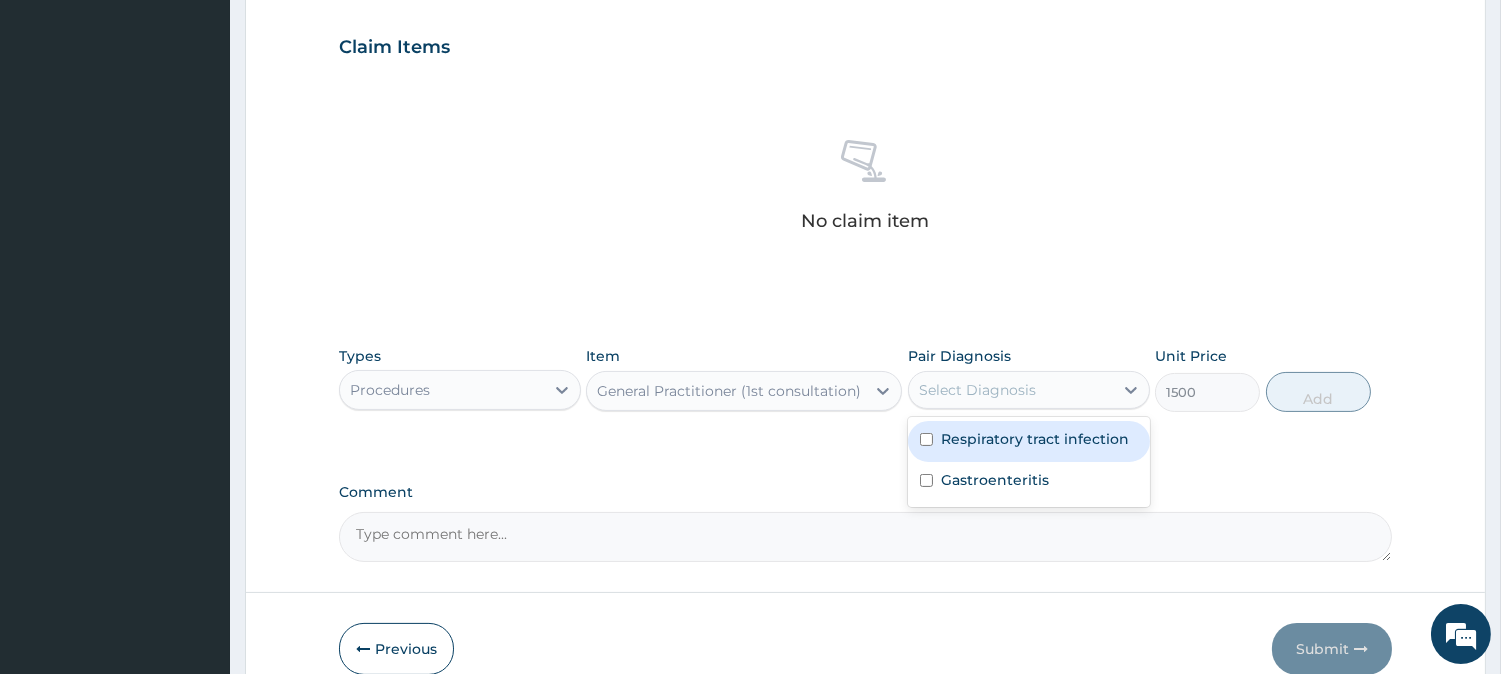 click on "Respiratory tract infection" at bounding box center [1029, 441] 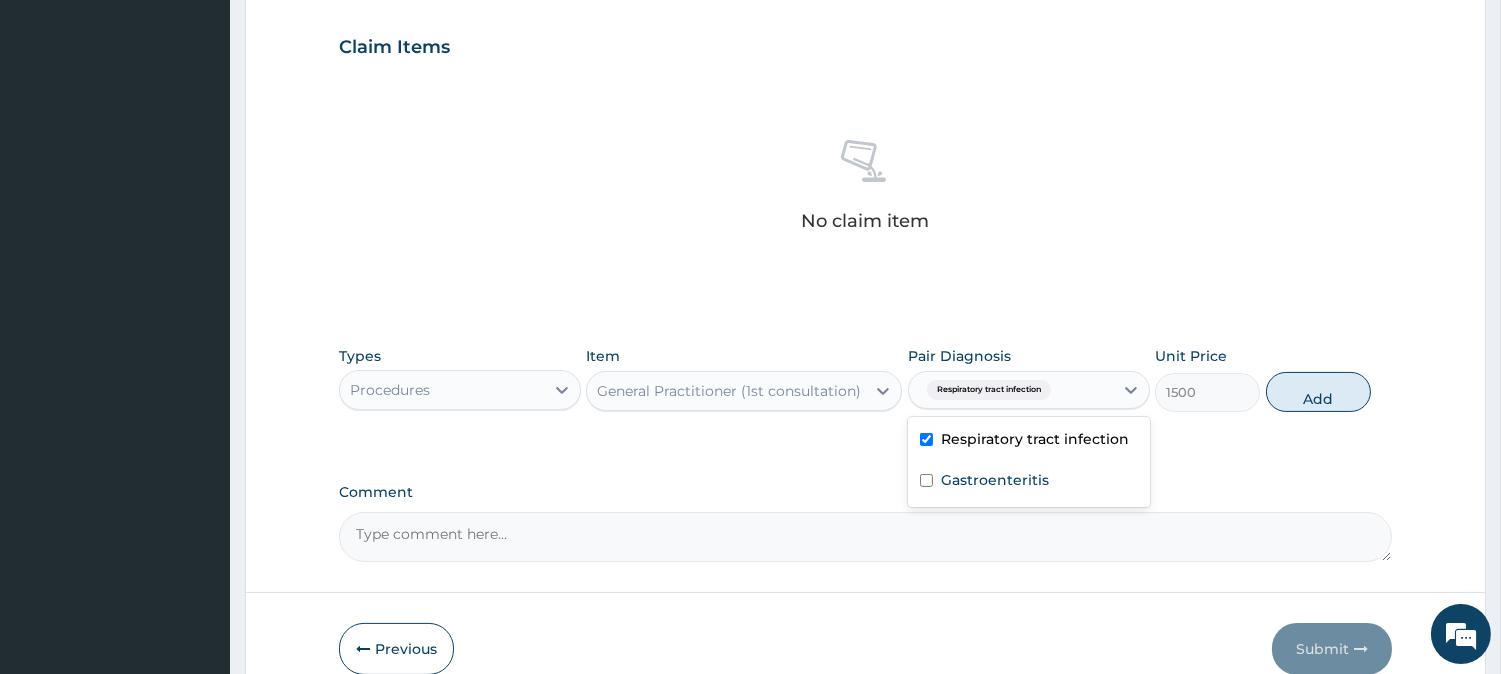 click on "Respiratory tract infection" at bounding box center (1029, 441) 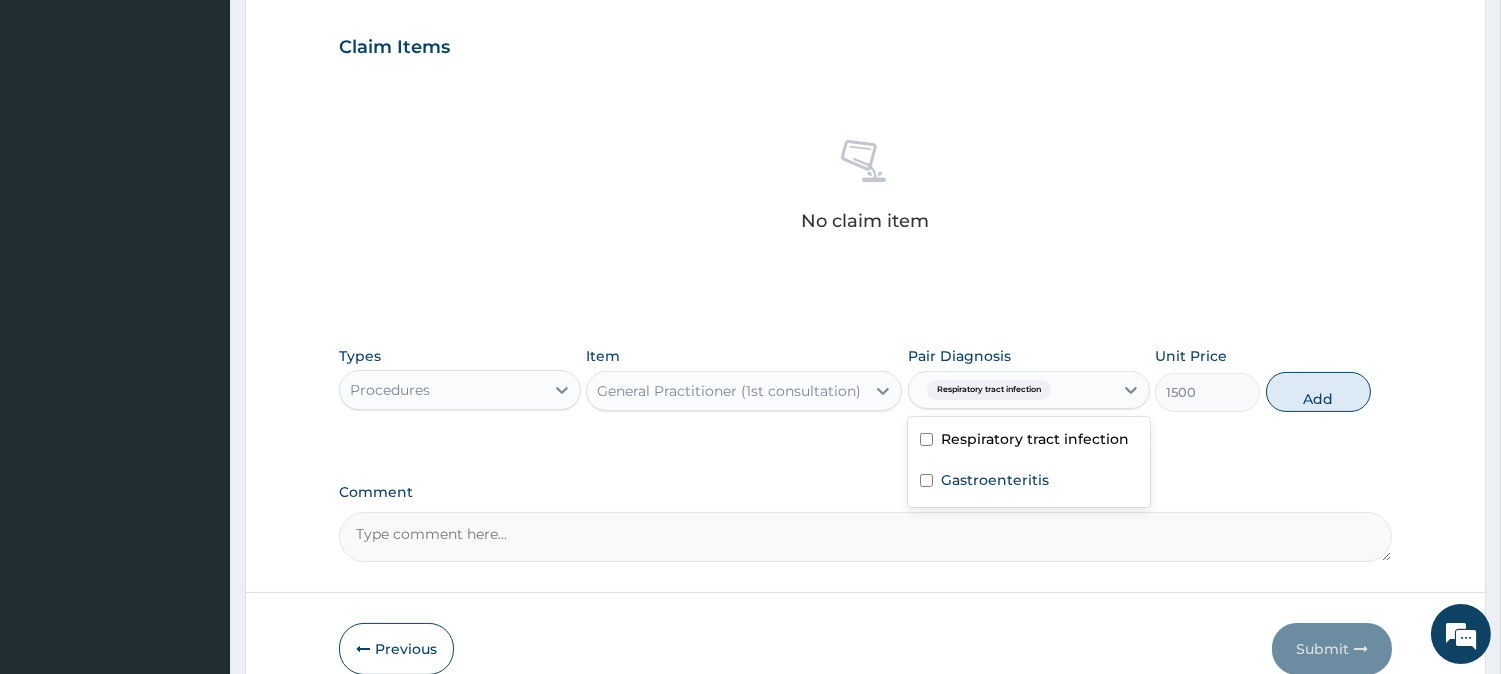 checkbox on "false" 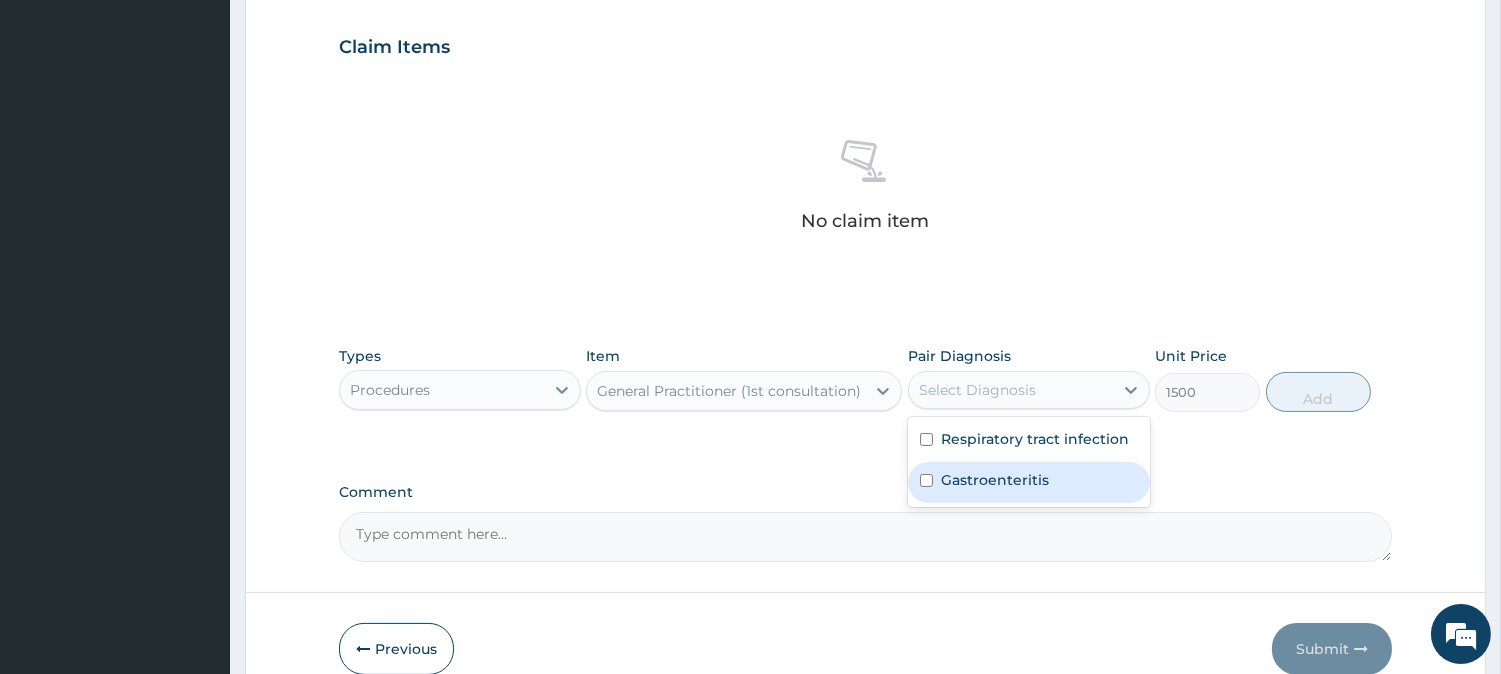 click on "Gastroenteritis" at bounding box center [995, 480] 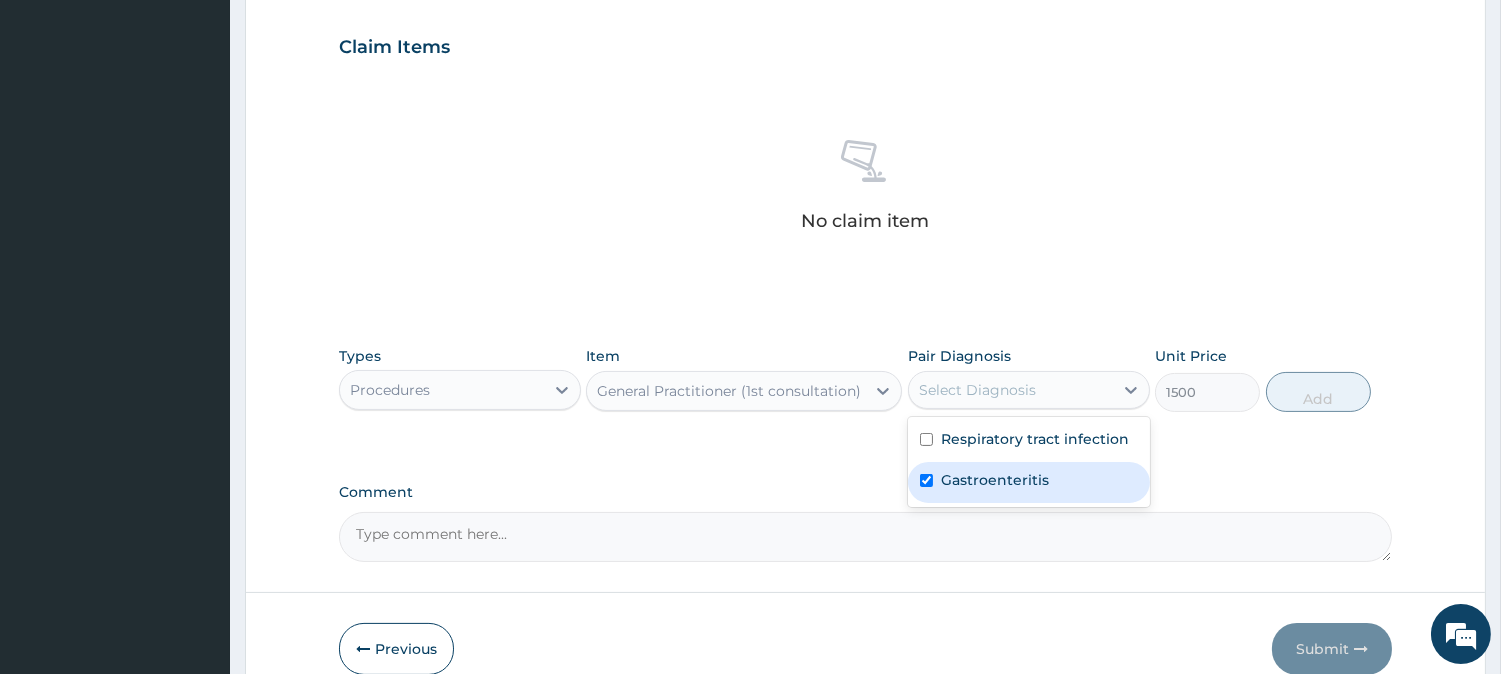 checkbox on "true" 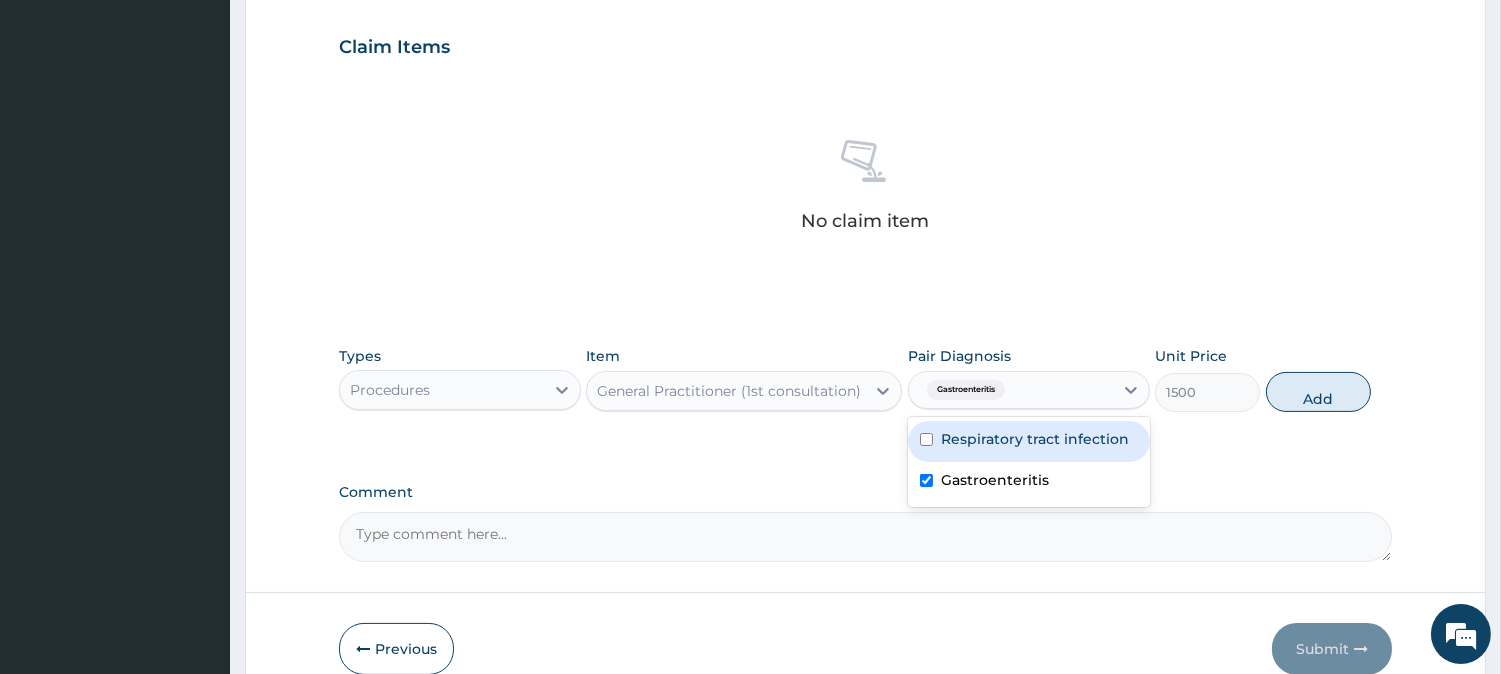 click on "Respiratory tract infection" at bounding box center [1029, 441] 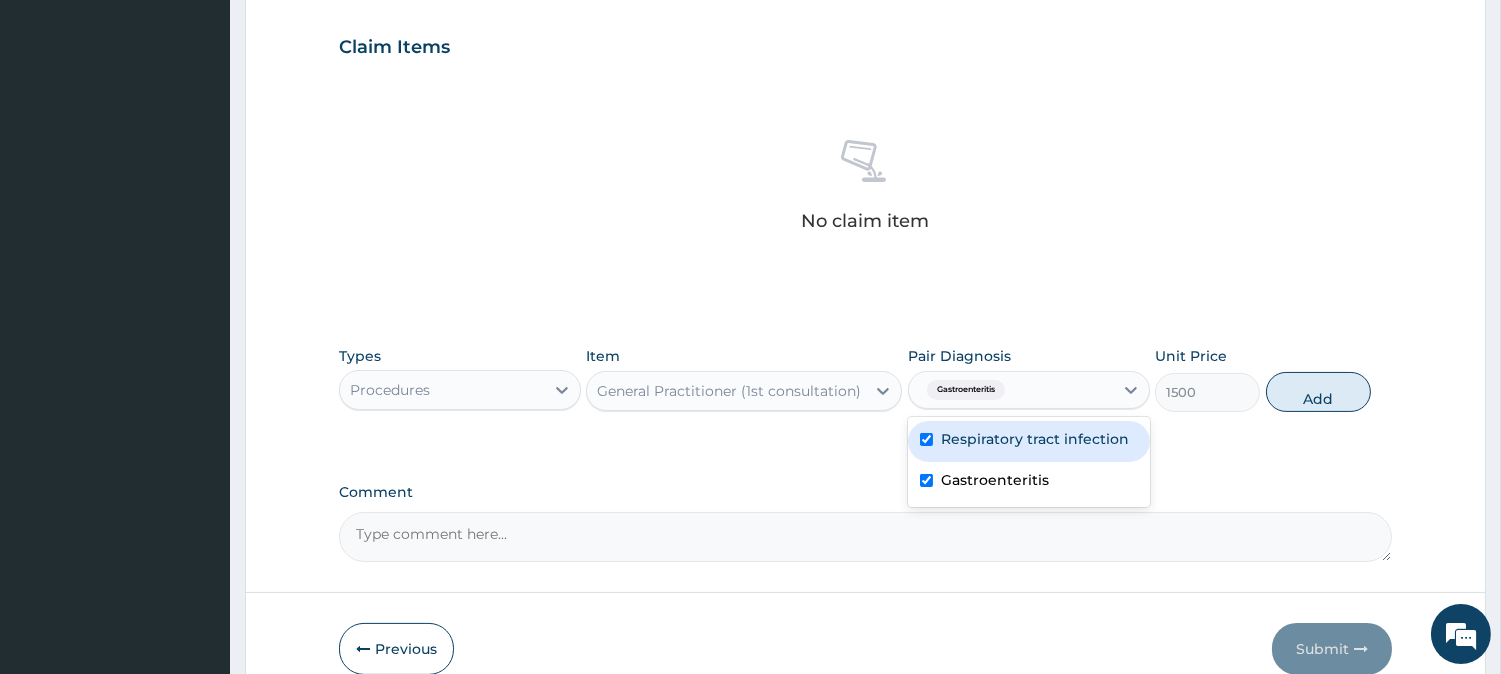 checkbox on "true" 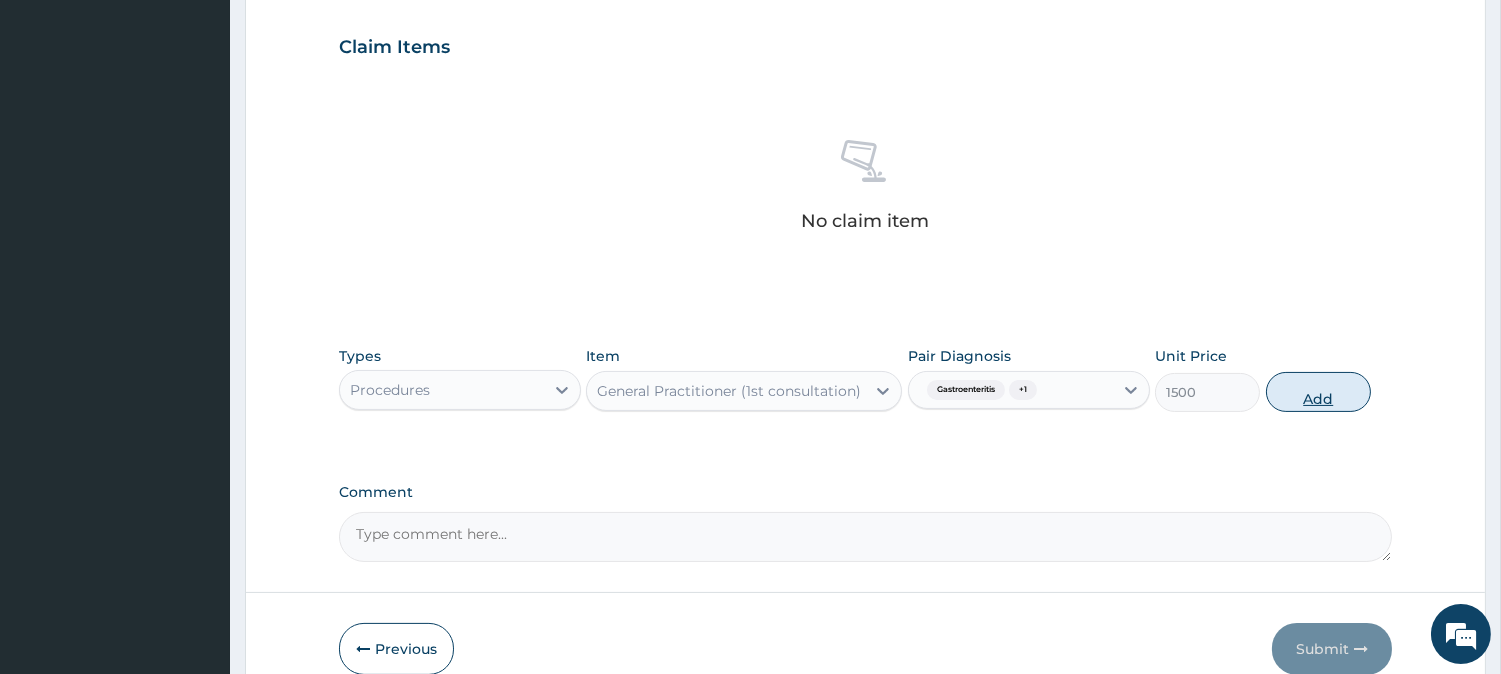 click on "Add" at bounding box center (1318, 392) 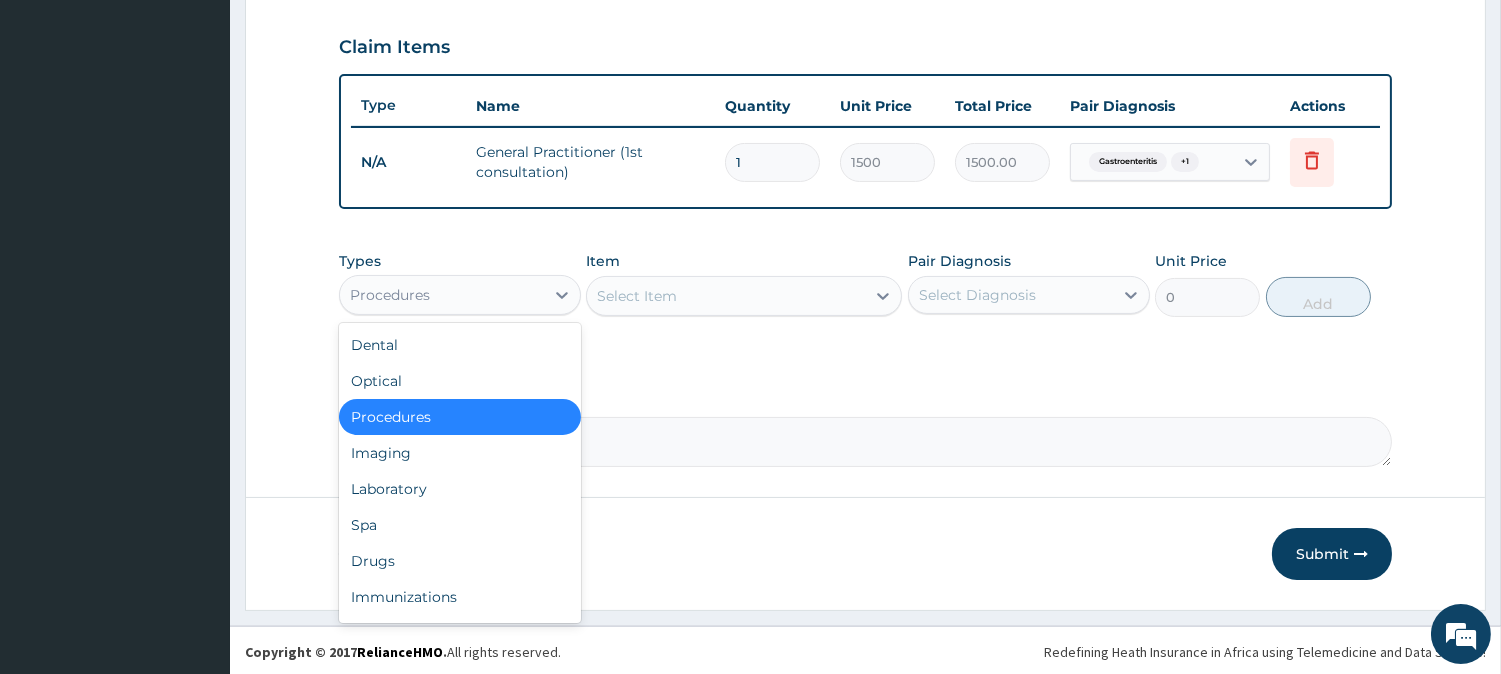click on "Procedures" at bounding box center (442, 295) 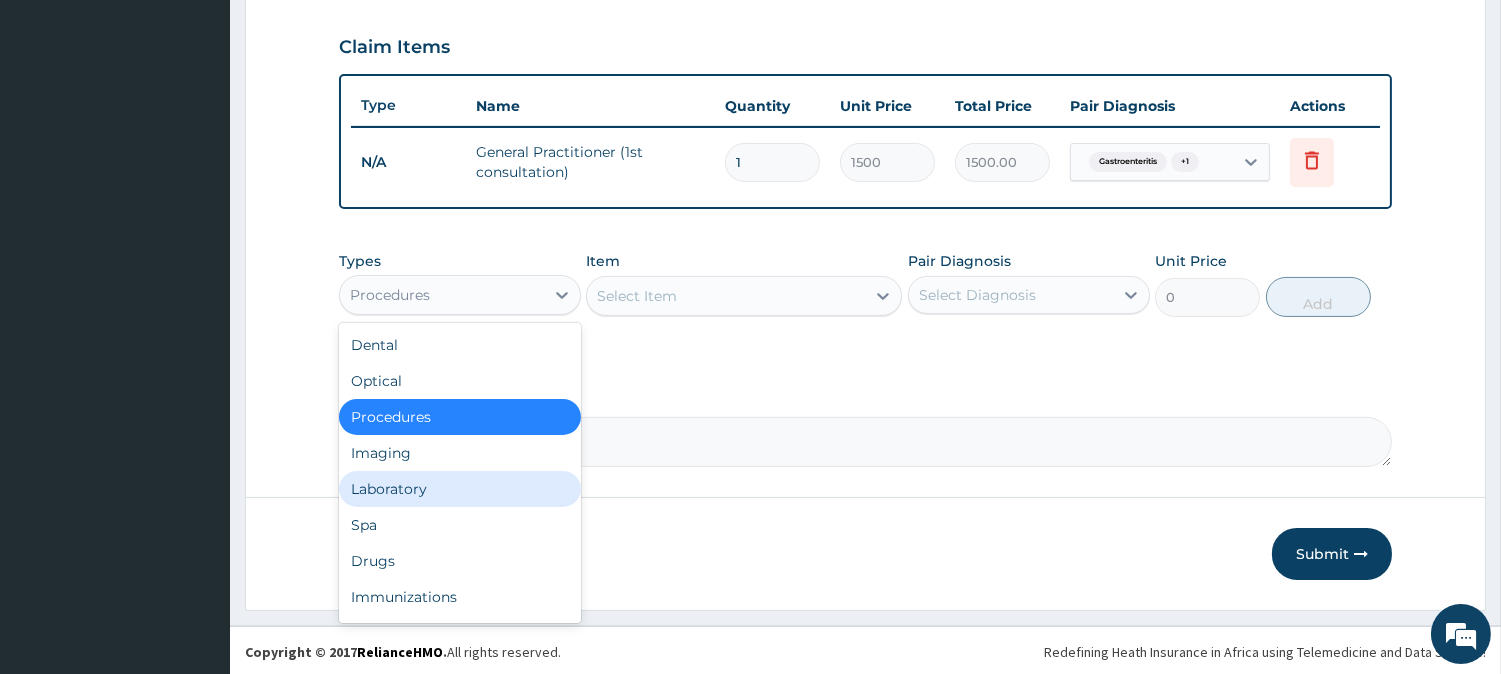 click on "Laboratory" at bounding box center [460, 489] 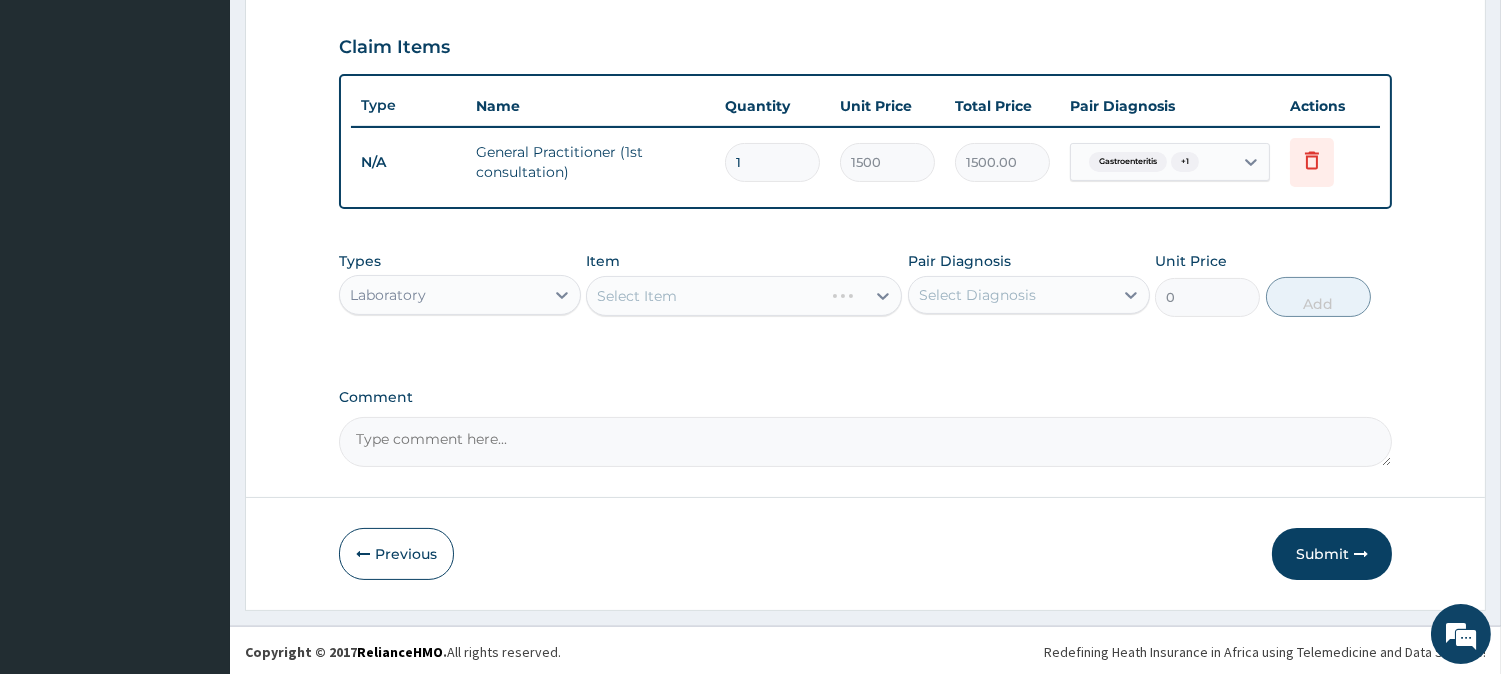 click on "Select Item" at bounding box center [744, 296] 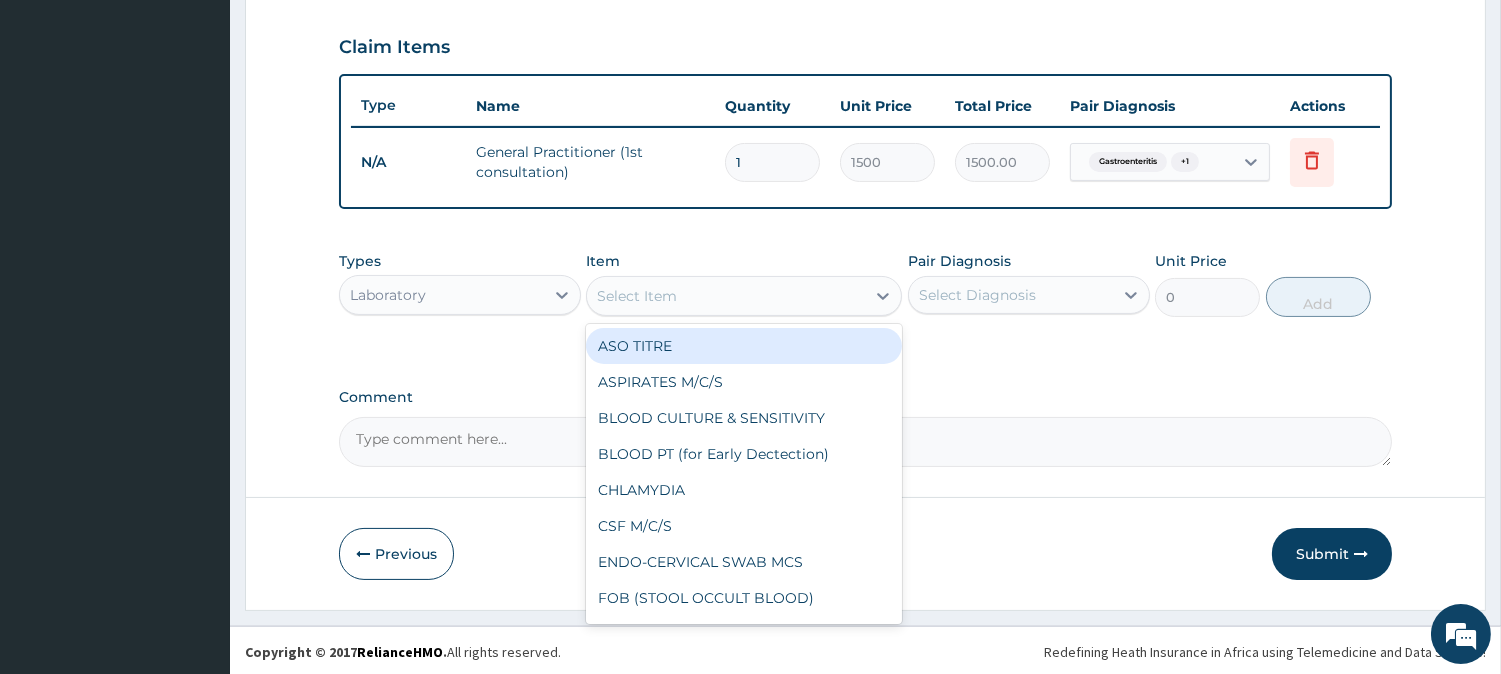 click on "Select Item" at bounding box center [637, 296] 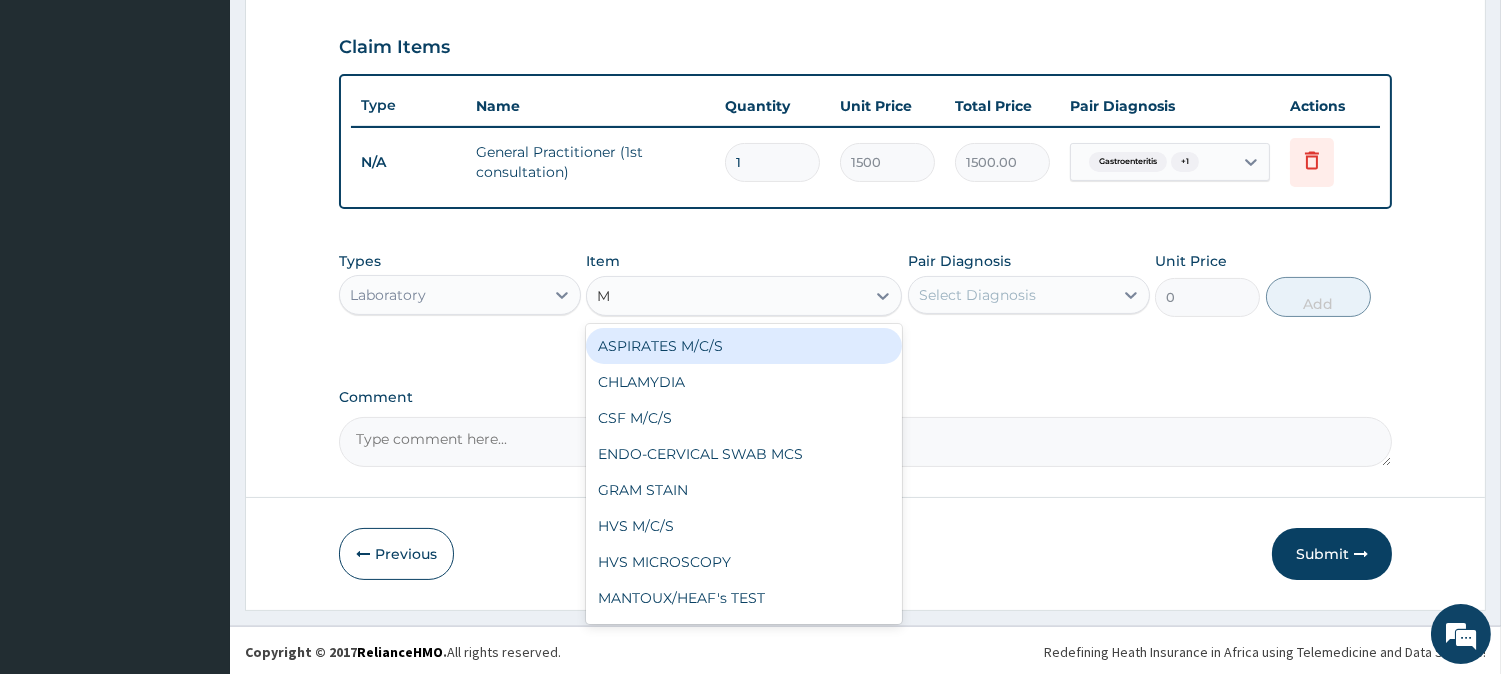 type on "MP" 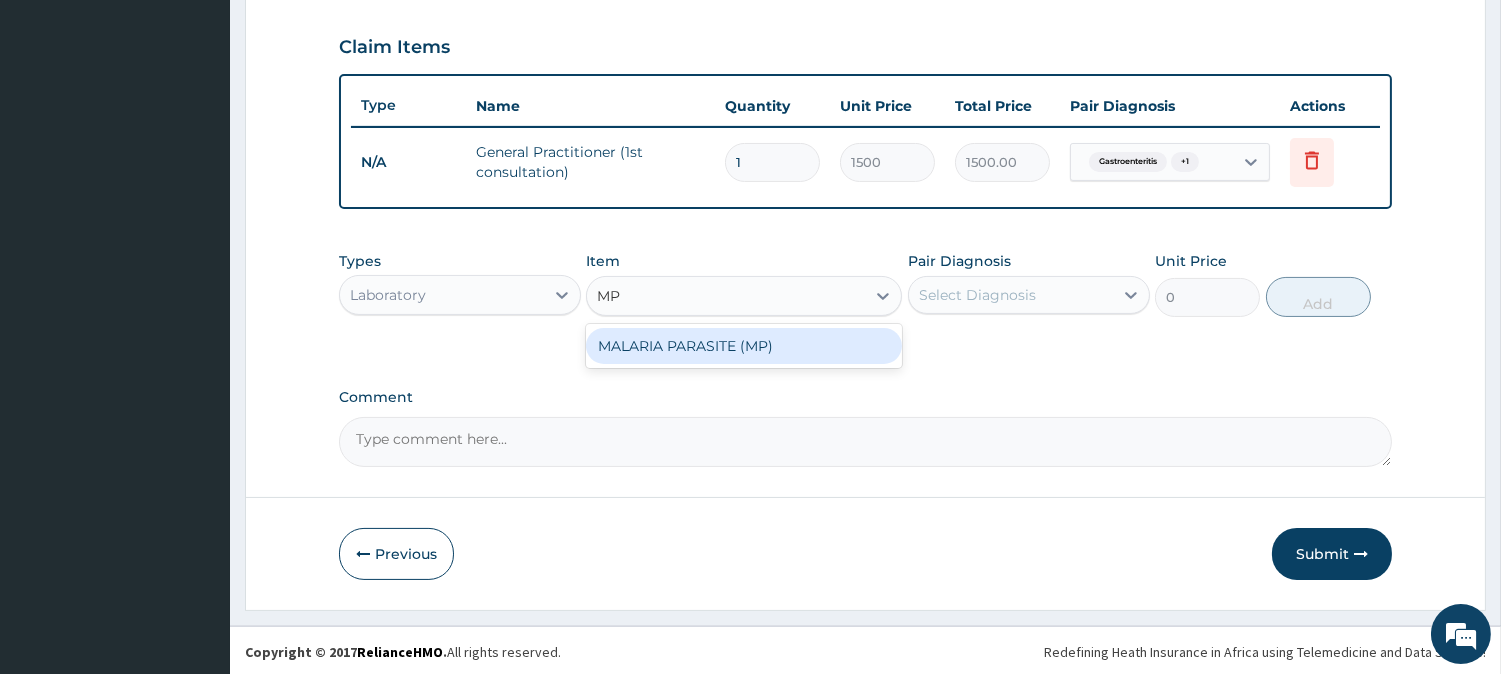 click on "MALARIA PARASITE (MP)" at bounding box center (744, 346) 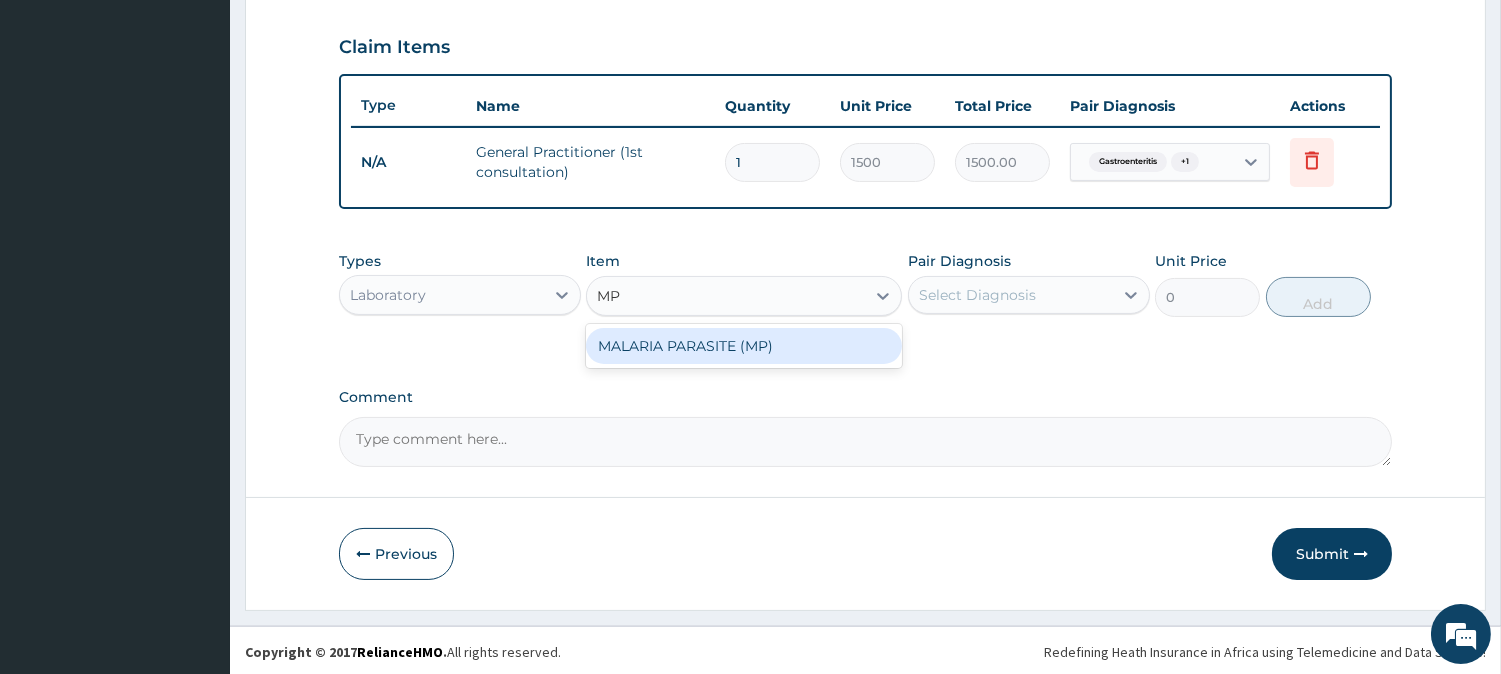 type 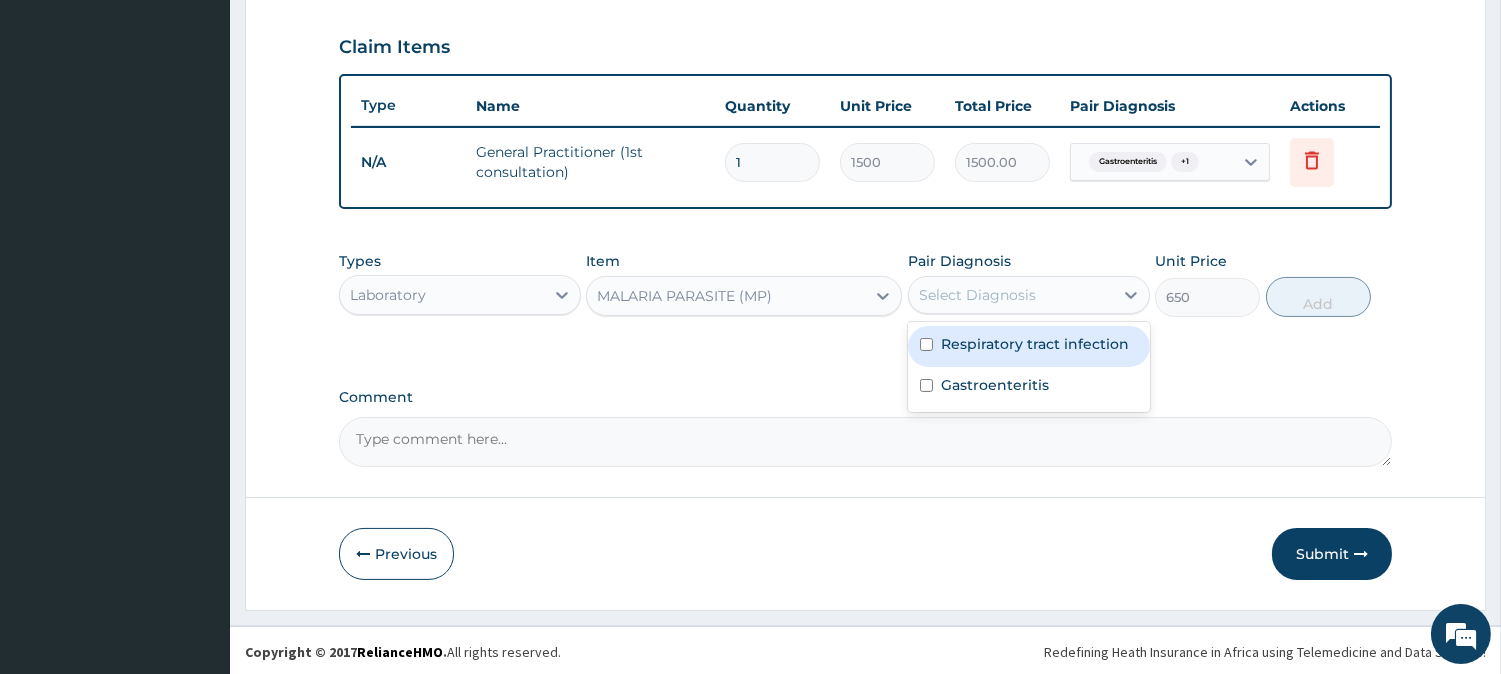 click on "Select Diagnosis" at bounding box center [977, 295] 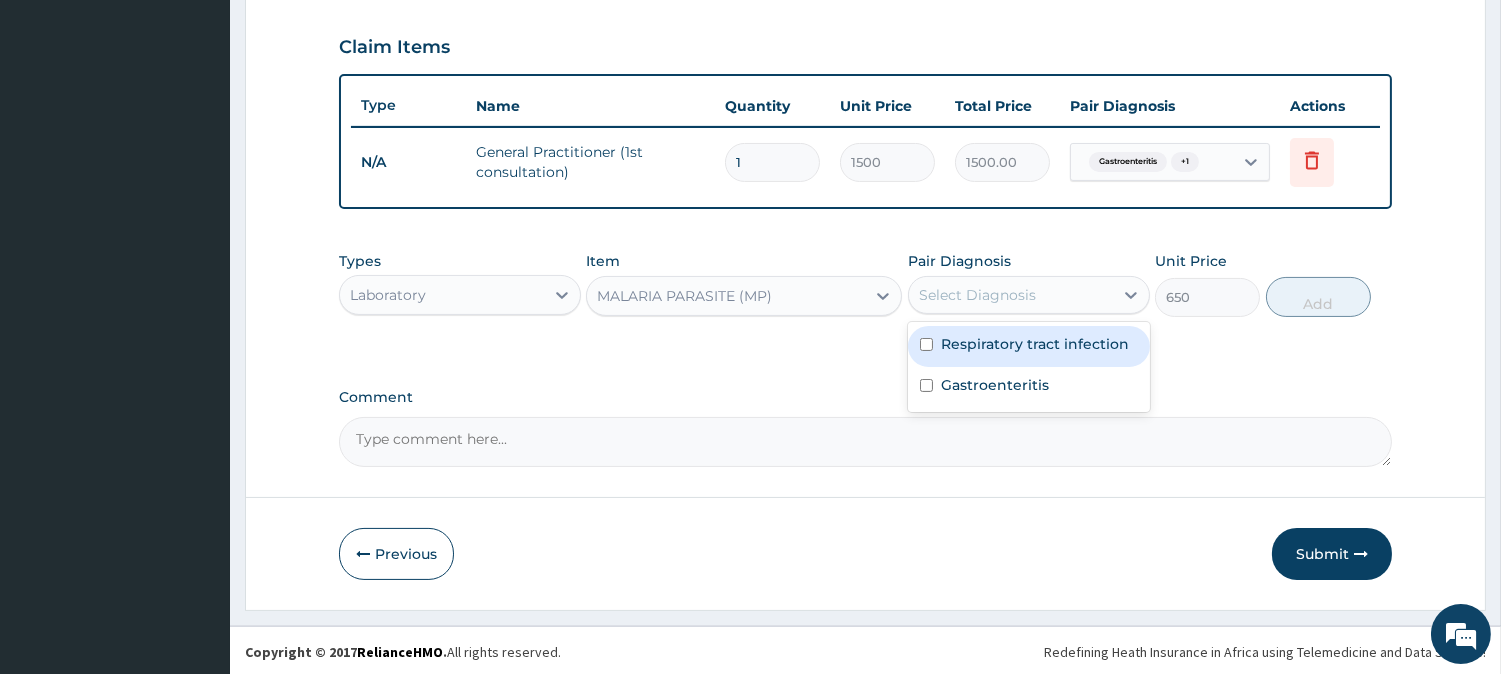 click on "Respiratory tract infection" at bounding box center (1035, 344) 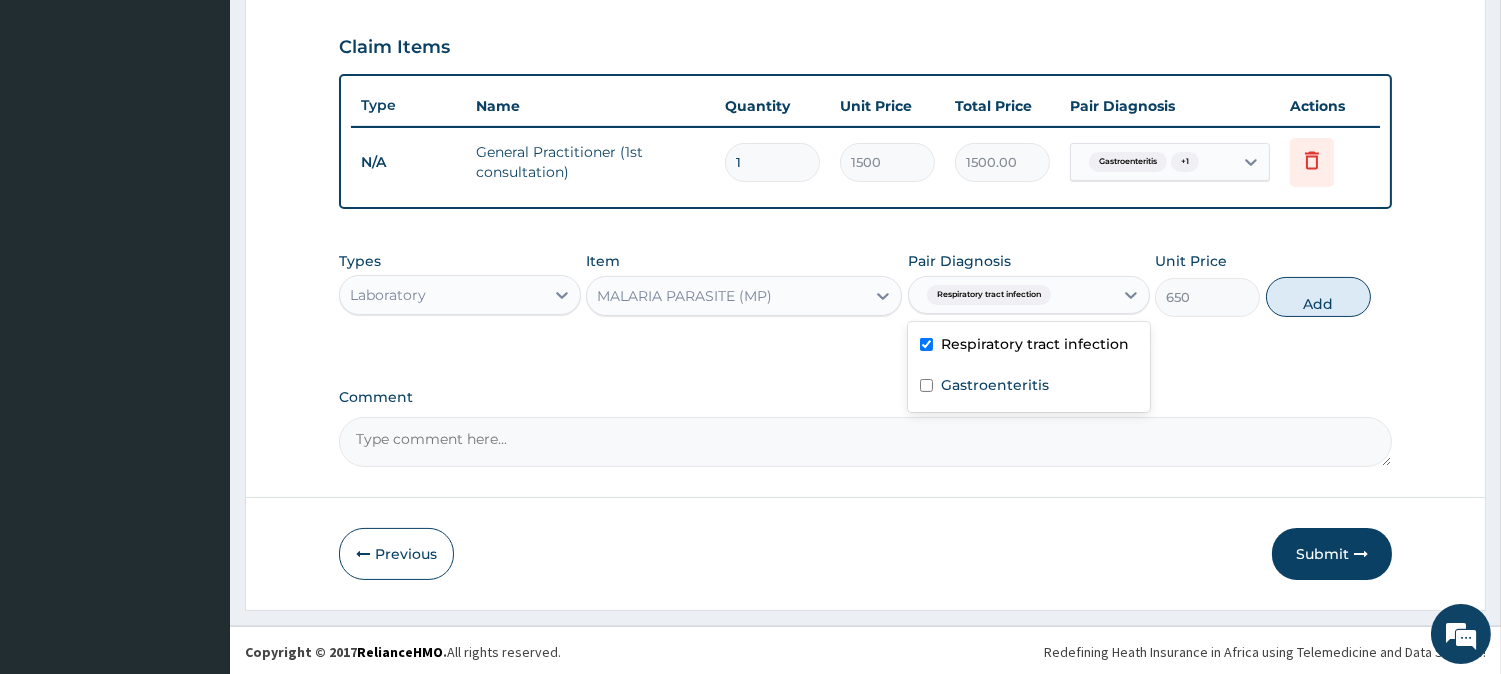 click on "Respiratory tract infection" at bounding box center (1029, 346) 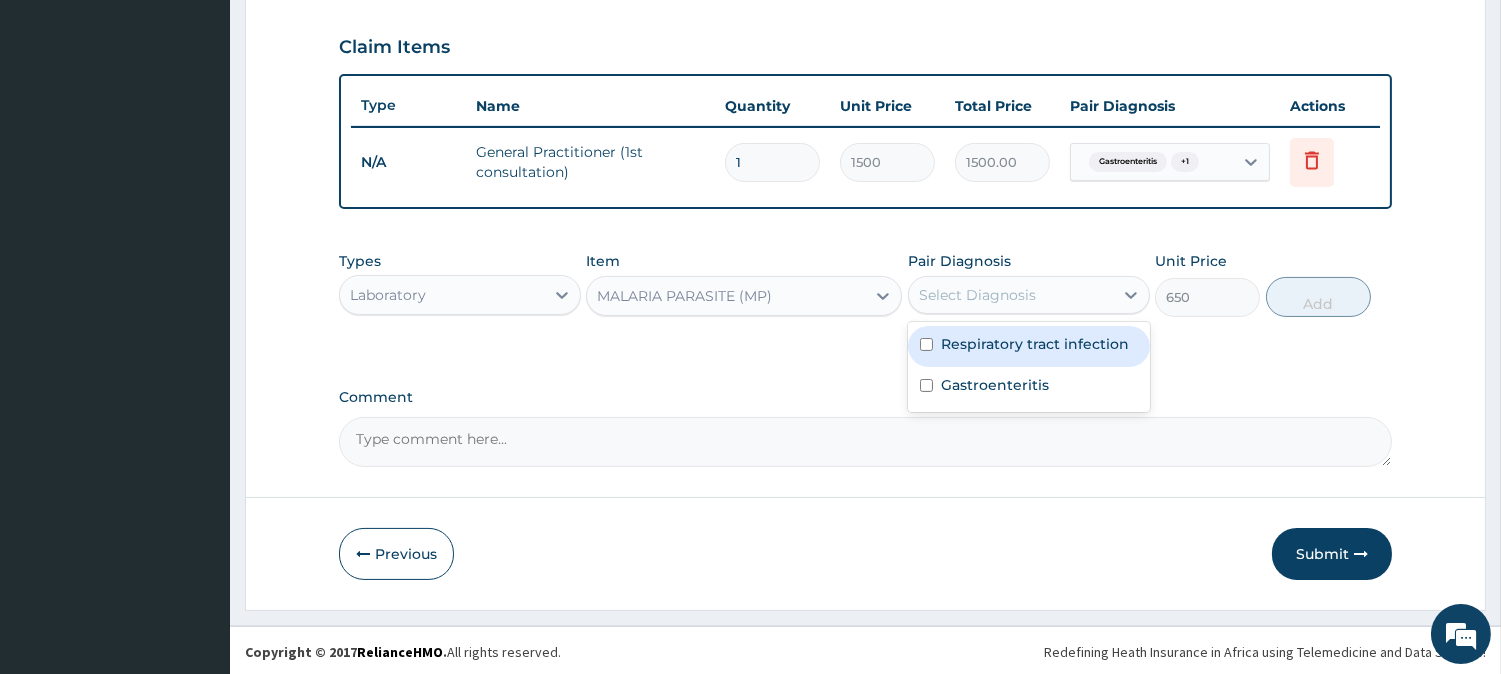 click on "Respiratory tract infection" at bounding box center [1035, 344] 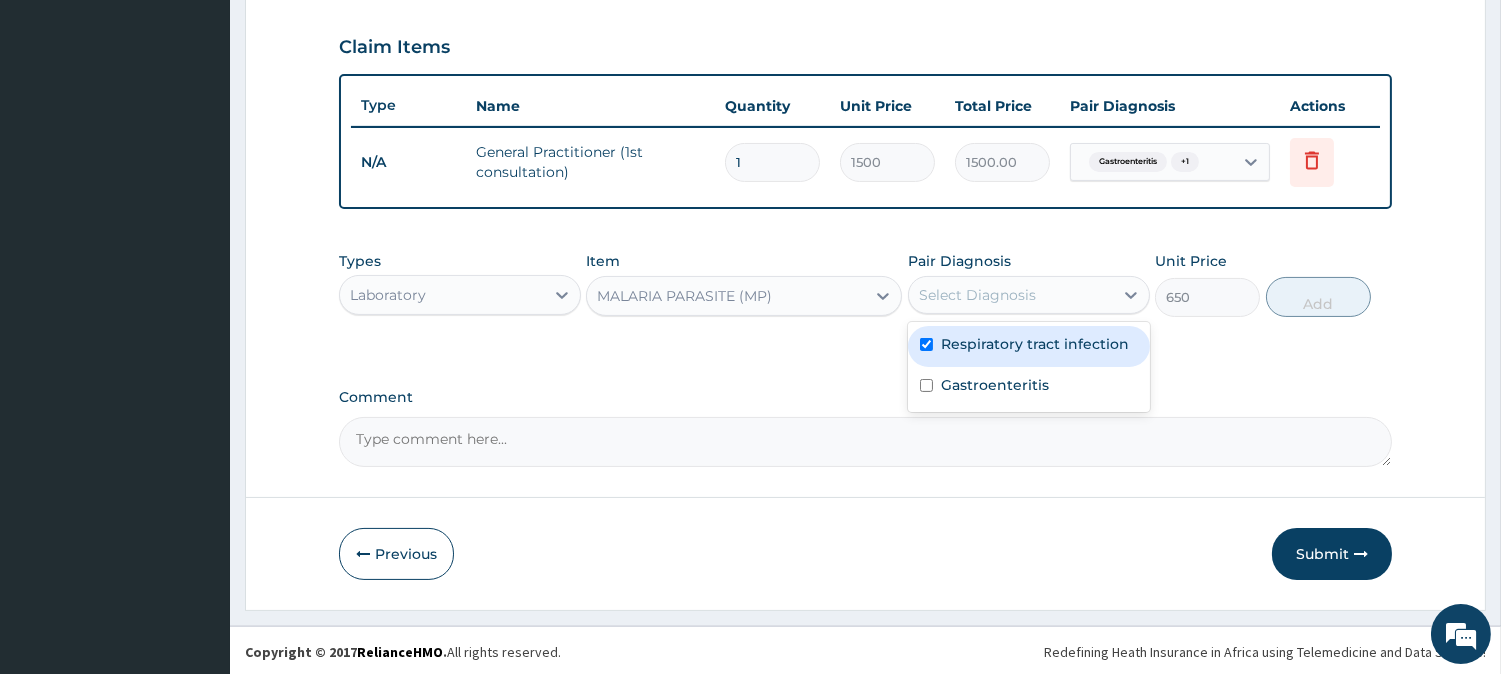 checkbox on "true" 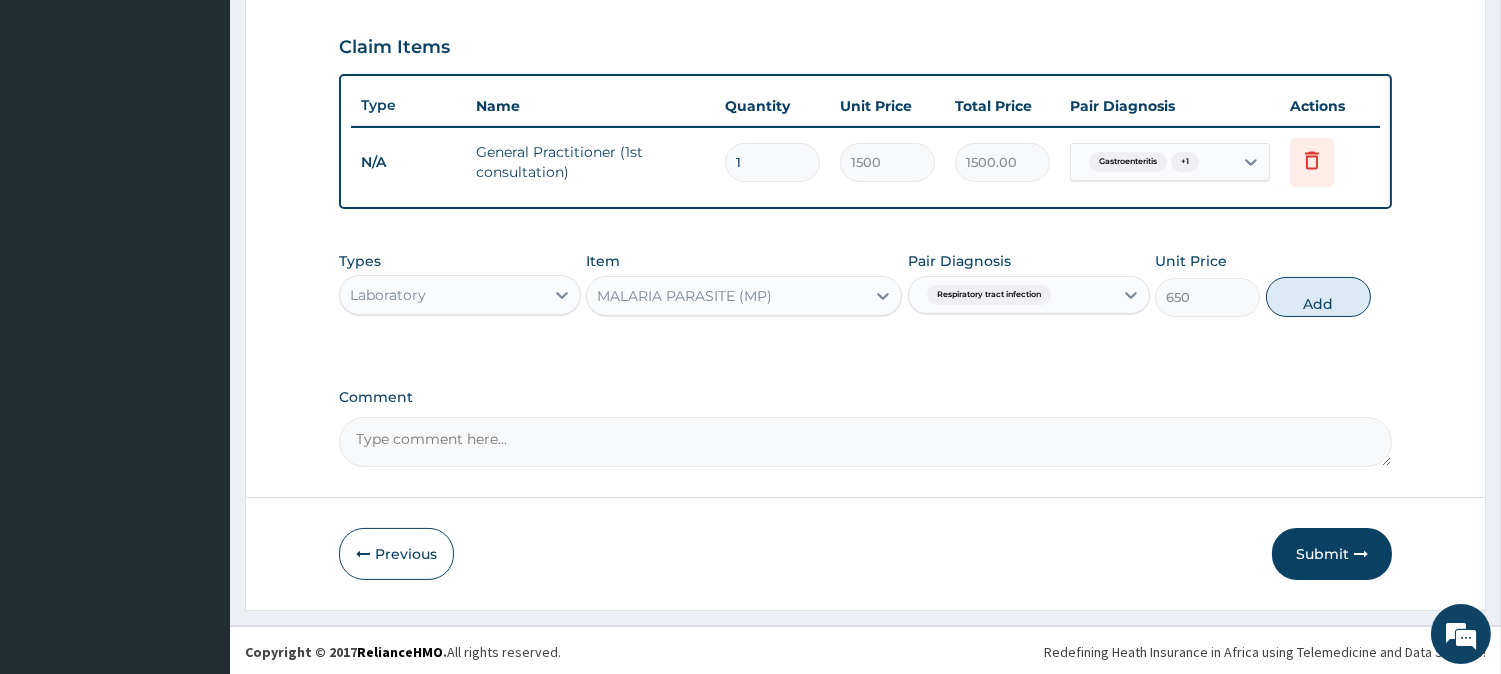 click on "PA Code / Prescription Code Enter Code(Secondary Care Only) Encounter Date 27-07-2025 Important Notice Please enter PA codes before entering items that are not attached to a PA code   All diagnoses entered must be linked to a claim item. Diagnosis & Claim Items that are visible but inactive cannot be edited because they were imported from an already approved PA code. Diagnosis Respiratory tract infection Confirmed Gastroenteritis Confirmed NB: All diagnosis must be linked to a claim item Claim Items Type Name Quantity Unit Price Total Price Pair Diagnosis Actions N/A General Practitioner (1st consultation) 1 1500 1500.00 Gastroenteritis  + 1 Delete Types Laboratory Item MALARIA PARASITE (MP) Pair Diagnosis Respiratory tract infection Unit Price 650 Add Comment" at bounding box center [865, -6] 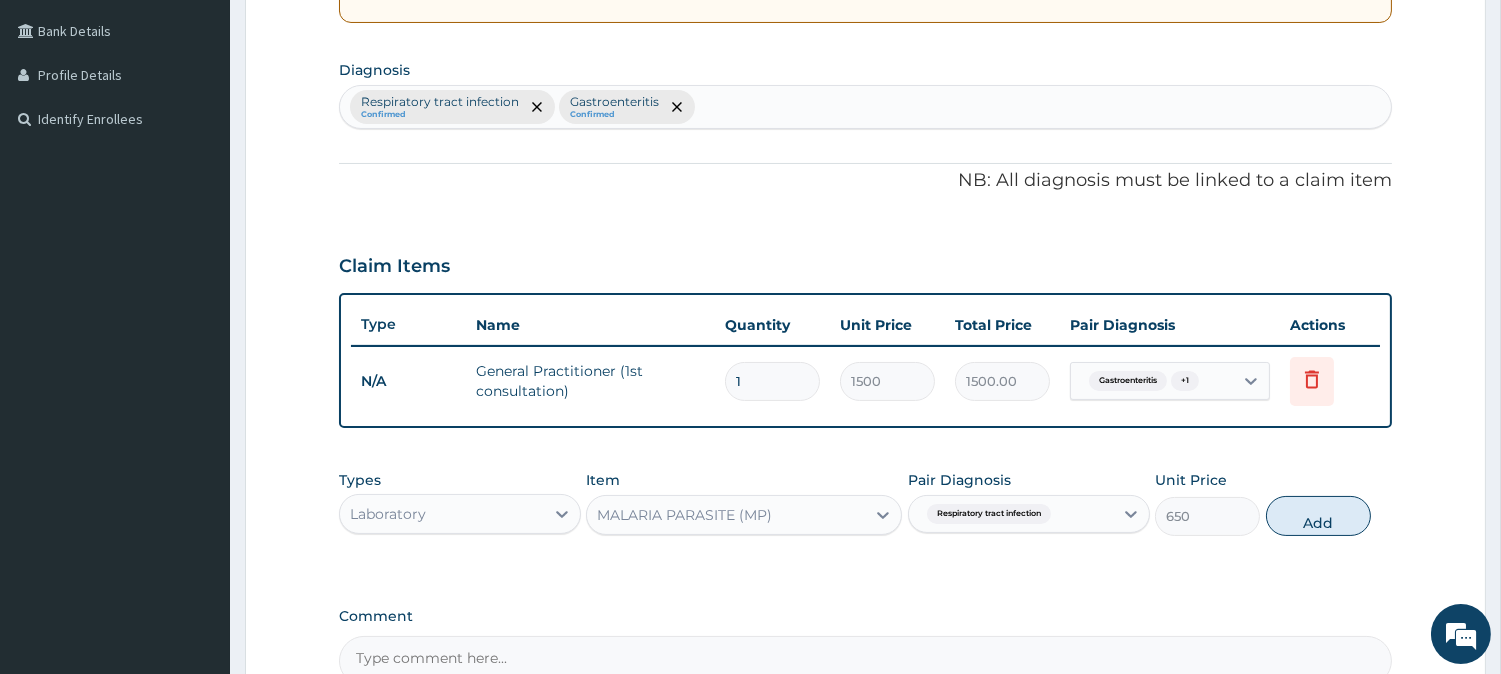 scroll, scrollTop: 350, scrollLeft: 0, axis: vertical 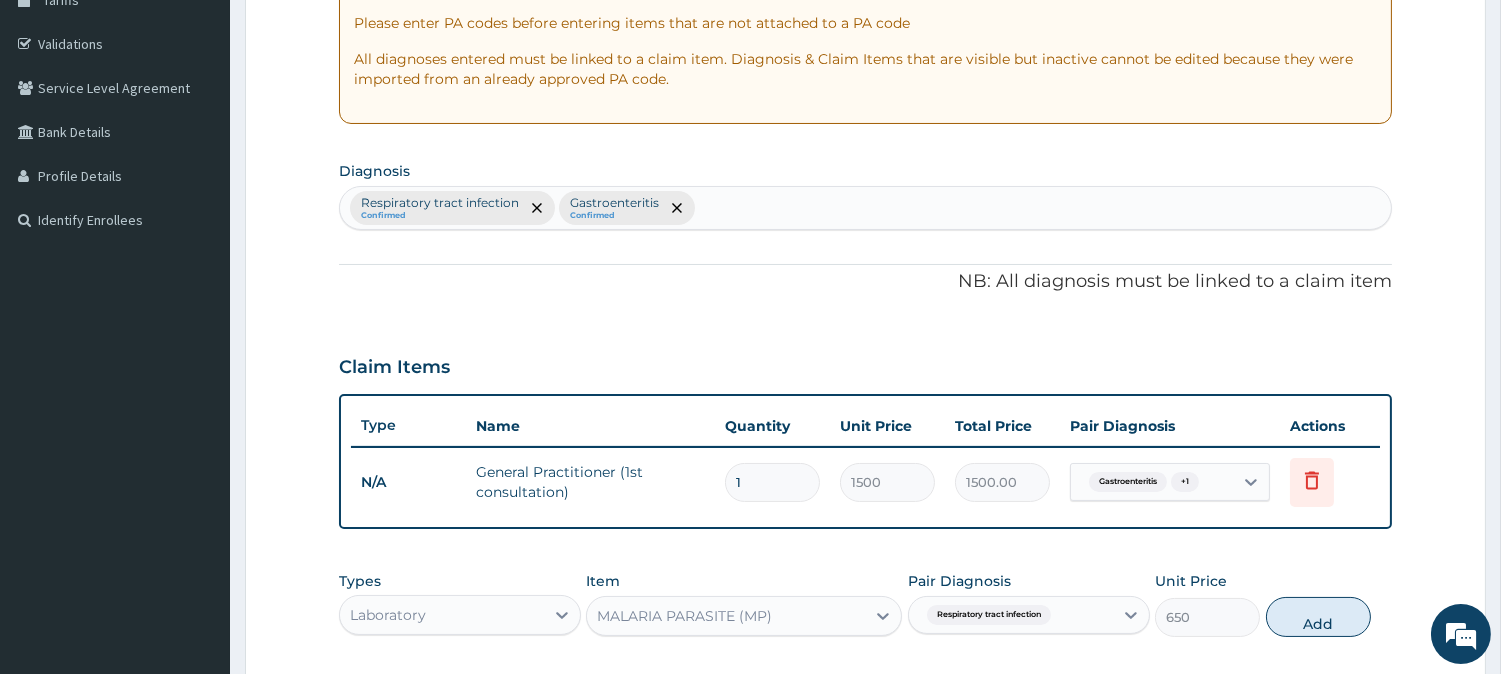 click on "Respiratory tract infection Confirmed Gastroenteritis Confirmed" at bounding box center [865, 208] 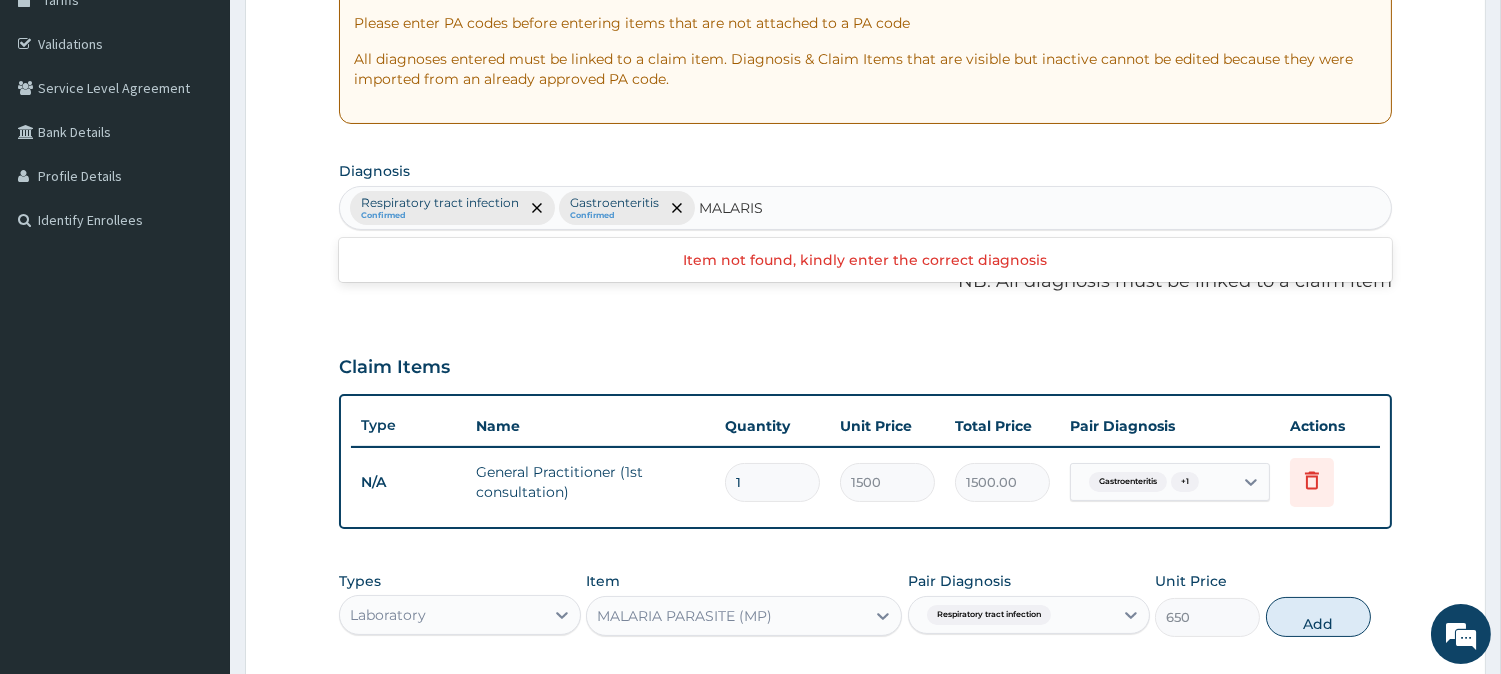 type on "MALARI" 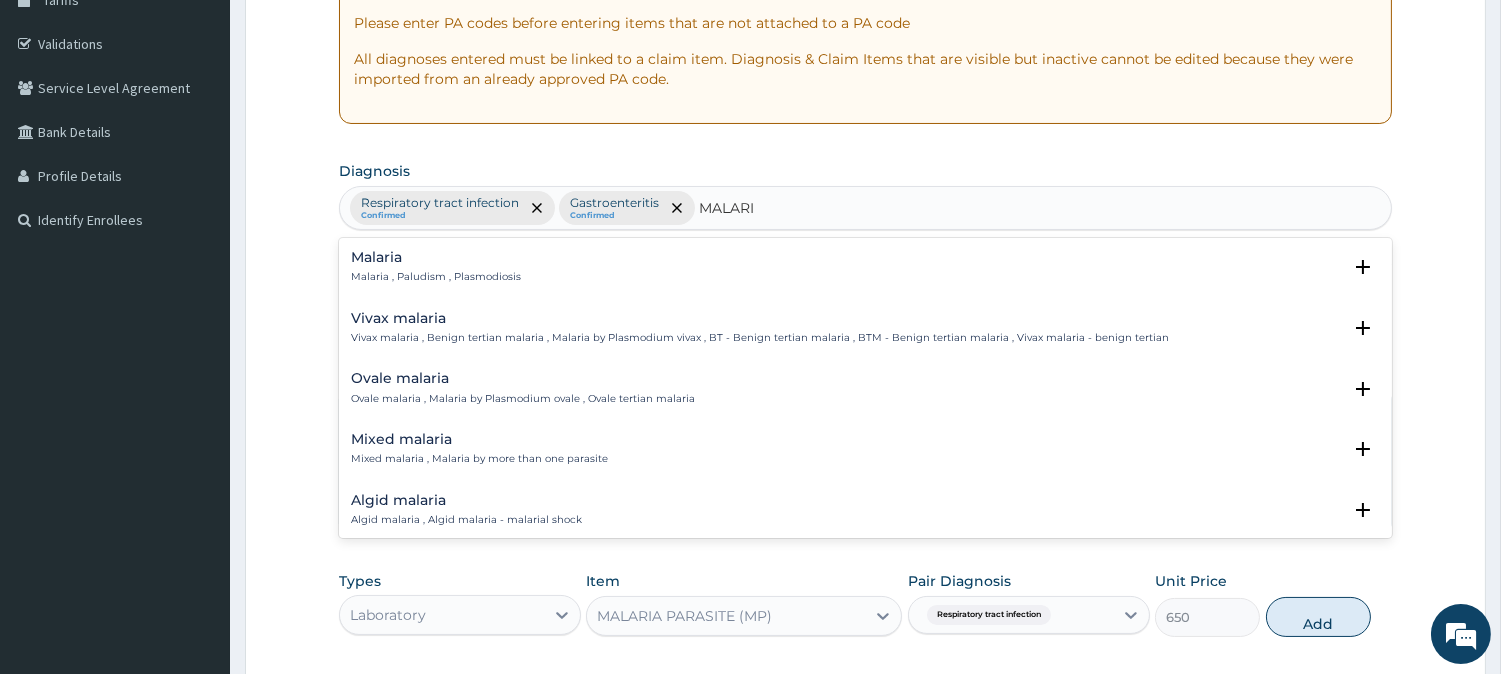 click on "Malaria Malaria , Paludism , Plasmodiosis" at bounding box center (865, 267) 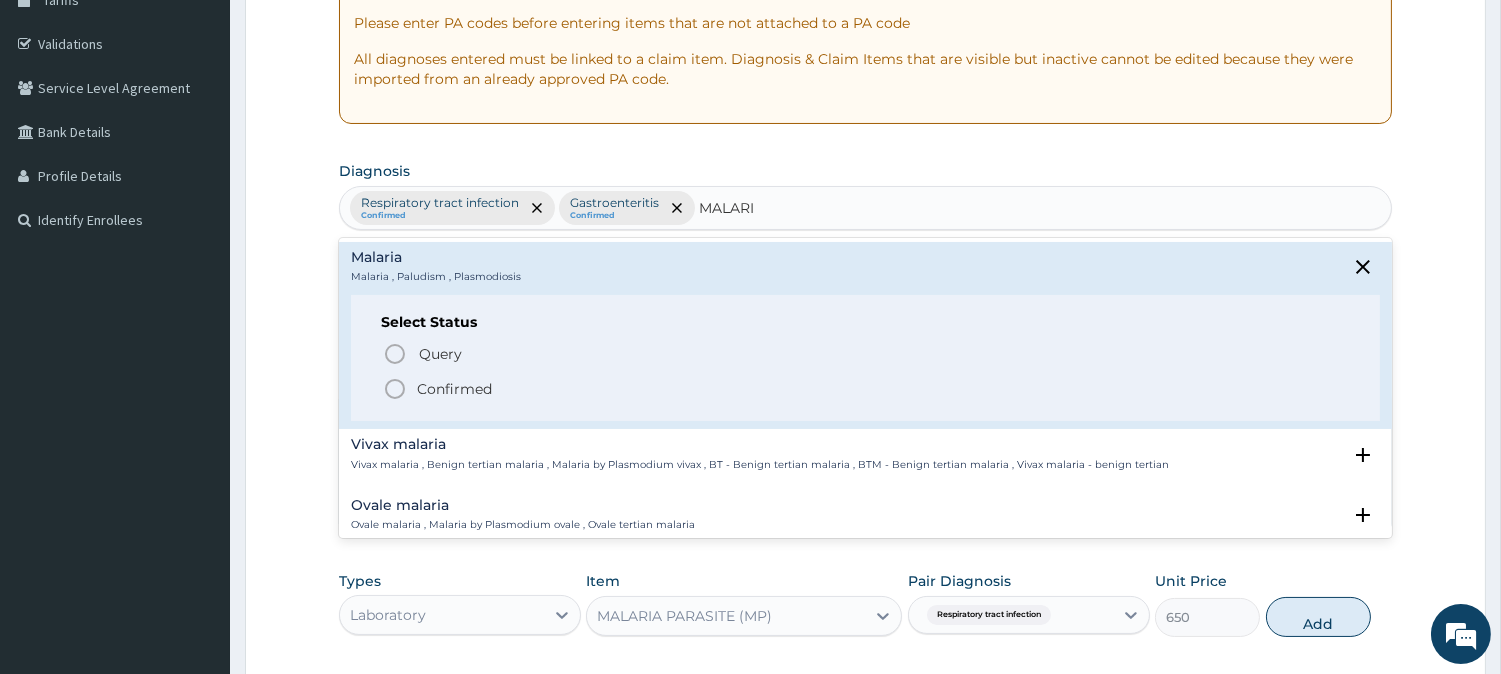 click 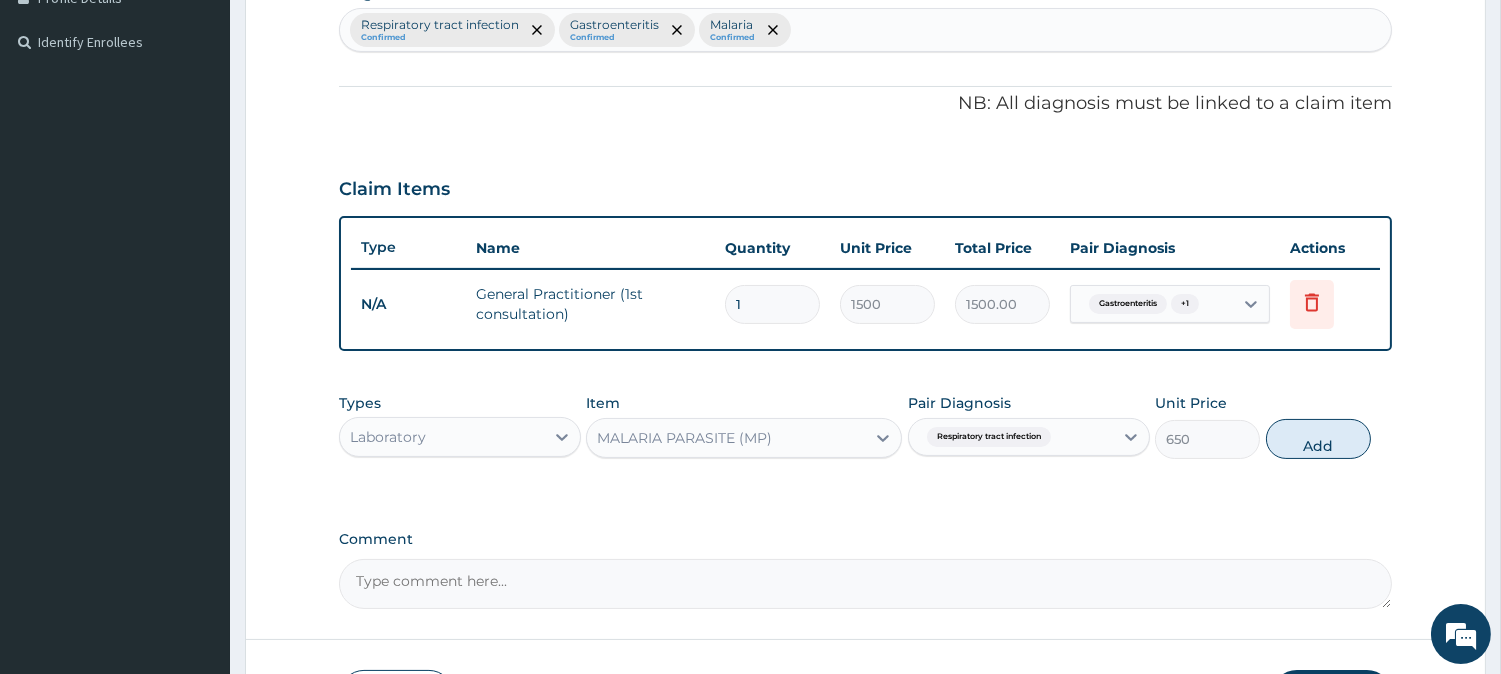 scroll, scrollTop: 587, scrollLeft: 0, axis: vertical 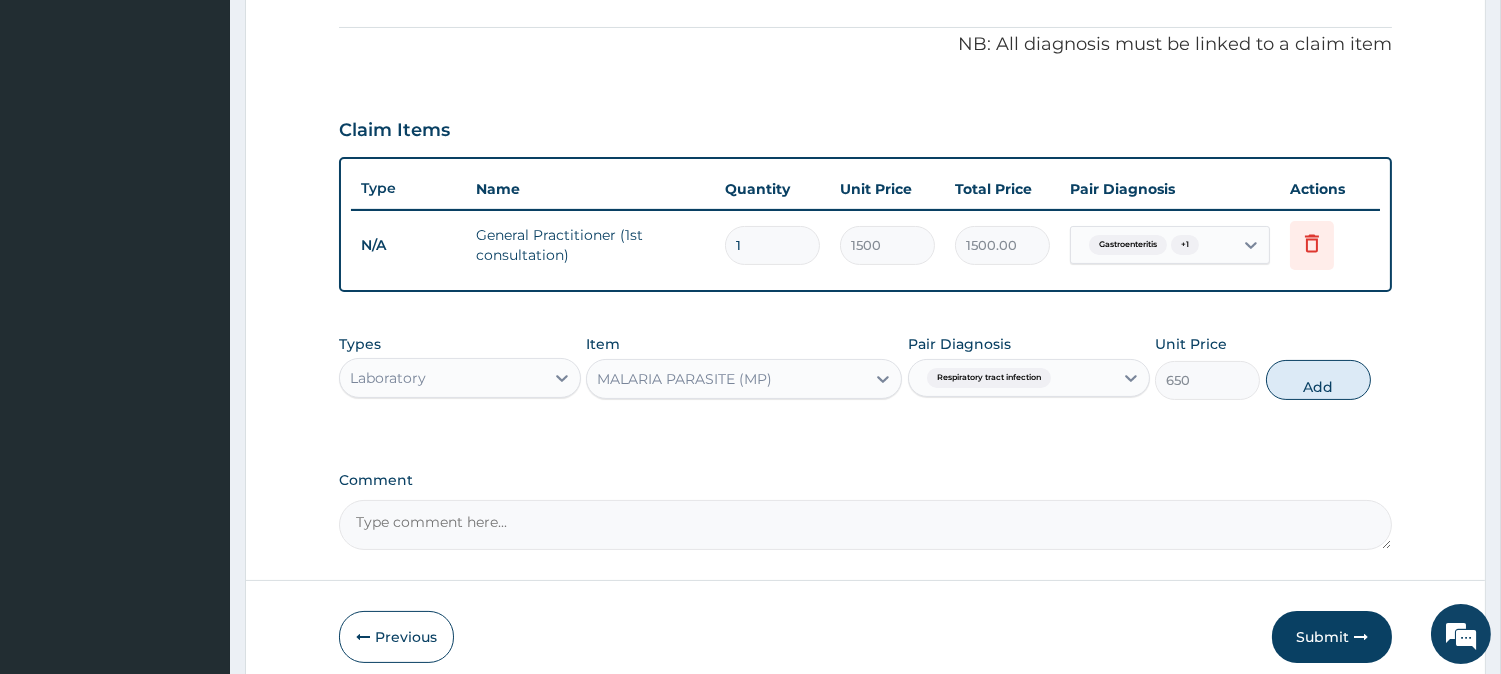 click on "Respiratory tract infection" at bounding box center [989, 378] 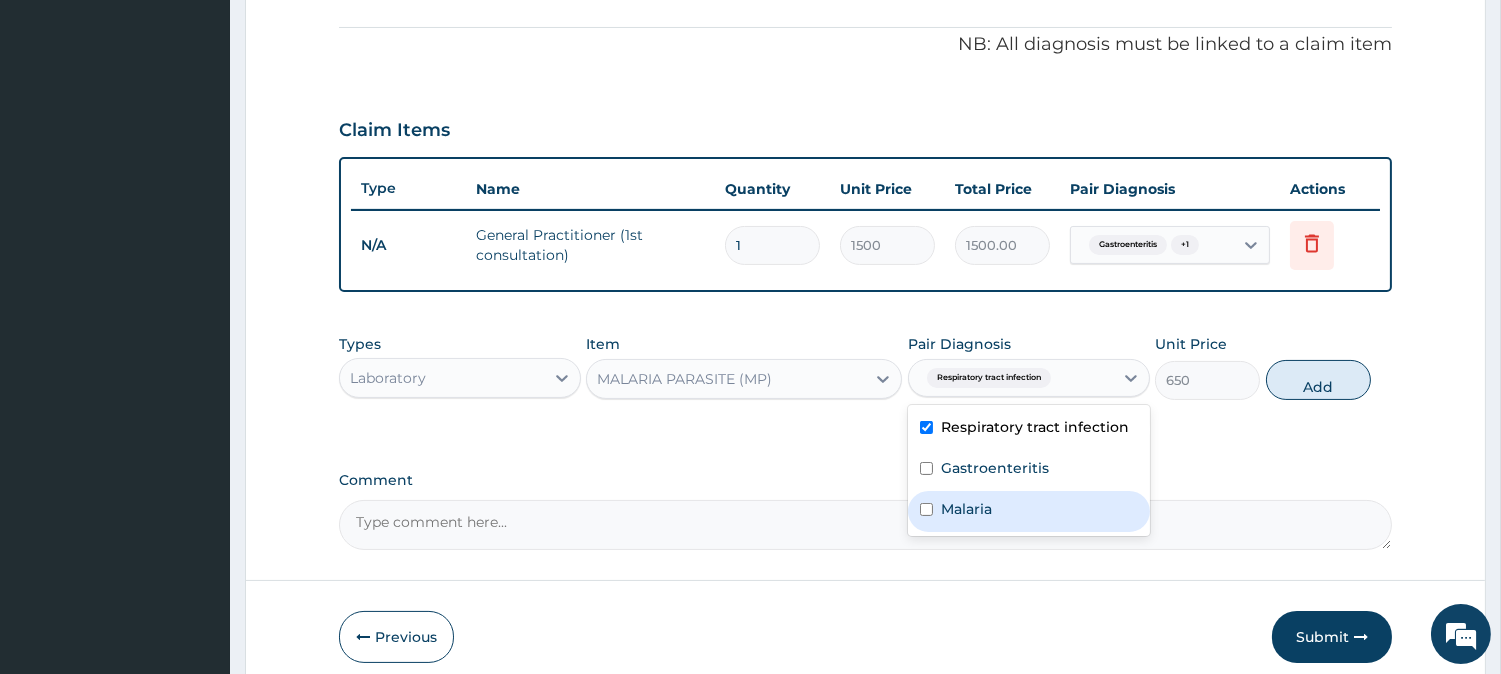 click on "Malaria" at bounding box center [1029, 511] 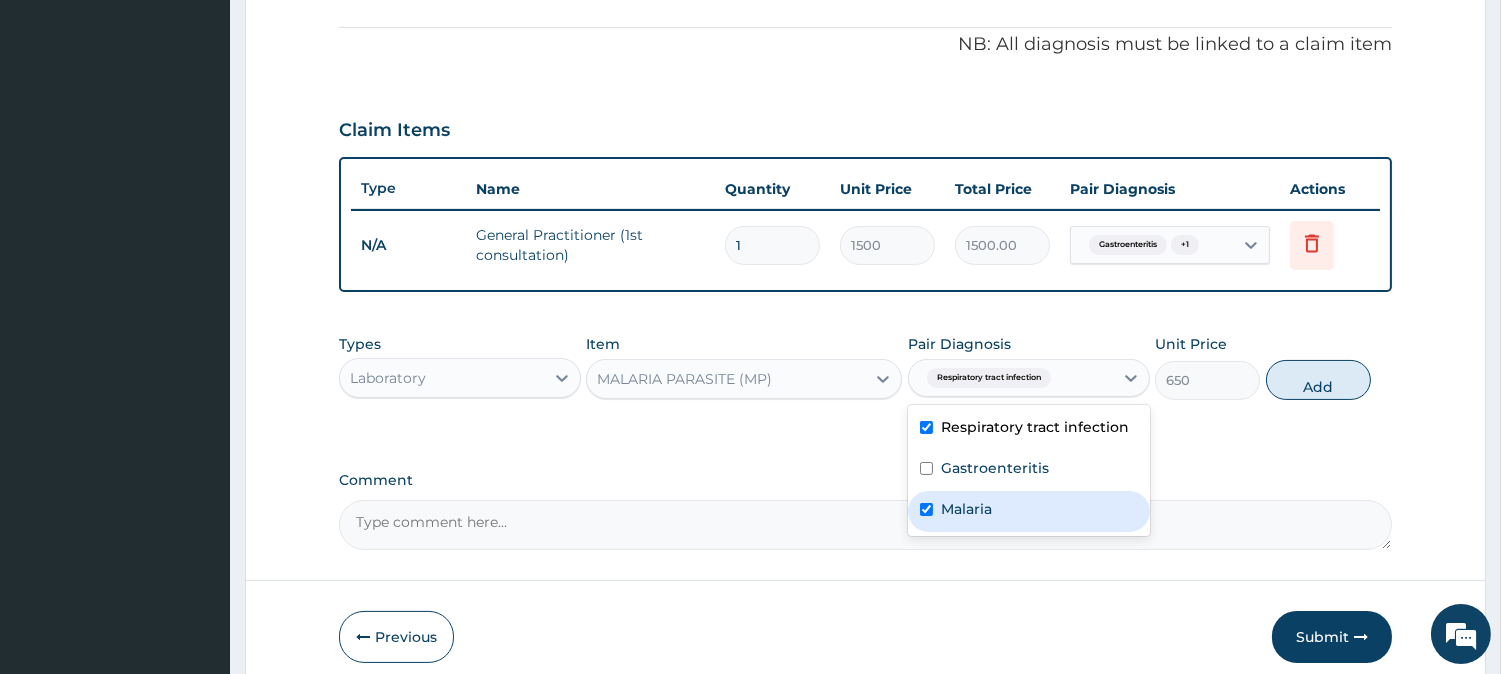 checkbox on "true" 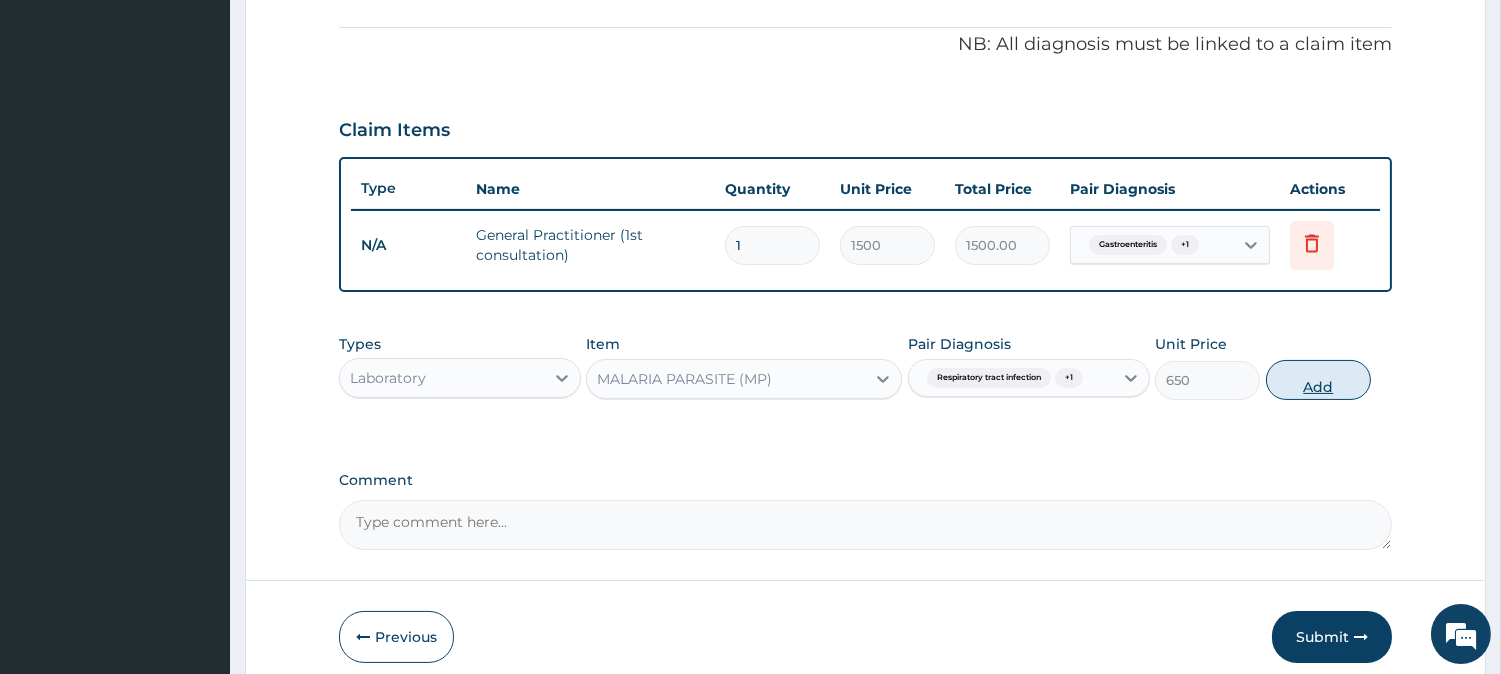 click on "Add" at bounding box center (1318, 380) 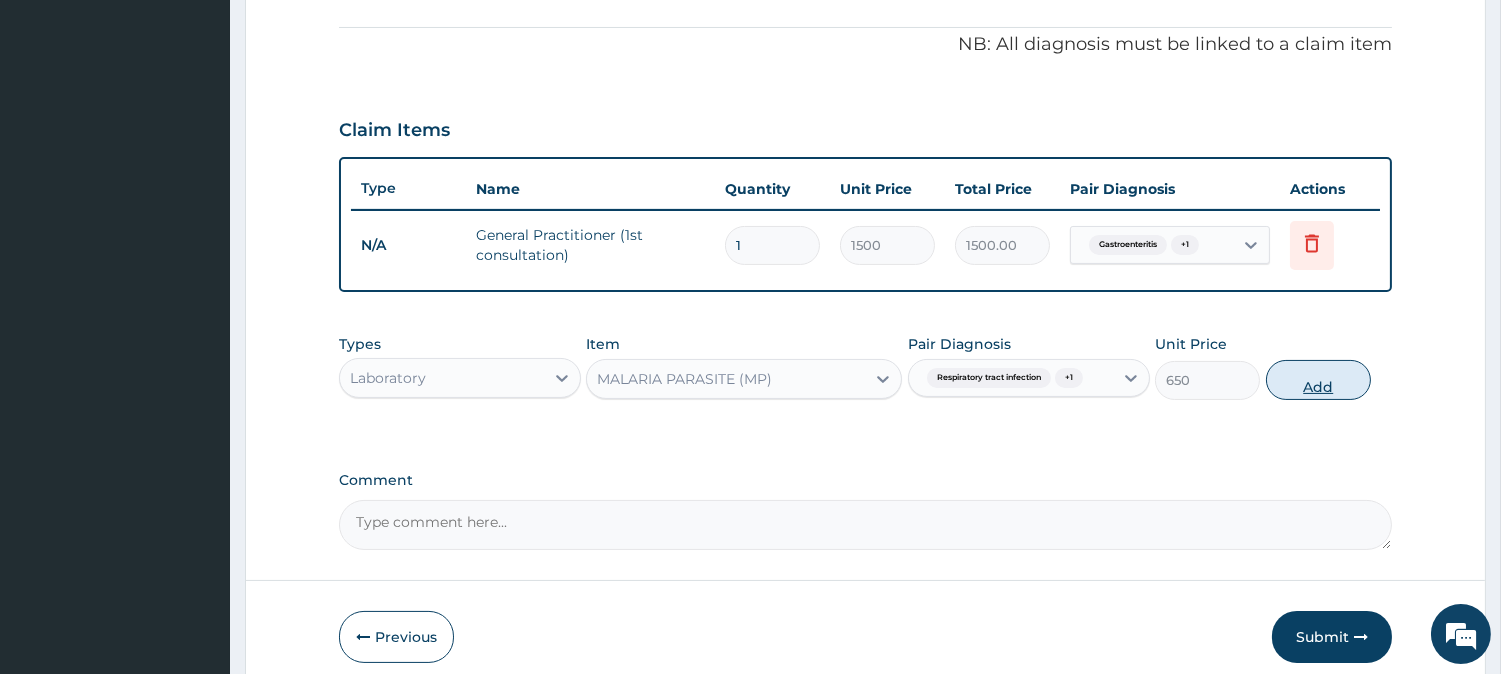 type on "0" 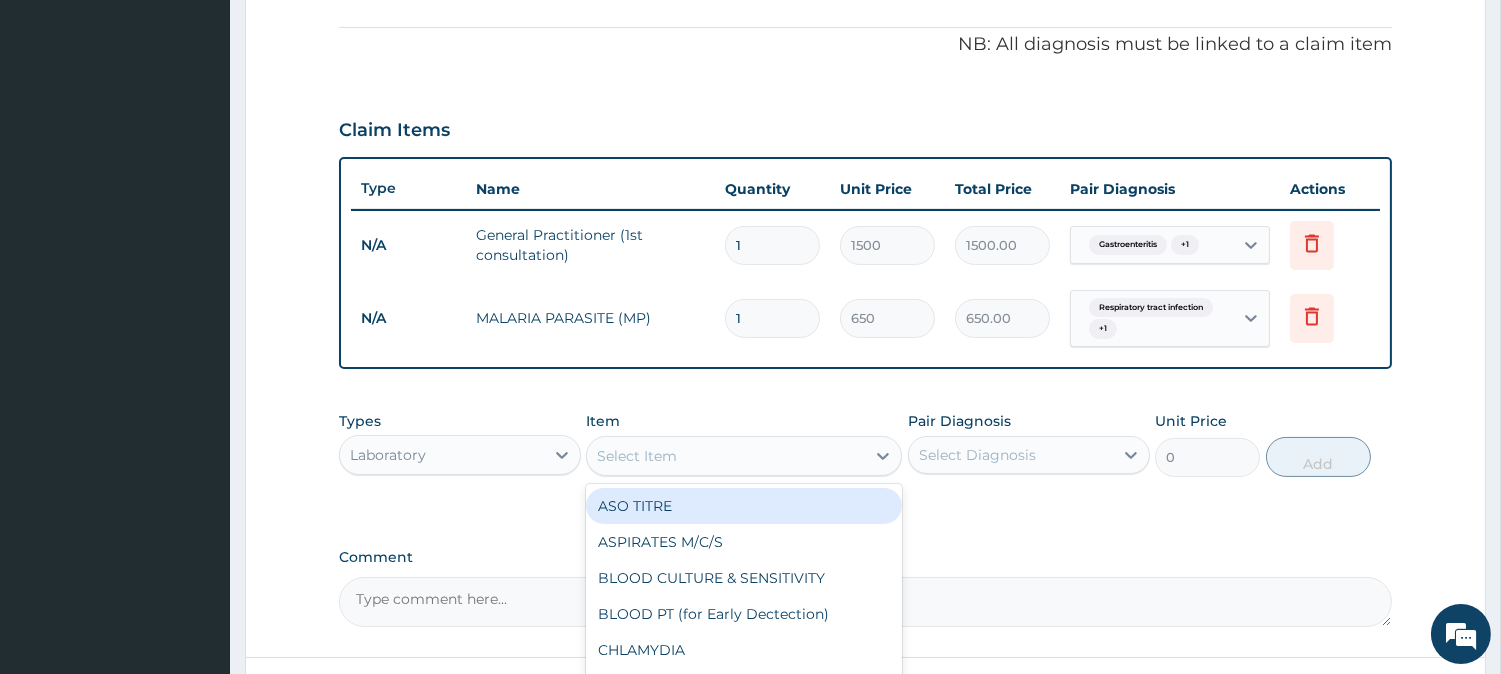 click on "Select Item" at bounding box center [726, 456] 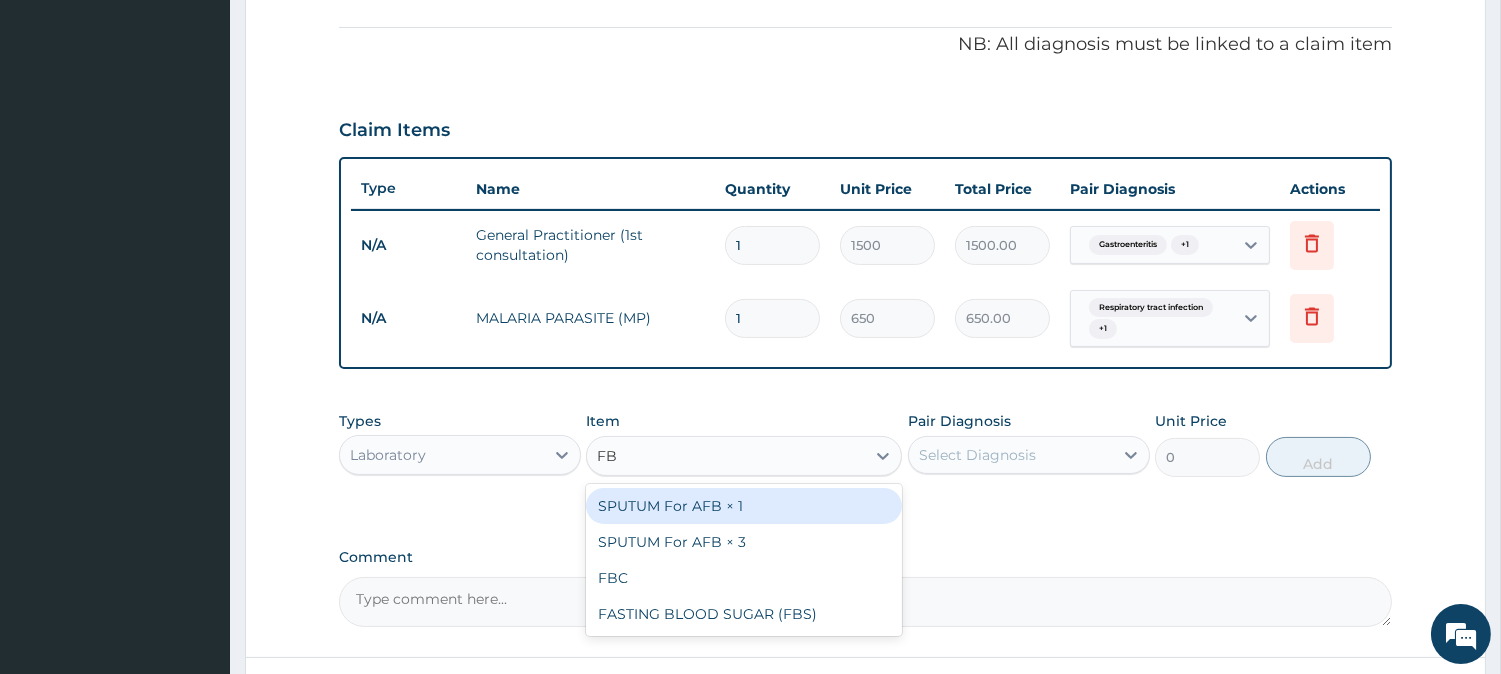 type on "FBC" 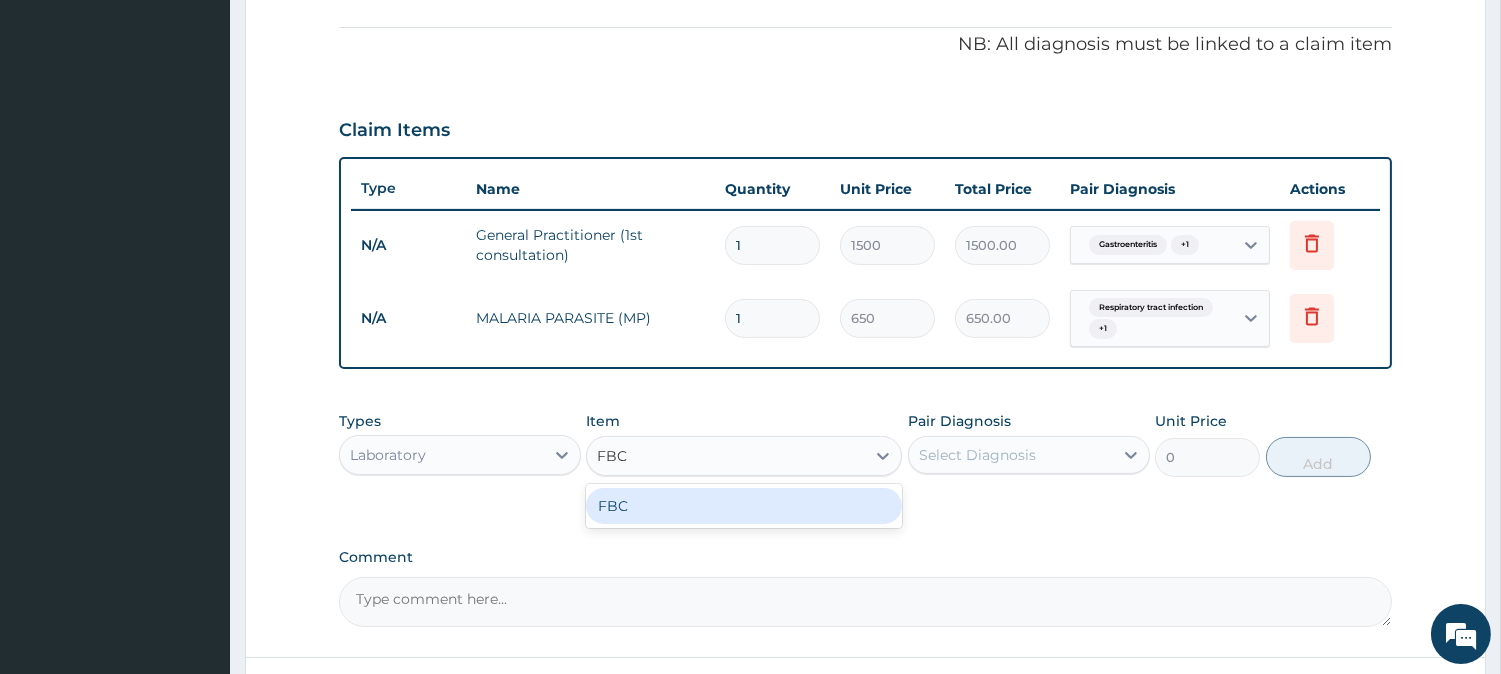 click on "FBC" at bounding box center [744, 506] 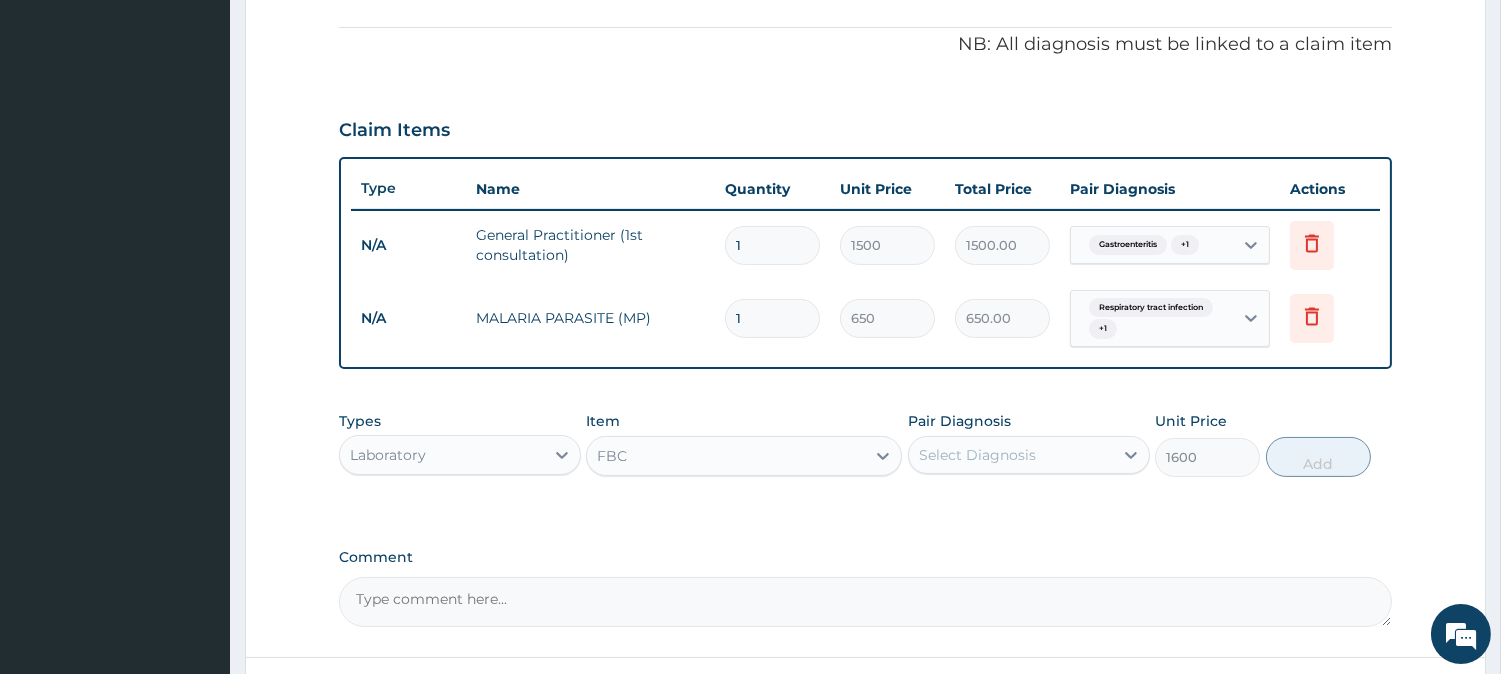 click on "Select Diagnosis" at bounding box center (977, 455) 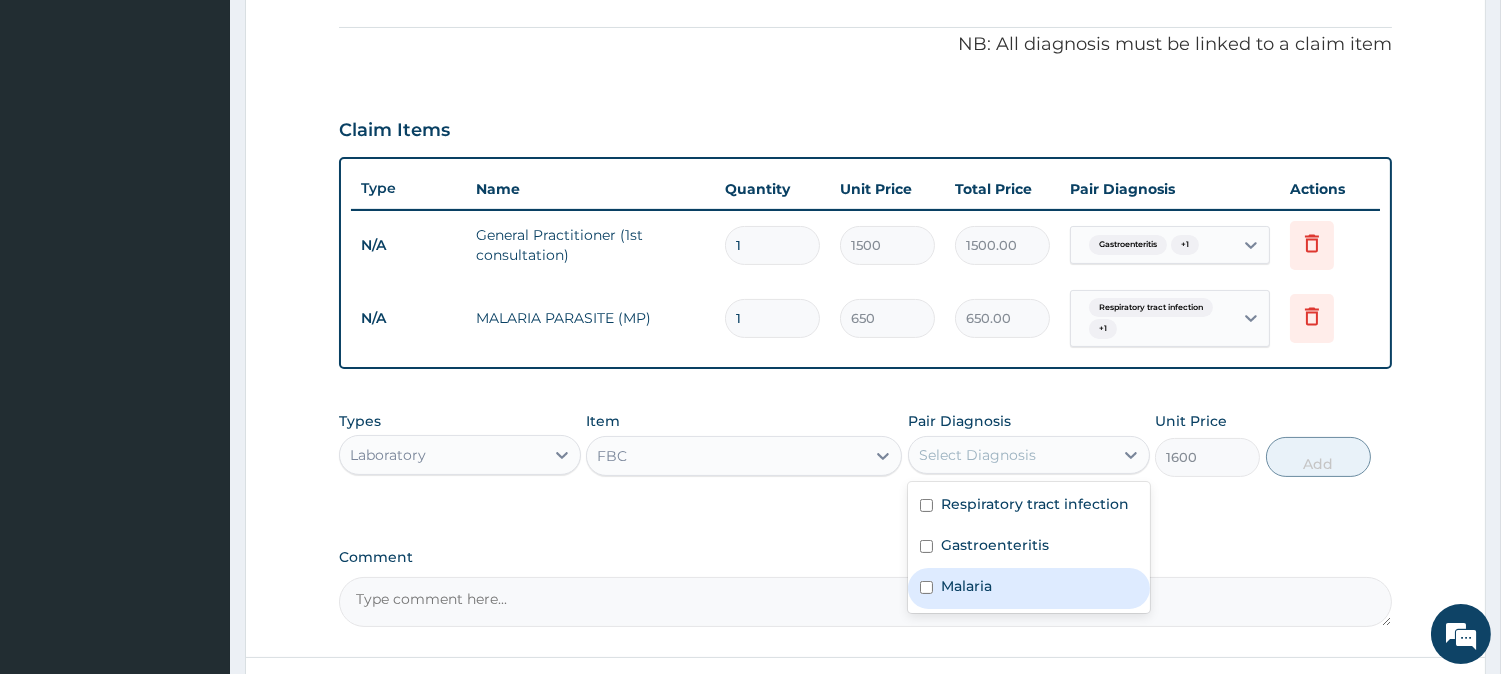 click on "Malaria" at bounding box center [1029, 588] 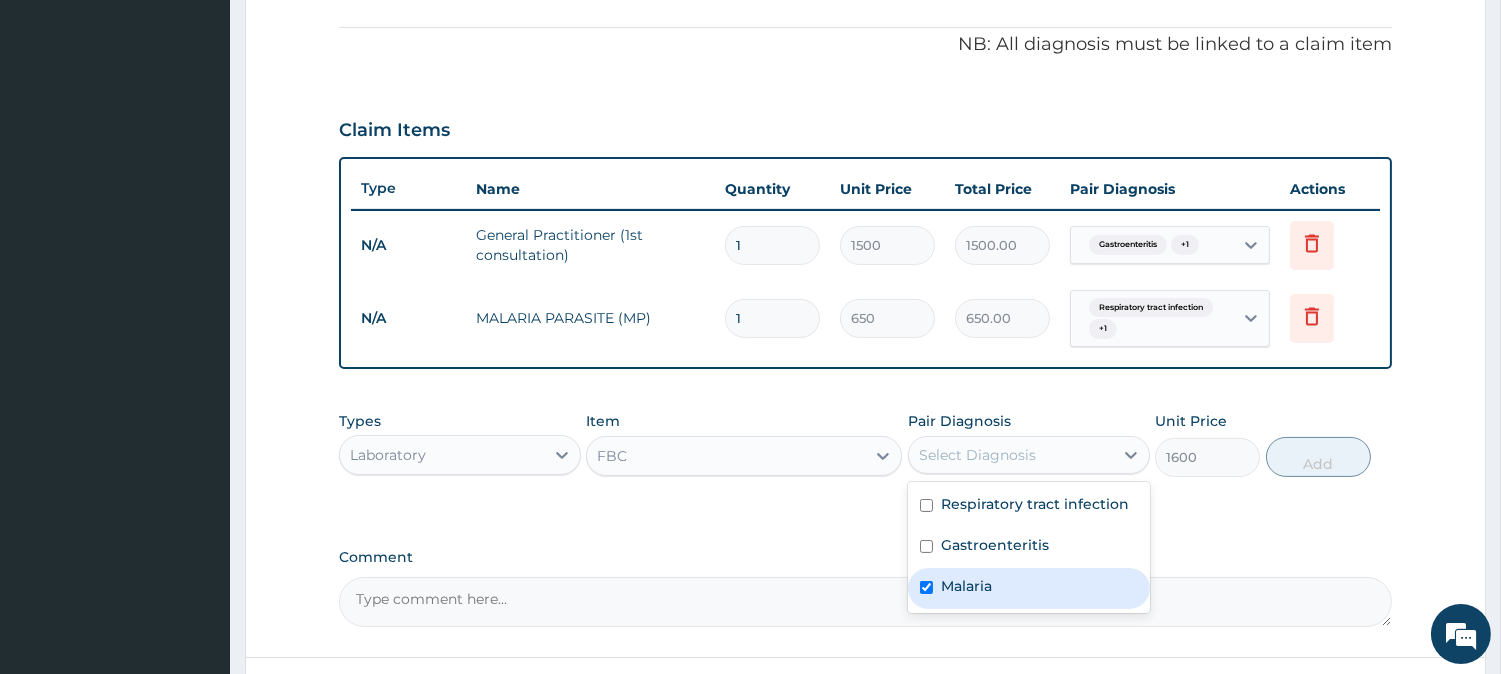 checkbox on "true" 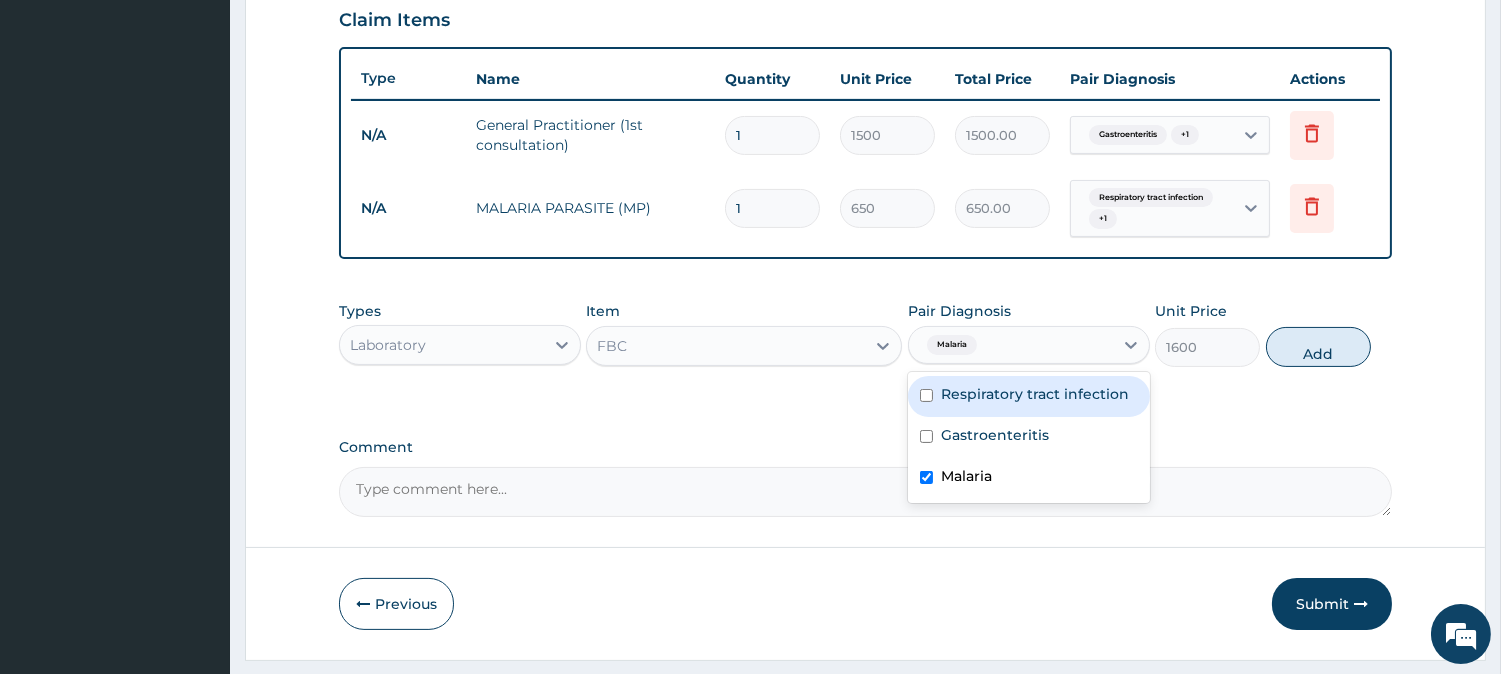 scroll, scrollTop: 748, scrollLeft: 0, axis: vertical 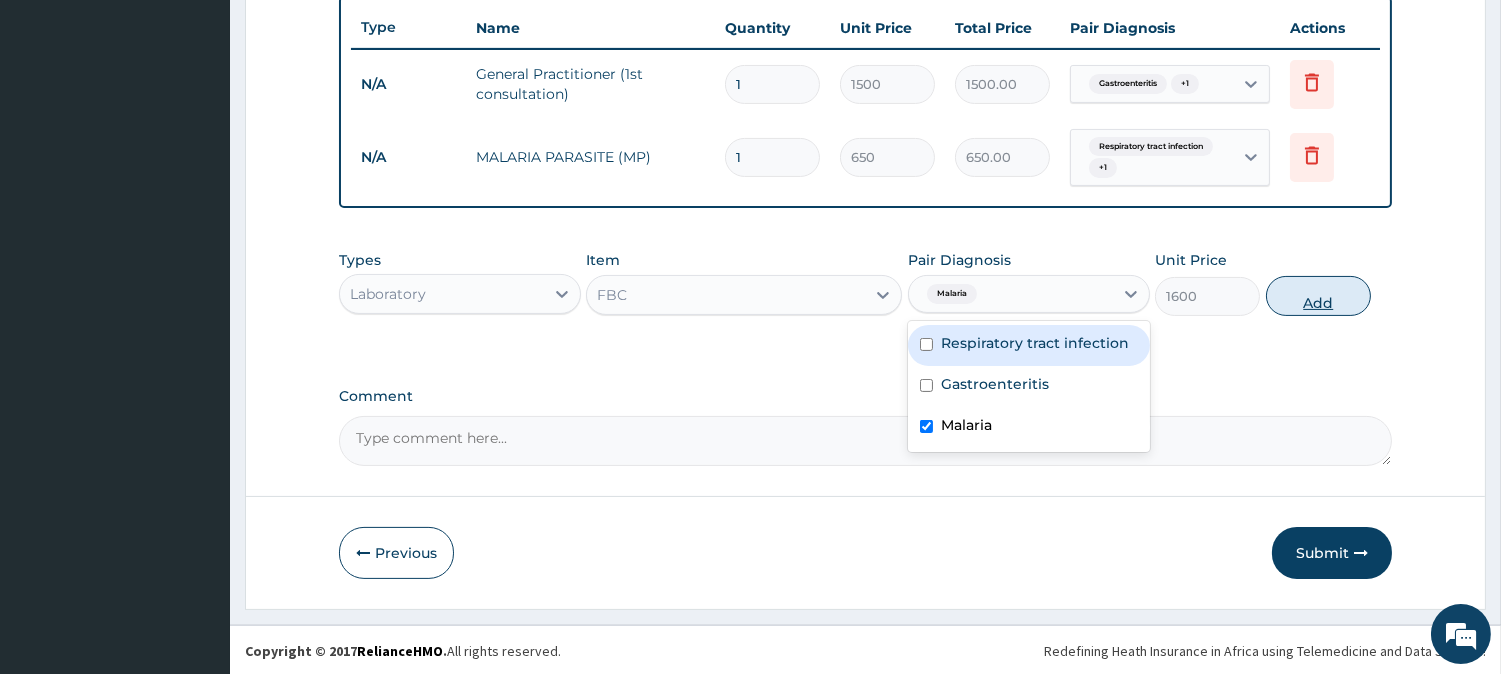 click on "Add" at bounding box center [1318, 296] 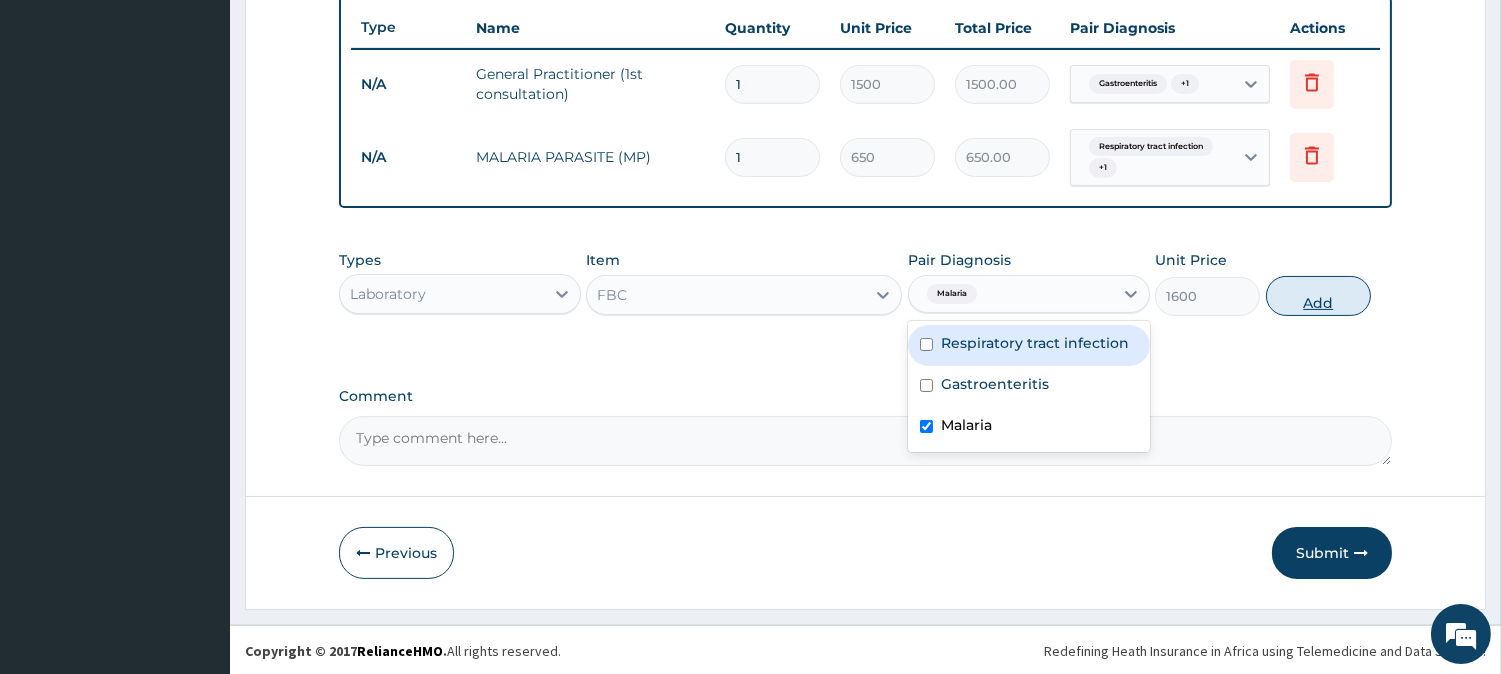 type on "0" 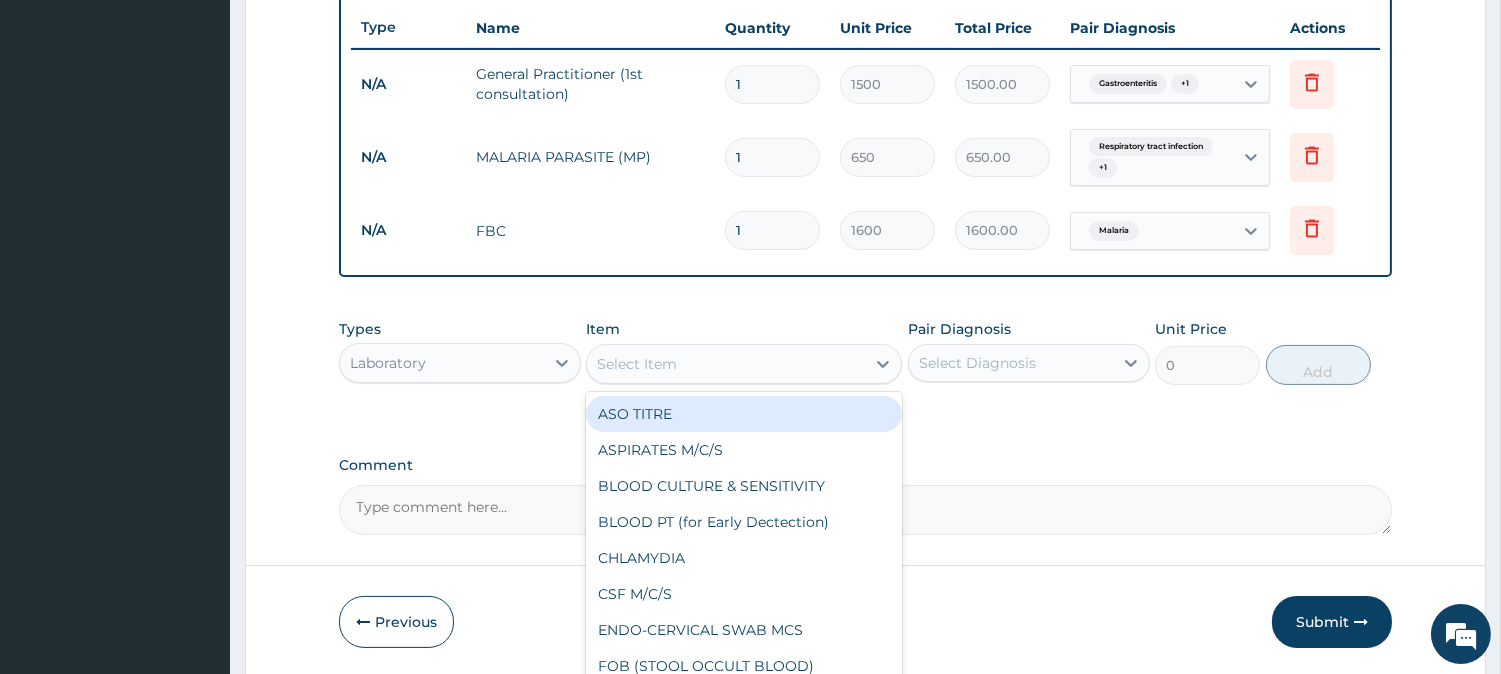 click on "Select Item" at bounding box center (637, 364) 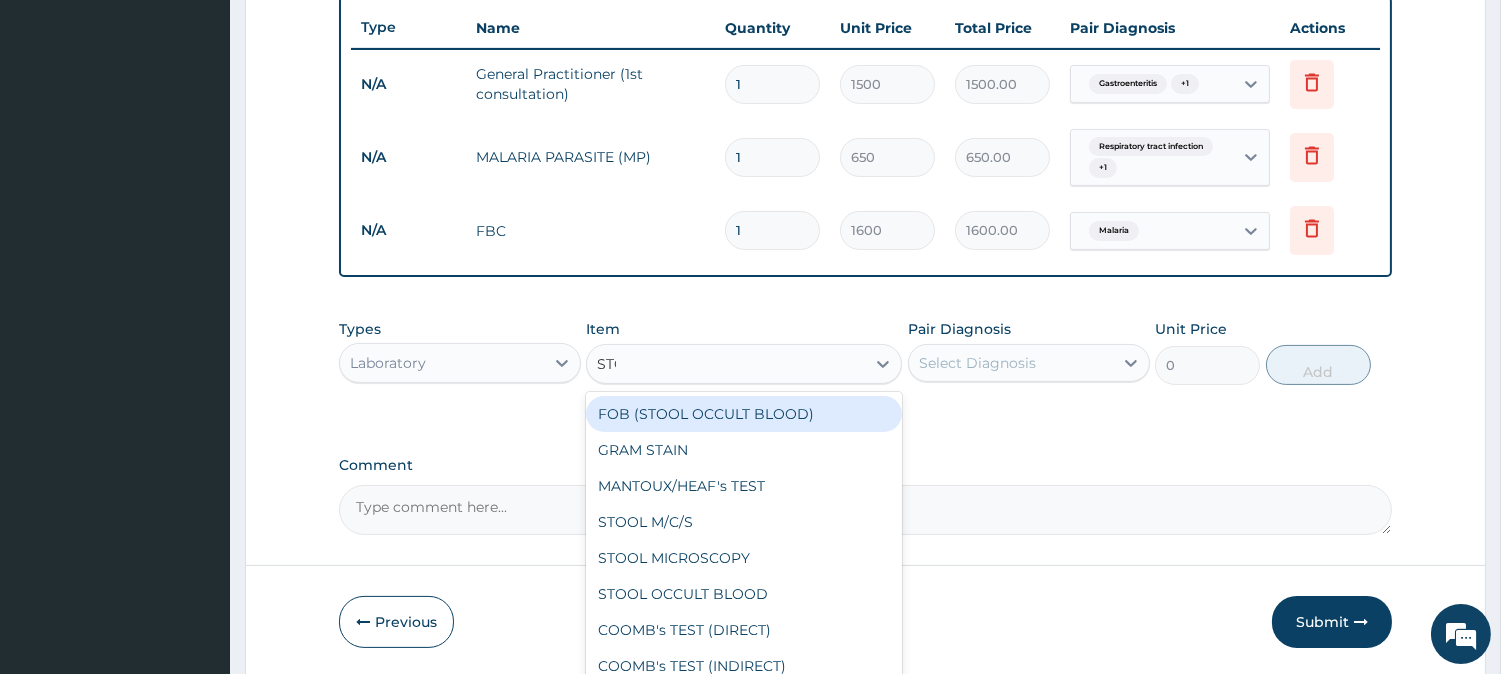 type on "STOO" 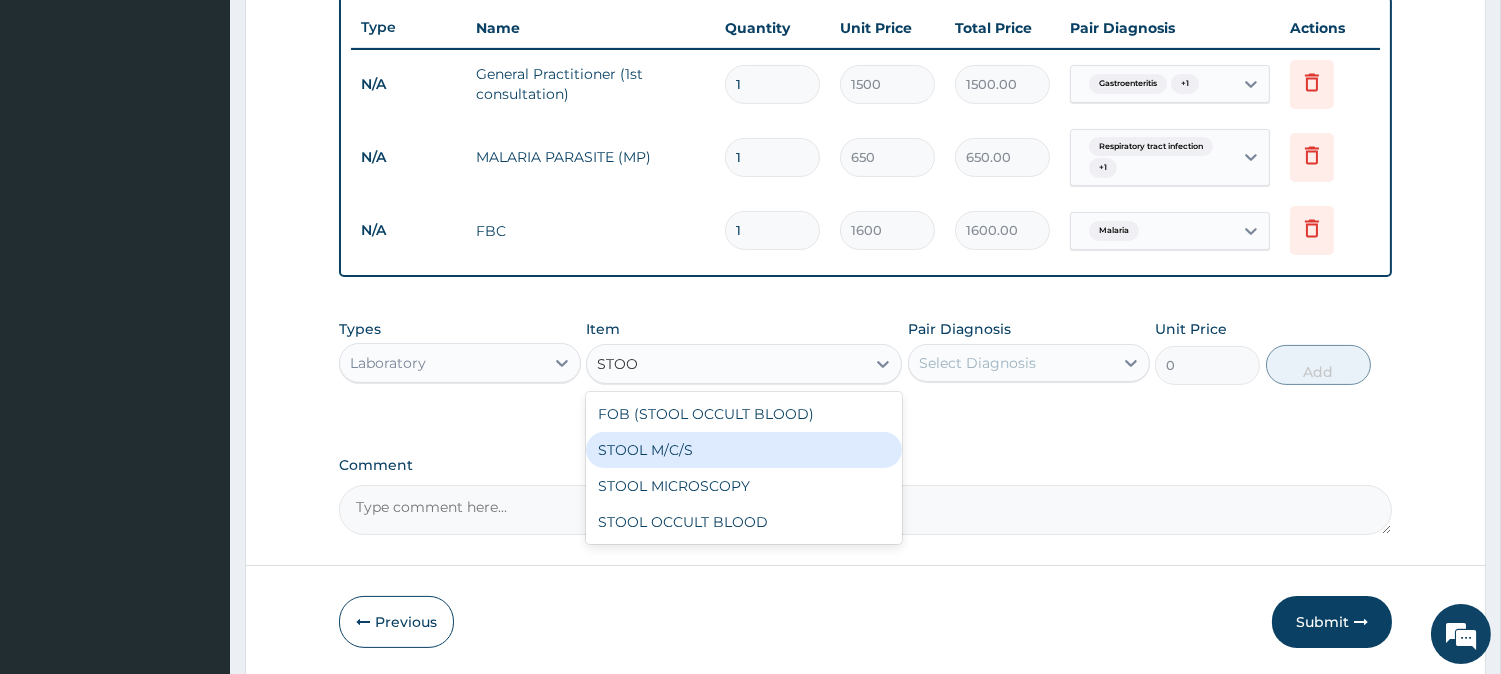 click on "STOOL M/C/S" at bounding box center (744, 450) 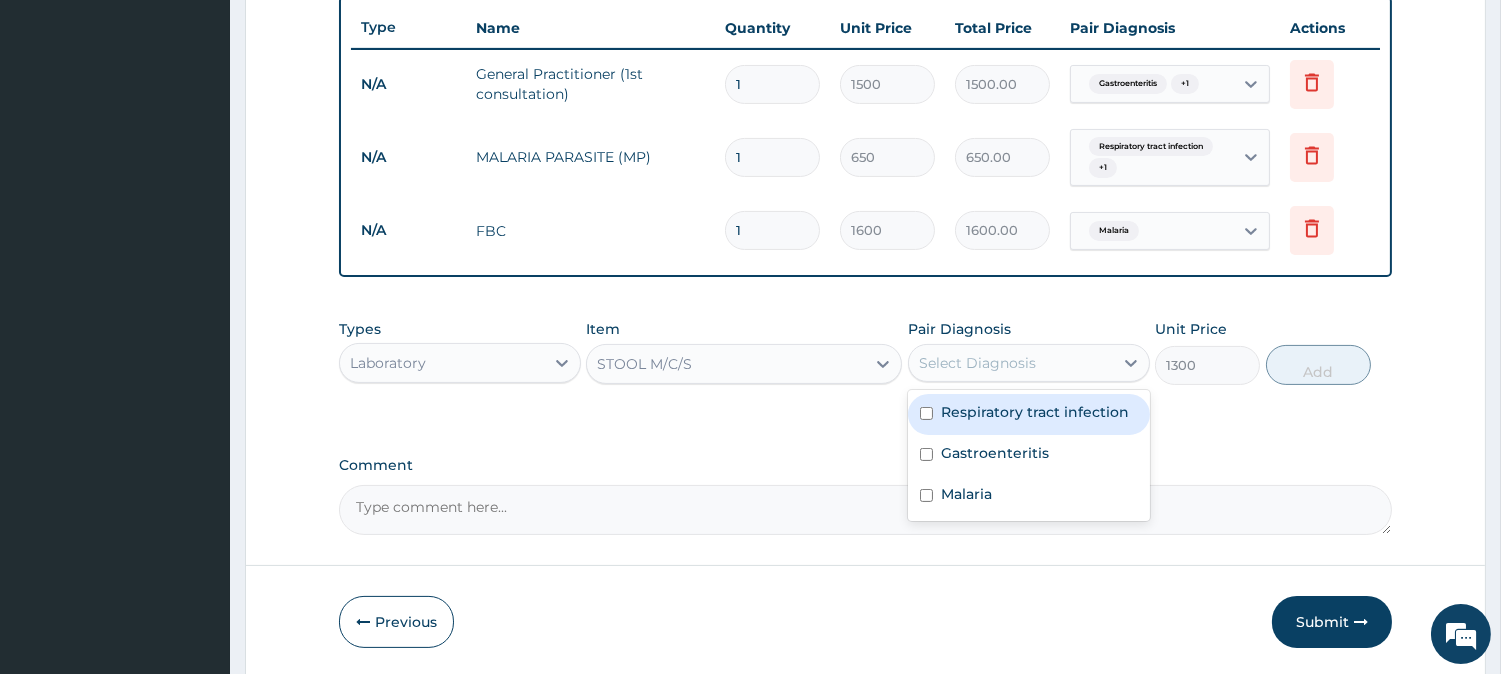 click on "Select Diagnosis" at bounding box center [977, 363] 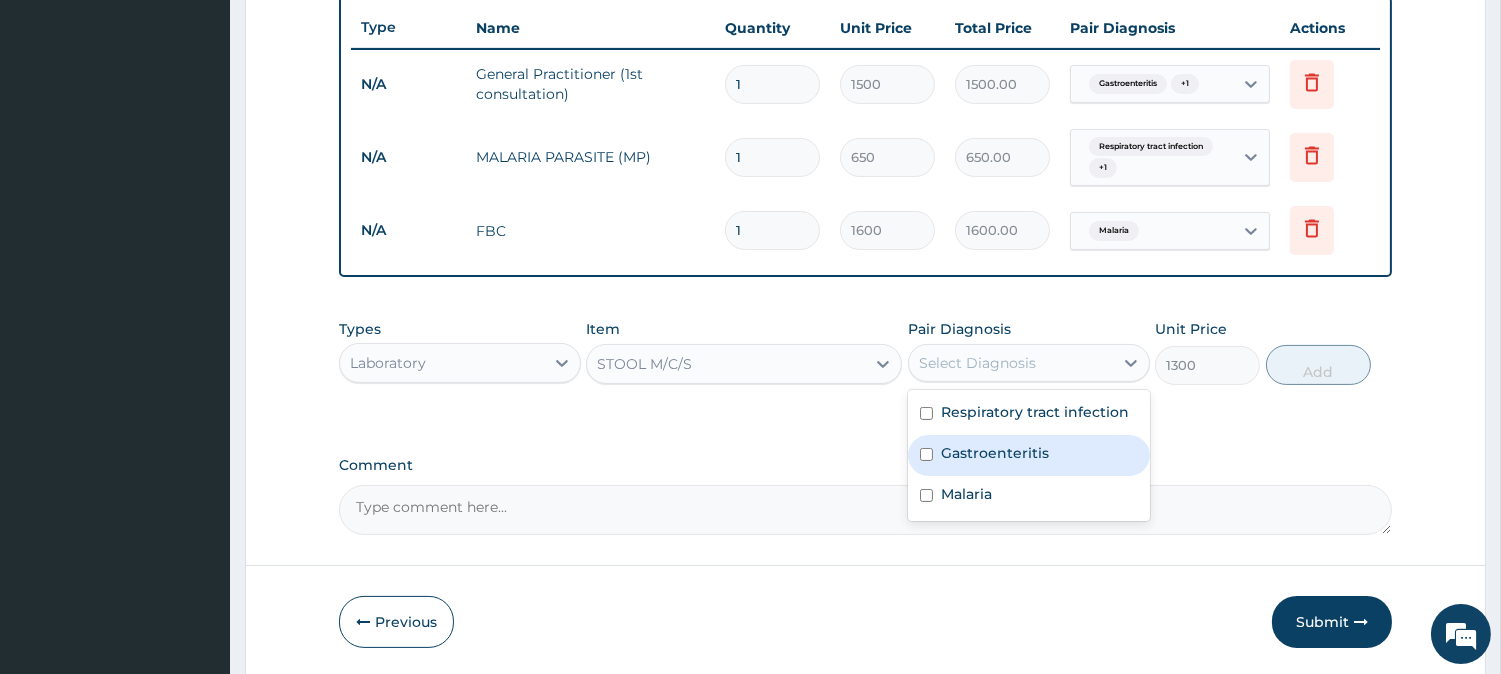 click on "Gastroenteritis" at bounding box center [995, 453] 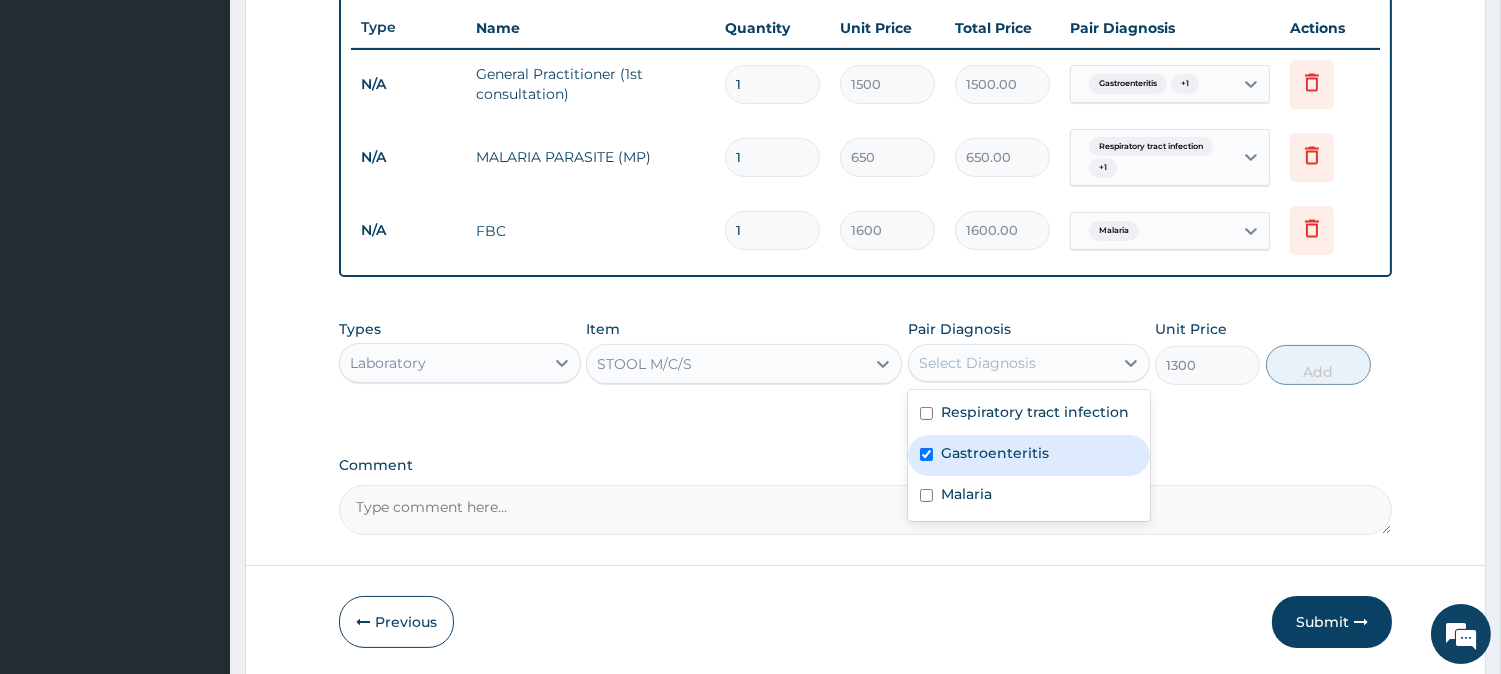 checkbox on "true" 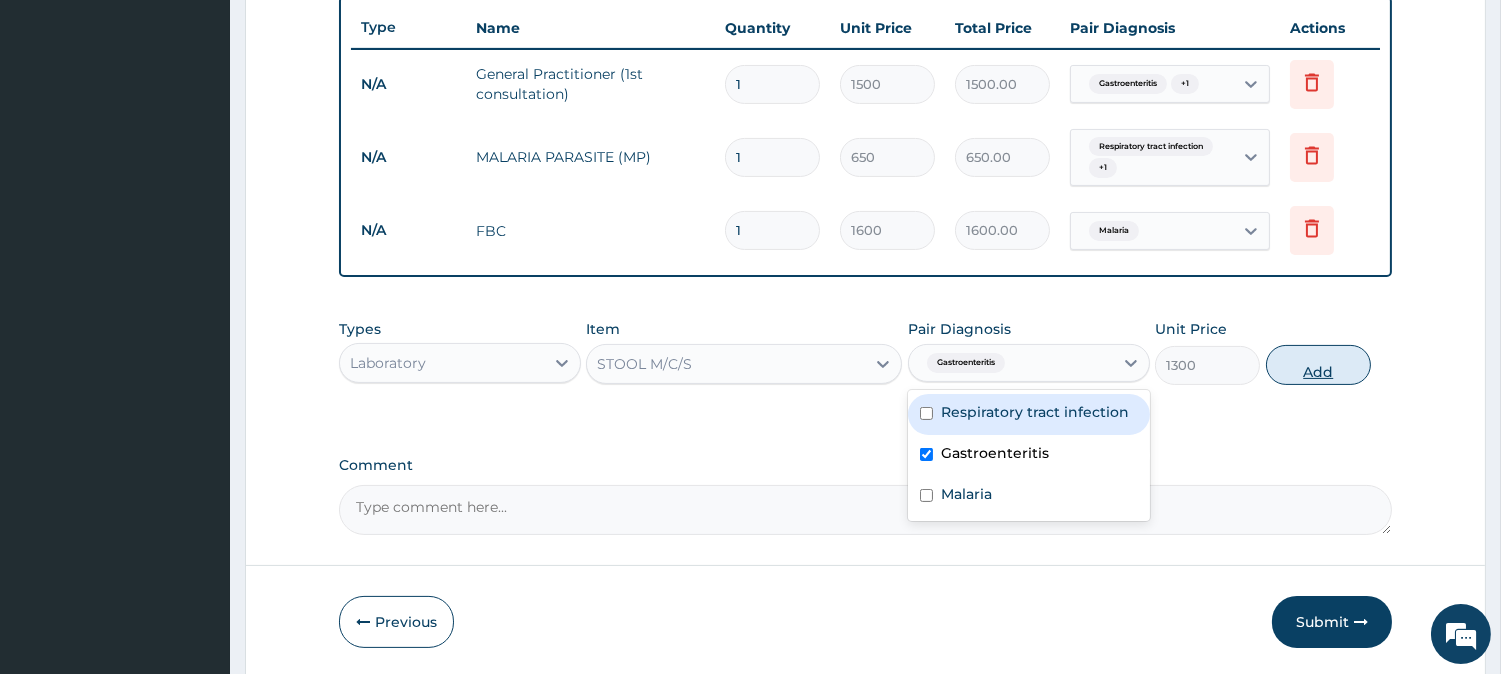 click on "Add" at bounding box center [1318, 365] 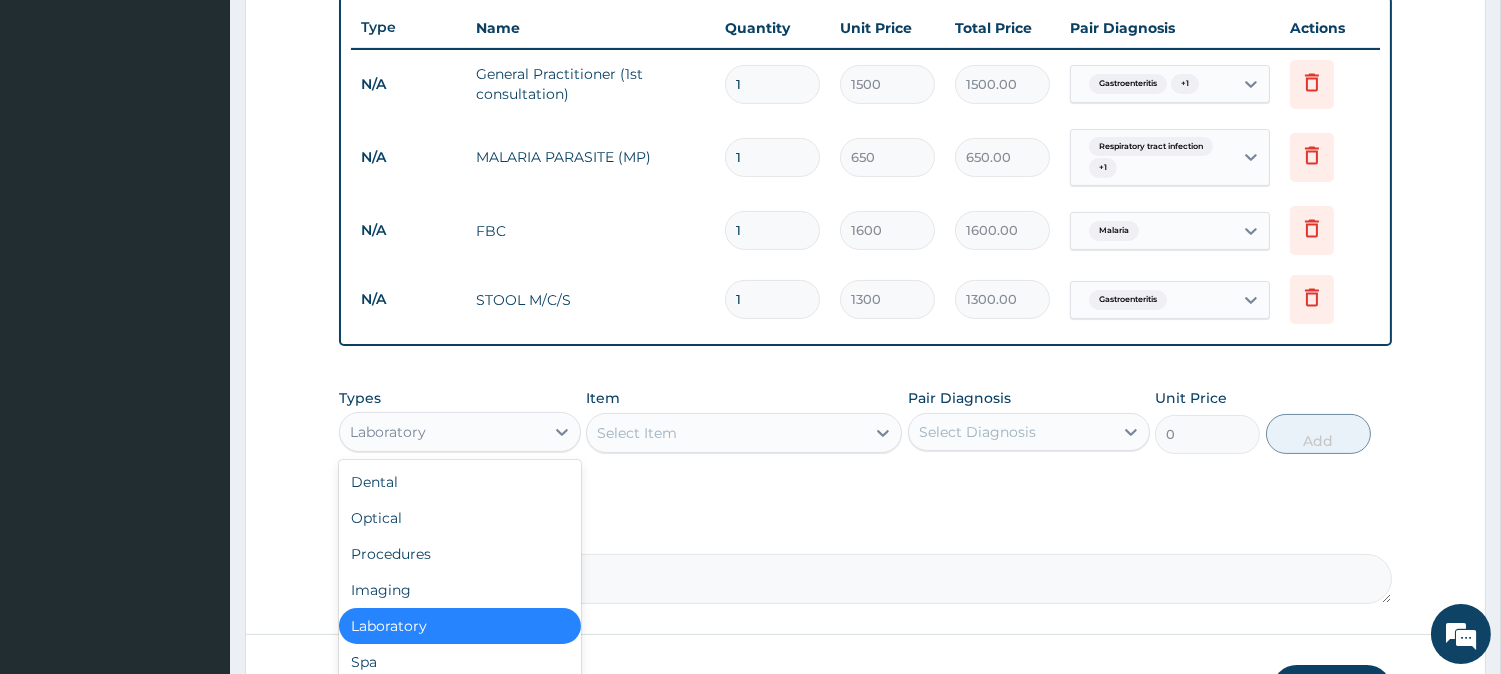 click on "Laboratory" at bounding box center [442, 432] 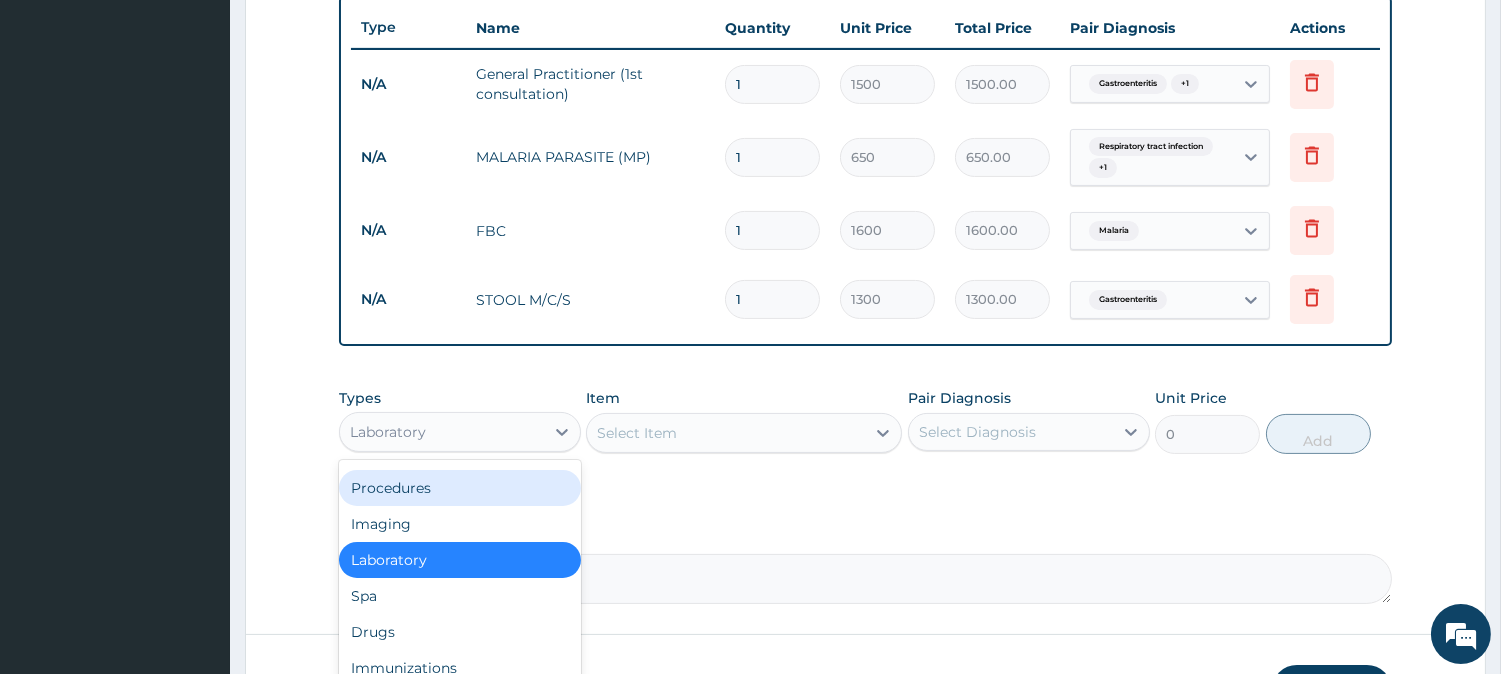 scroll, scrollTop: 67, scrollLeft: 0, axis: vertical 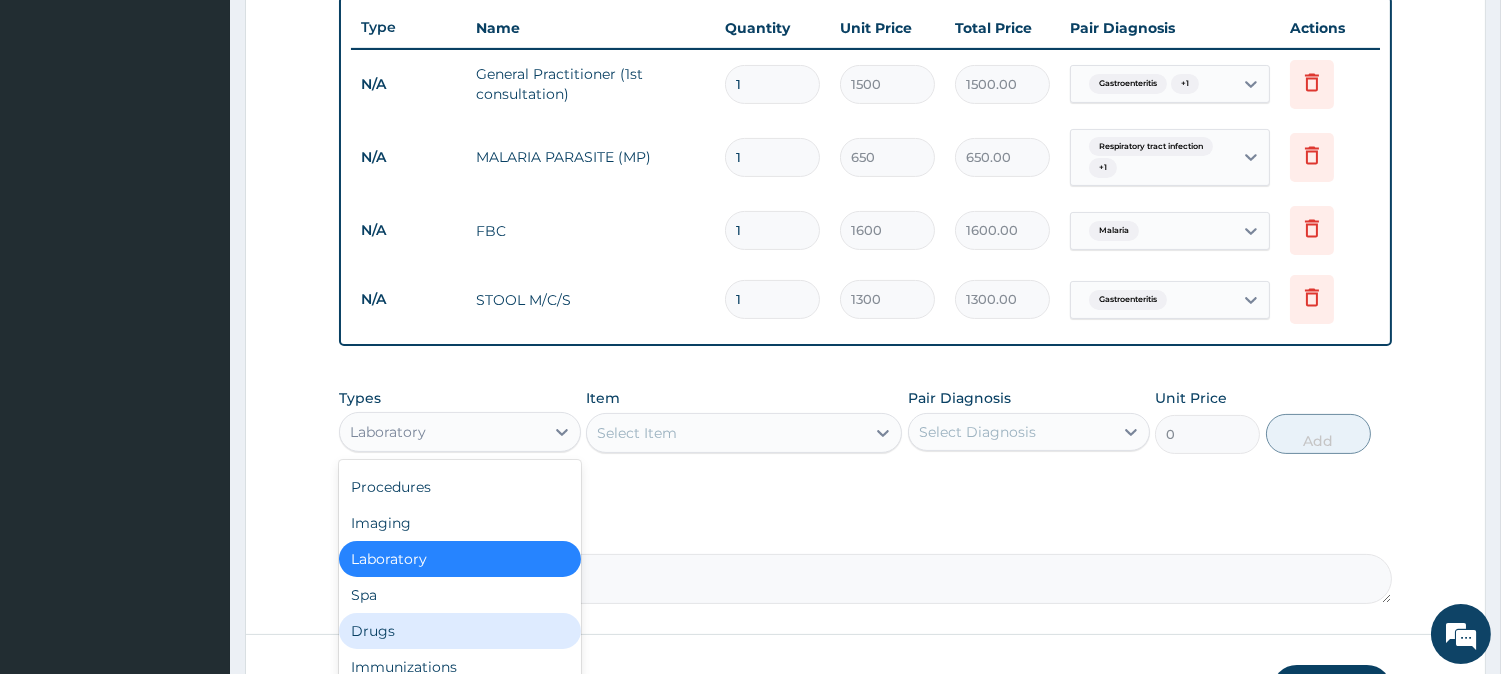 click on "Drugs" at bounding box center [460, 631] 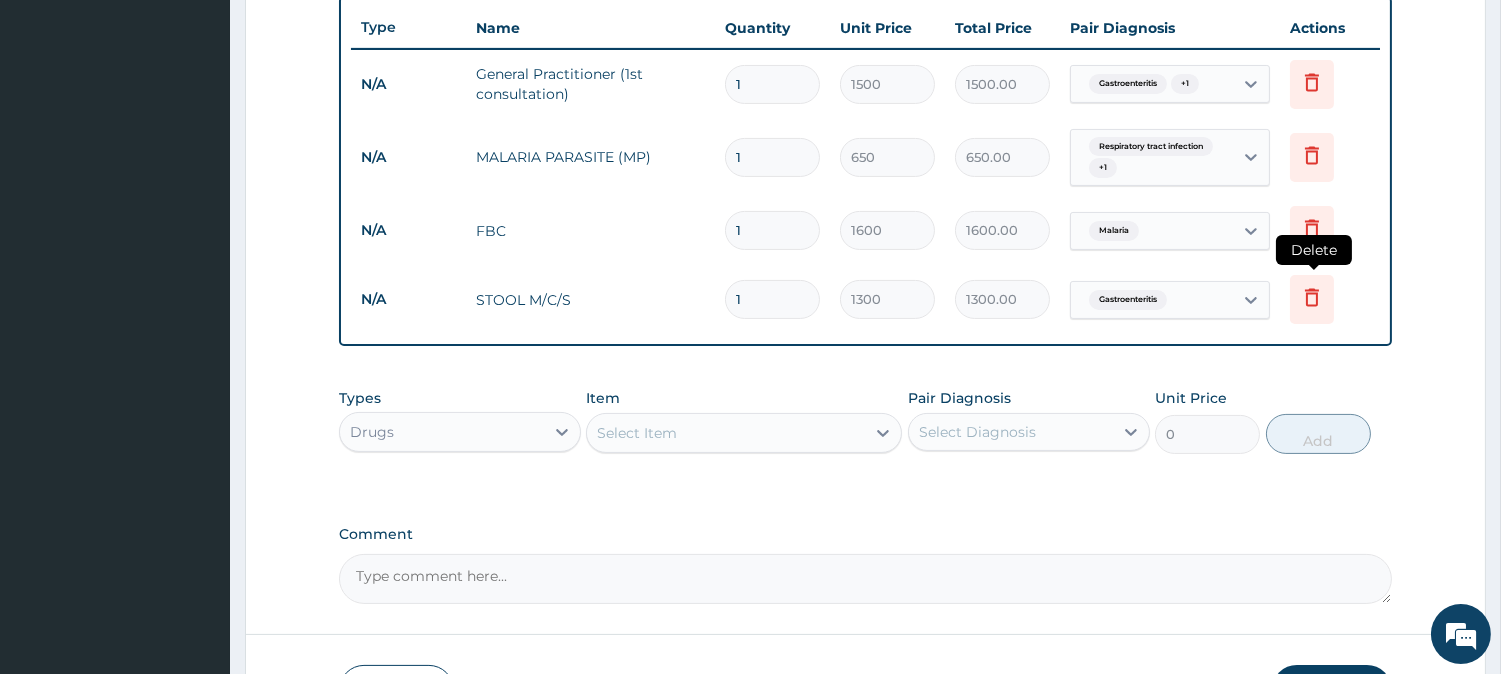 click 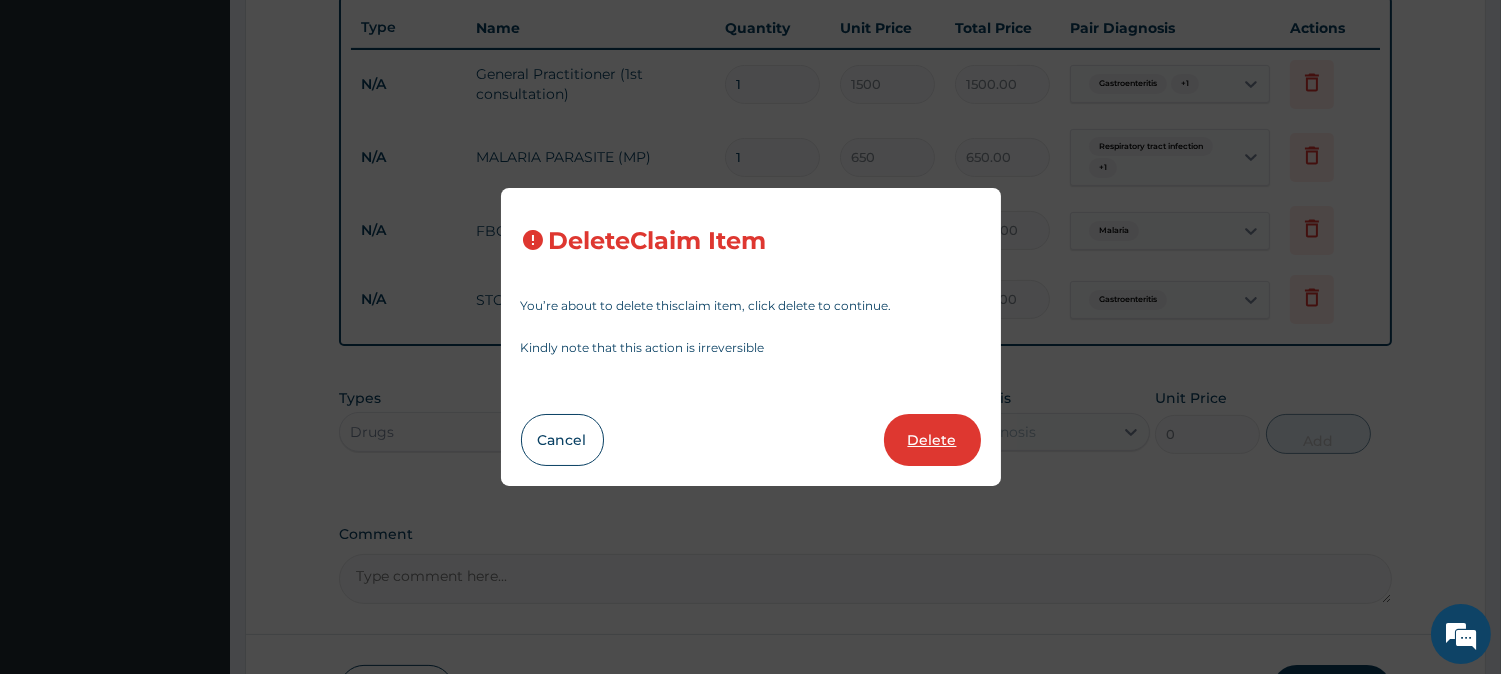 click on "Delete" at bounding box center [932, 440] 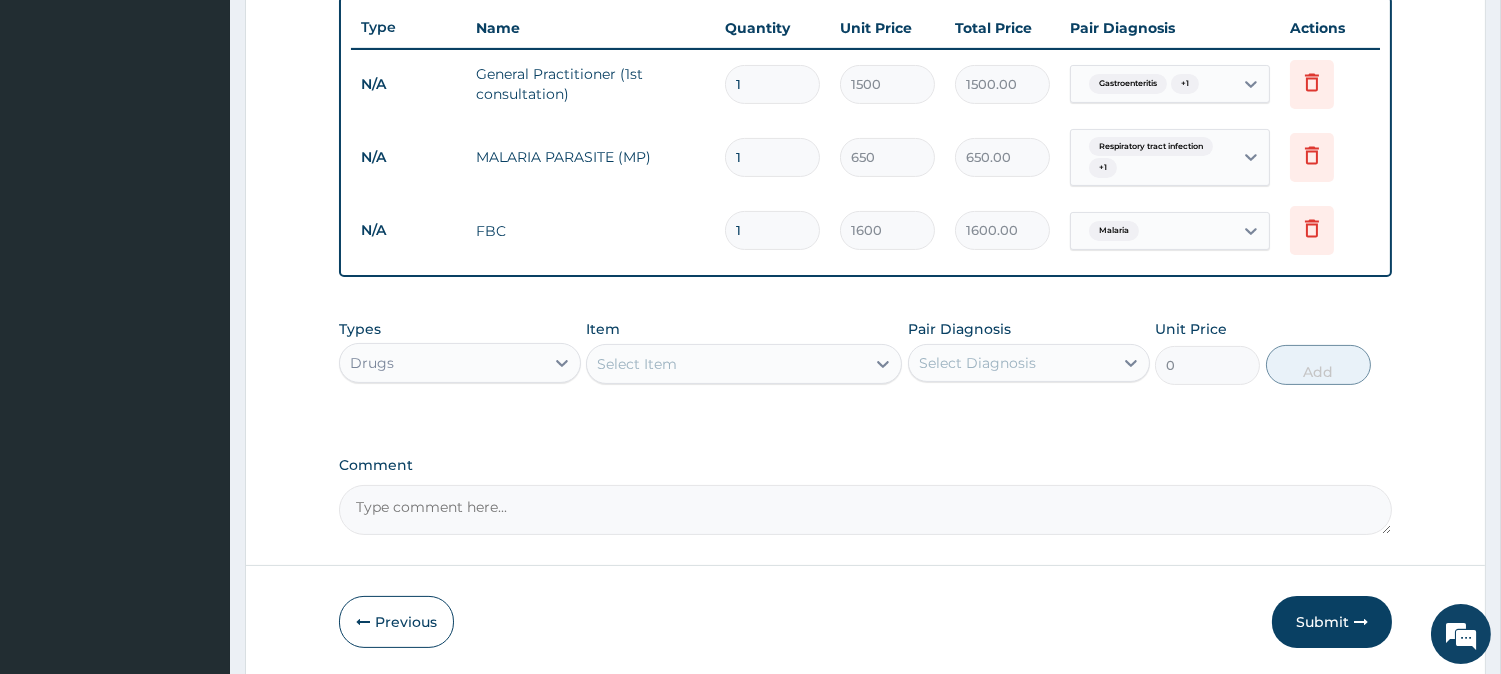 click on "Select Item" at bounding box center (726, 364) 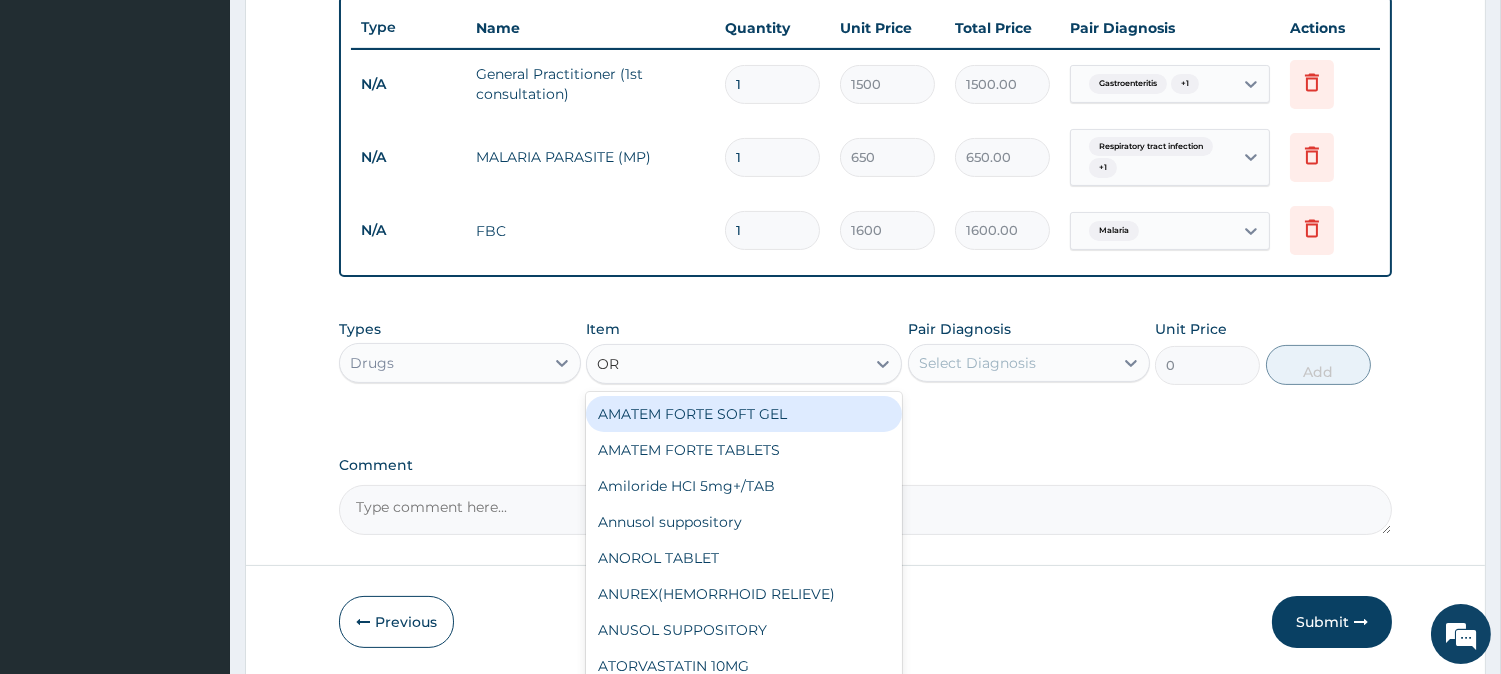 type on "O" 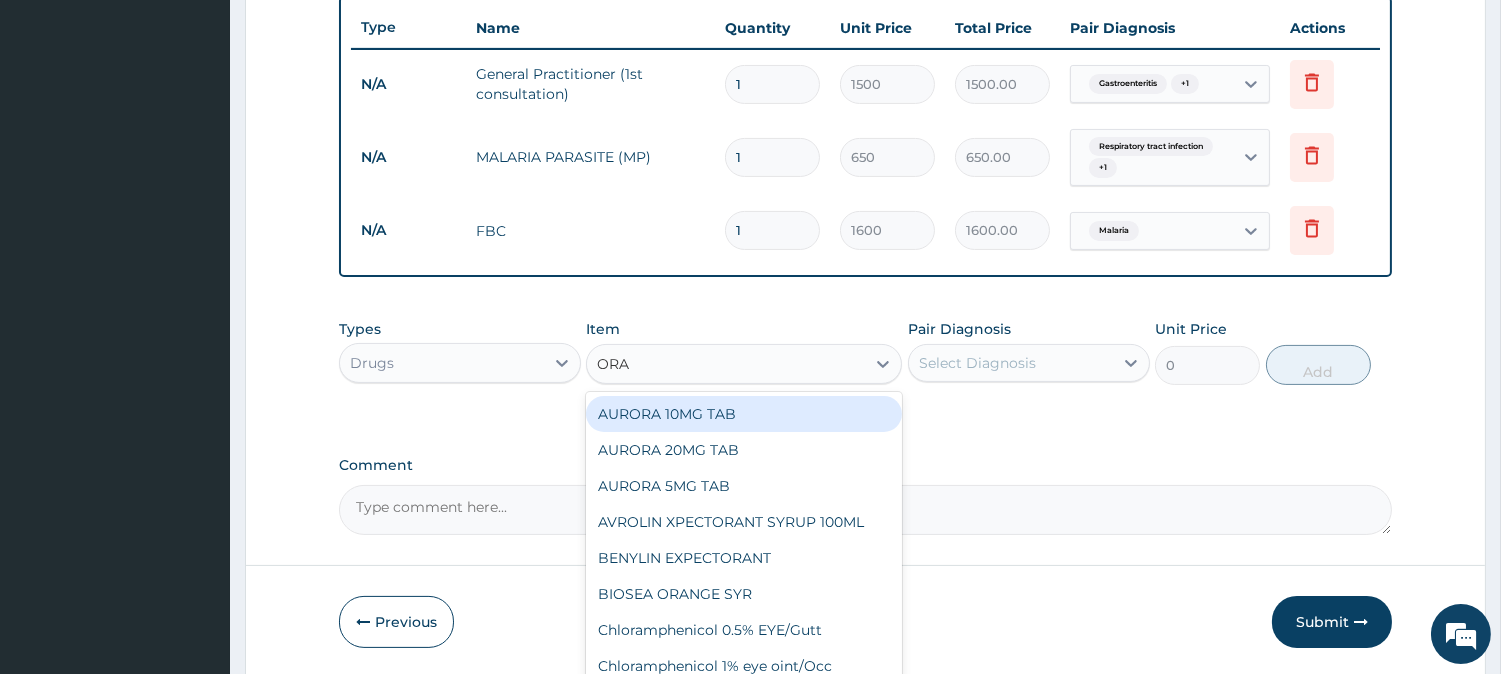 type on "ORAL" 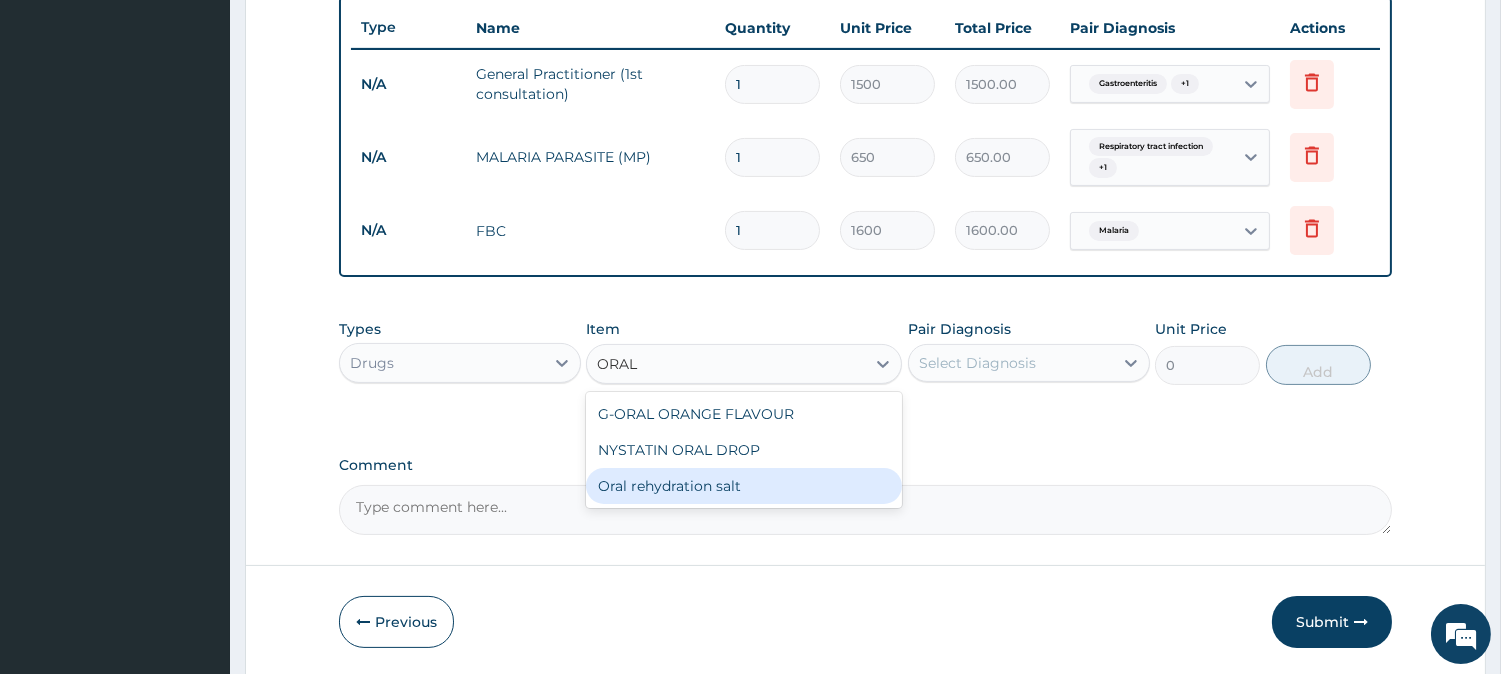click on "Oral rehydration salt" at bounding box center (744, 486) 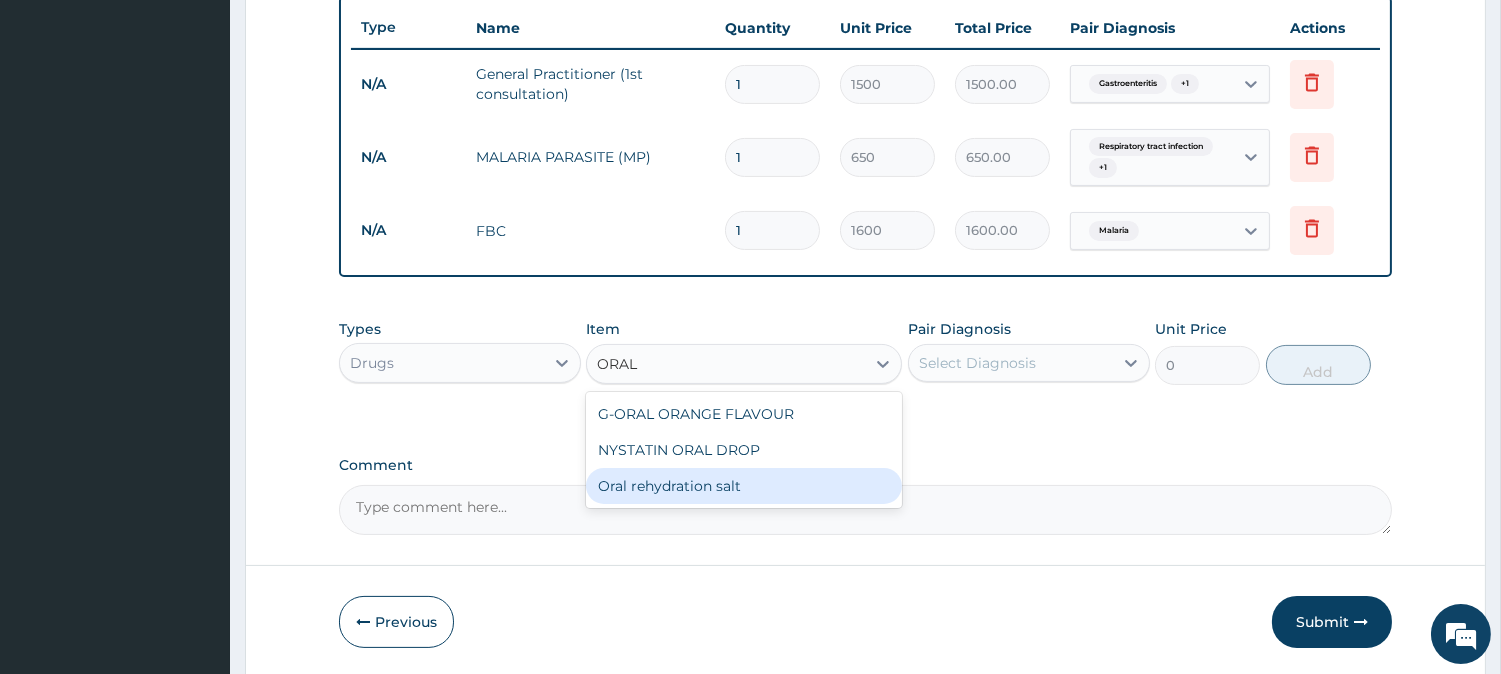 type 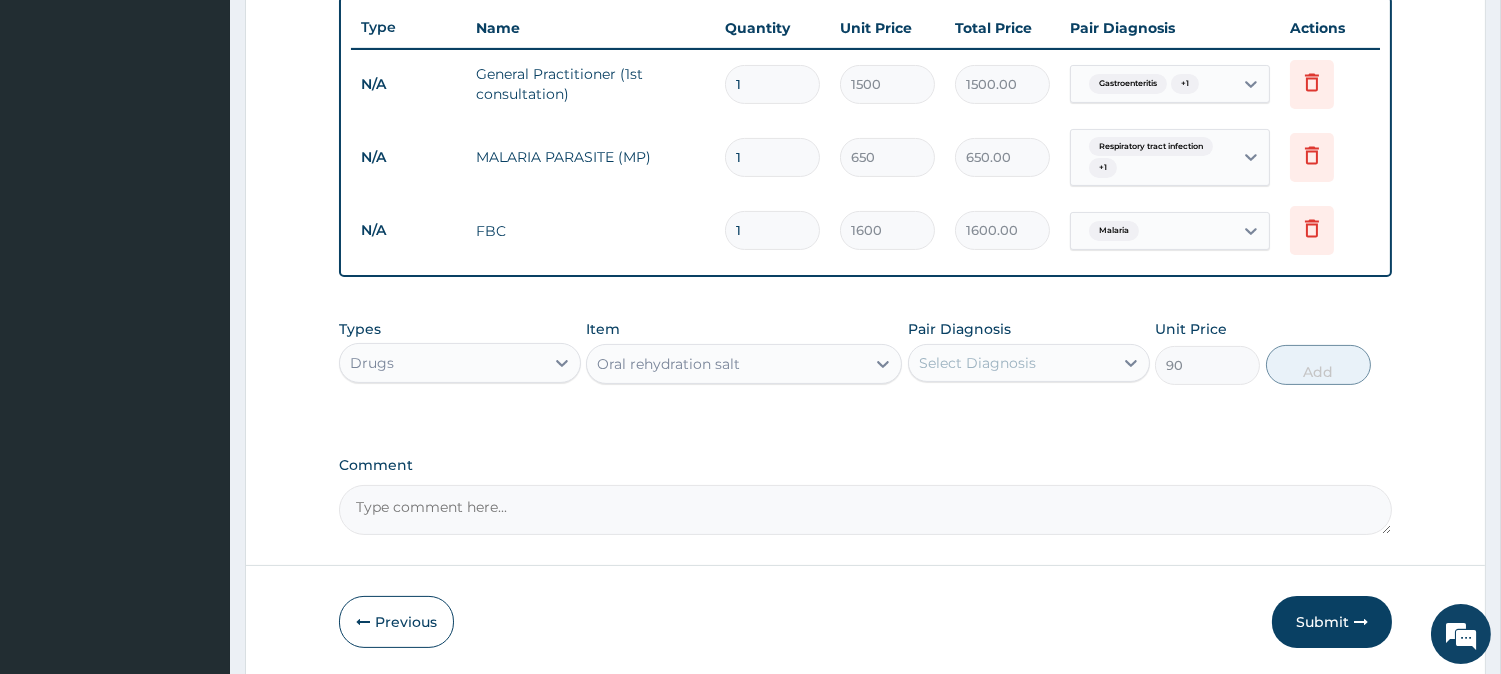 click on "Select Diagnosis" at bounding box center (1011, 363) 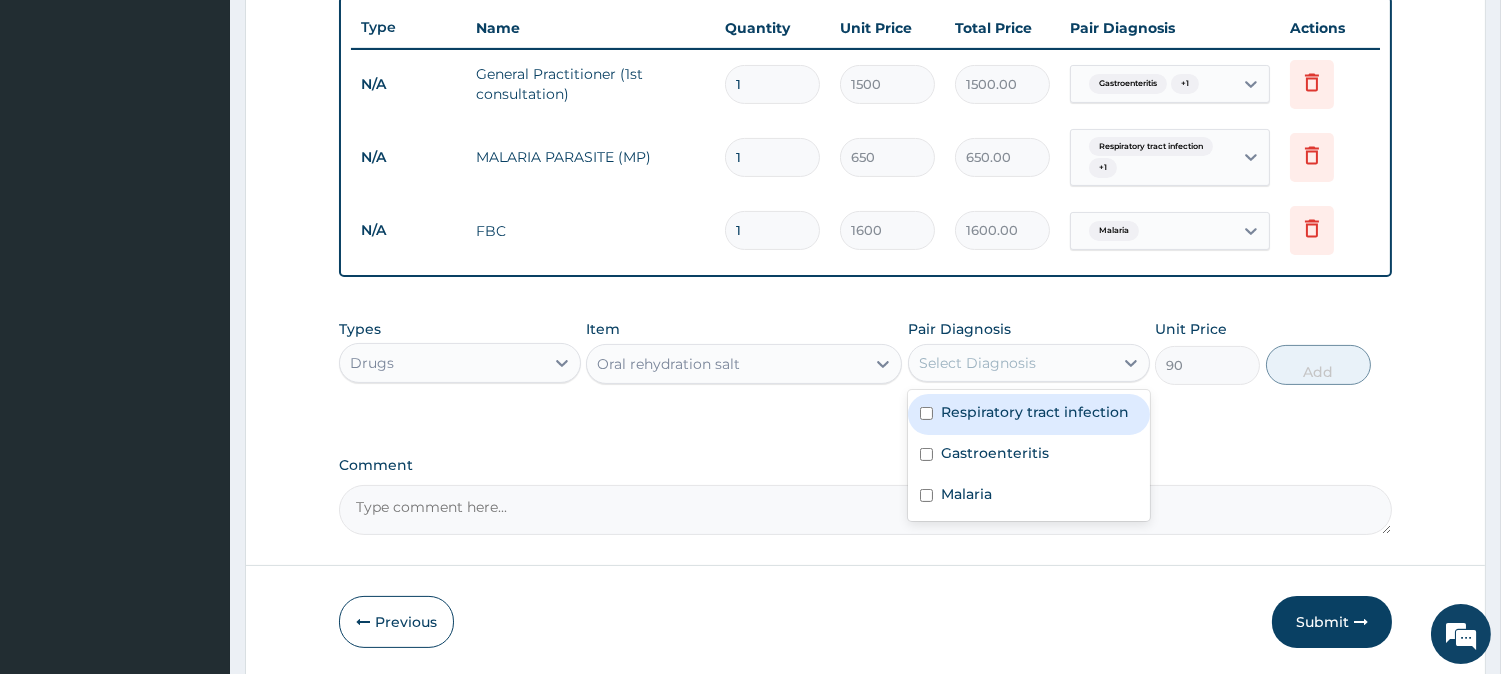 click on "Respiratory tract infection" at bounding box center (1029, 414) 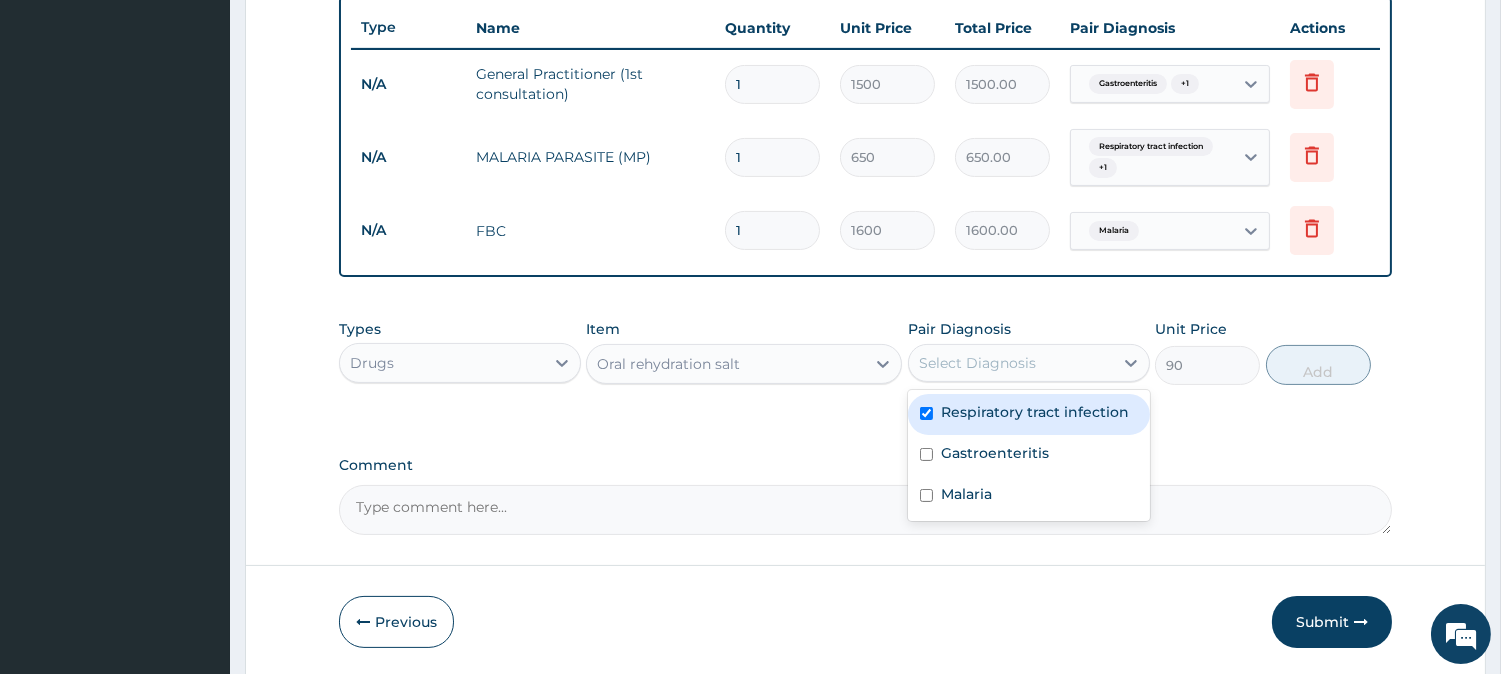 checkbox on "true" 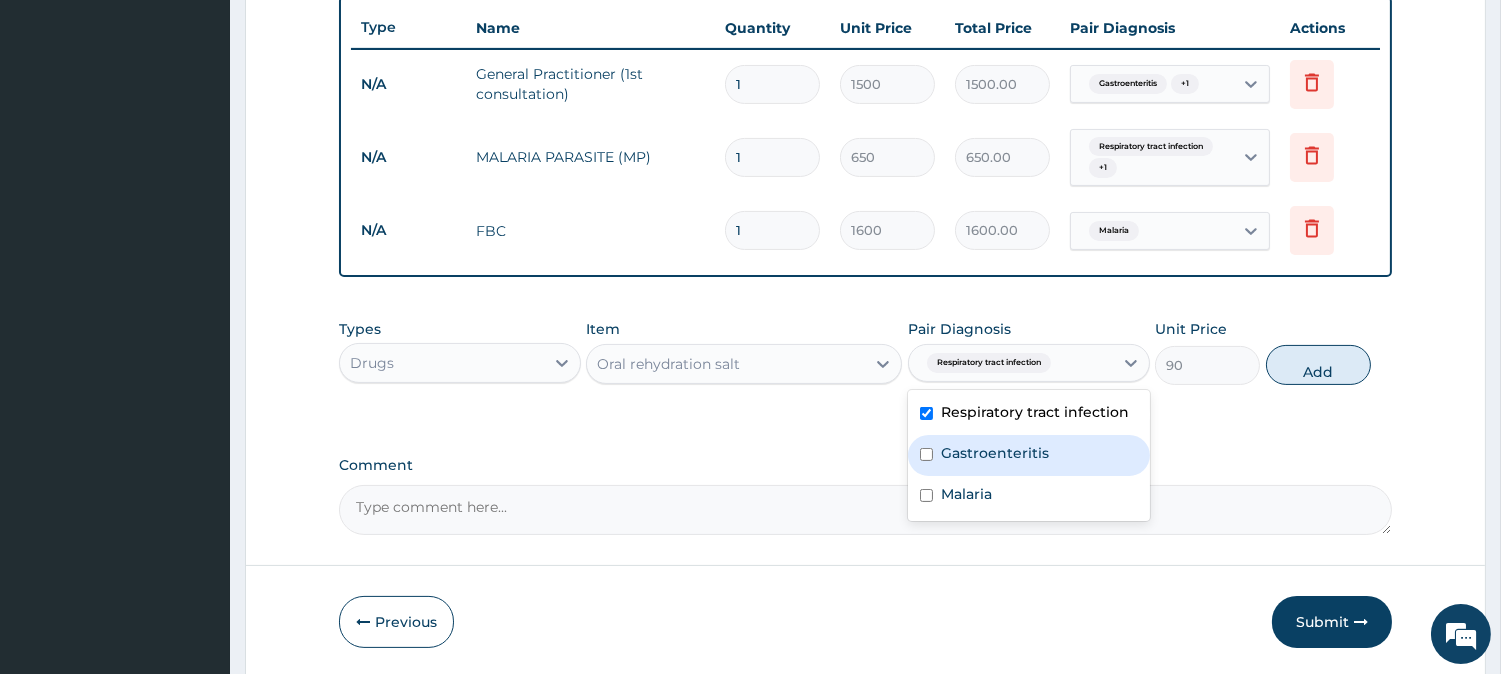 click on "Gastroenteritis" at bounding box center (995, 453) 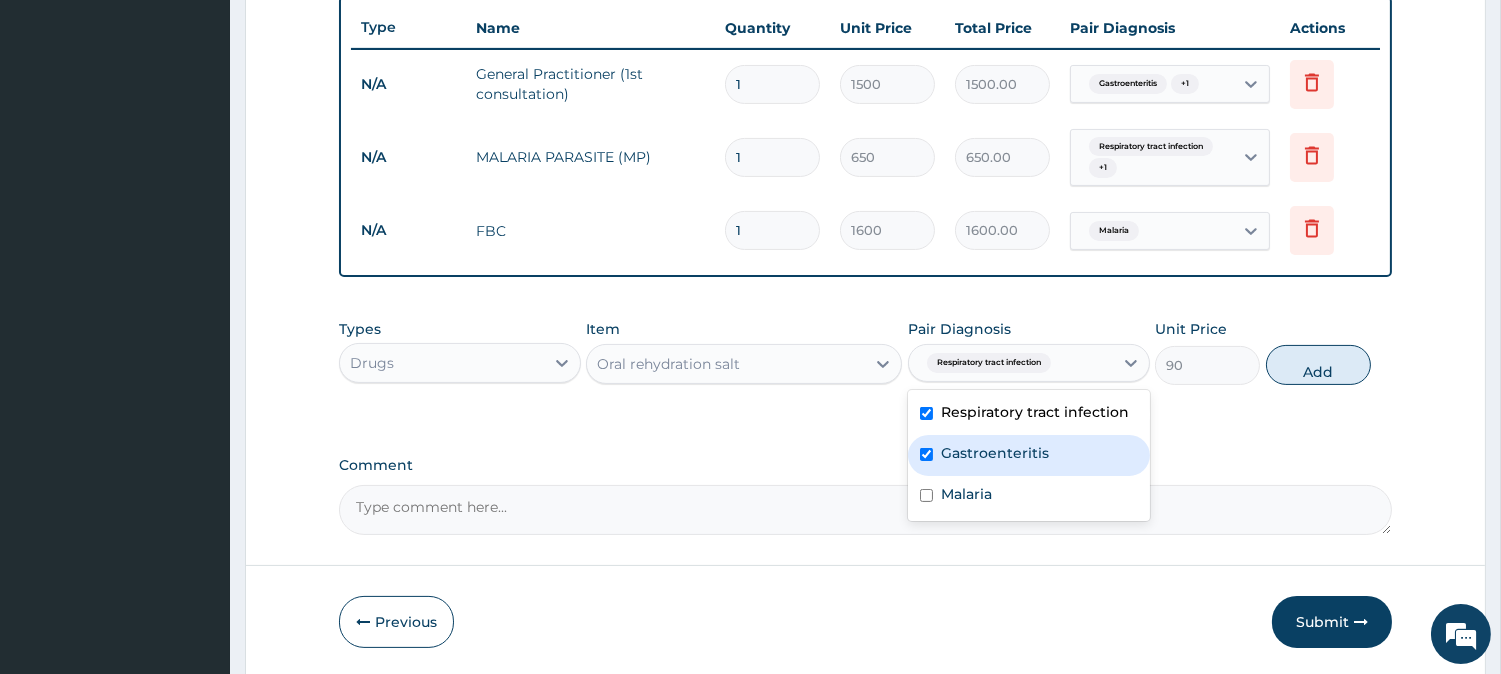 checkbox on "true" 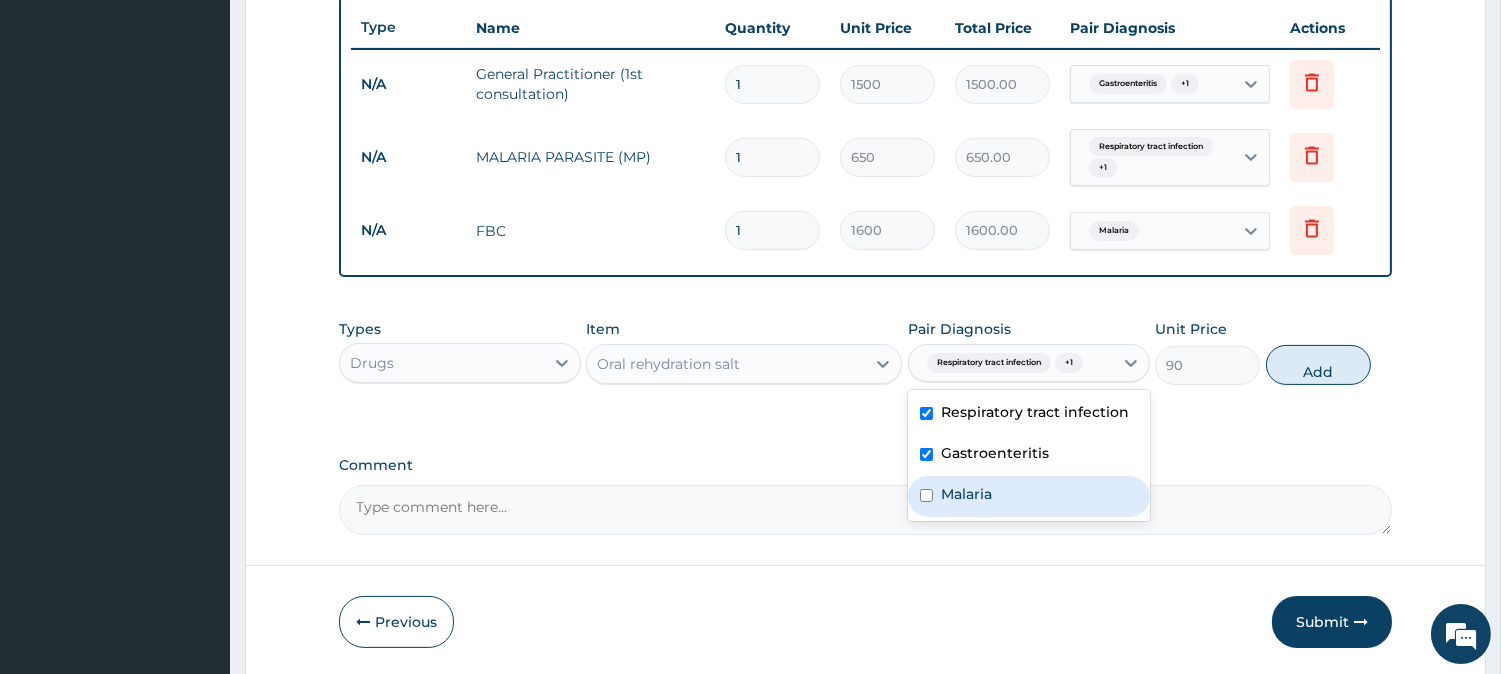 click on "Malaria" at bounding box center [966, 494] 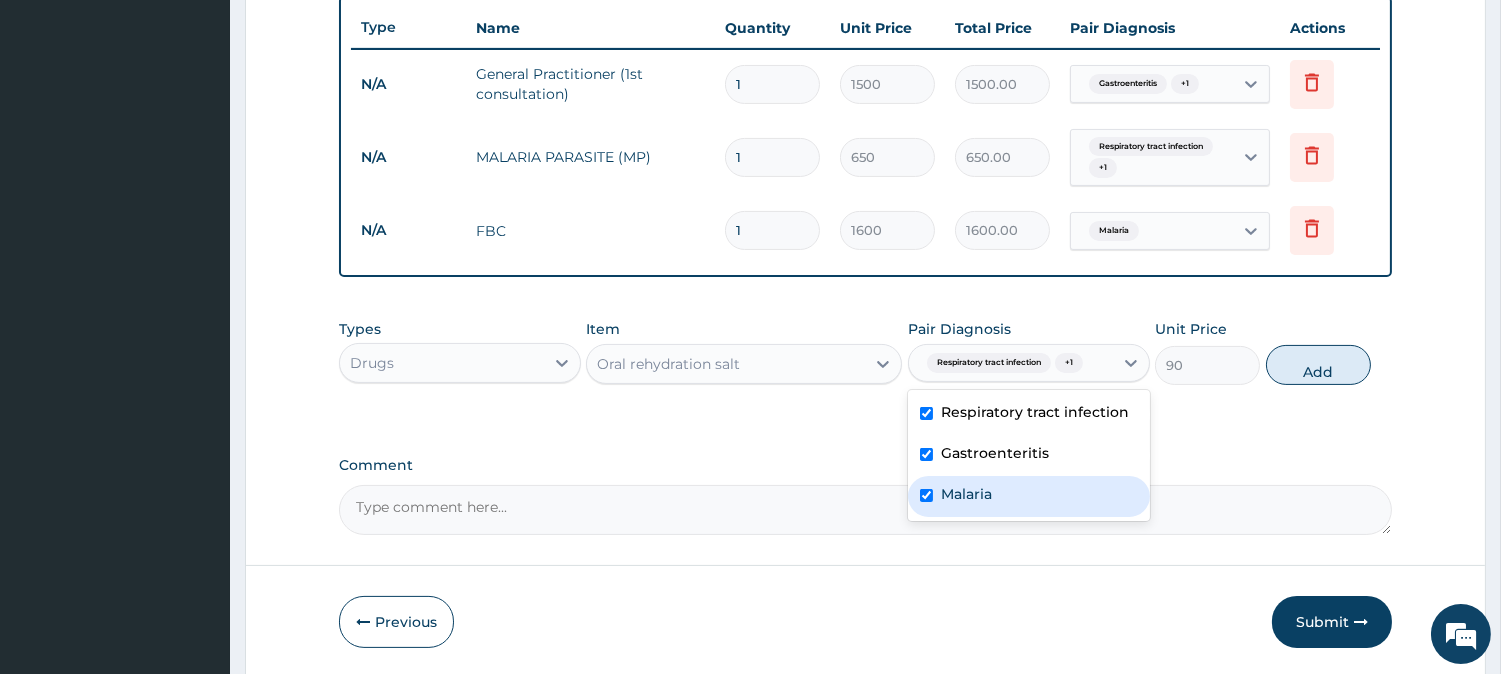 checkbox on "true" 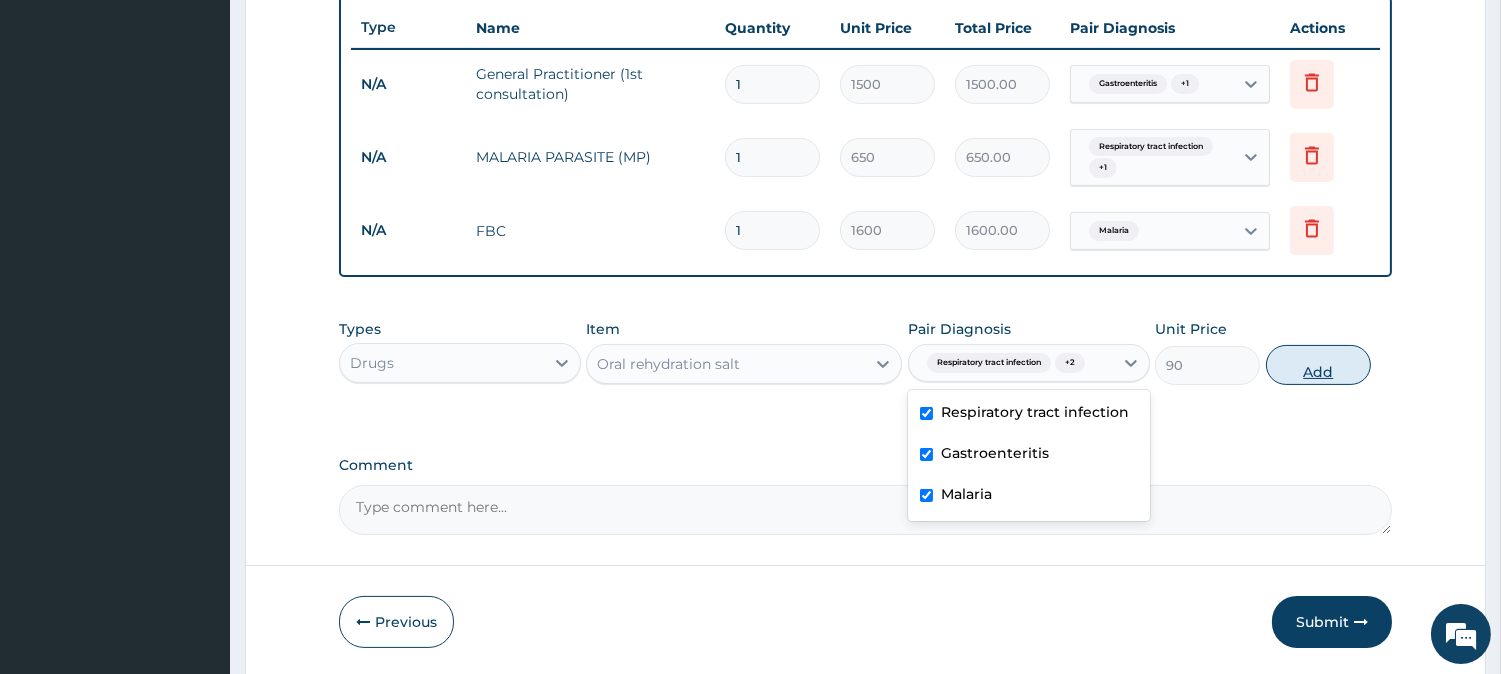 click on "Add" at bounding box center [1318, 365] 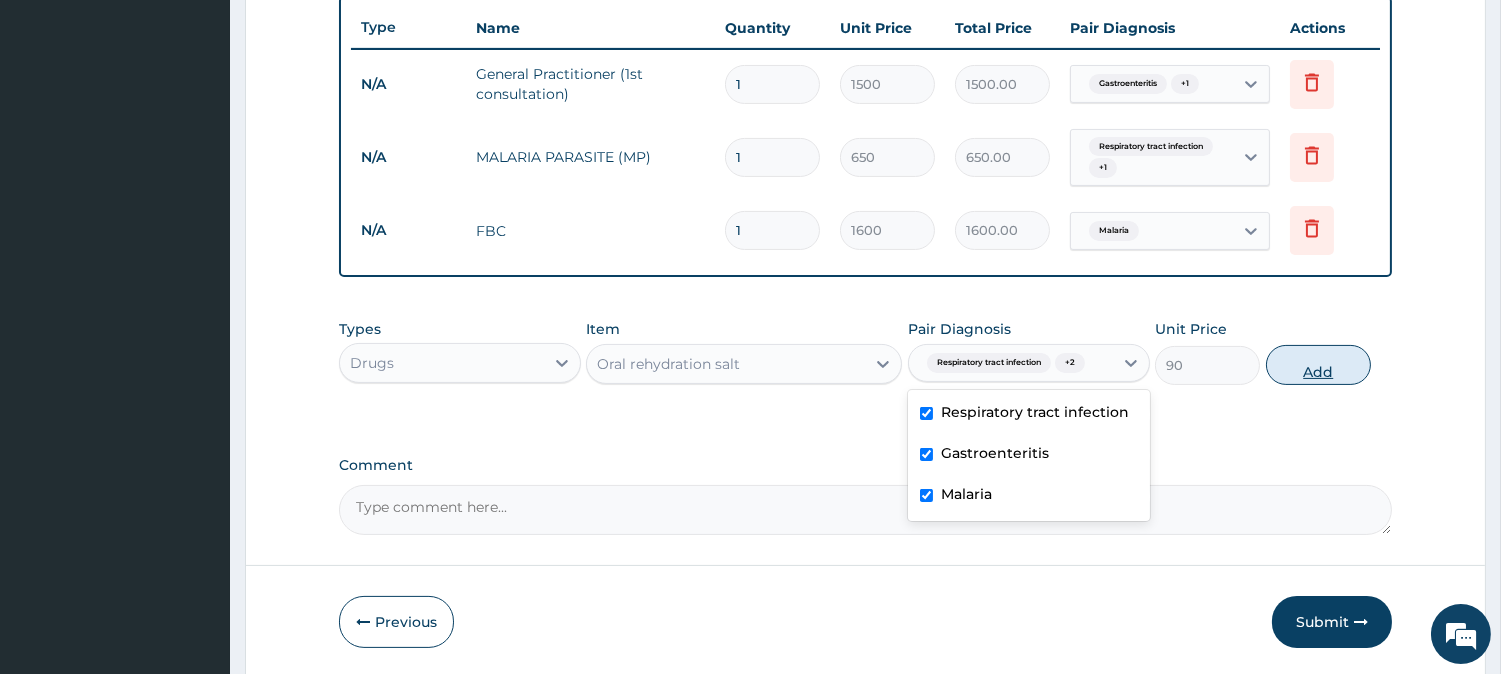 type on "0" 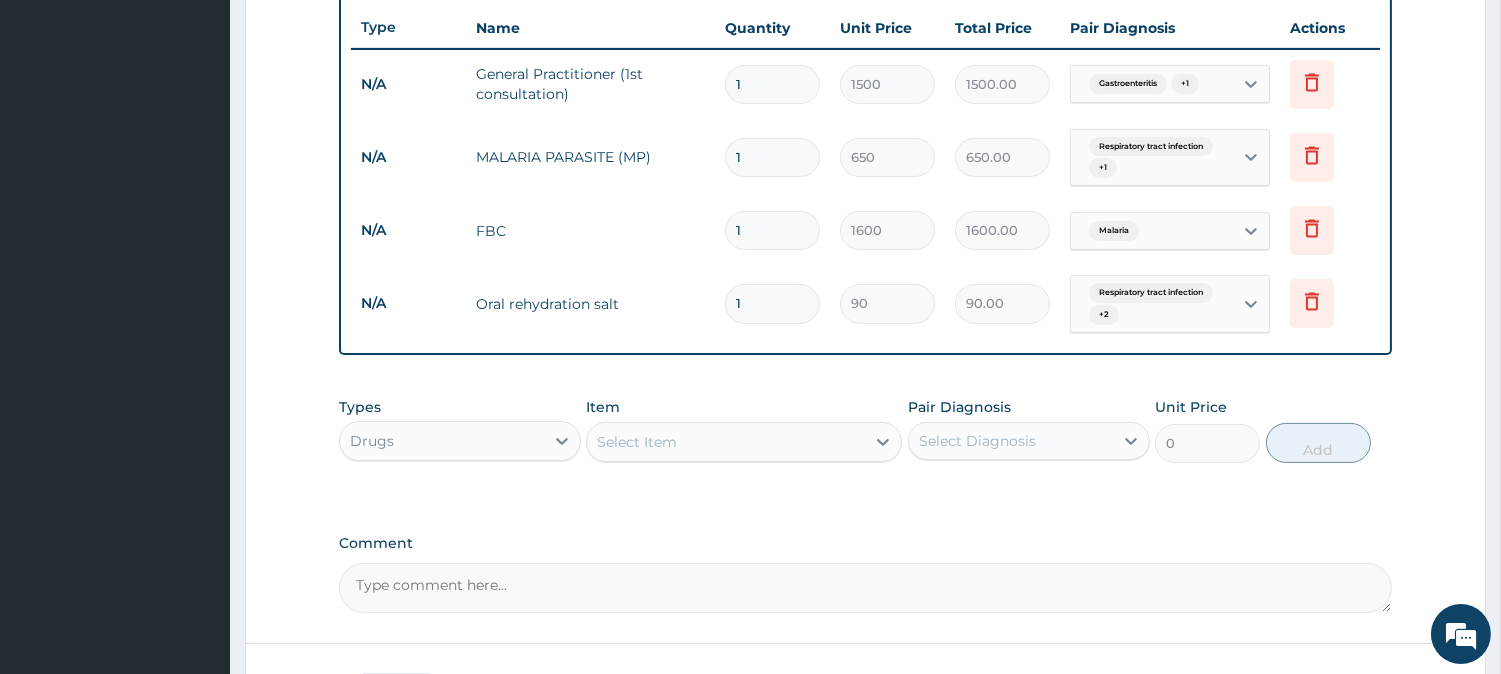 drag, startPoint x: 757, startPoint y: 303, endPoint x: 735, endPoint y: 297, distance: 22.803509 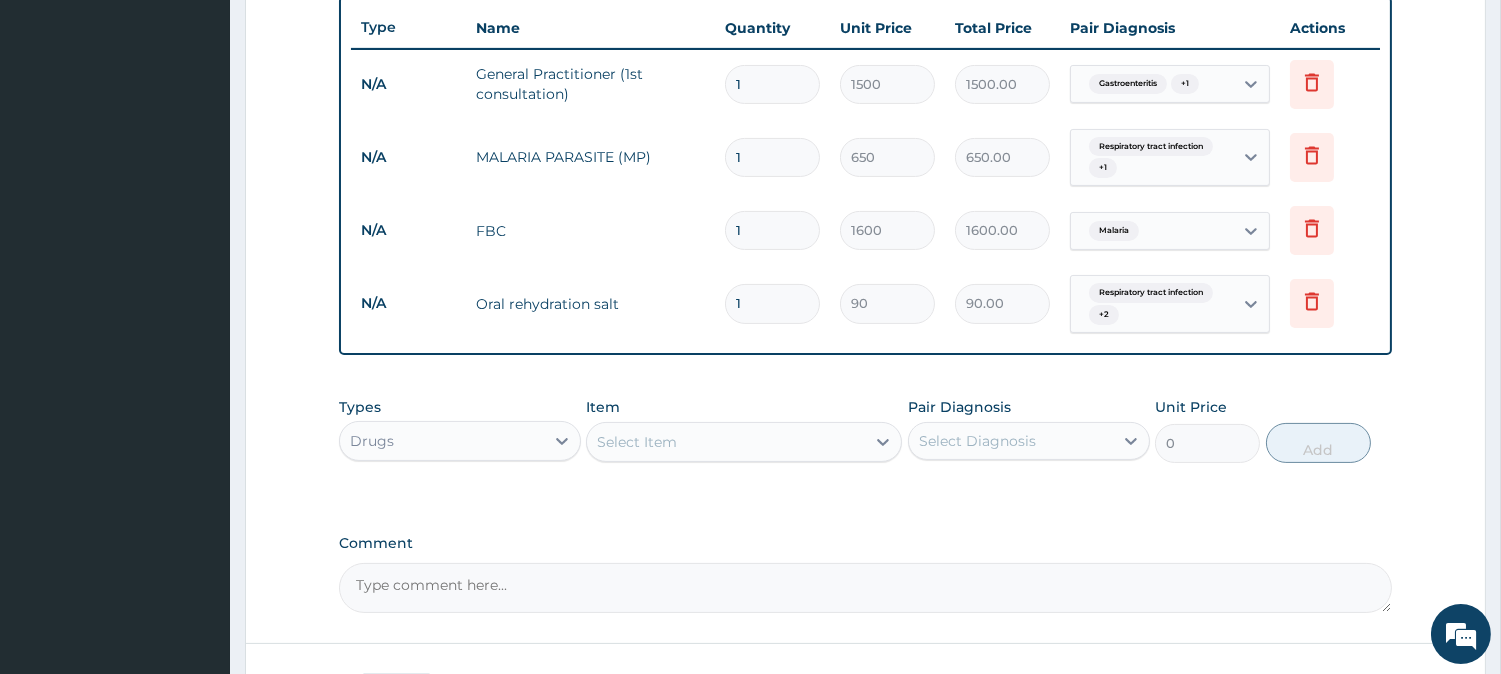 click on "1" at bounding box center [772, 303] 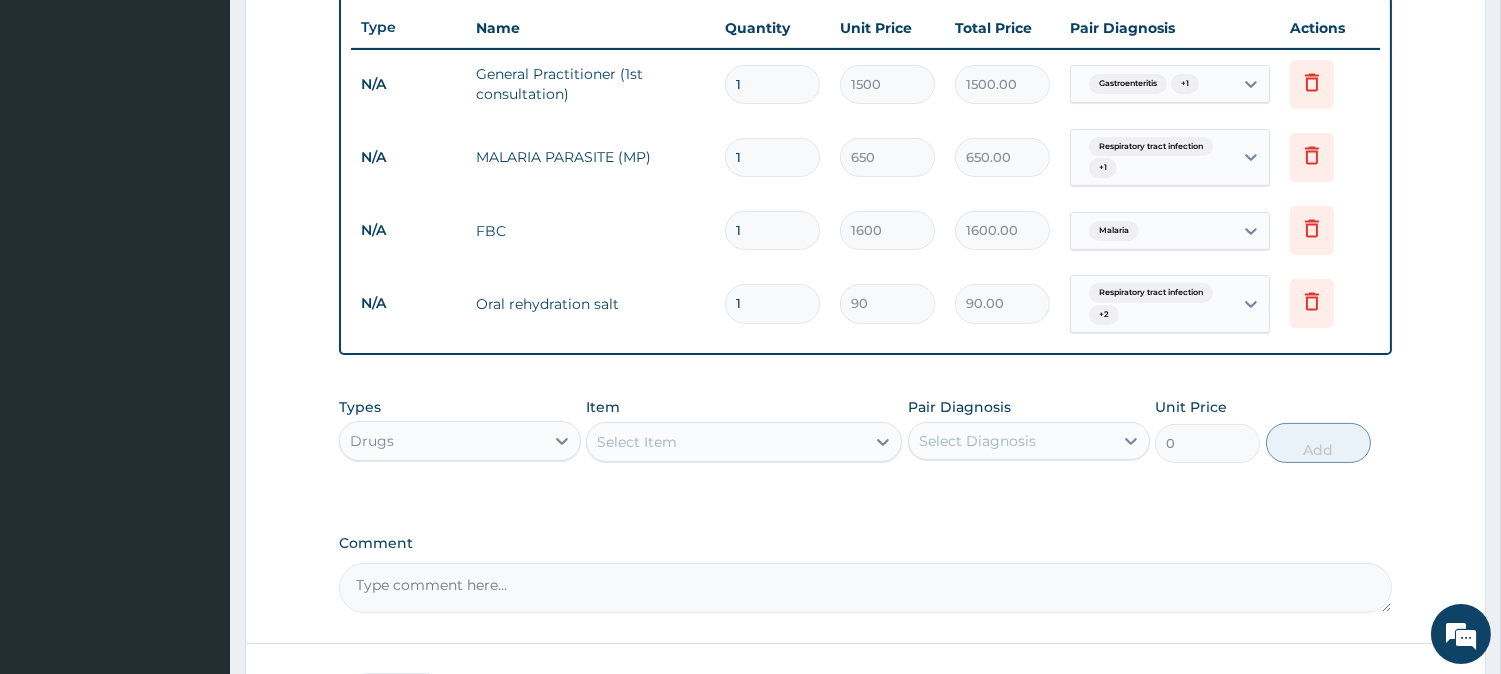 type on "2" 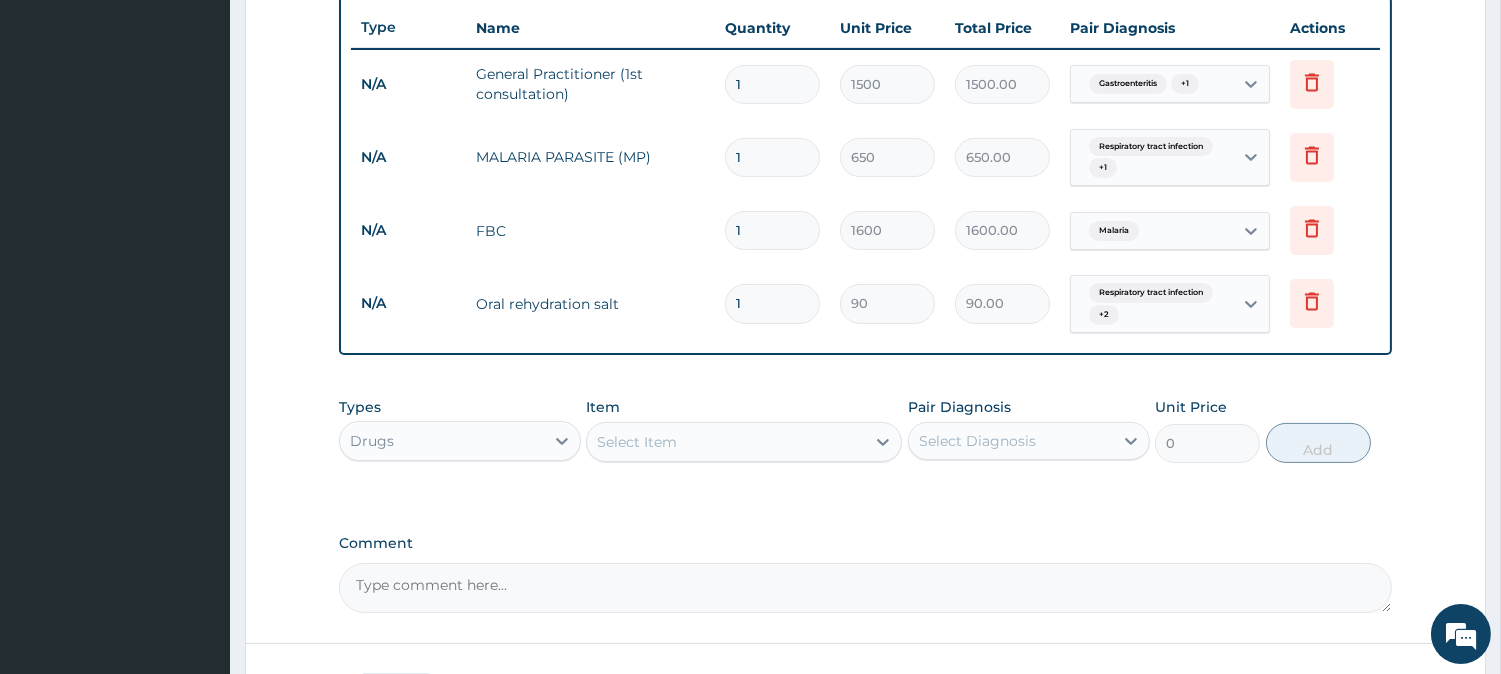 type on "180.00" 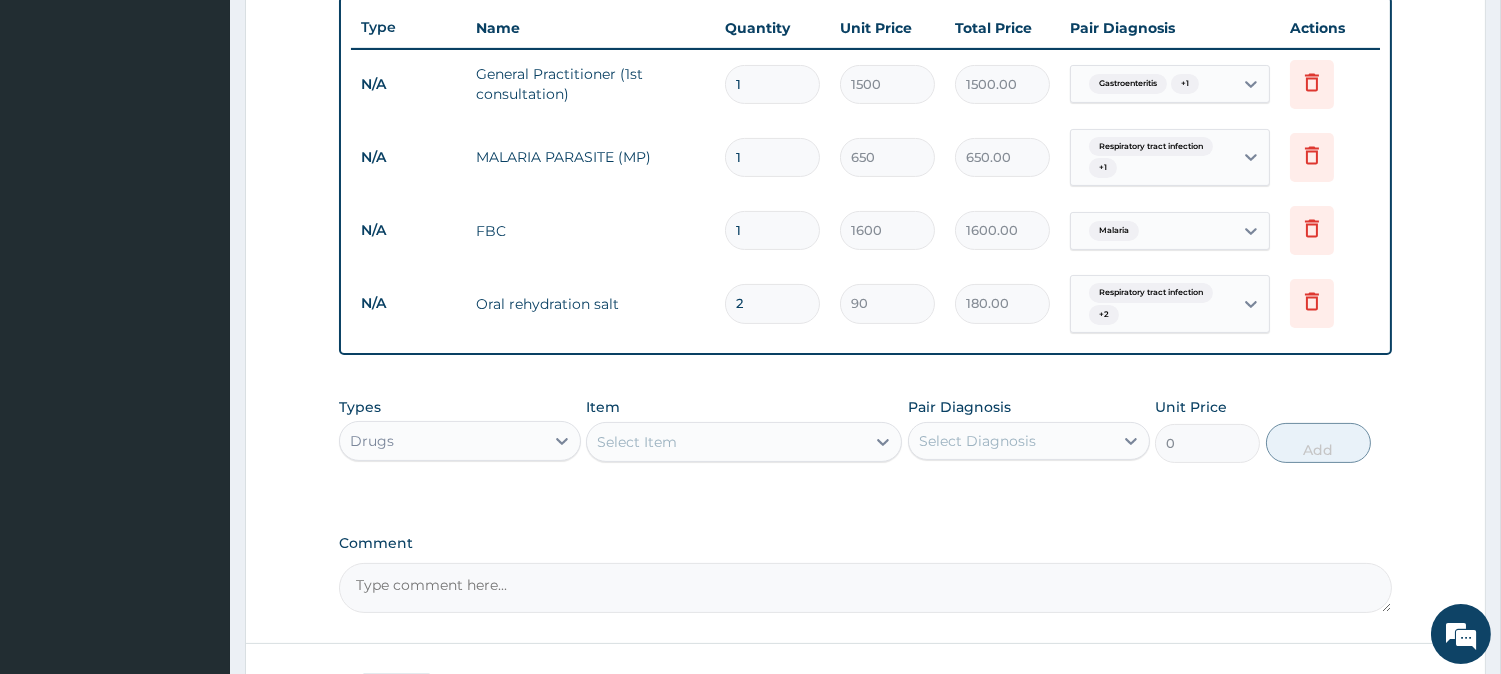 type on "2" 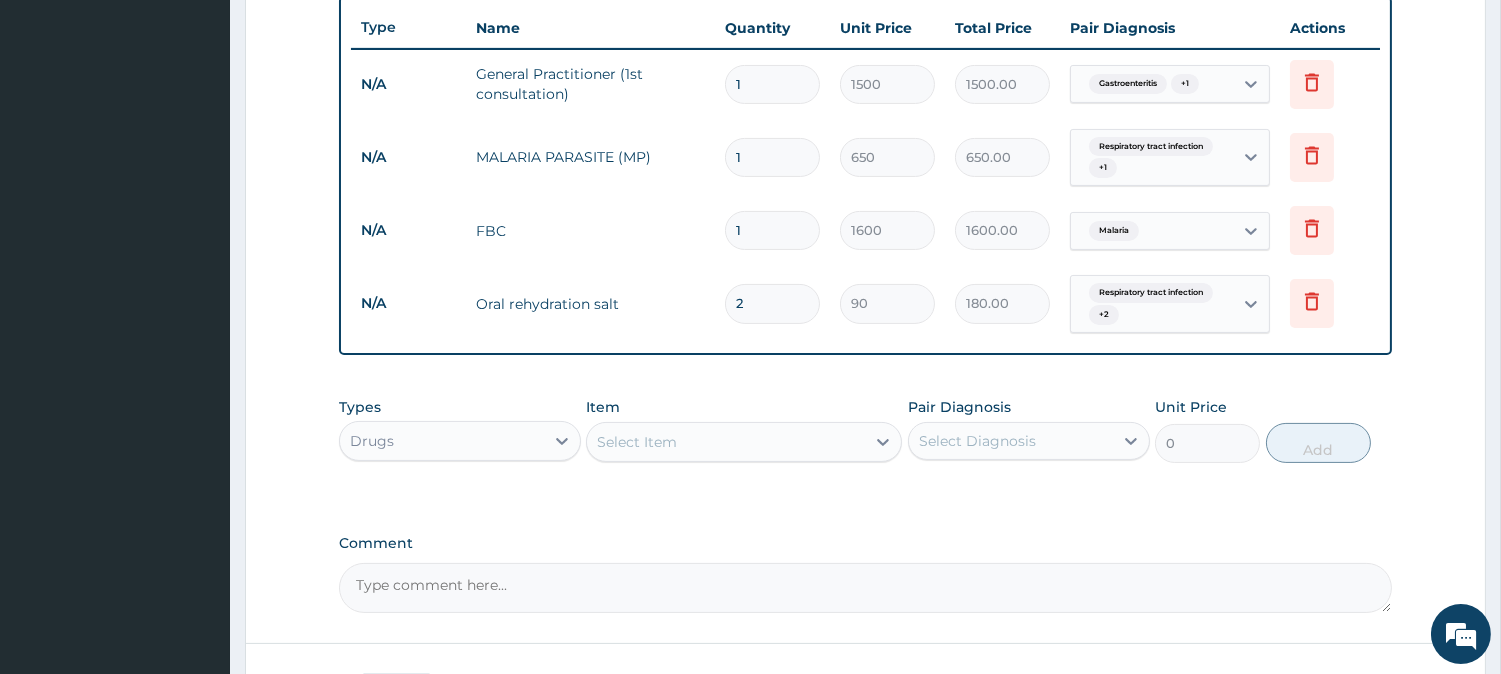 click on "Select Item" at bounding box center (726, 442) 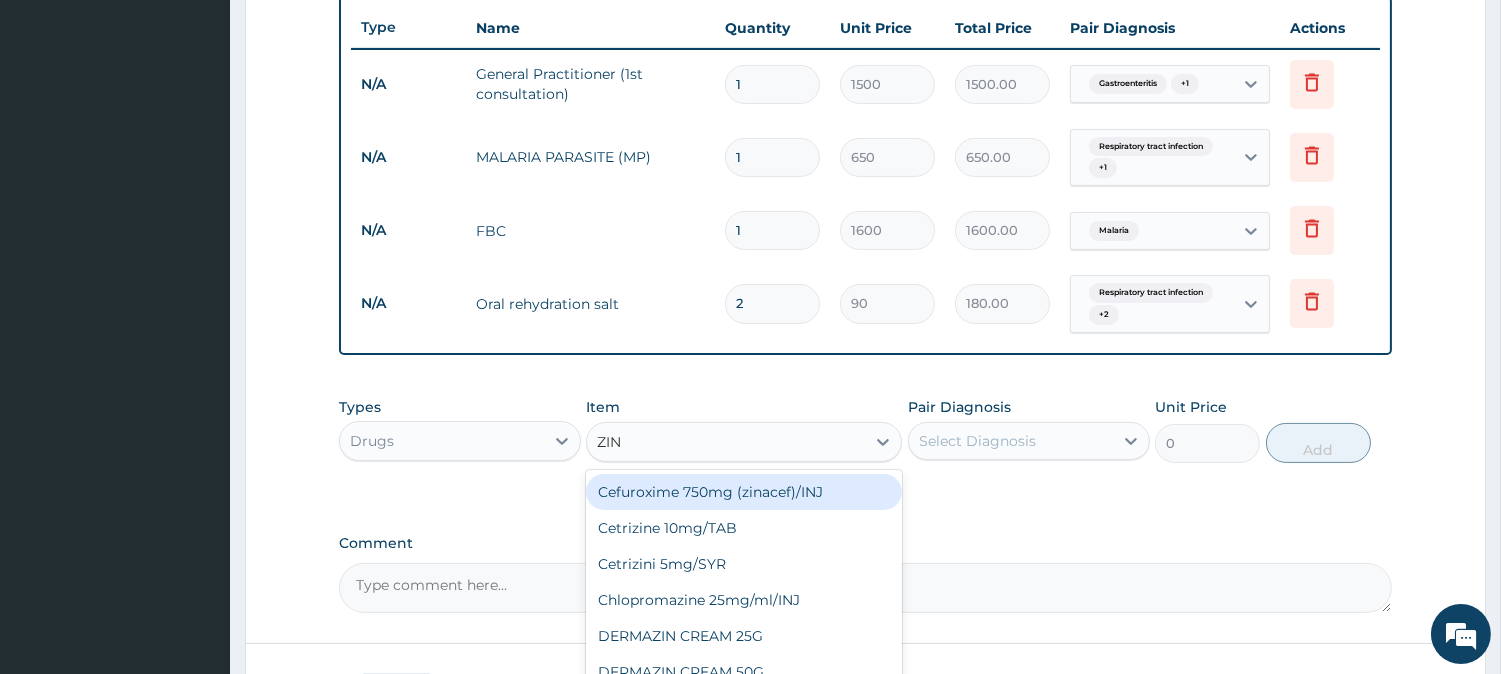 type on "ZINC" 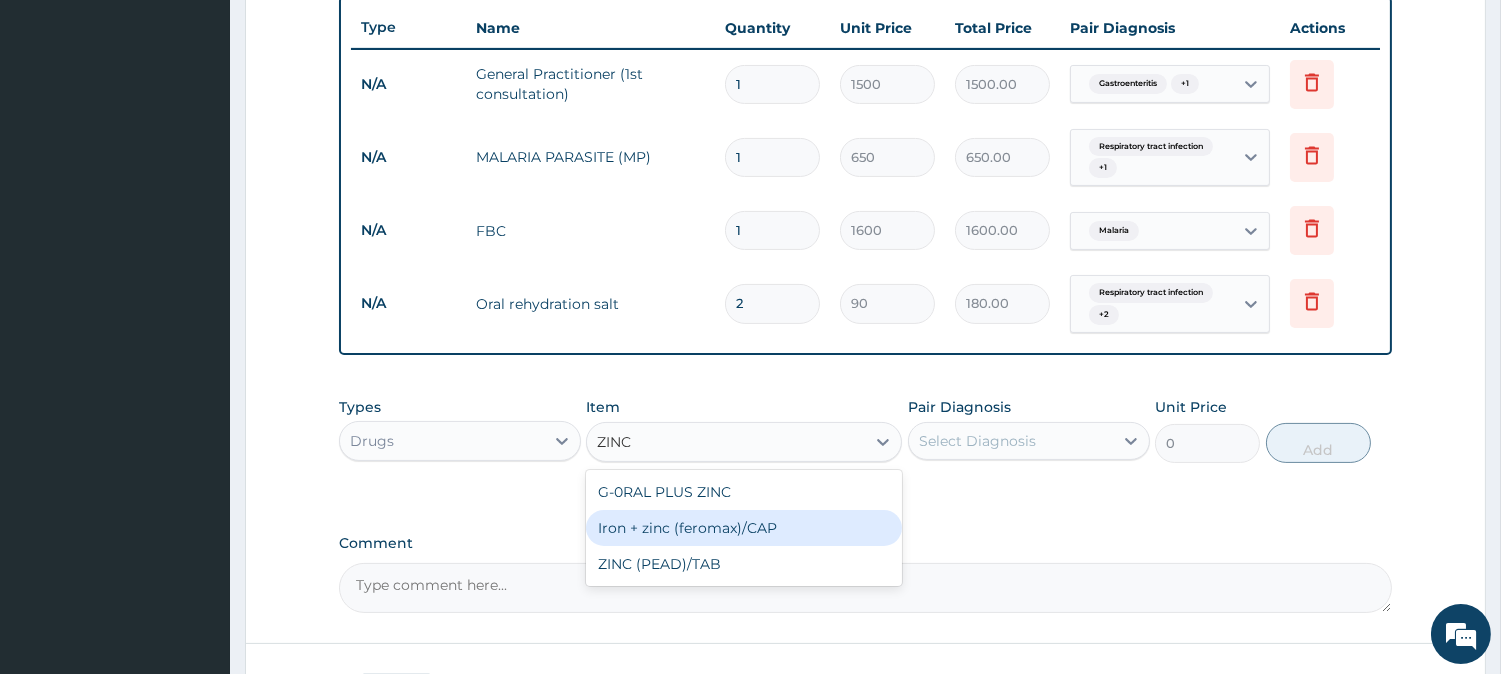 click on "Iron + zinc (feromax)/CAP" at bounding box center (744, 528) 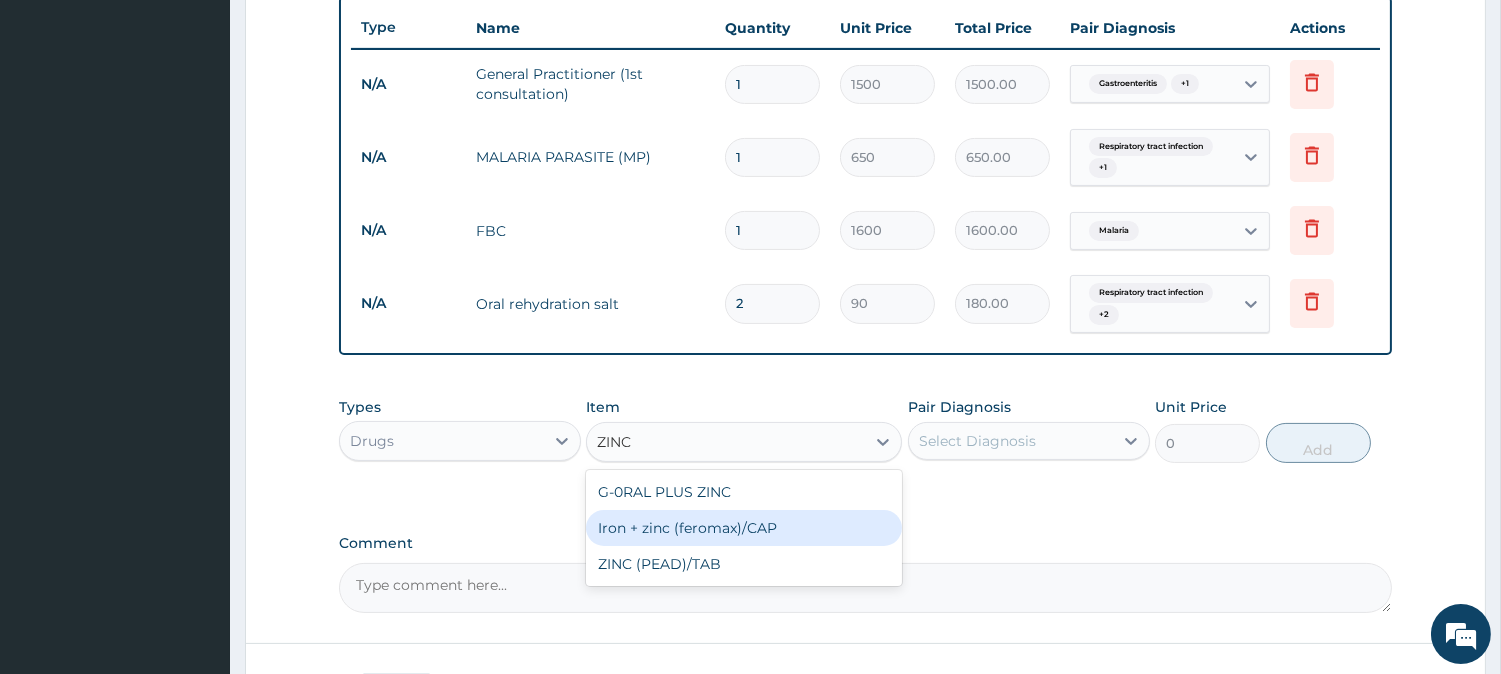 type 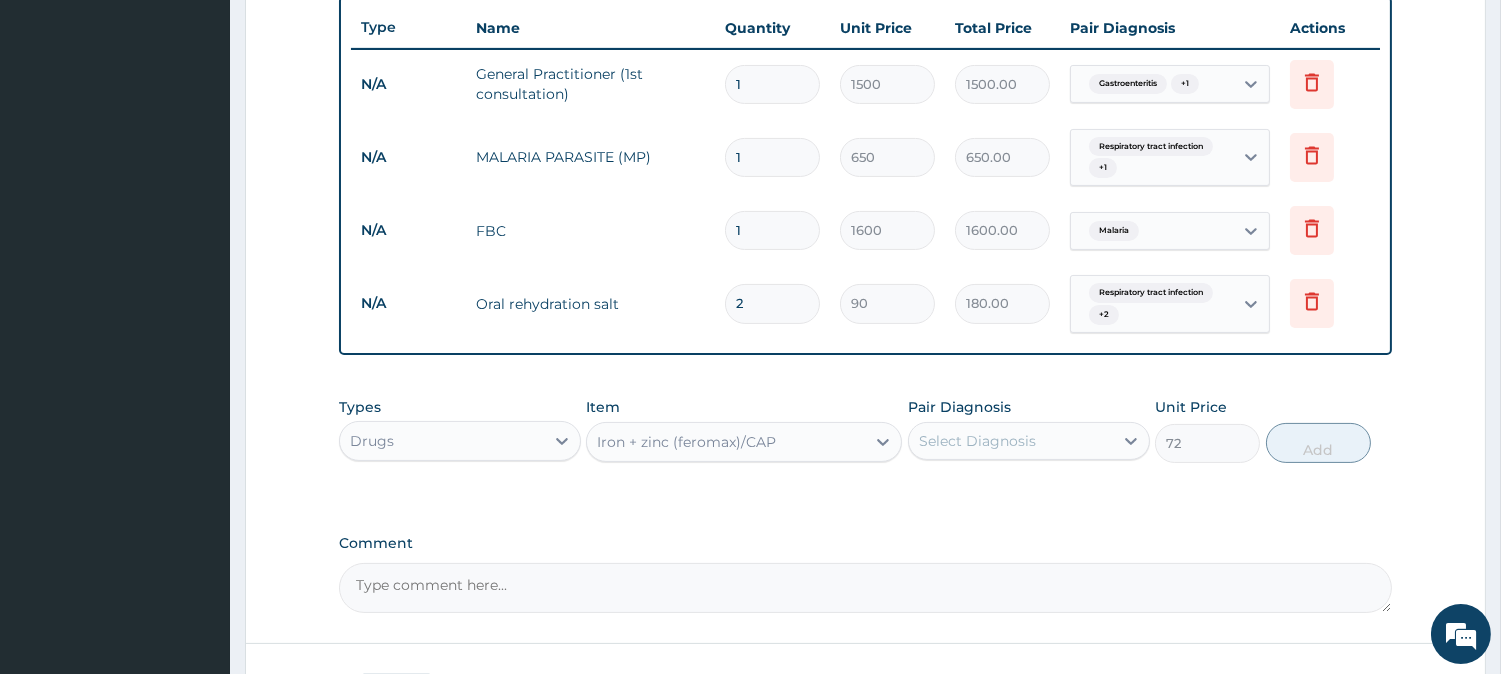 click on "Select Diagnosis" at bounding box center (977, 441) 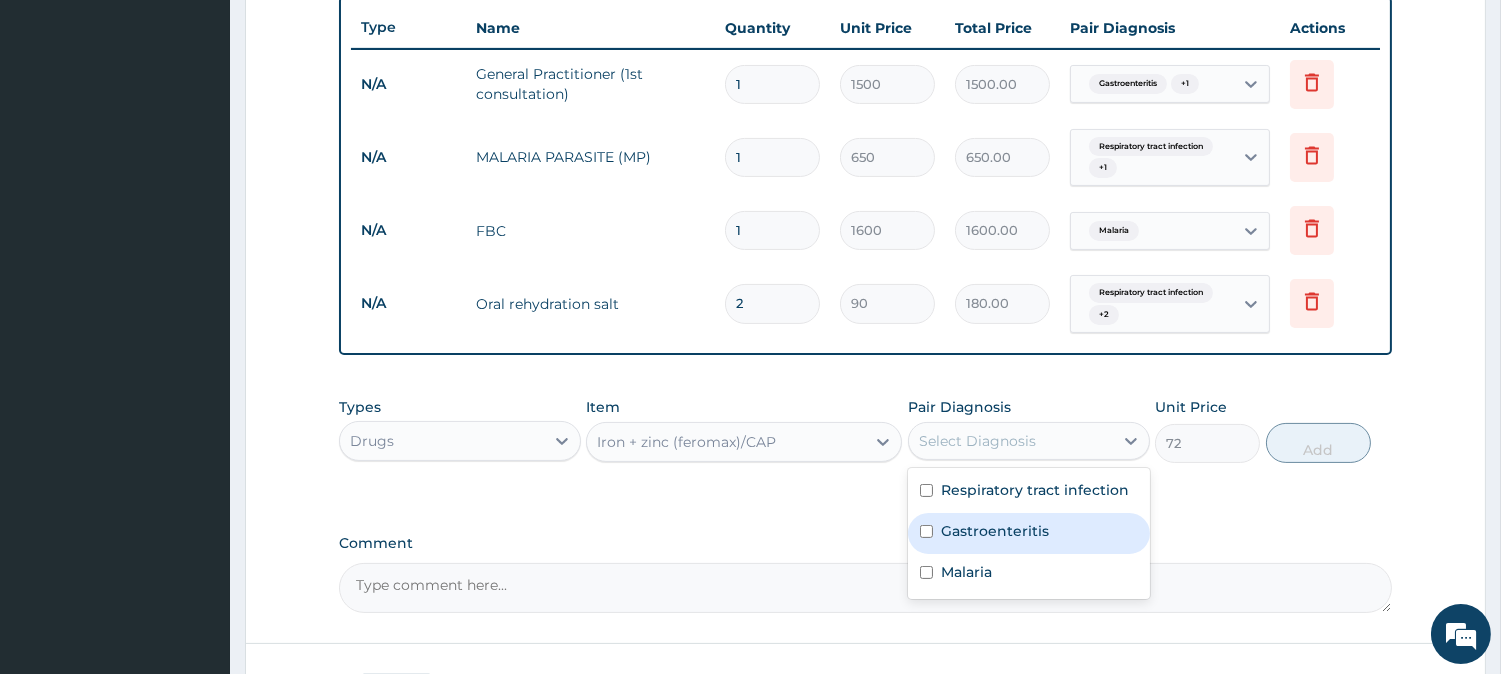 click on "Gastroenteritis" at bounding box center (995, 531) 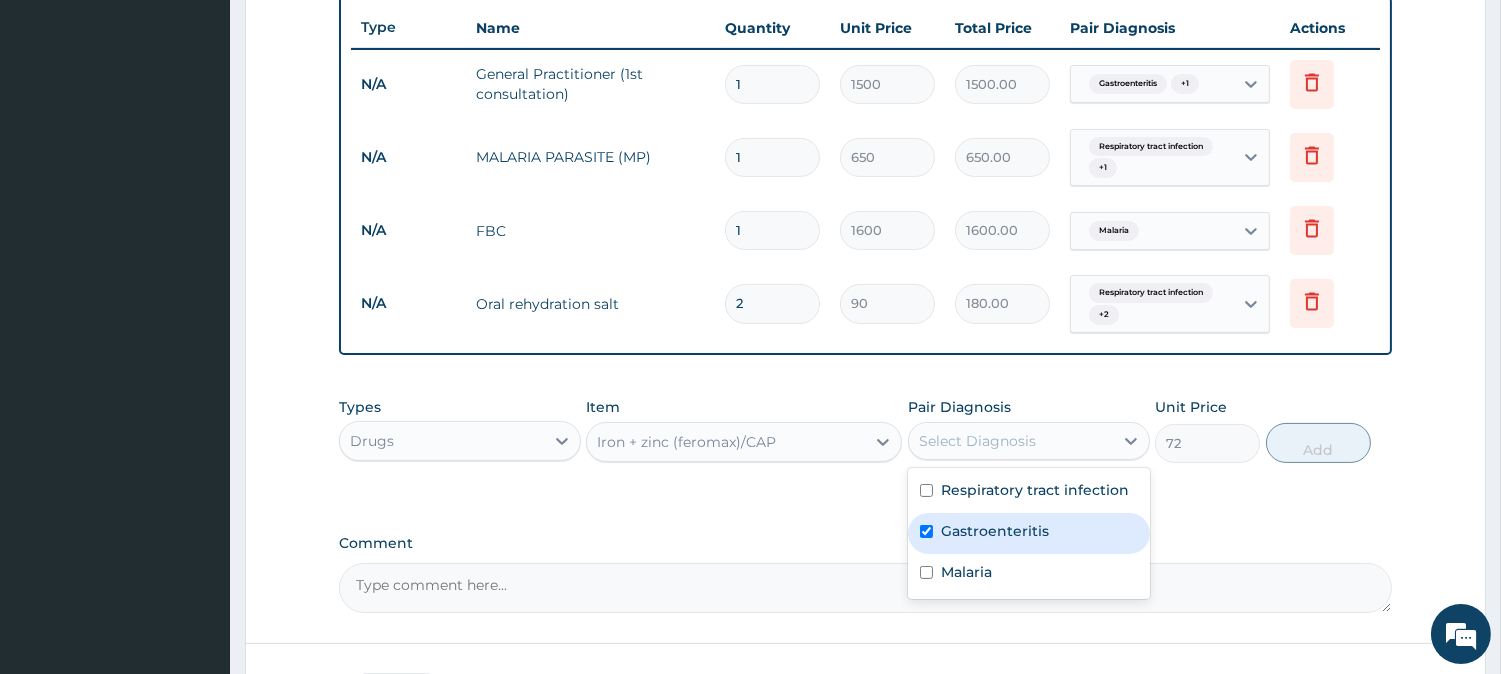 checkbox on "true" 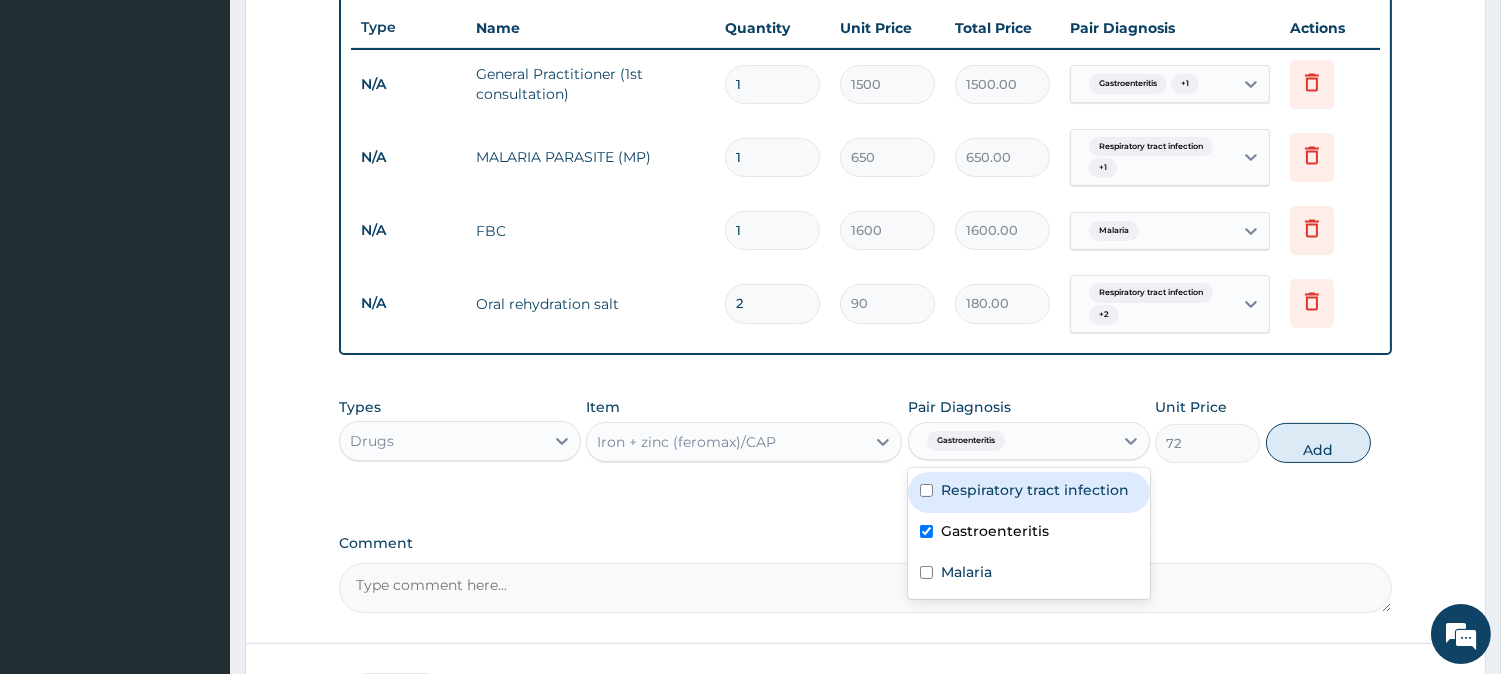 click on "Respiratory tract infection" at bounding box center (1035, 490) 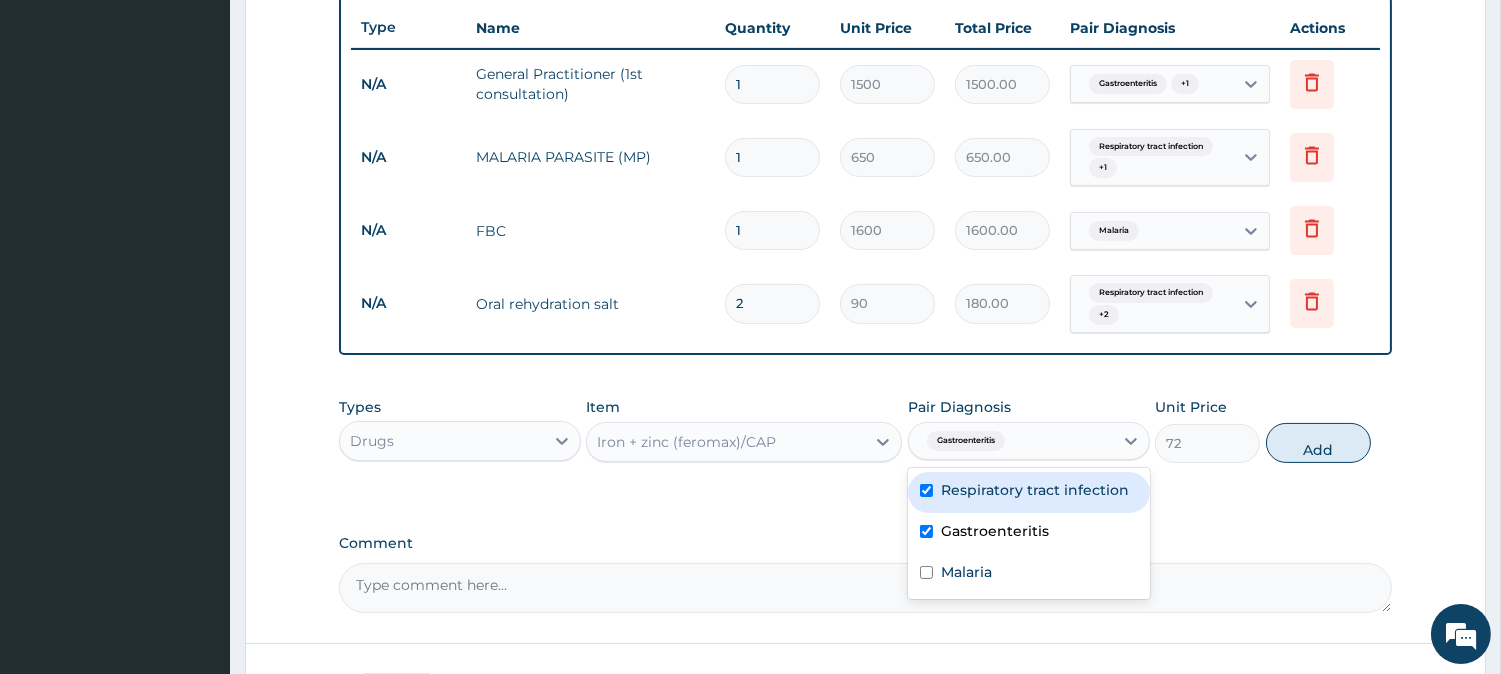 checkbox on "true" 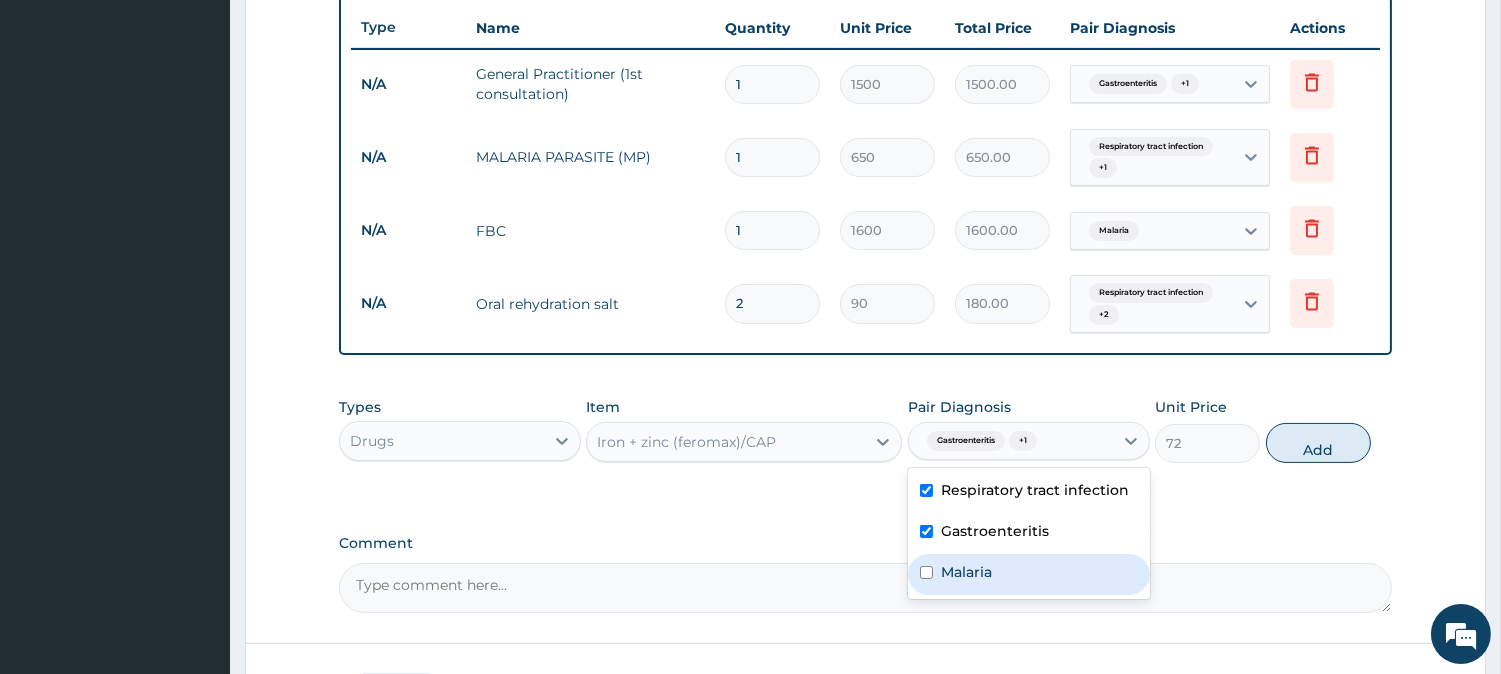 click on "Malaria" at bounding box center (966, 572) 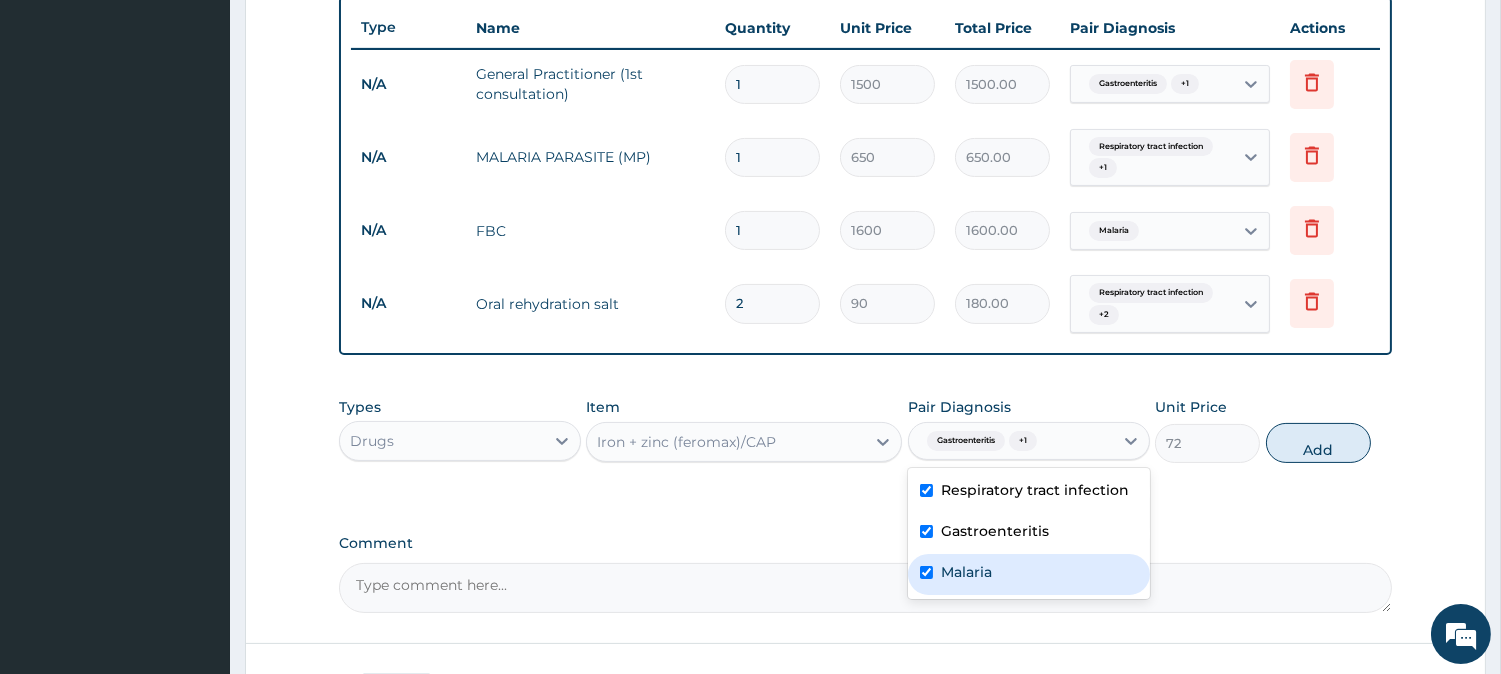checkbox on "true" 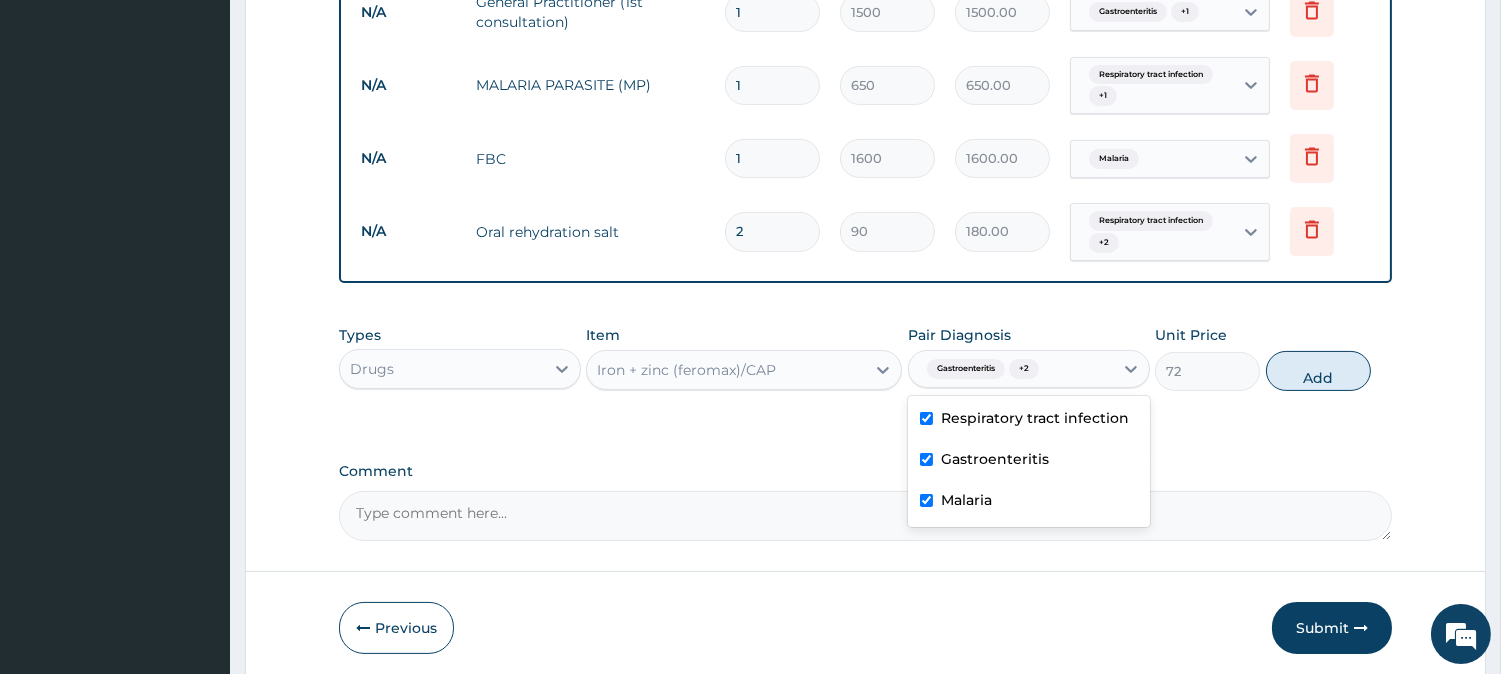 scroll, scrollTop: 834, scrollLeft: 0, axis: vertical 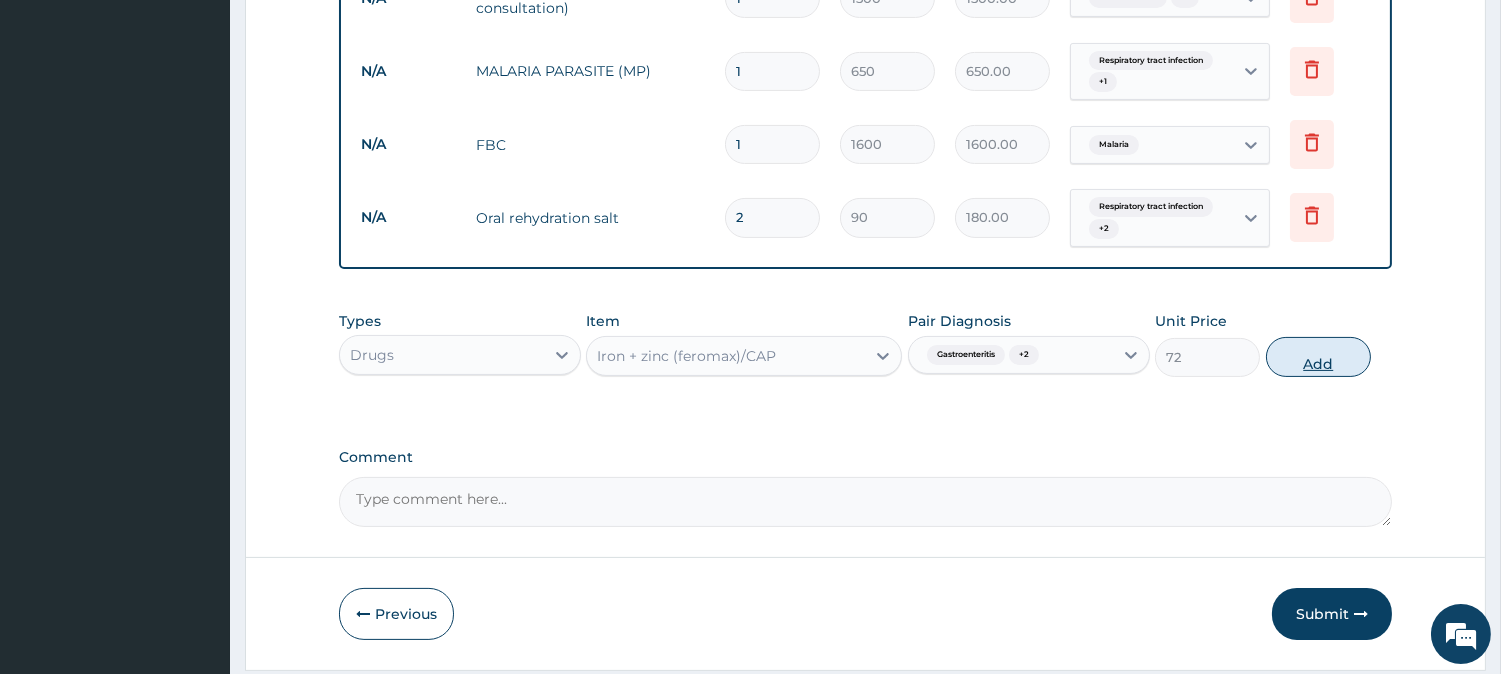 click on "Add" at bounding box center [1318, 357] 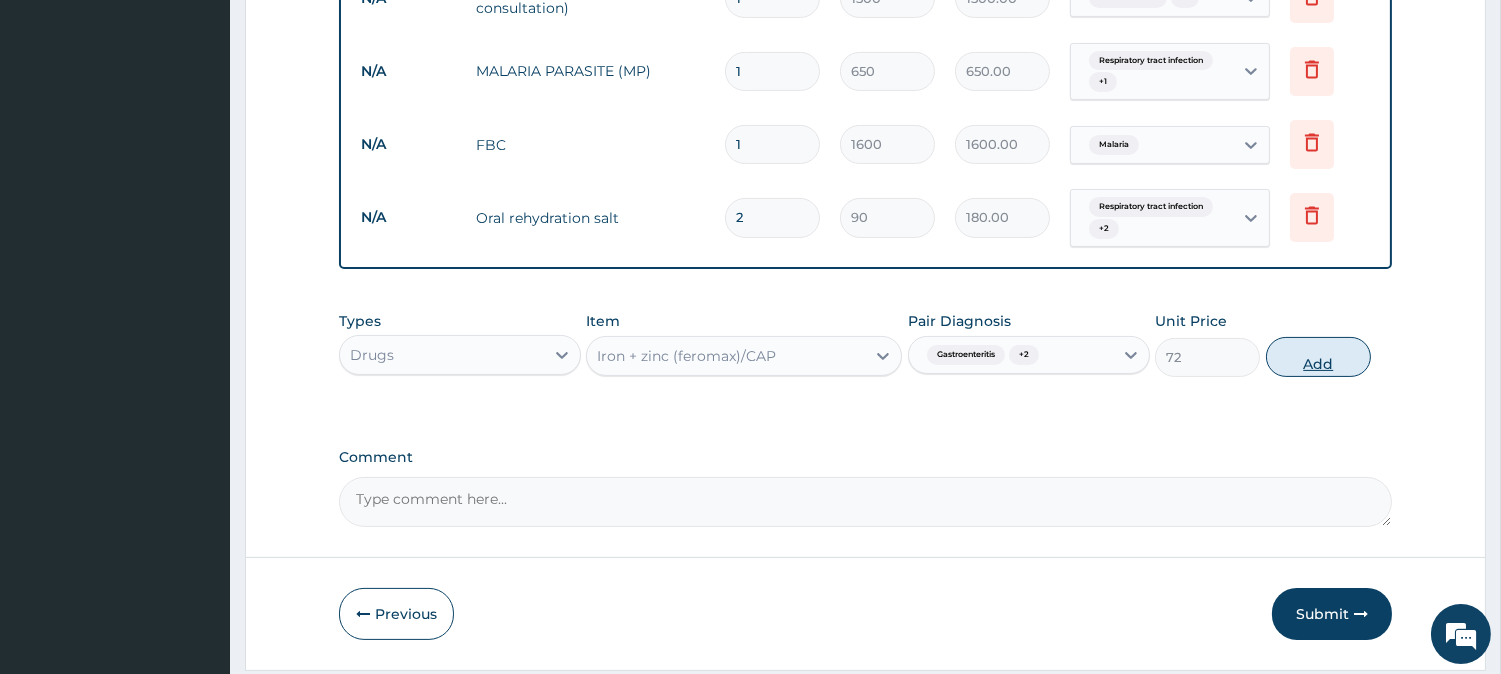 type on "0" 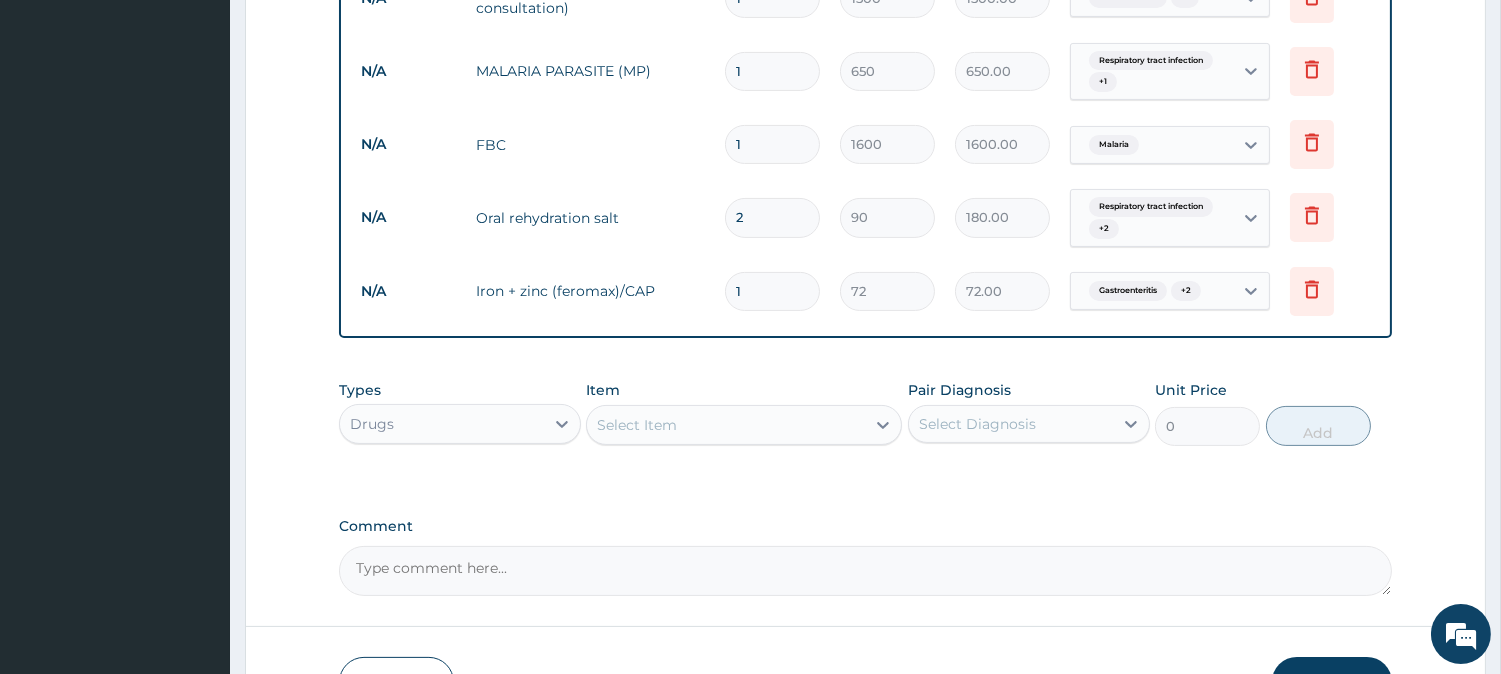 type on "10" 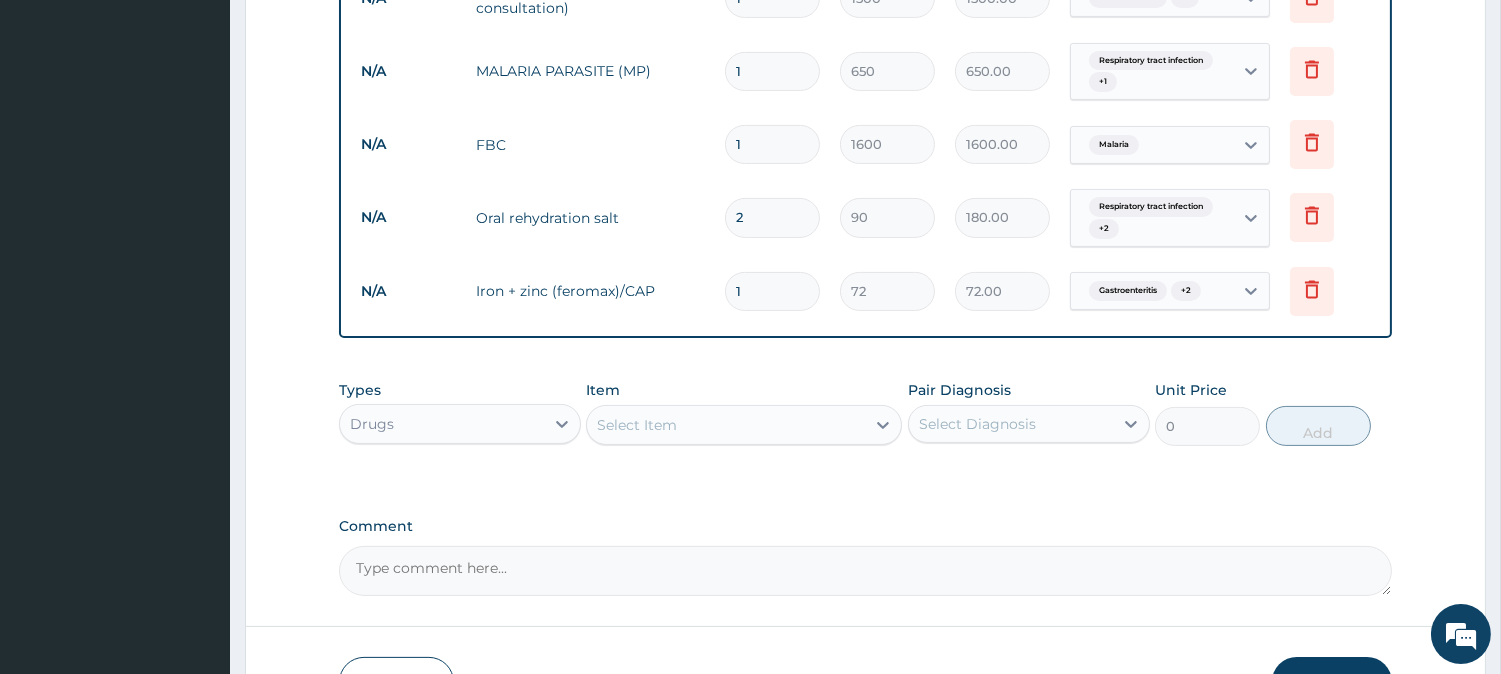 type on "720.00" 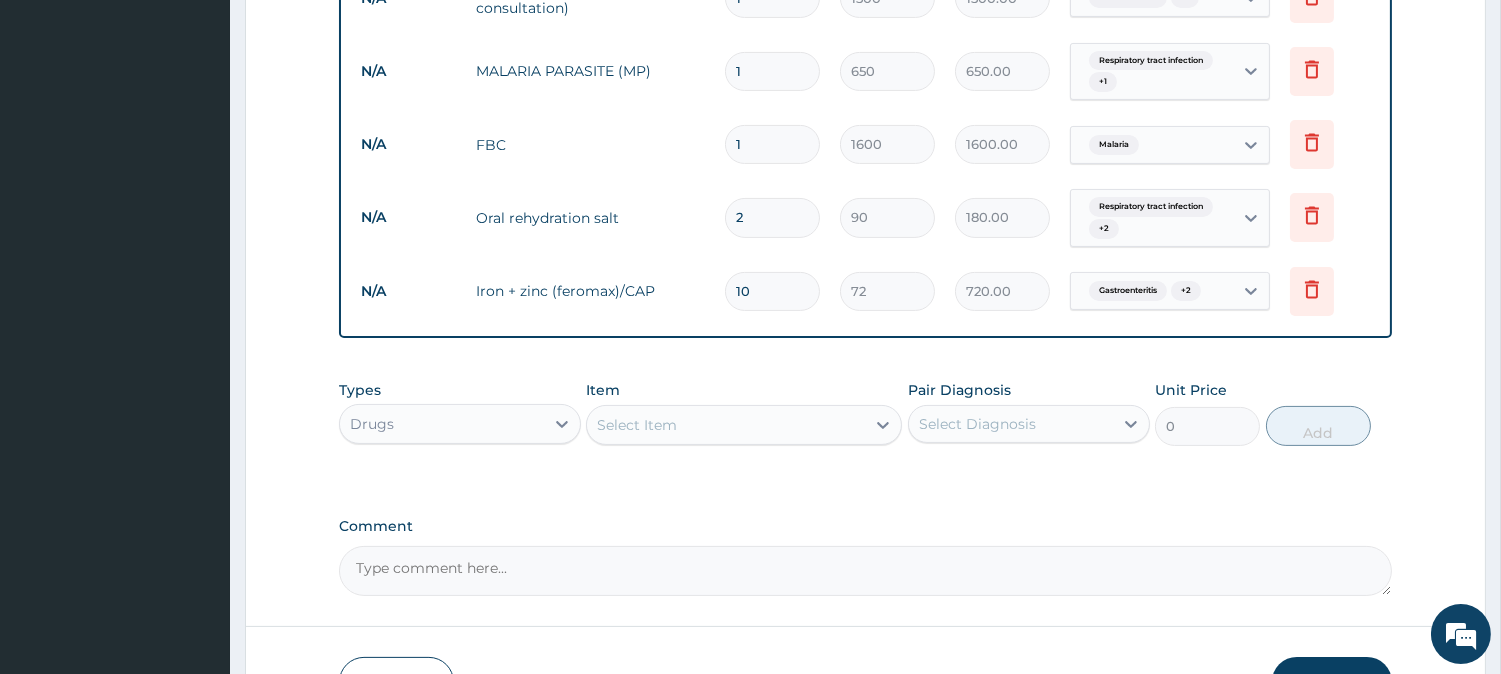 type on "10" 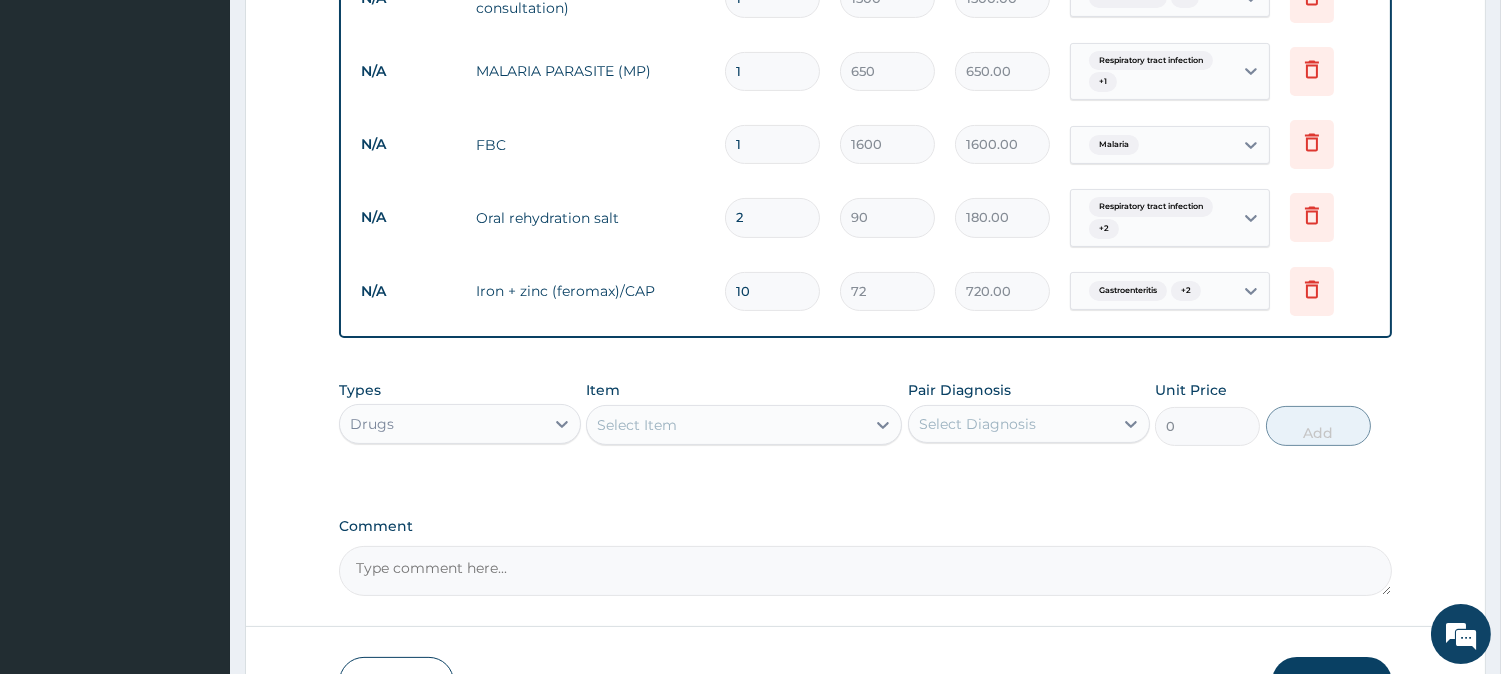 click on "Select Item" at bounding box center [726, 425] 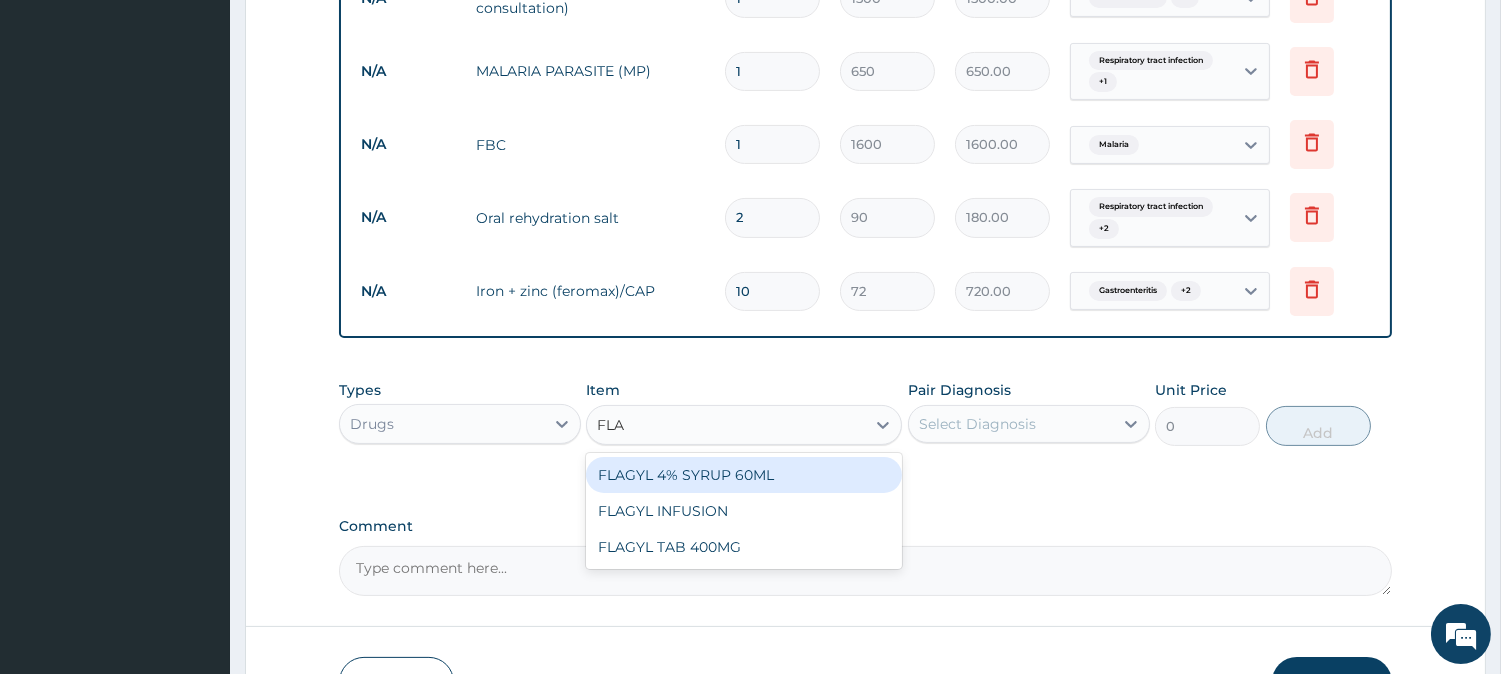 type on "FLAG" 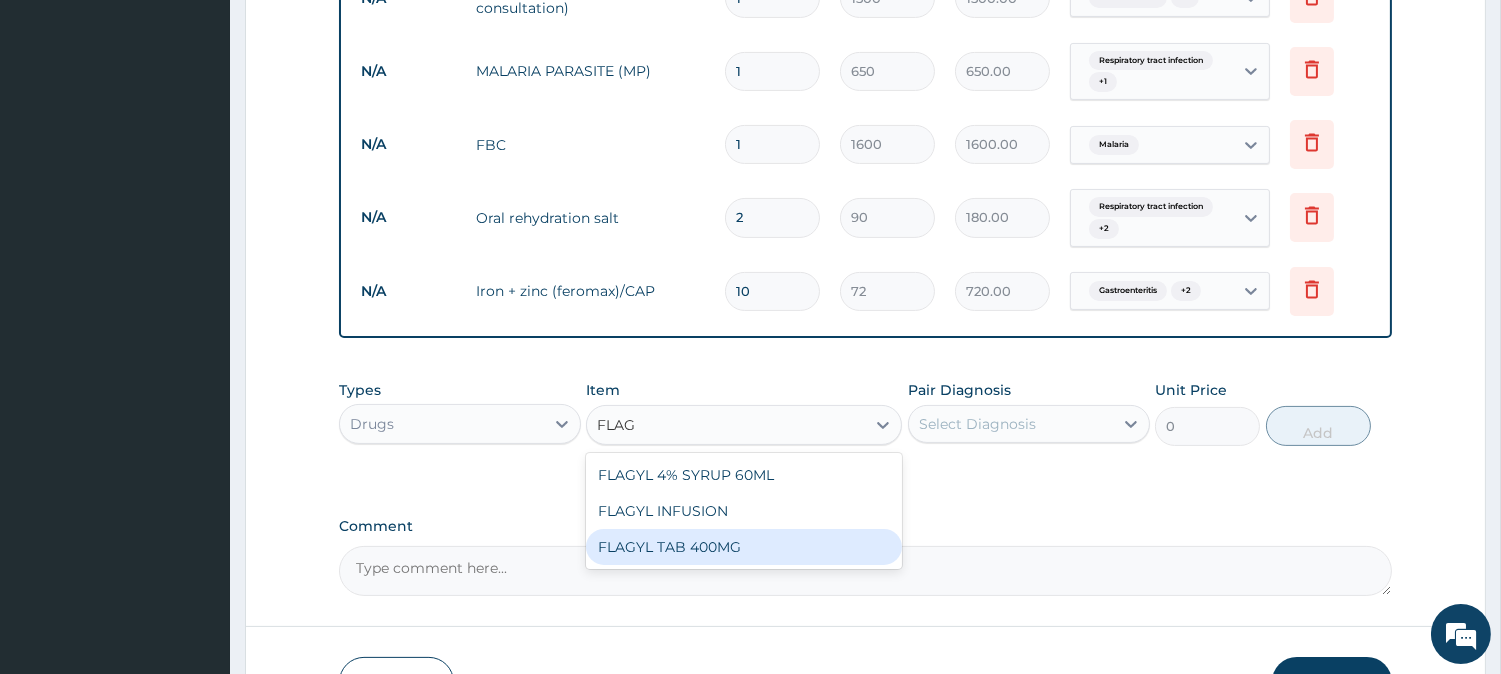 click on "FLAGYL TAB 400MG" at bounding box center (744, 547) 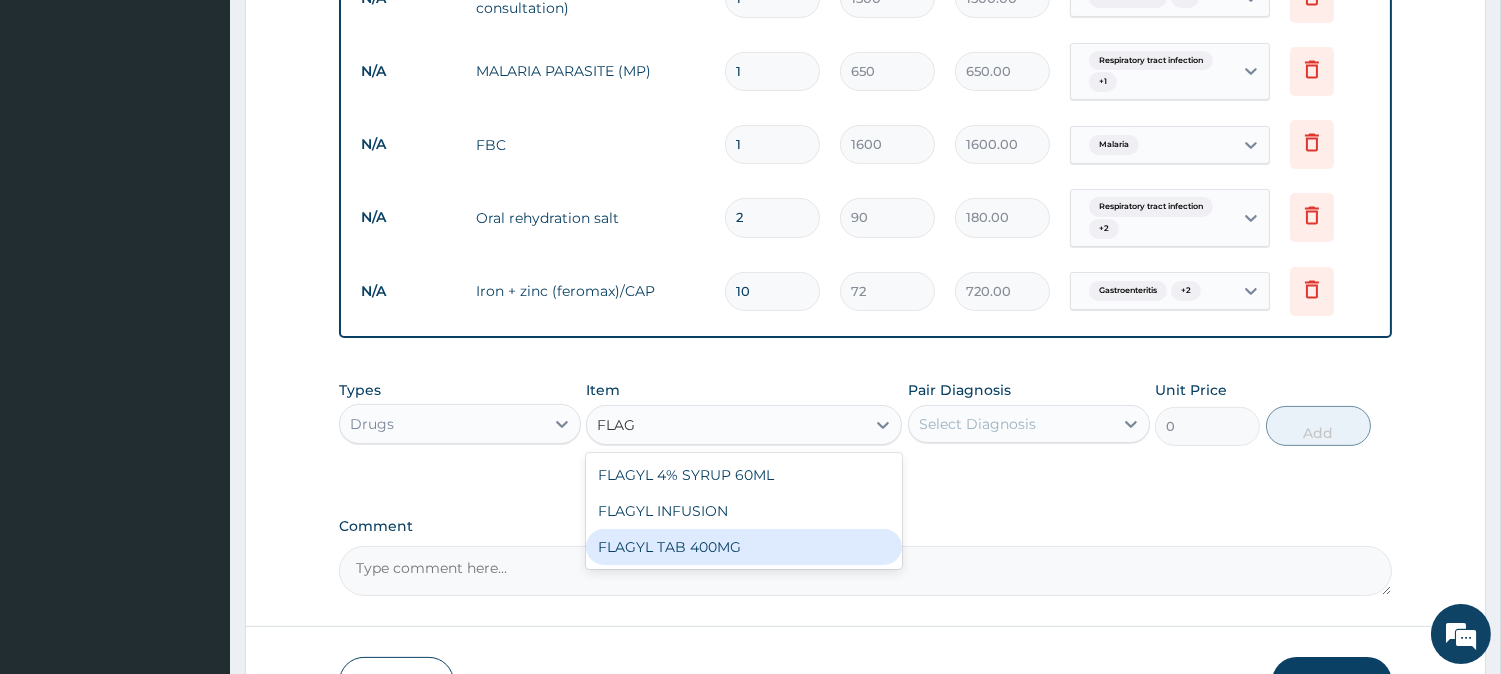 type 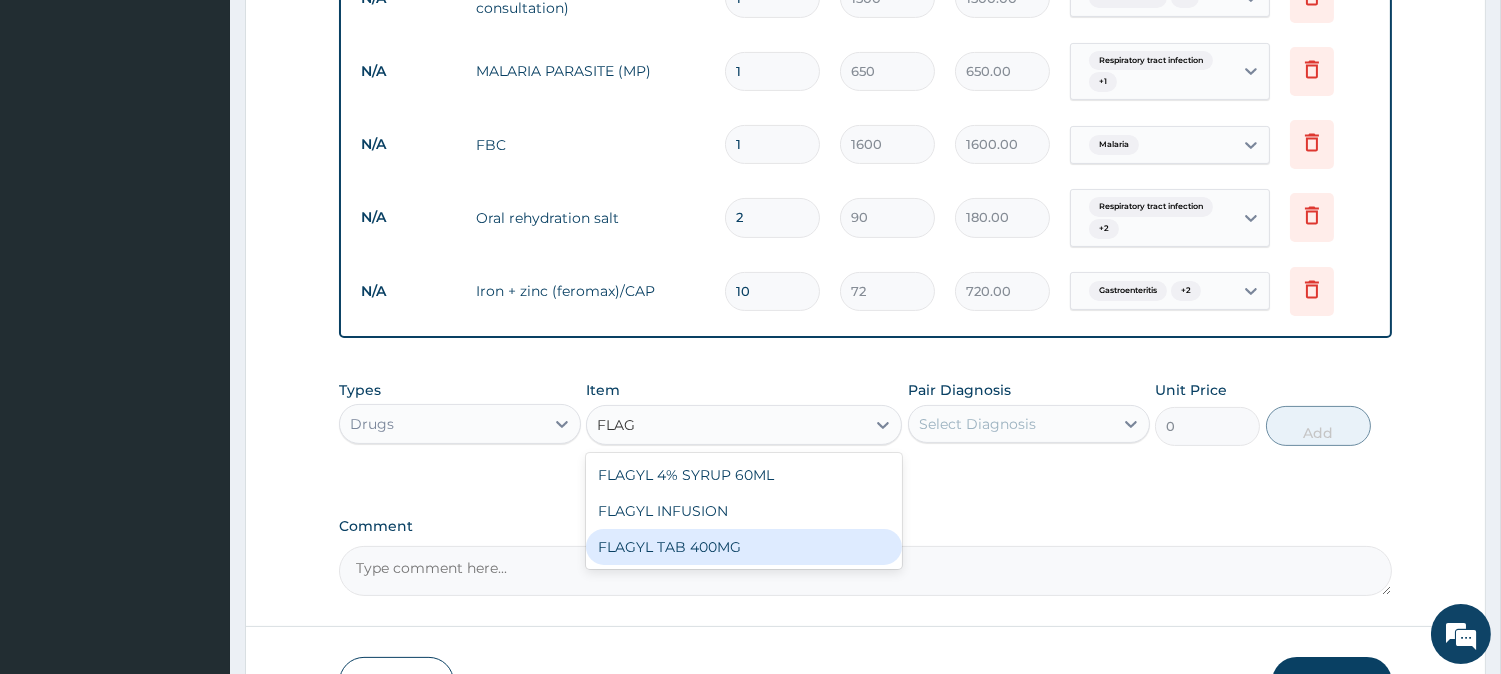 type on "43.2" 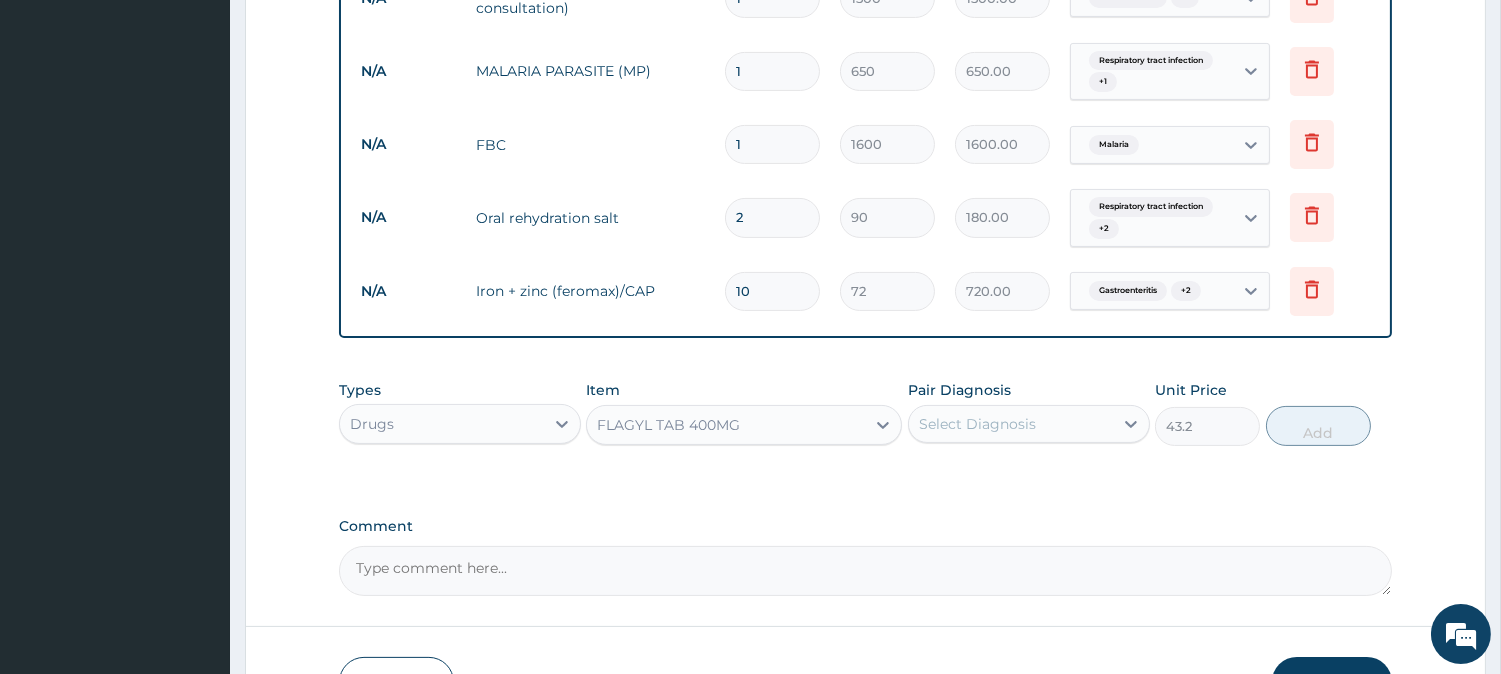 click on "Select Diagnosis" at bounding box center [1011, 424] 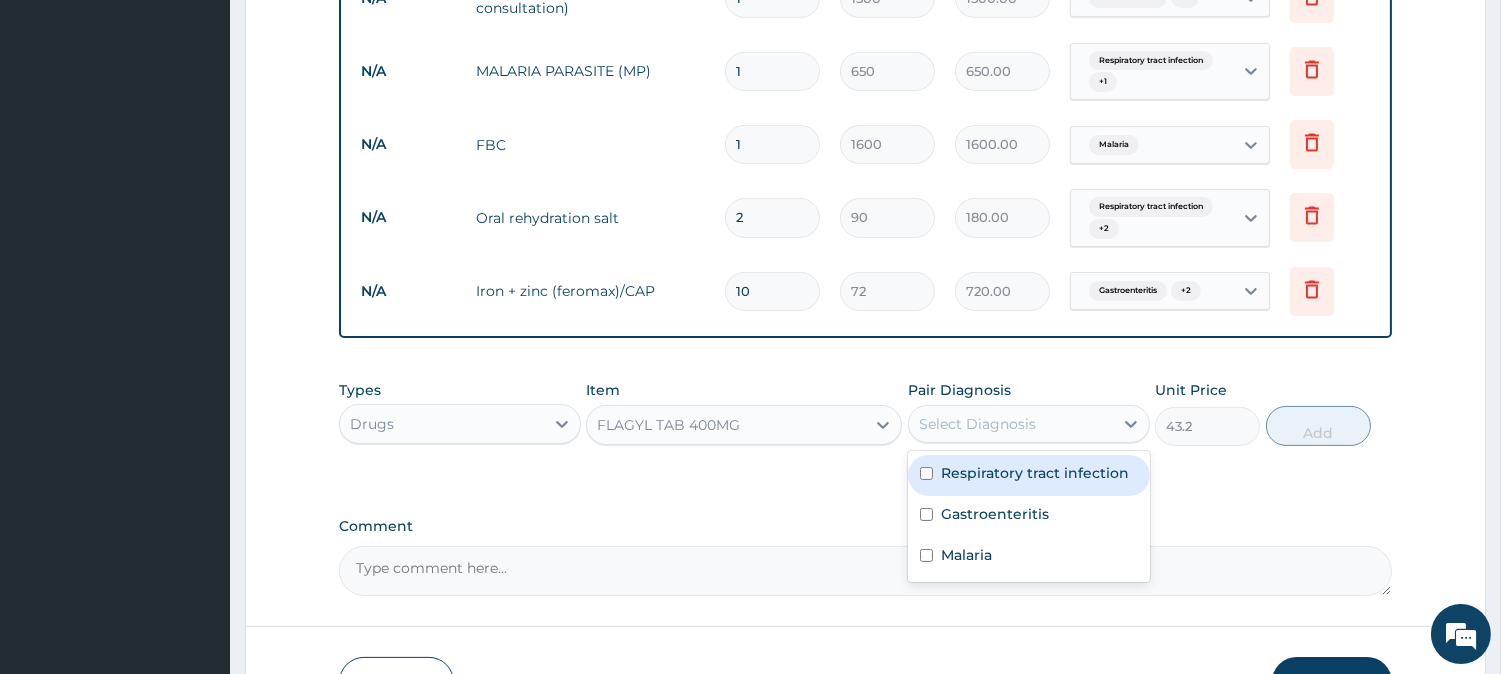 click on "Respiratory tract infection" at bounding box center [1035, 473] 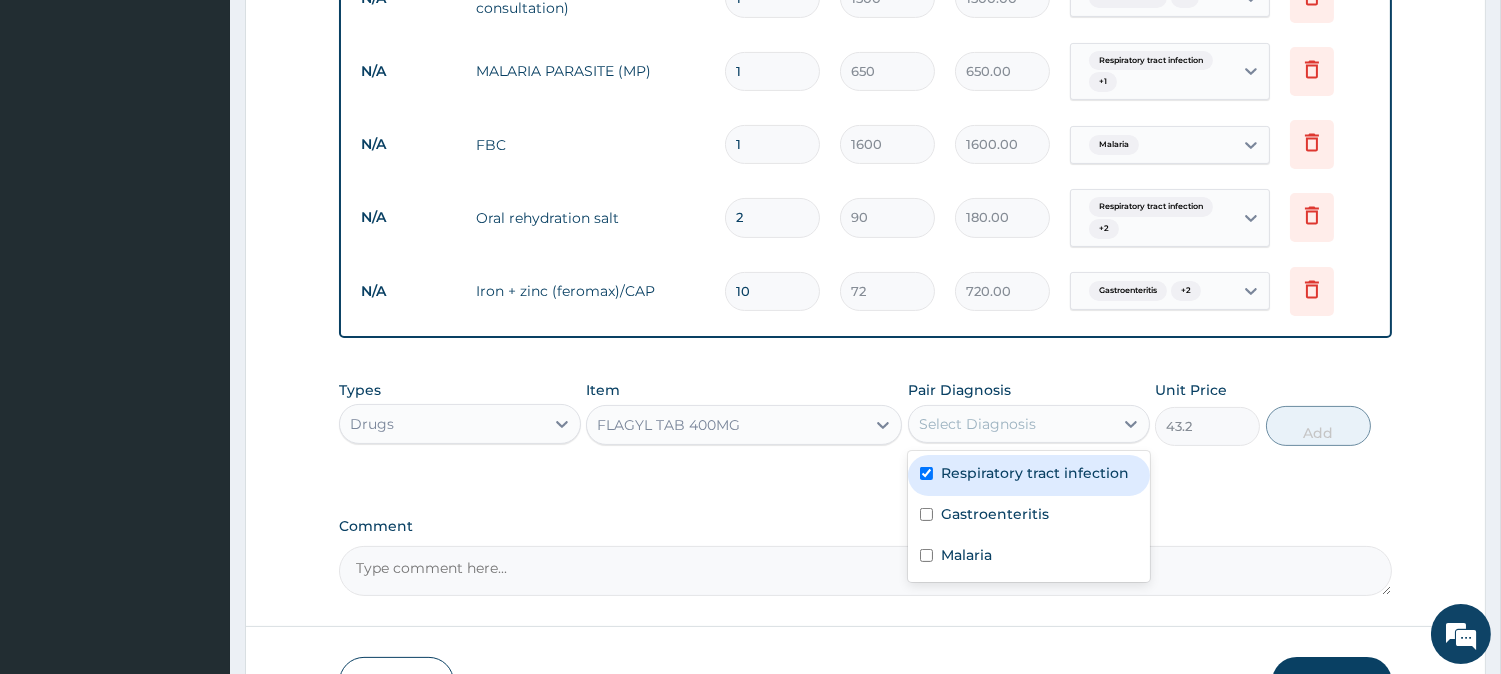 checkbox on "true" 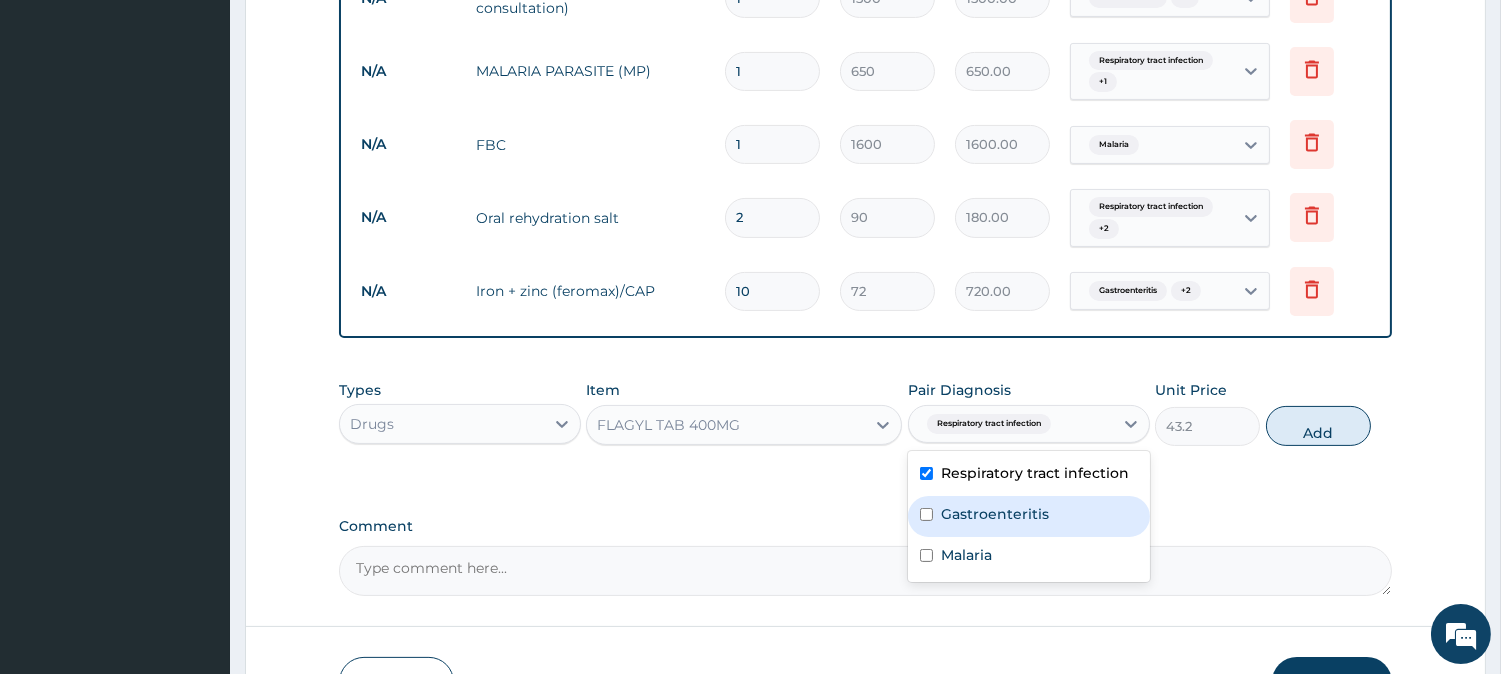 click on "Gastroenteritis" at bounding box center (995, 514) 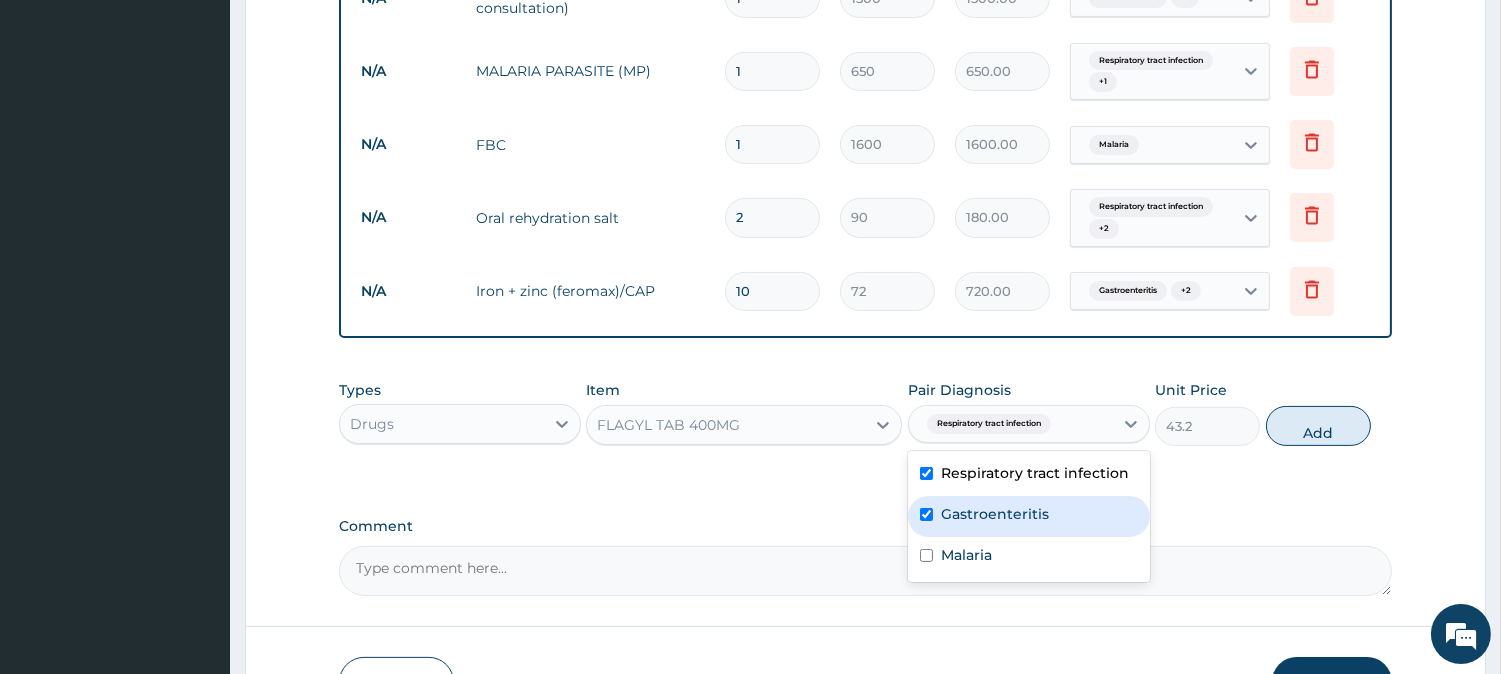 checkbox on "true" 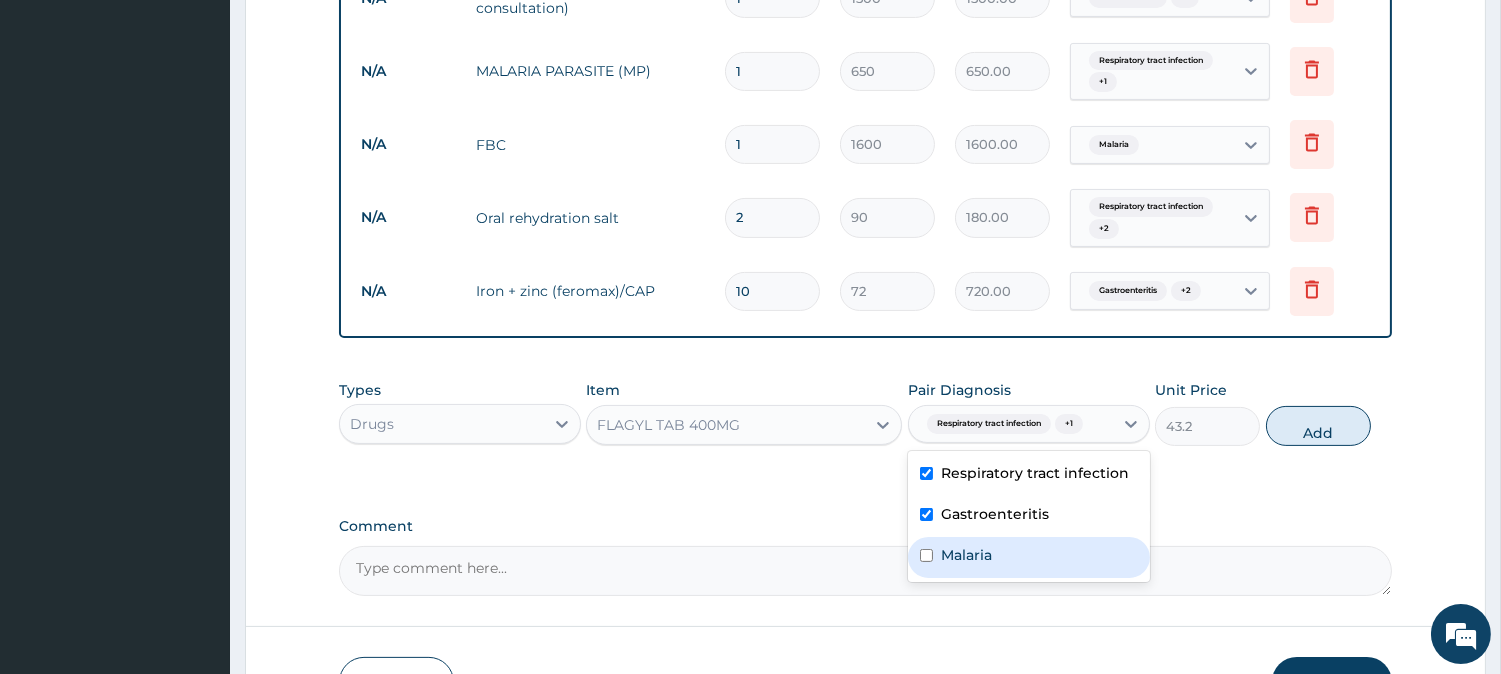 click on "Malaria" at bounding box center [966, 555] 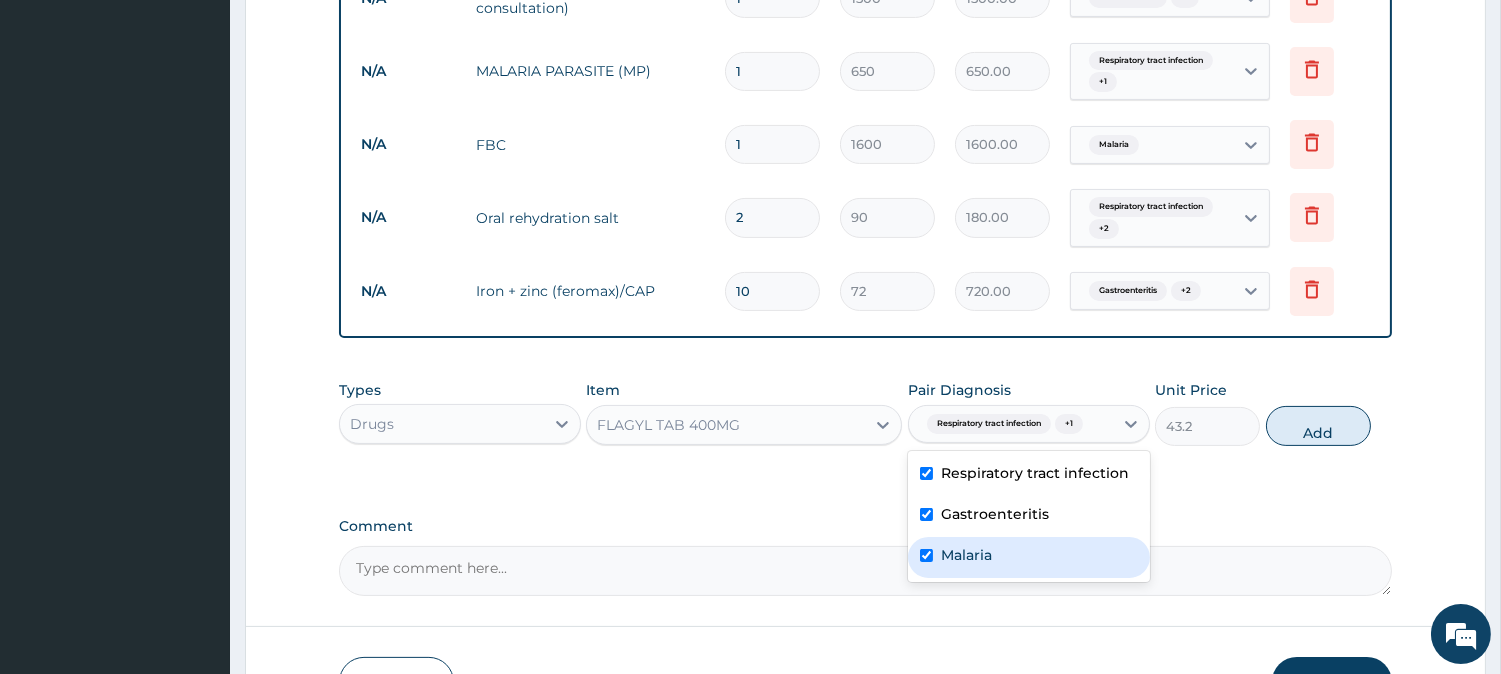 checkbox on "true" 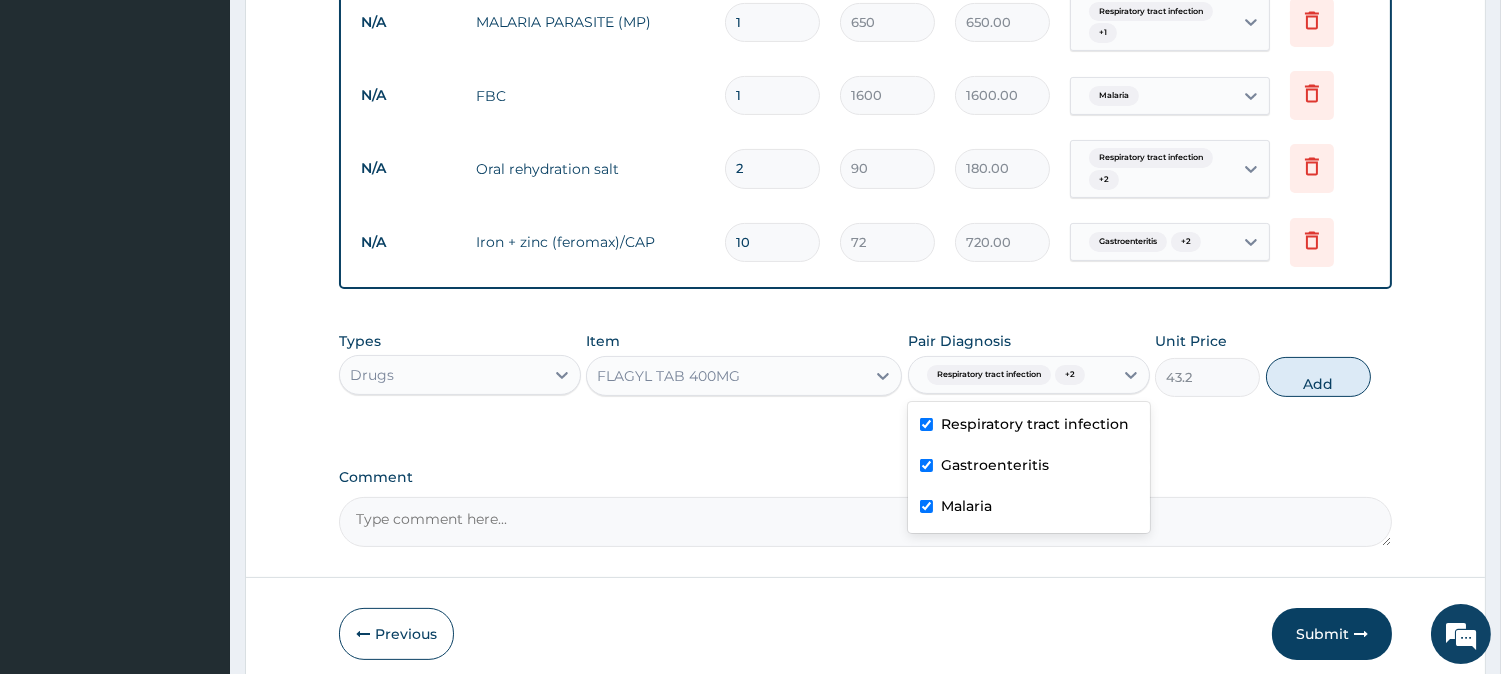 scroll, scrollTop: 928, scrollLeft: 0, axis: vertical 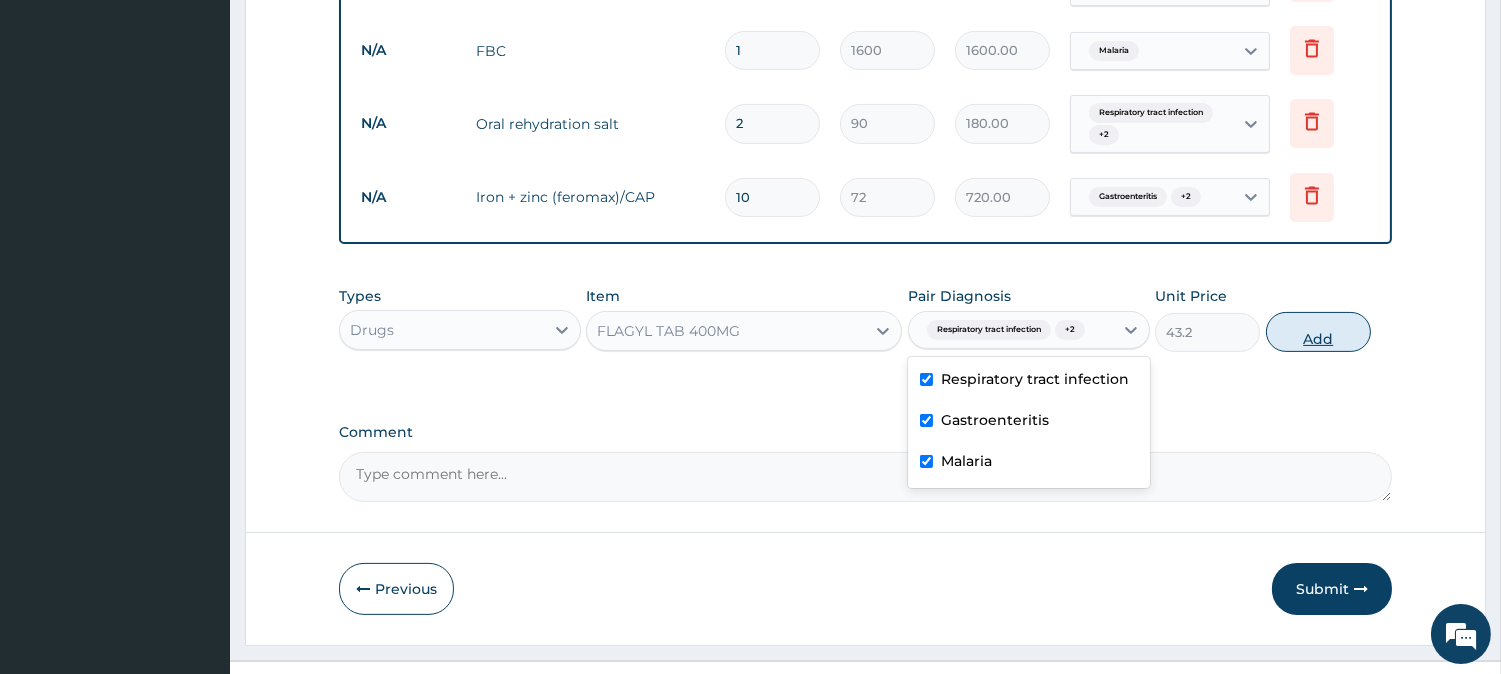 click on "Add" at bounding box center [1318, 332] 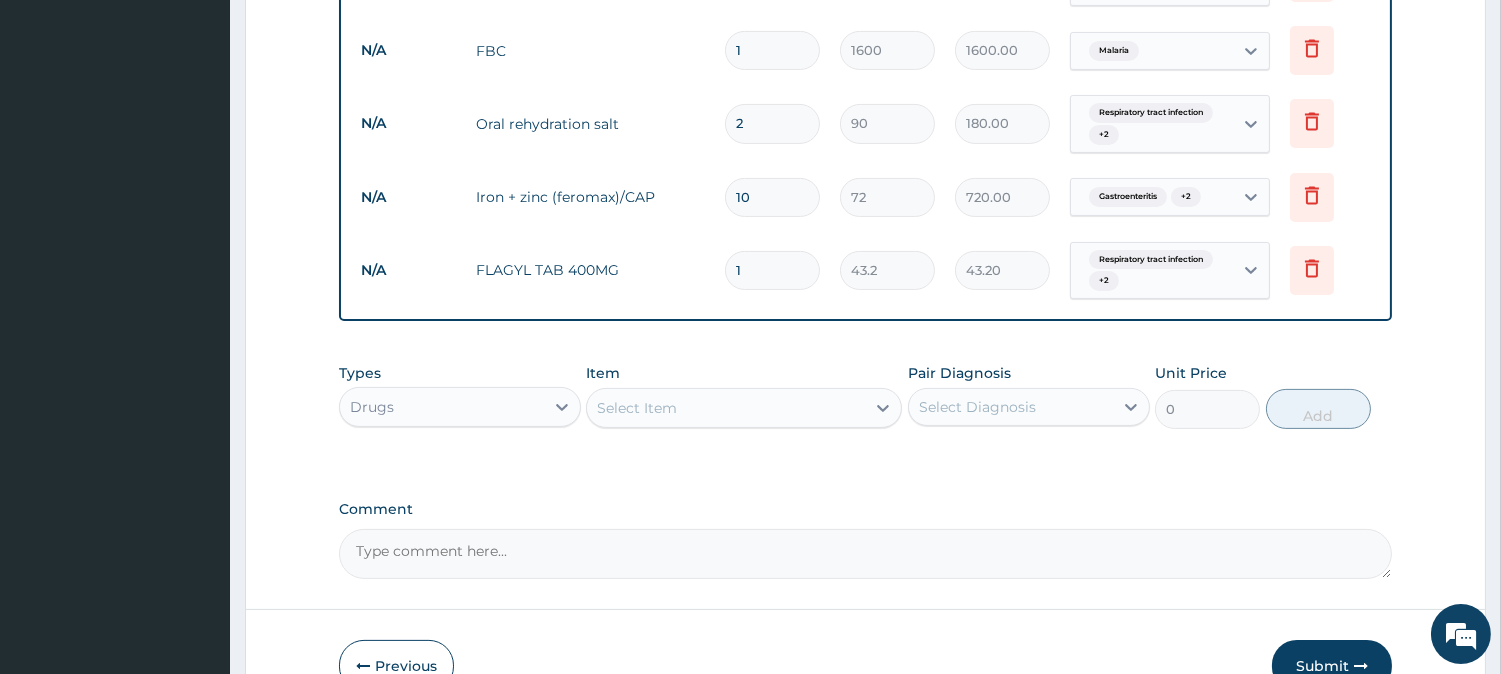 type on "15" 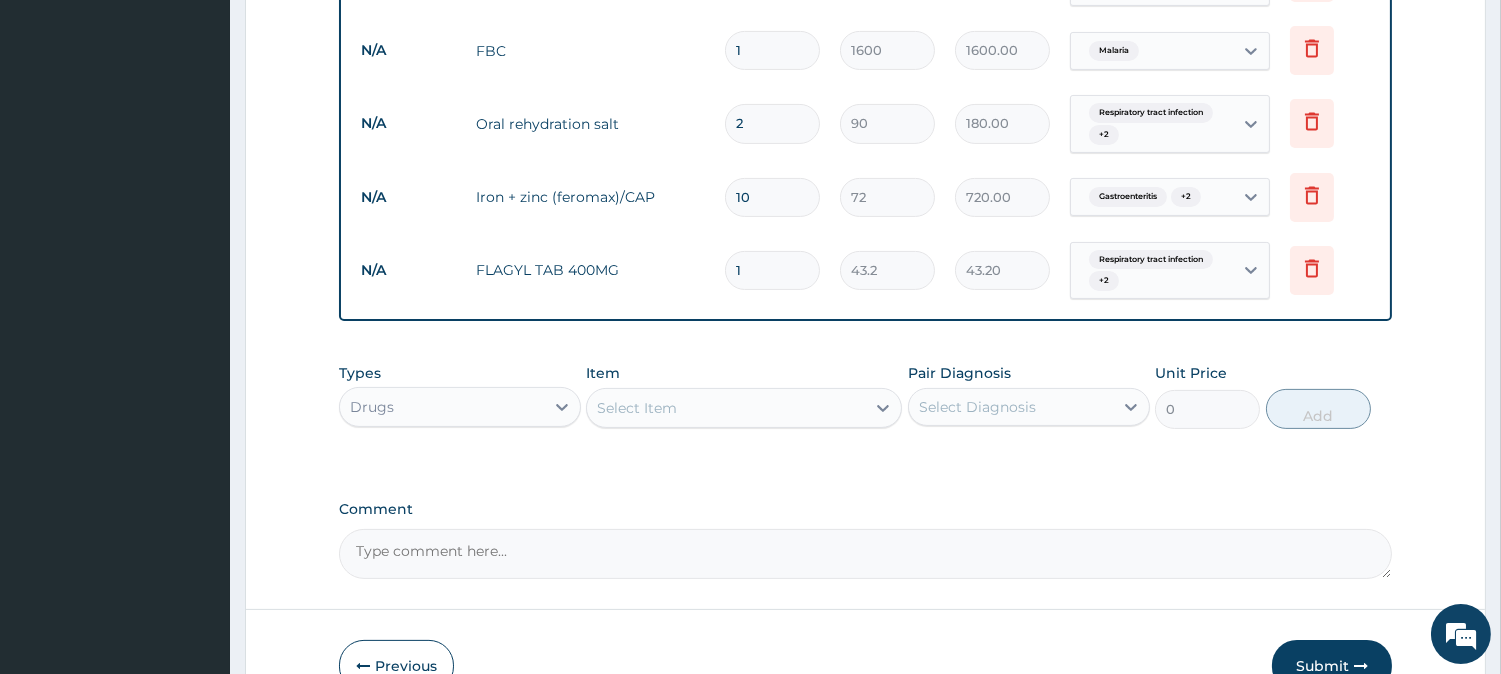 type on "648.00" 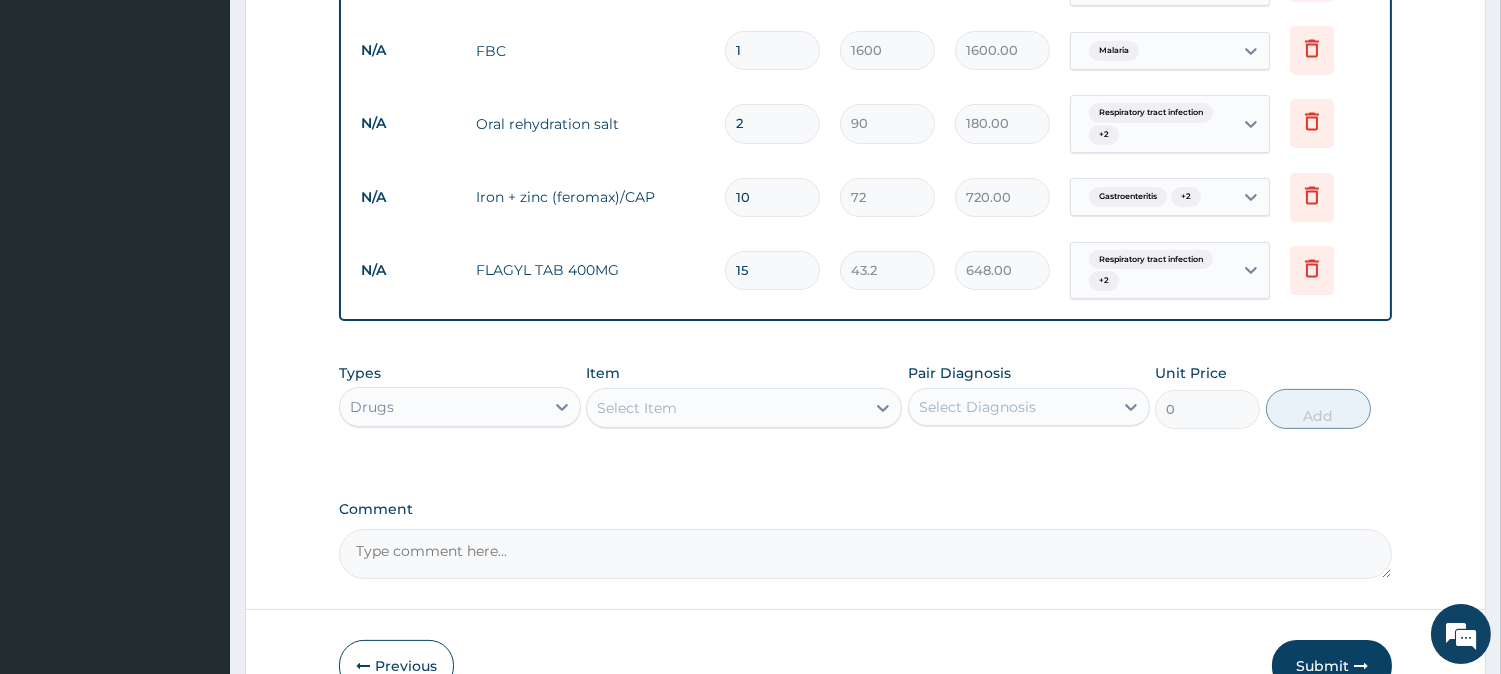 type on "15" 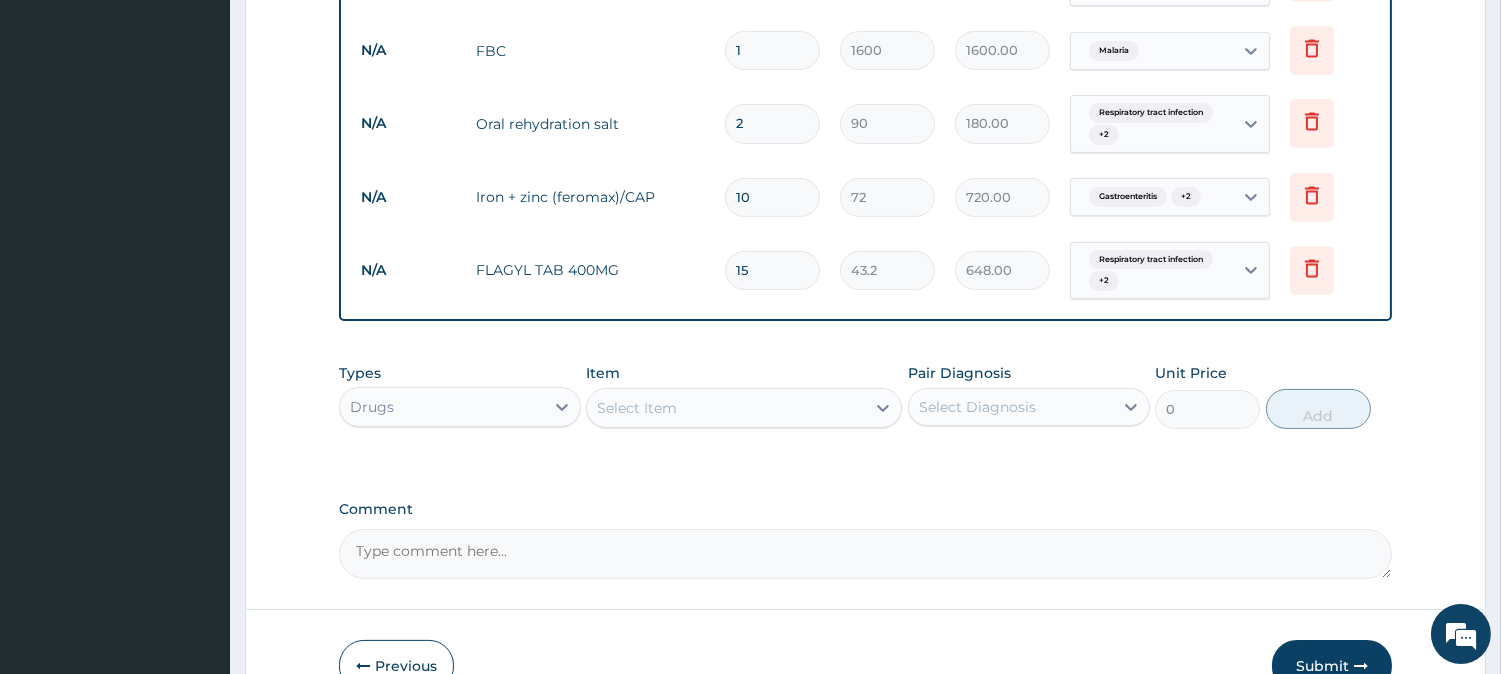 click on "Select Item" at bounding box center [726, 408] 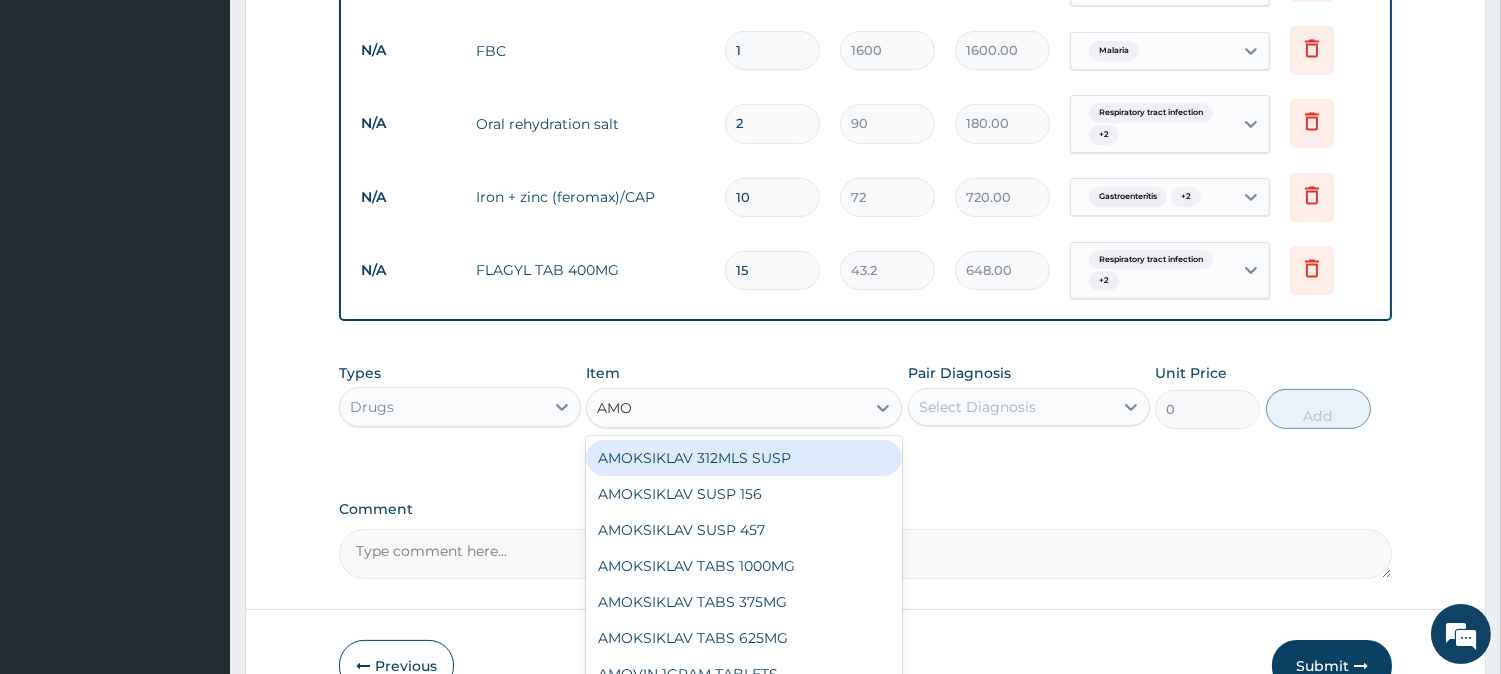 type on "AMOX" 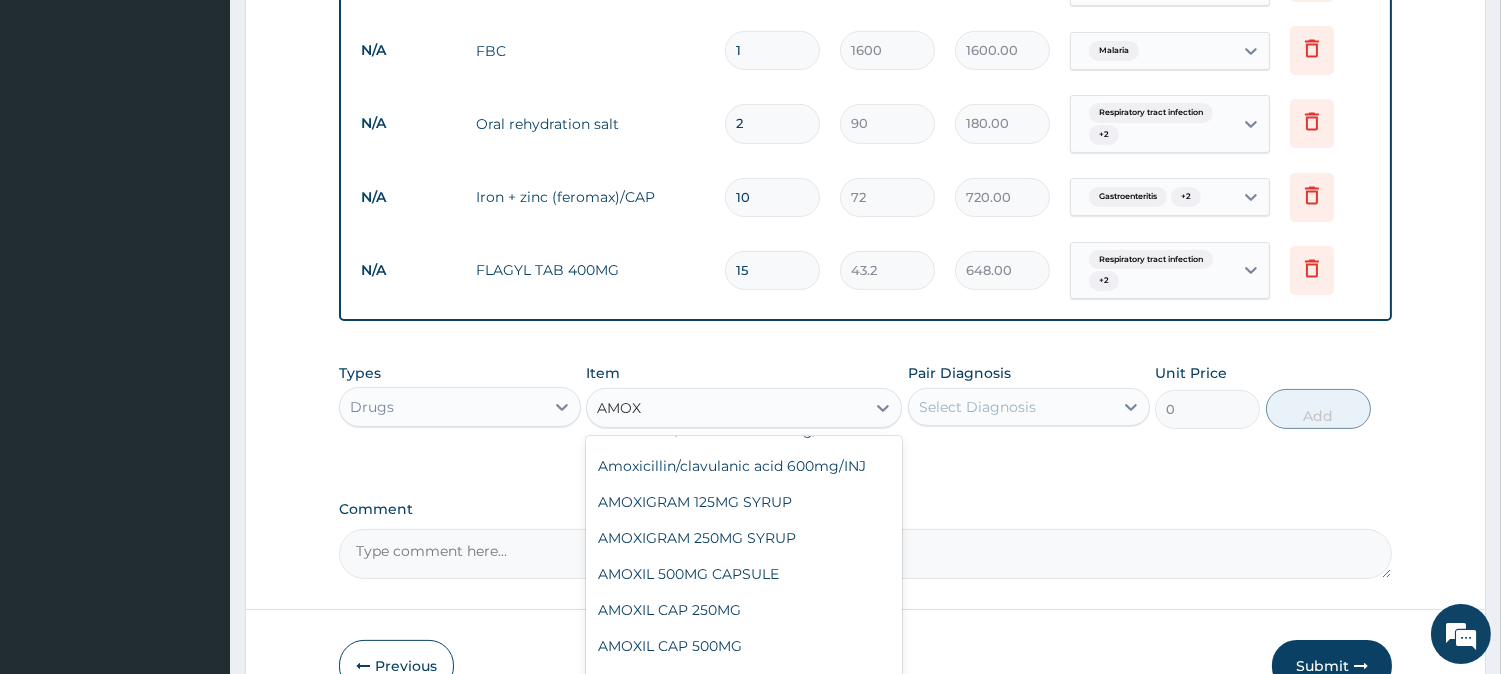 scroll, scrollTop: 182, scrollLeft: 0, axis: vertical 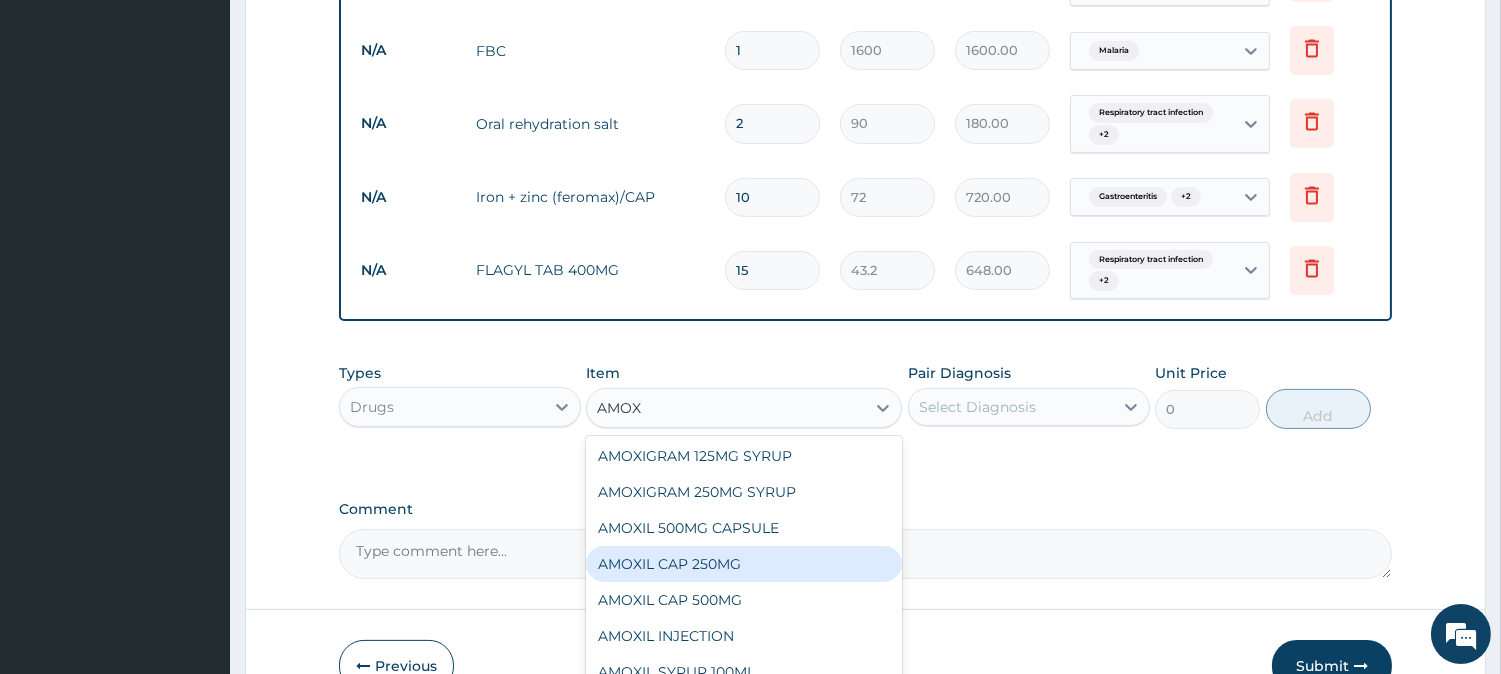 click on "AMOXIL CAP 250MG" at bounding box center [744, 564] 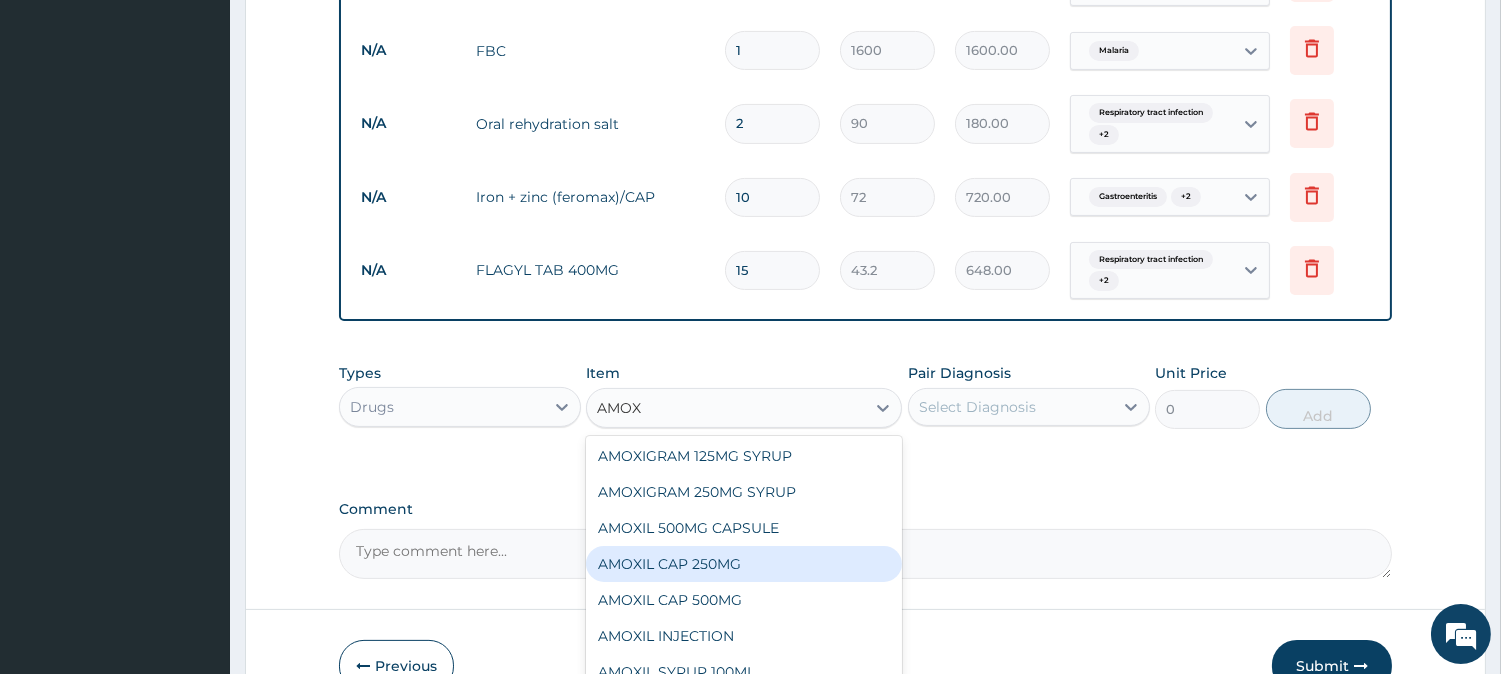 type 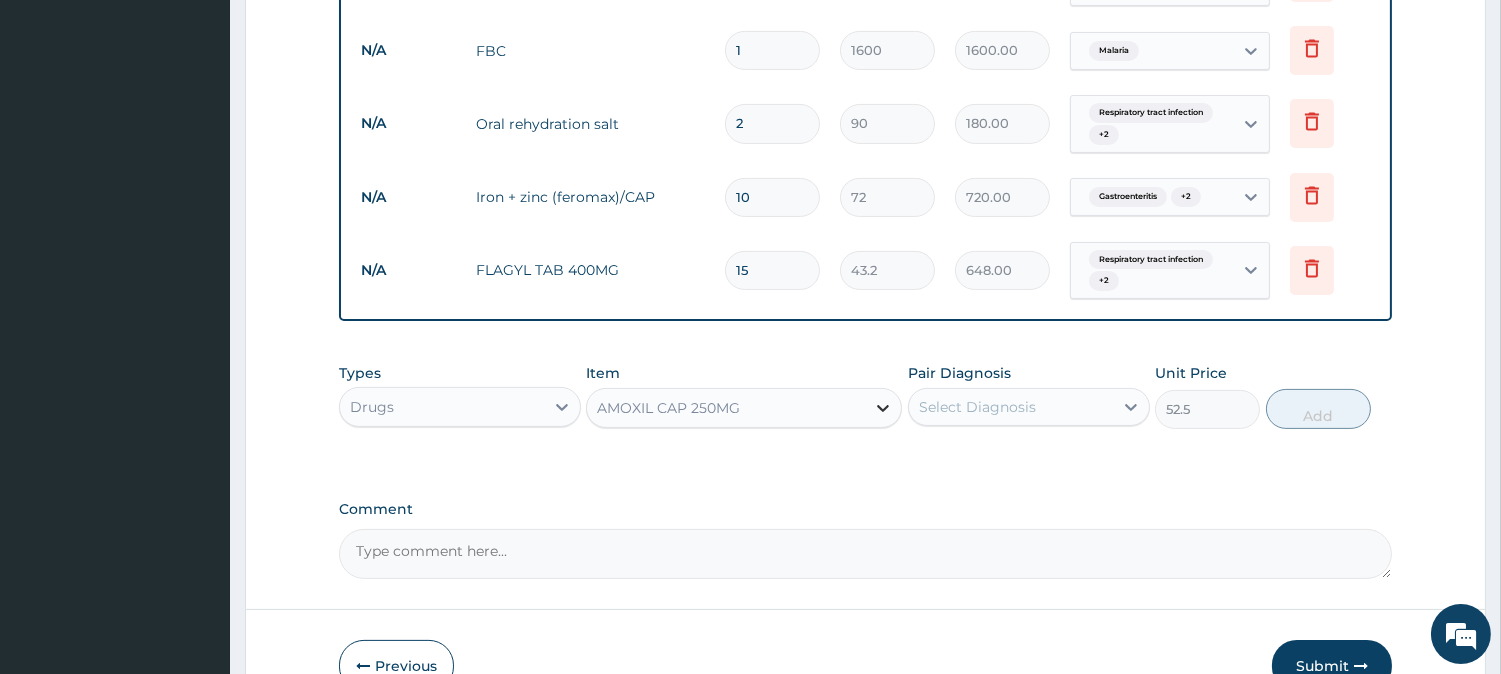 click 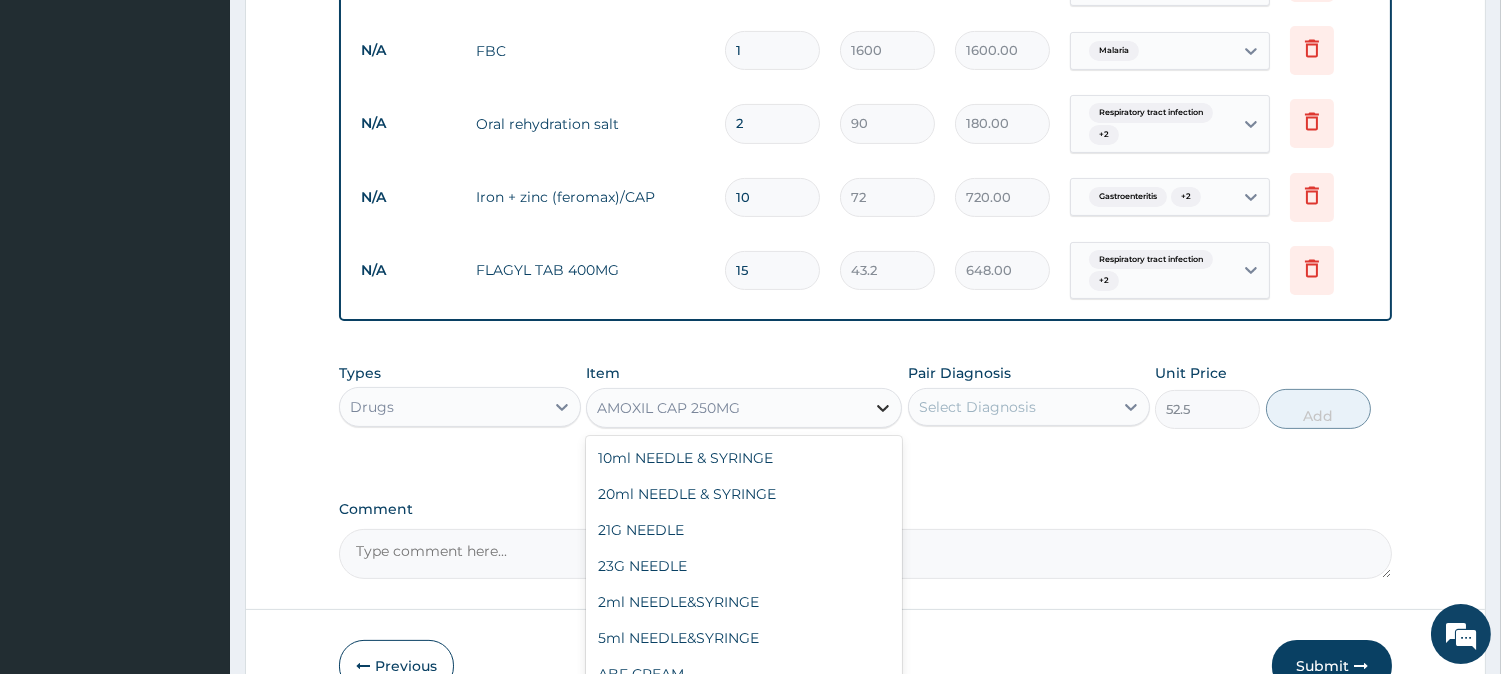 scroll, scrollTop: 2627, scrollLeft: 0, axis: vertical 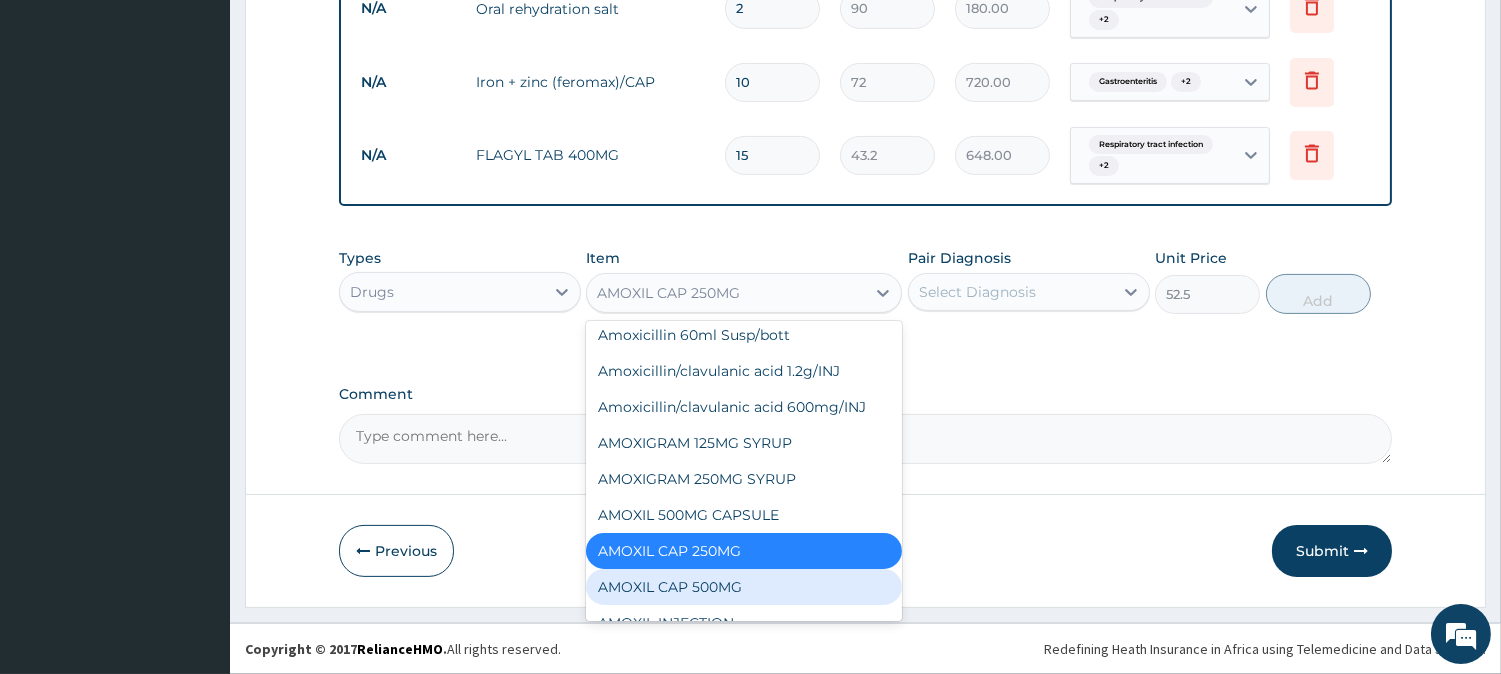 click on "AMOXIL CAP 500MG" at bounding box center [744, 587] 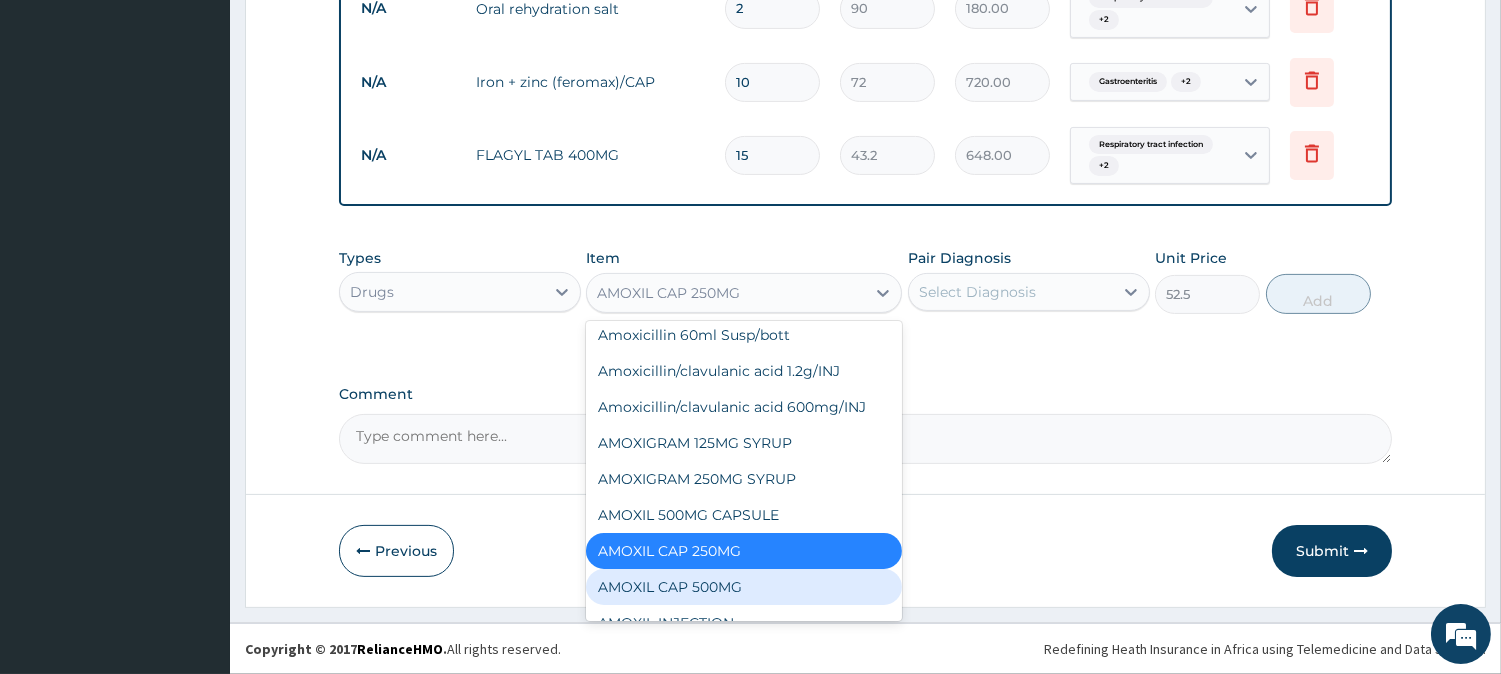 type on "63" 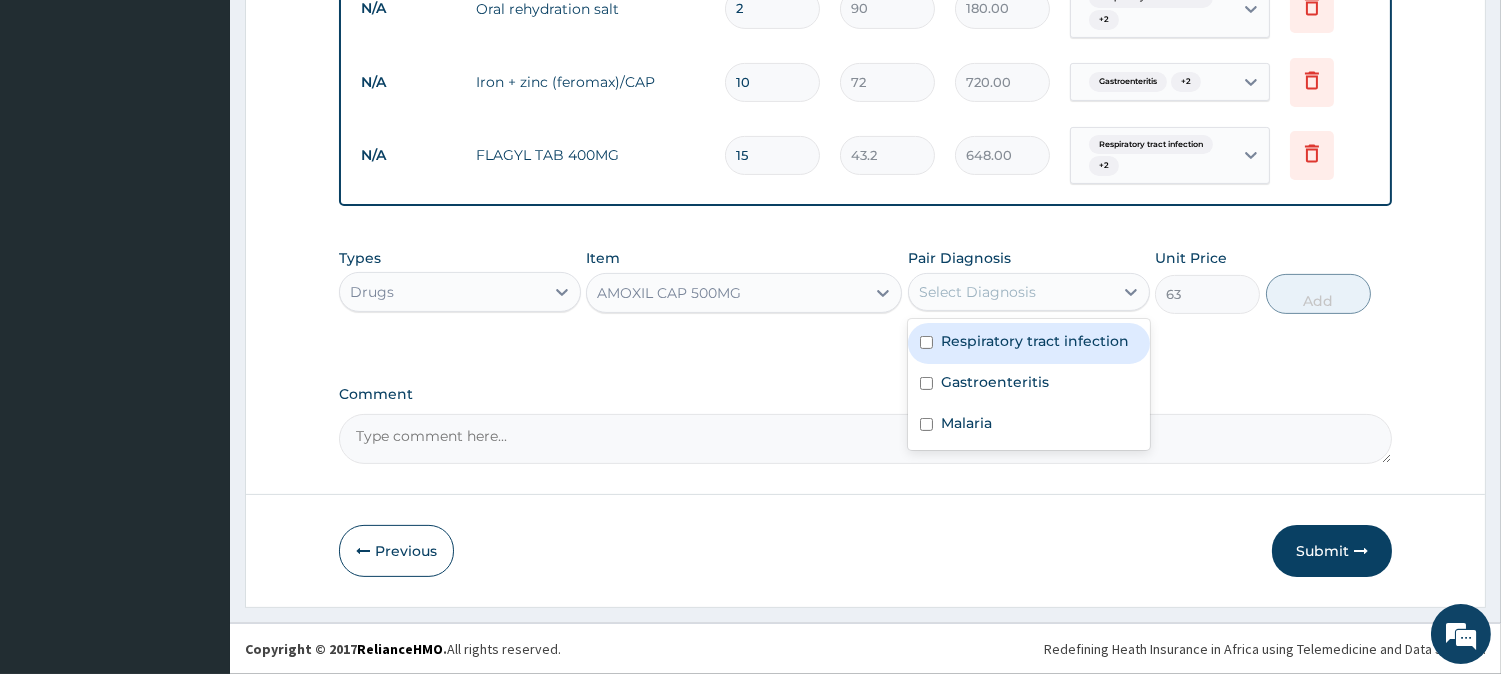 click on "Select Diagnosis" at bounding box center (1011, 292) 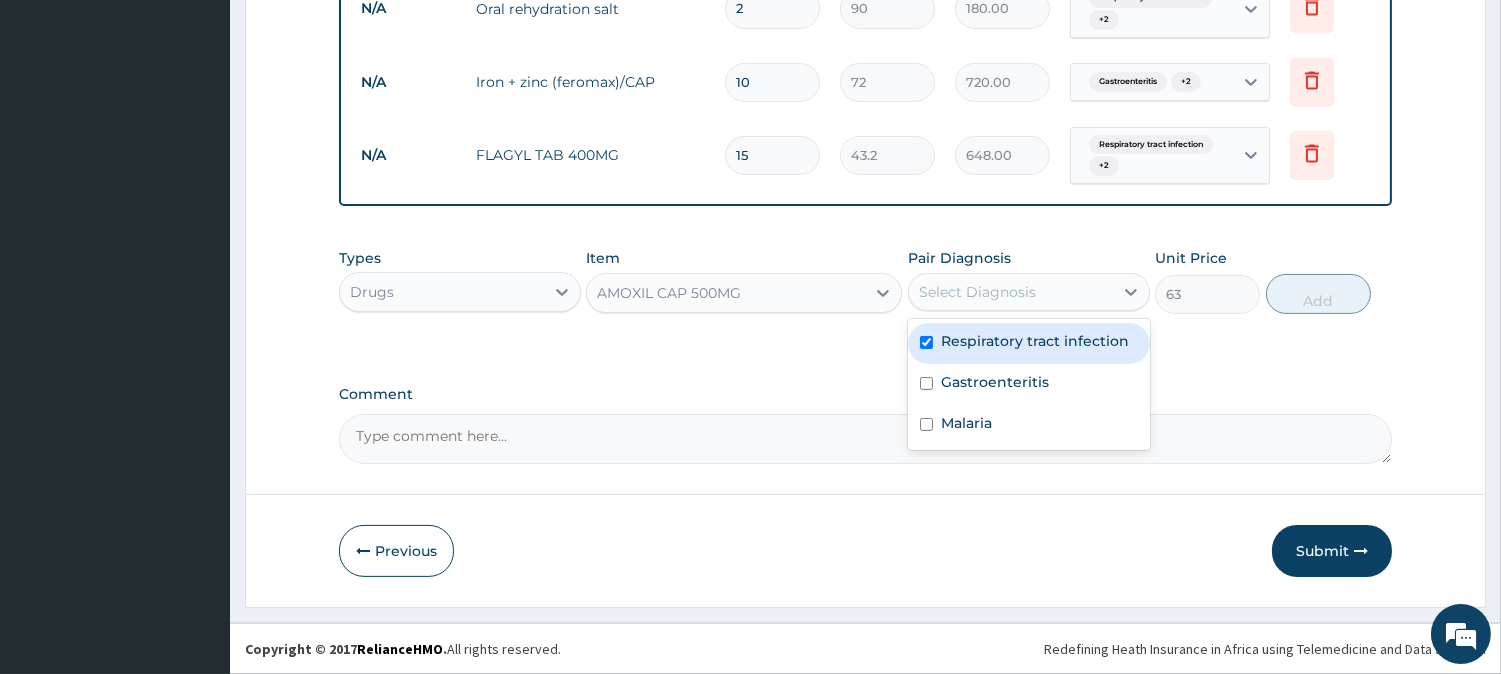 checkbox on "true" 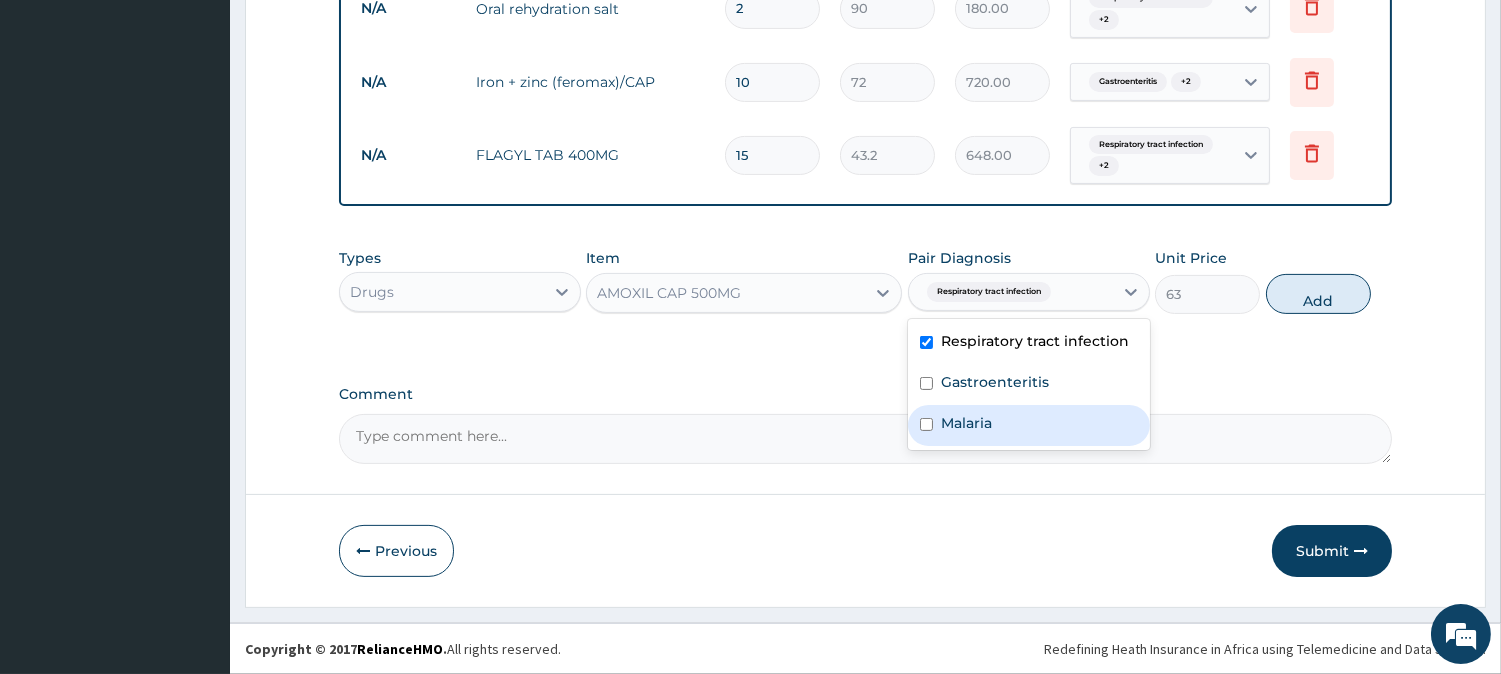 drag, startPoint x: 1016, startPoint y: 376, endPoint x: 993, endPoint y: 421, distance: 50.537113 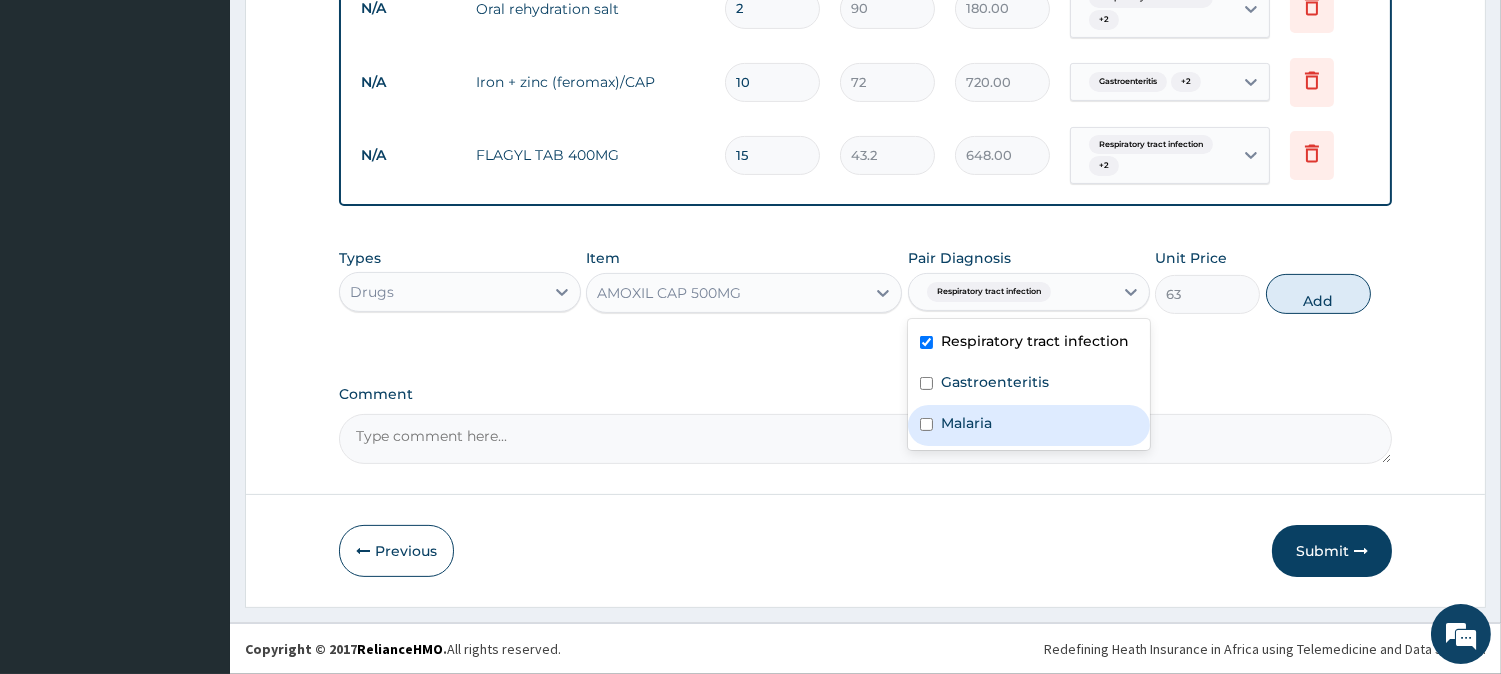 click on "Respiratory tract infection Gastroenteritis Malaria" at bounding box center (1029, 384) 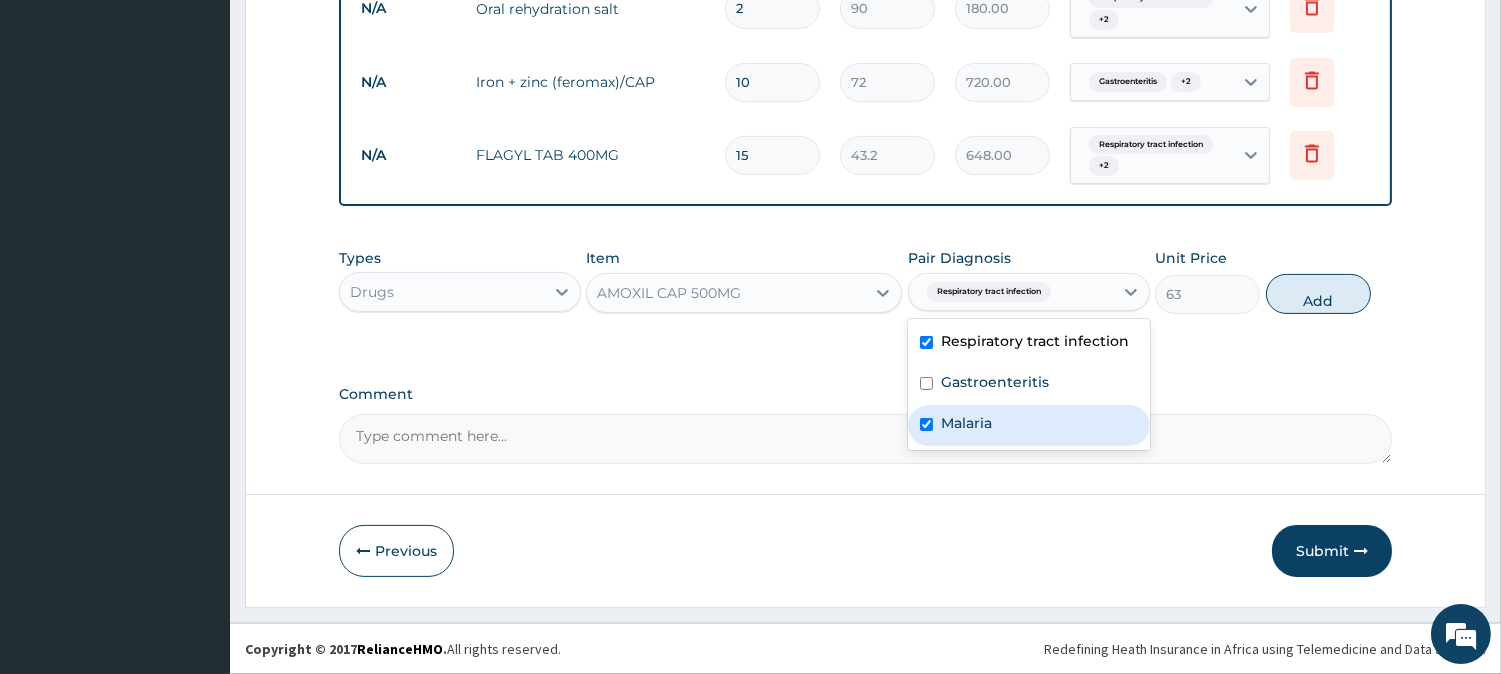 checkbox on "true" 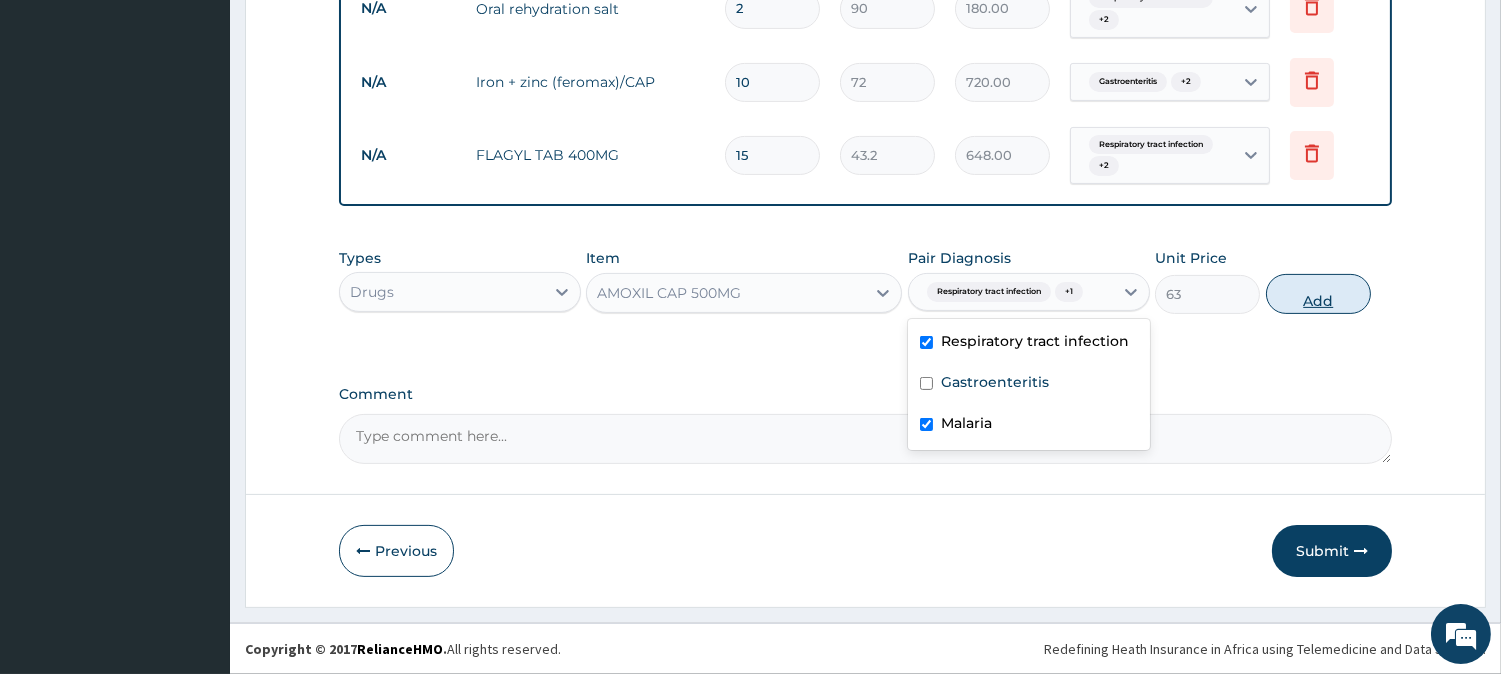 click on "Add" at bounding box center [1318, 294] 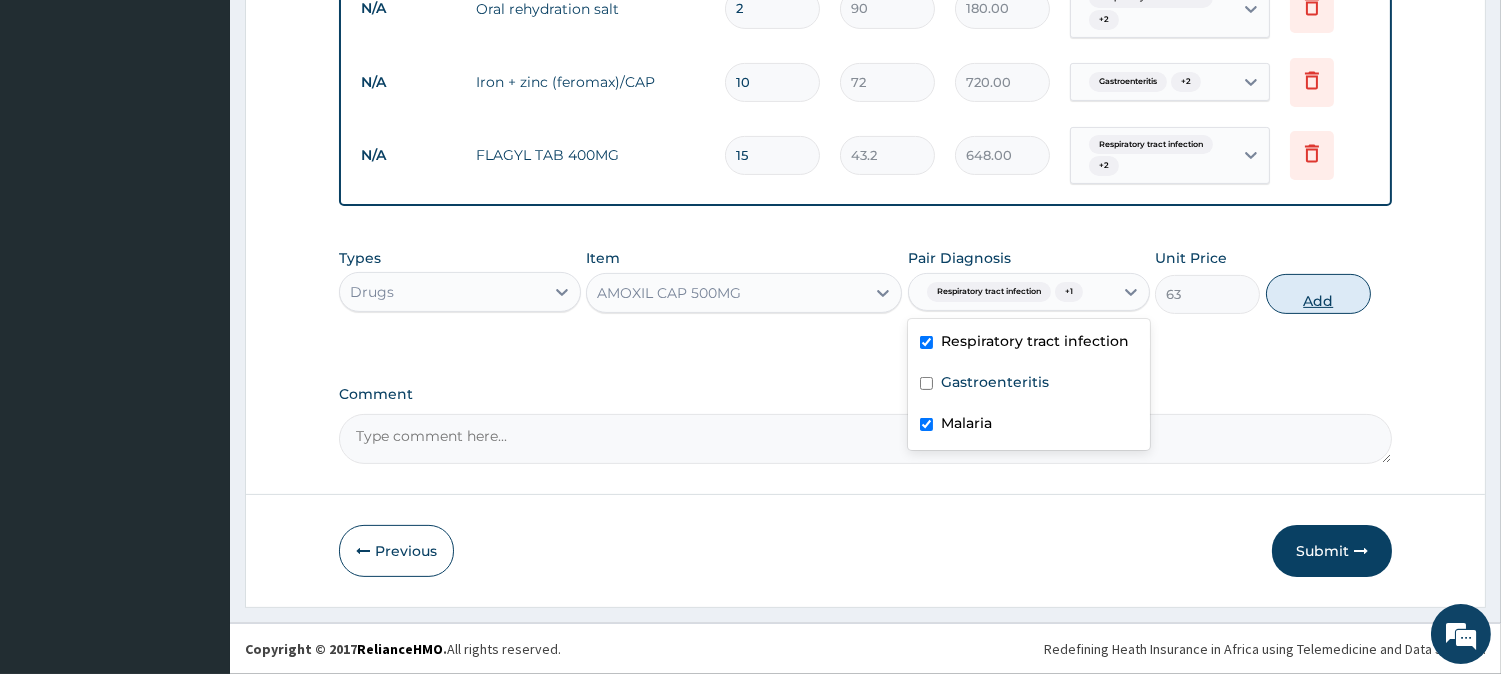 type on "0" 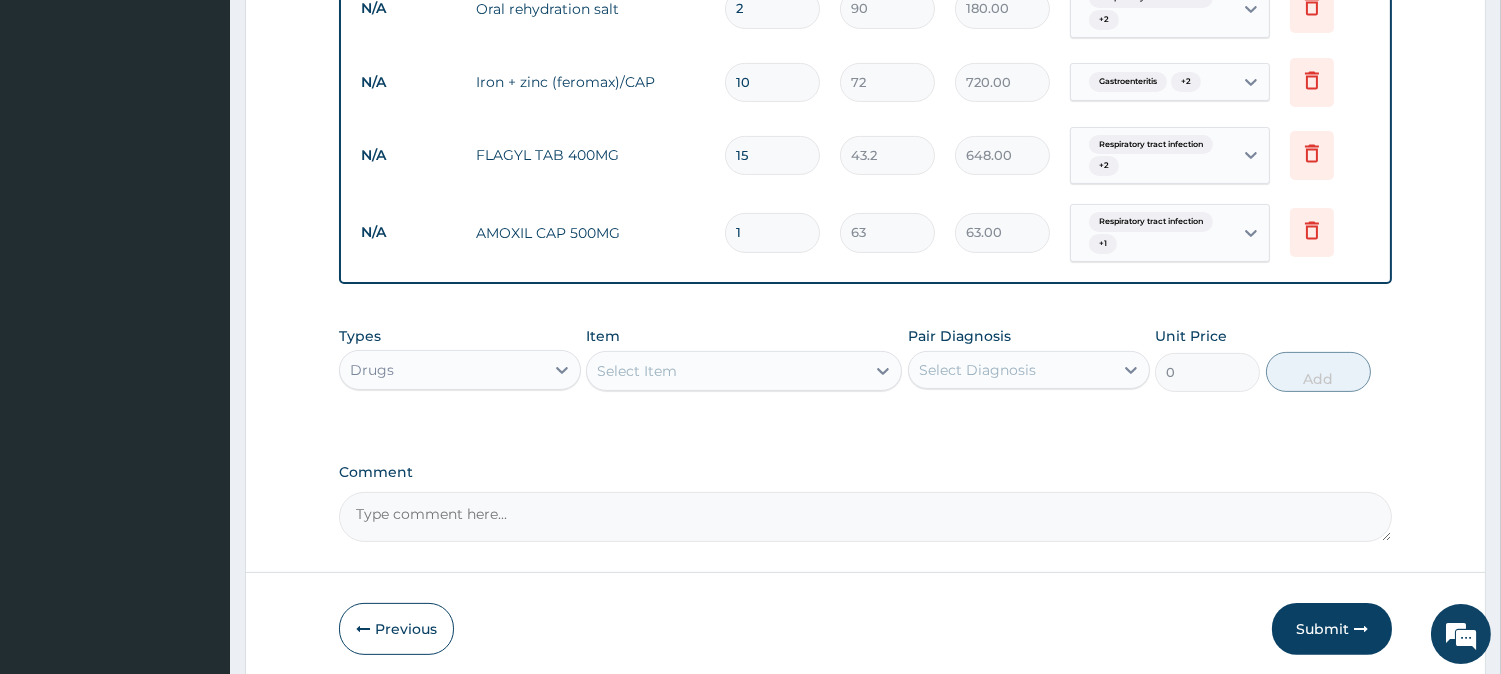 type on "15" 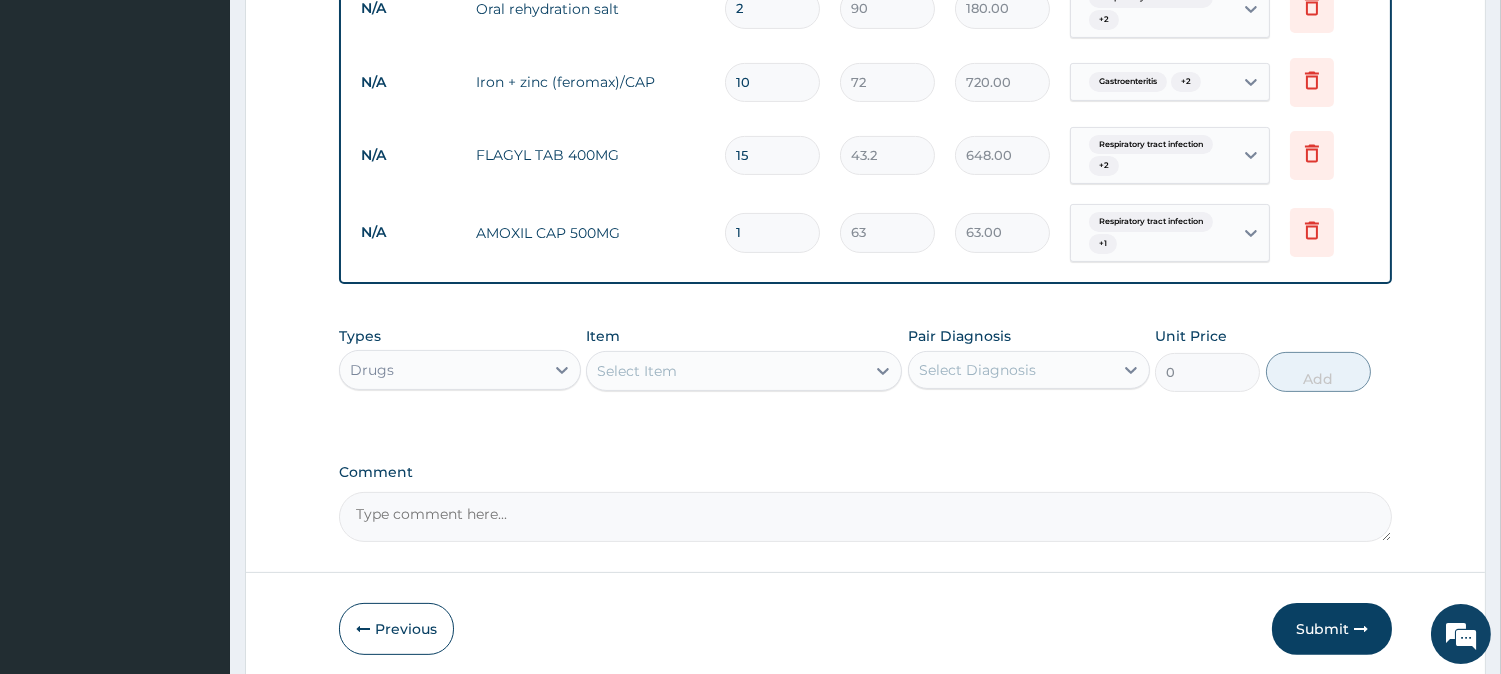 type on "945.00" 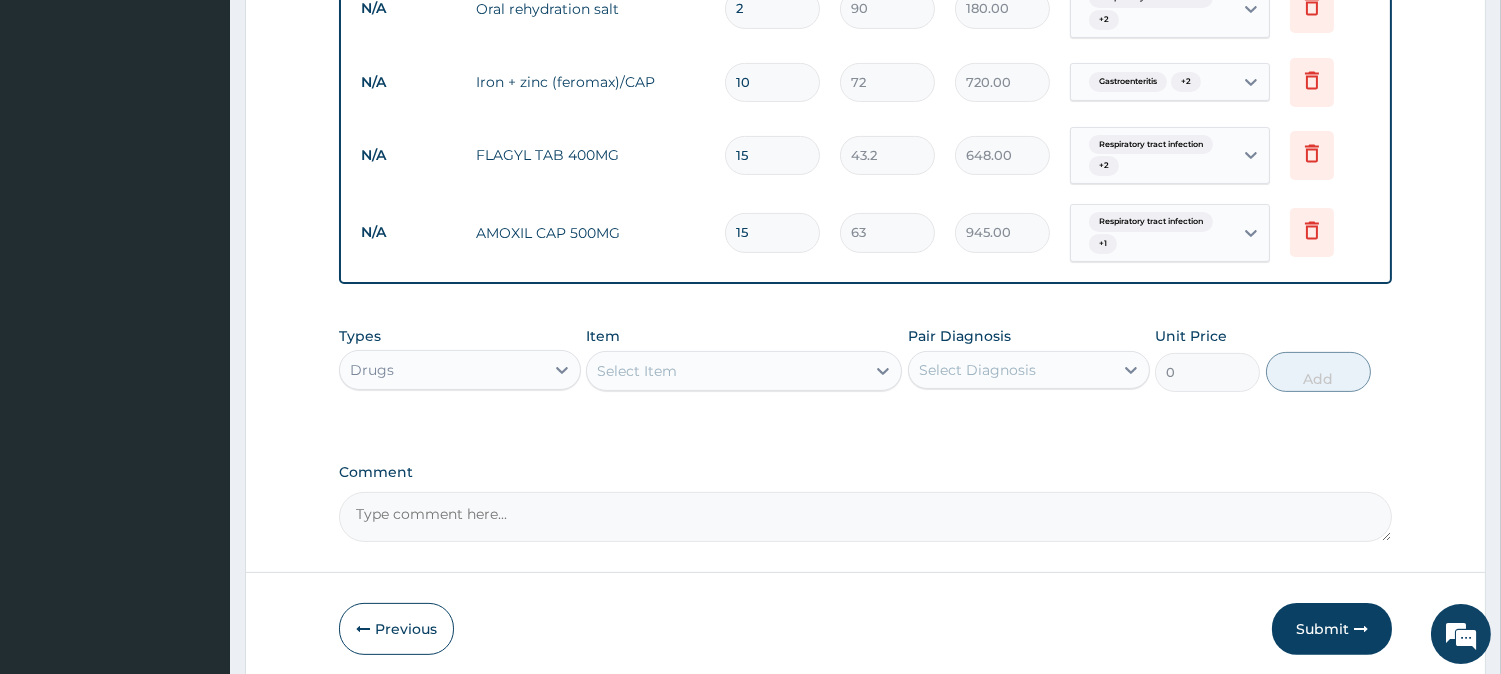 type on "15" 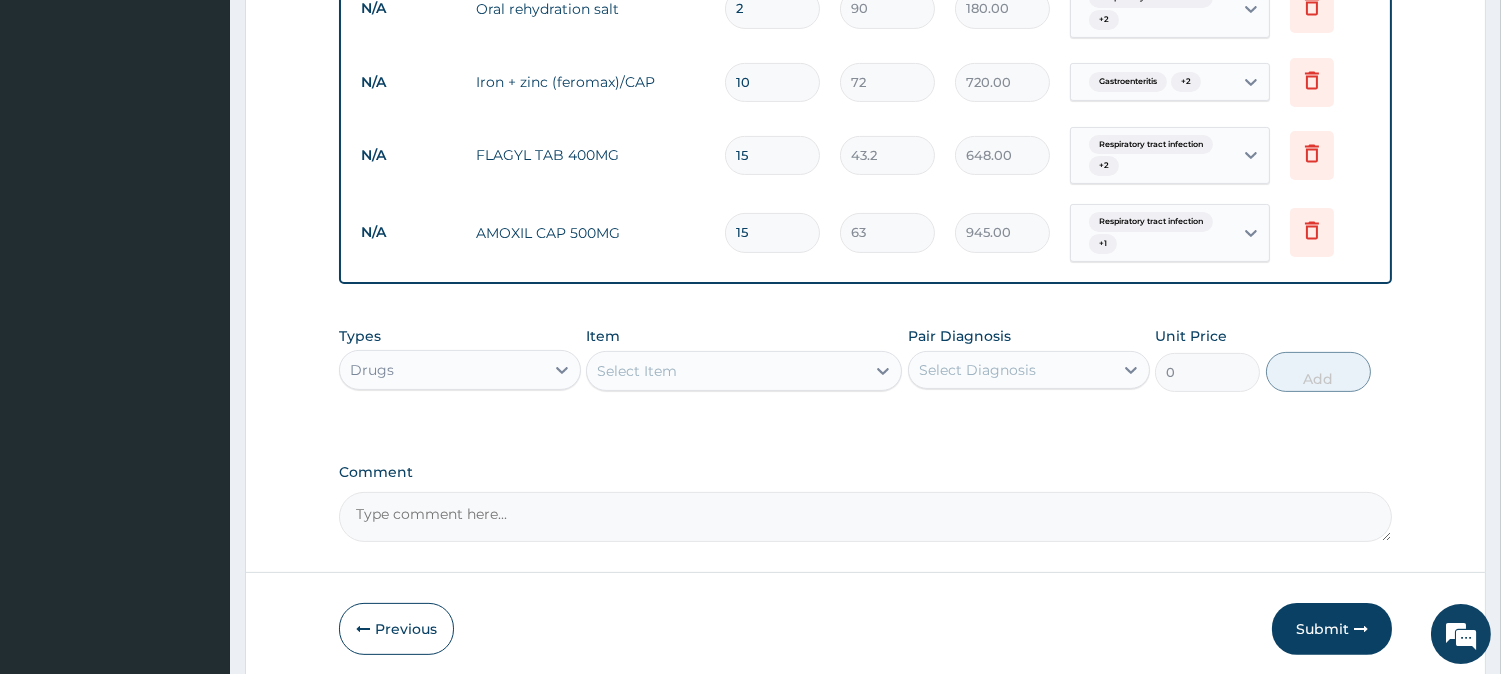 click on "Select Item" at bounding box center (637, 371) 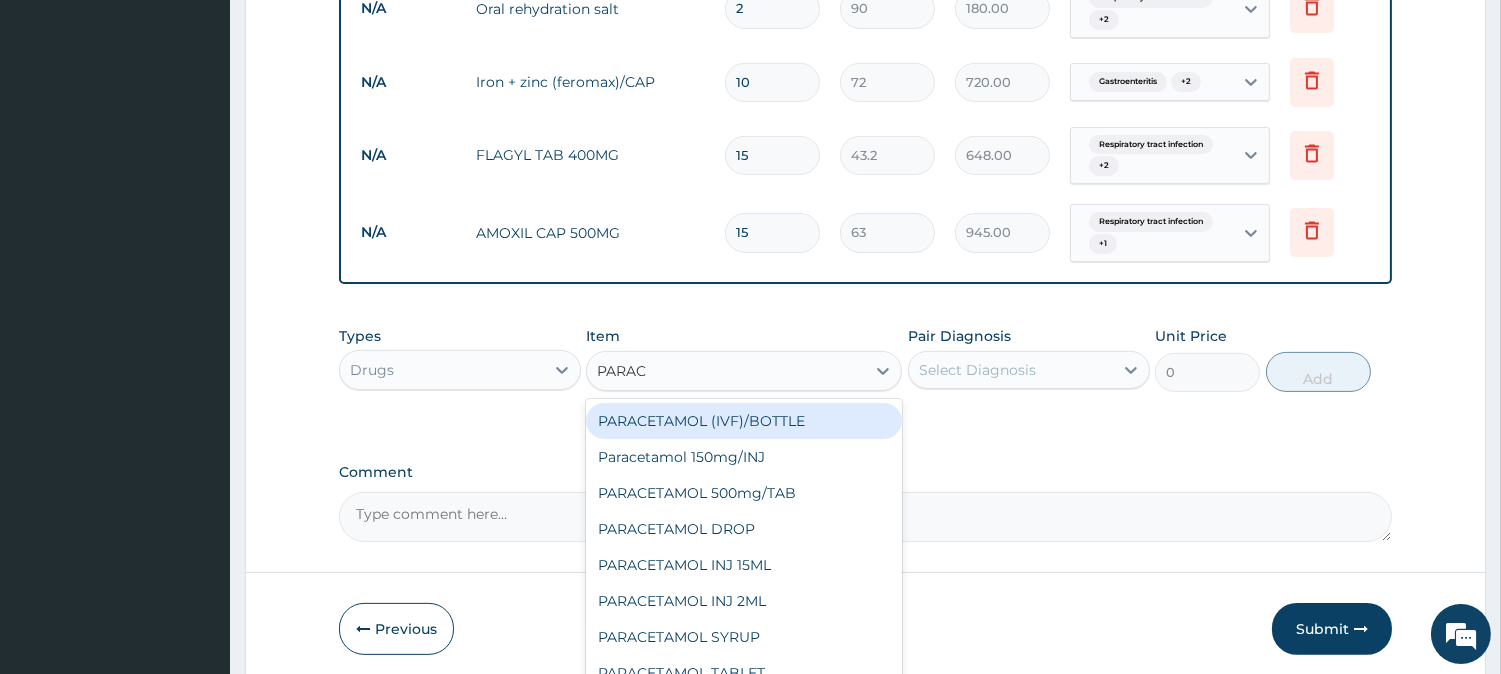 type on "PARACE" 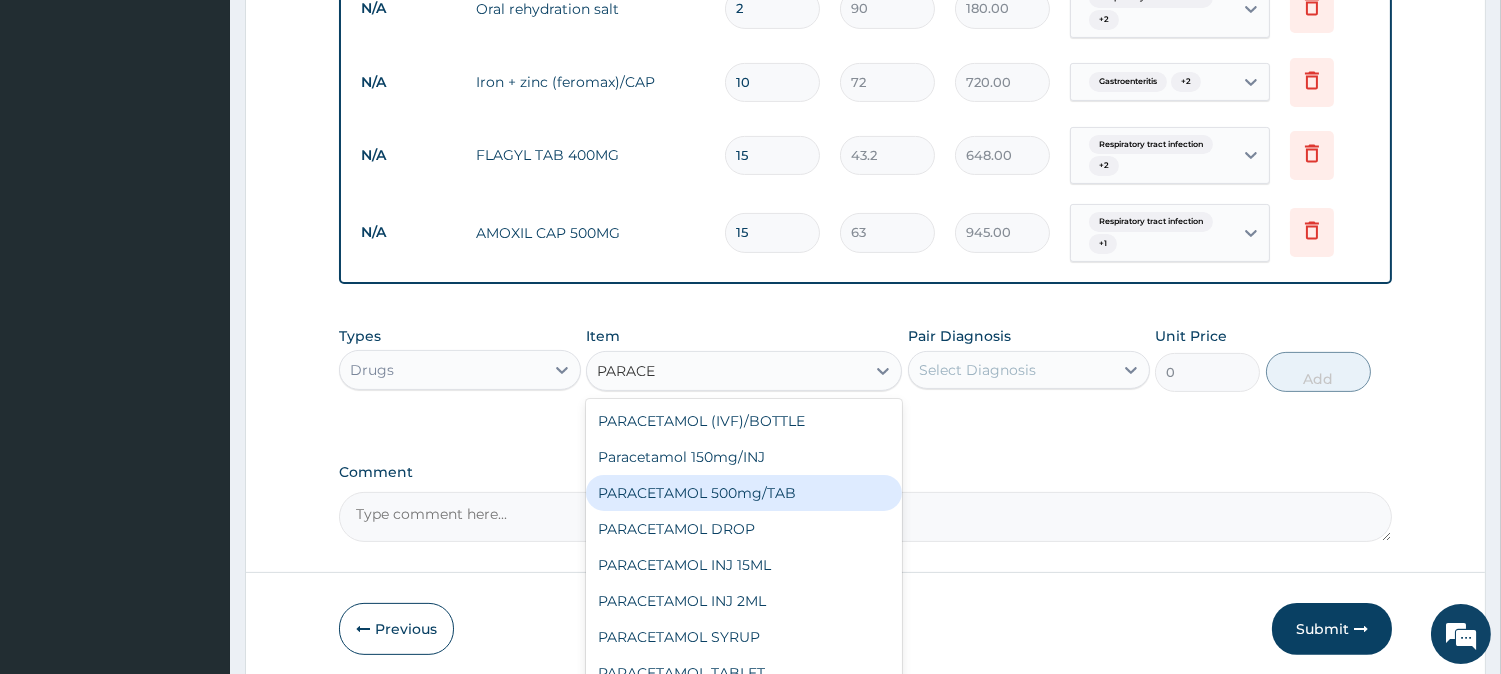 click on "PARACETAMOL 500mg/TAB" at bounding box center [744, 493] 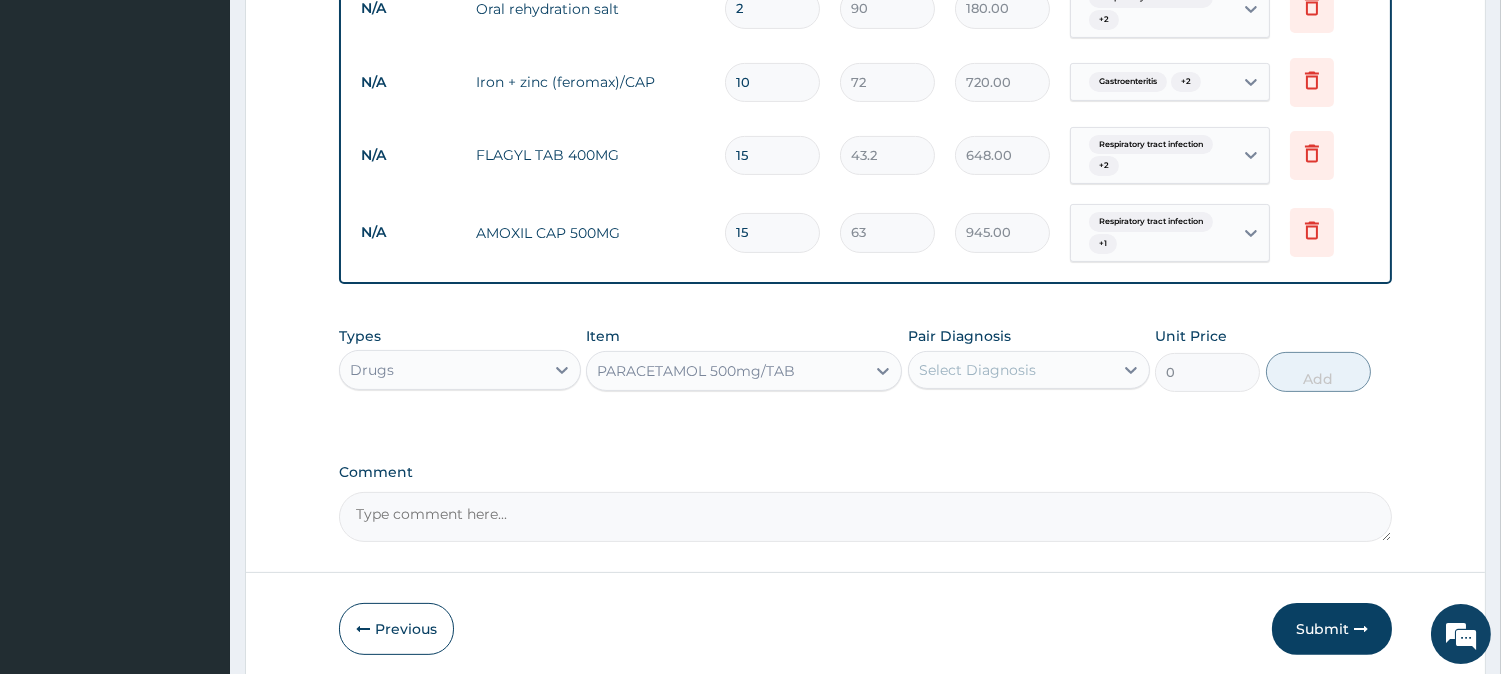 type 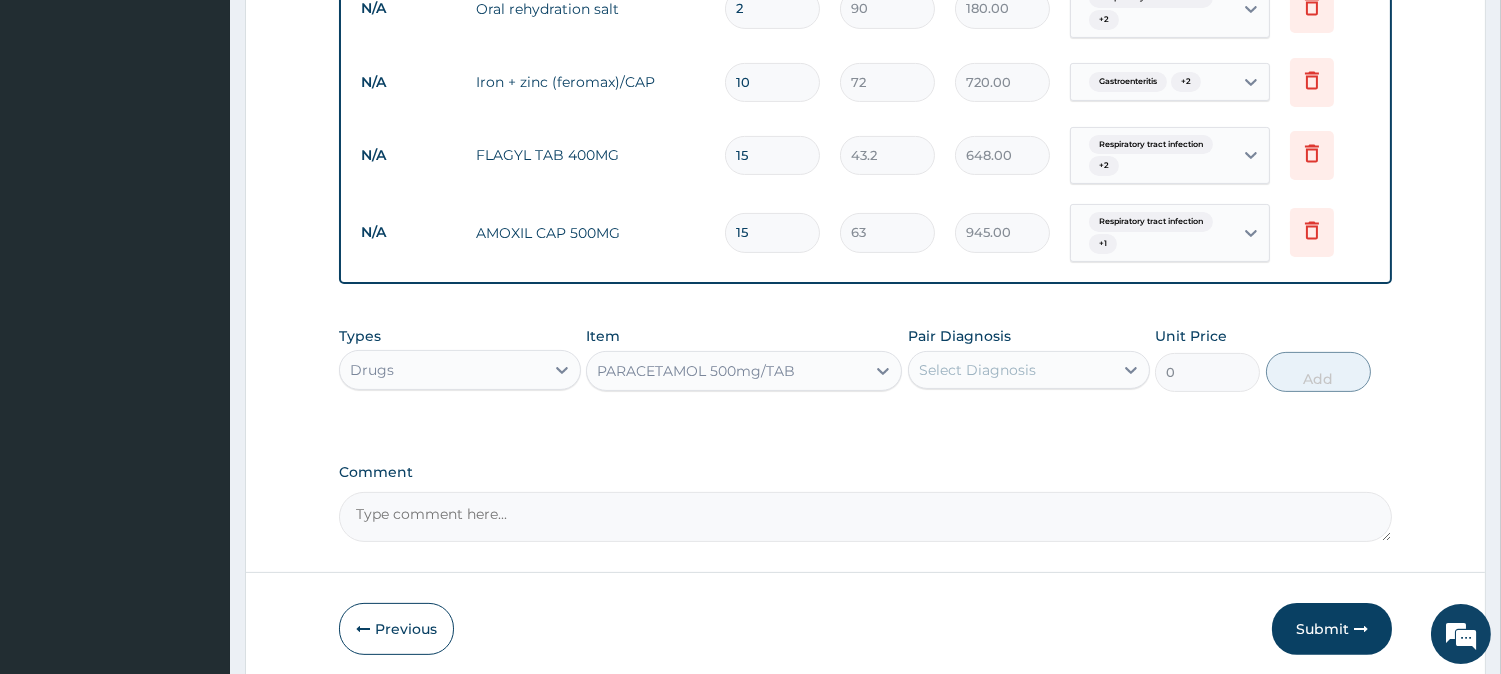 type on "13" 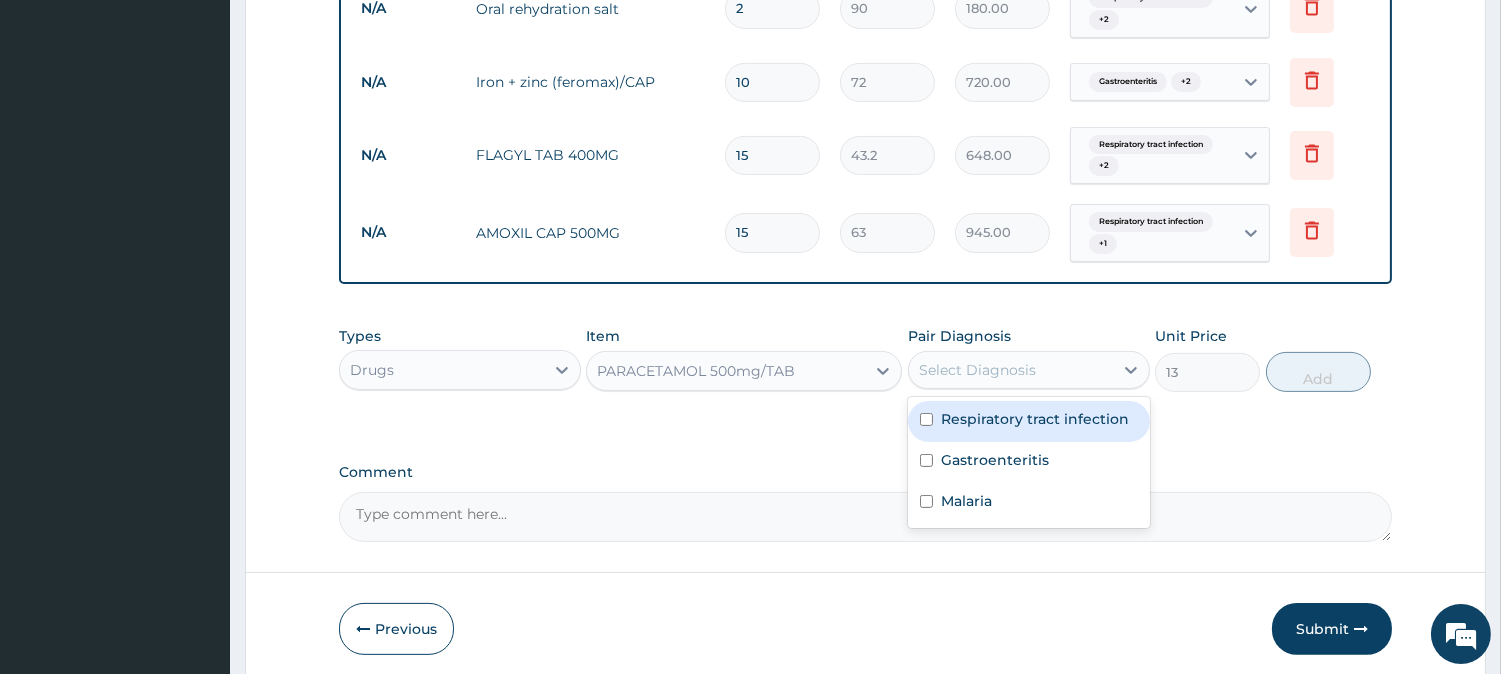 click on "Select Diagnosis" at bounding box center (977, 370) 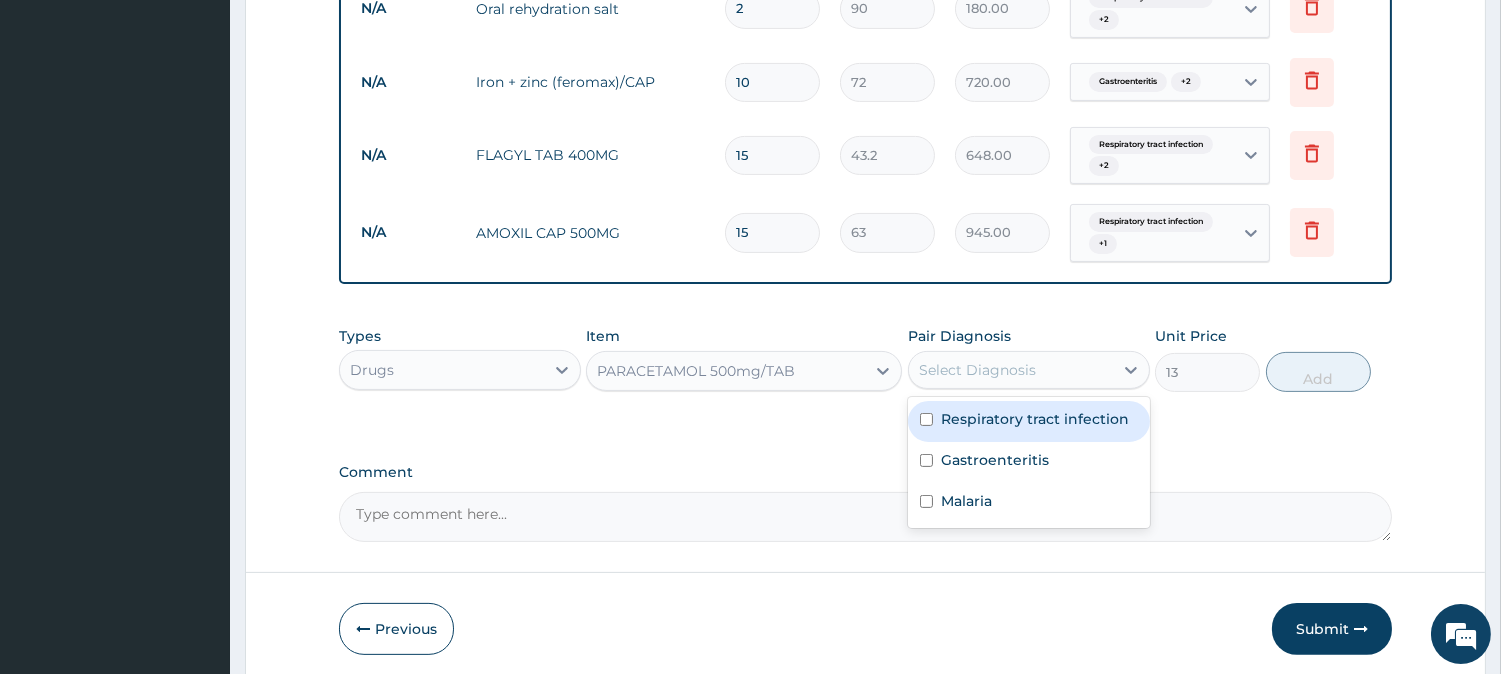 click on "Respiratory tract infection" at bounding box center [1035, 419] 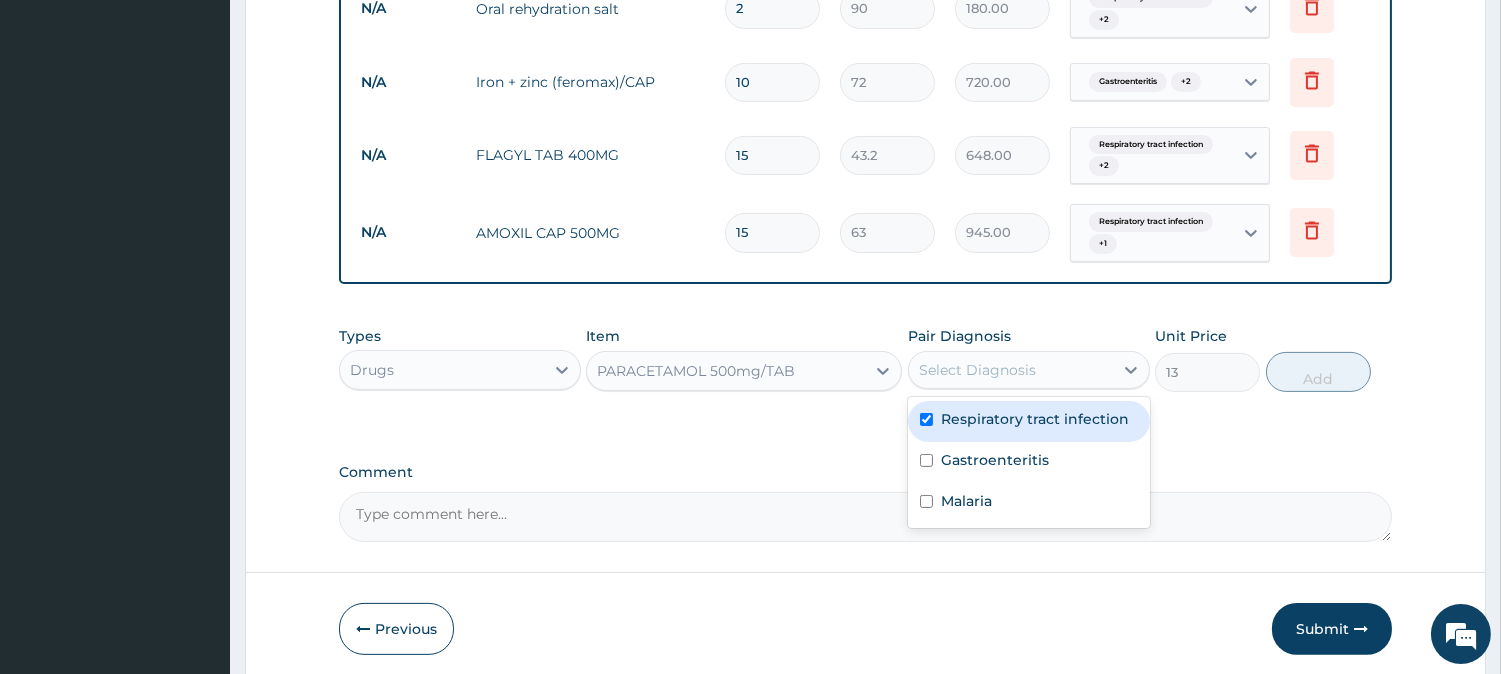 checkbox on "true" 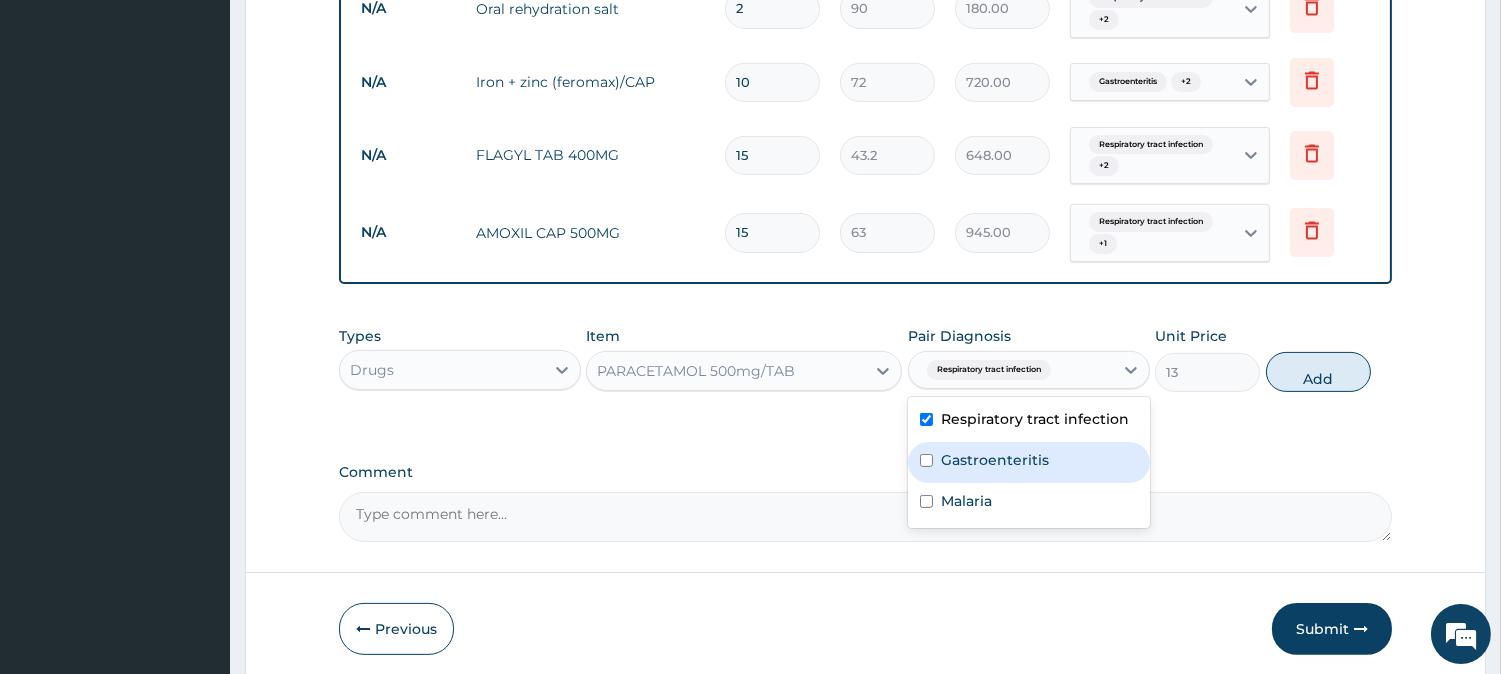 click on "Gastroenteritis" at bounding box center (995, 460) 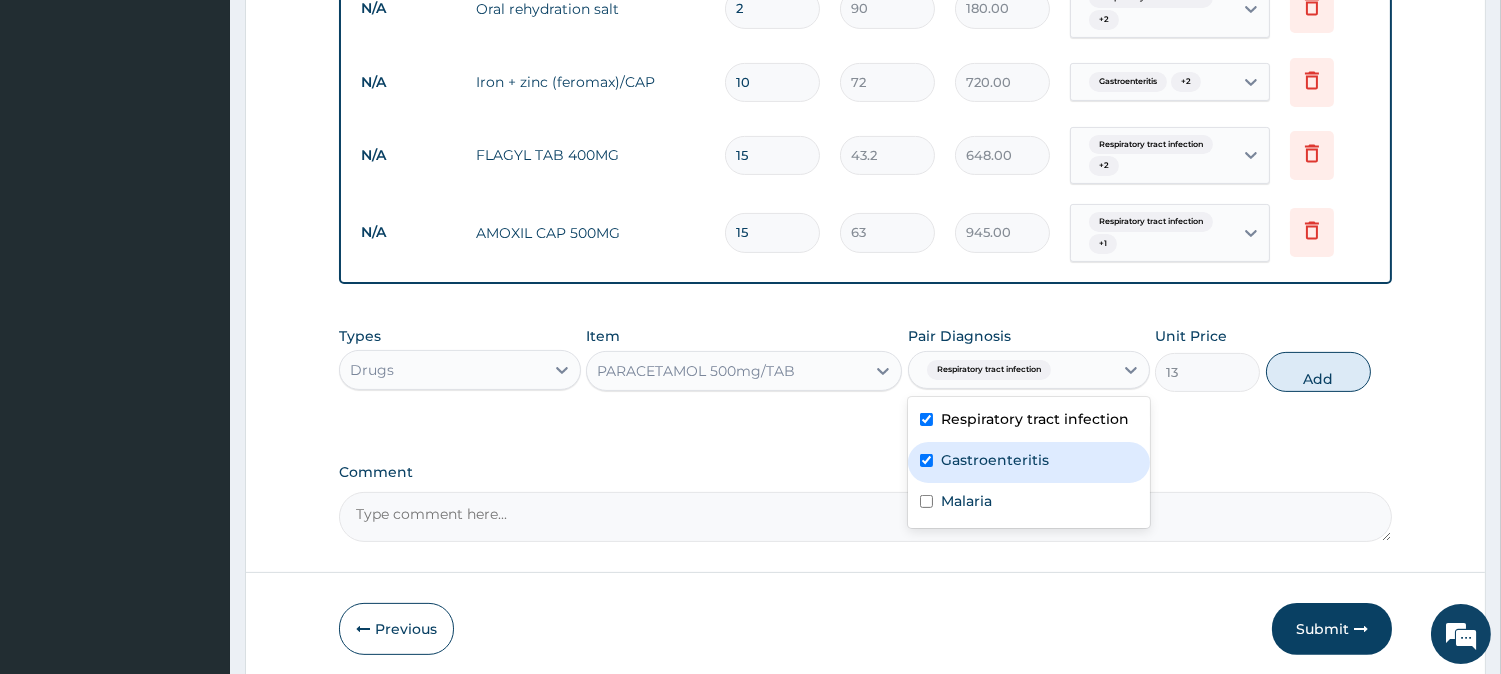 checkbox on "true" 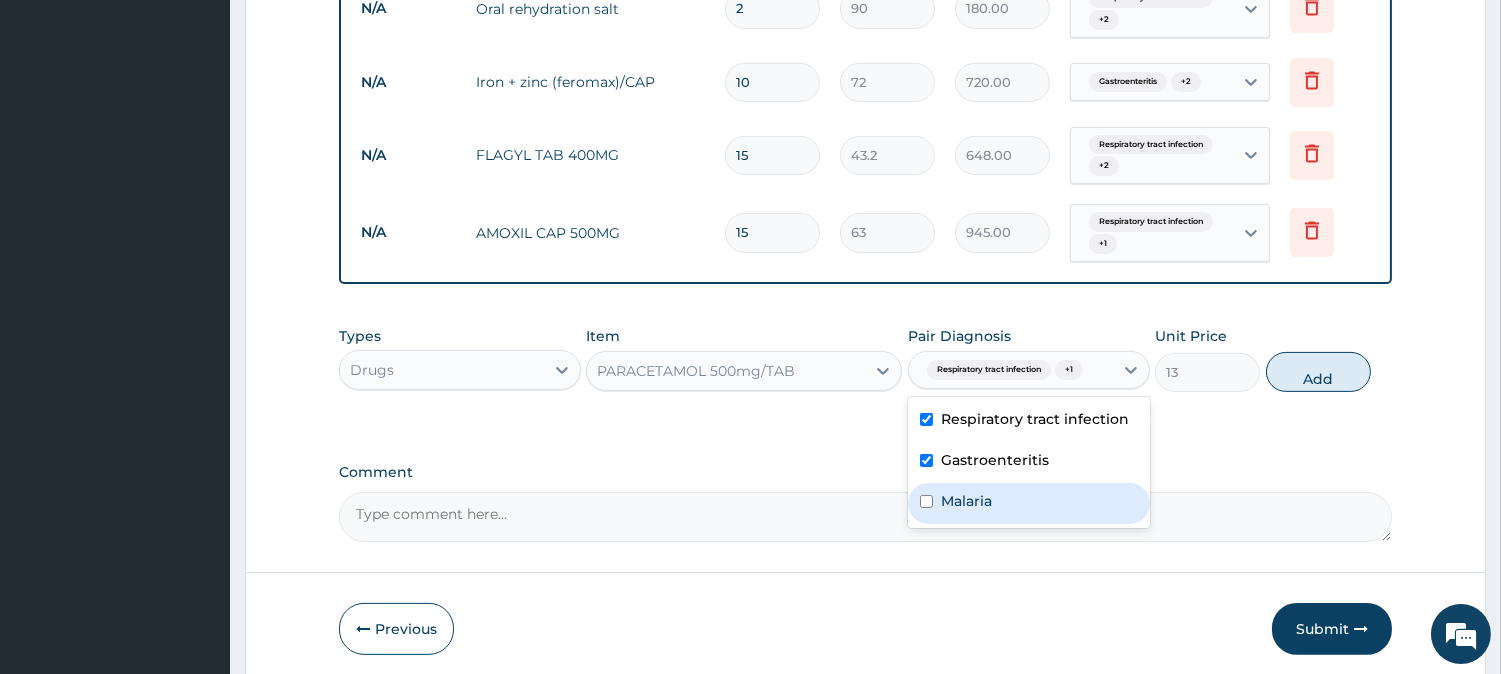 click on "Malaria" at bounding box center (1029, 503) 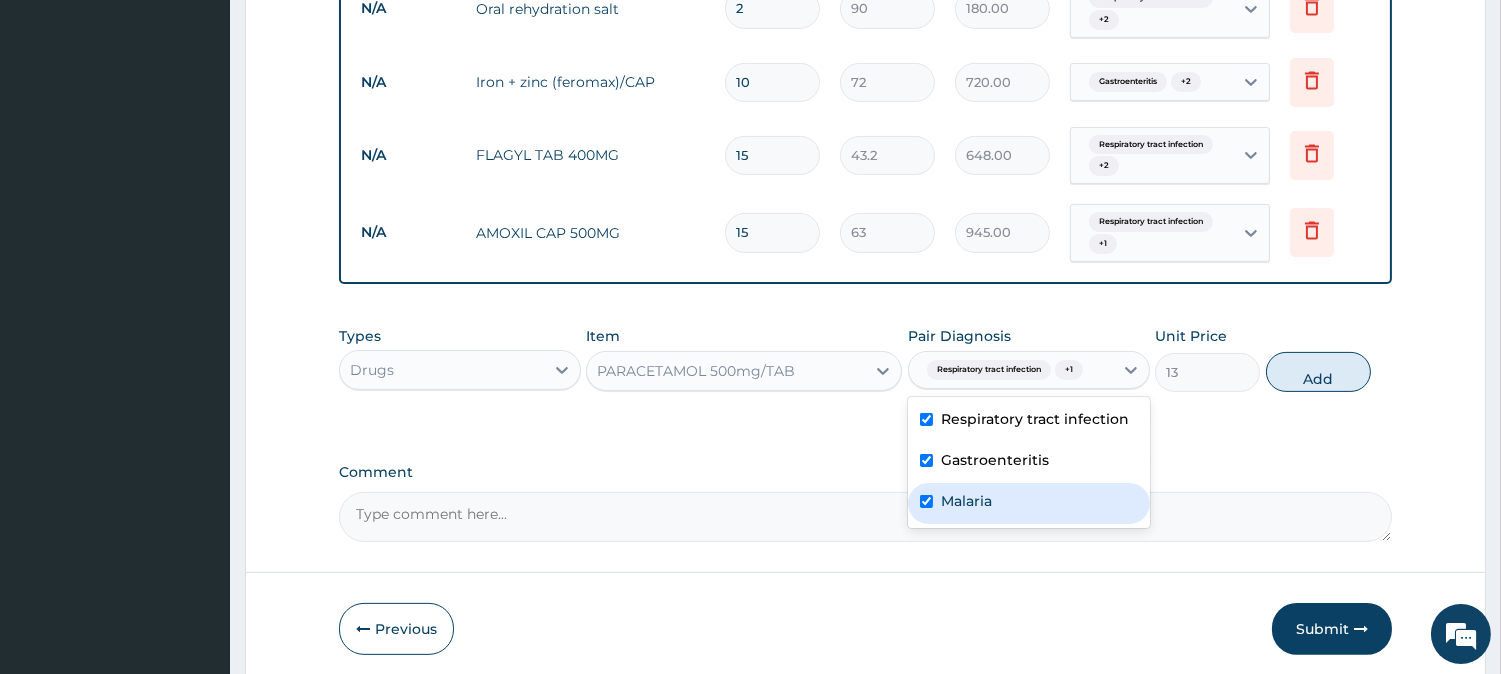 checkbox on "true" 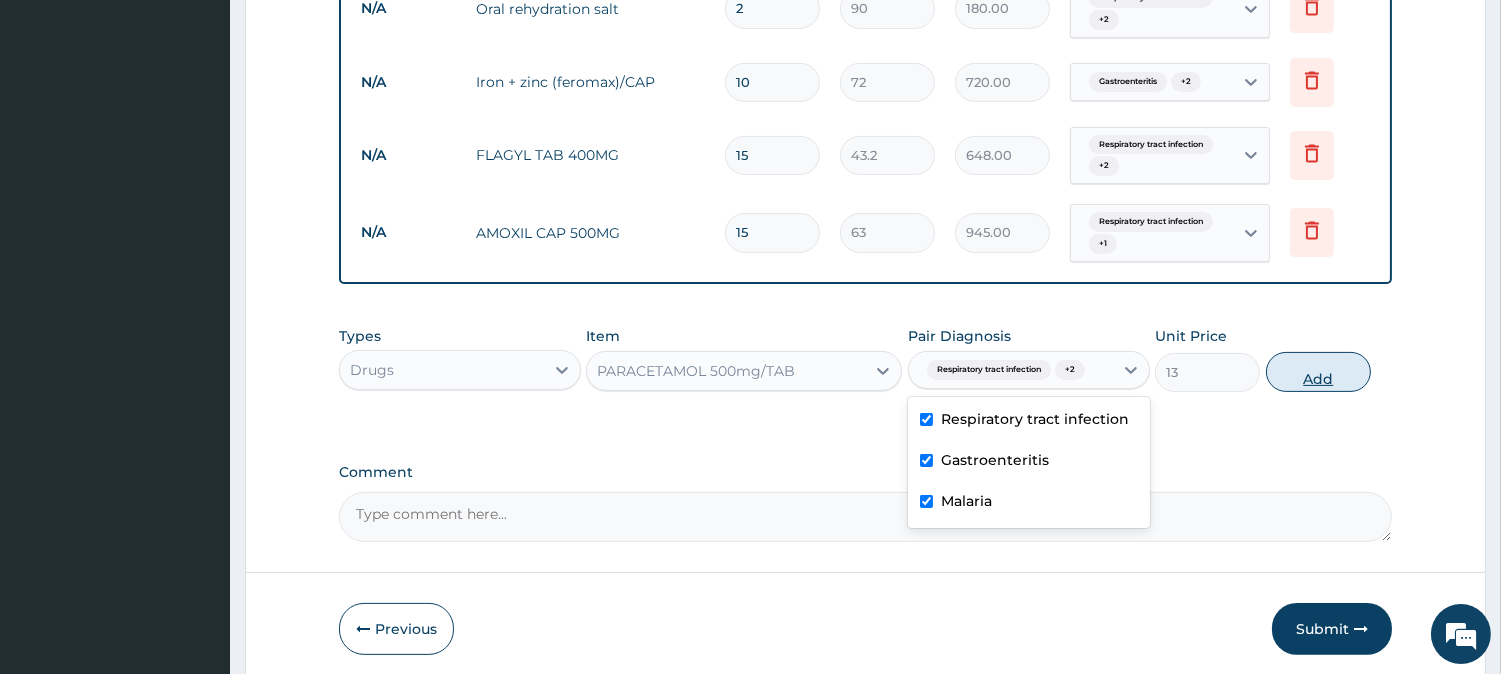 click on "Add" at bounding box center [1318, 372] 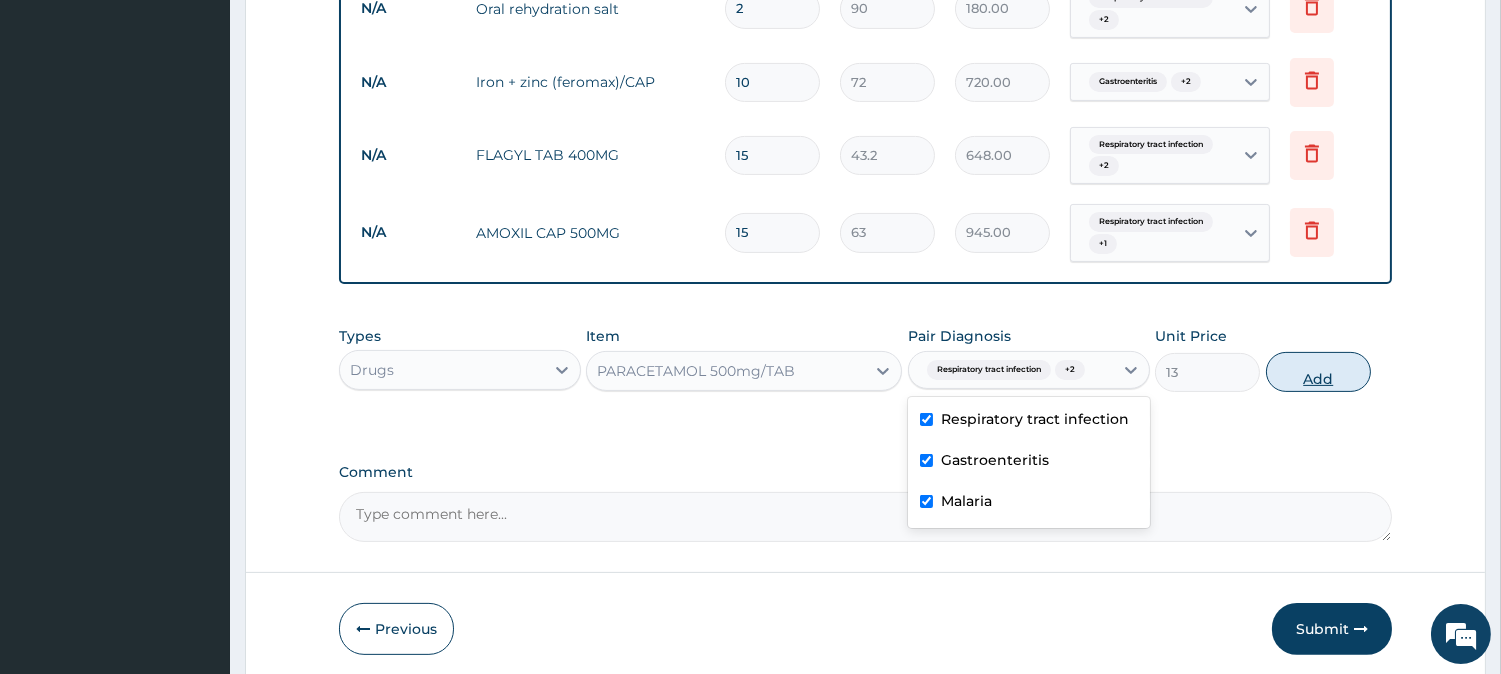 type on "0" 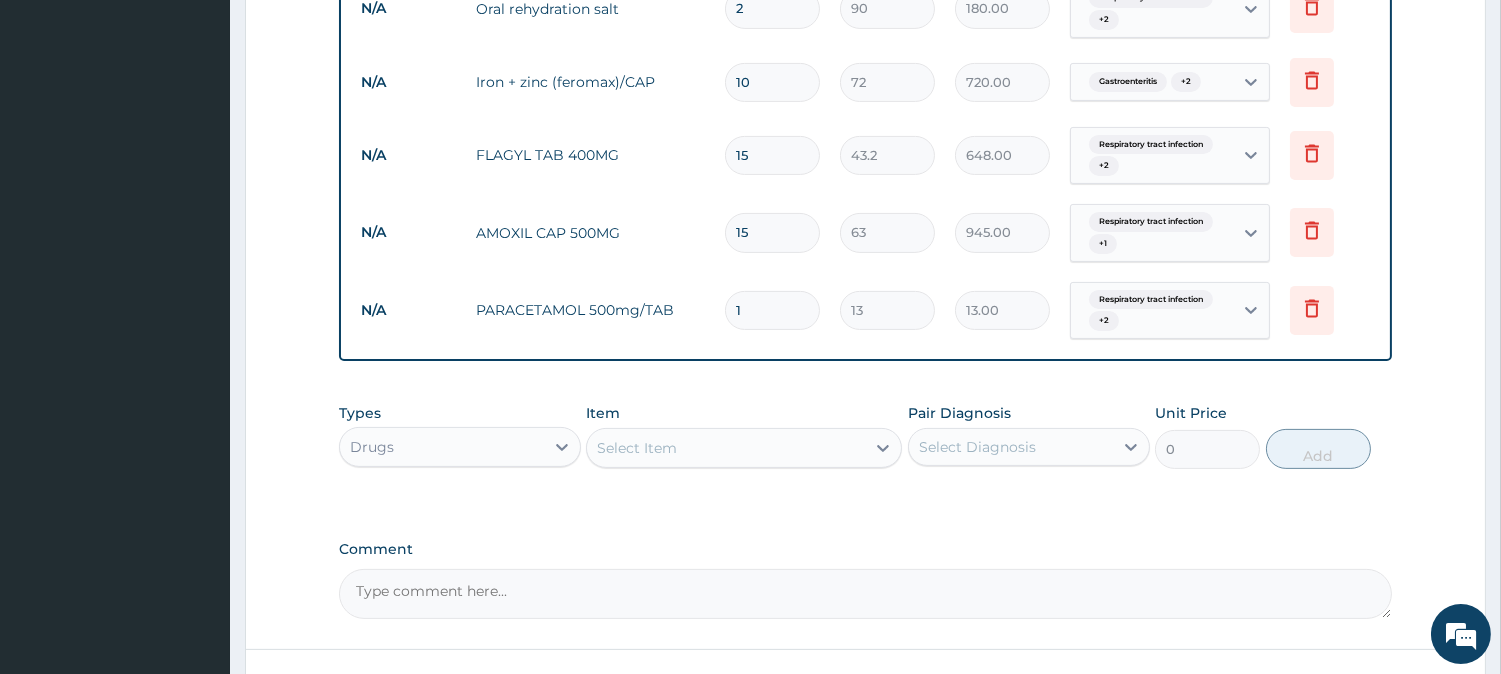 type on "18" 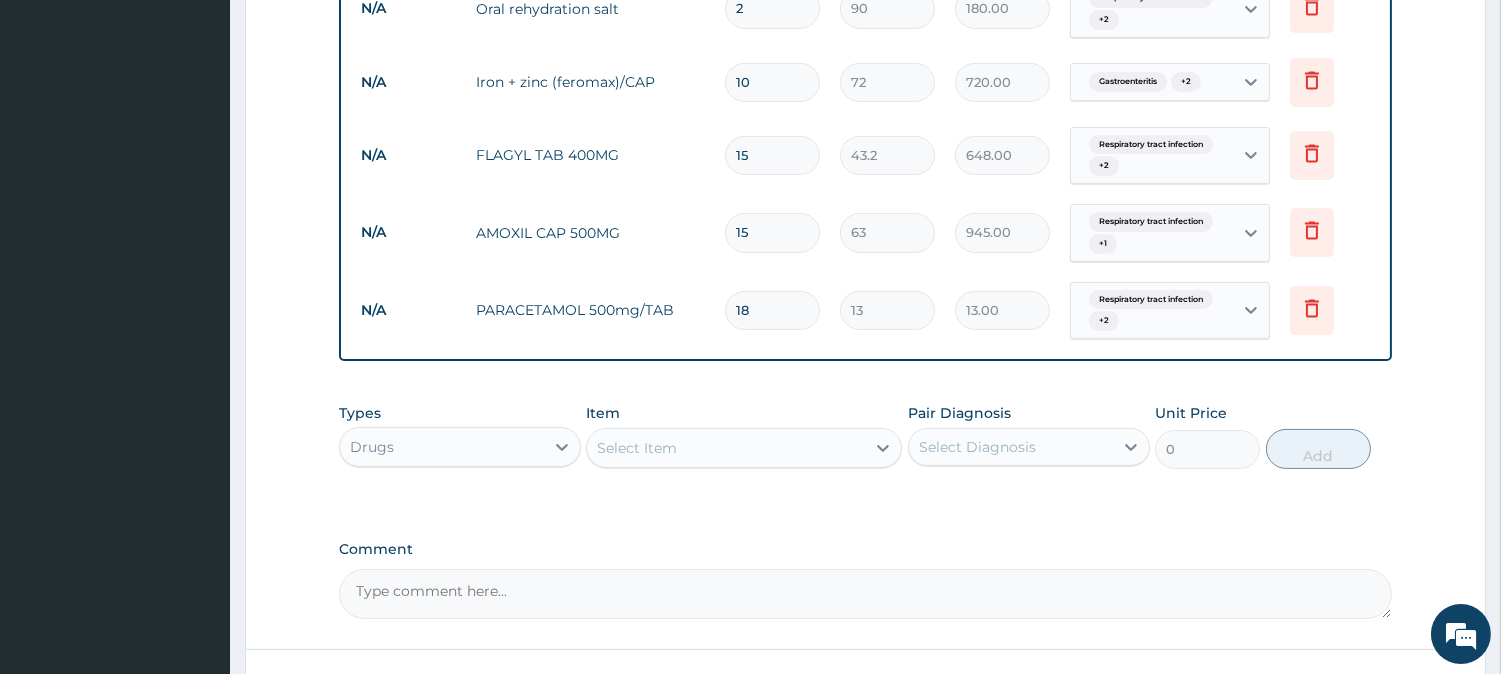 type on "234.00" 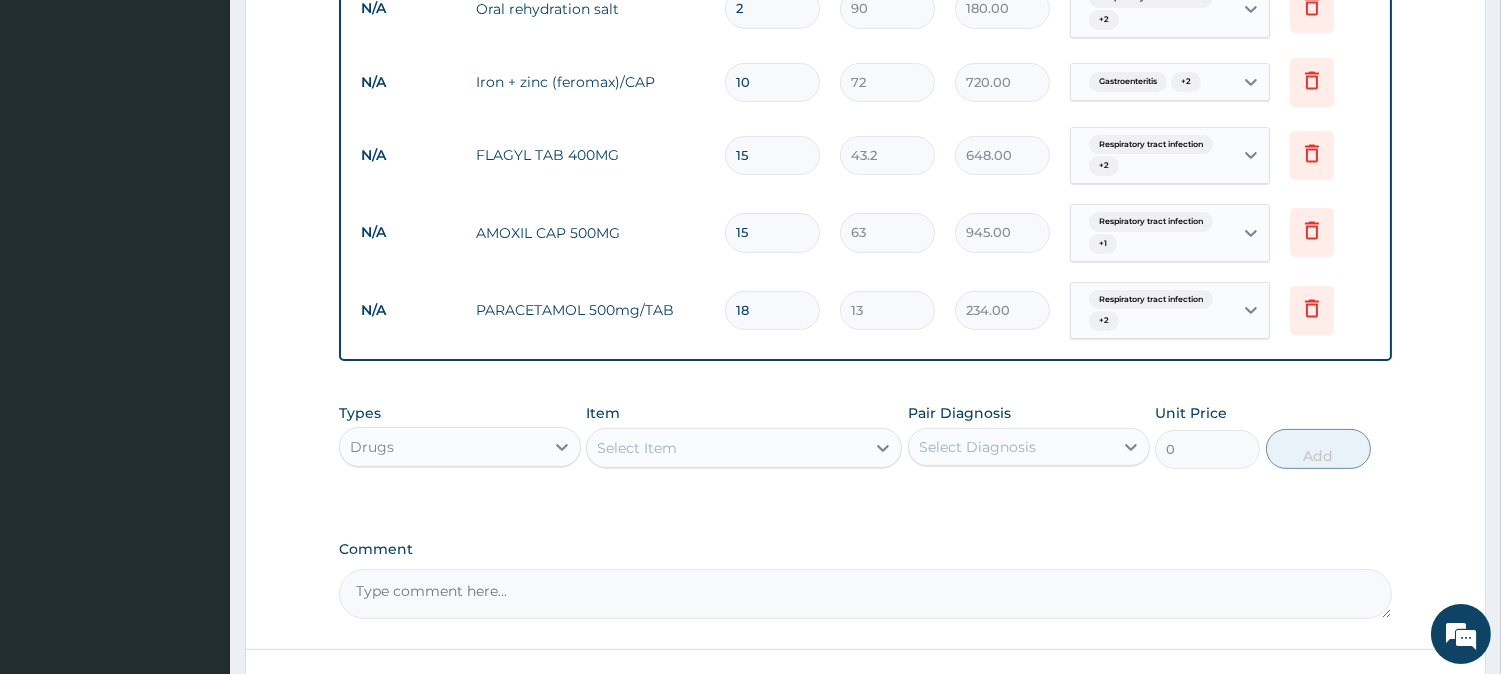 type on "18" 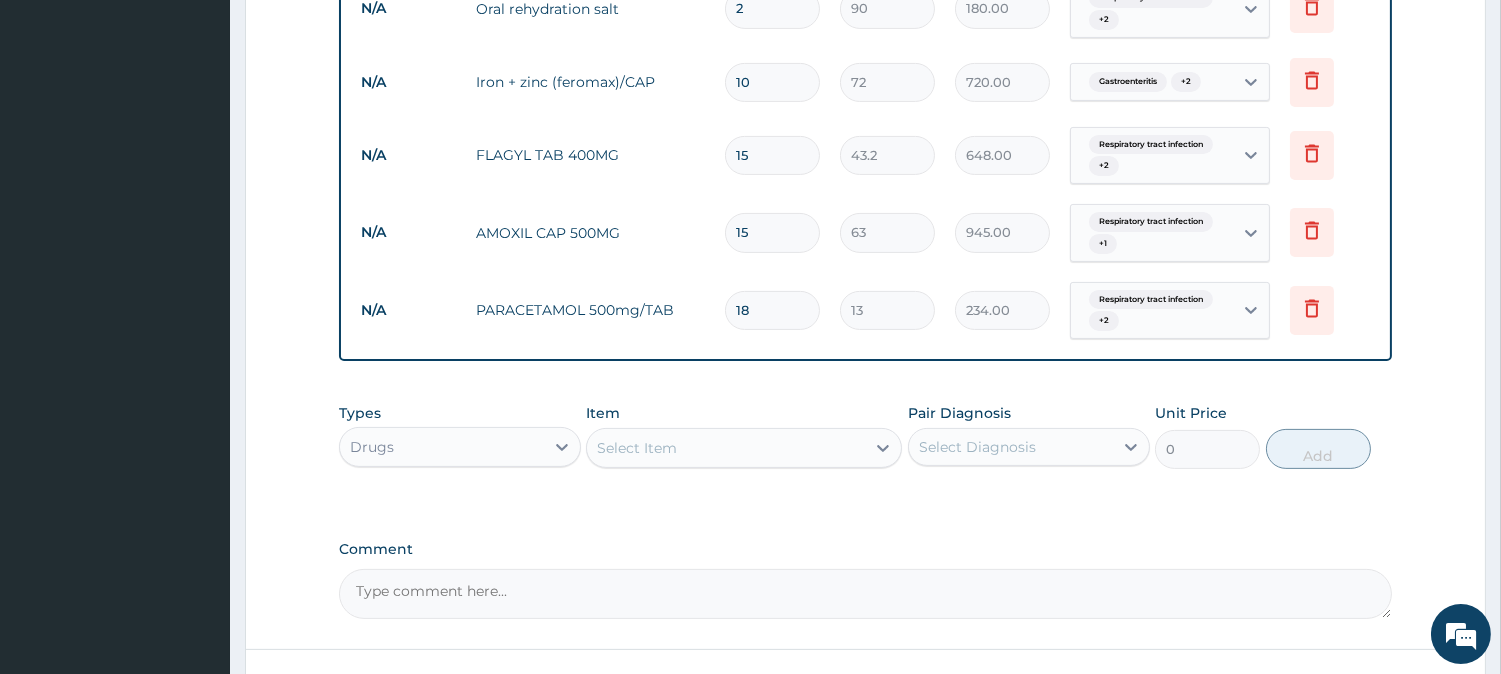 click on "Select Item" at bounding box center [637, 448] 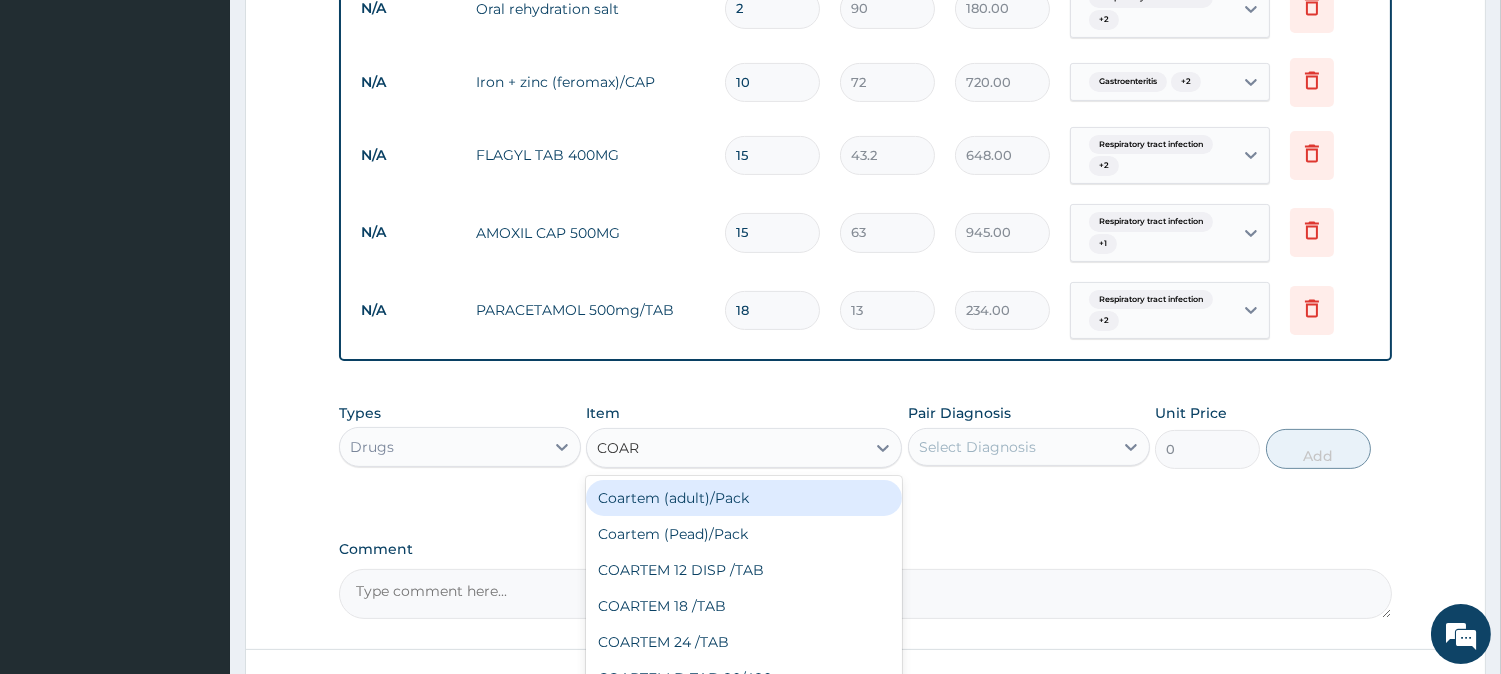 type on "COART" 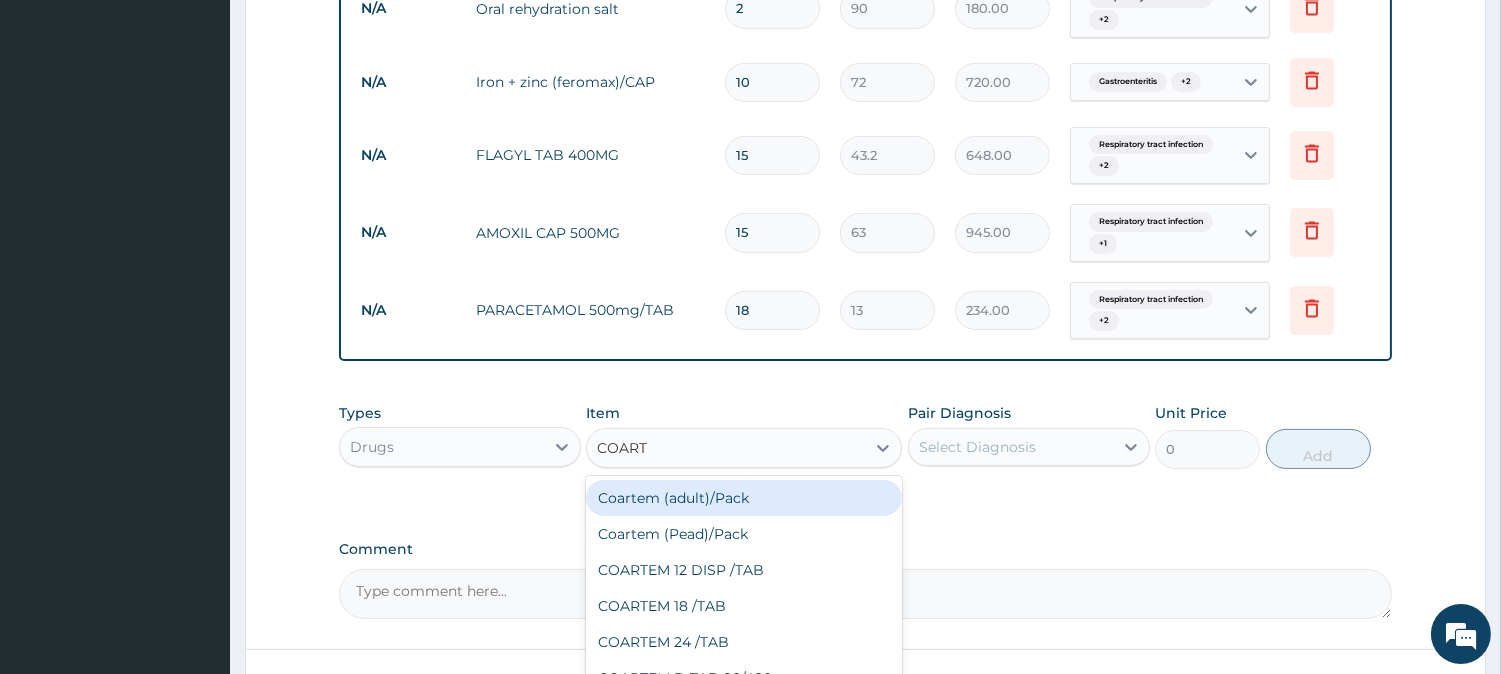 click on "Coartem (adult)/Pack" at bounding box center [744, 498] 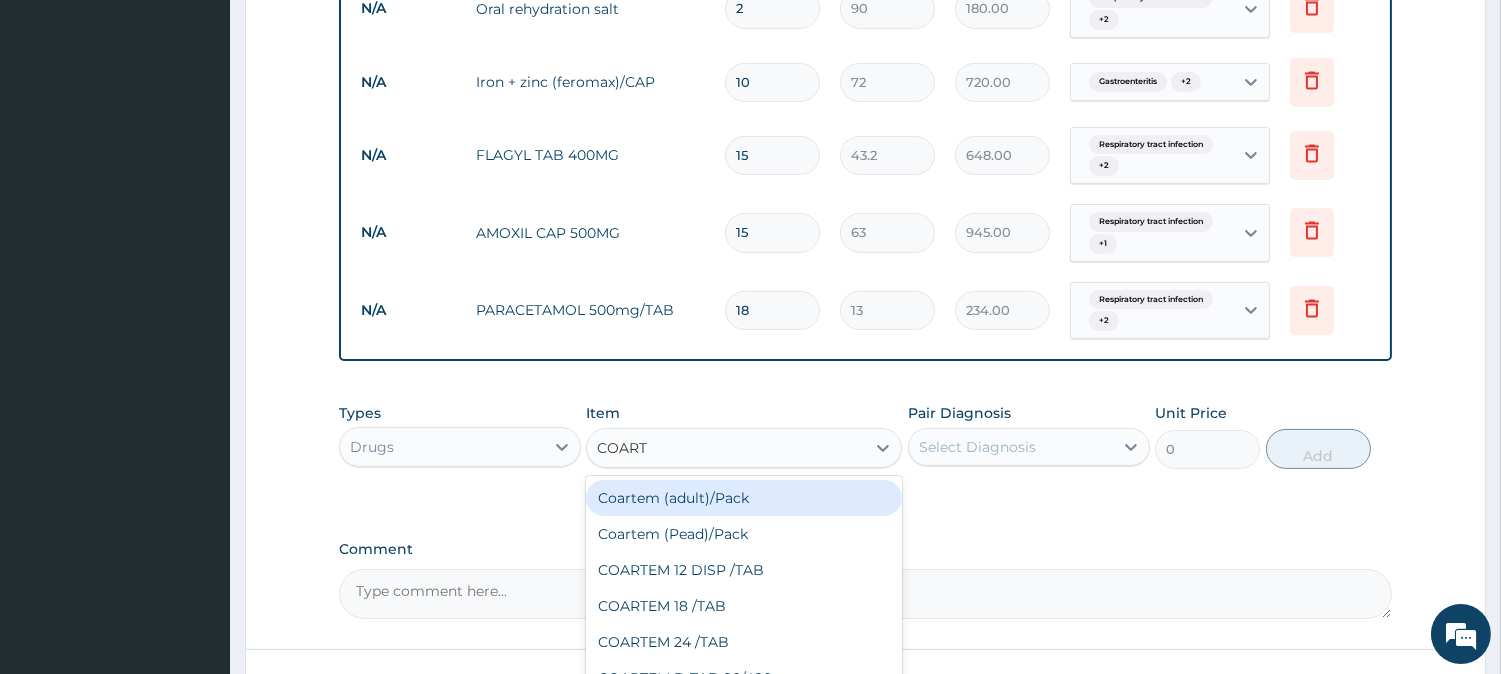 type 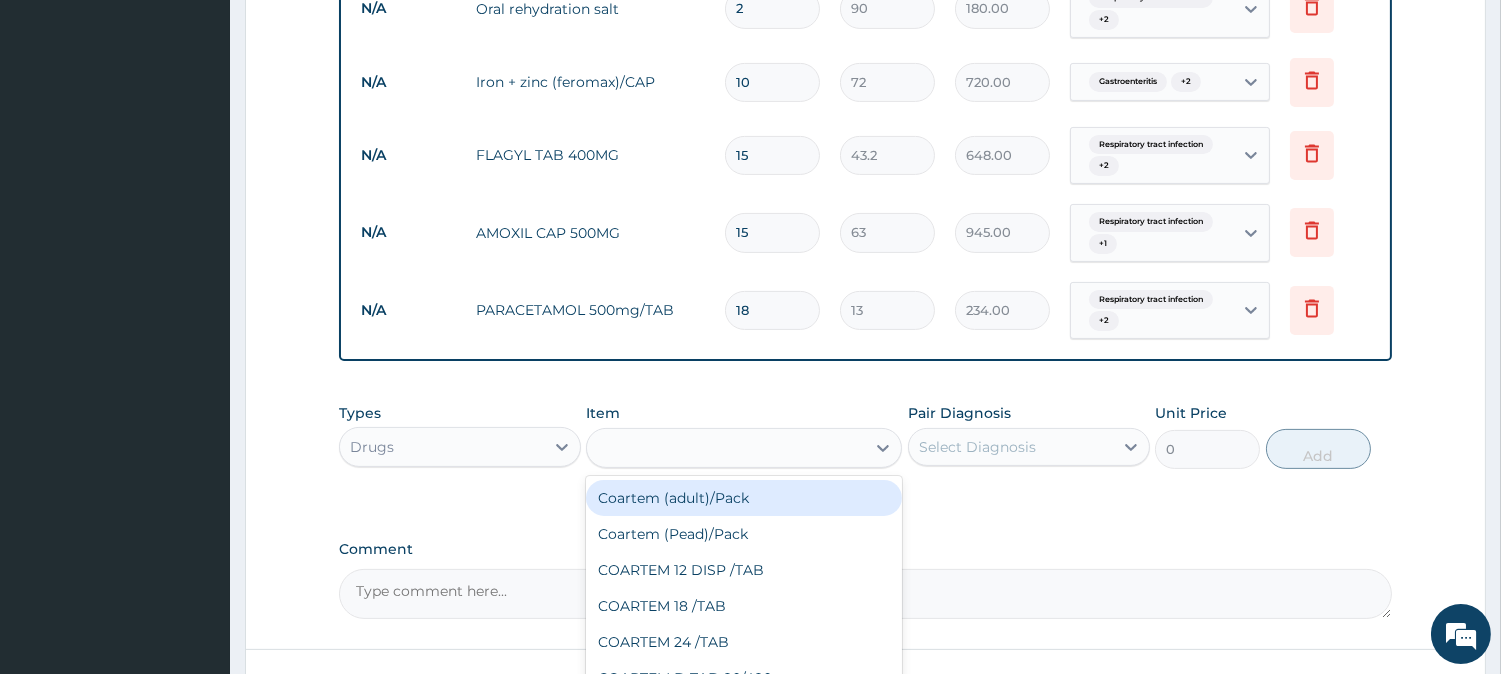 type on "1152" 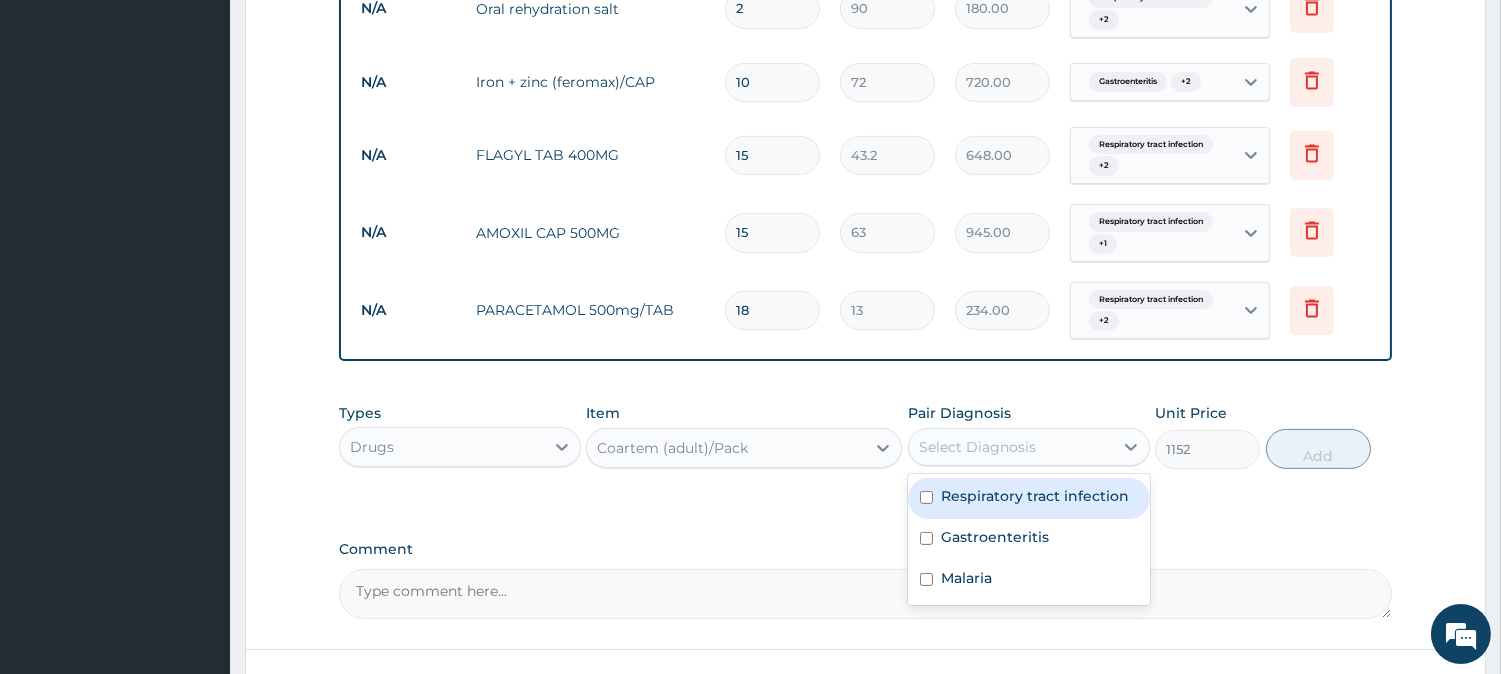 click on "Select Diagnosis" at bounding box center (1011, 447) 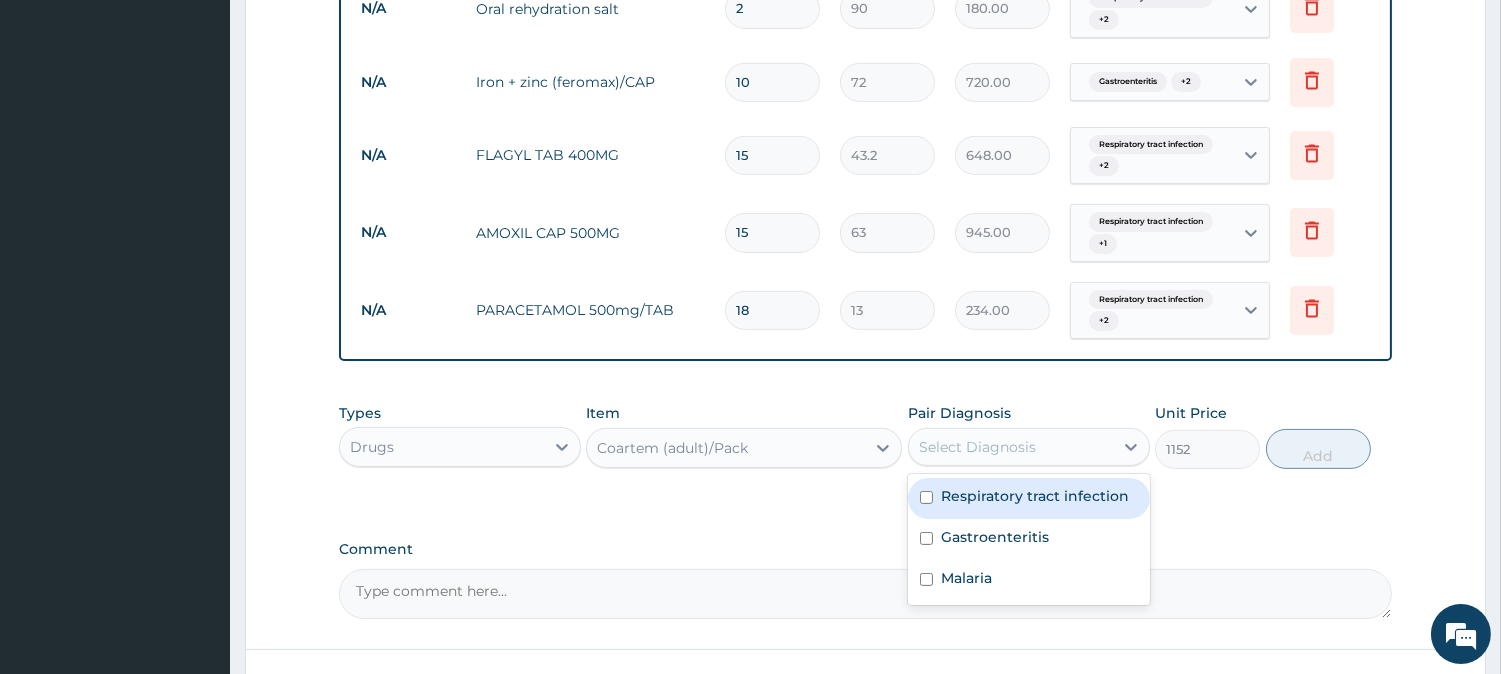 click on "Select Diagnosis" at bounding box center [1011, 447] 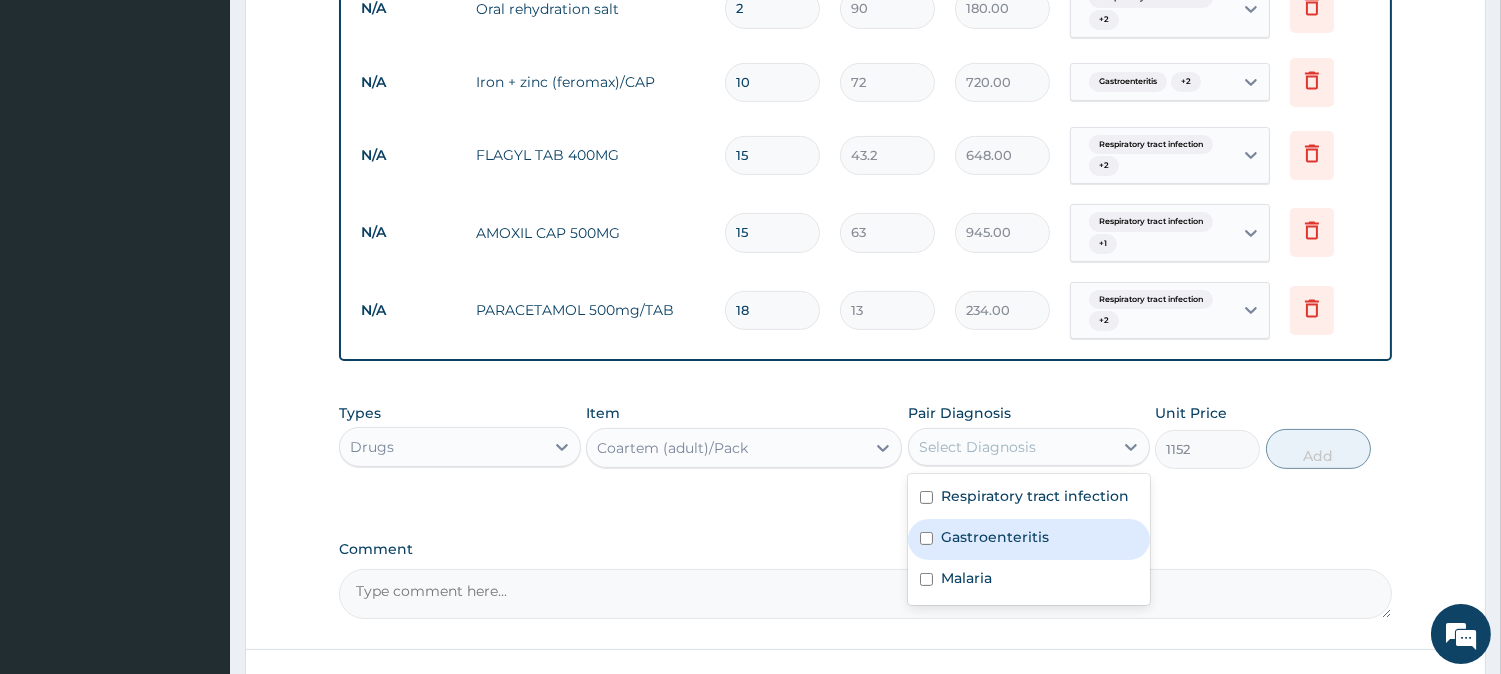 click on "Gastroenteritis" at bounding box center [1029, 539] 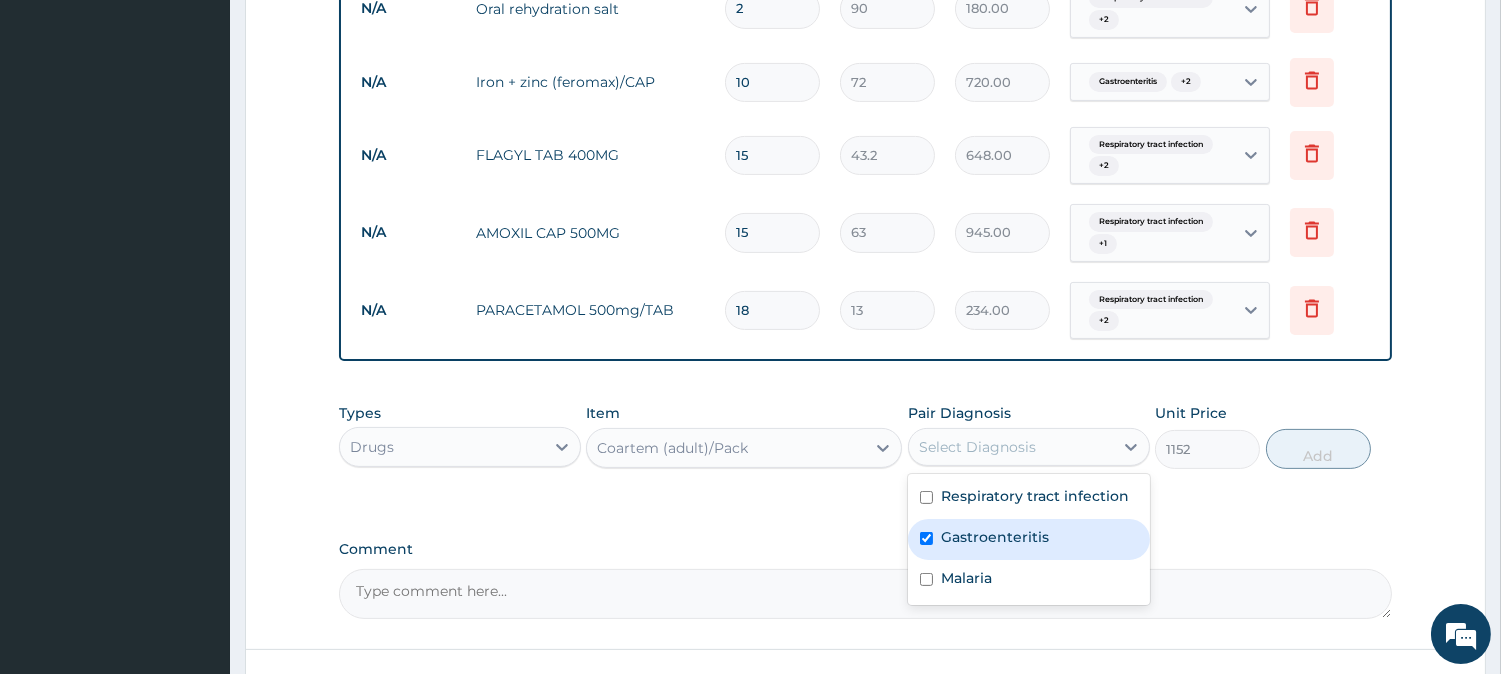 checkbox on "true" 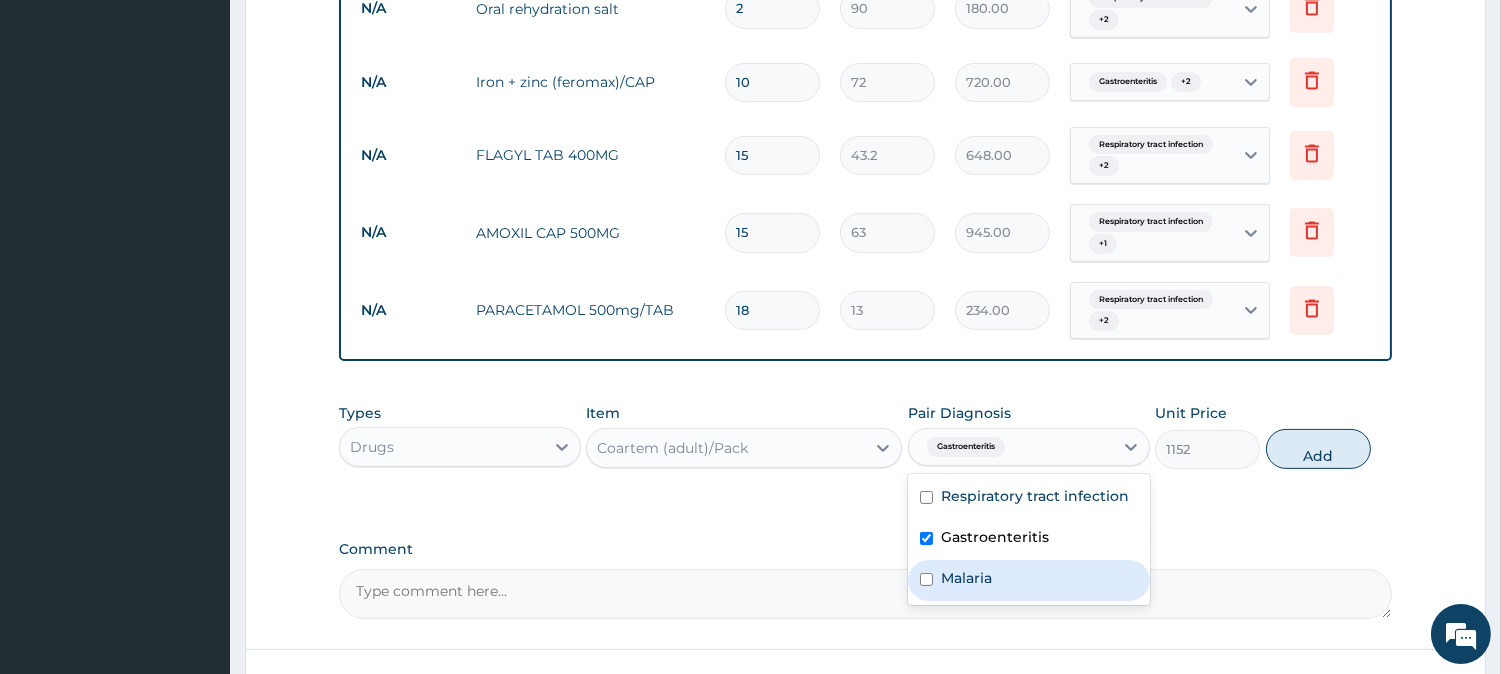 click on "Malaria" at bounding box center (1029, 580) 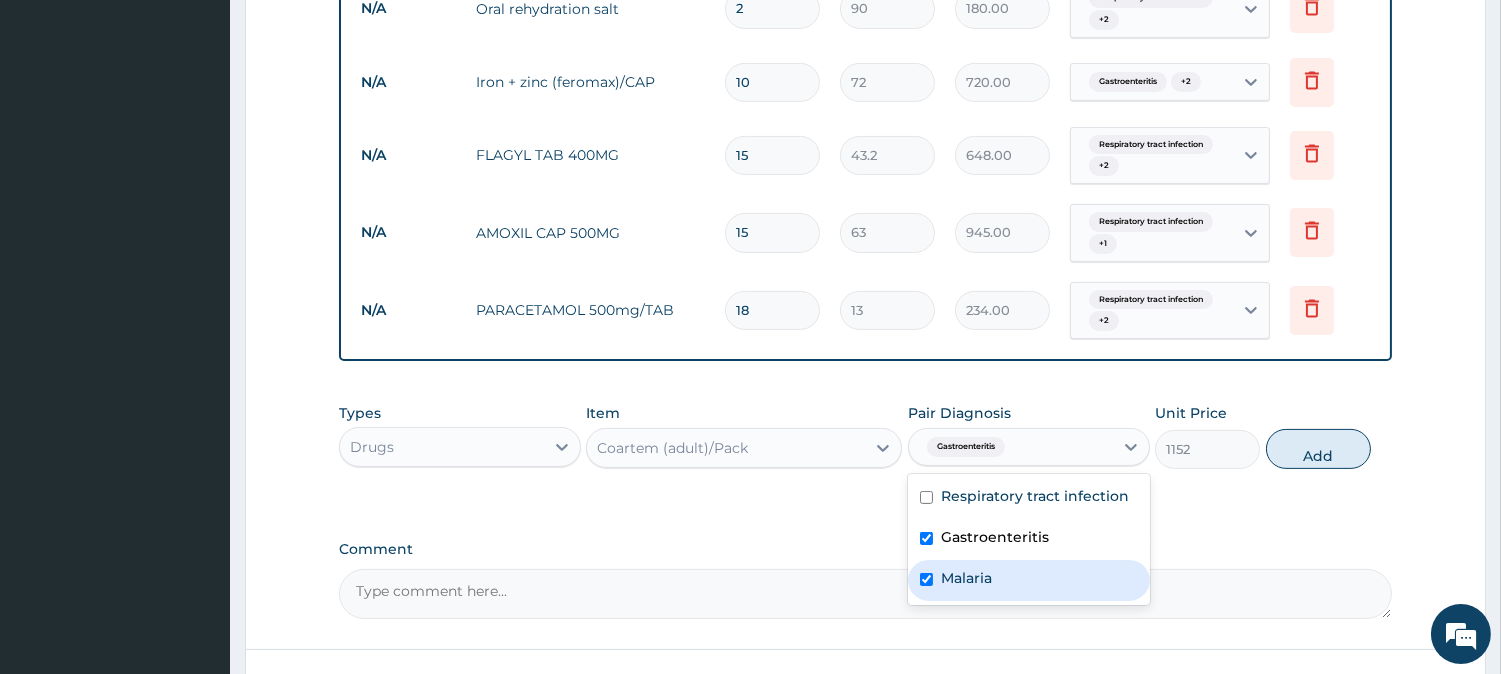 checkbox on "true" 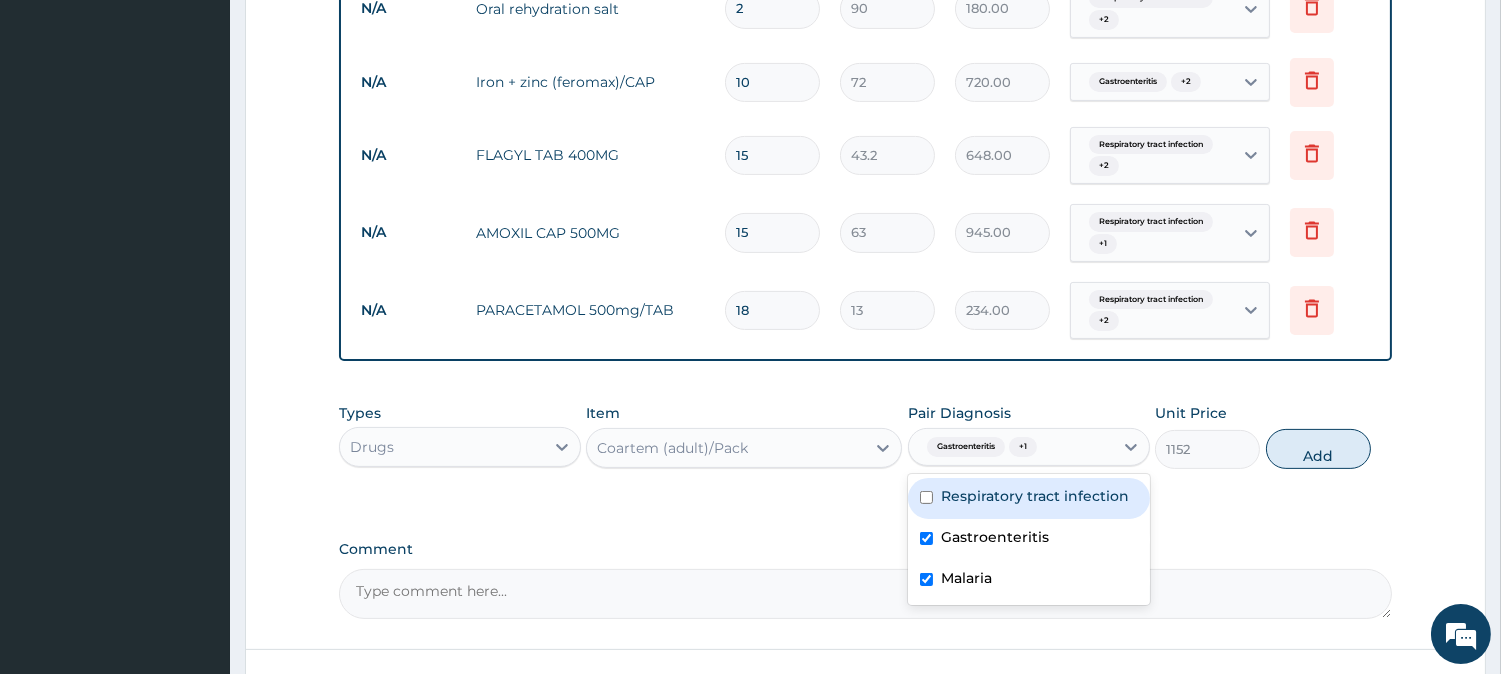 click on "Respiratory tract infection" at bounding box center (1035, 496) 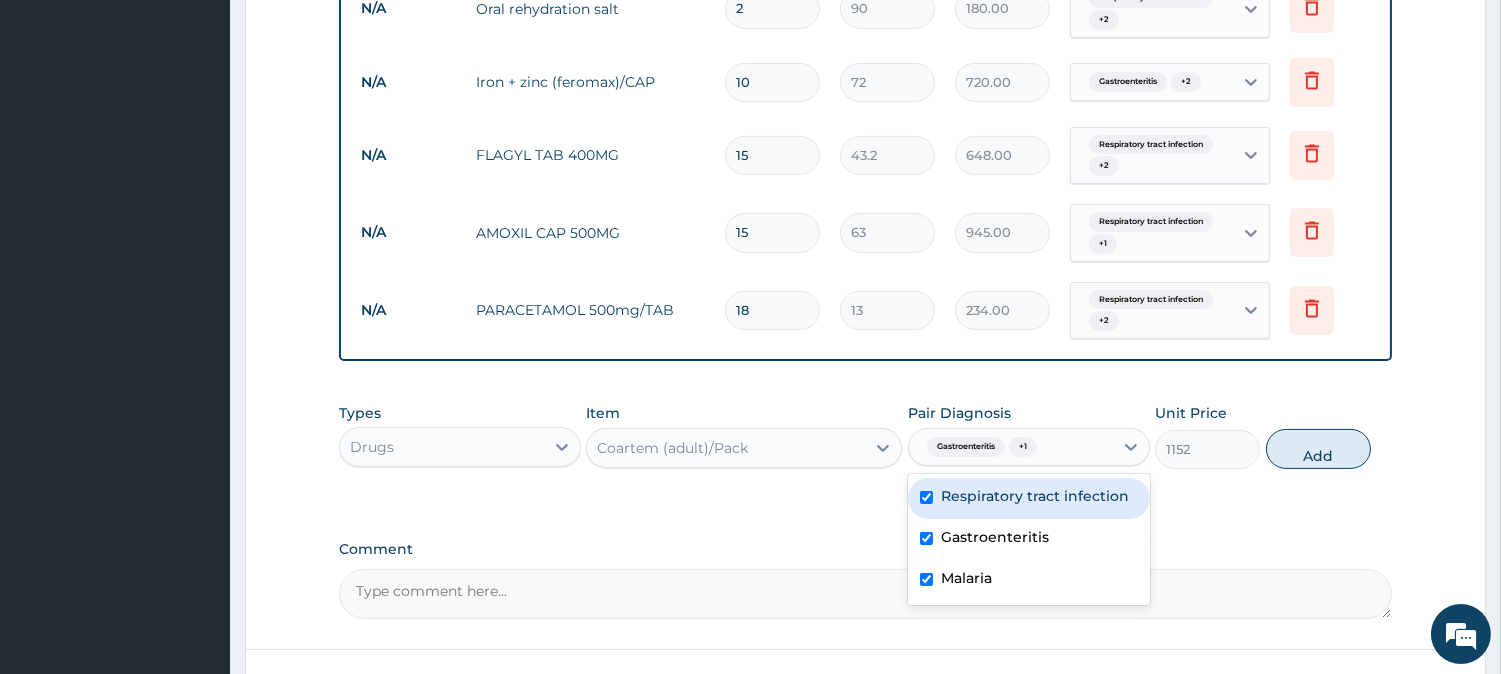 checkbox on "true" 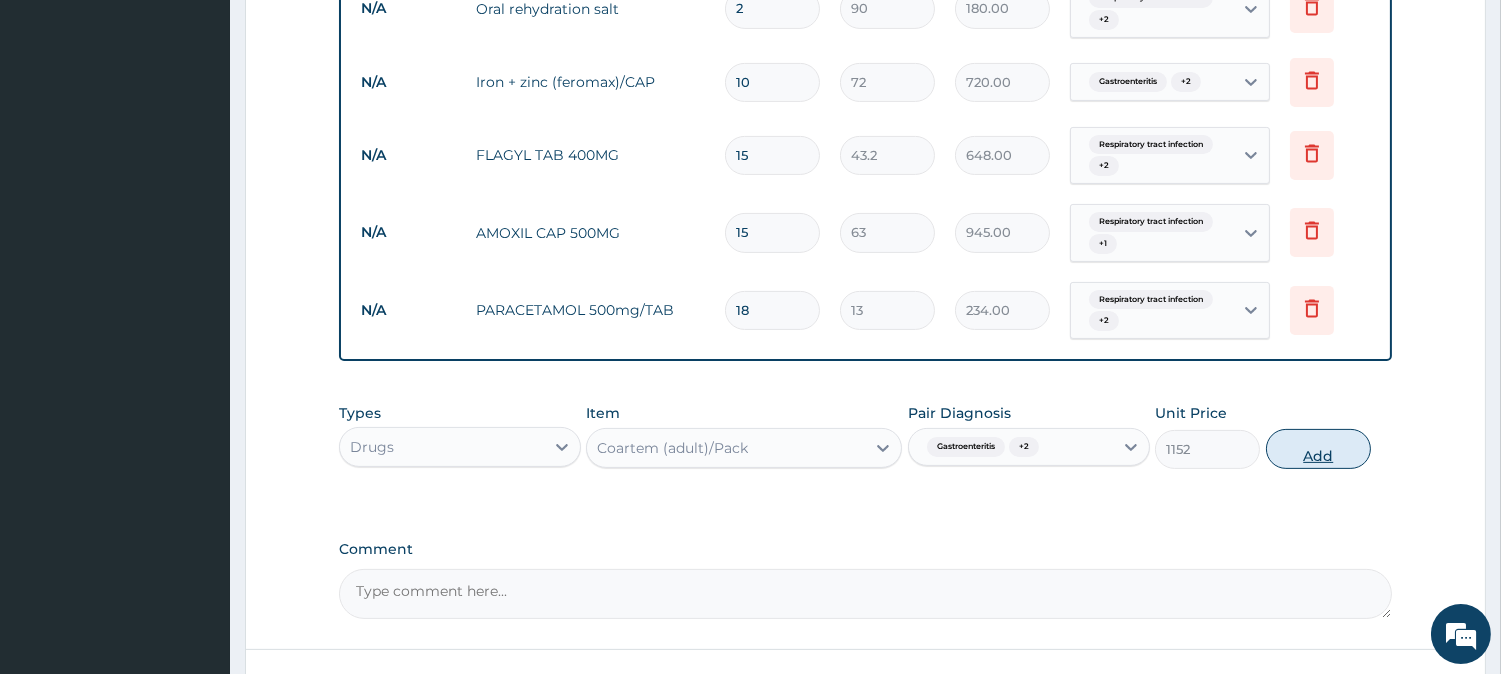 click on "Add" at bounding box center (1318, 449) 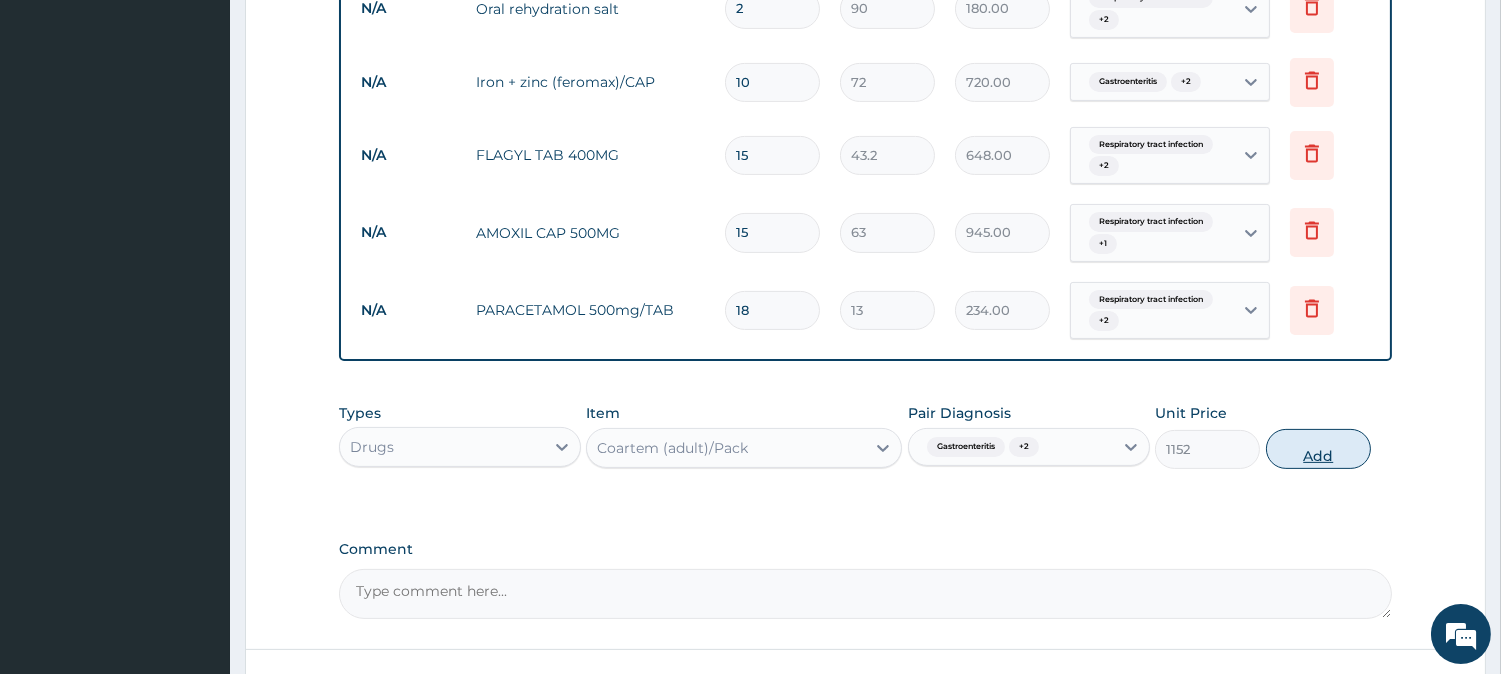 type on "0" 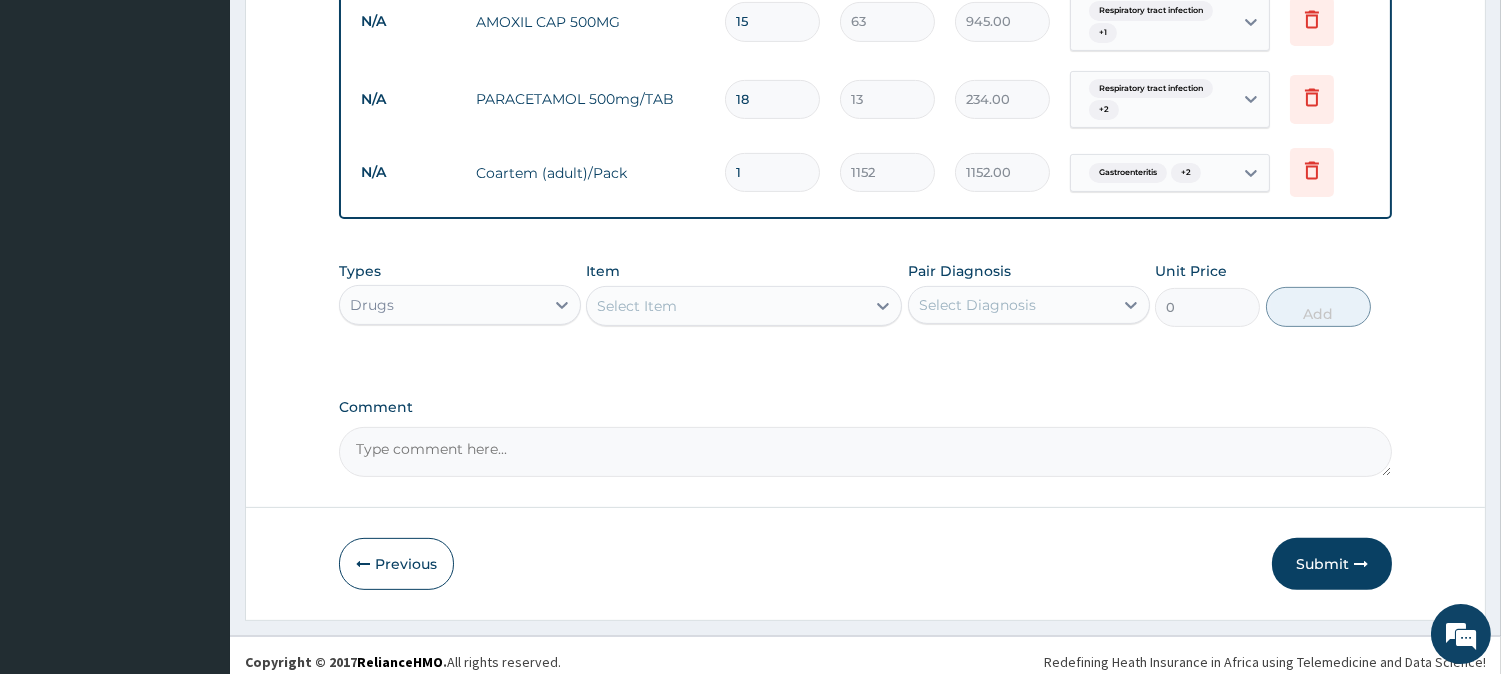 scroll, scrollTop: 1267, scrollLeft: 0, axis: vertical 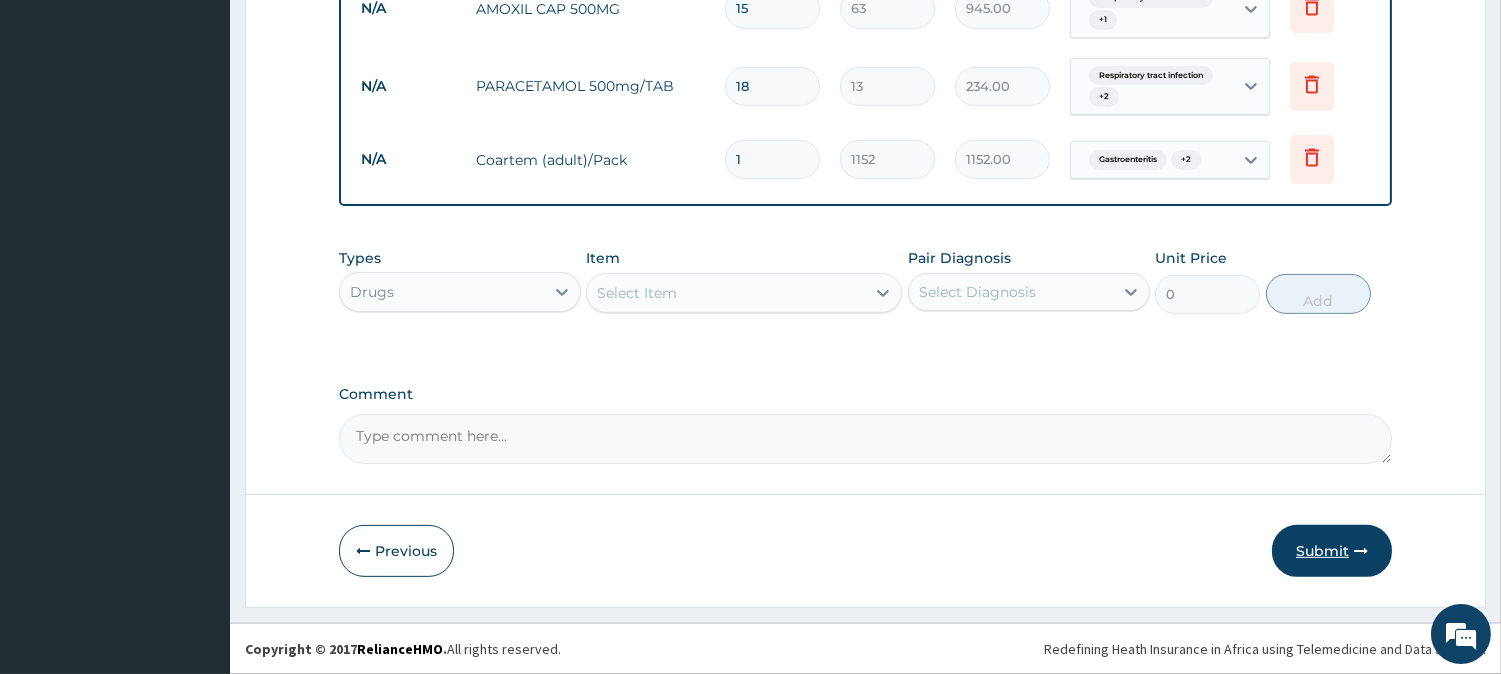 click on "Submit" at bounding box center (1332, 551) 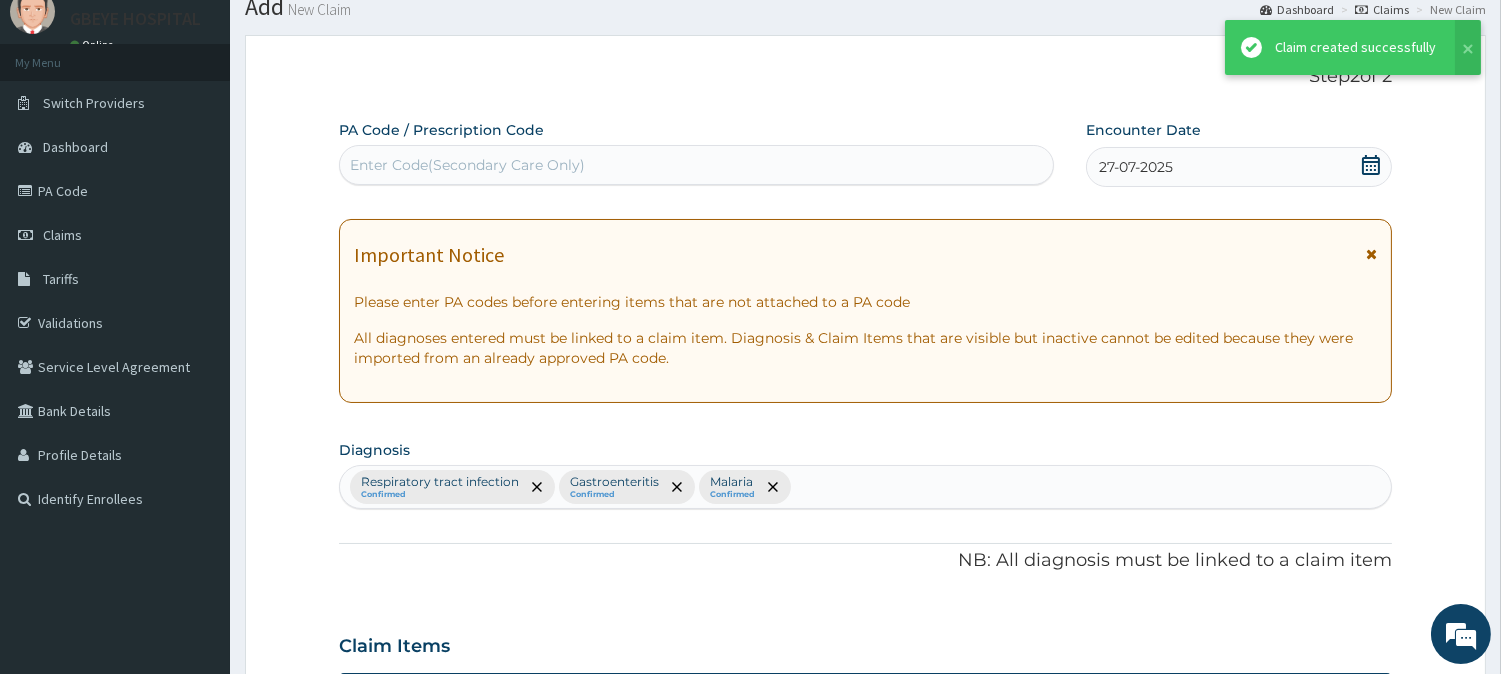 scroll, scrollTop: 1267, scrollLeft: 0, axis: vertical 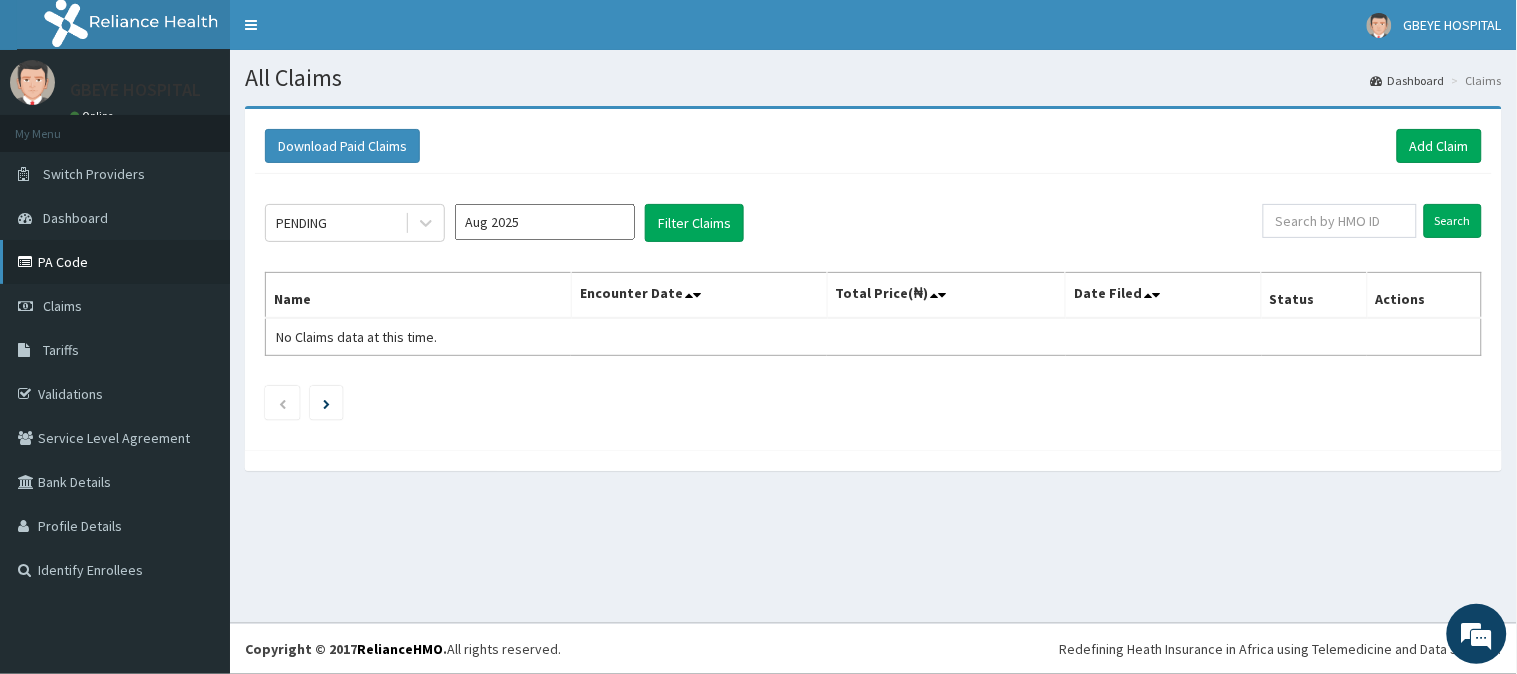 click on "PA Code" at bounding box center (115, 262) 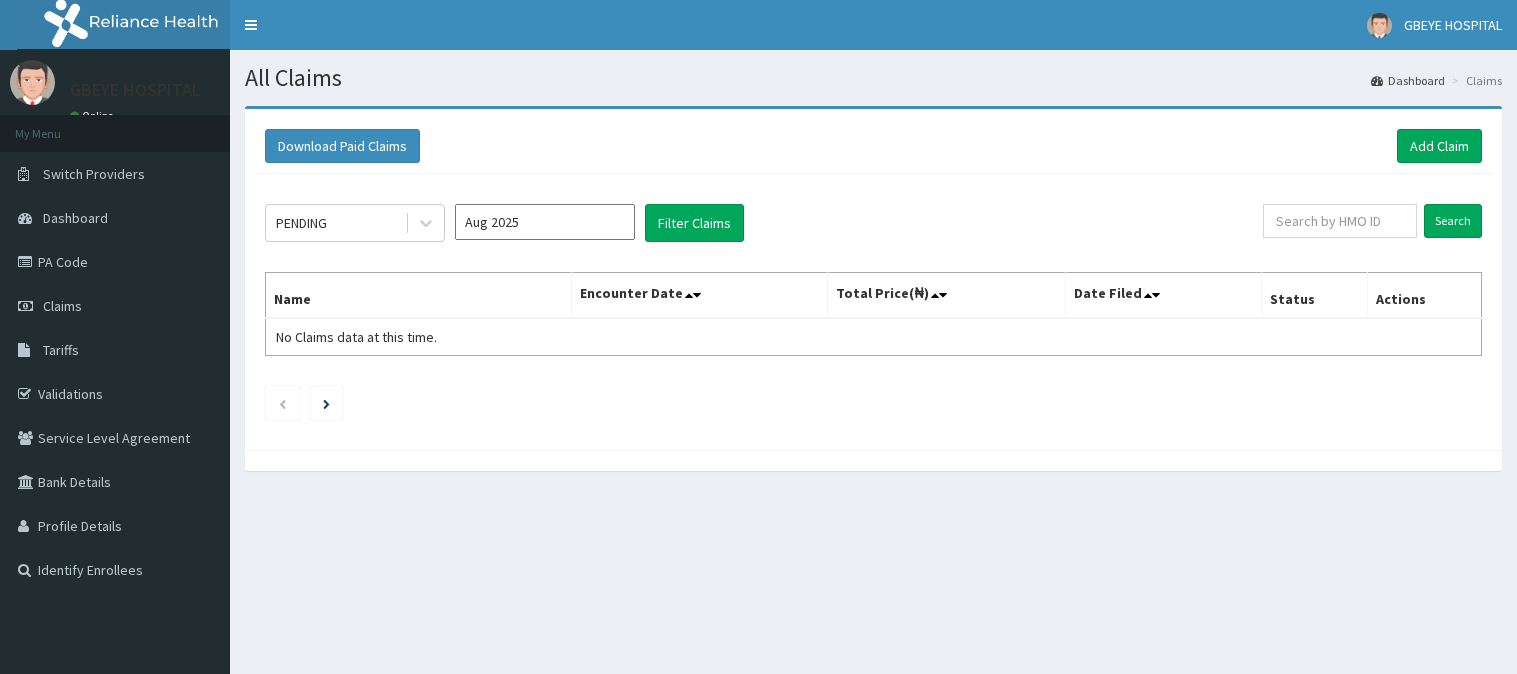 scroll, scrollTop: 0, scrollLeft: 0, axis: both 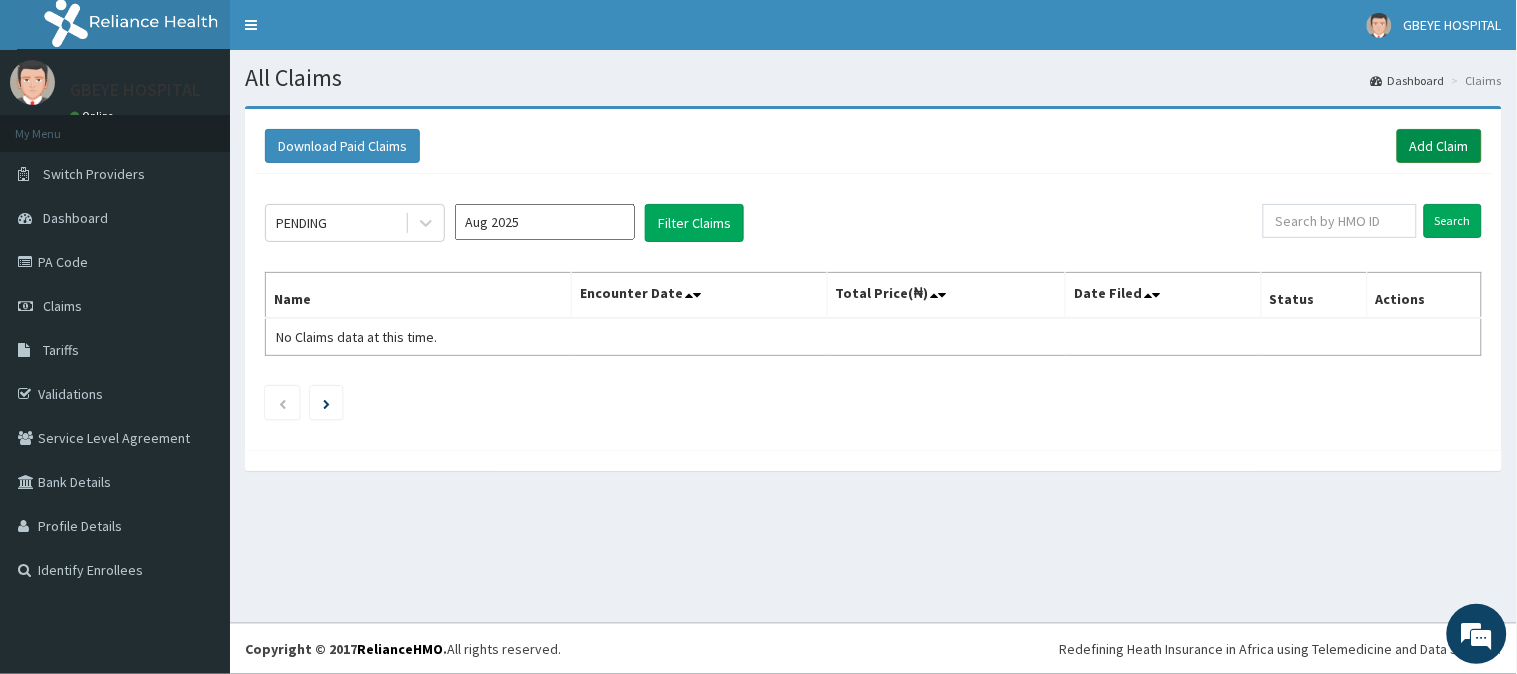 click on "Add Claim" at bounding box center [1439, 146] 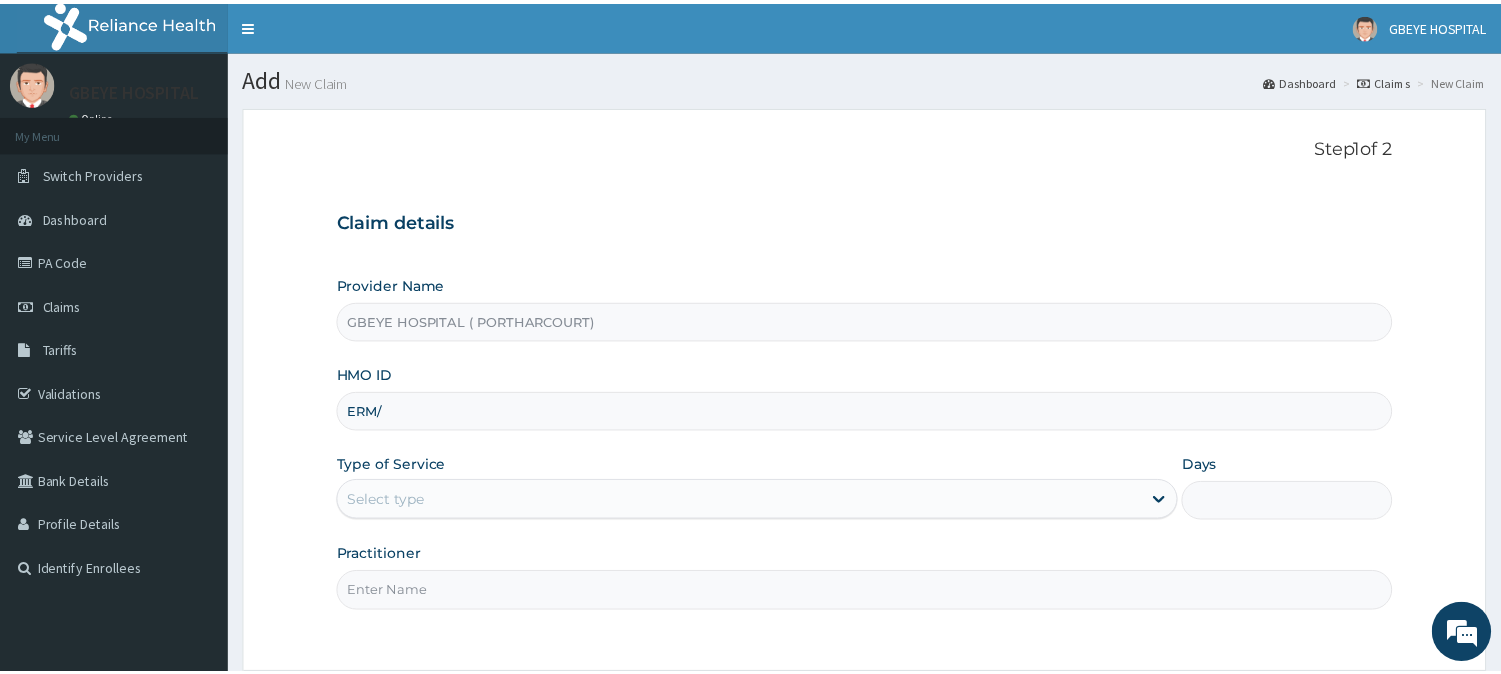 scroll, scrollTop: 0, scrollLeft: 0, axis: both 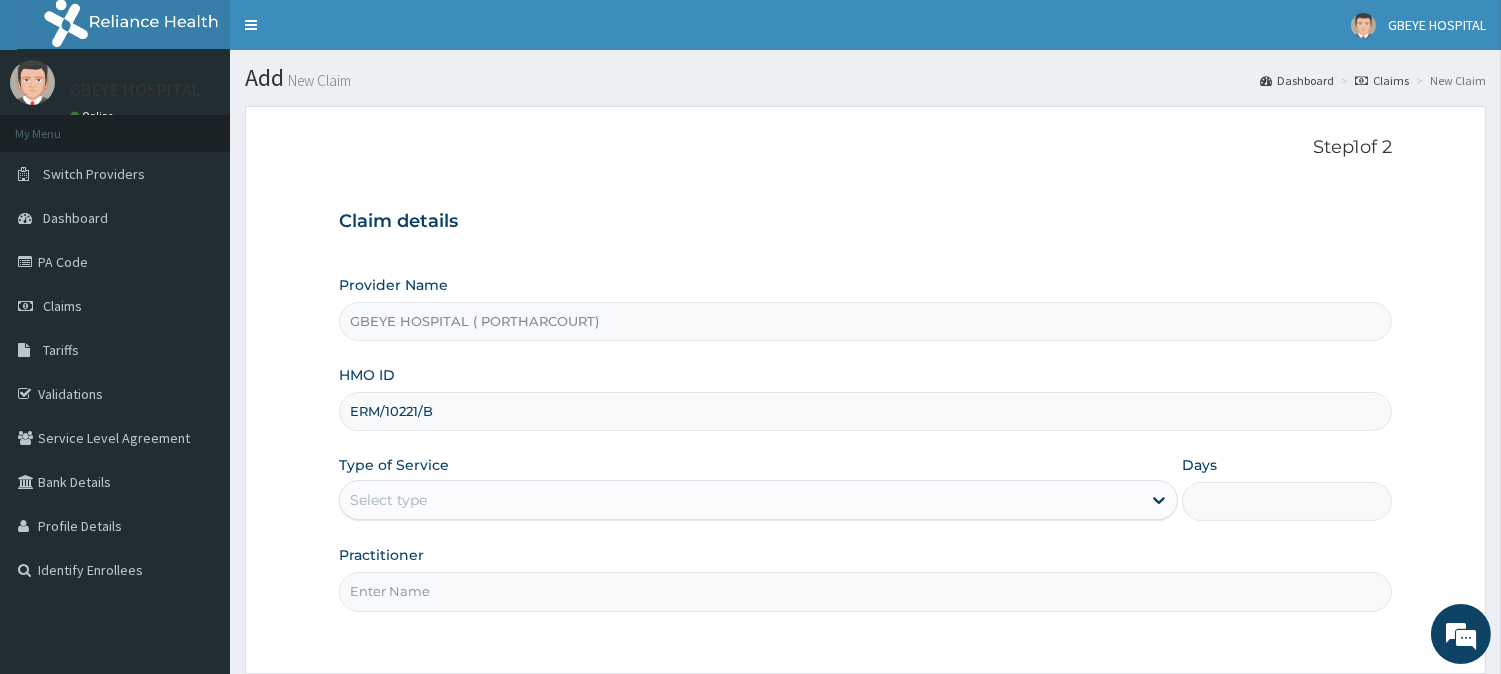 type on "ERM/10221/B" 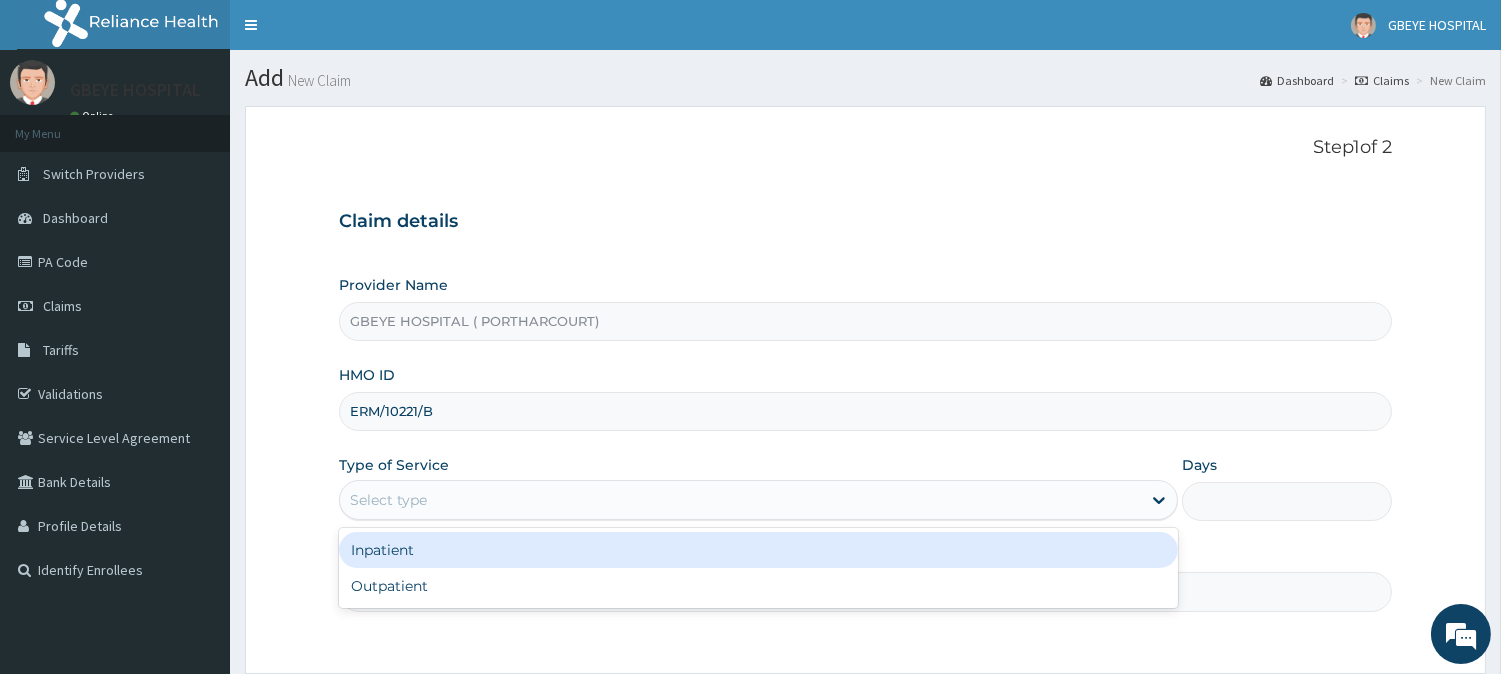 scroll, scrollTop: 0, scrollLeft: 0, axis: both 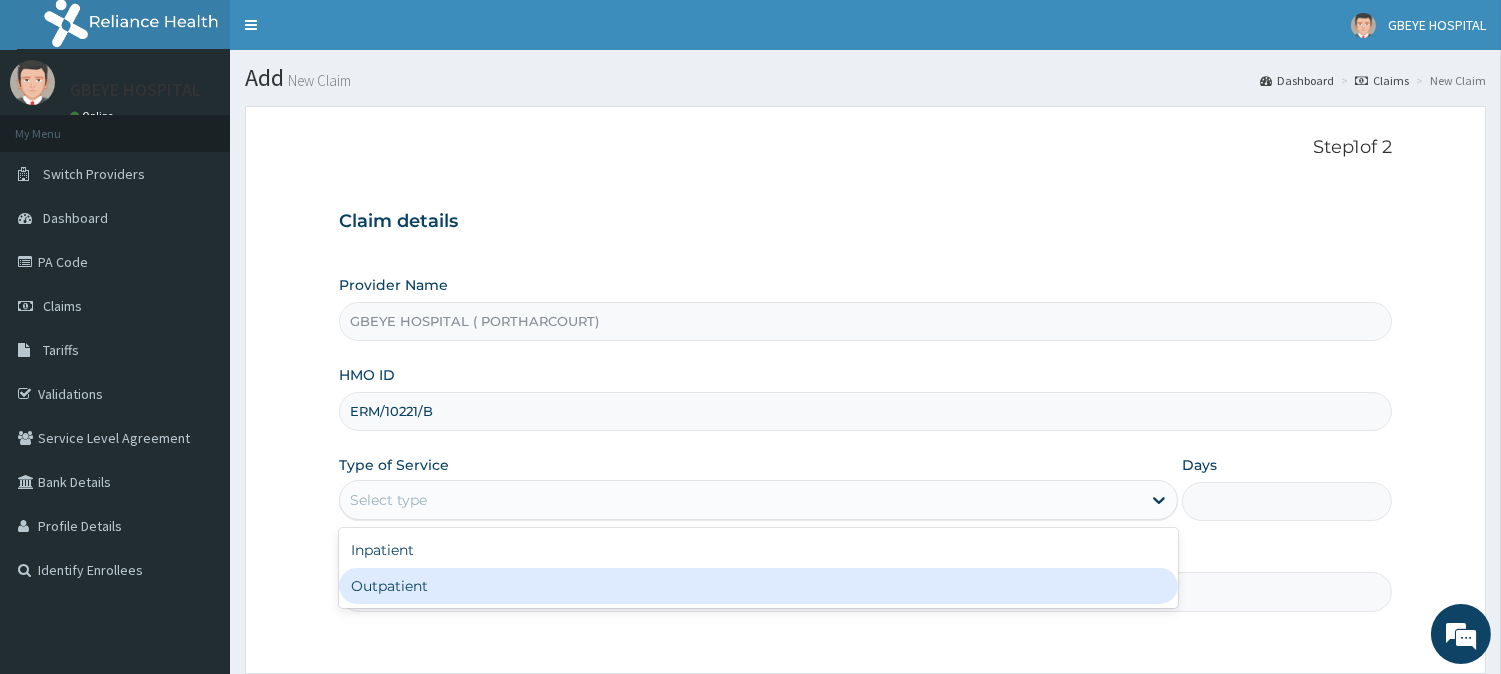 click on "Outpatient" at bounding box center [758, 586] 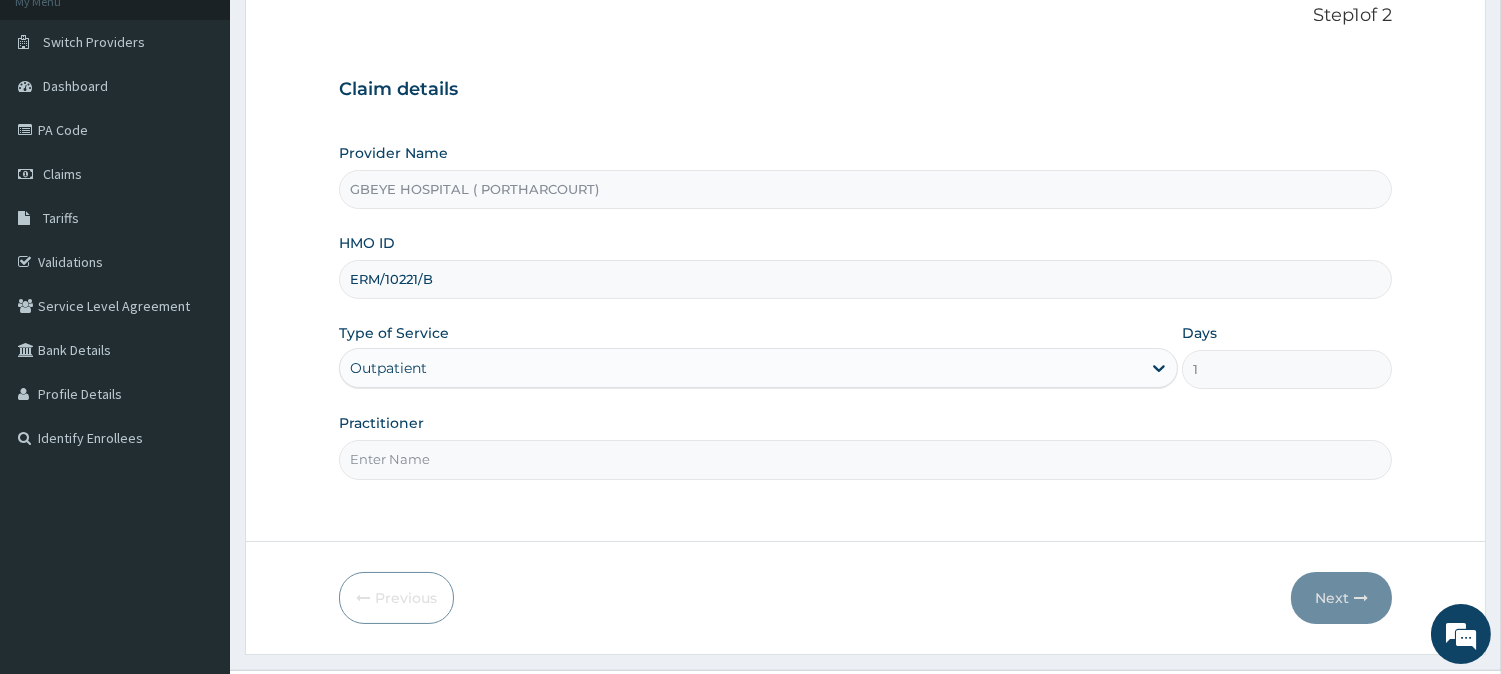 scroll, scrollTop: 178, scrollLeft: 0, axis: vertical 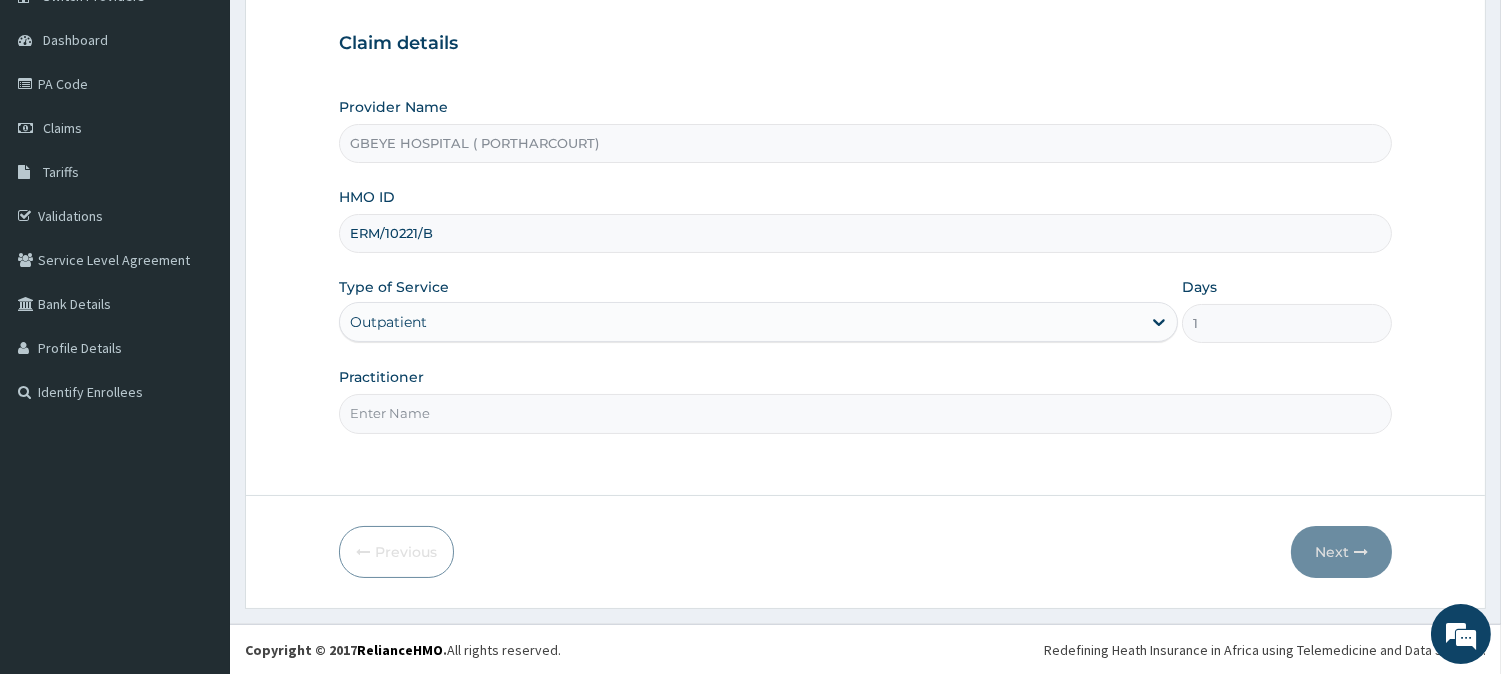 click on "Practitioner" at bounding box center (865, 413) 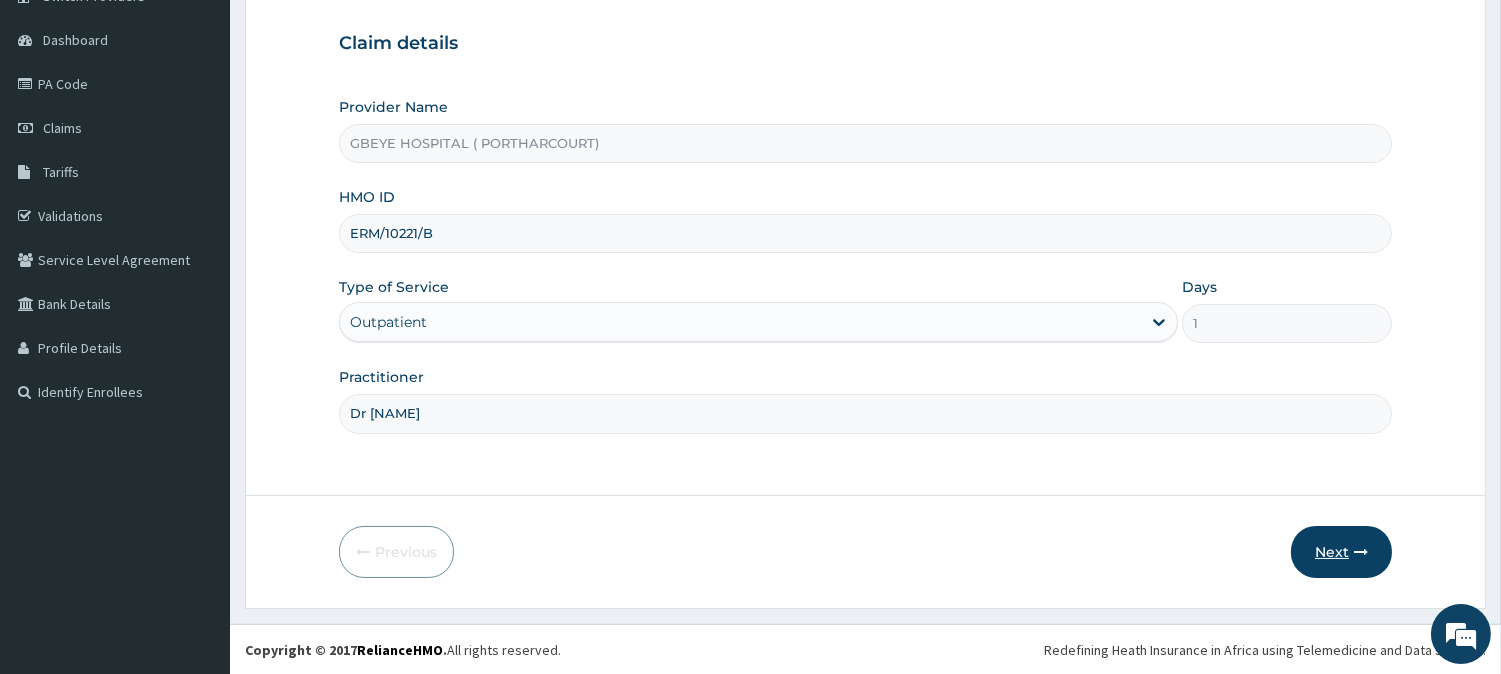 type on "Dr Ucheoha" 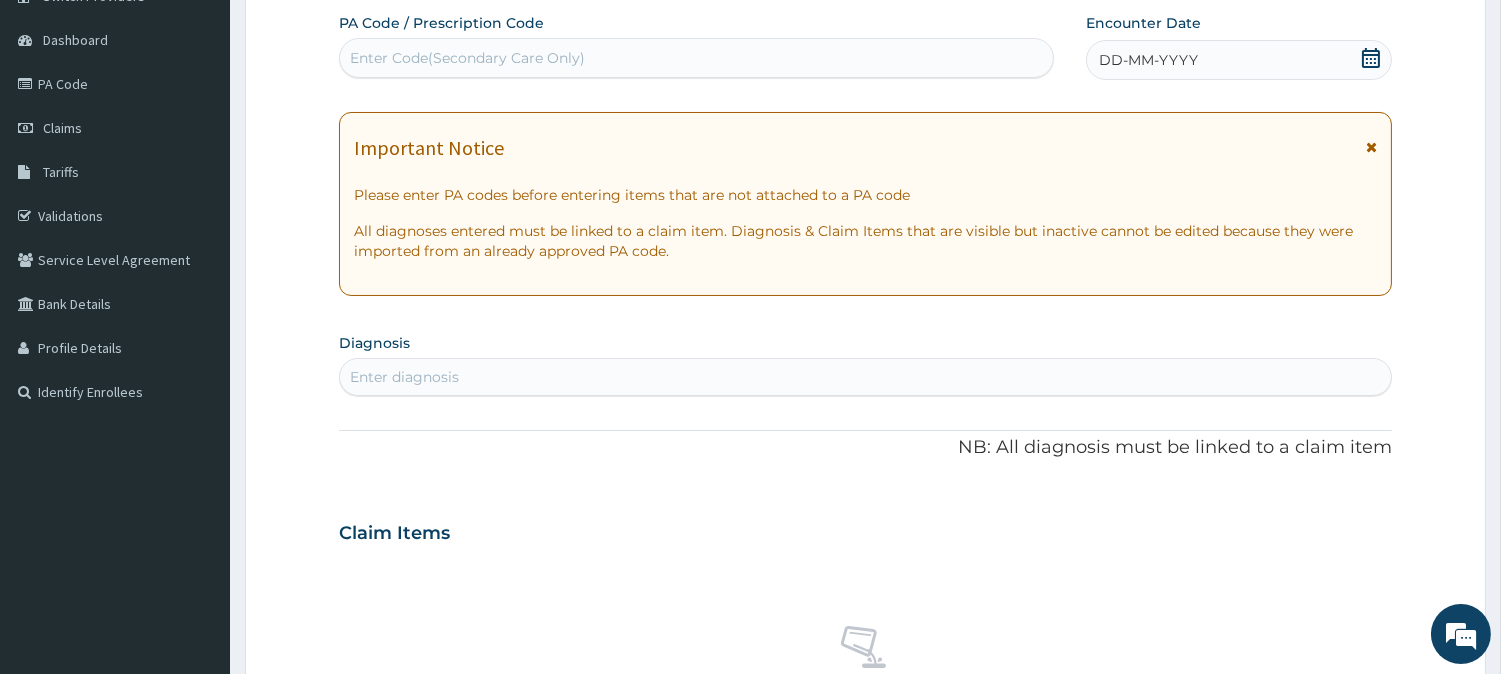 click 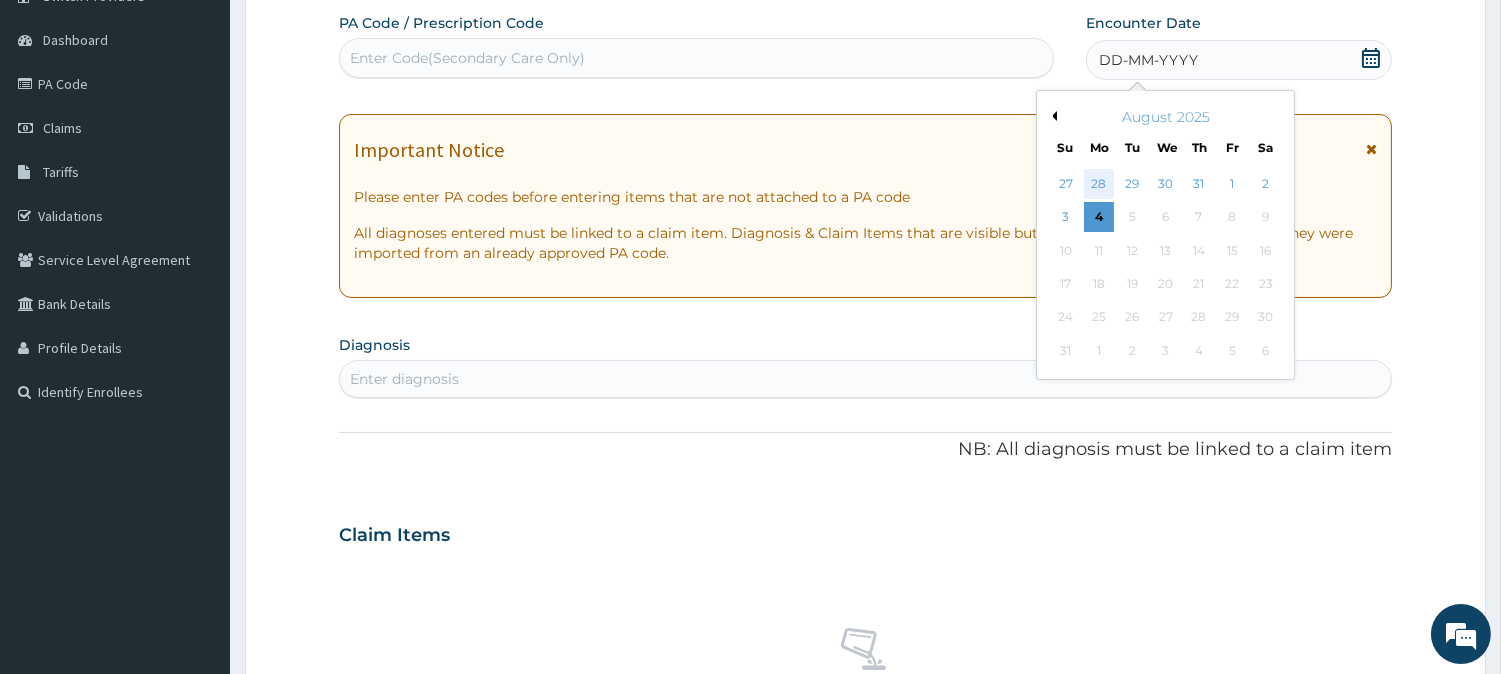 click on "28" at bounding box center (1099, 184) 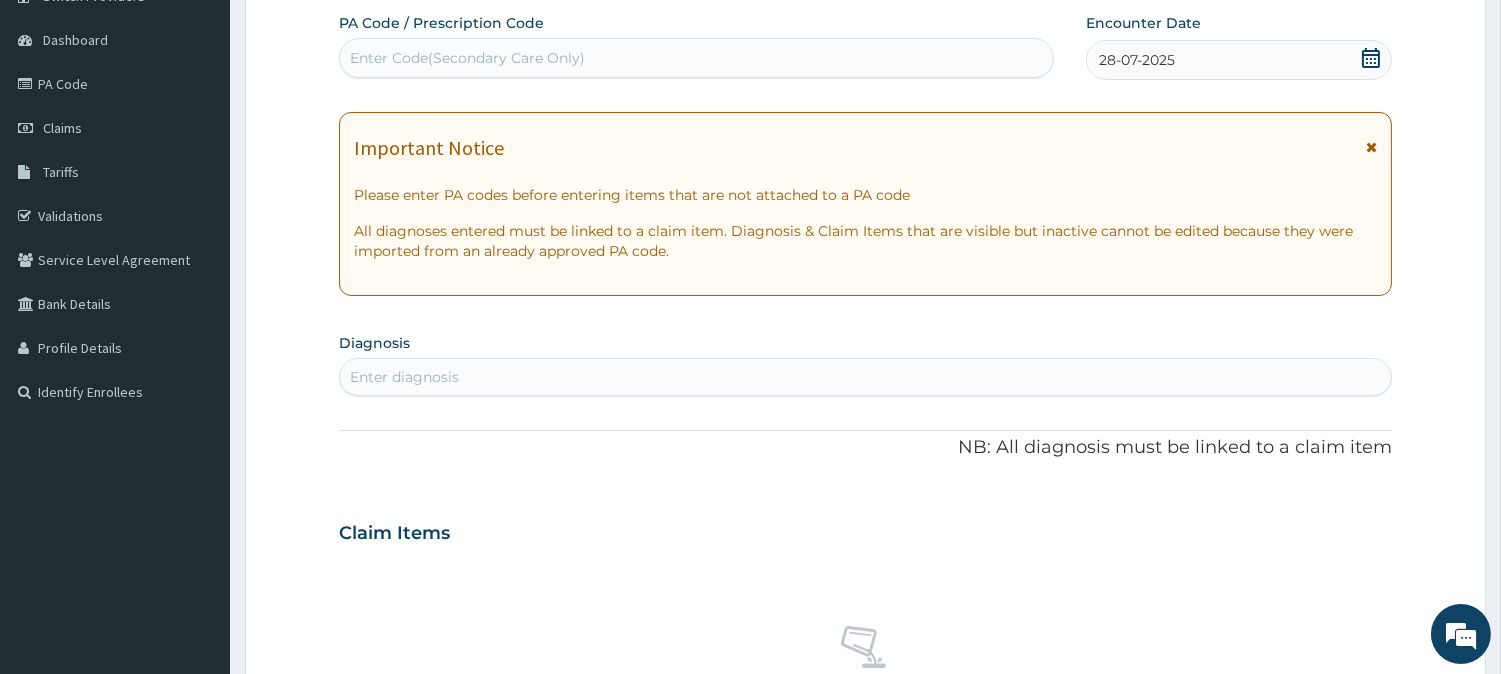 click 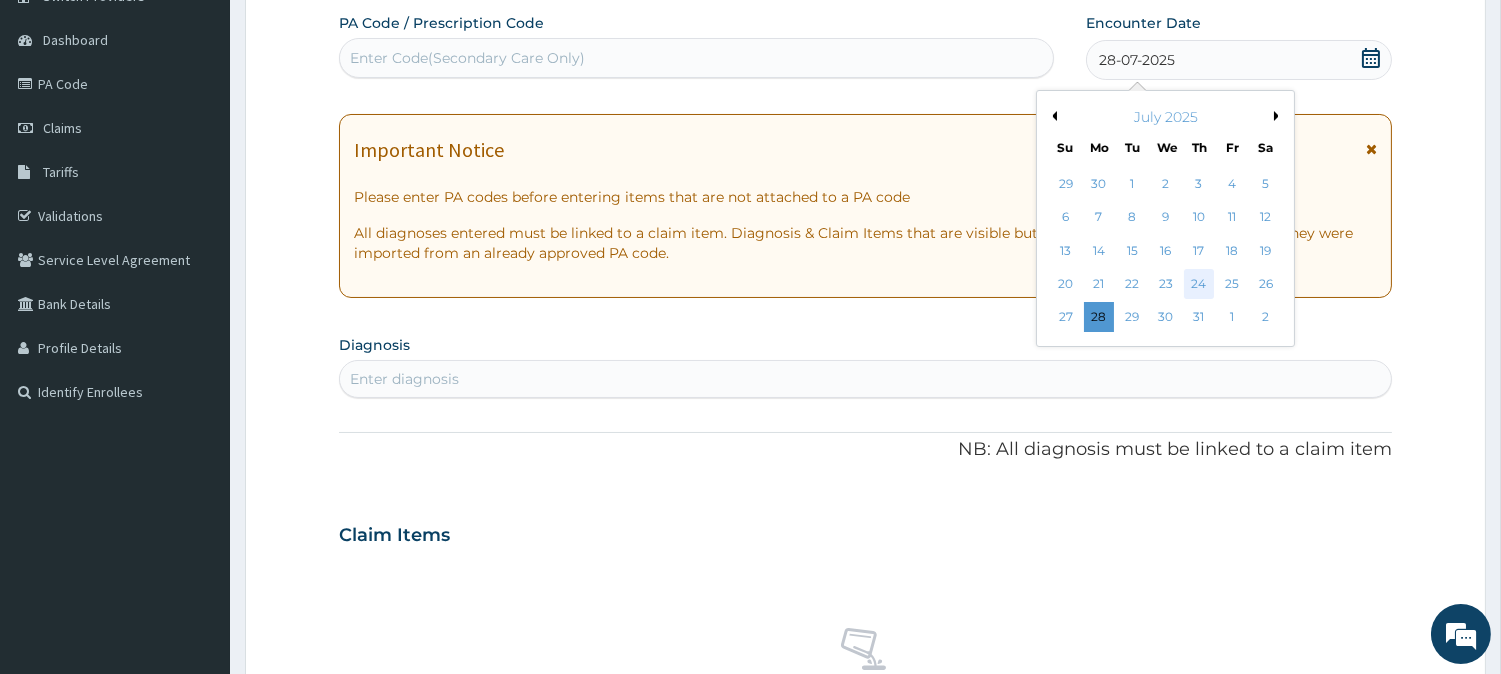 click on "24" at bounding box center [1199, 284] 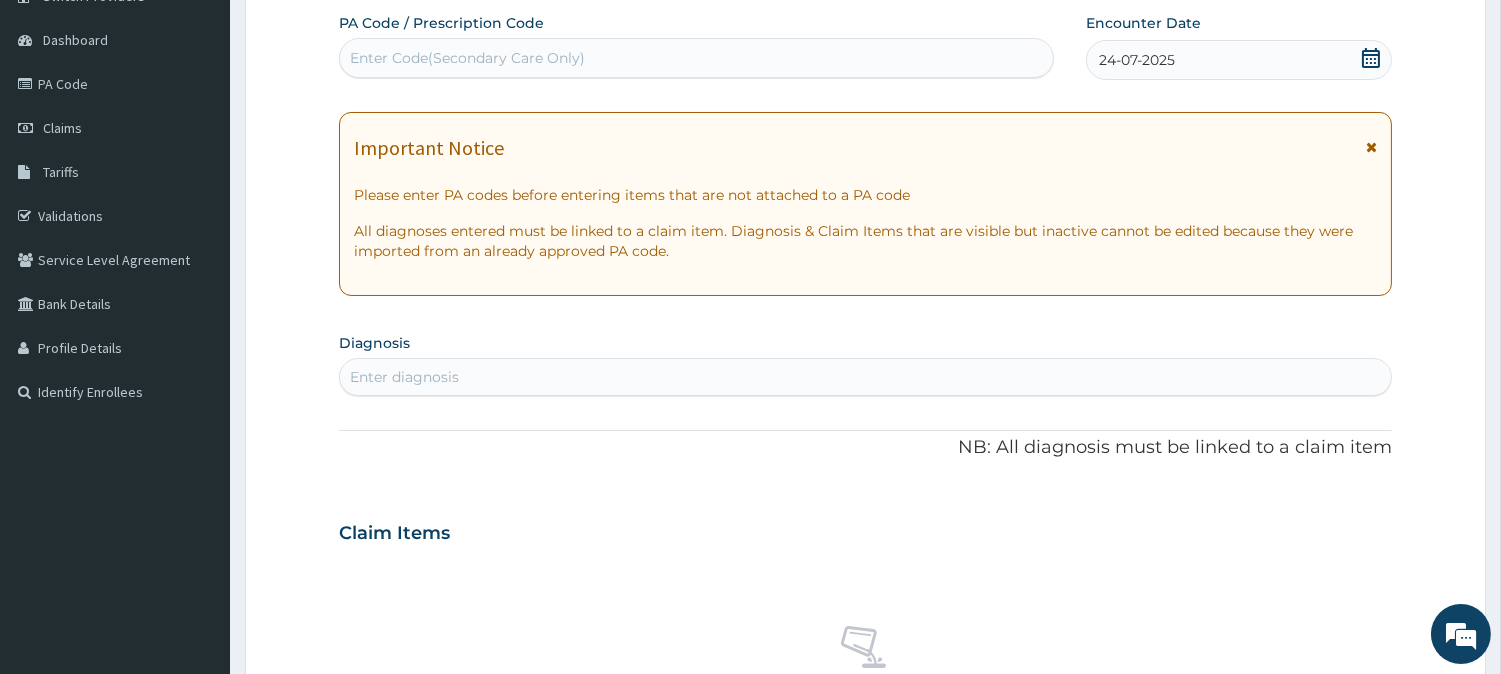 click on "Enter diagnosis" at bounding box center (865, 377) 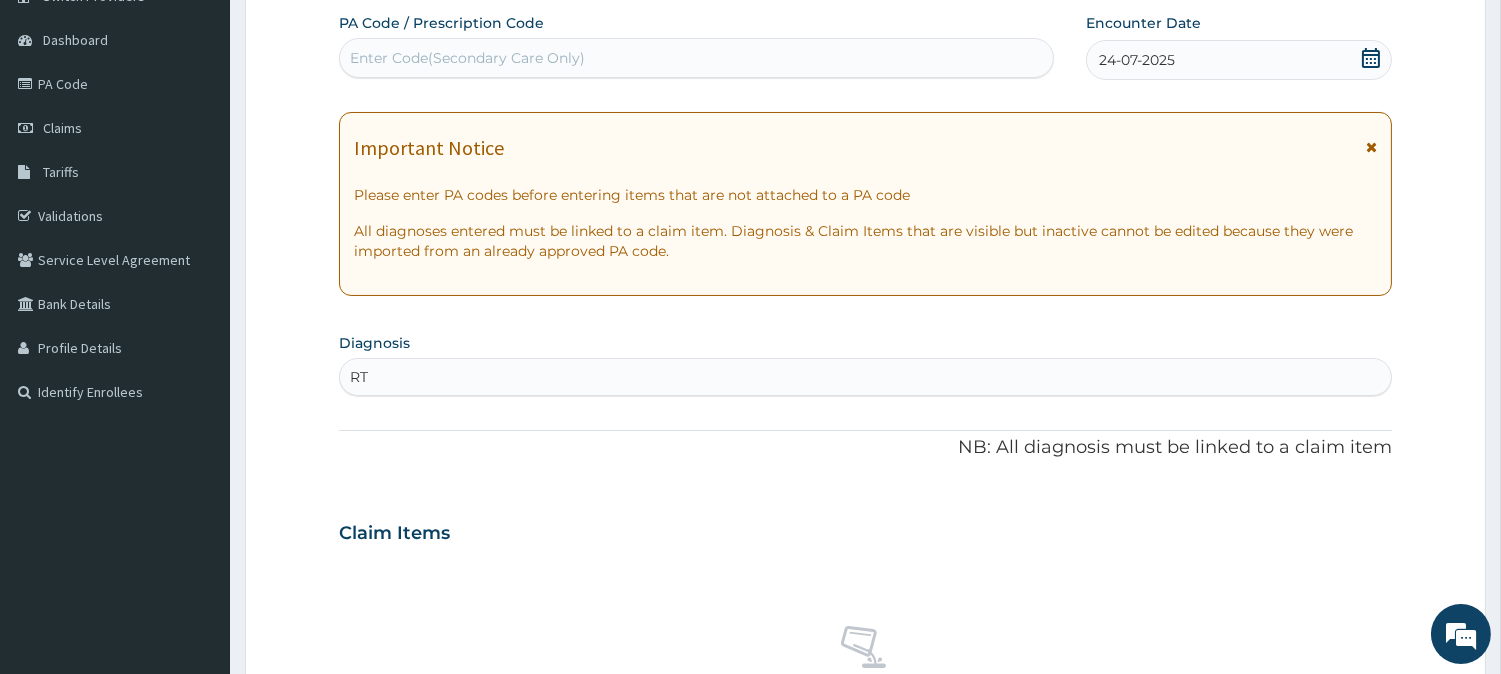 type on "RTI" 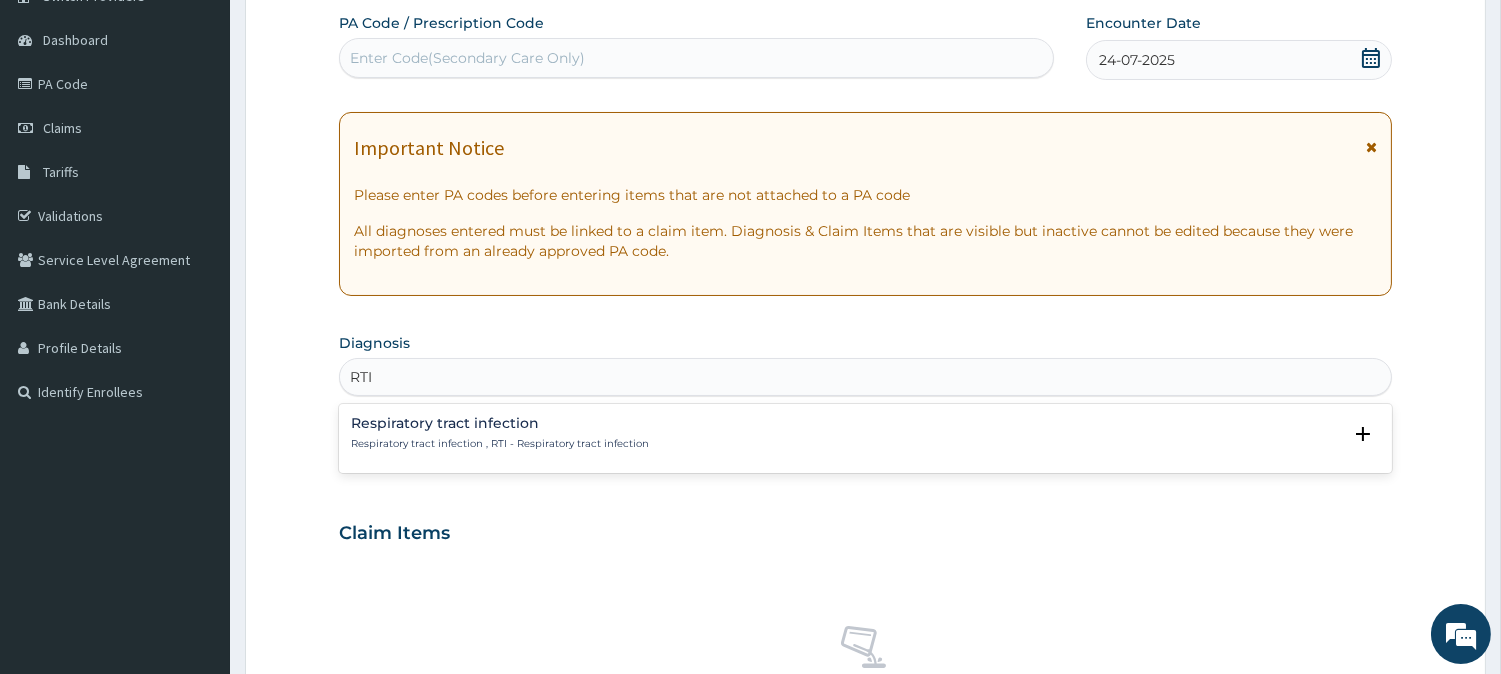 click on "Respiratory tract infection , RTI - Respiratory tract infection" at bounding box center (500, 444) 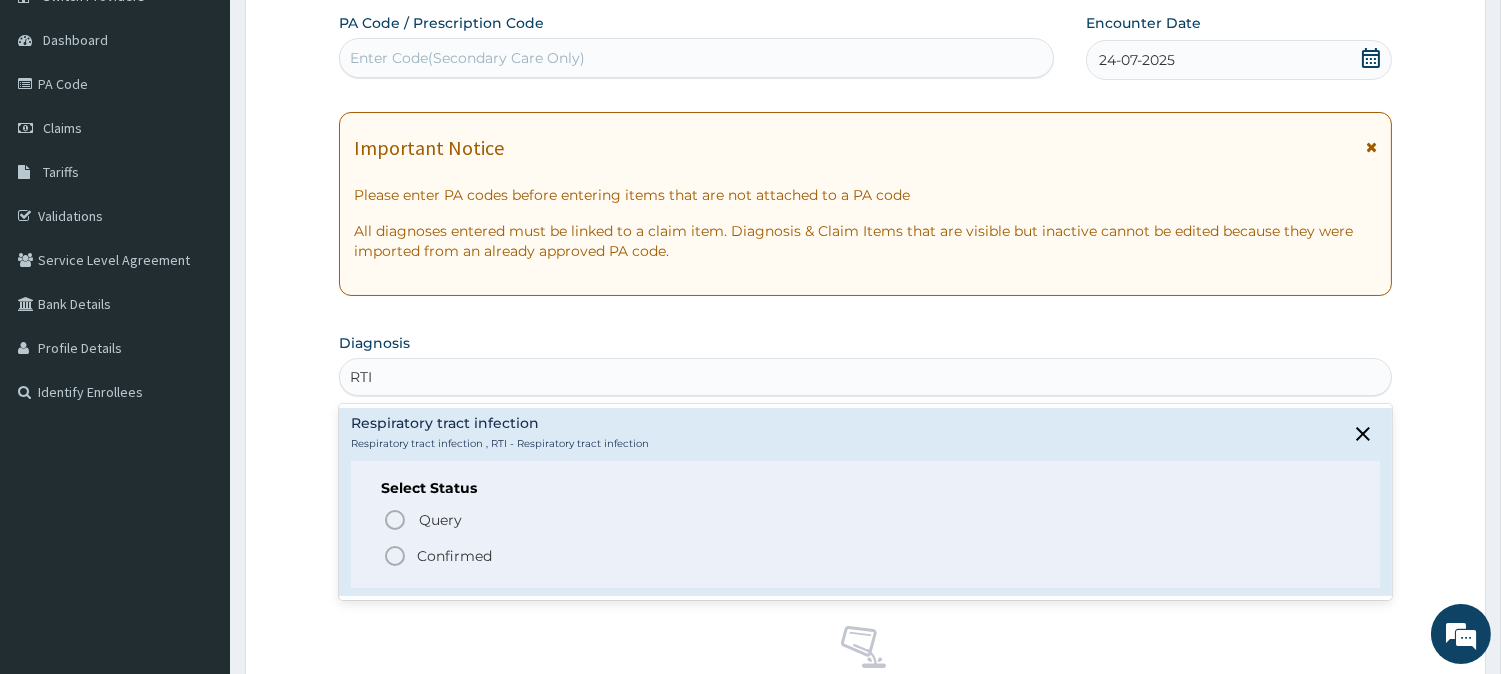 click on "Confirmed" at bounding box center [454, 556] 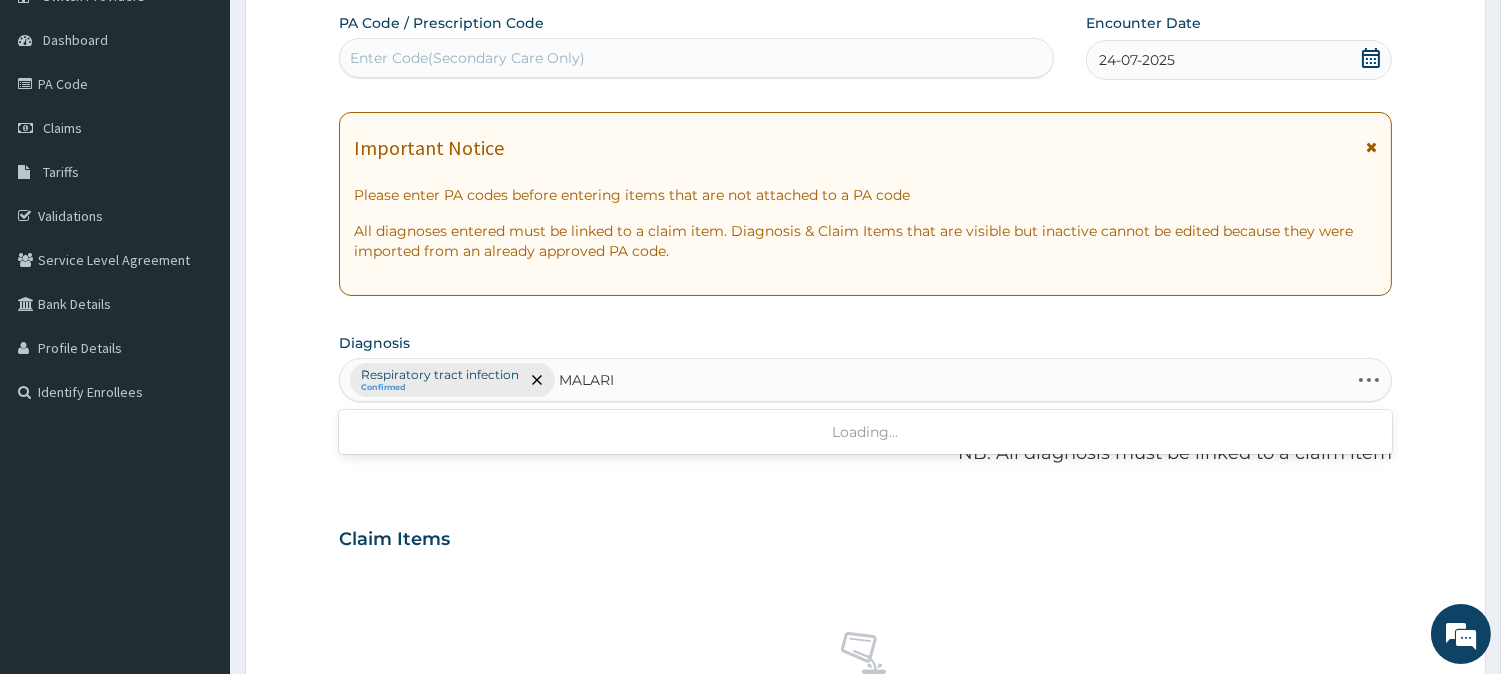 type on "MALARIA" 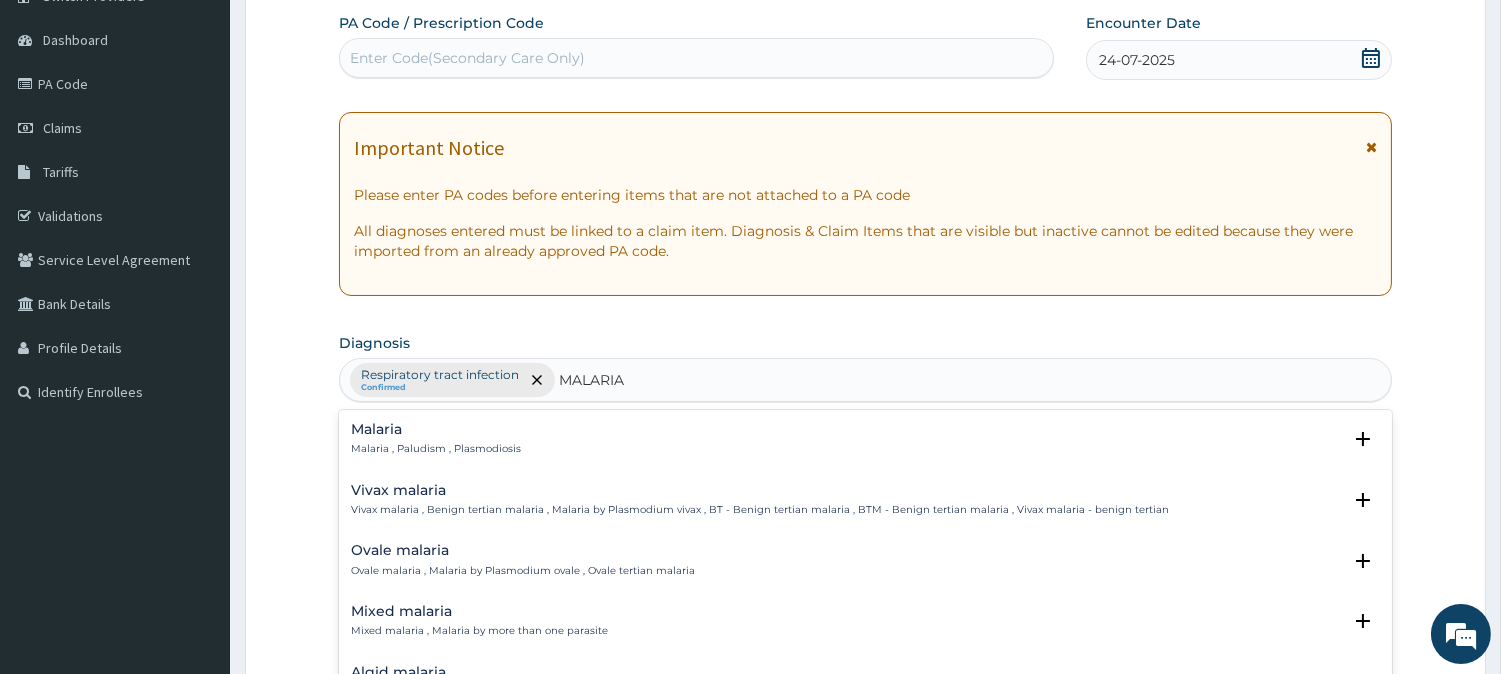 click on "Malaria" at bounding box center (436, 429) 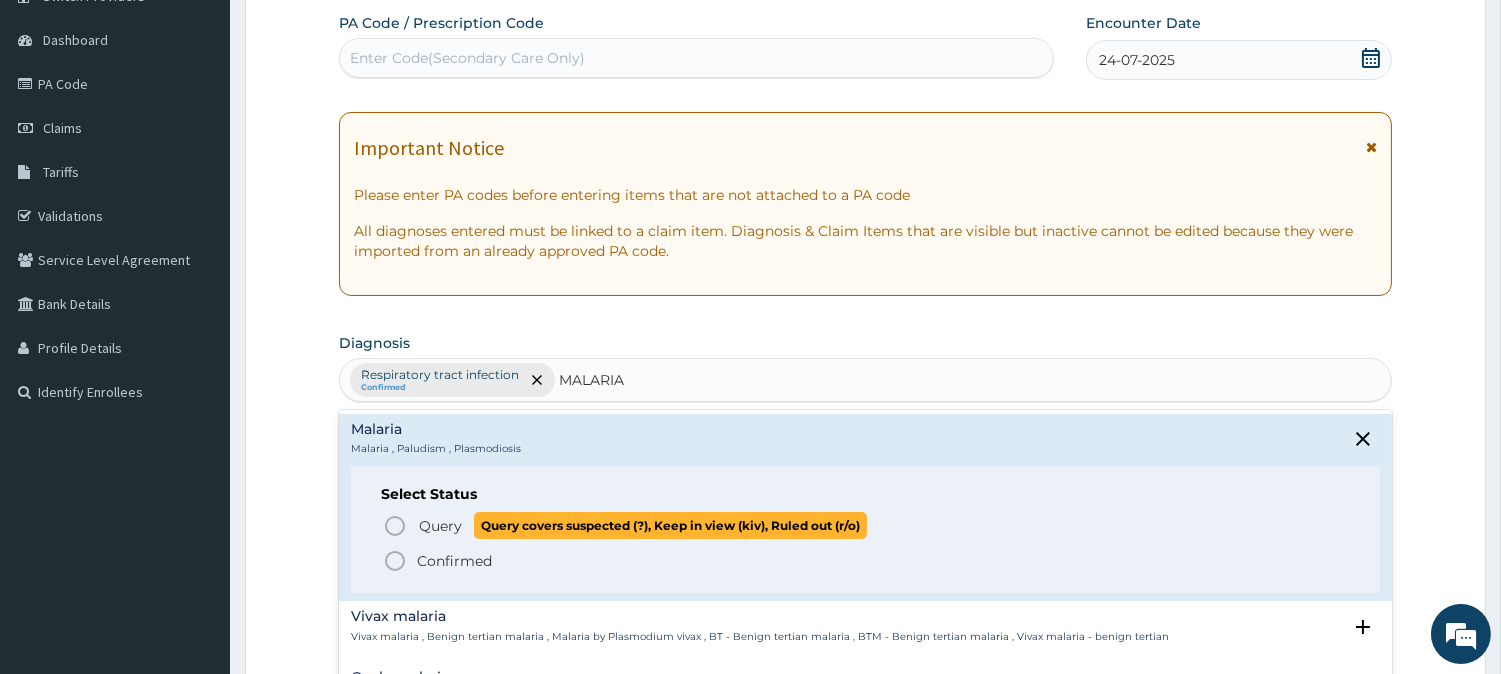 click on "Query" at bounding box center [440, 526] 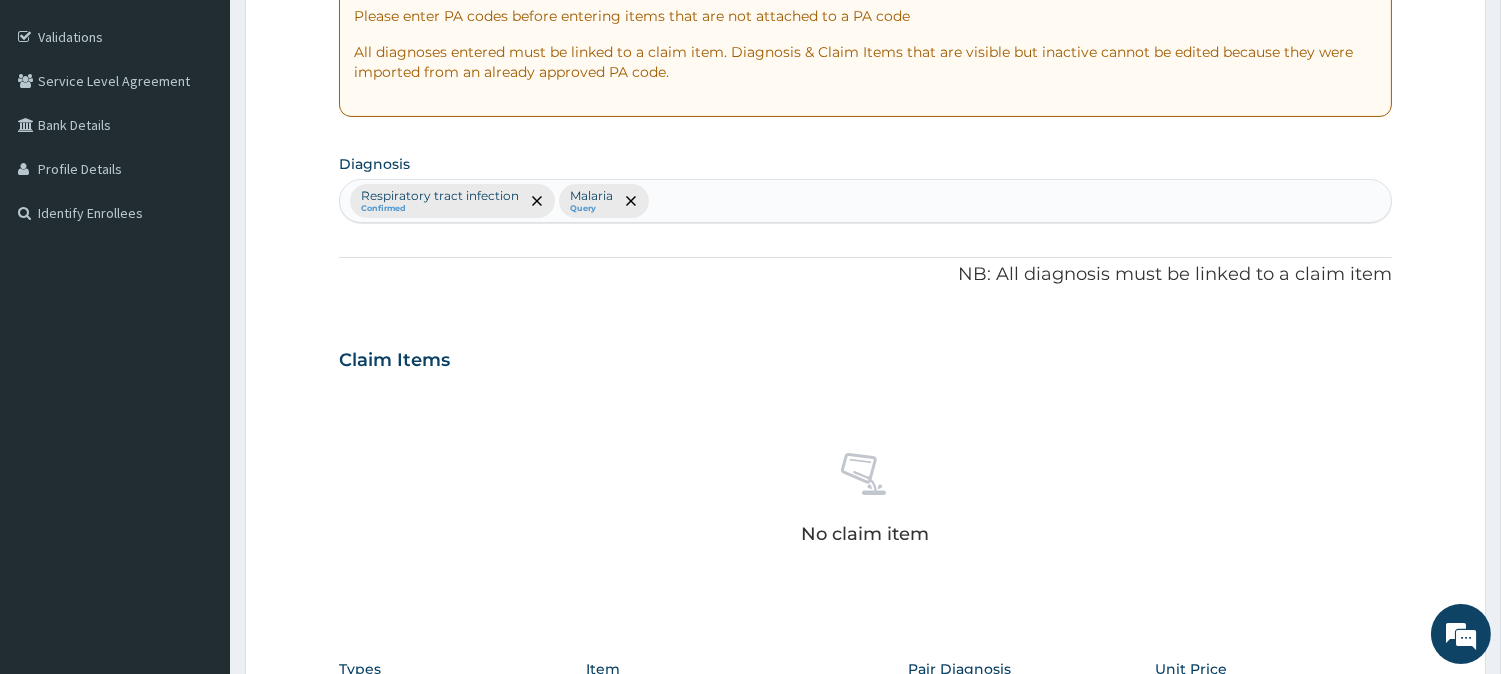 scroll, scrollTop: 451, scrollLeft: 0, axis: vertical 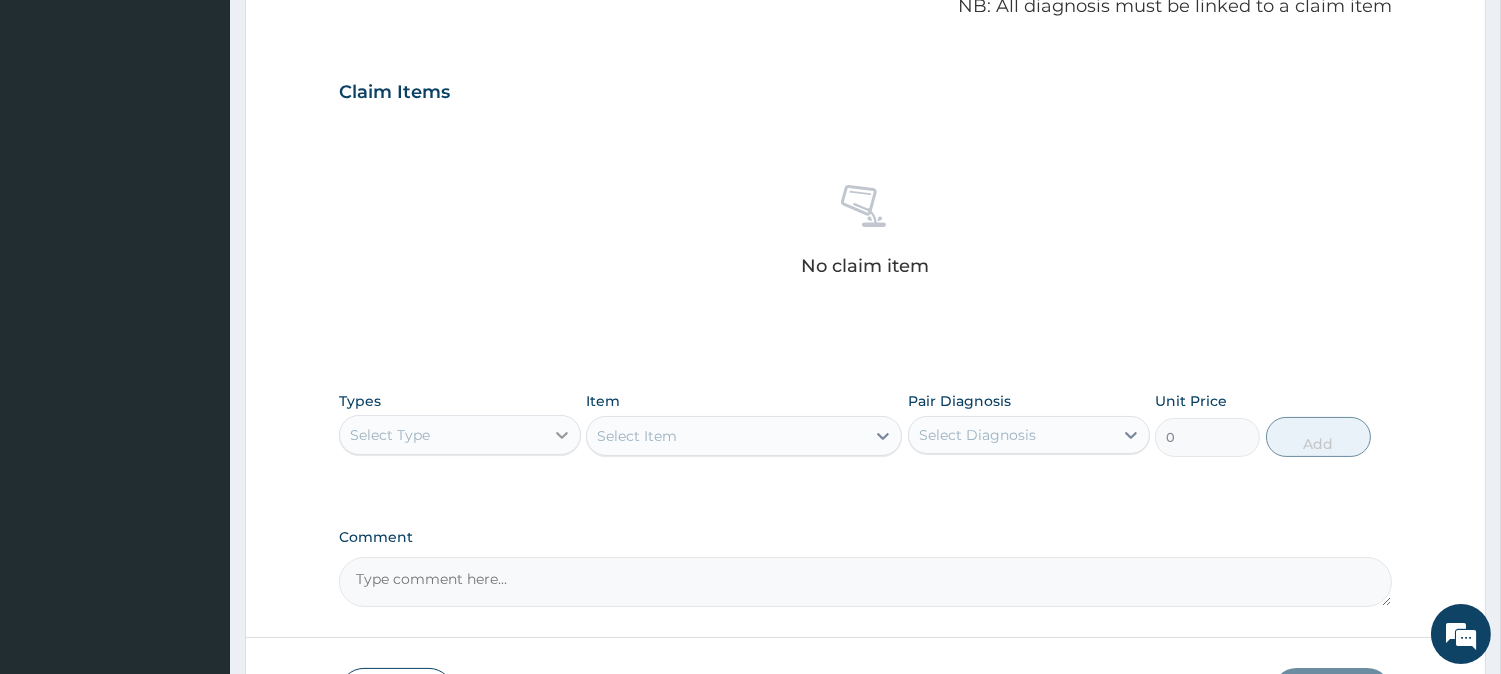 click 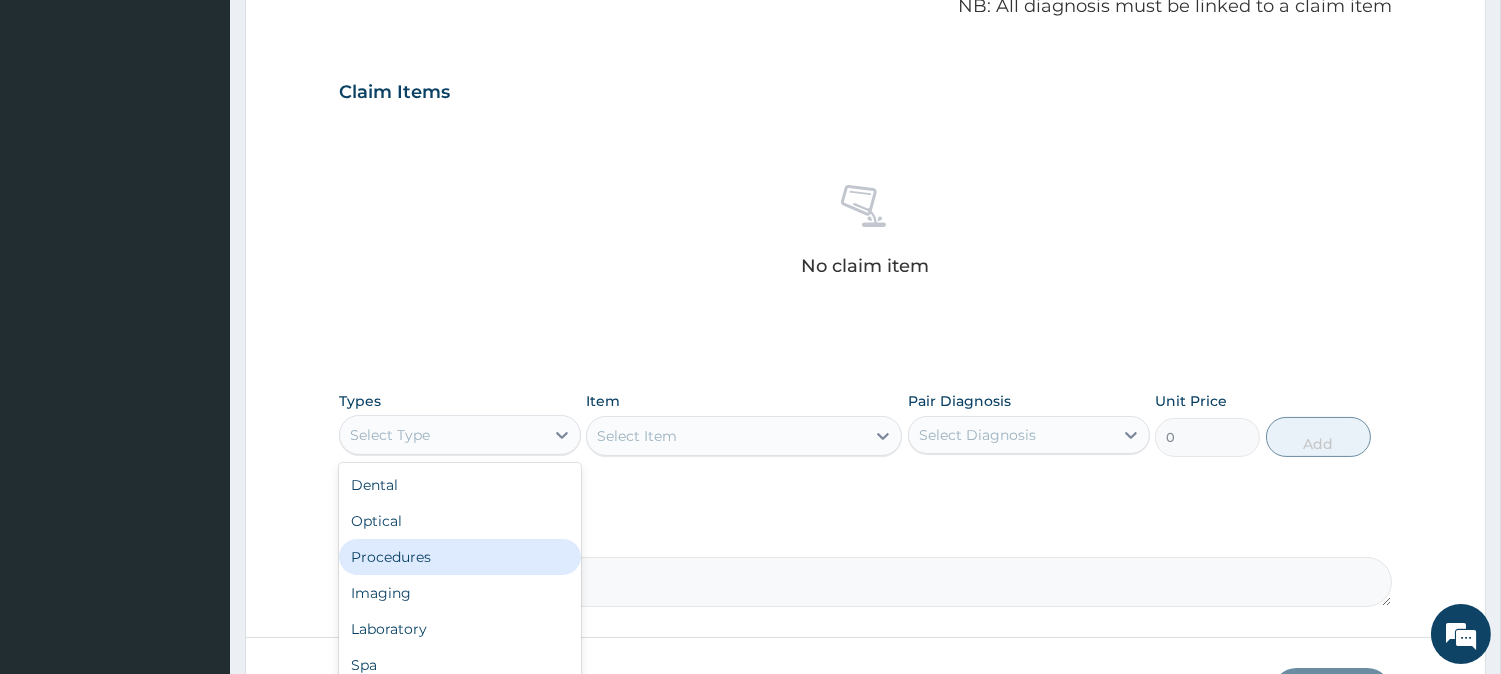 click on "Procedures" at bounding box center [460, 557] 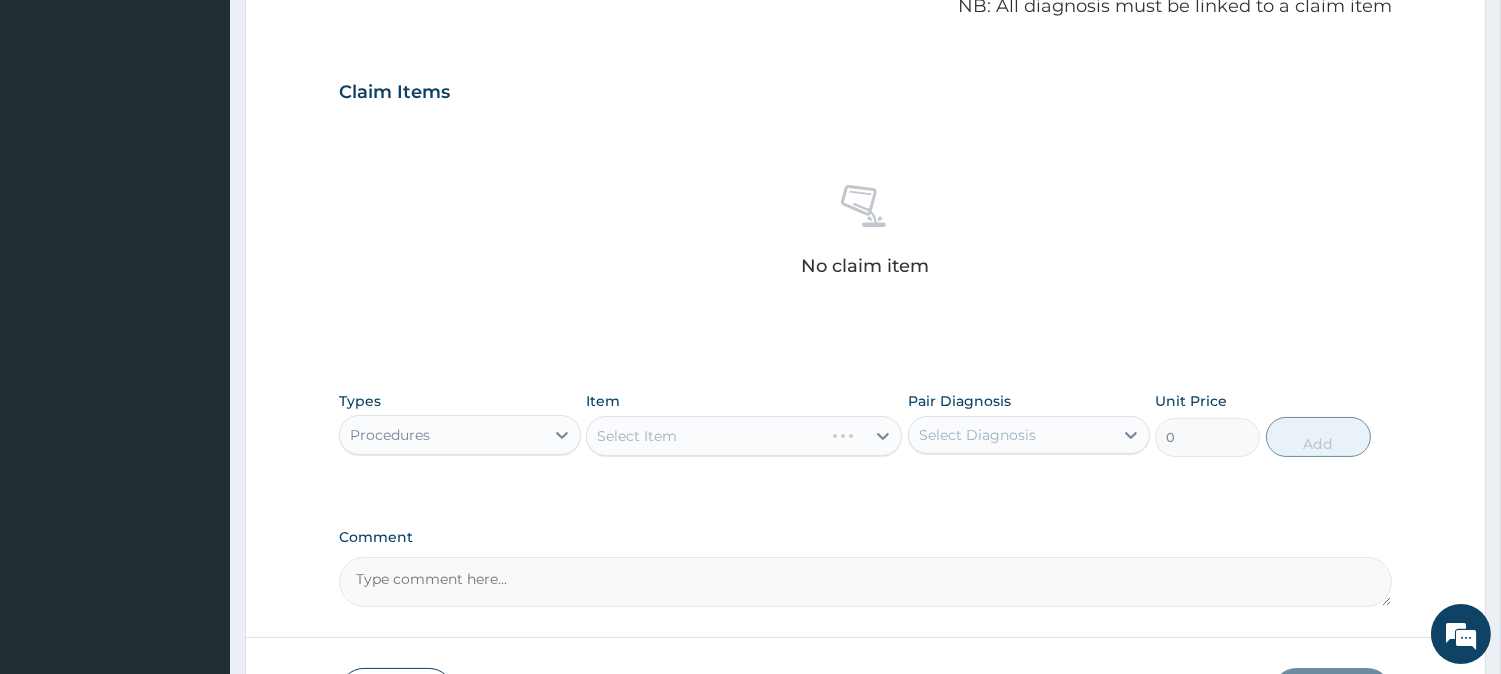 click on "Select Item" at bounding box center [744, 436] 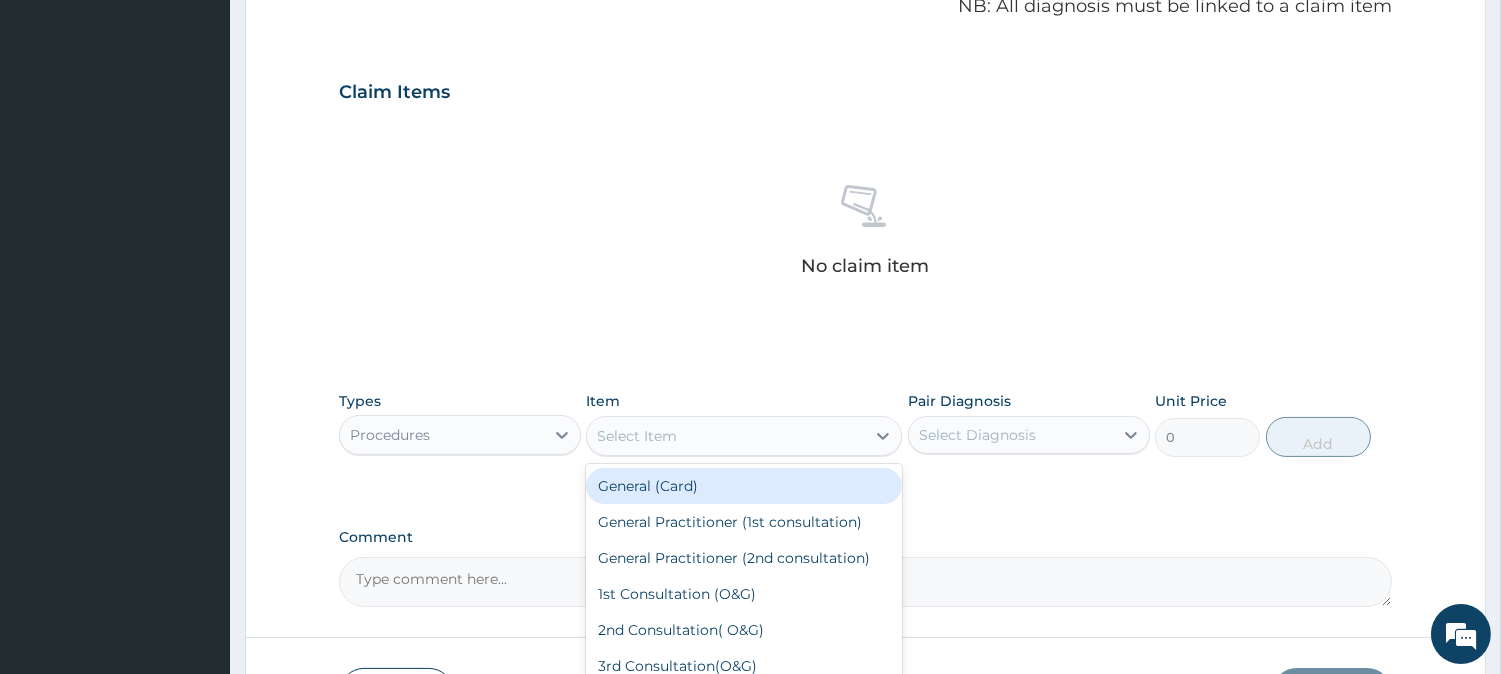 click on "Select Item" at bounding box center [726, 436] 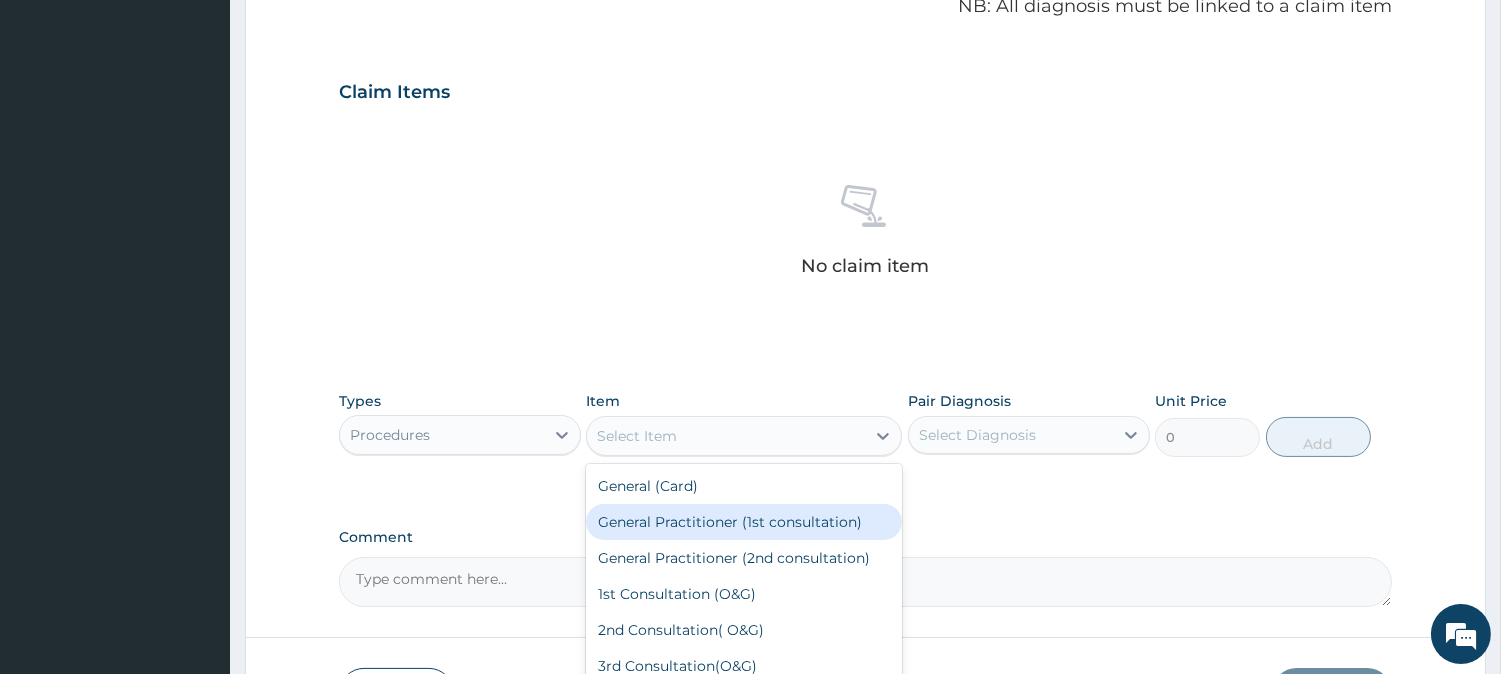click on "General Practitioner (1st consultation)" at bounding box center (744, 522) 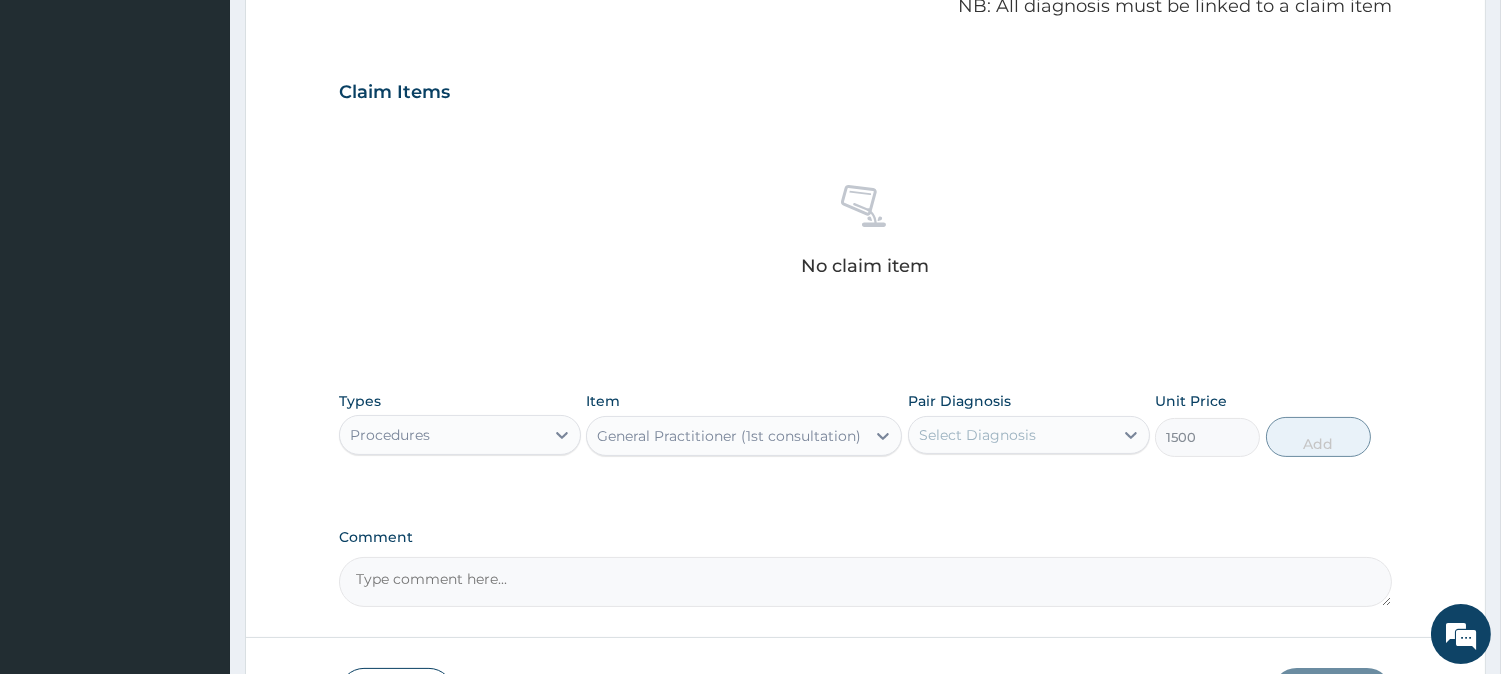 click on "Select Diagnosis" at bounding box center (977, 435) 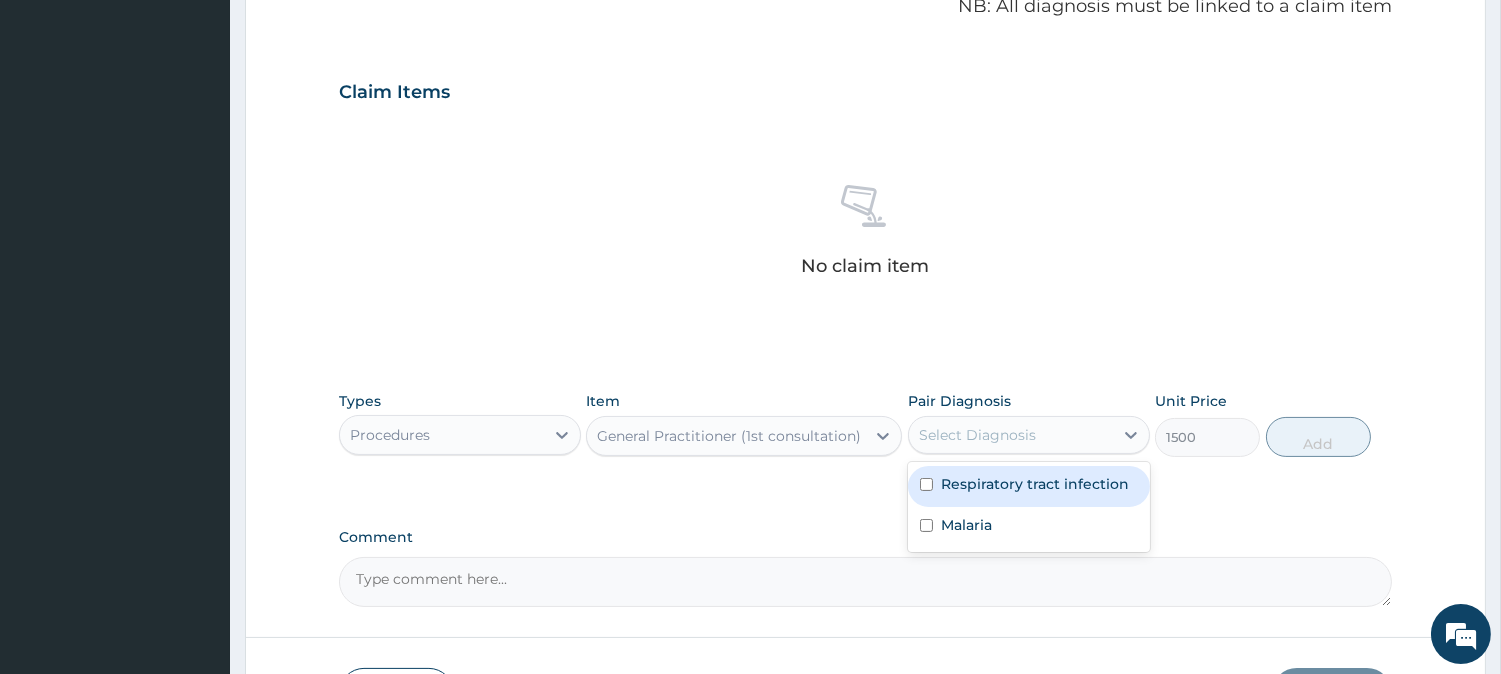 click on "Respiratory tract infection" at bounding box center [1035, 484] 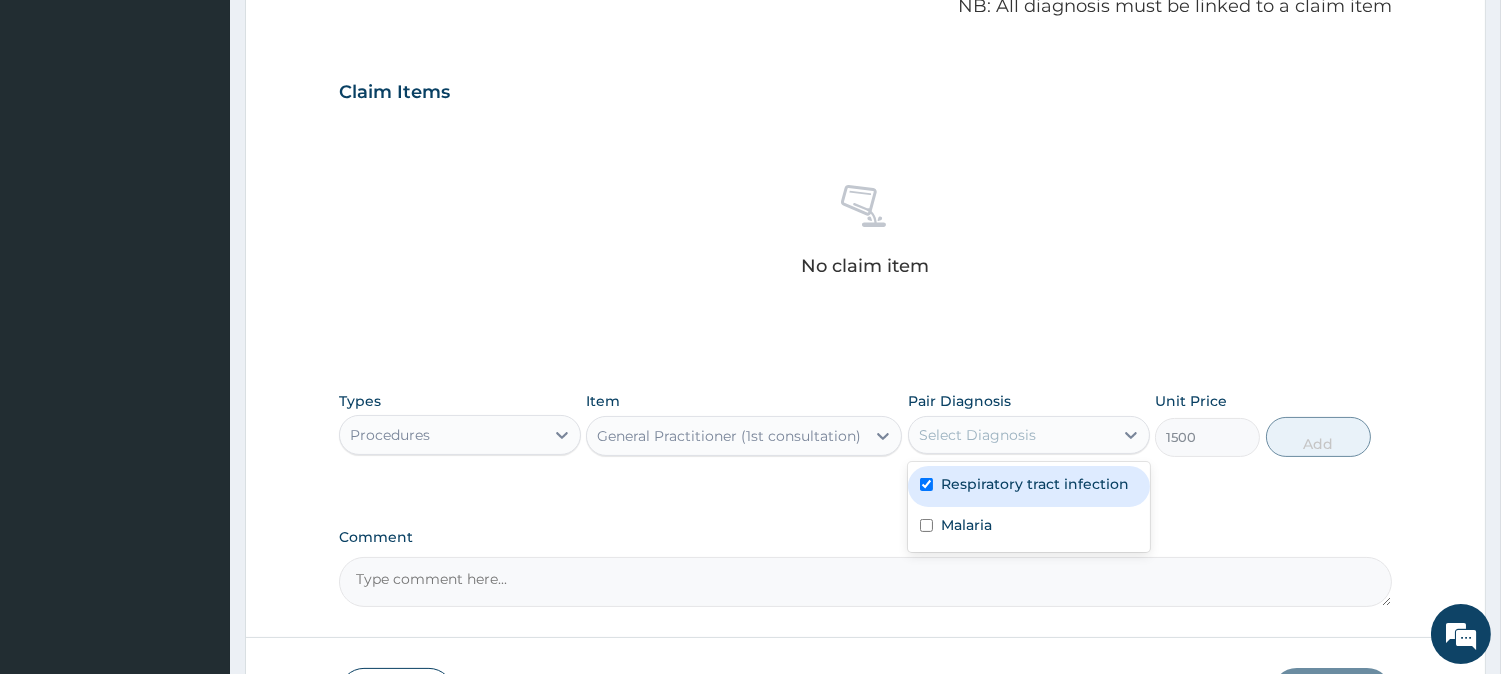 checkbox on "true" 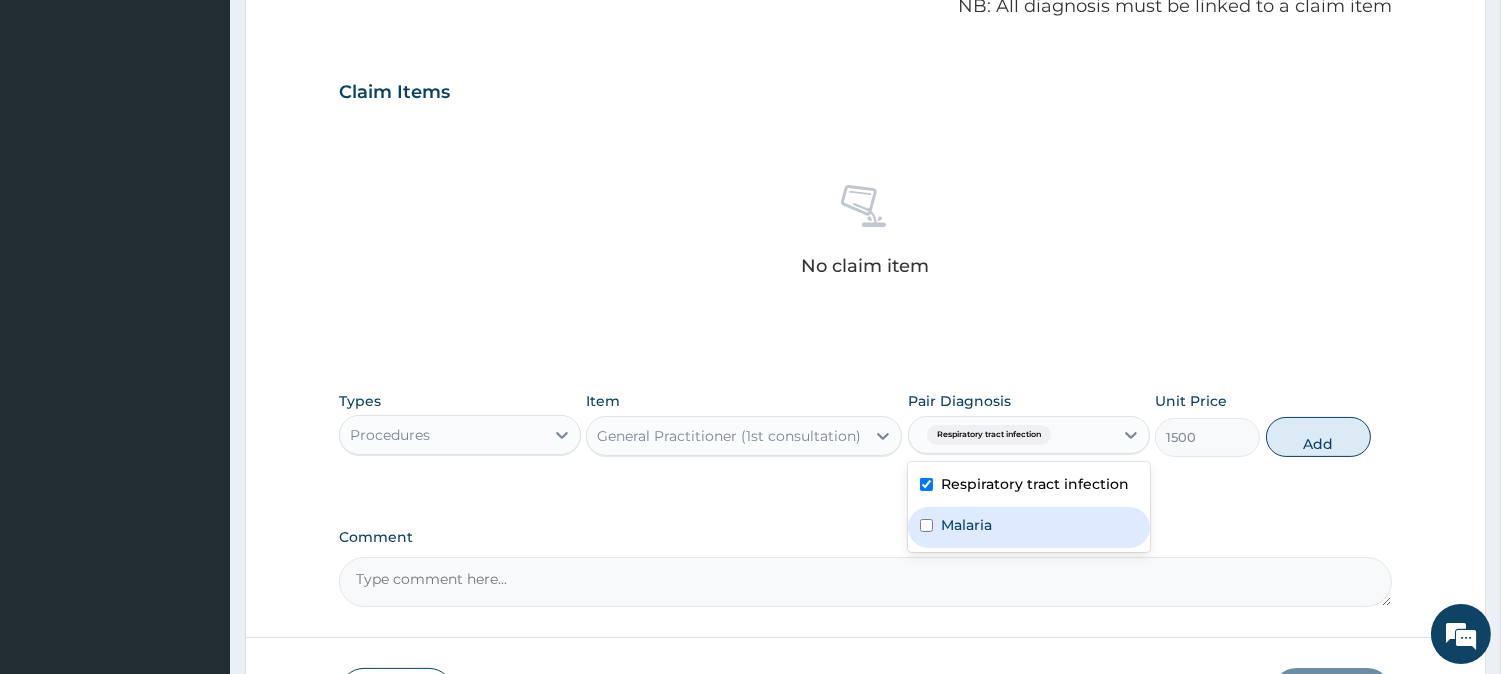 click on "Malaria" at bounding box center [1029, 527] 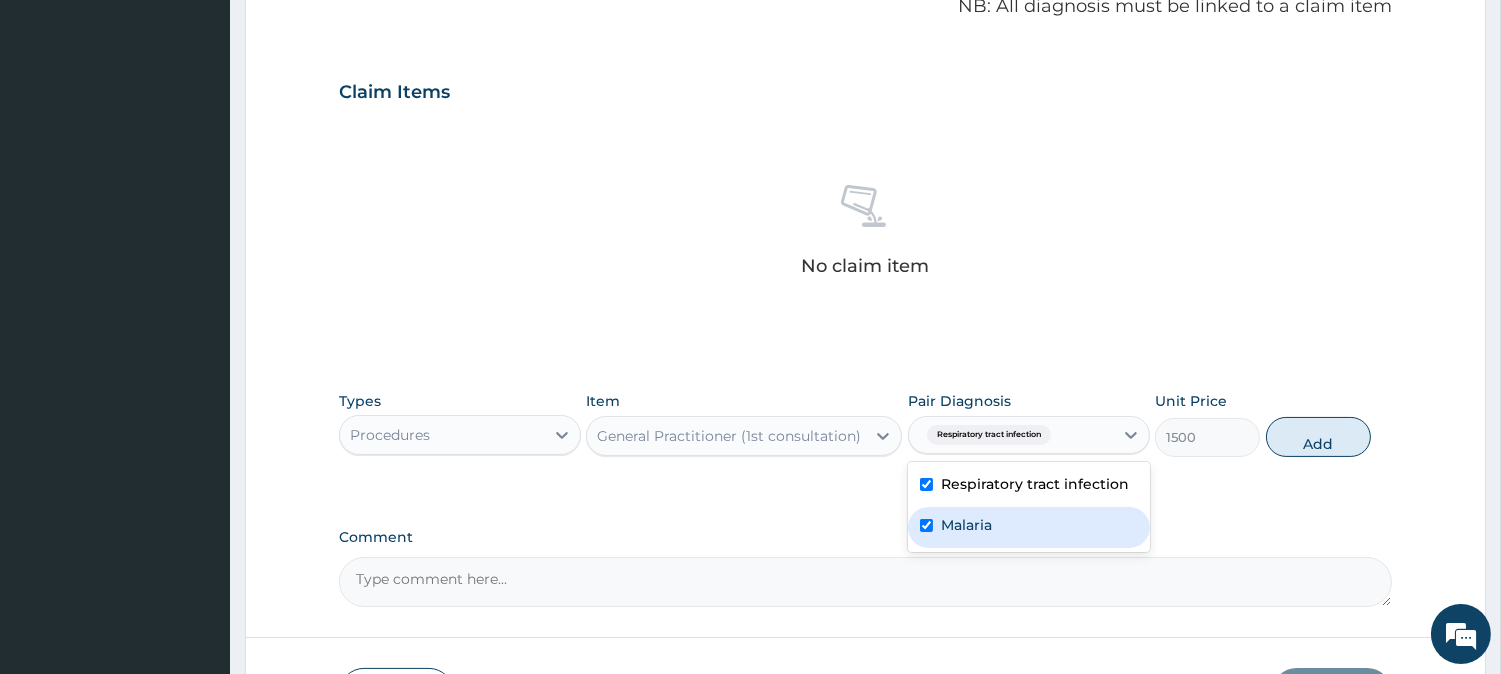 checkbox on "true" 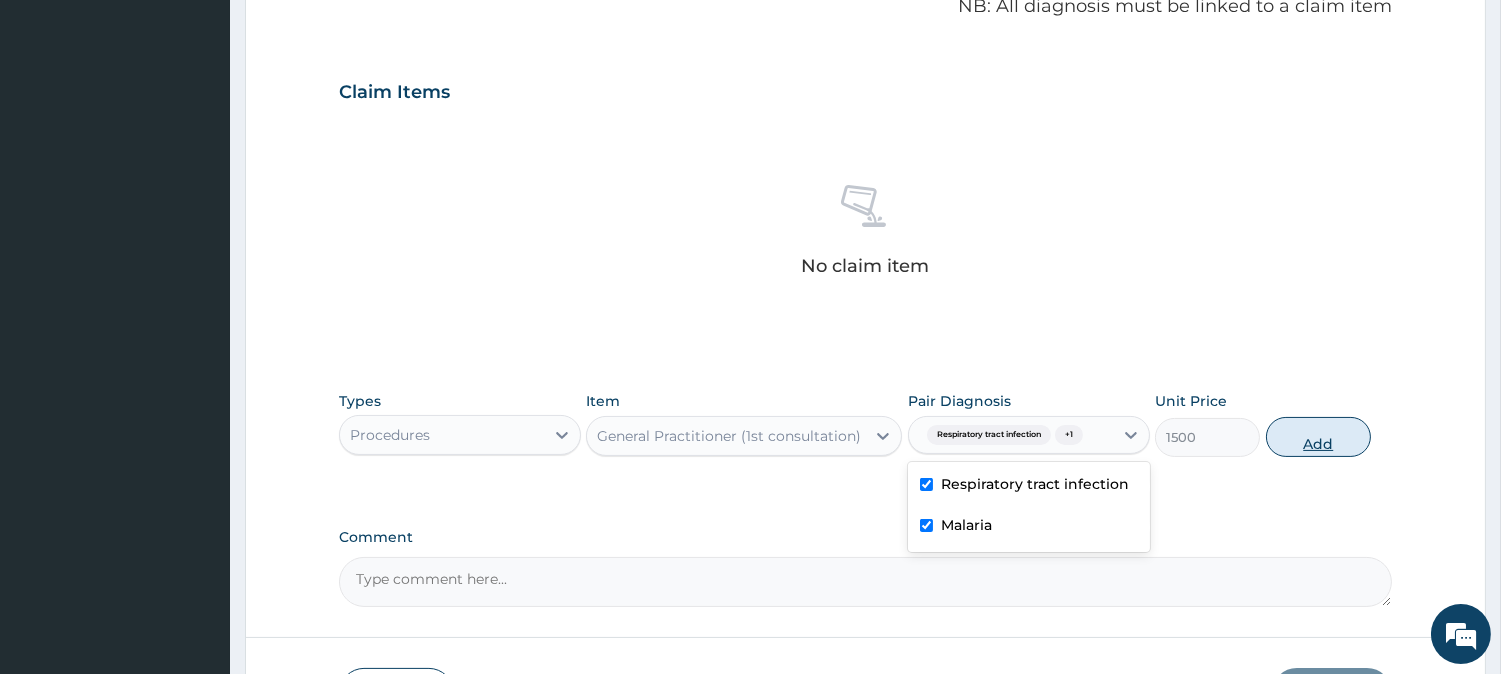 click on "Add" at bounding box center [1318, 437] 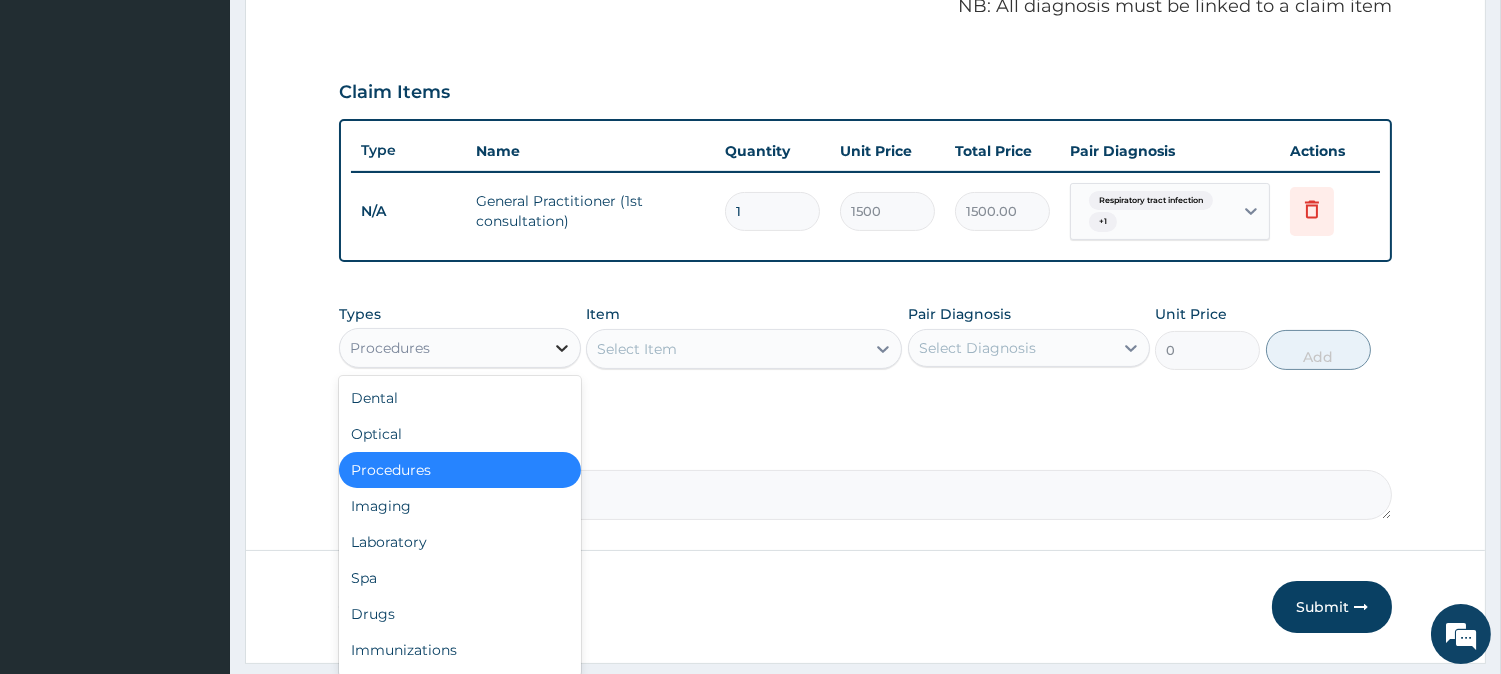 click at bounding box center (562, 348) 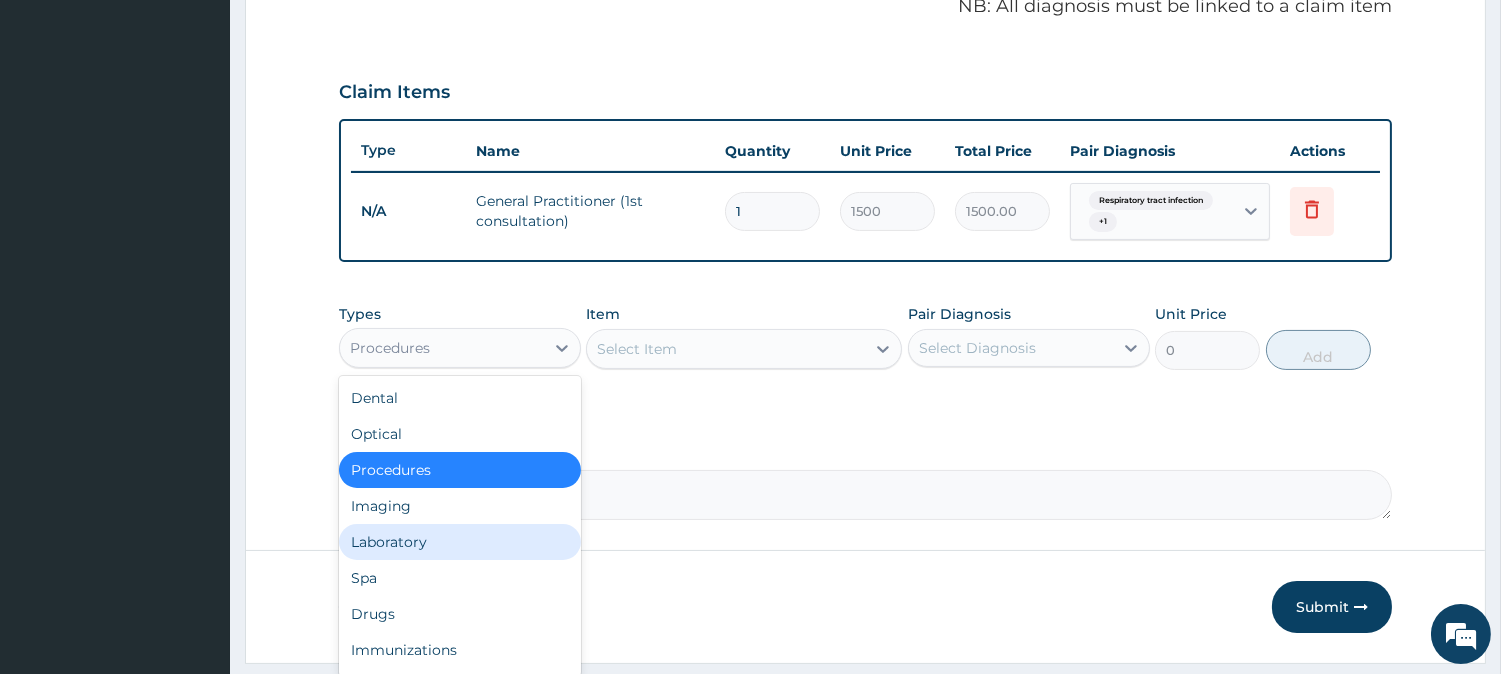 click on "Laboratory" at bounding box center (460, 542) 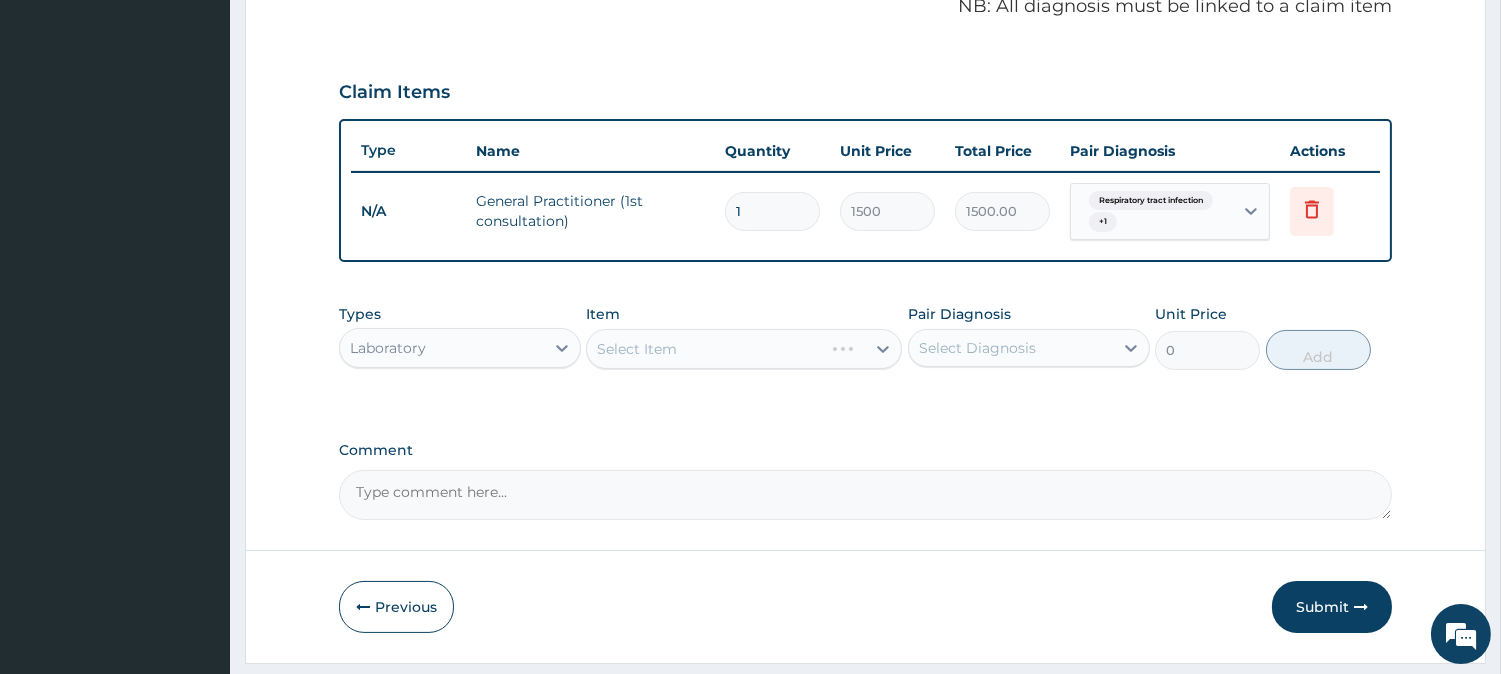 click on "Select Item" at bounding box center [744, 349] 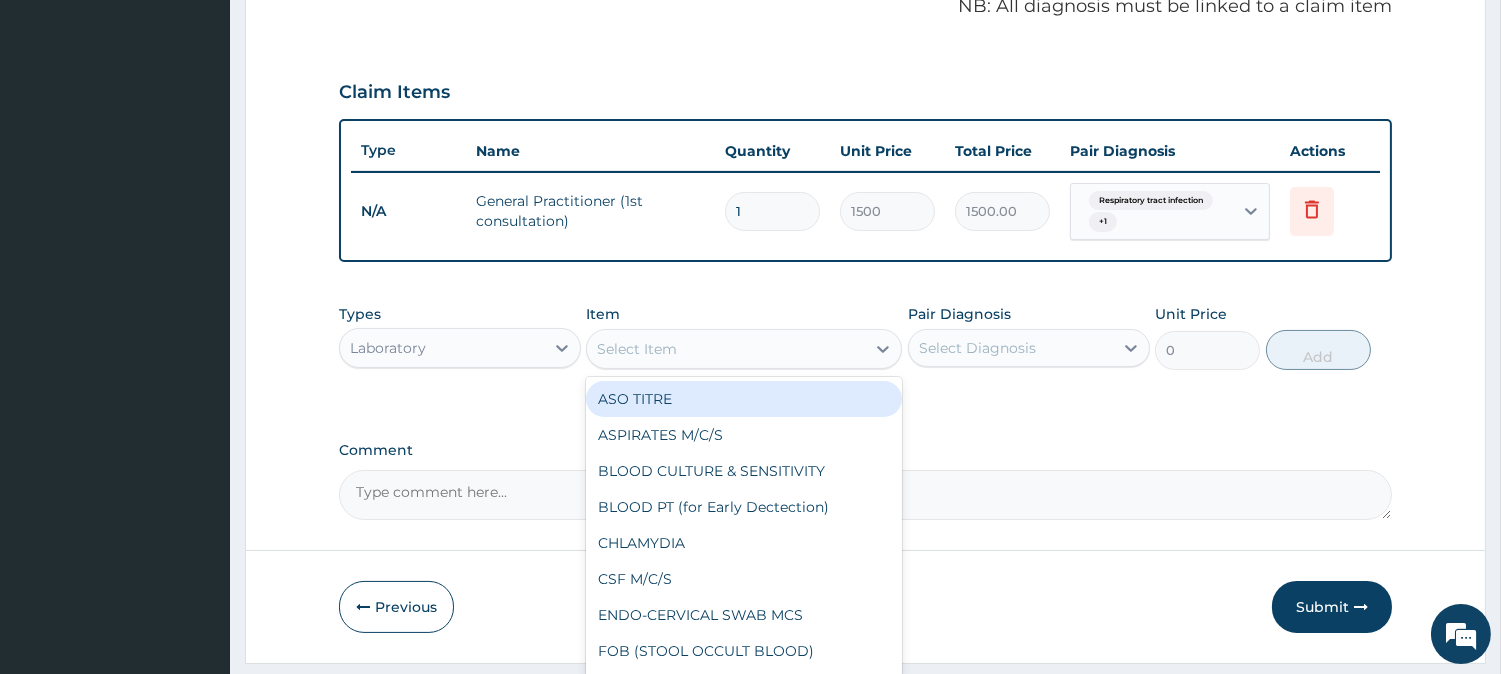 click on "Select Item" at bounding box center (726, 349) 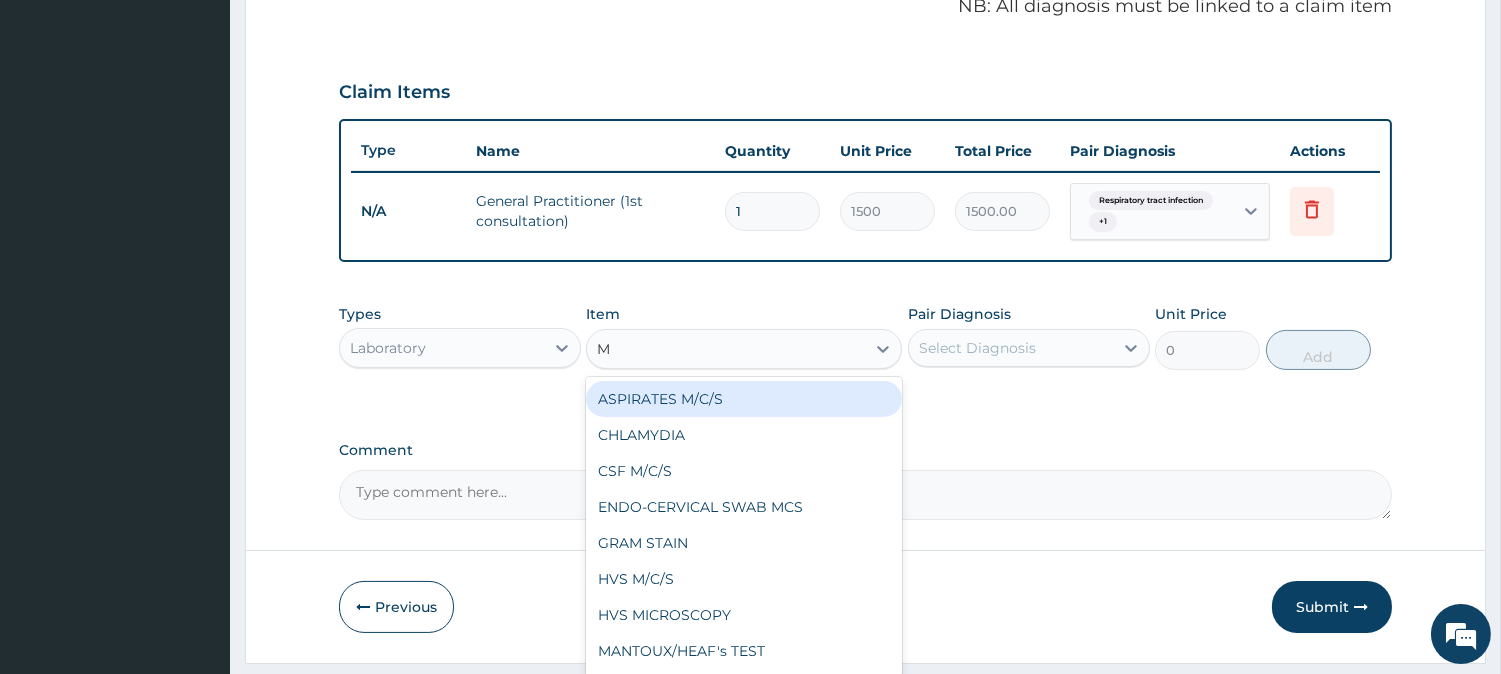 type on "MP" 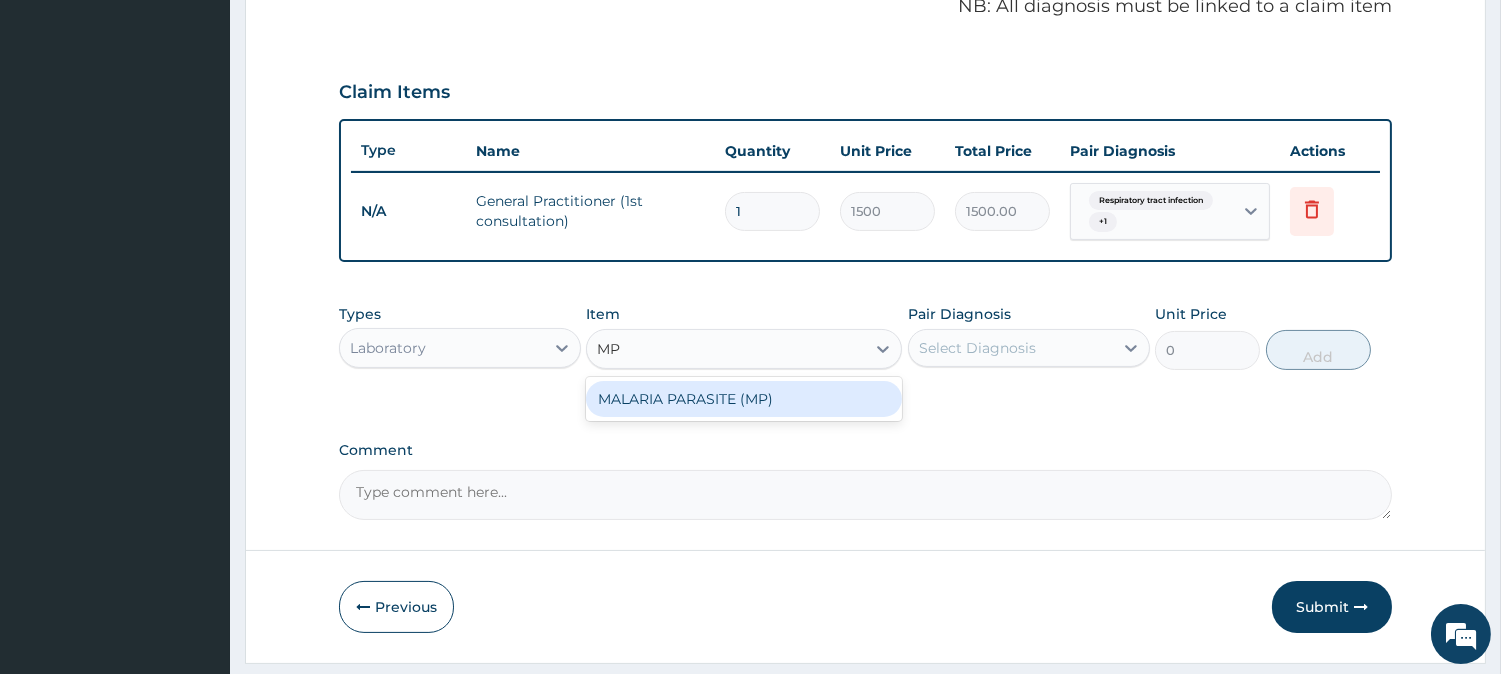 click on "MALARIA PARASITE (MP)" at bounding box center (744, 399) 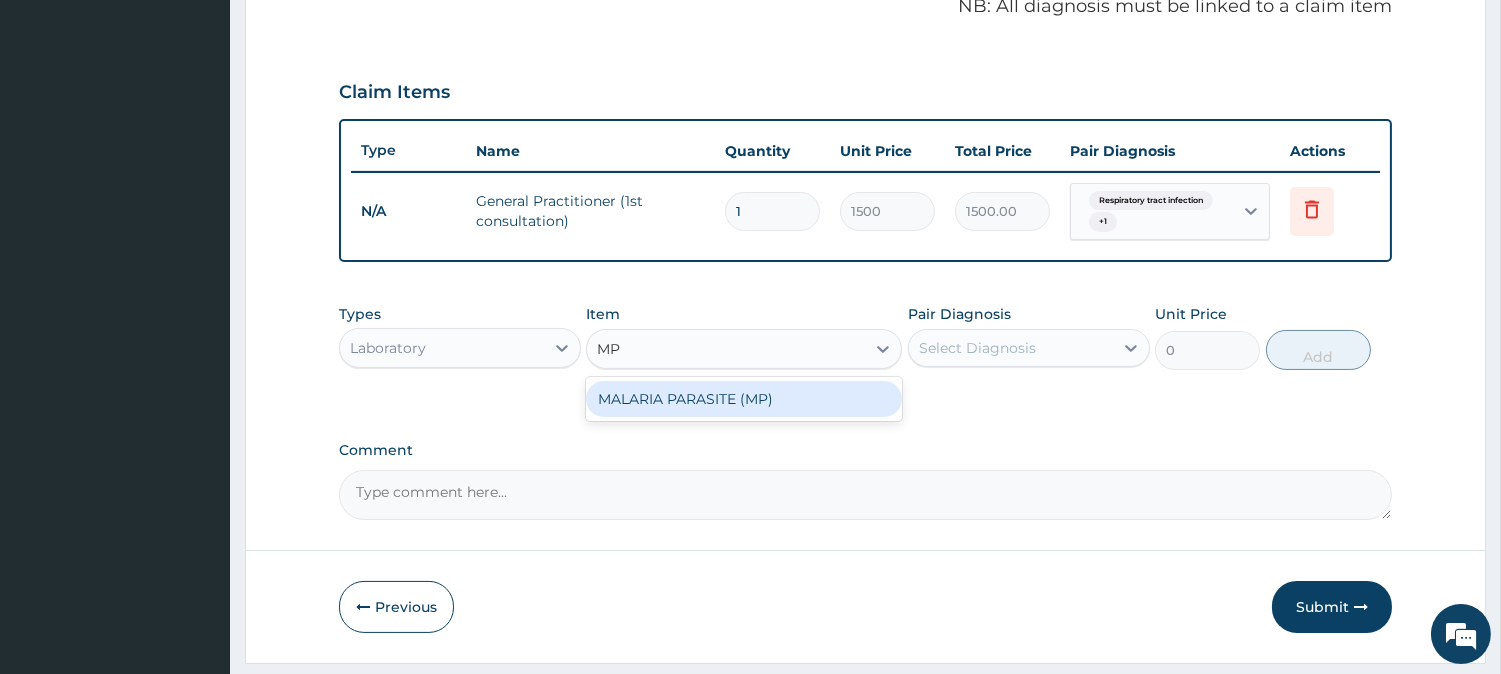 type 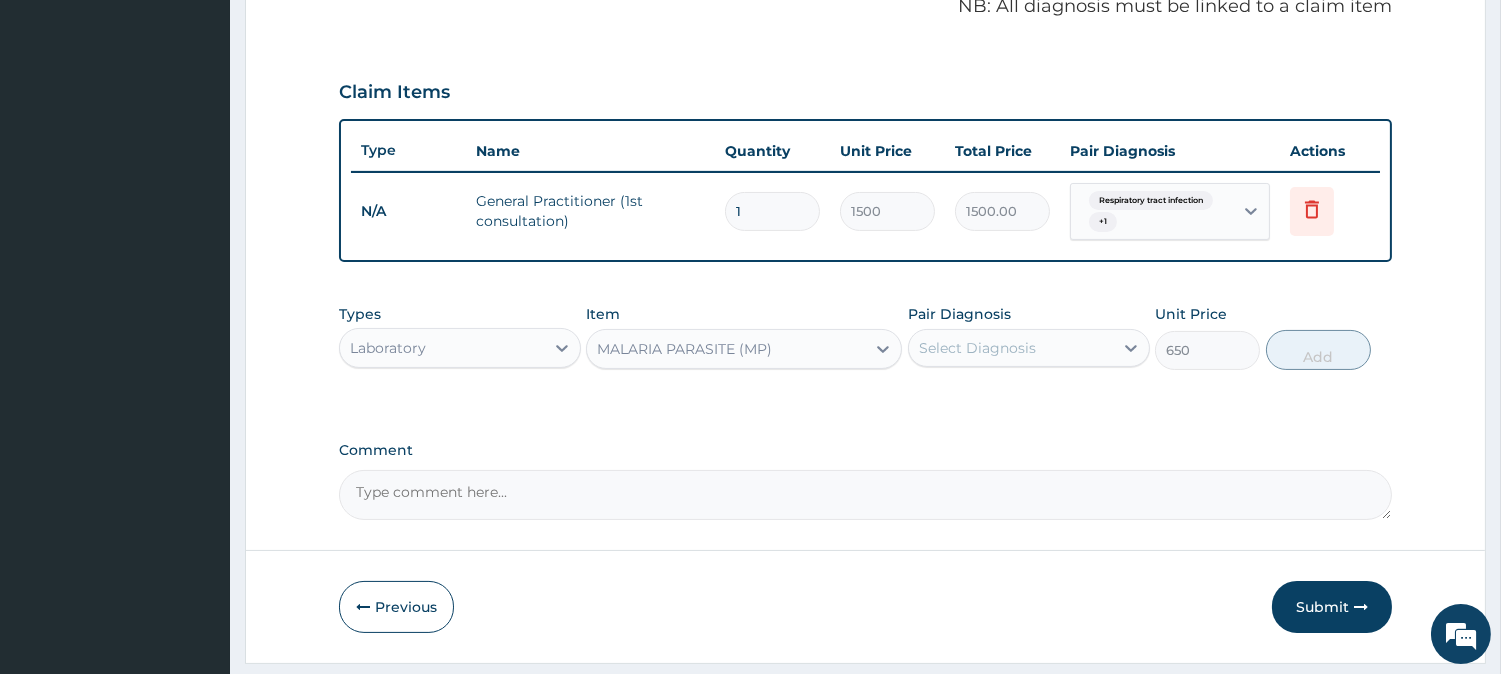 click on "Select Diagnosis" at bounding box center (1011, 348) 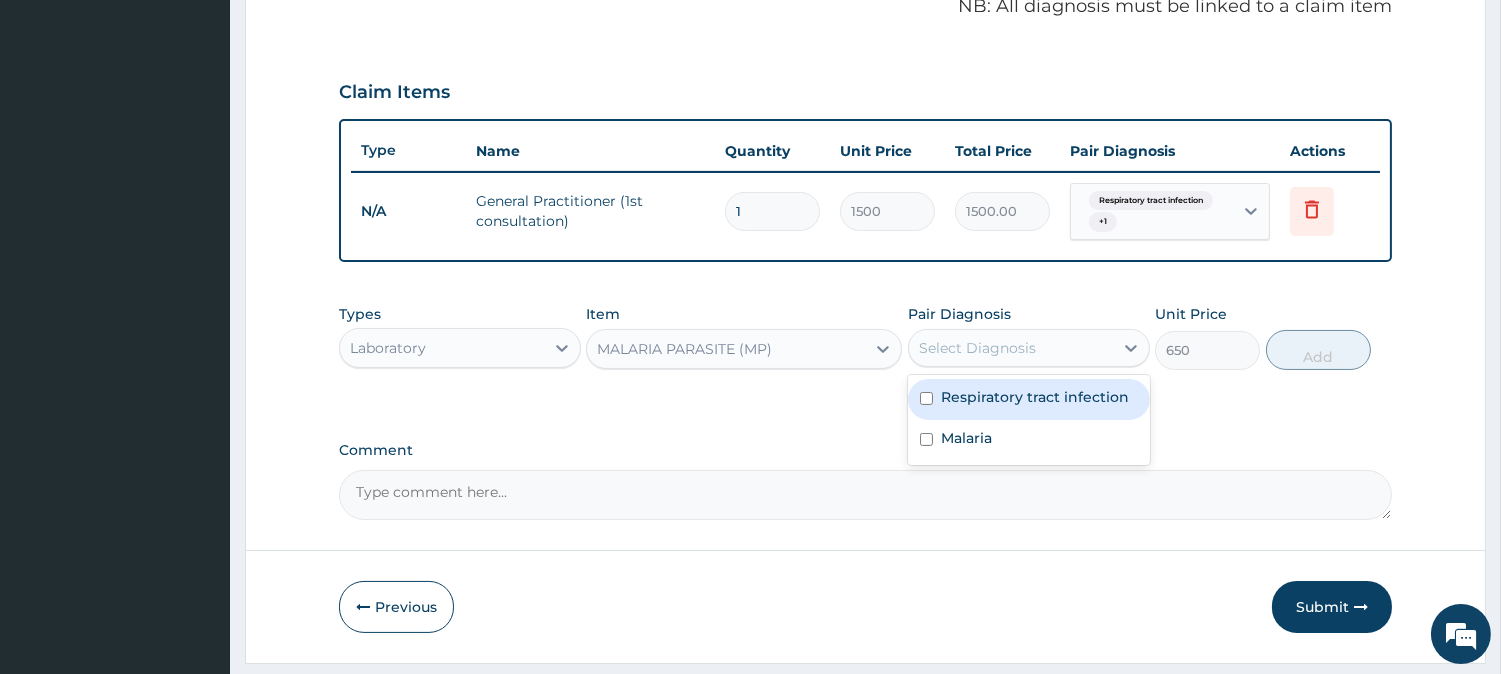 click on "Respiratory tract infection" at bounding box center (1029, 399) 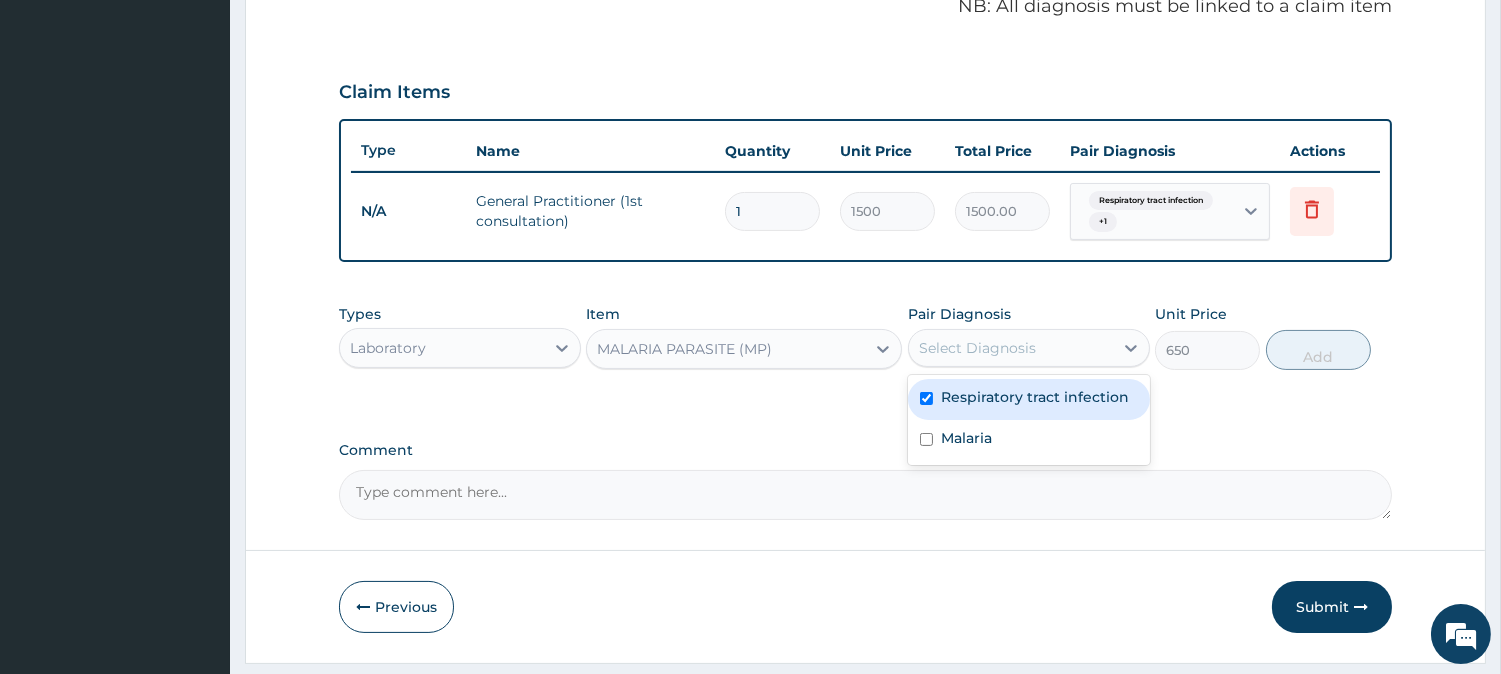 checkbox on "true" 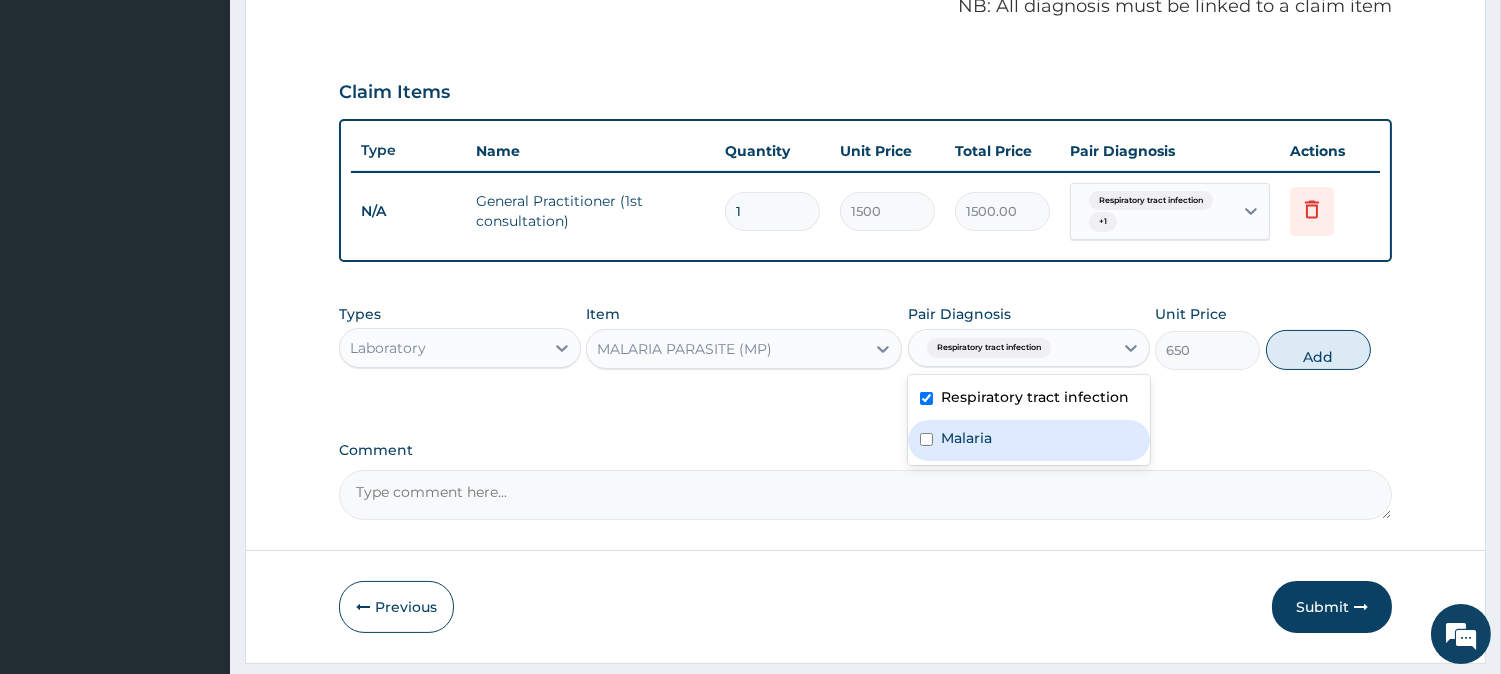 click on "Malaria" at bounding box center [1029, 440] 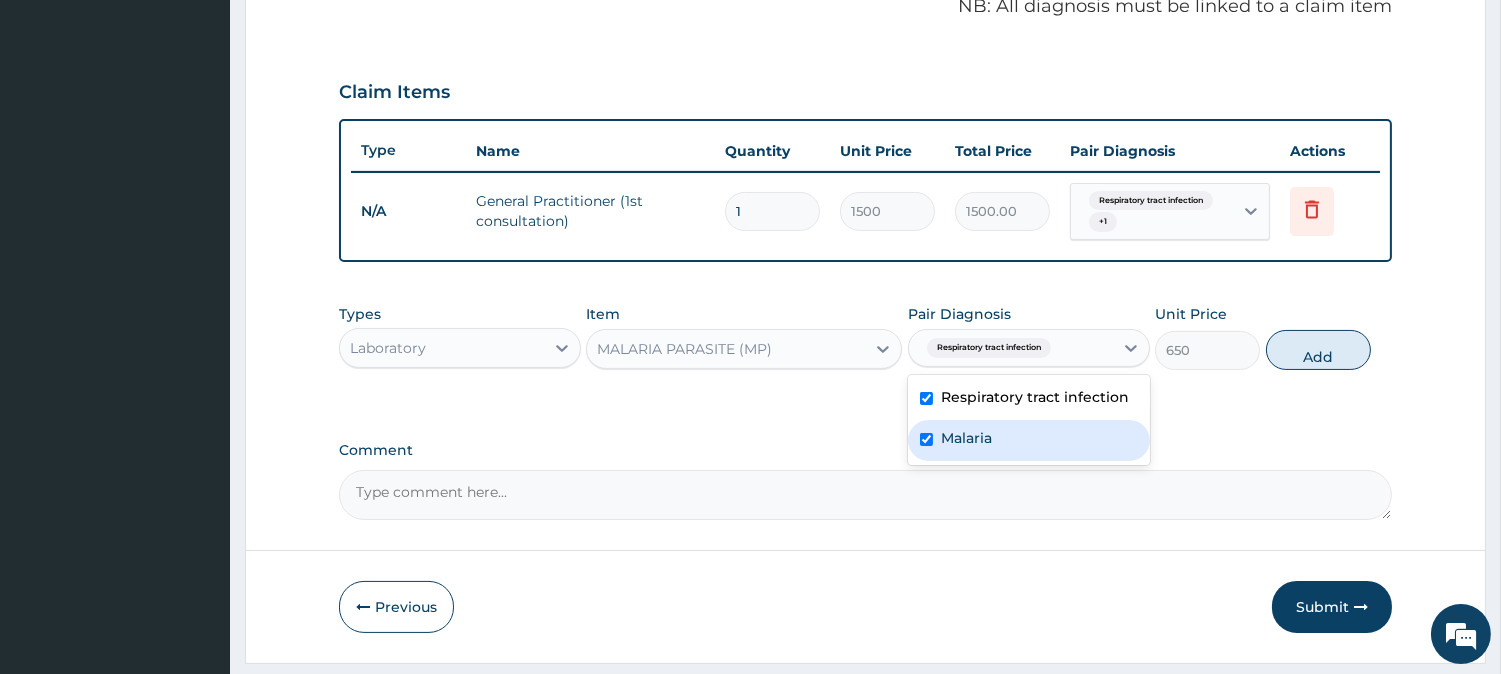 checkbox on "true" 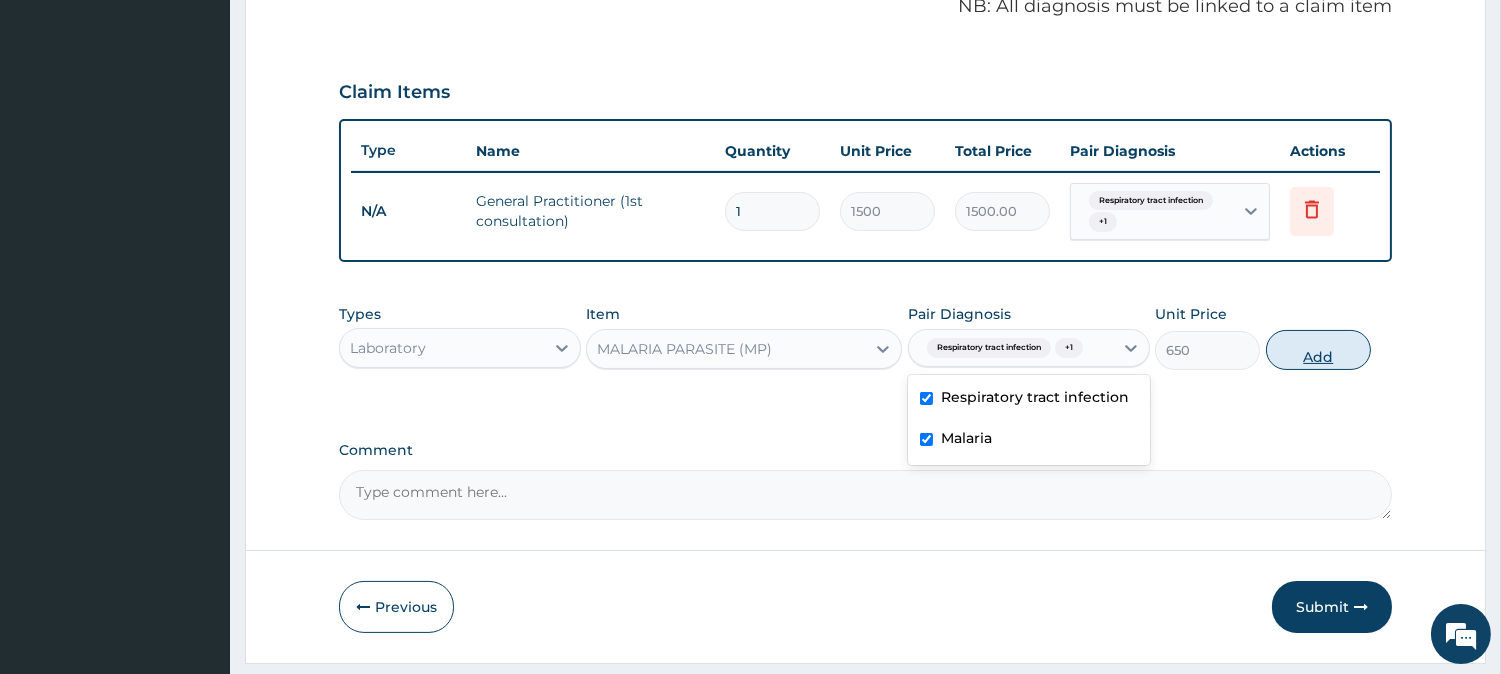 click on "Add" at bounding box center [1318, 350] 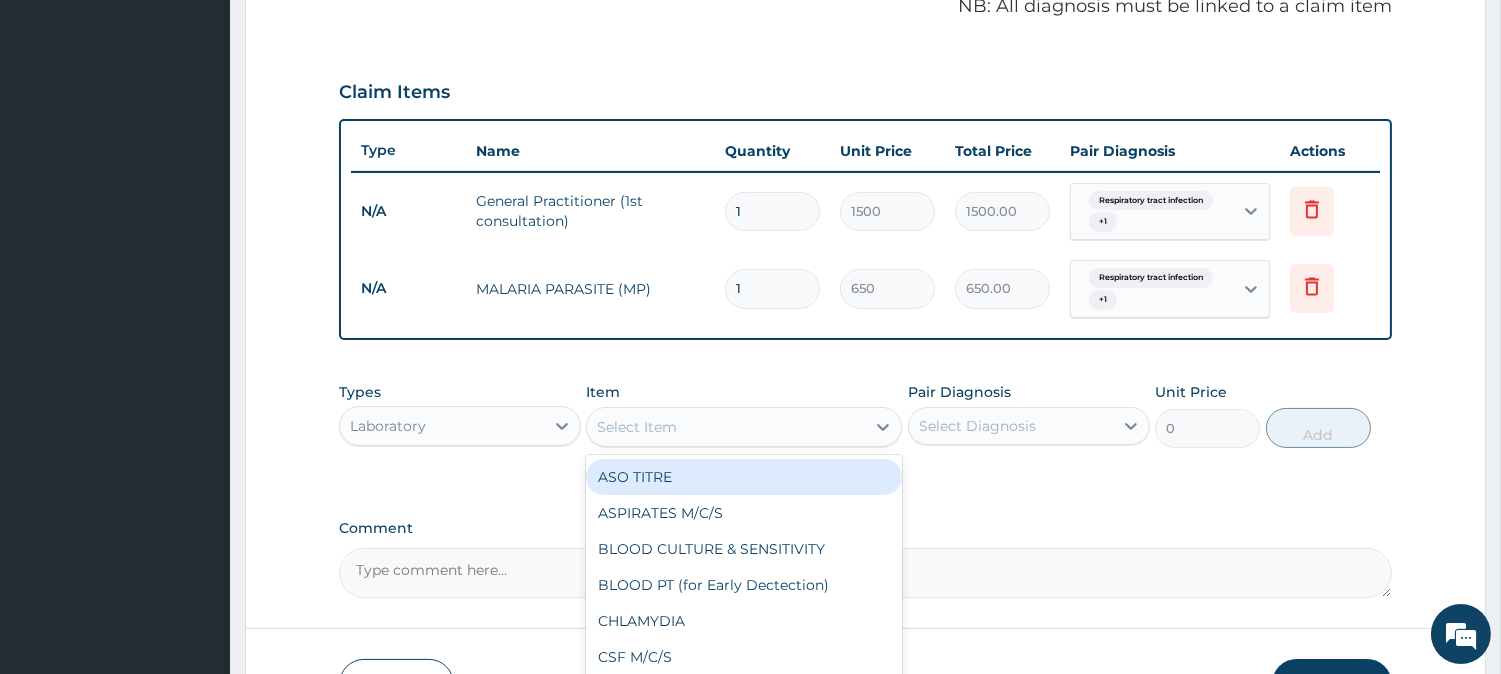 click on "Select Item" at bounding box center (726, 427) 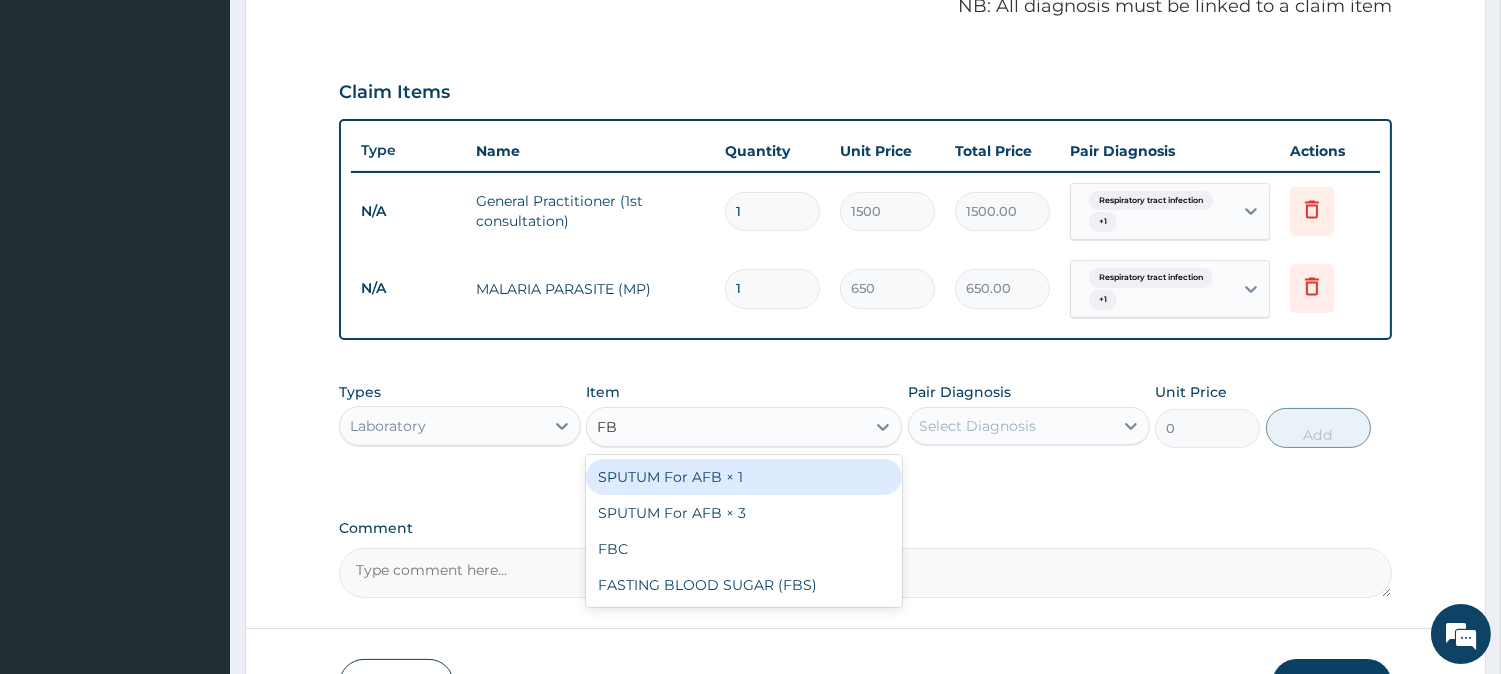 type on "FBC" 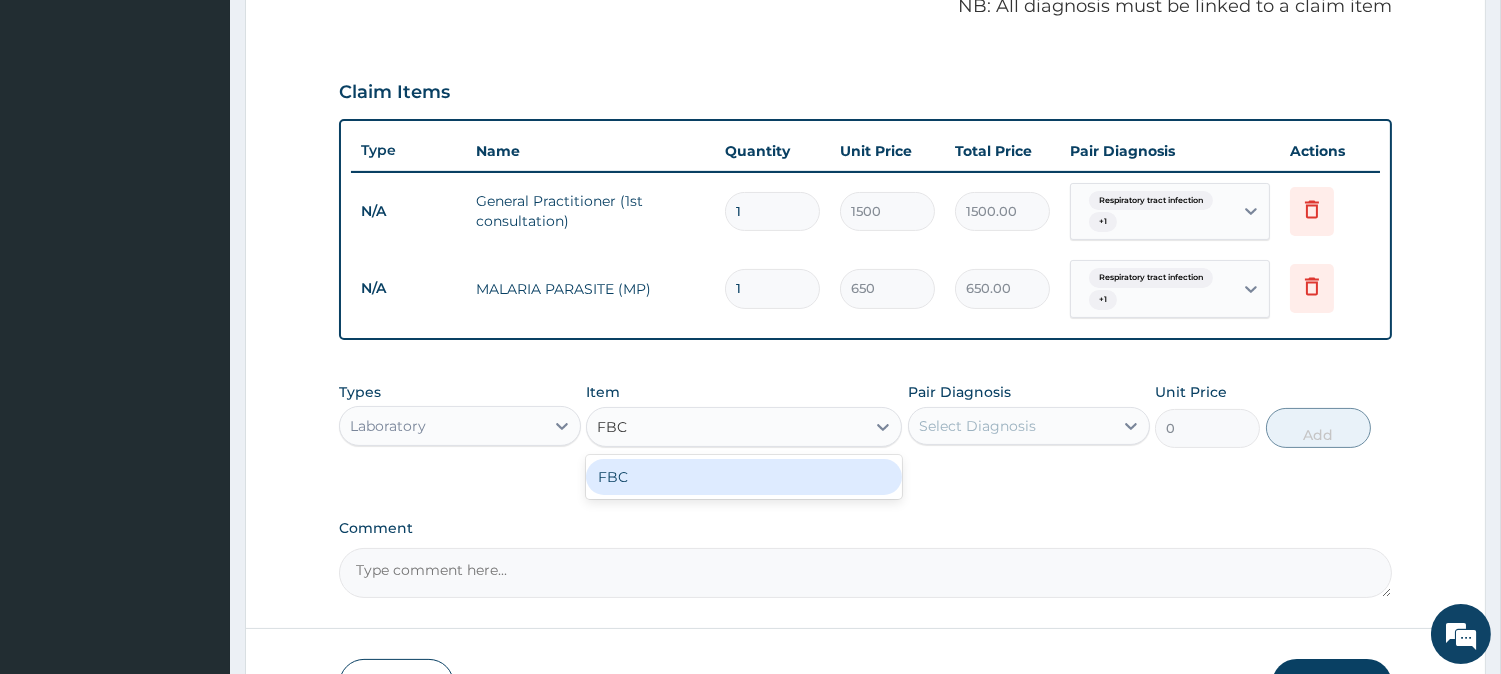click on "FBC" at bounding box center [744, 477] 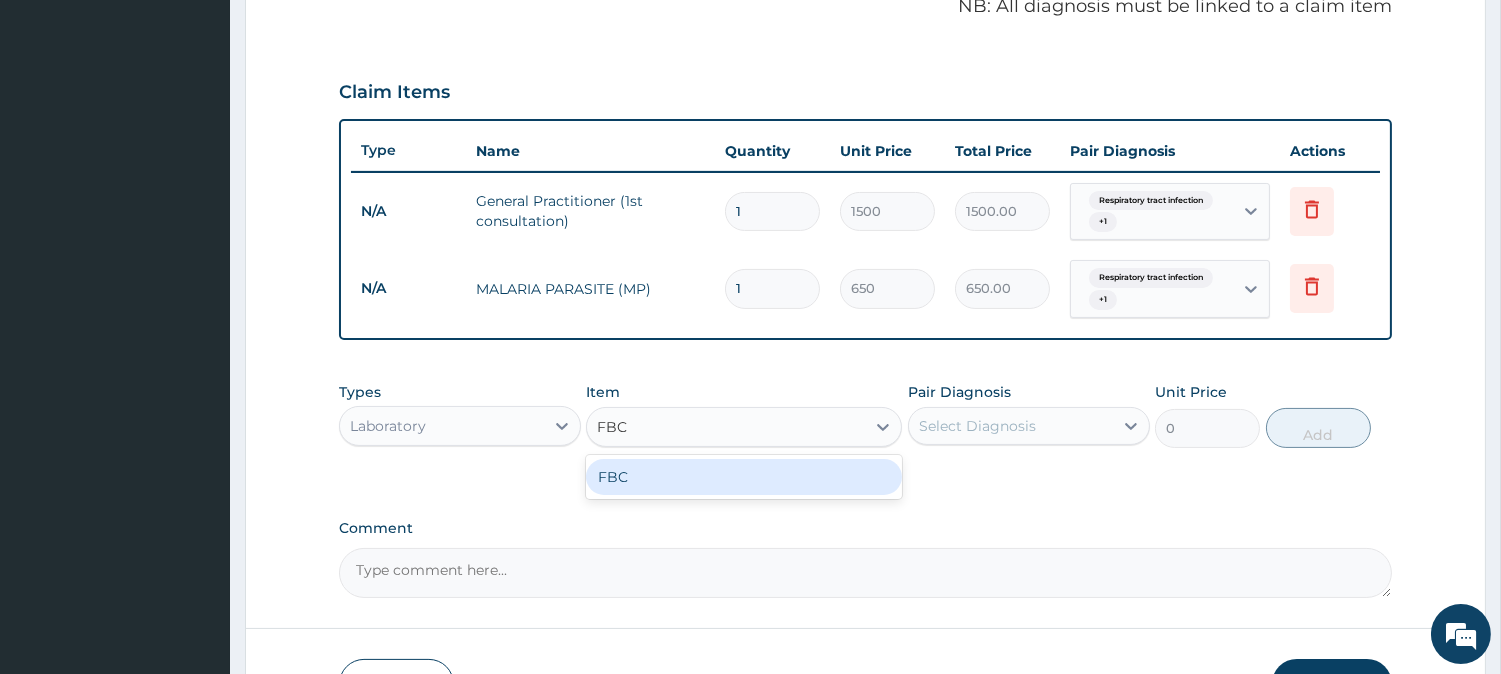type 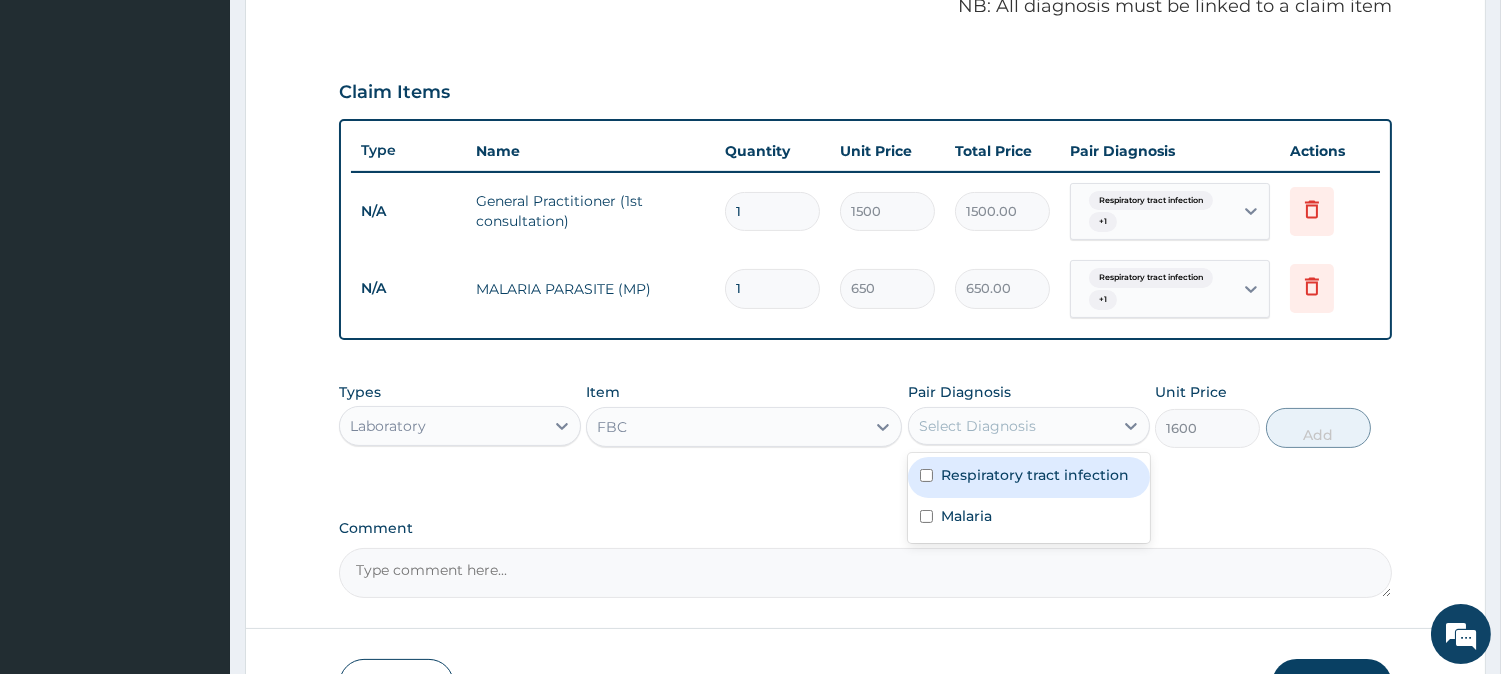 click on "Select Diagnosis" at bounding box center (1011, 426) 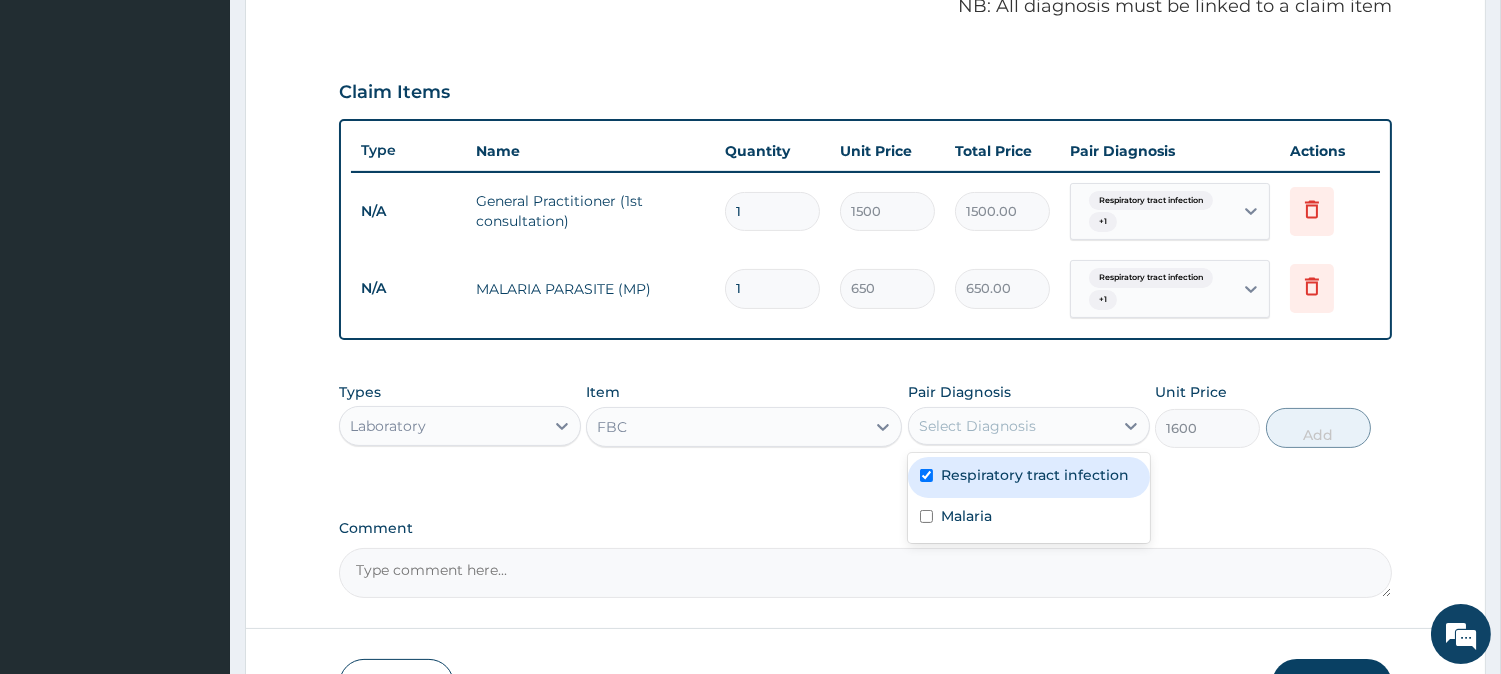 checkbox on "true" 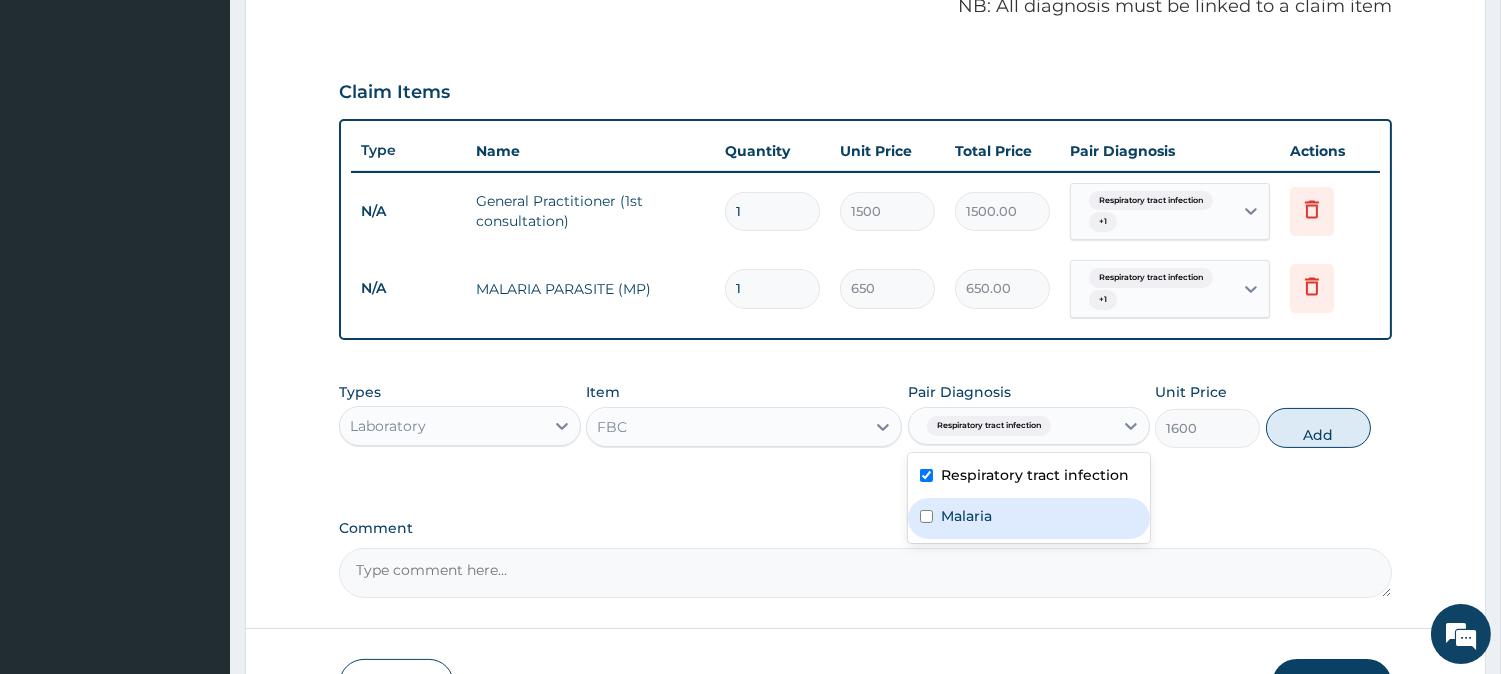 click on "Malaria" at bounding box center (1029, 518) 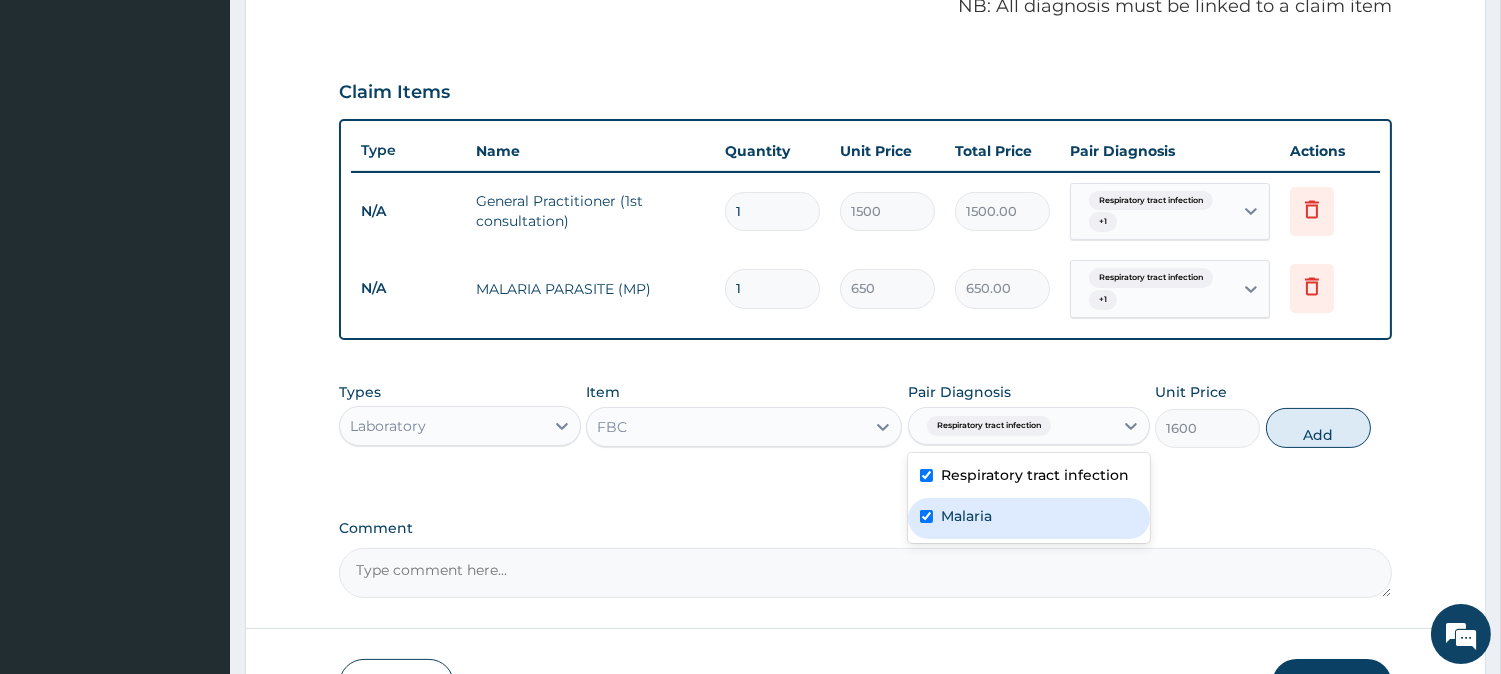 checkbox on "true" 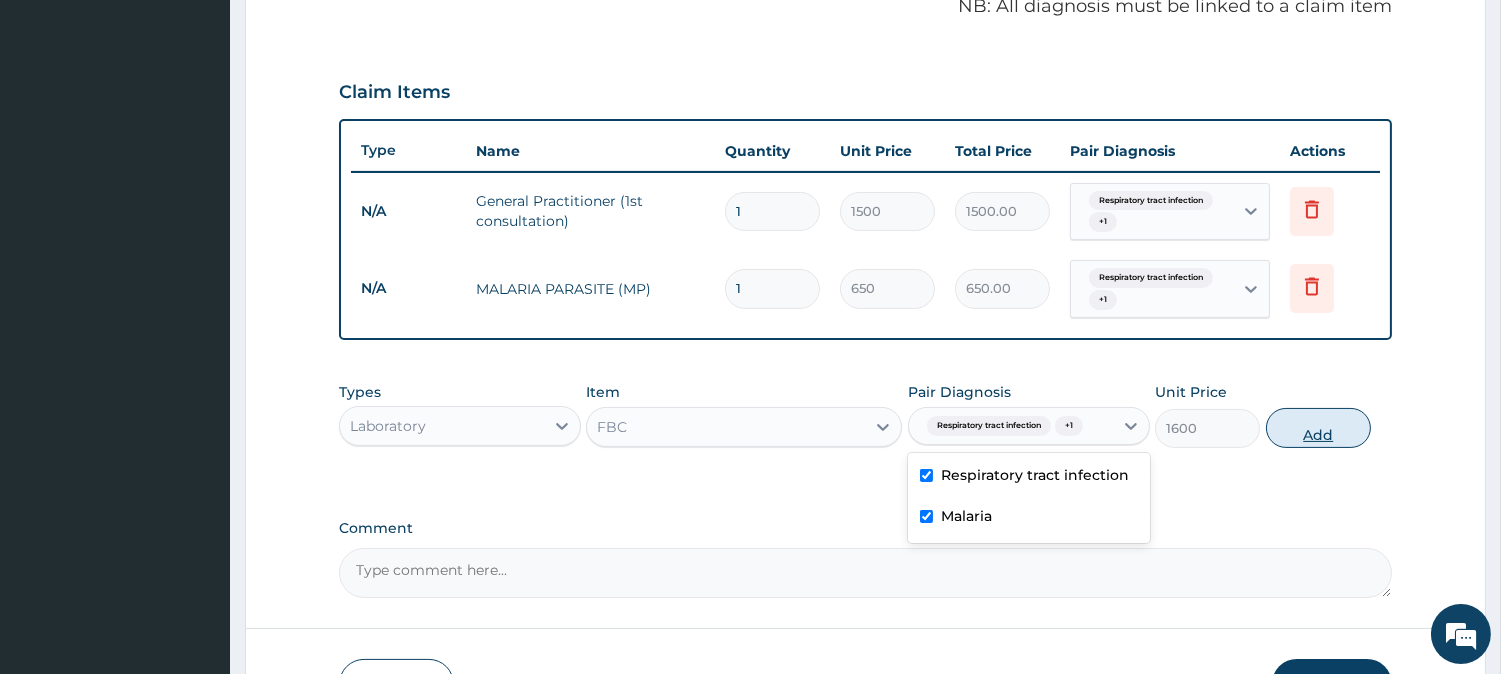 click on "Add" at bounding box center (1318, 428) 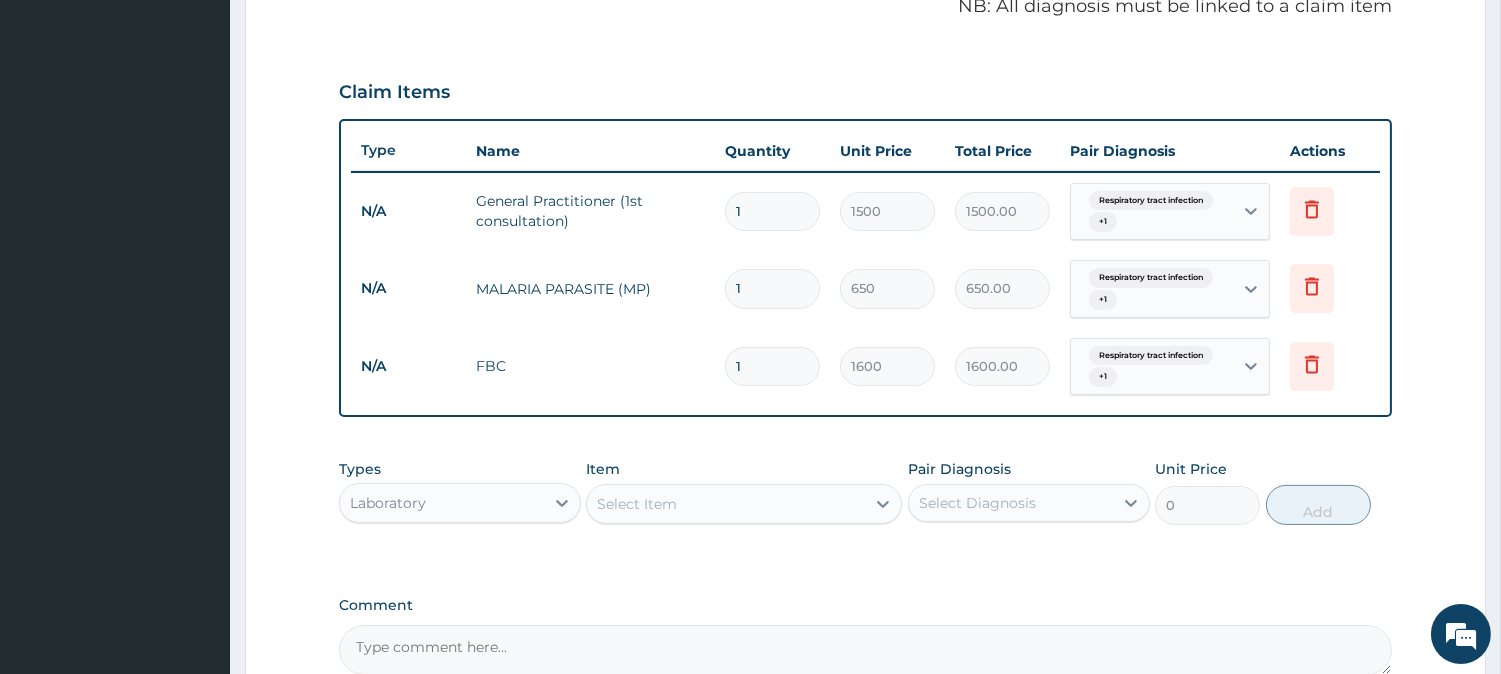 click on "Select Item" at bounding box center [726, 504] 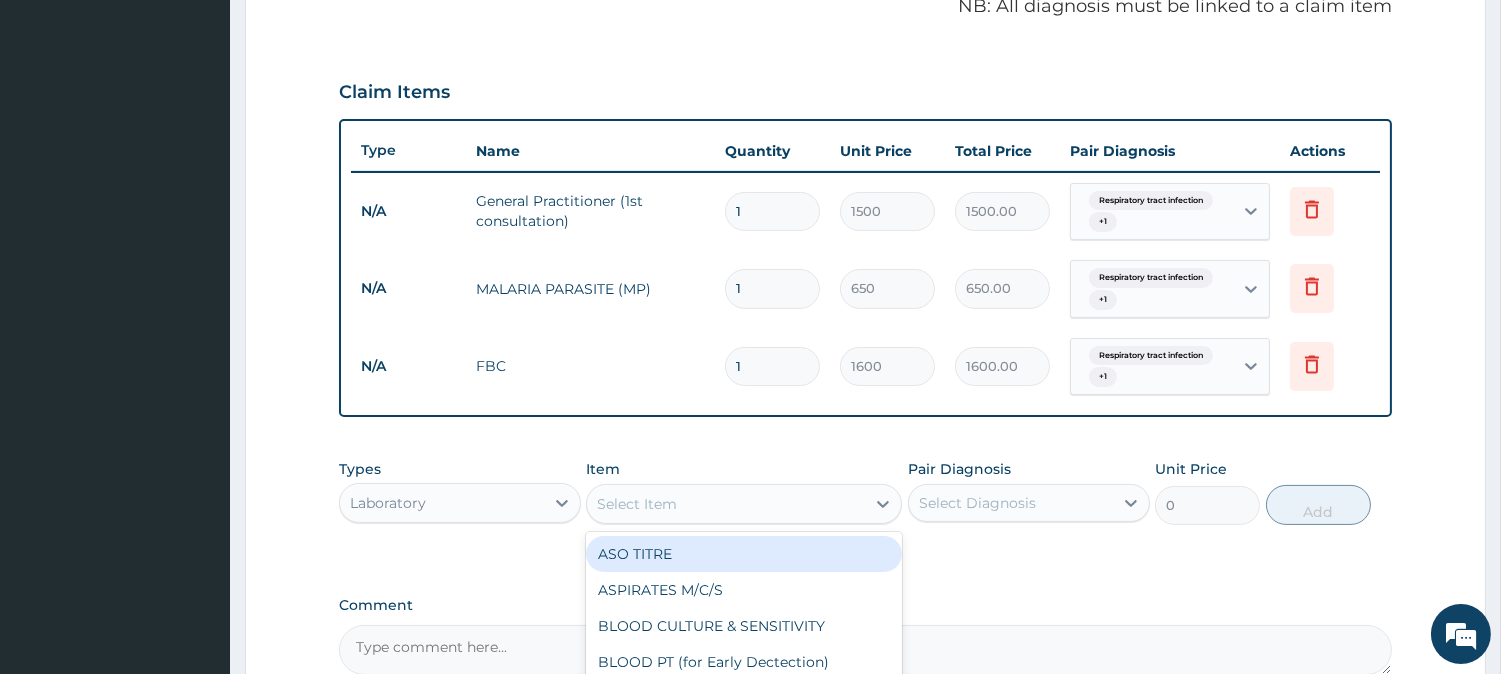 click on "Laboratory" at bounding box center (442, 503) 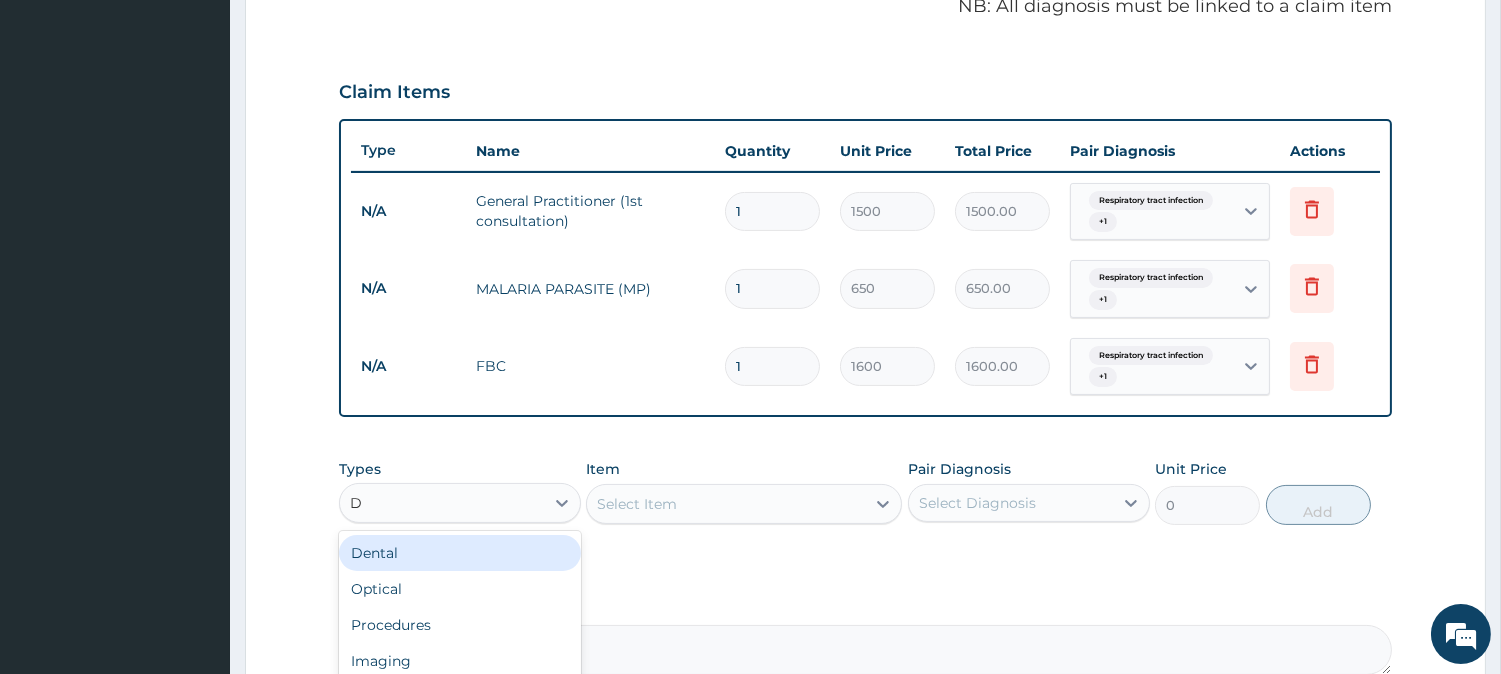 type on "DR" 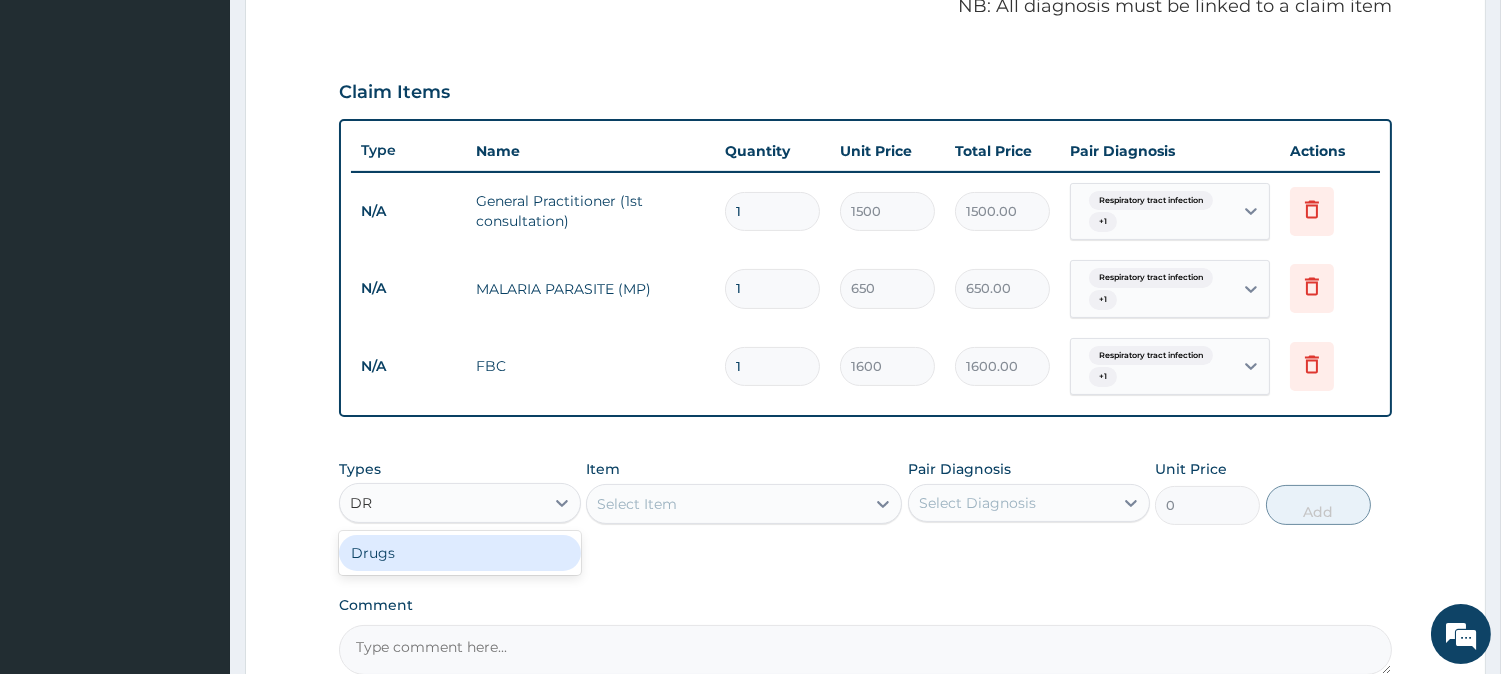 click on "Drugs" at bounding box center (460, 553) 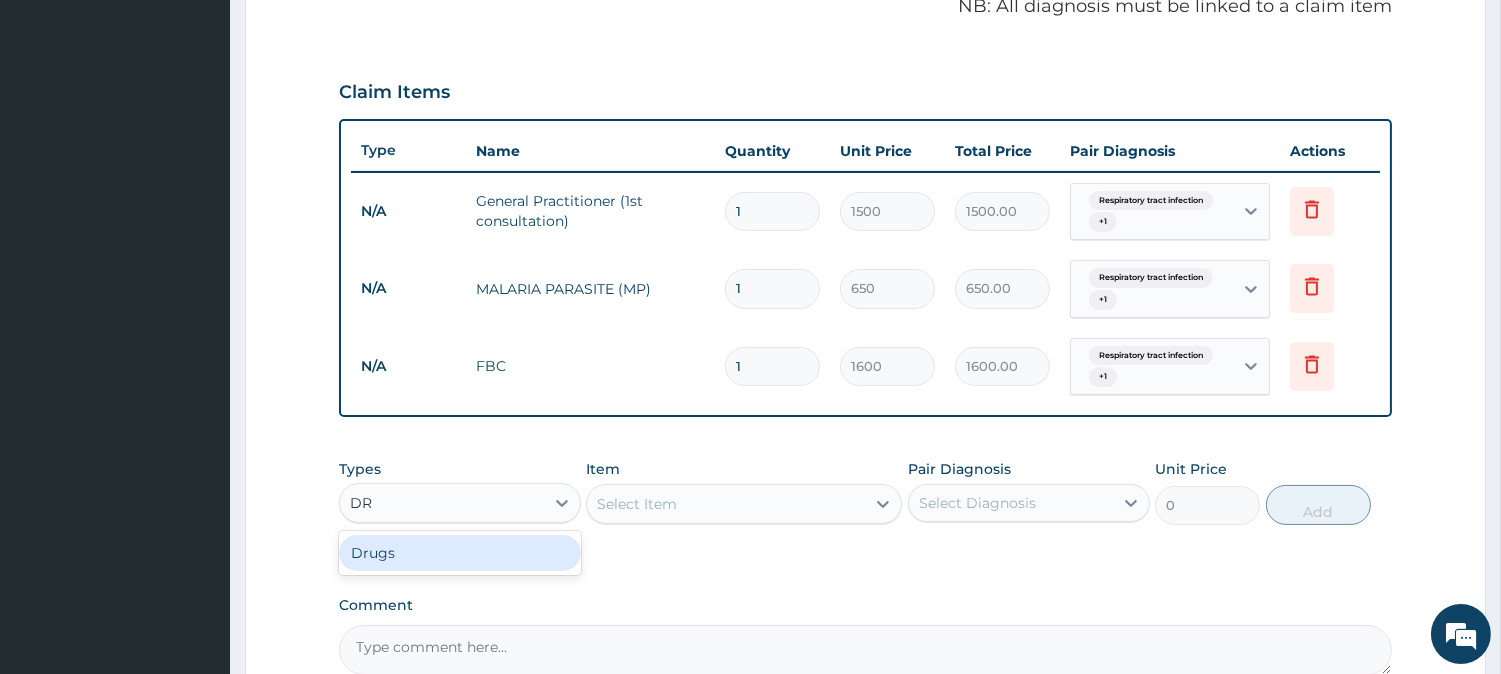 type 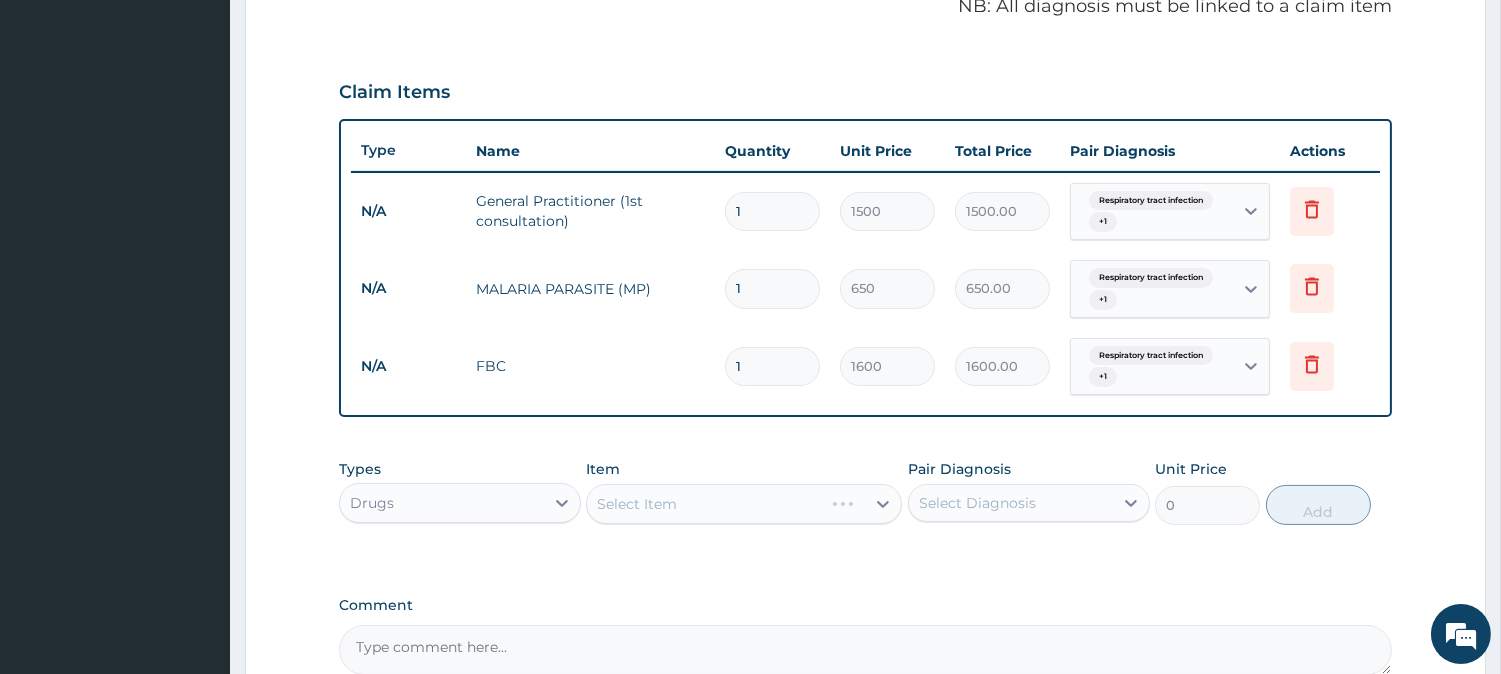 click on "Select Item" at bounding box center (744, 504) 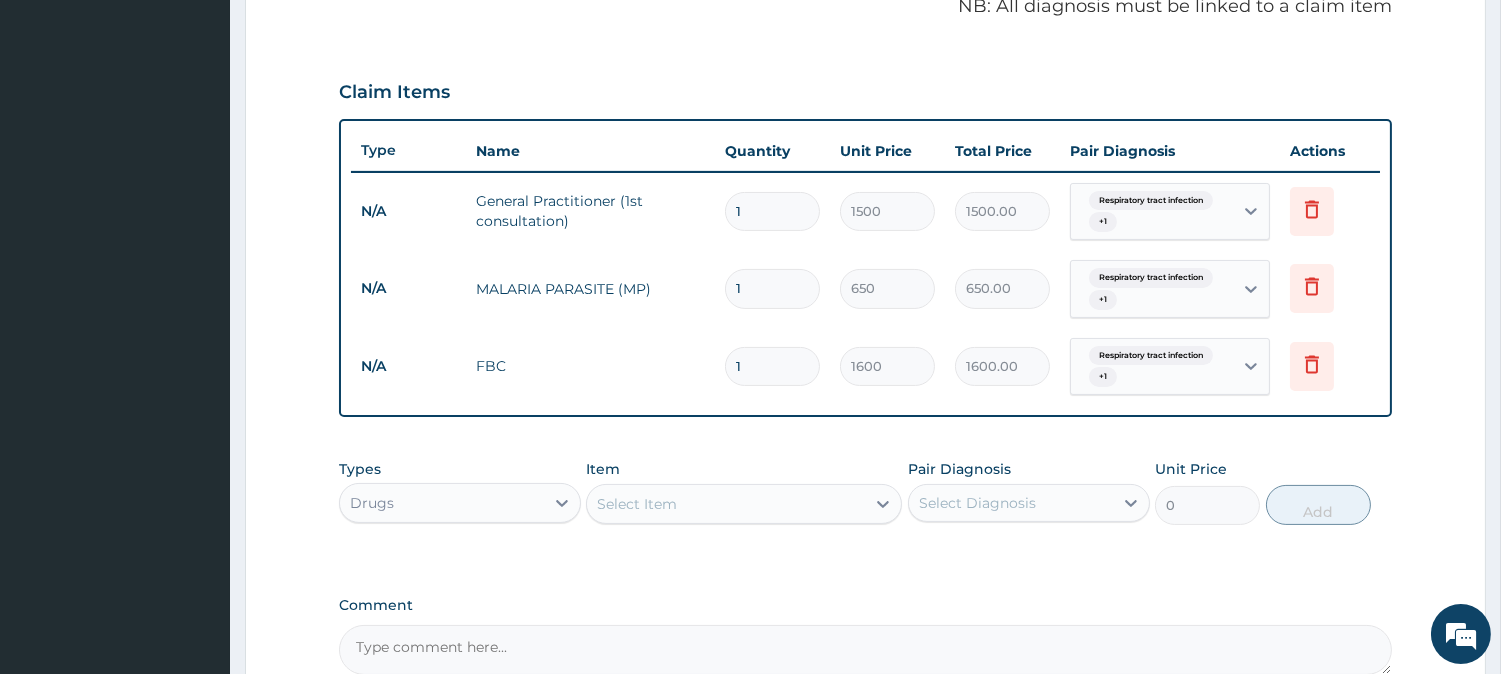 click on "Select Item" at bounding box center (726, 504) 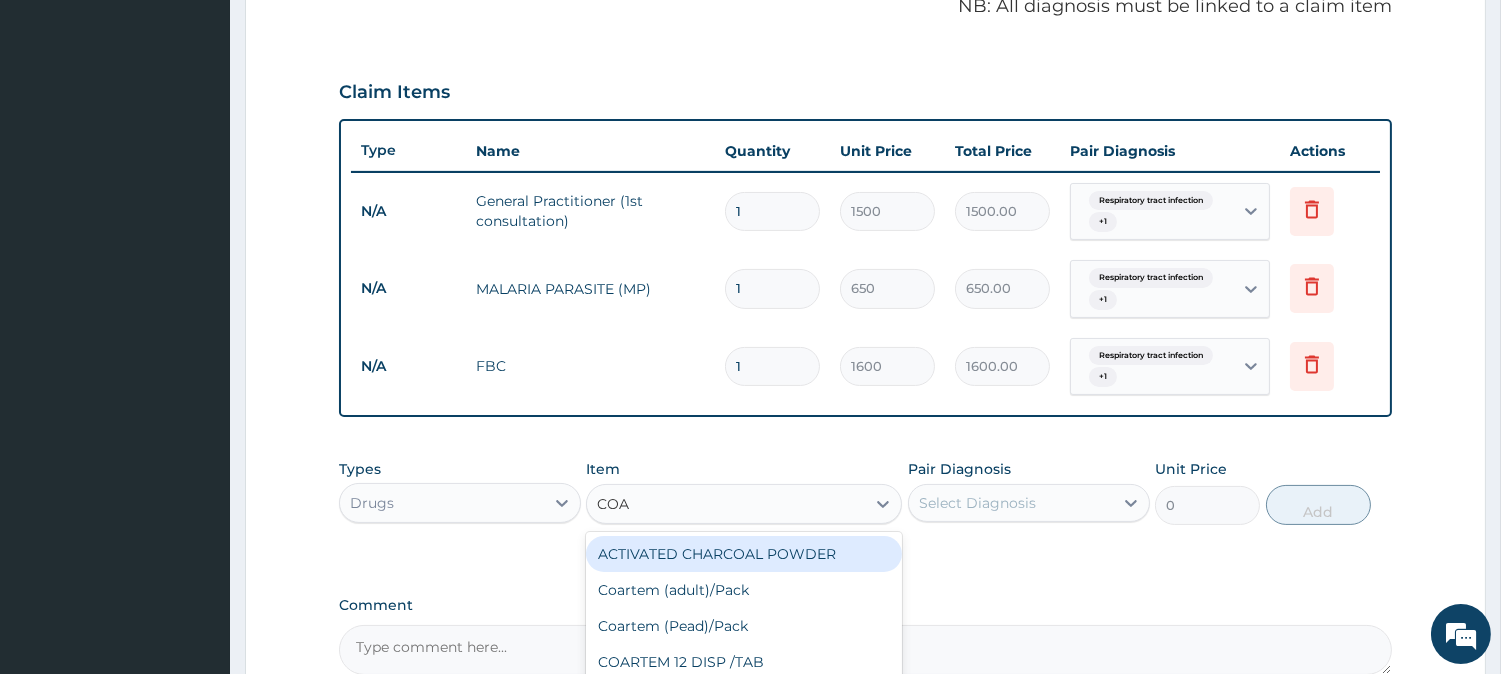 type on "COAR" 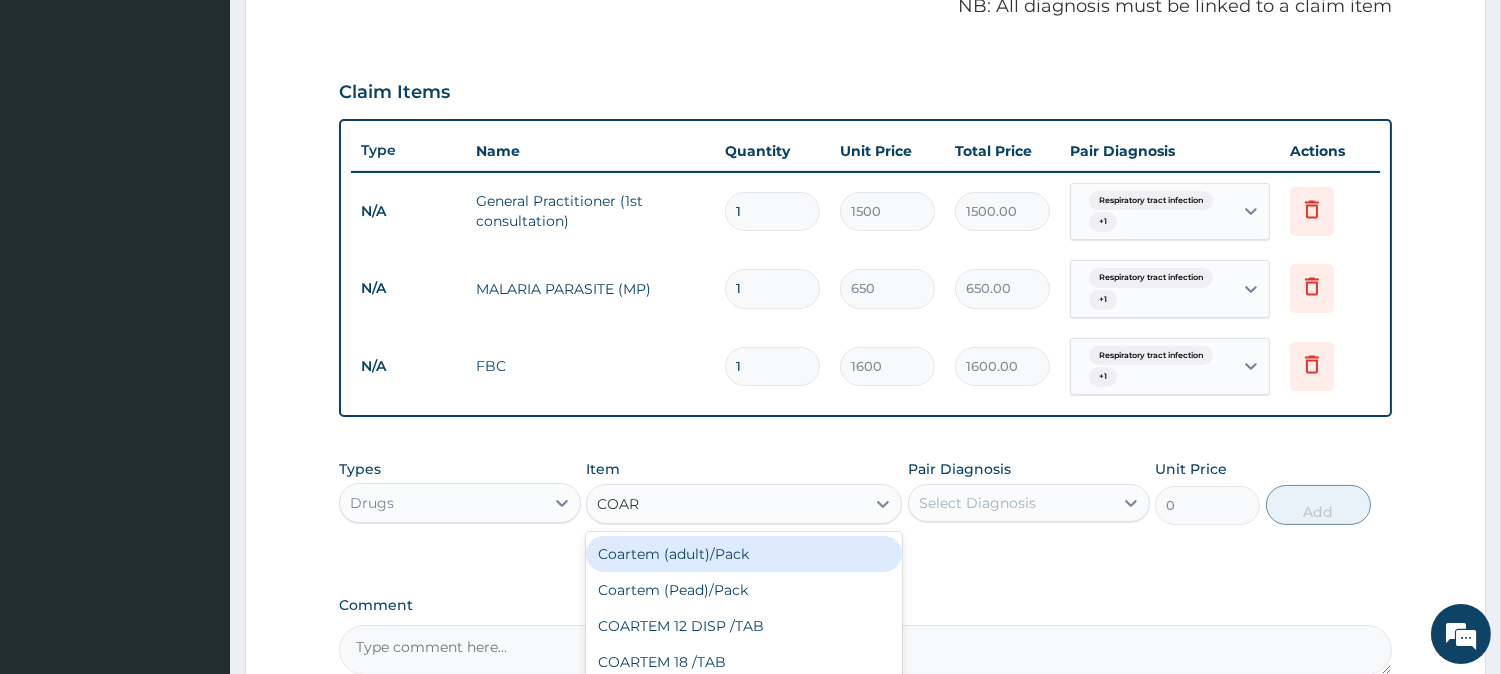 click on "Coartem (adult)/Pack" at bounding box center (744, 554) 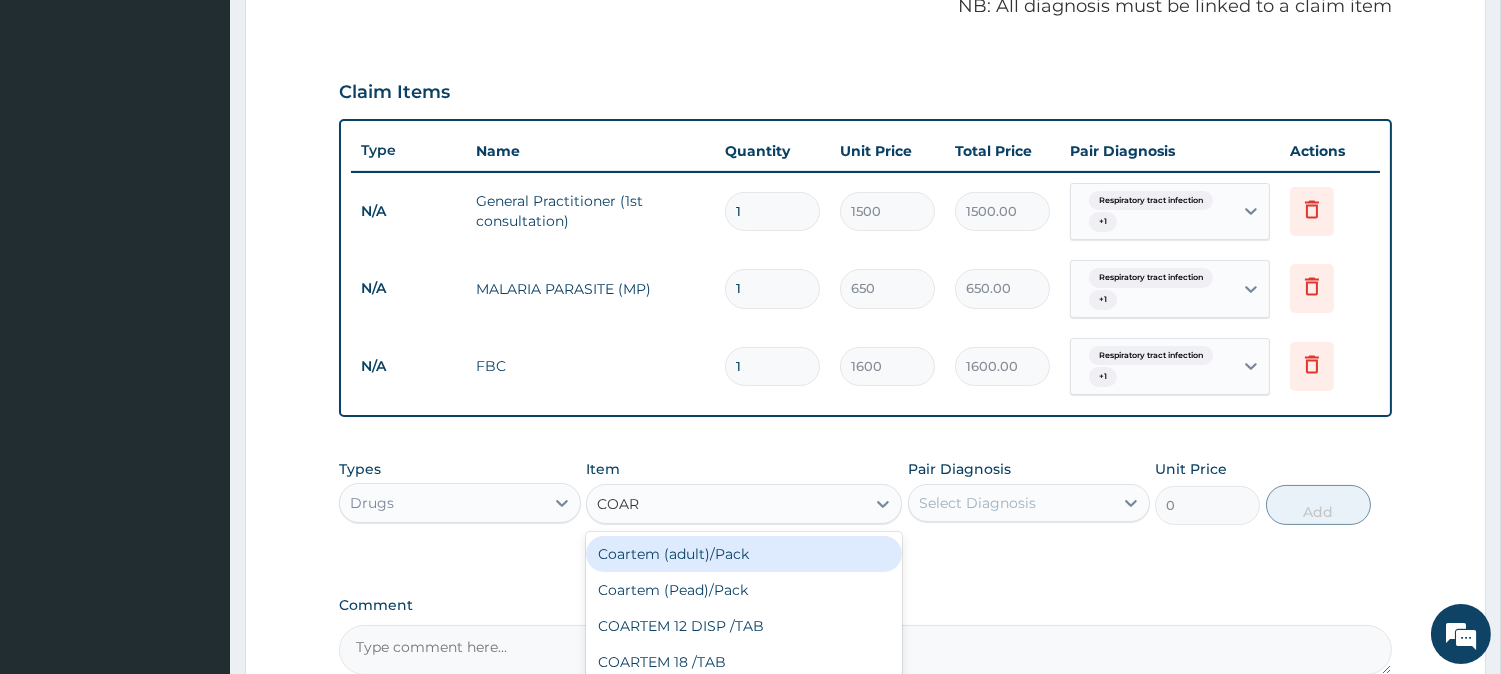 type 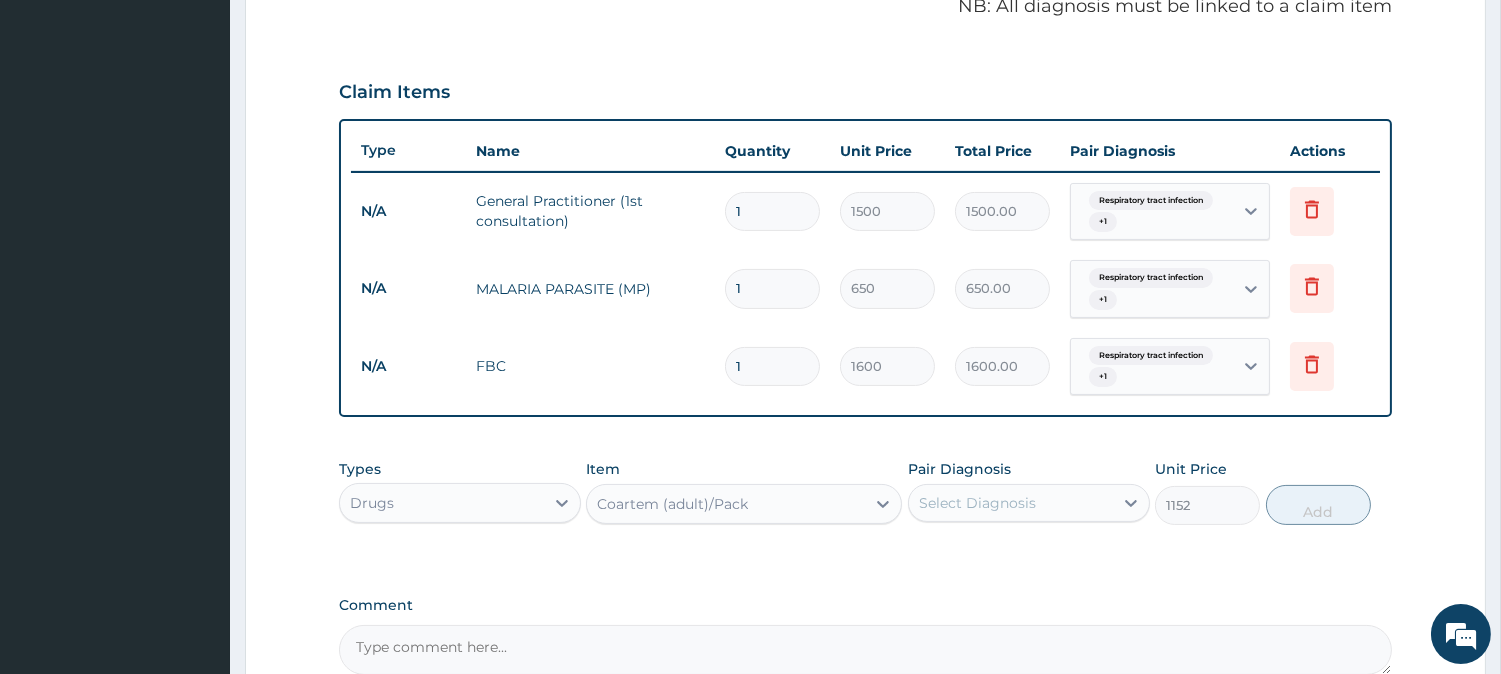click on "Select Diagnosis" at bounding box center [977, 503] 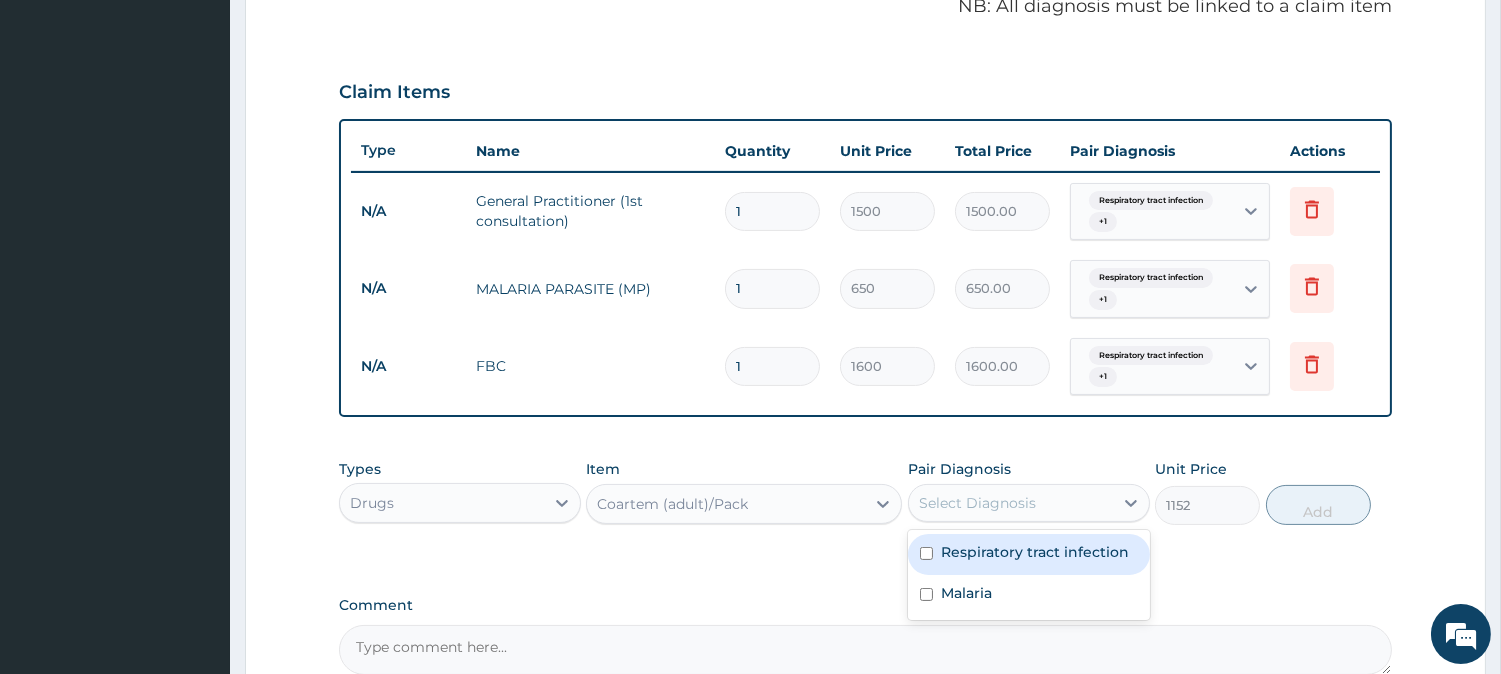 click on "Respiratory tract infection" at bounding box center [1035, 552] 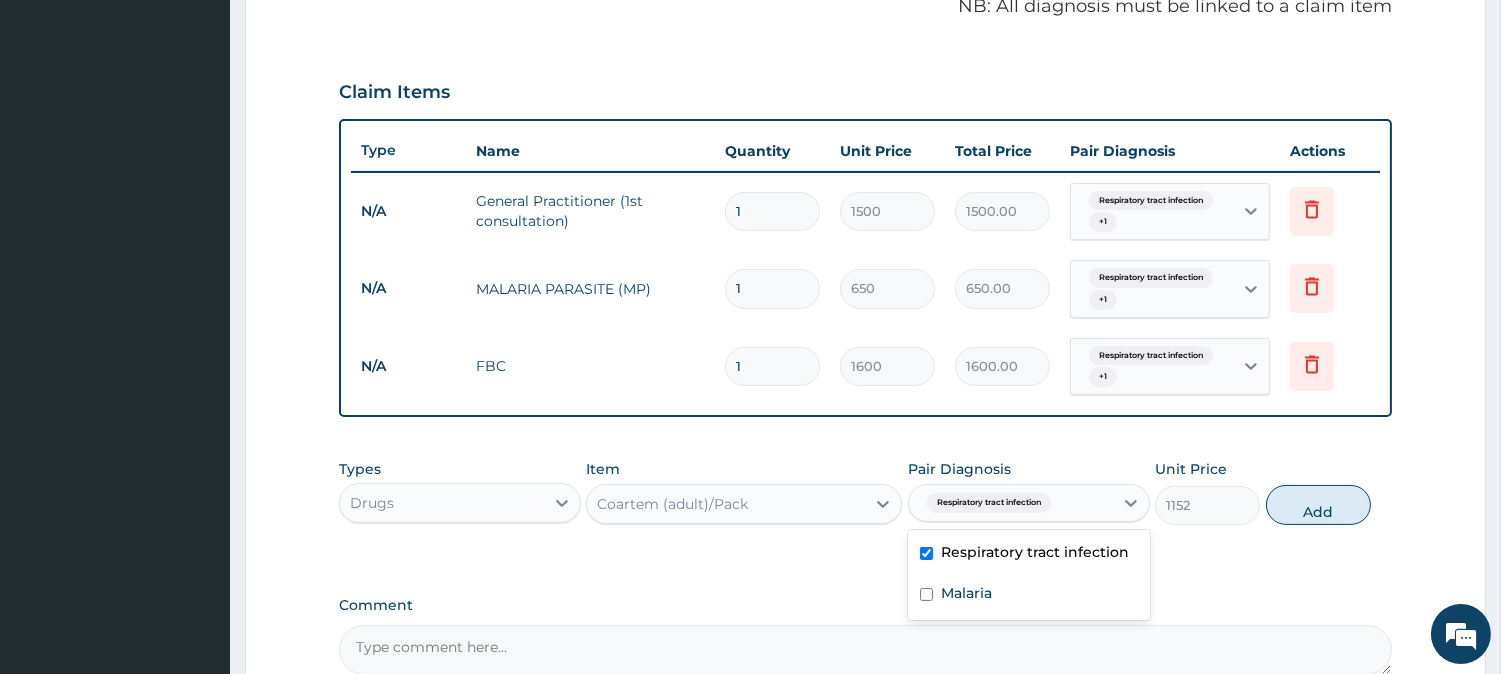 checkbox on "true" 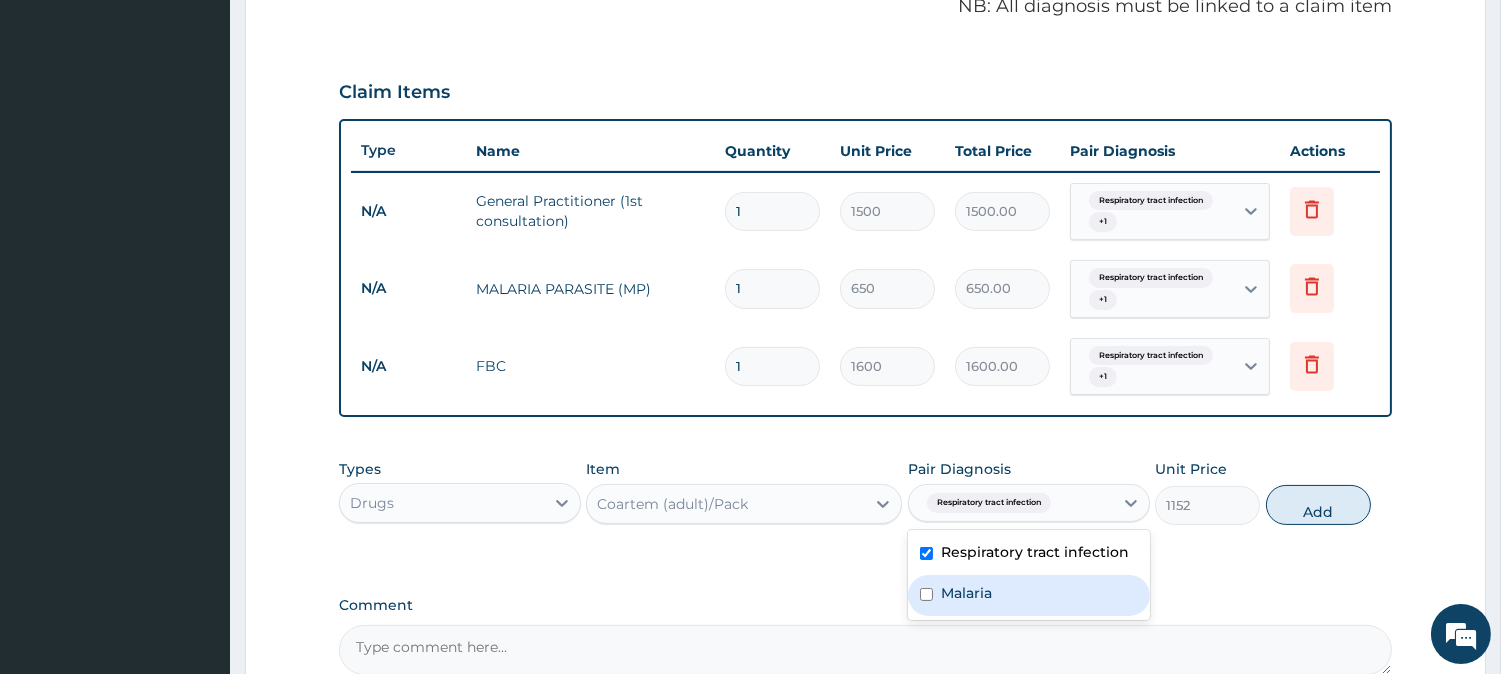click on "Malaria" at bounding box center [1029, 595] 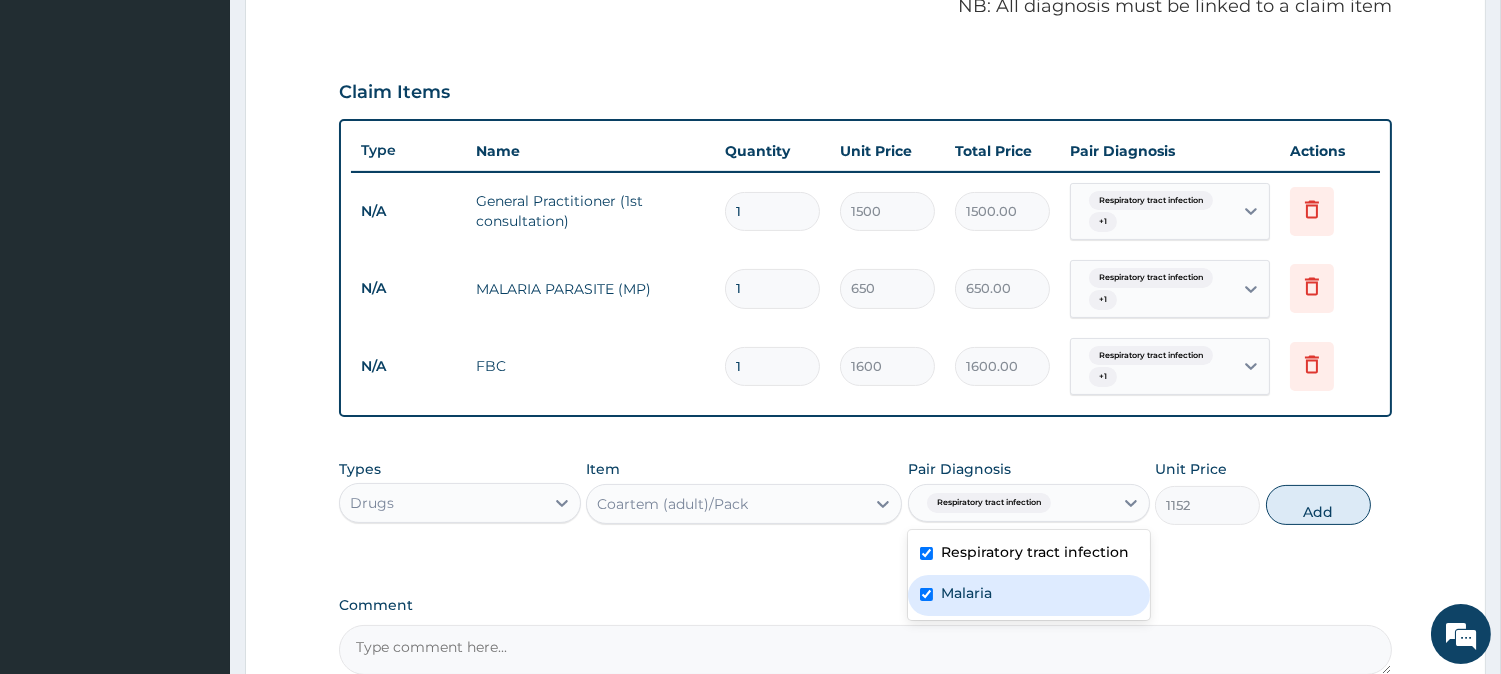 checkbox on "true" 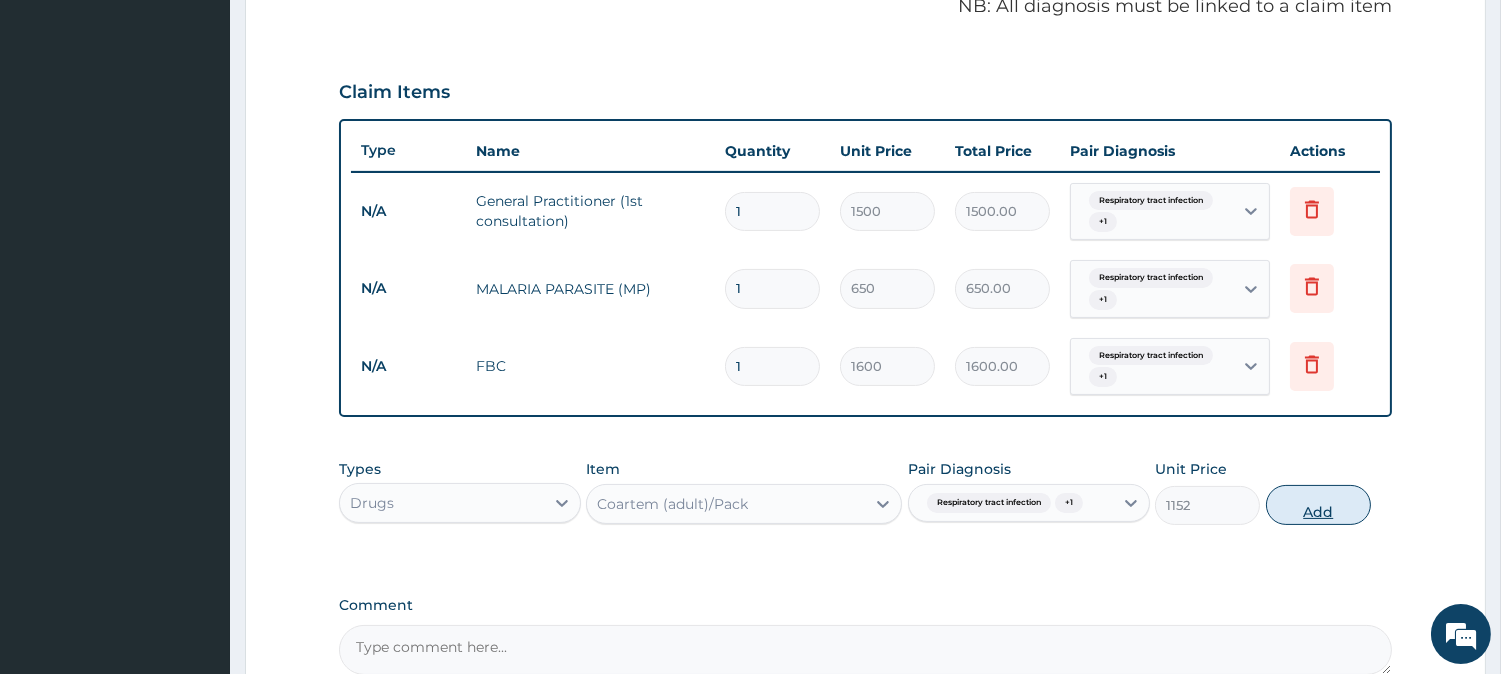 click on "Add" at bounding box center (1318, 505) 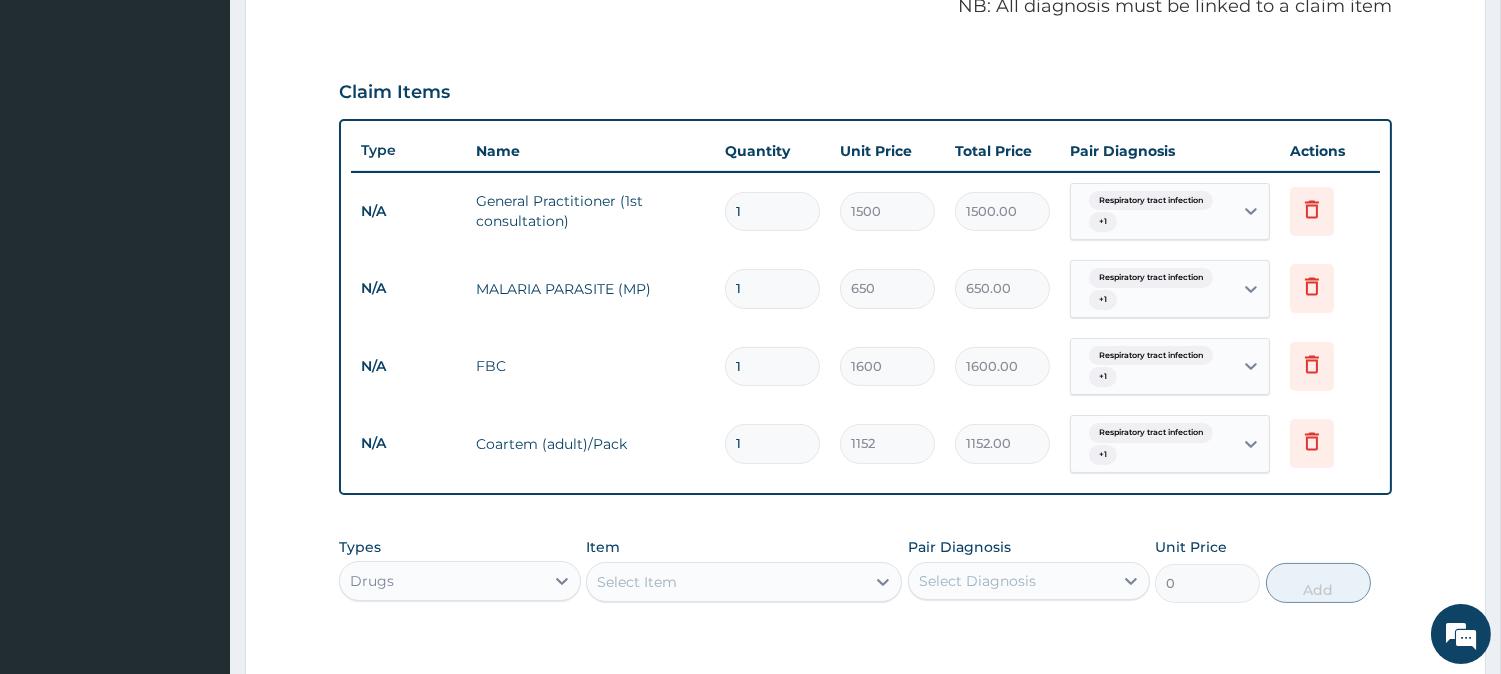 click on "Select Item" at bounding box center [637, 582] 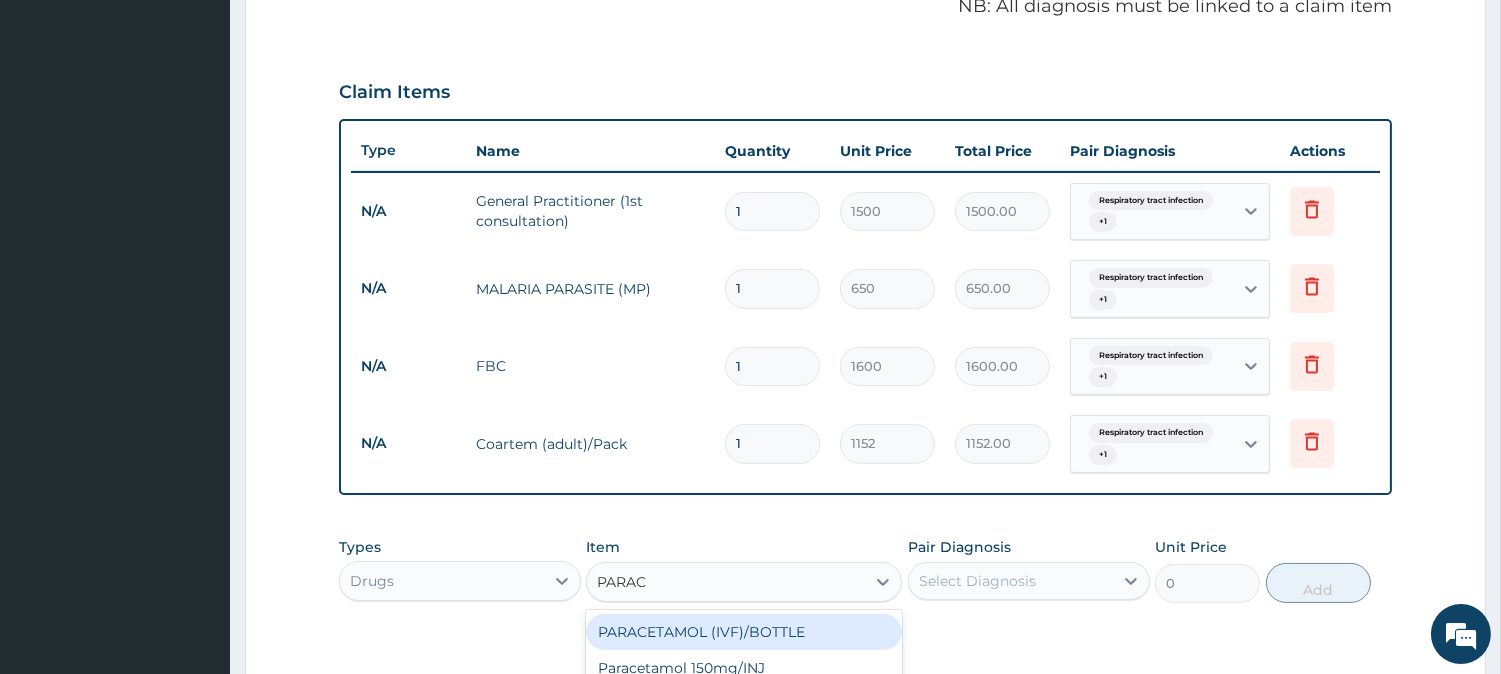 type on "PARACE" 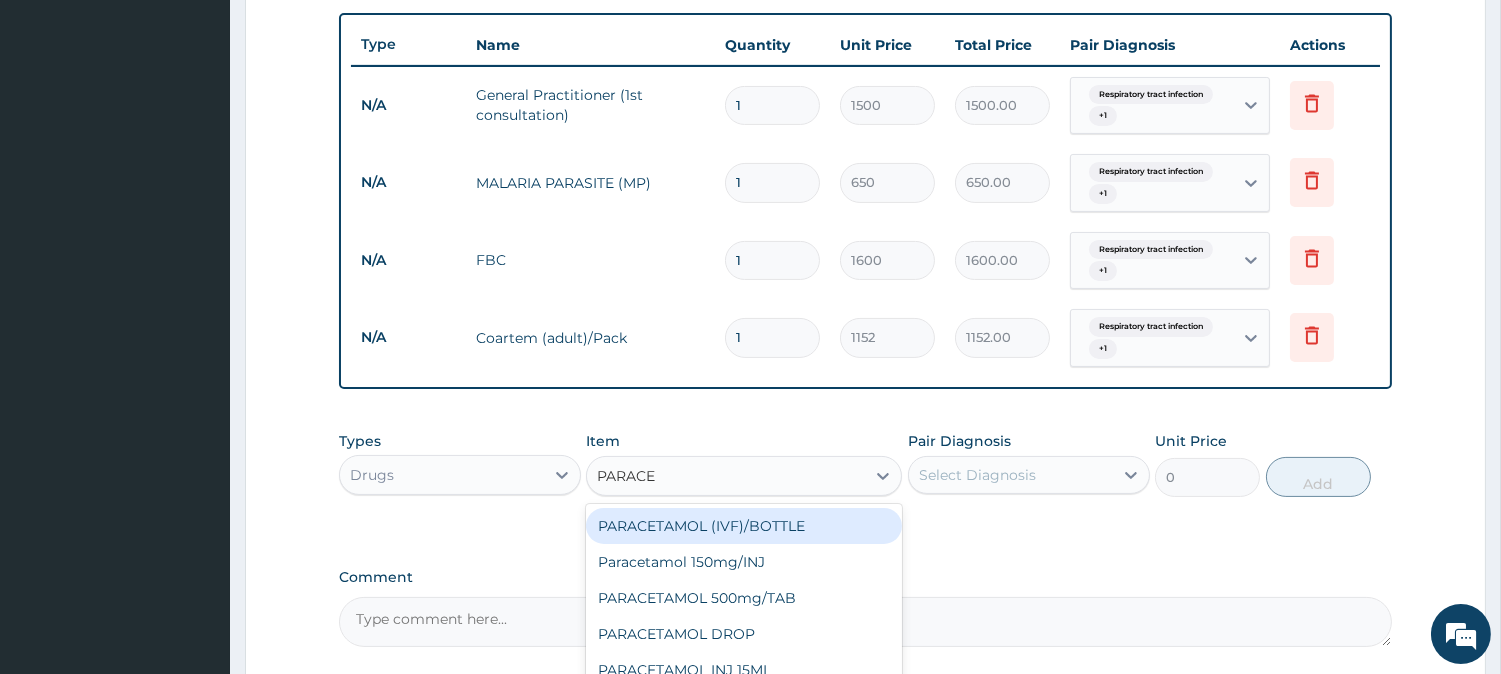 scroll, scrollTop: 793, scrollLeft: 0, axis: vertical 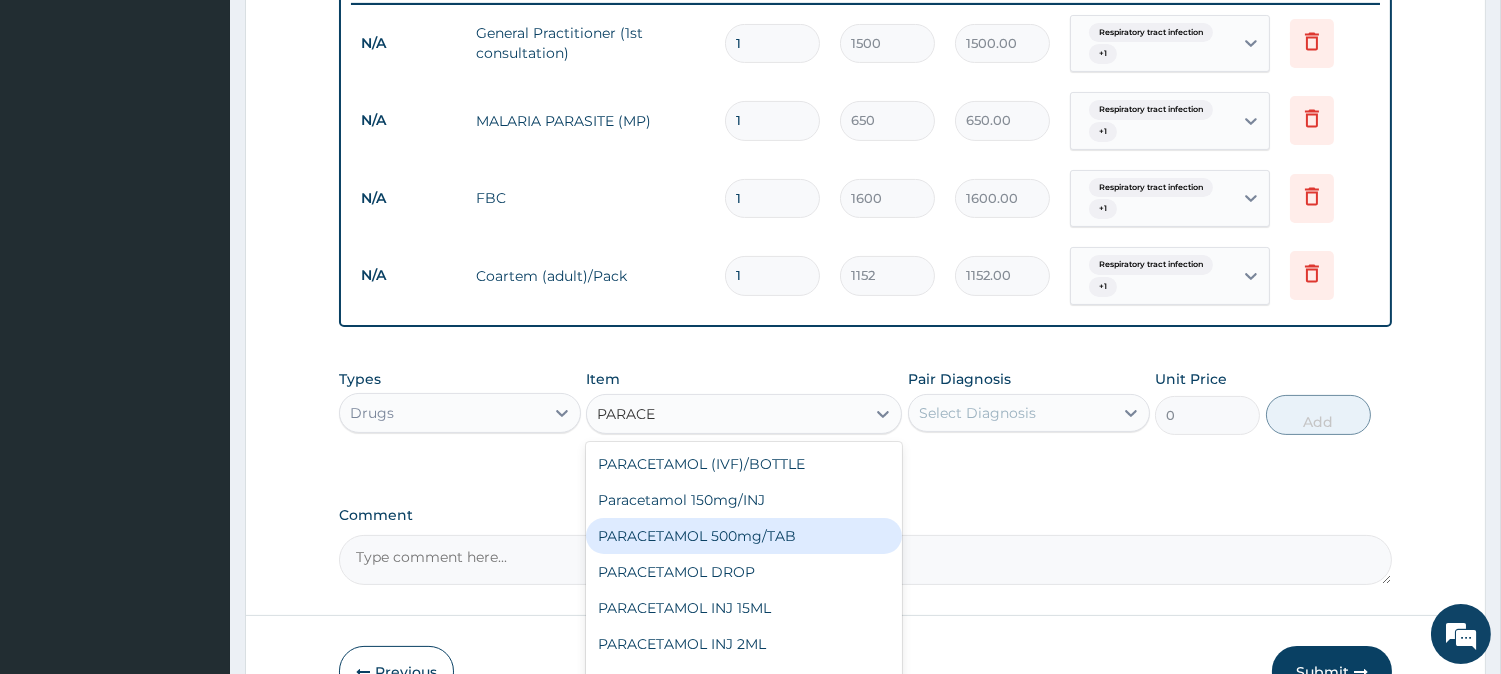 click on "PARACETAMOL 500mg/TAB" at bounding box center [744, 536] 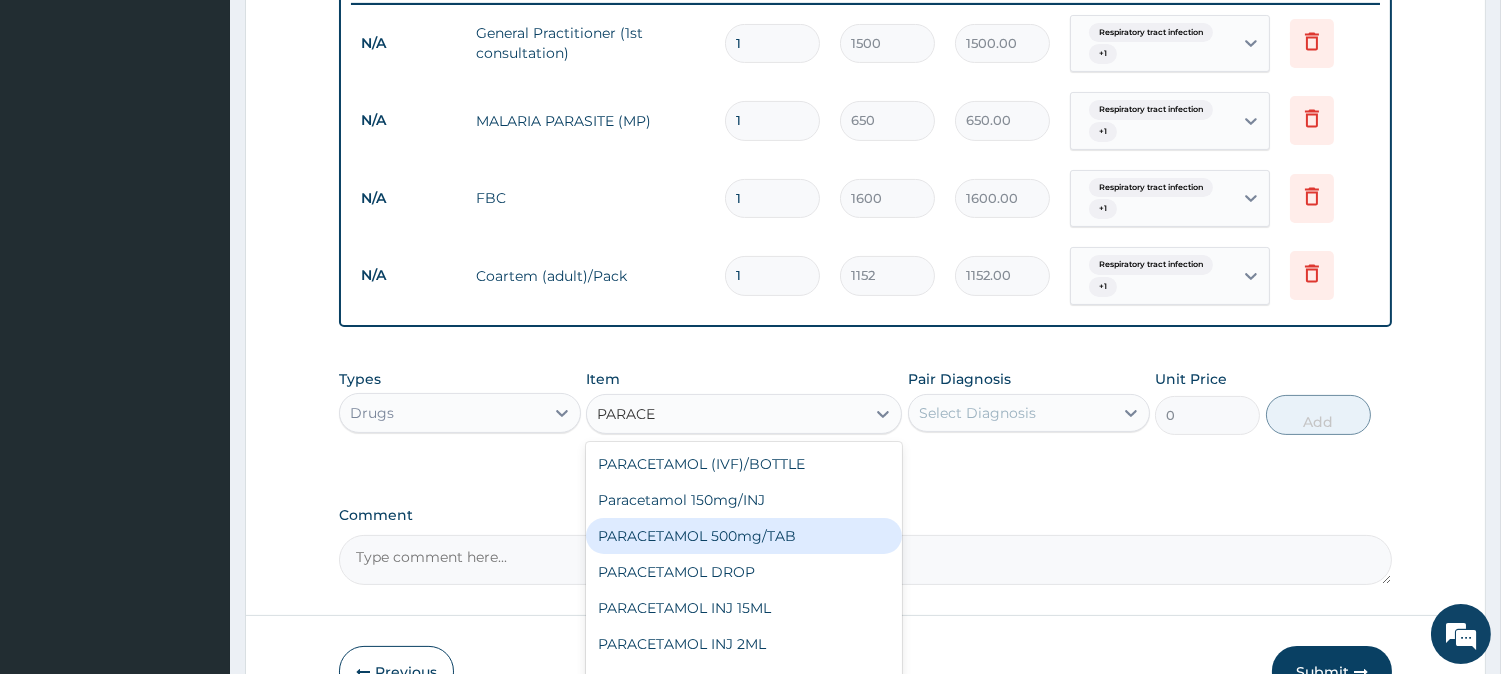 type 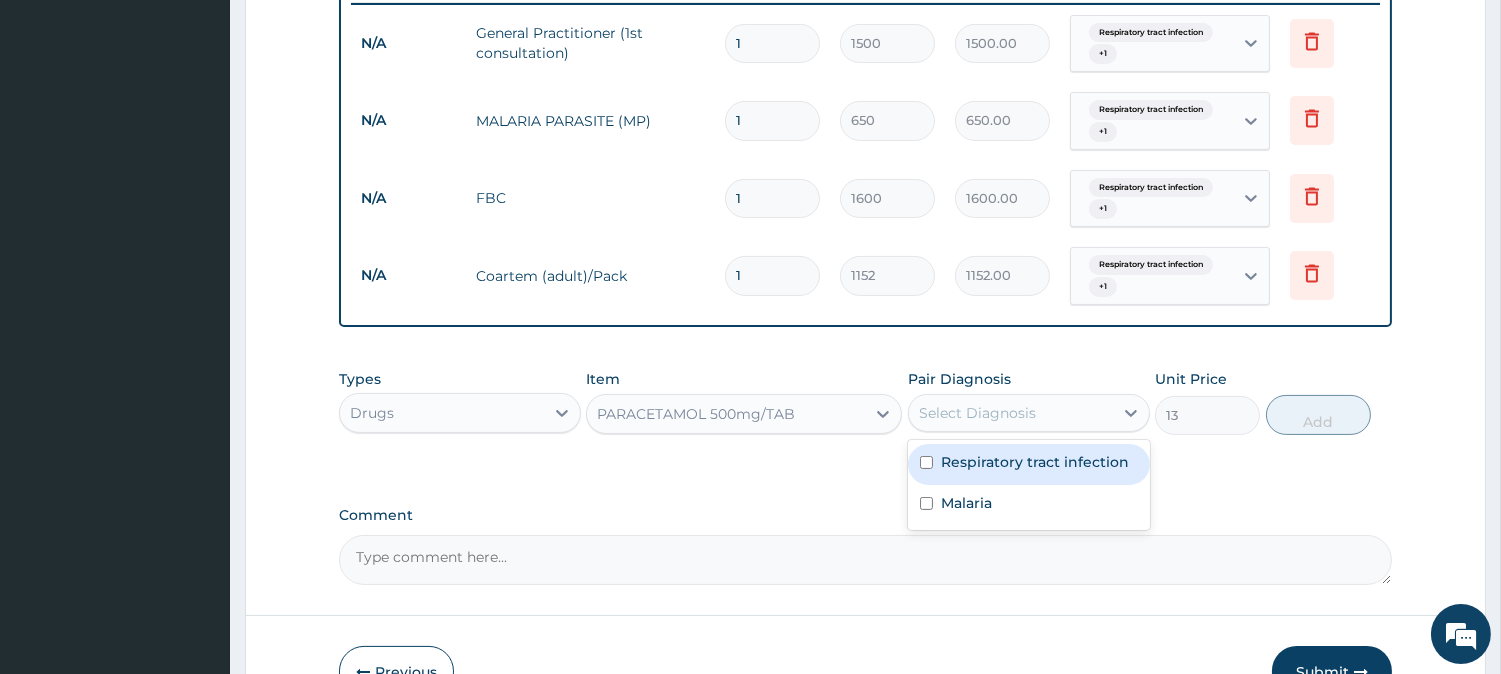 click on "Select Diagnosis" at bounding box center [1011, 413] 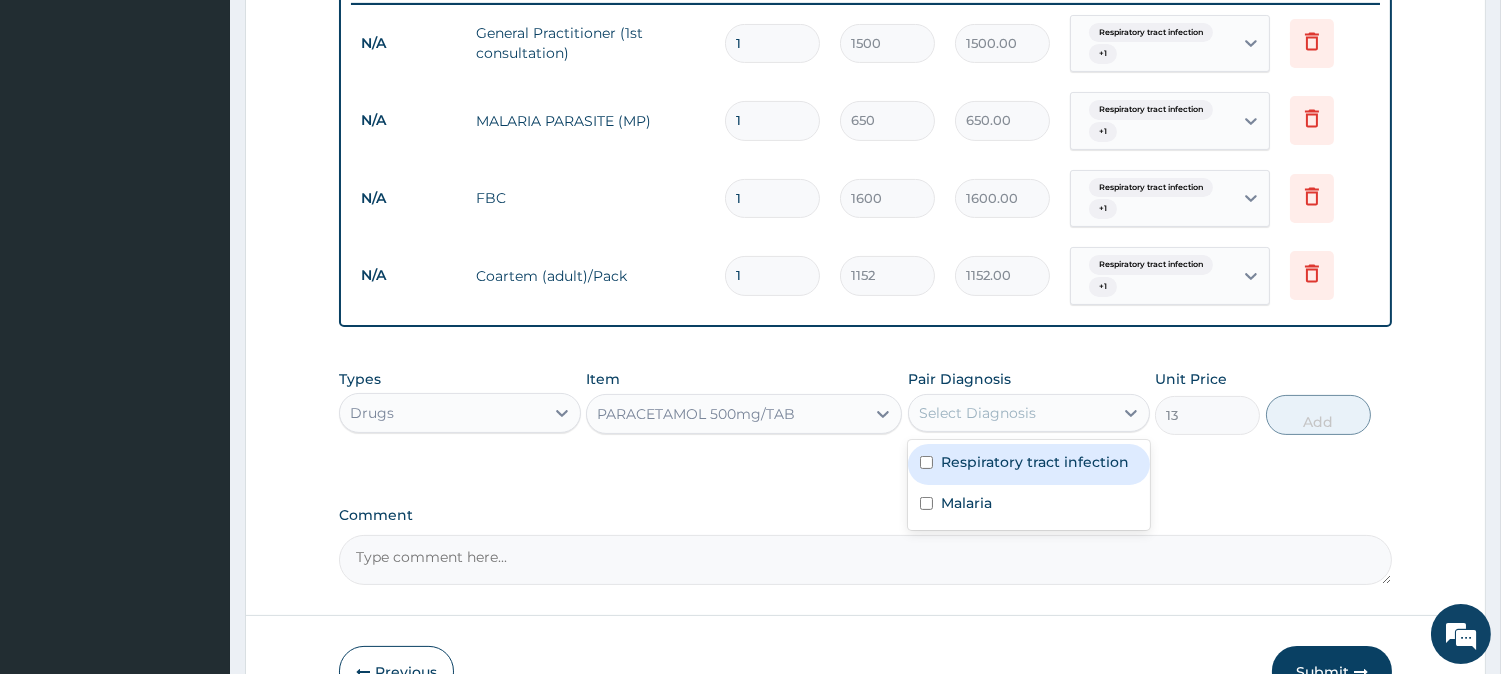 drag, startPoint x: 1025, startPoint y: 451, endPoint x: 1025, endPoint y: 480, distance: 29 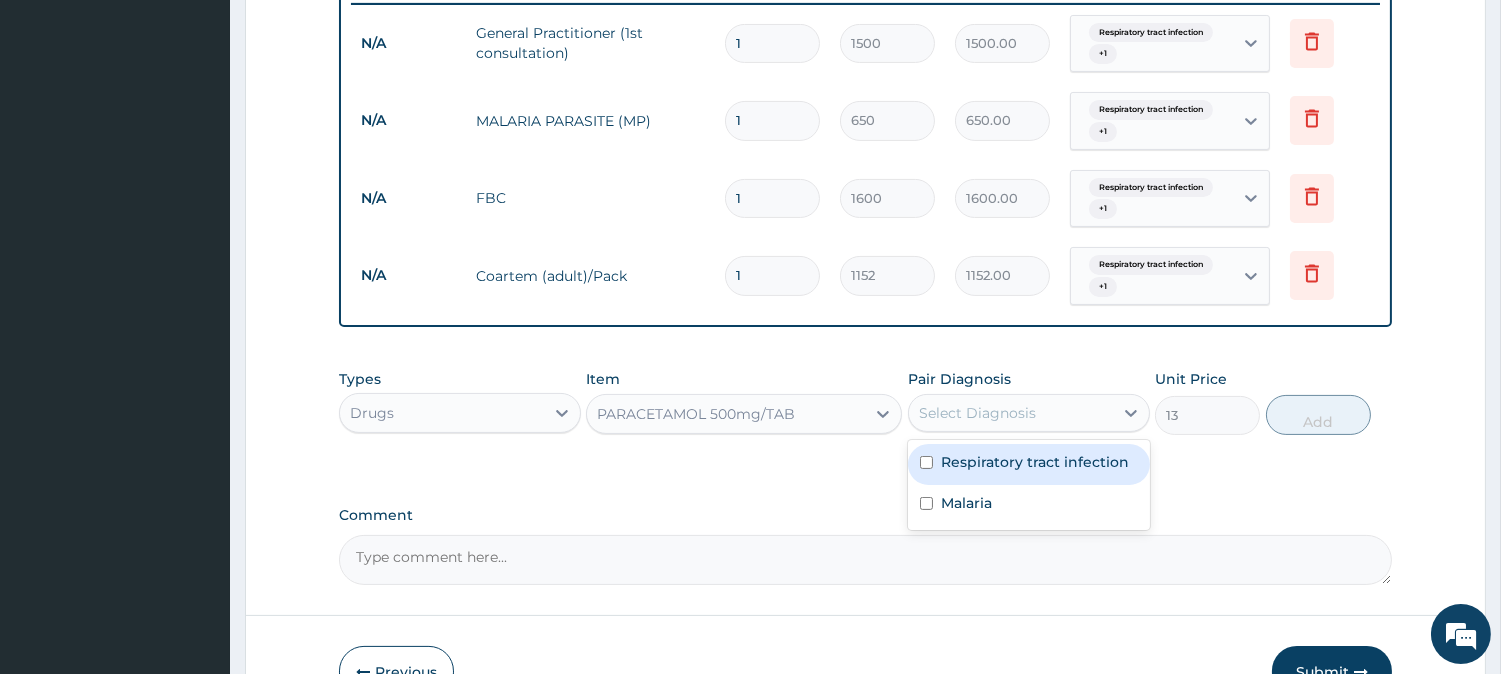 click on "Respiratory tract infection" at bounding box center (1029, 464) 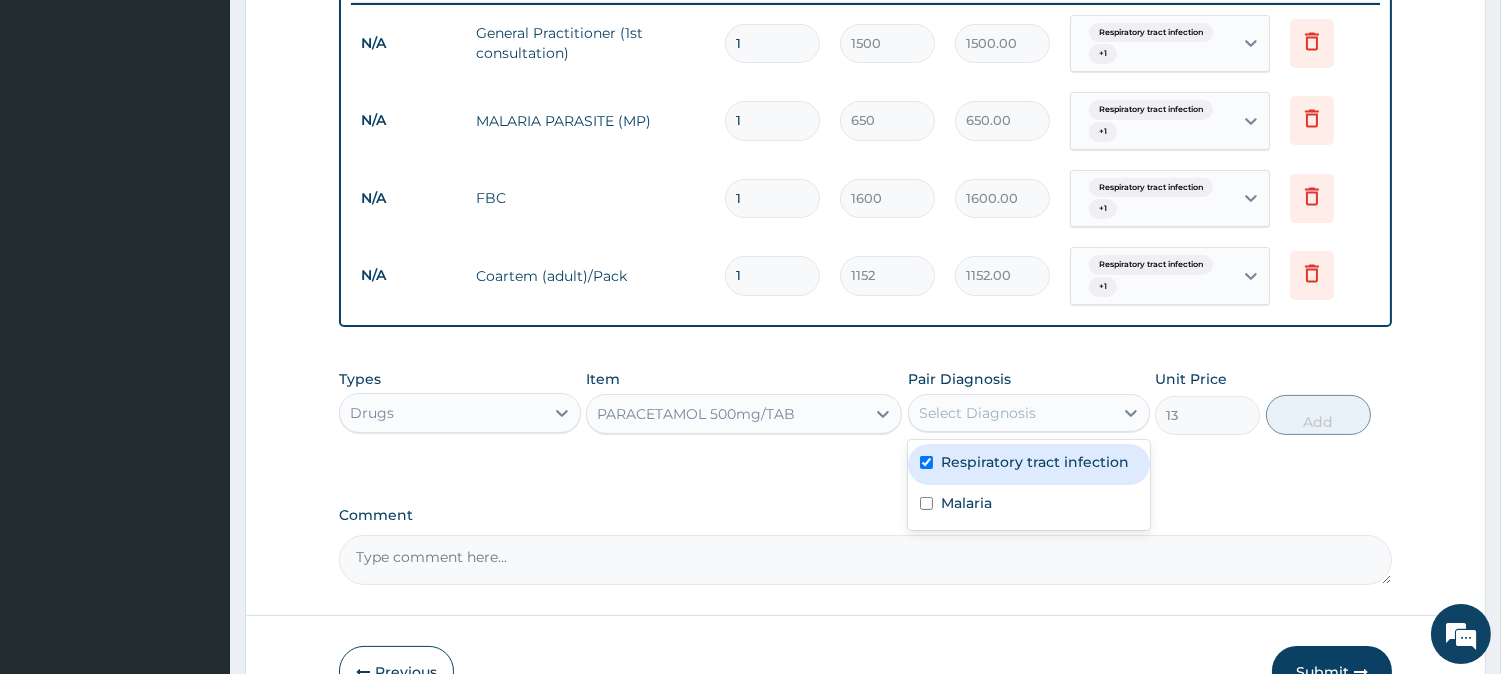 checkbox on "true" 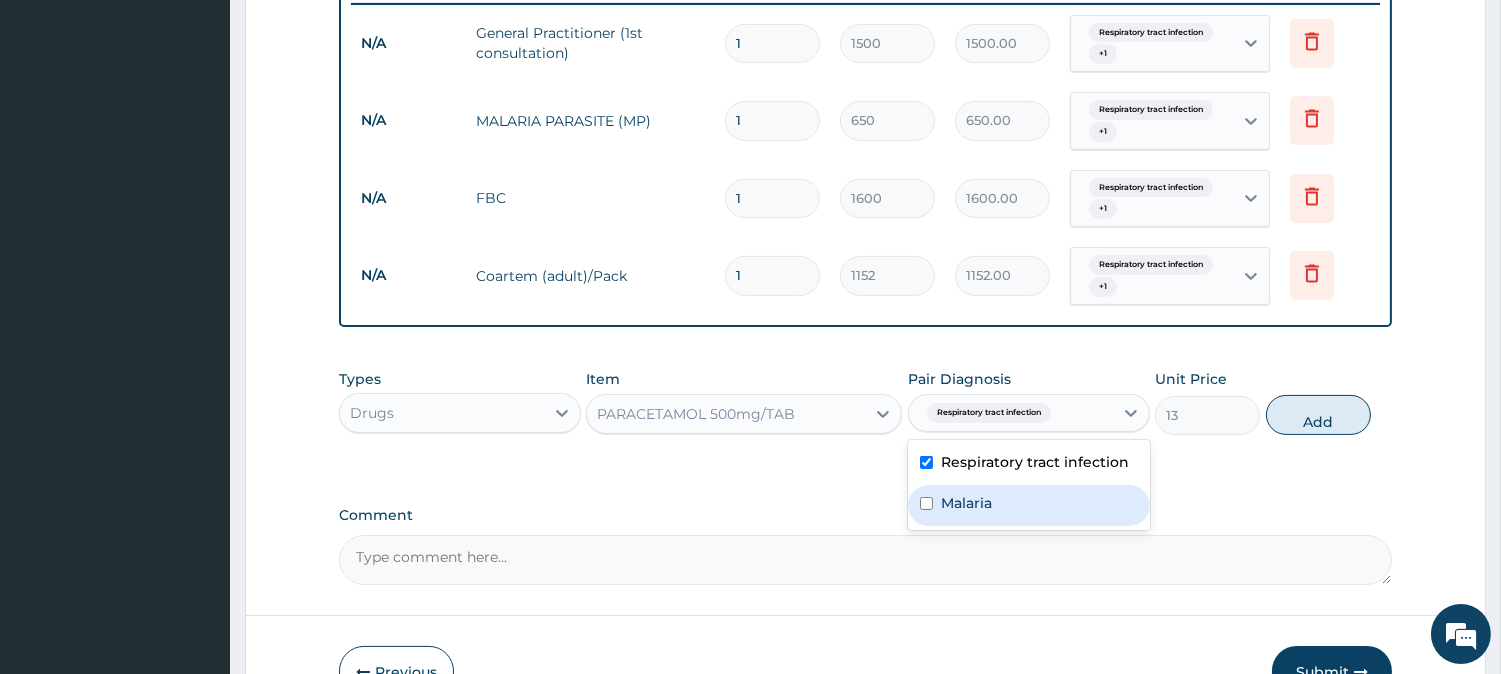 click on "Malaria" at bounding box center (1029, 505) 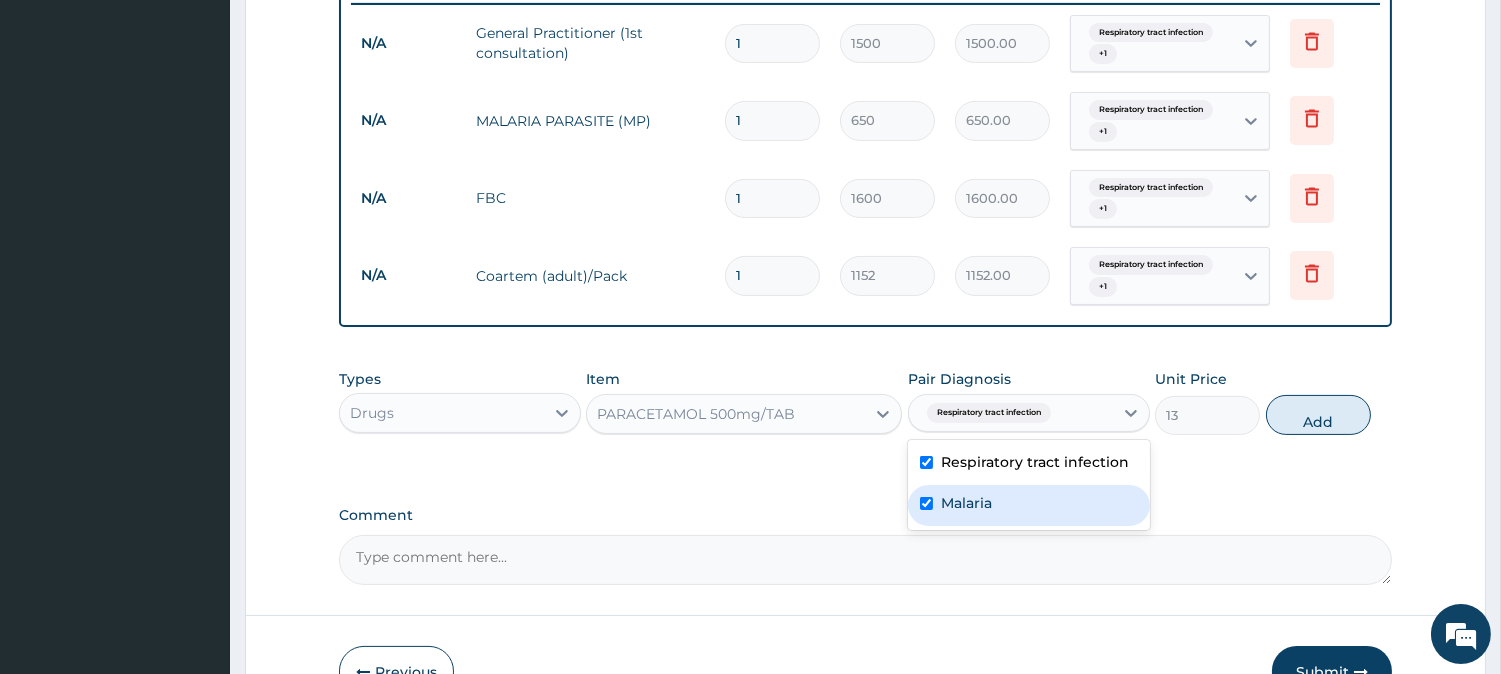 checkbox on "true" 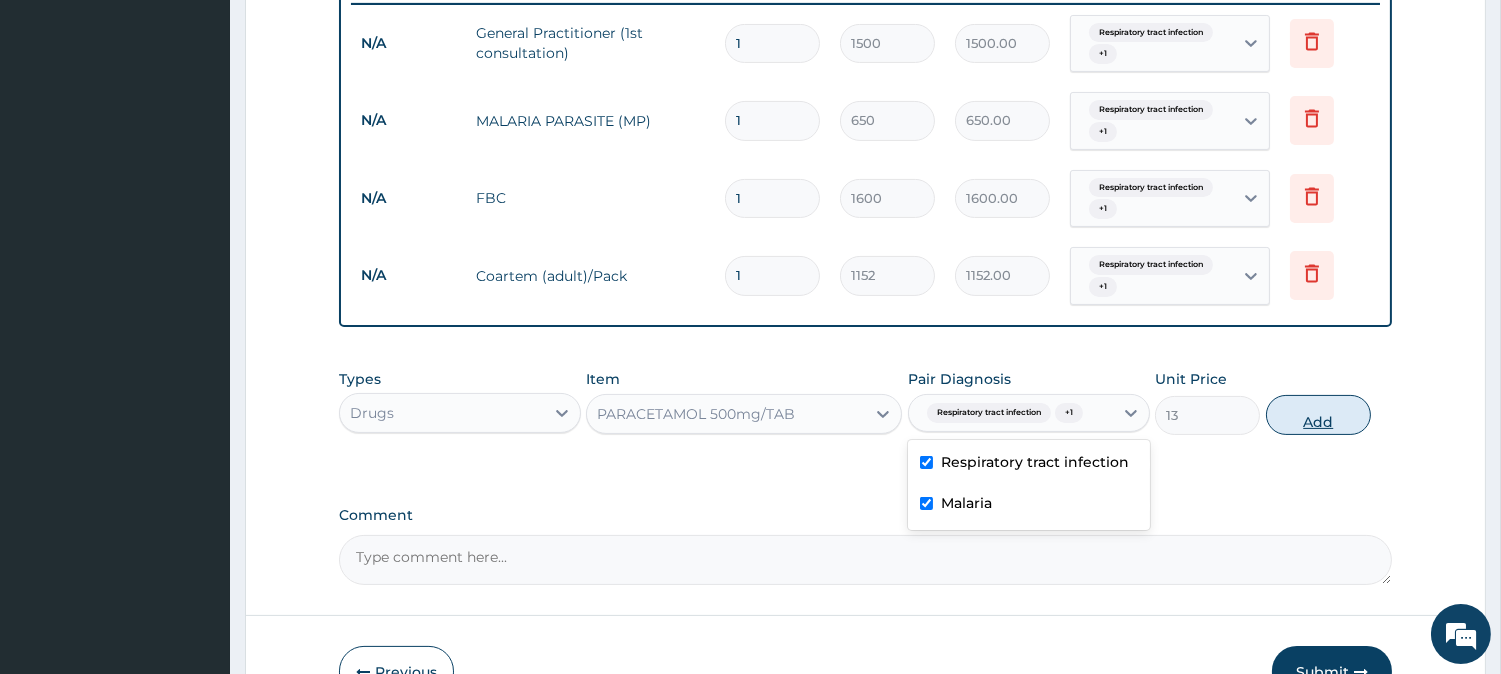click on "Add" at bounding box center [1318, 415] 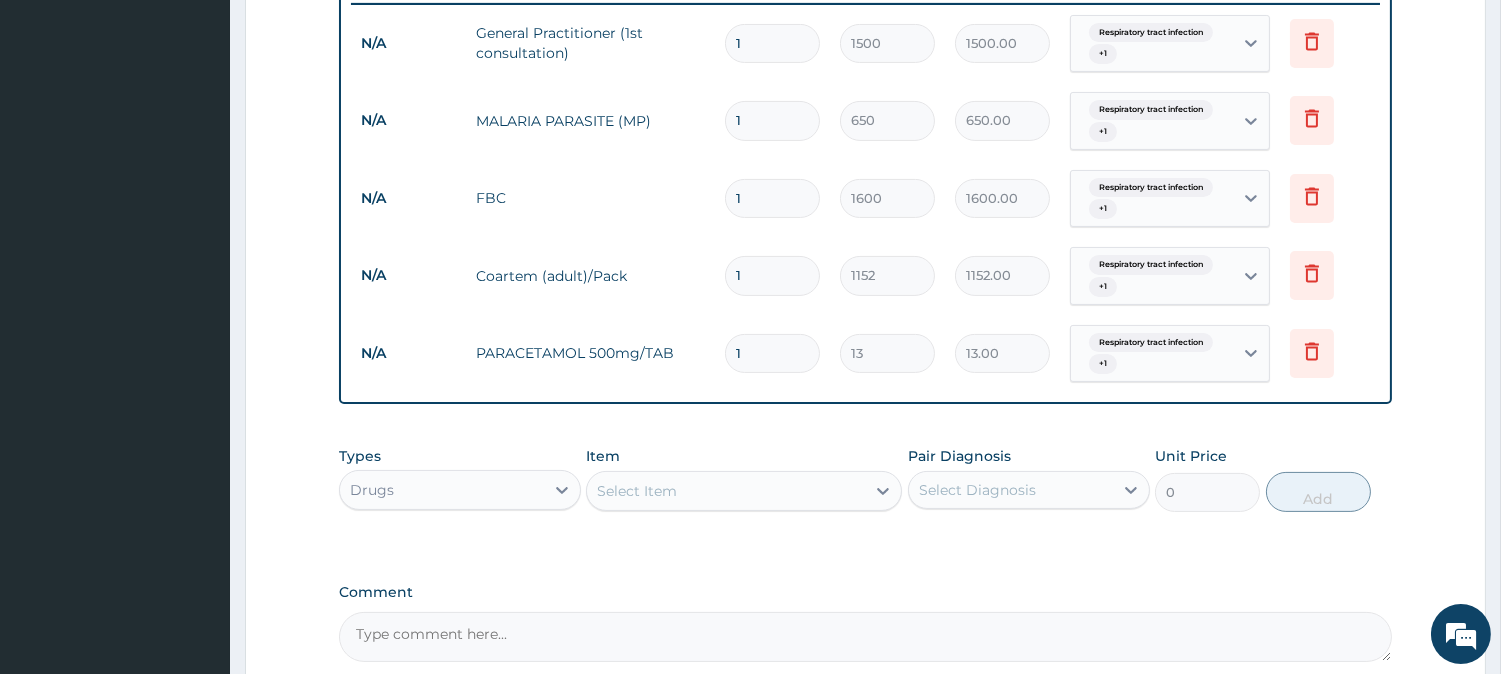 type on "18" 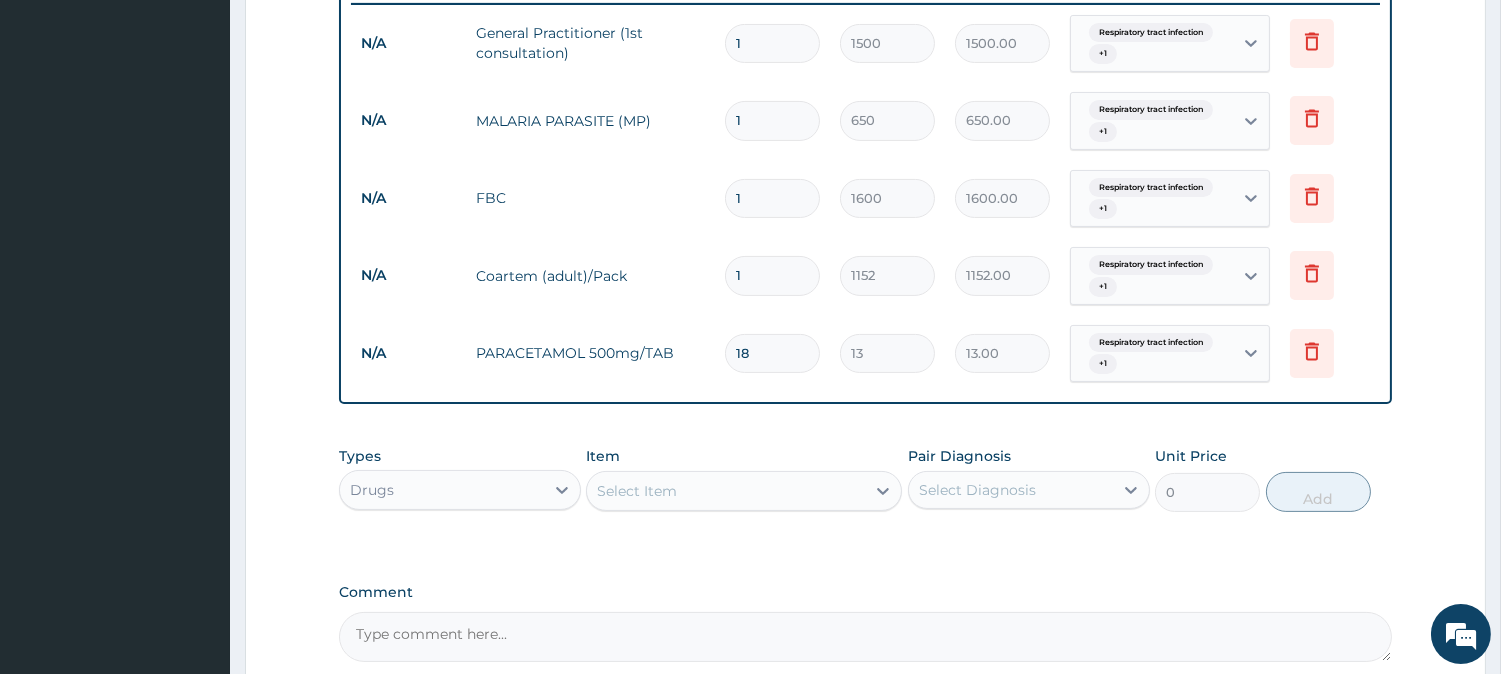 type on "234.00" 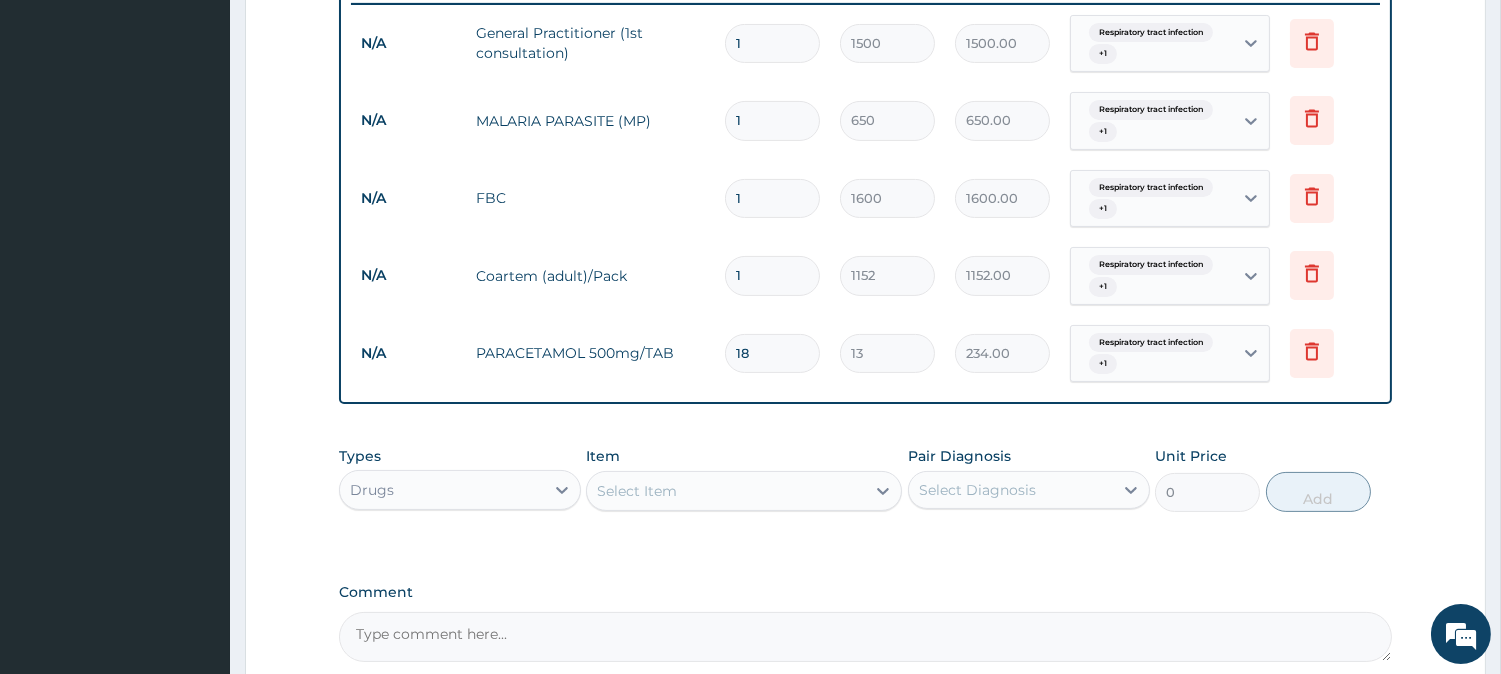 type on "18" 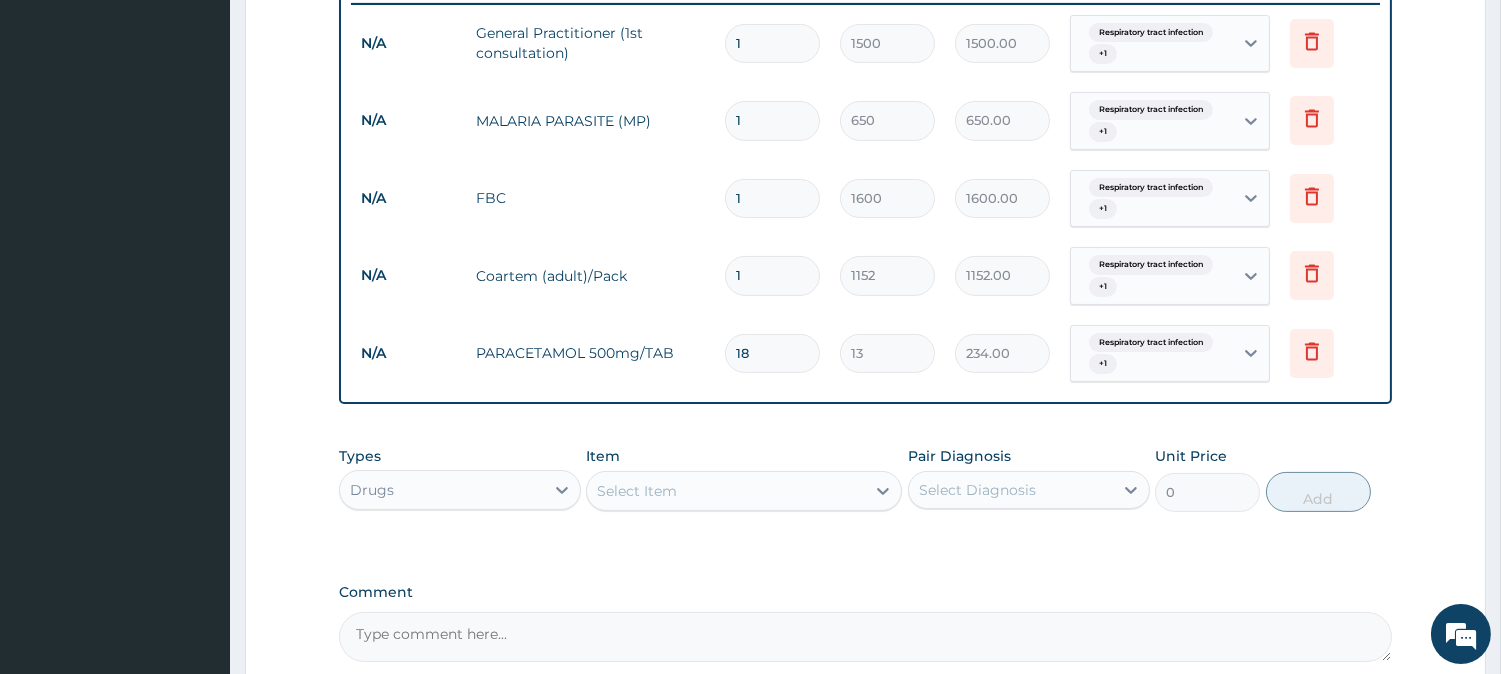click on "Select Item" at bounding box center [726, 491] 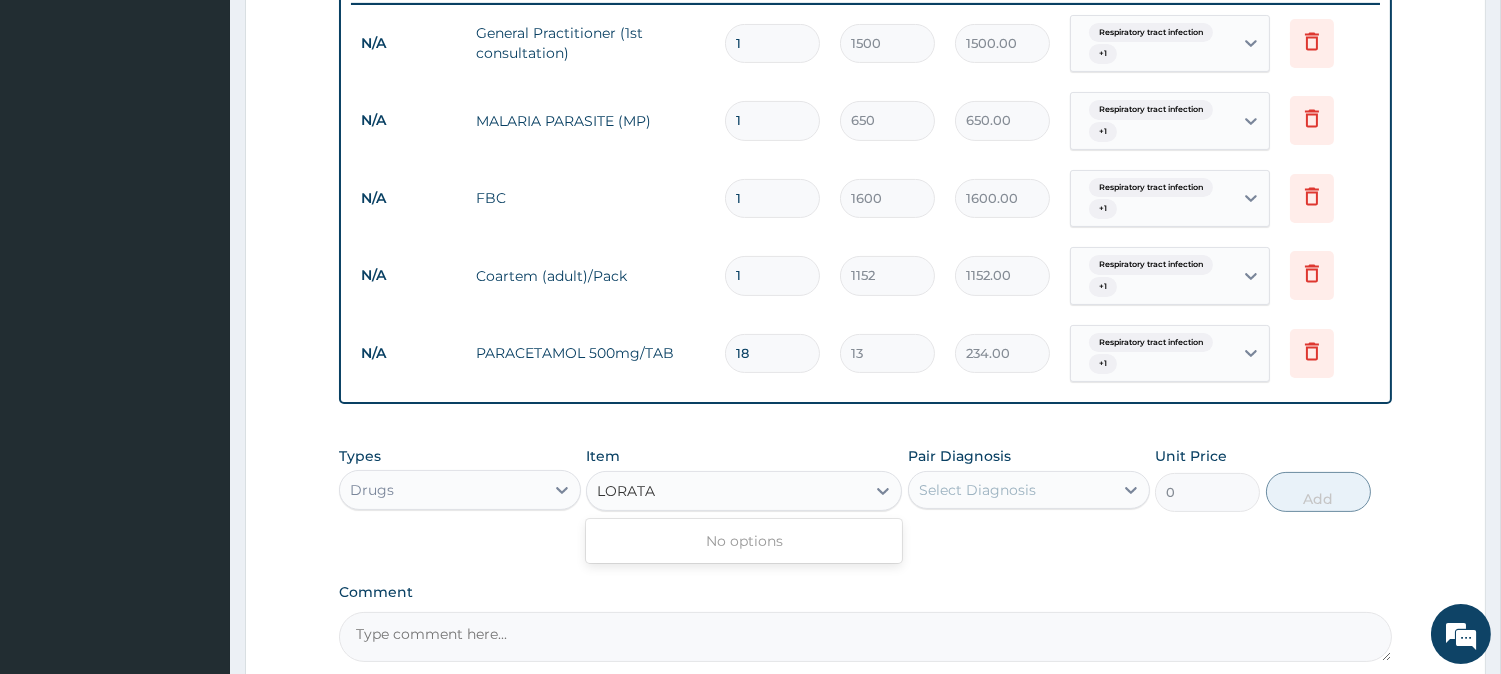 type on "LORAT" 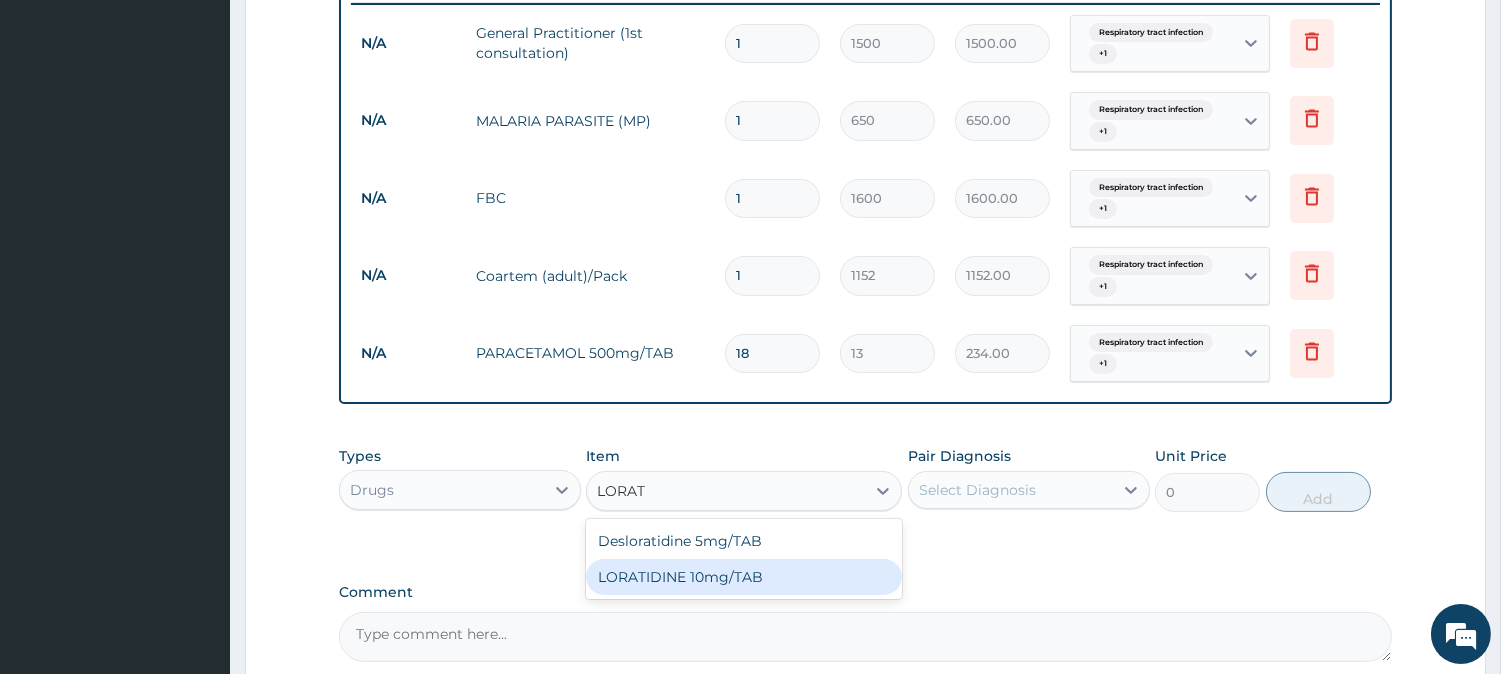 click on "LORATIDINE 10mg/TAB" at bounding box center (744, 577) 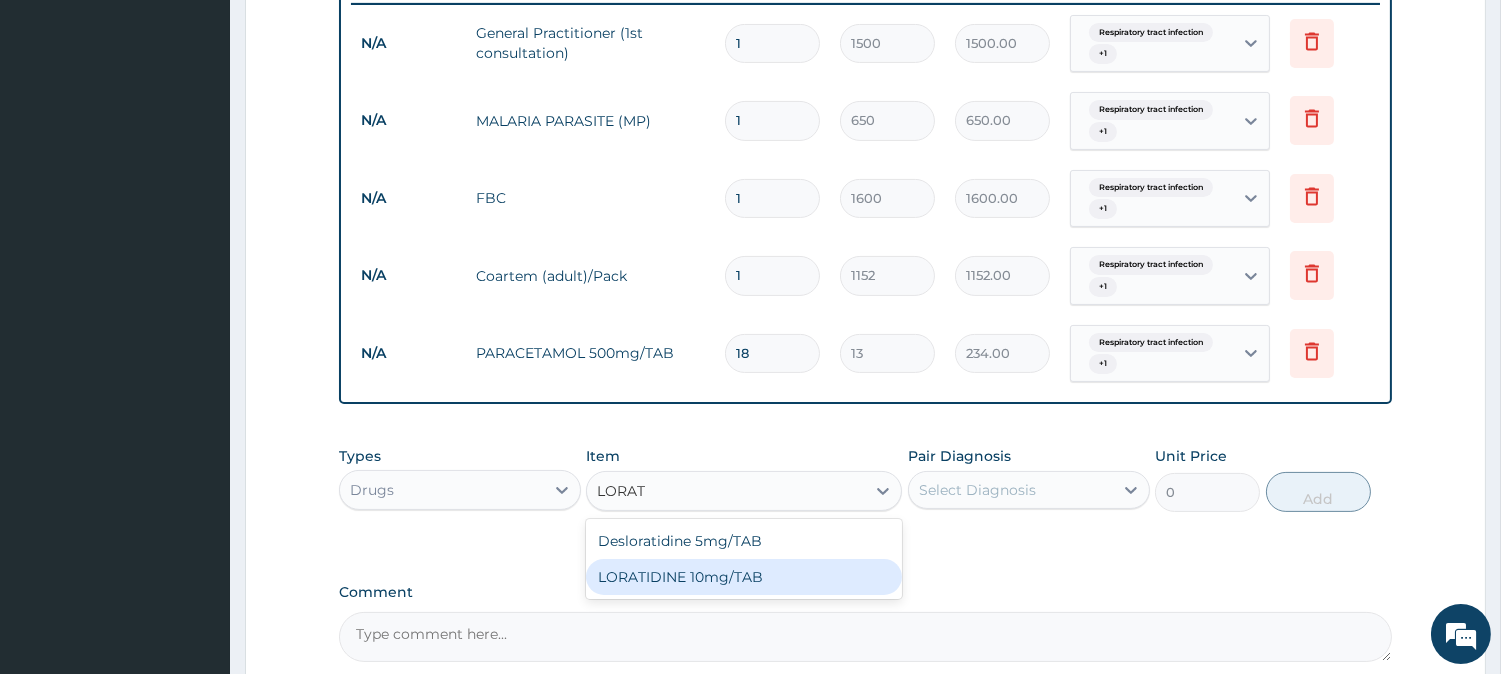 type 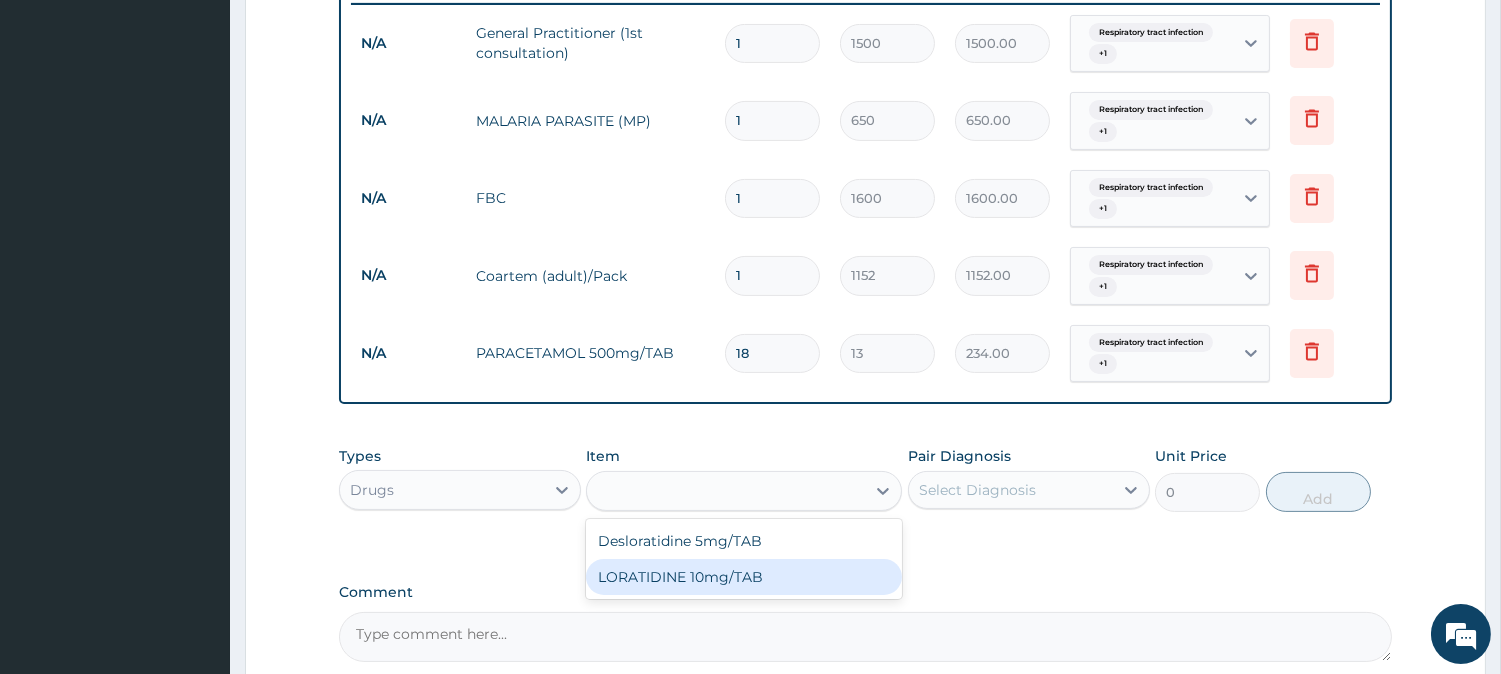 type on "28.8" 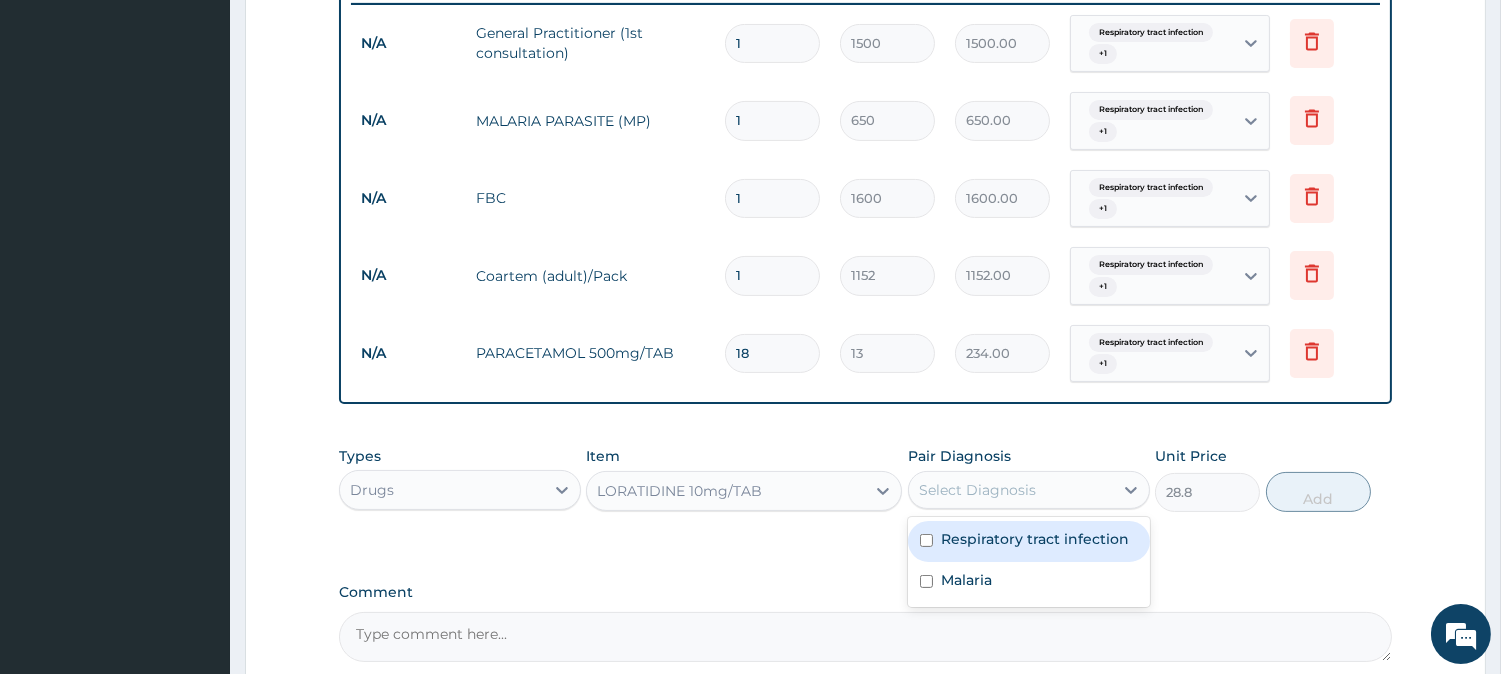 click on "Select Diagnosis" at bounding box center [977, 490] 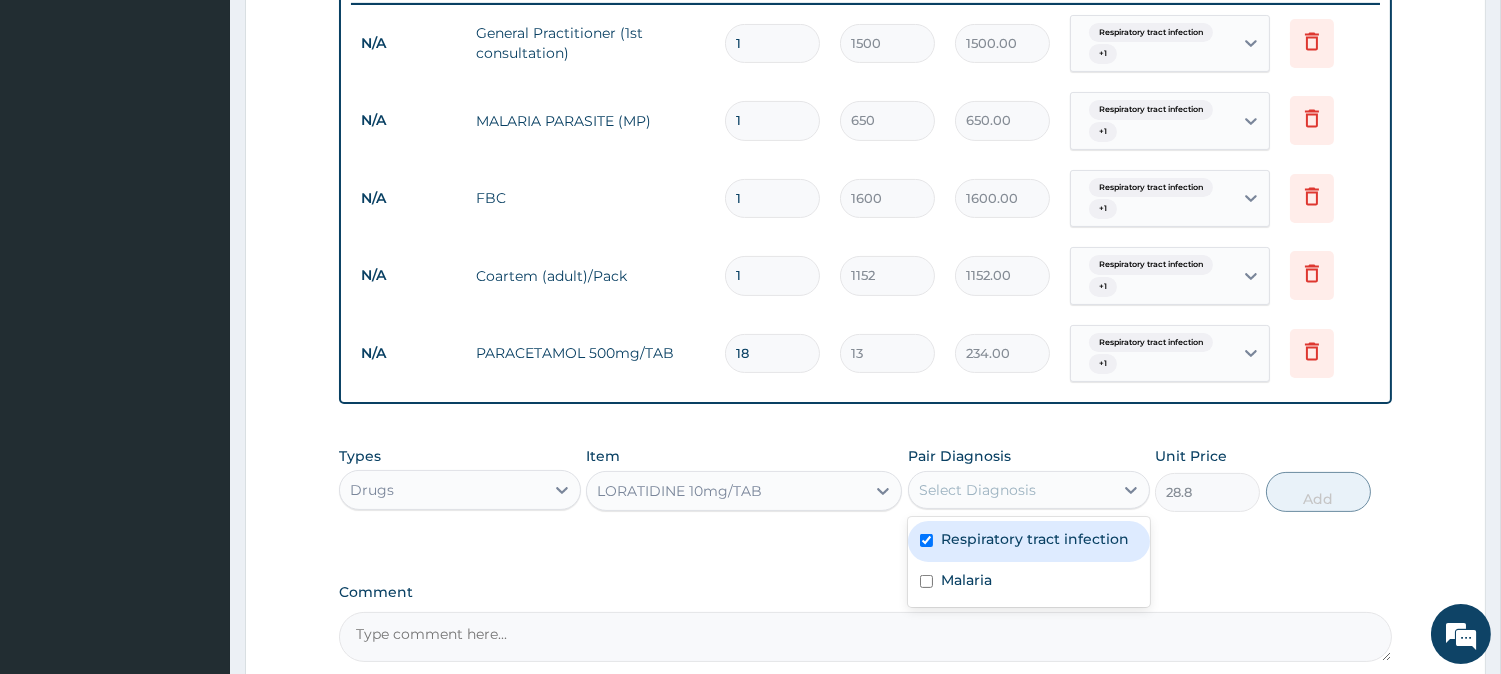 checkbox on "true" 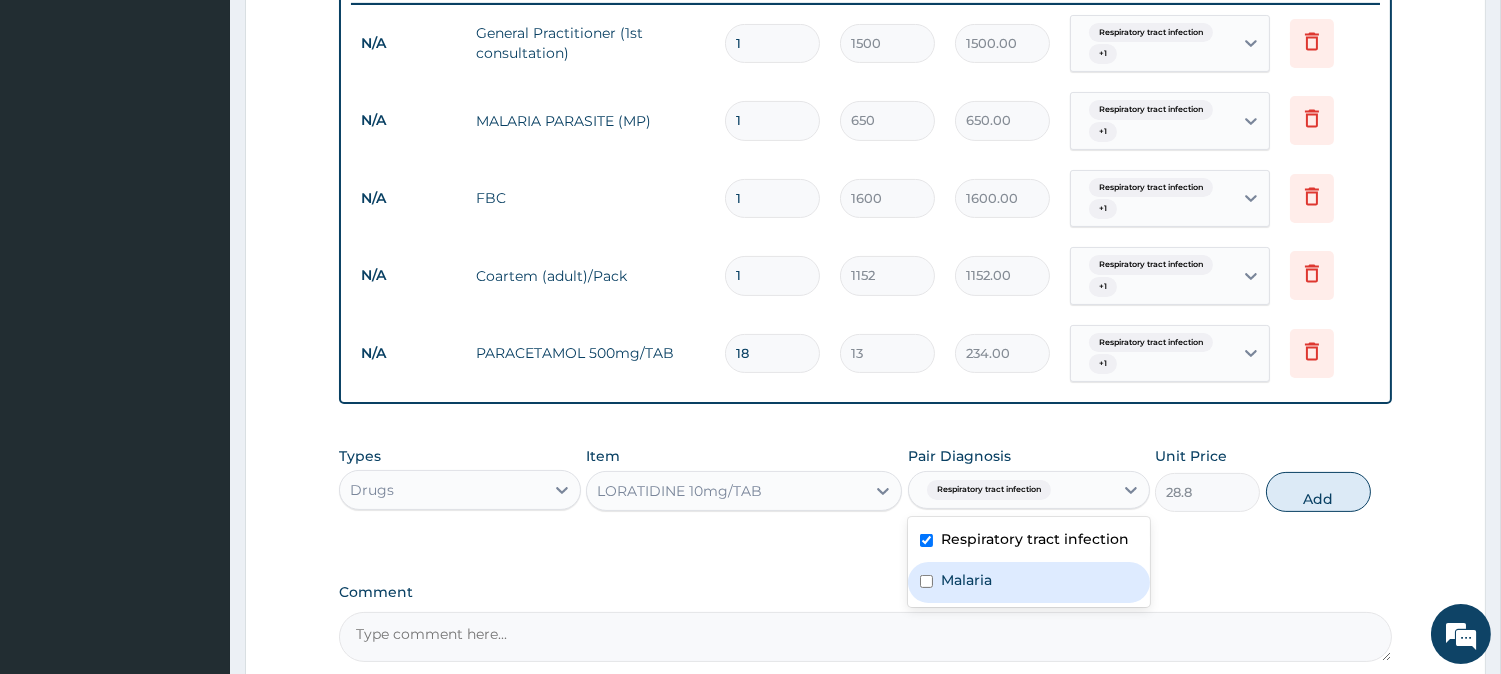click on "Malaria" at bounding box center [966, 580] 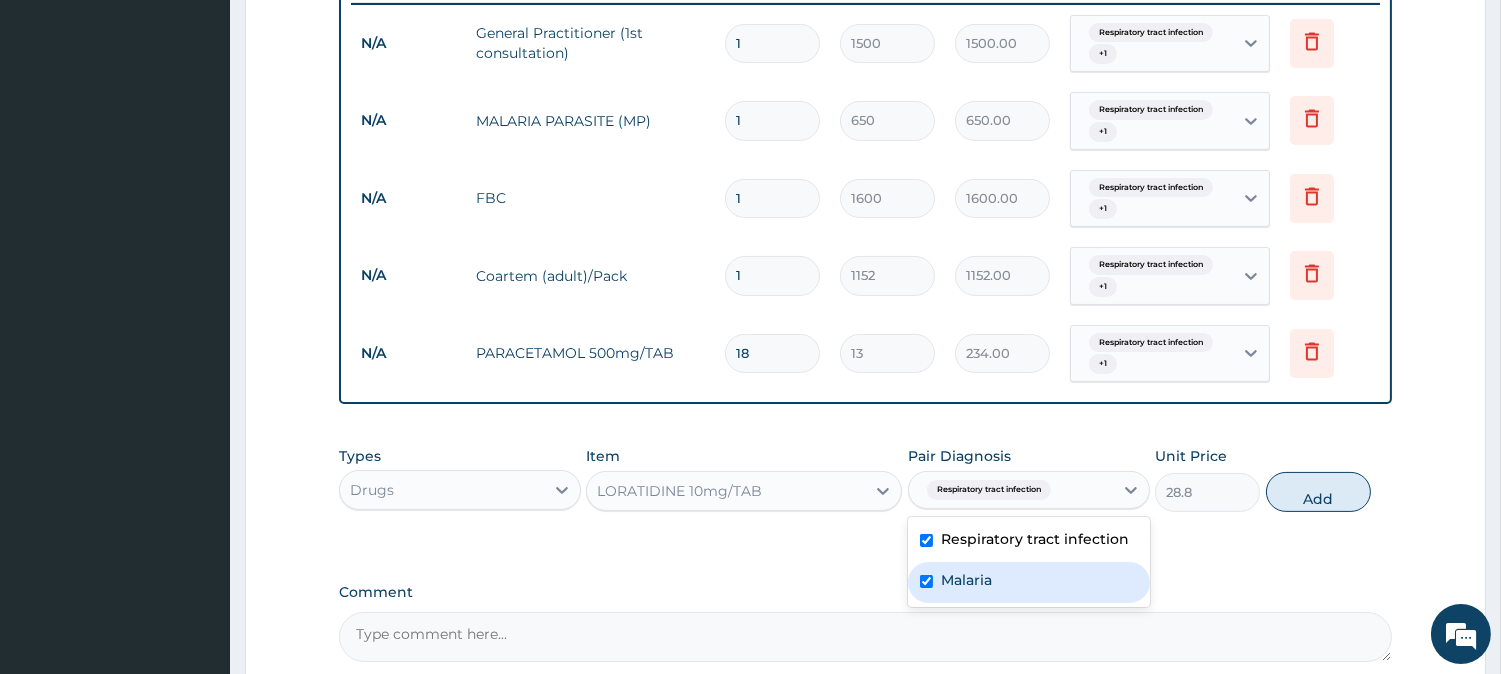 checkbox on "true" 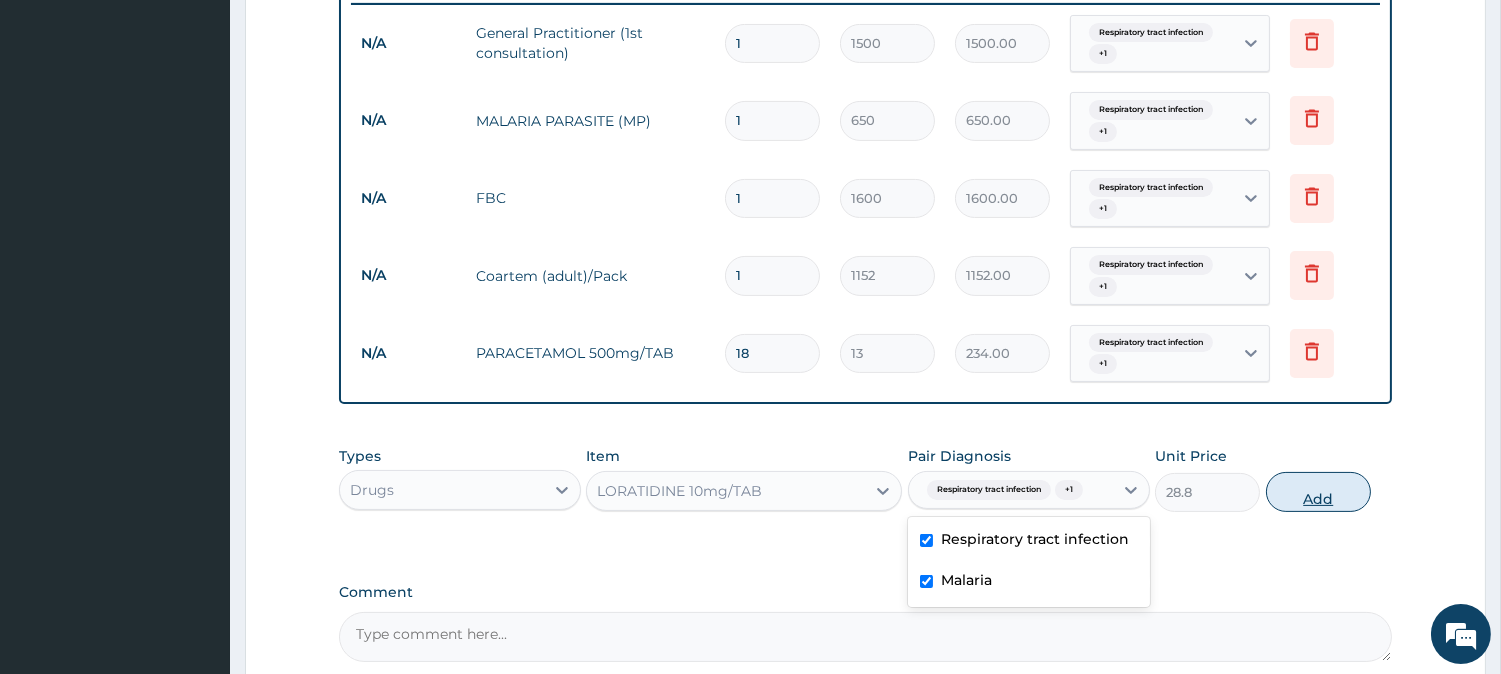 click on "Add" at bounding box center (1318, 492) 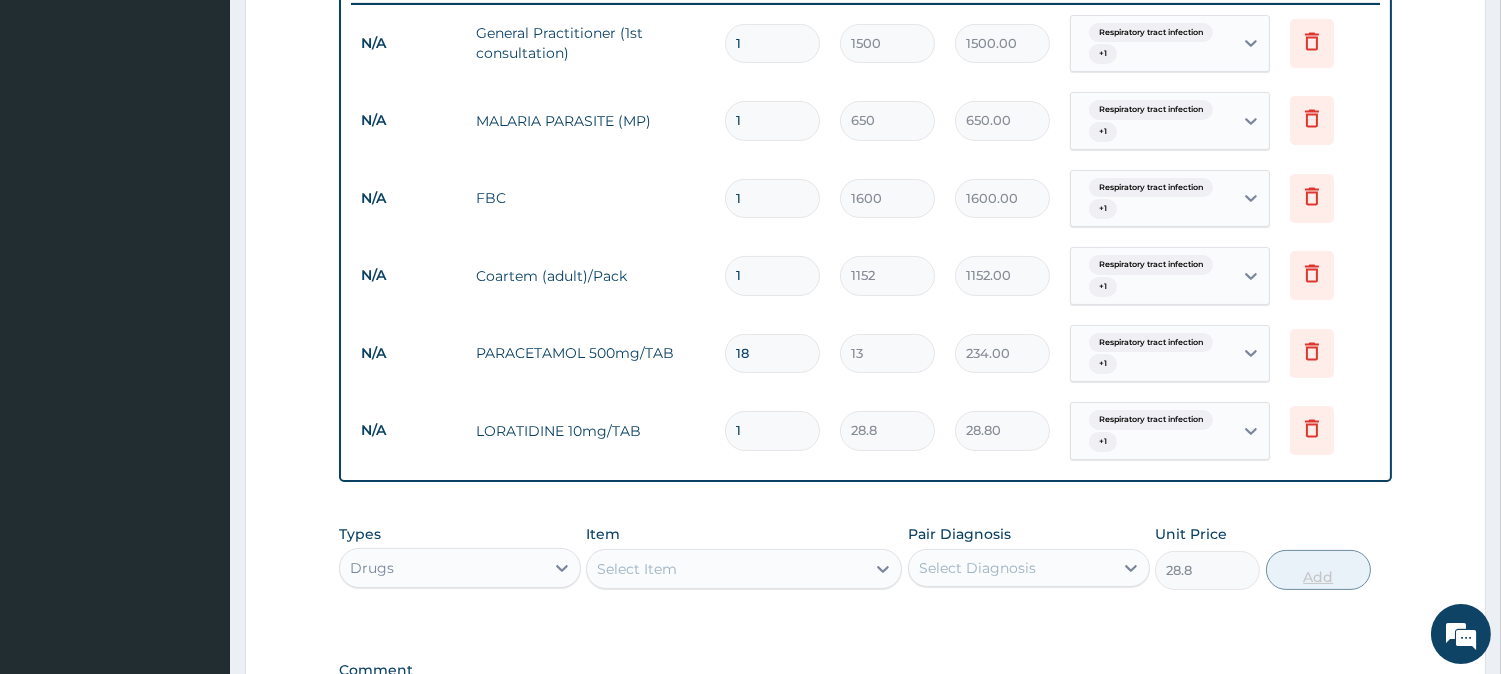 type on "0" 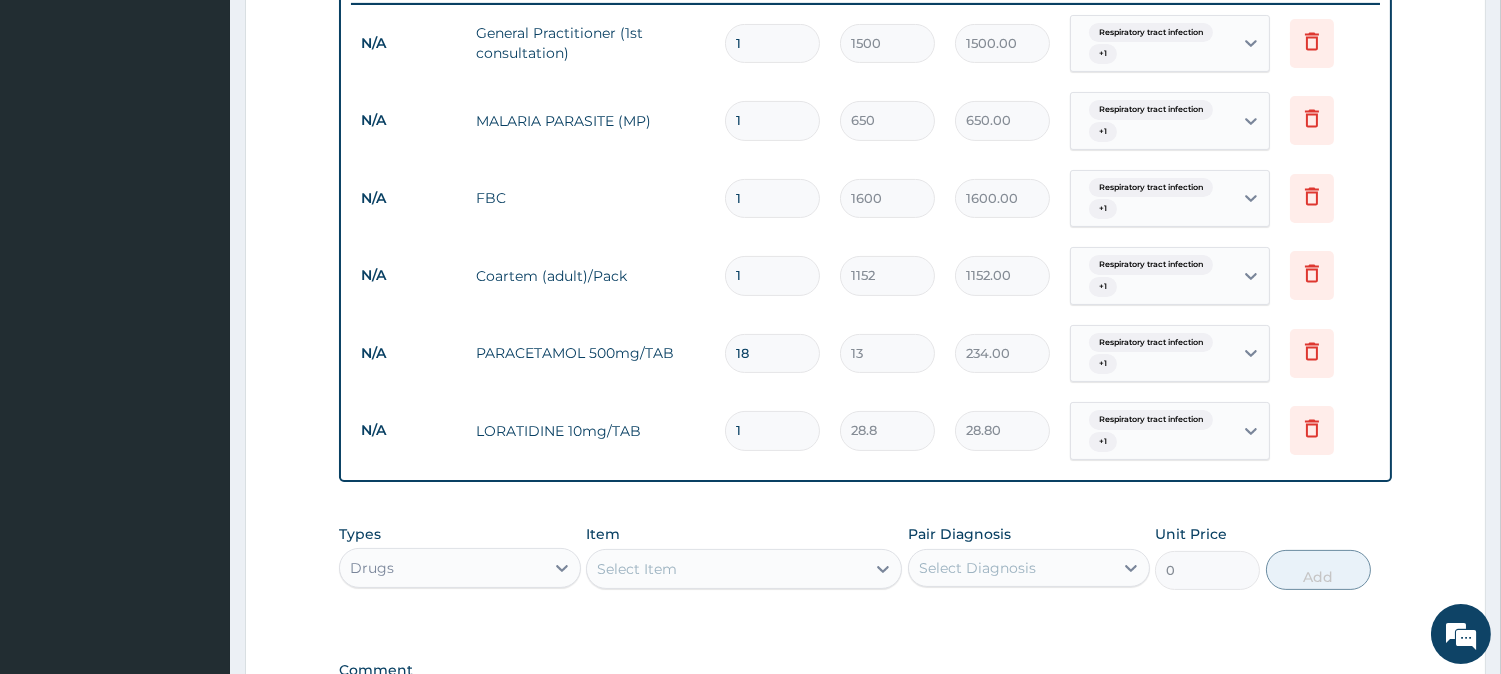 type 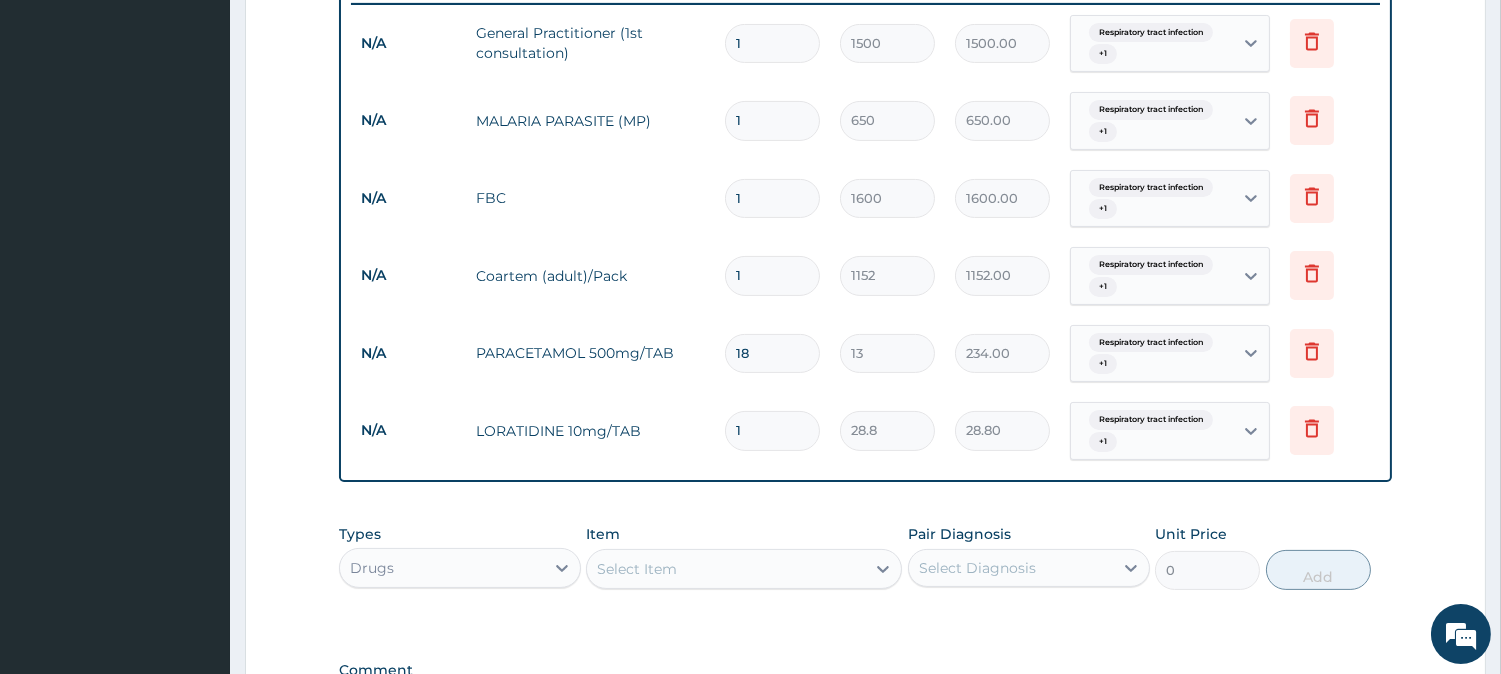 type on "0.00" 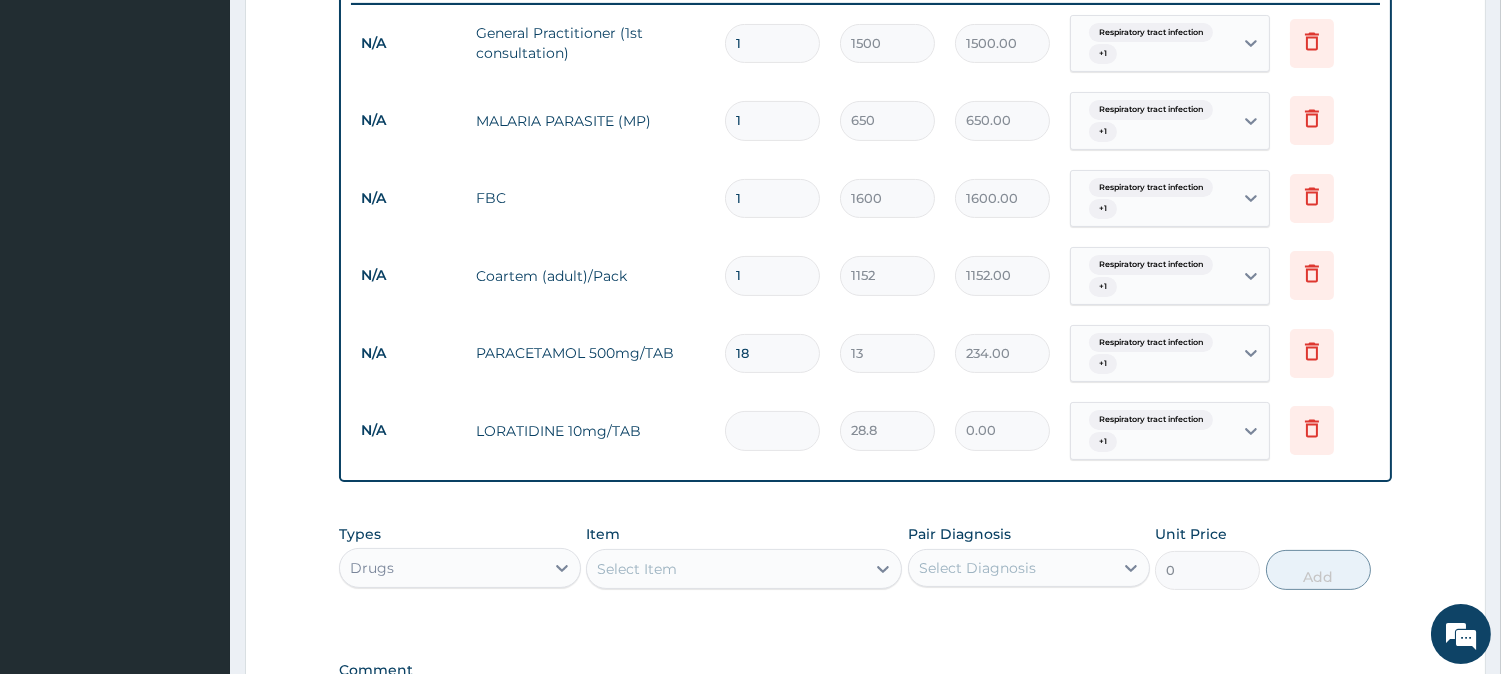 type on "7" 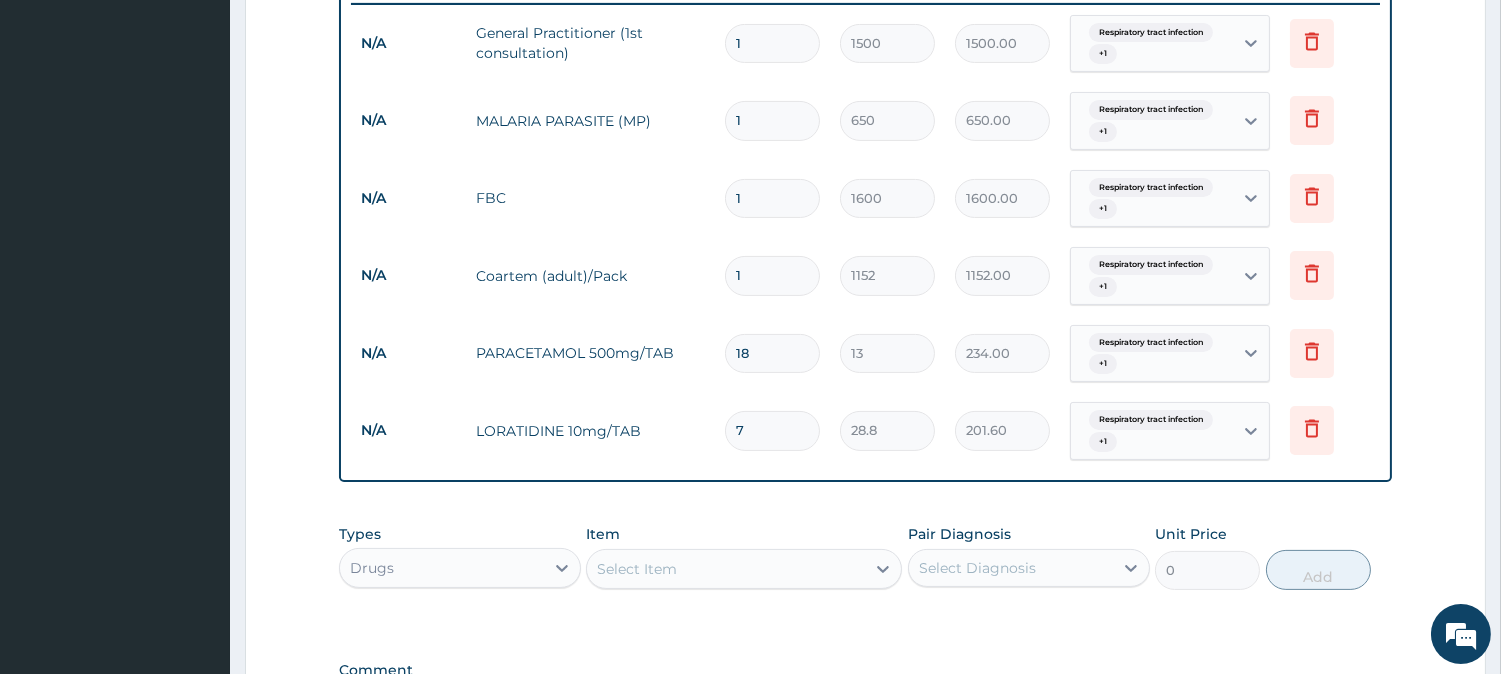 type on "7" 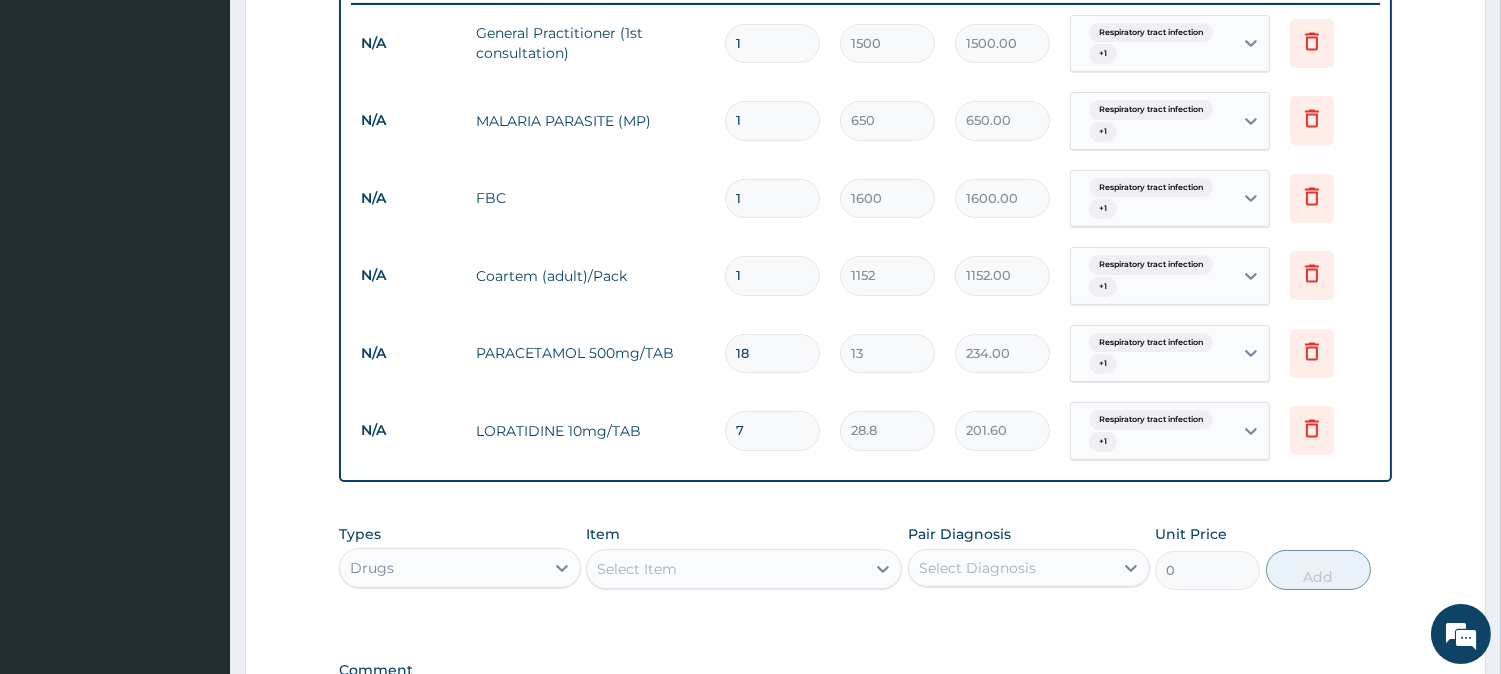 click on "Select Item" at bounding box center (726, 569) 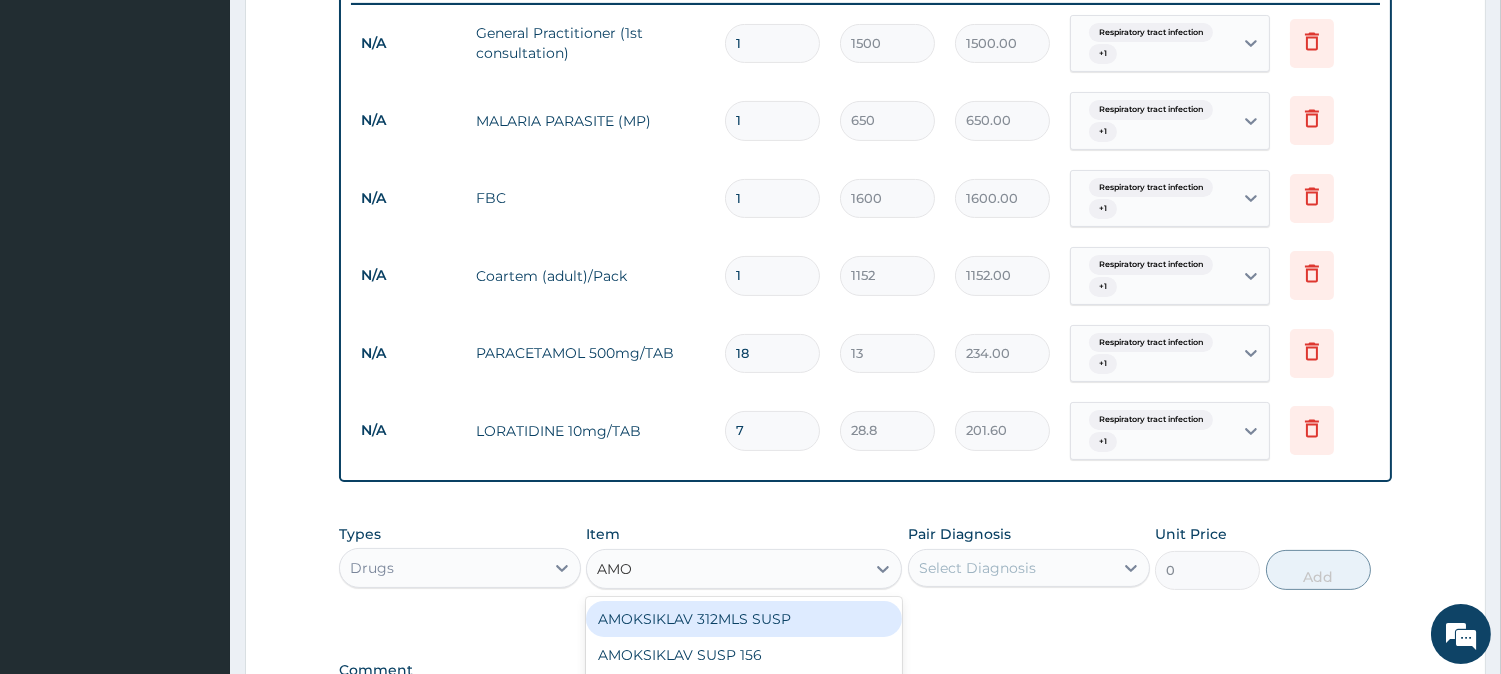 type on "AMOX" 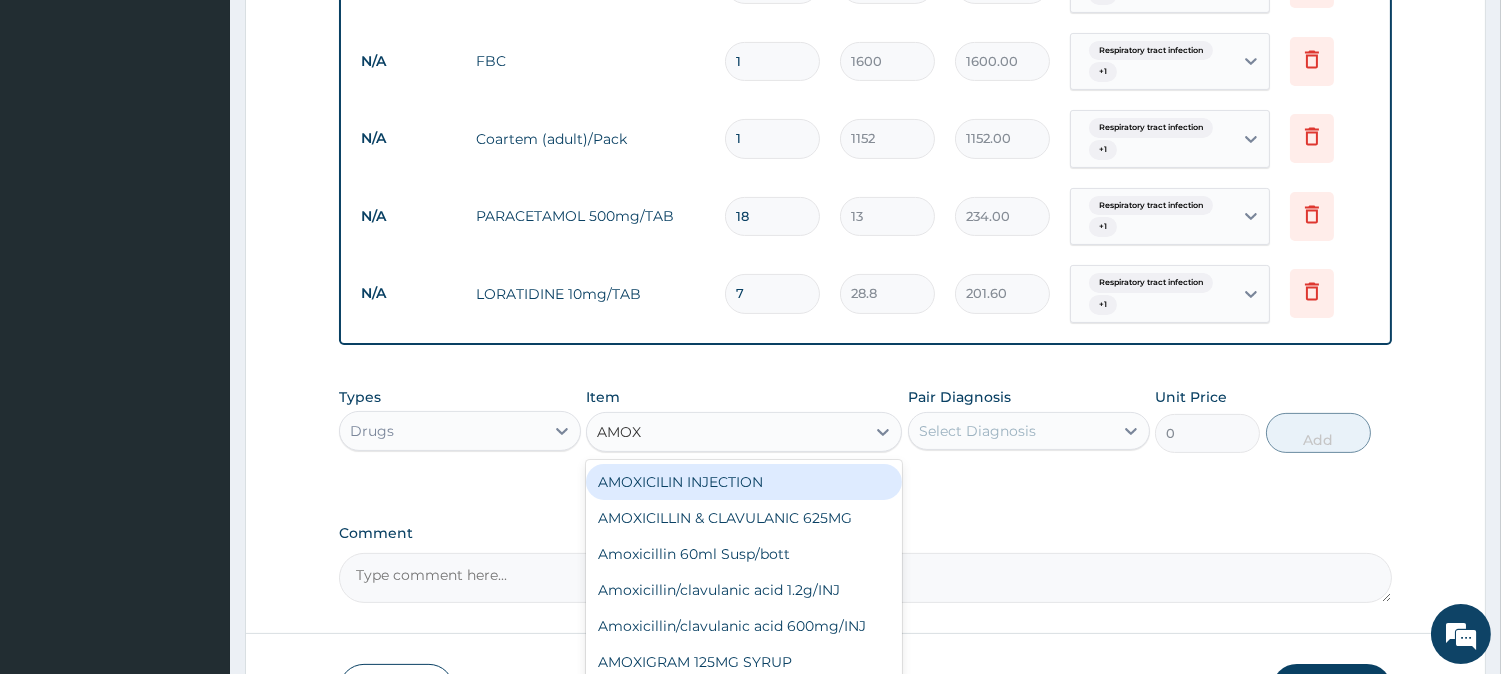 scroll, scrollTop: 1067, scrollLeft: 0, axis: vertical 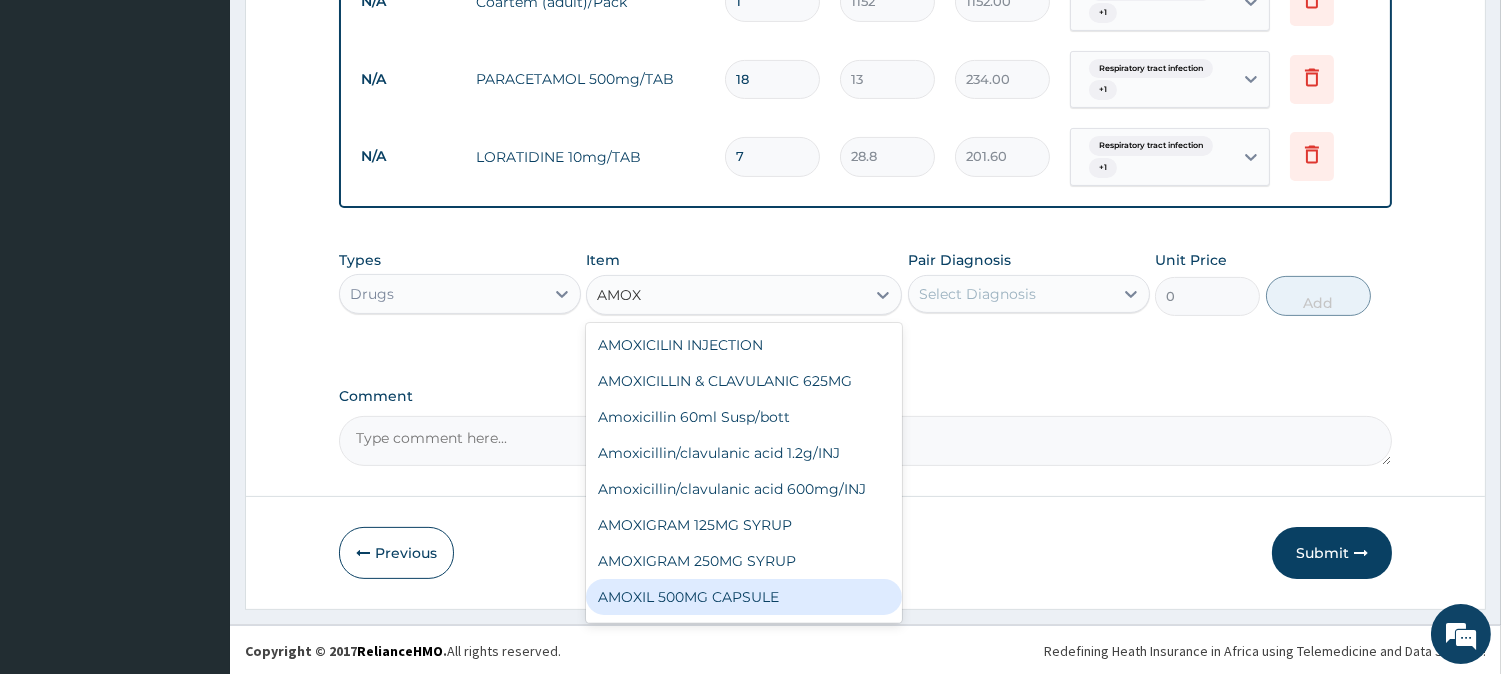 click on "AMOXIL 500MG CAPSULE" at bounding box center (744, 597) 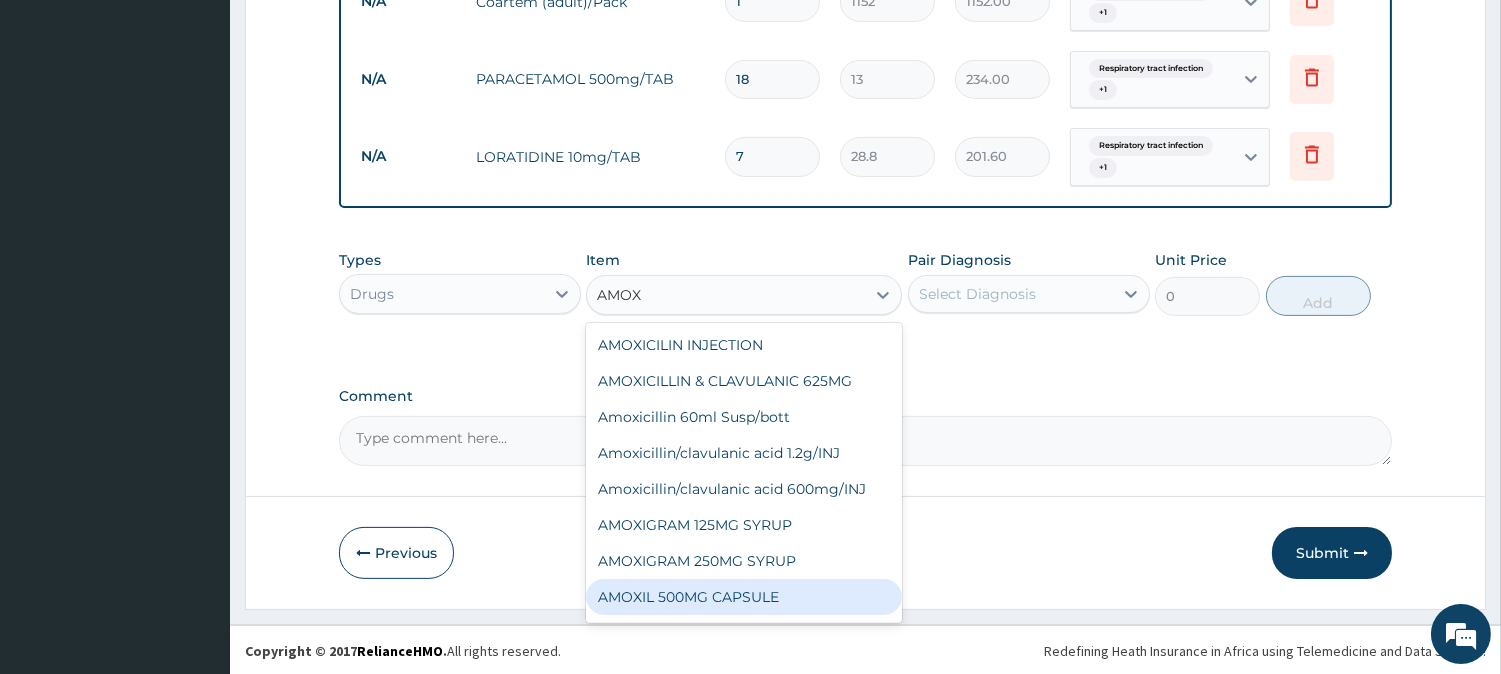 type 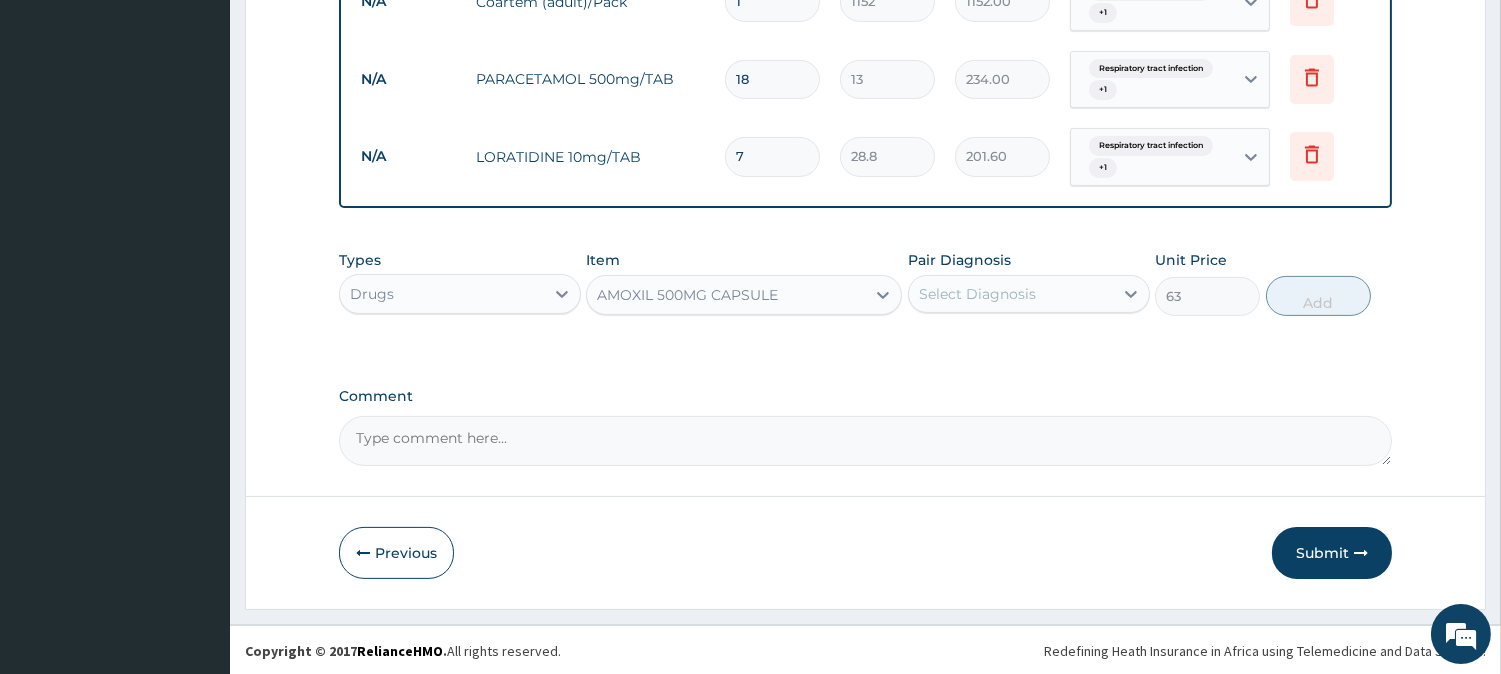 click on "Select Diagnosis" at bounding box center (1011, 294) 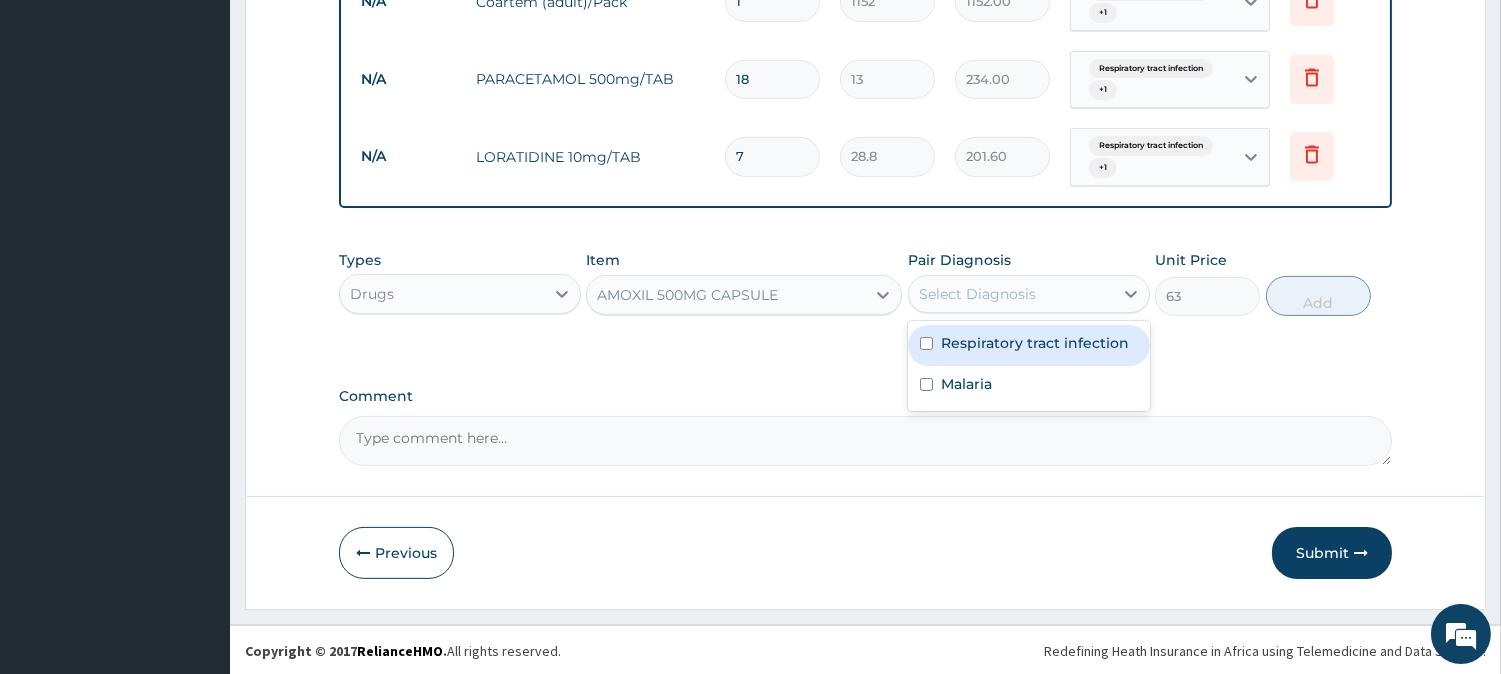 click on "Respiratory tract infection" at bounding box center (1035, 343) 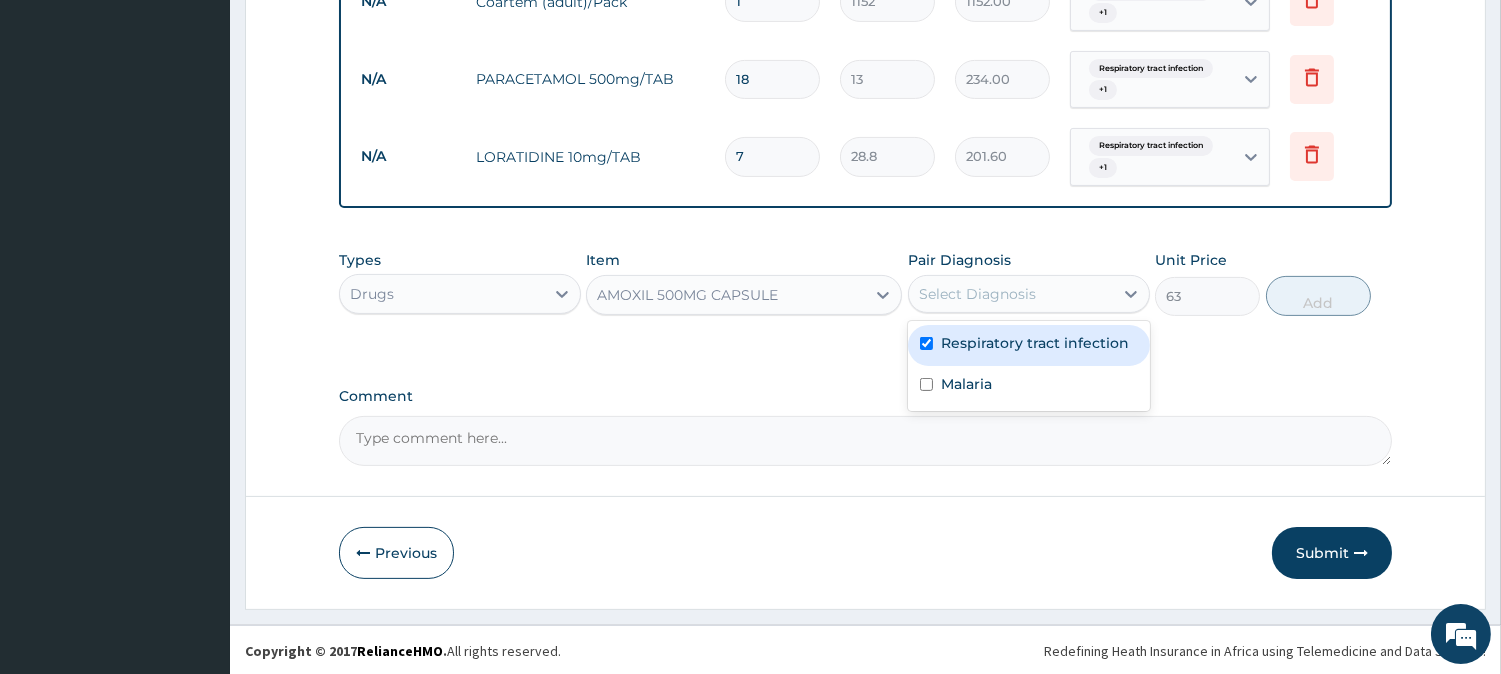 checkbox on "true" 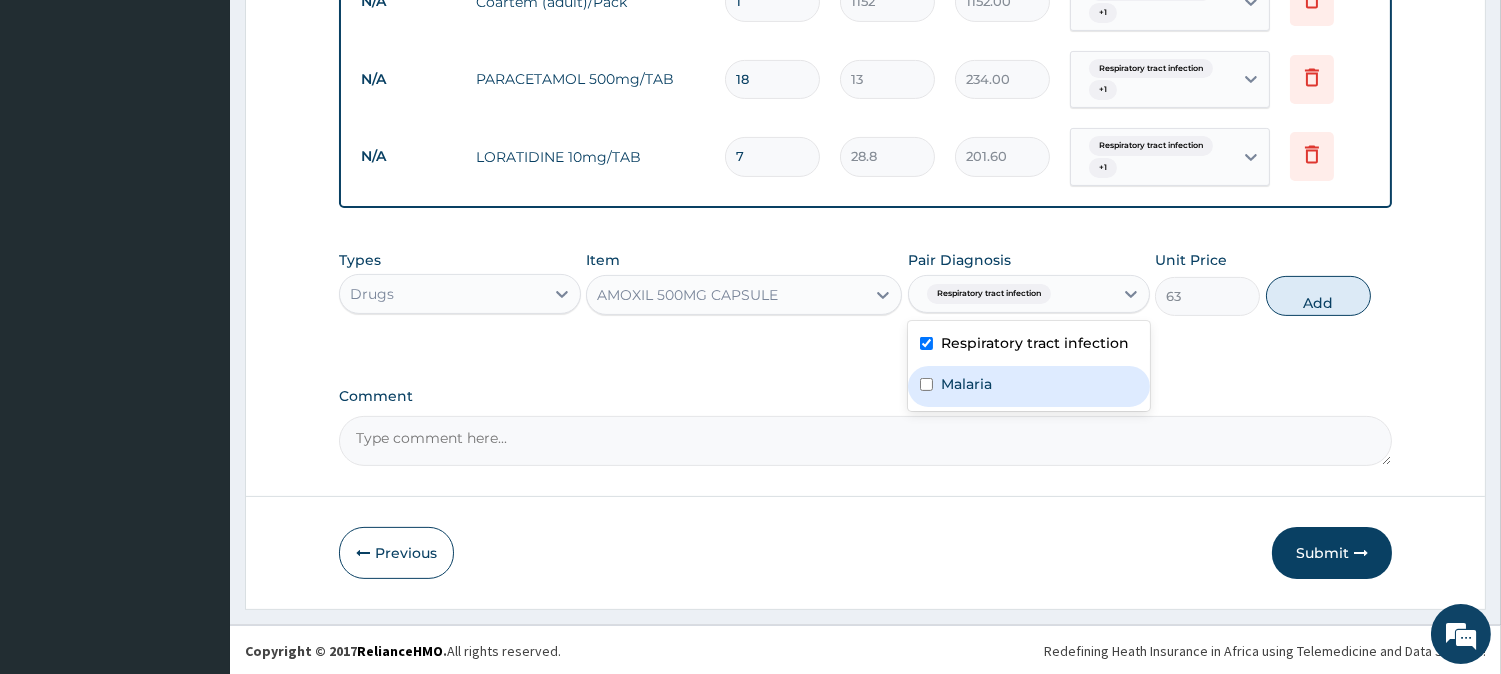 click on "Malaria" at bounding box center [1029, 386] 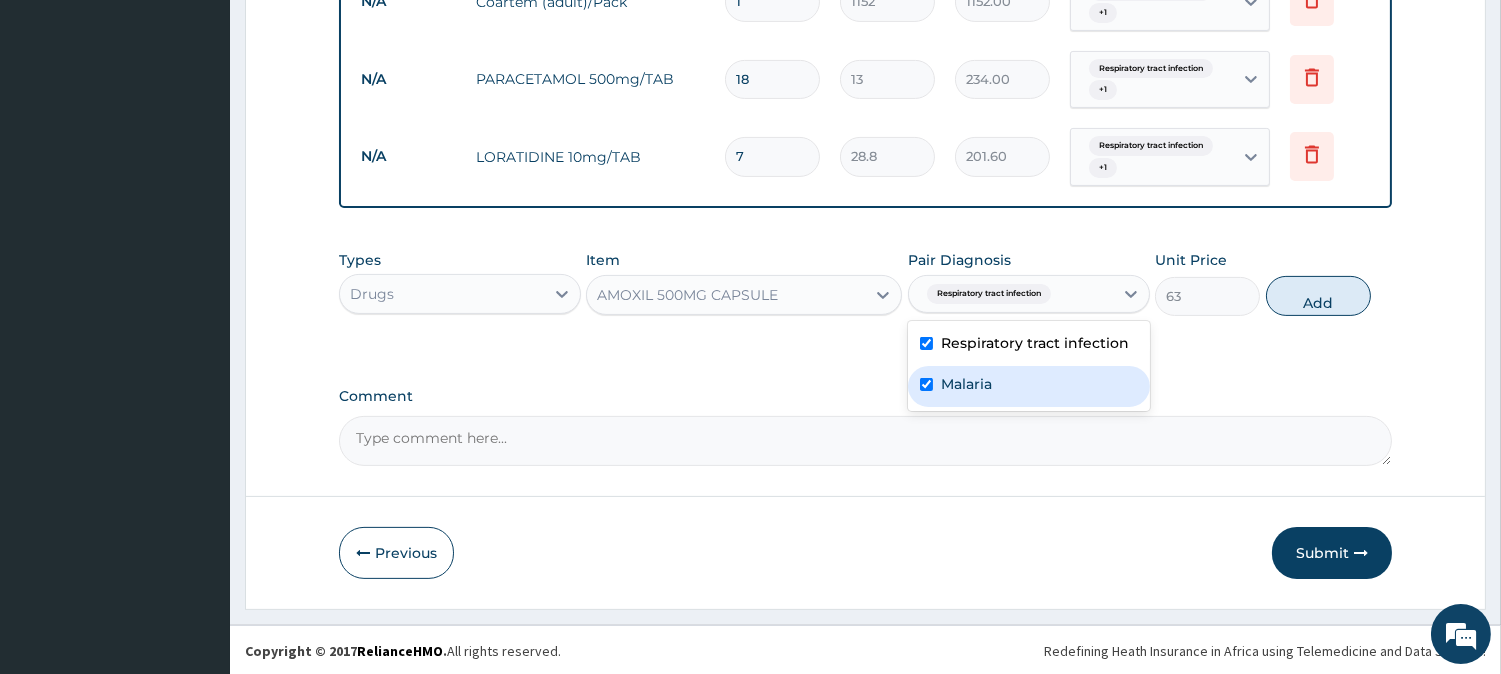 checkbox on "true" 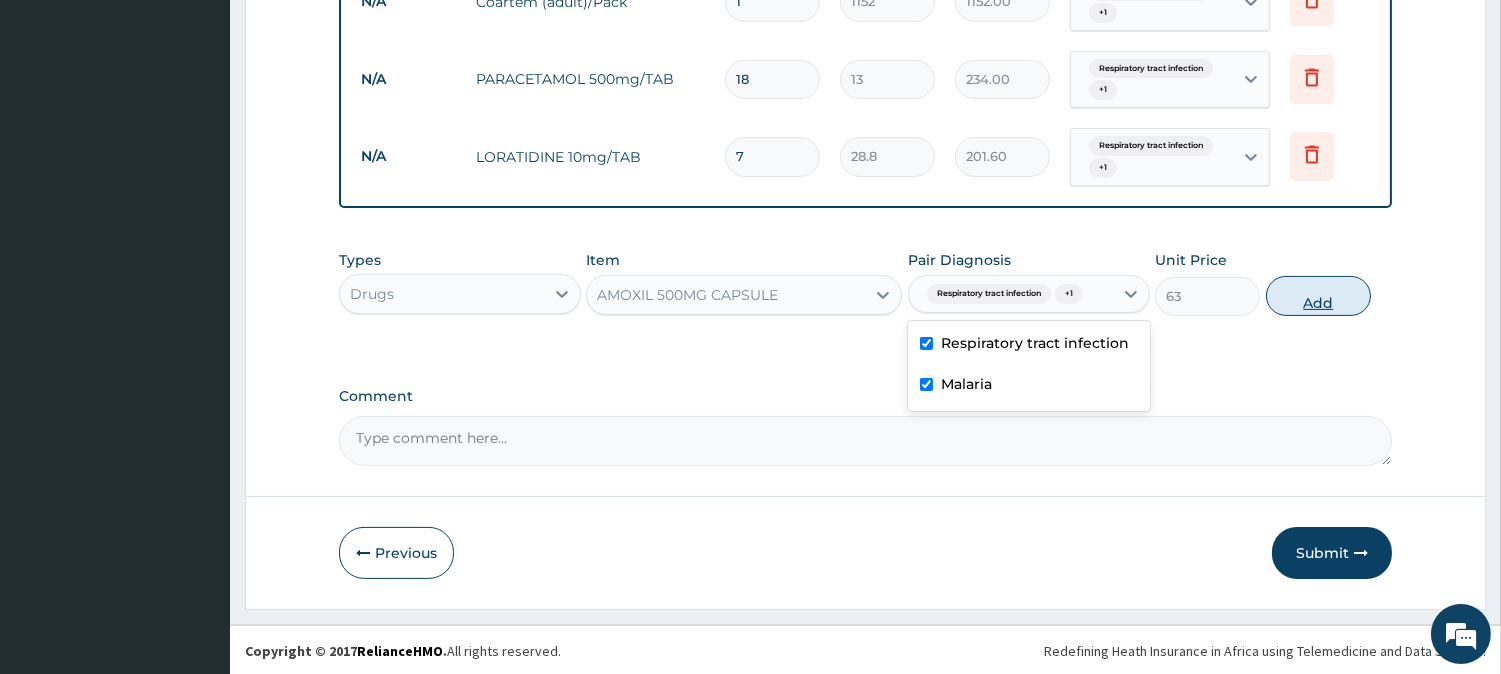 click on "Add" at bounding box center (1318, 296) 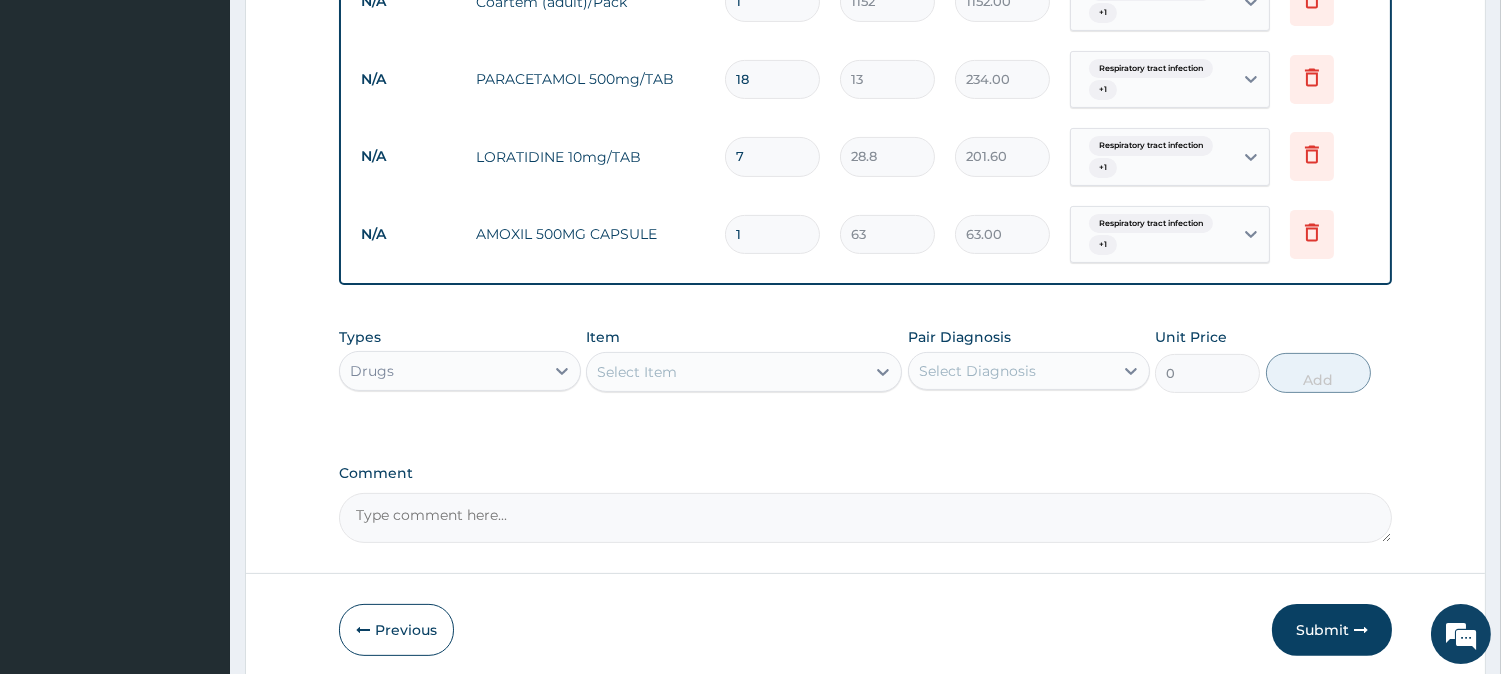 type on "10" 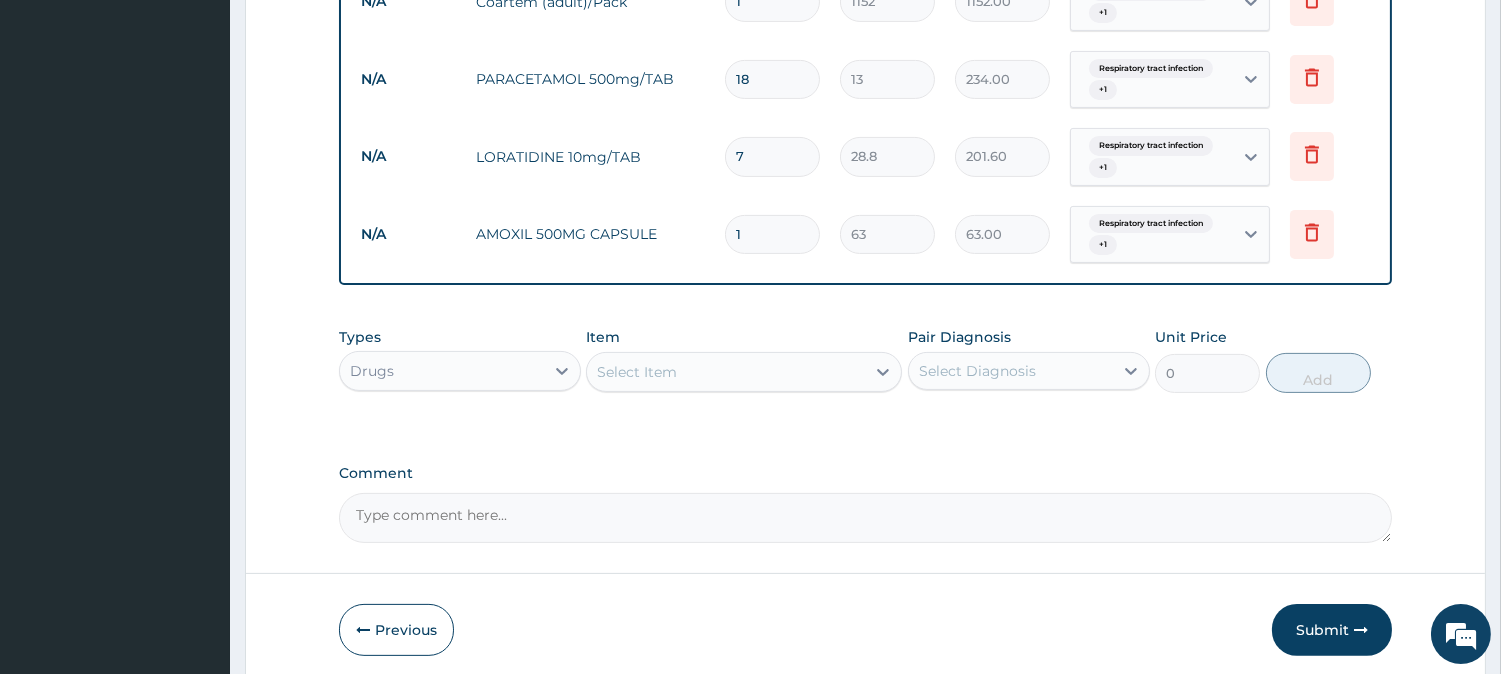 type on "630.00" 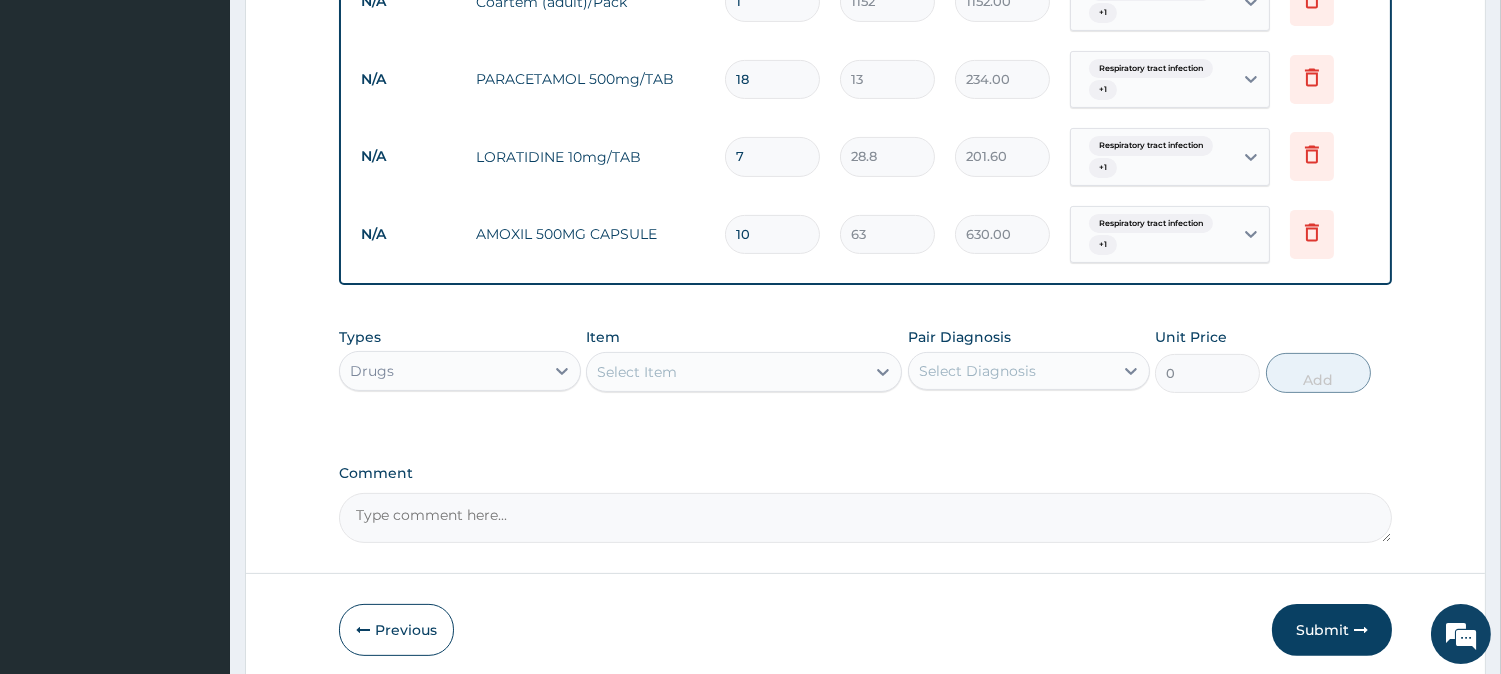 type on "10" 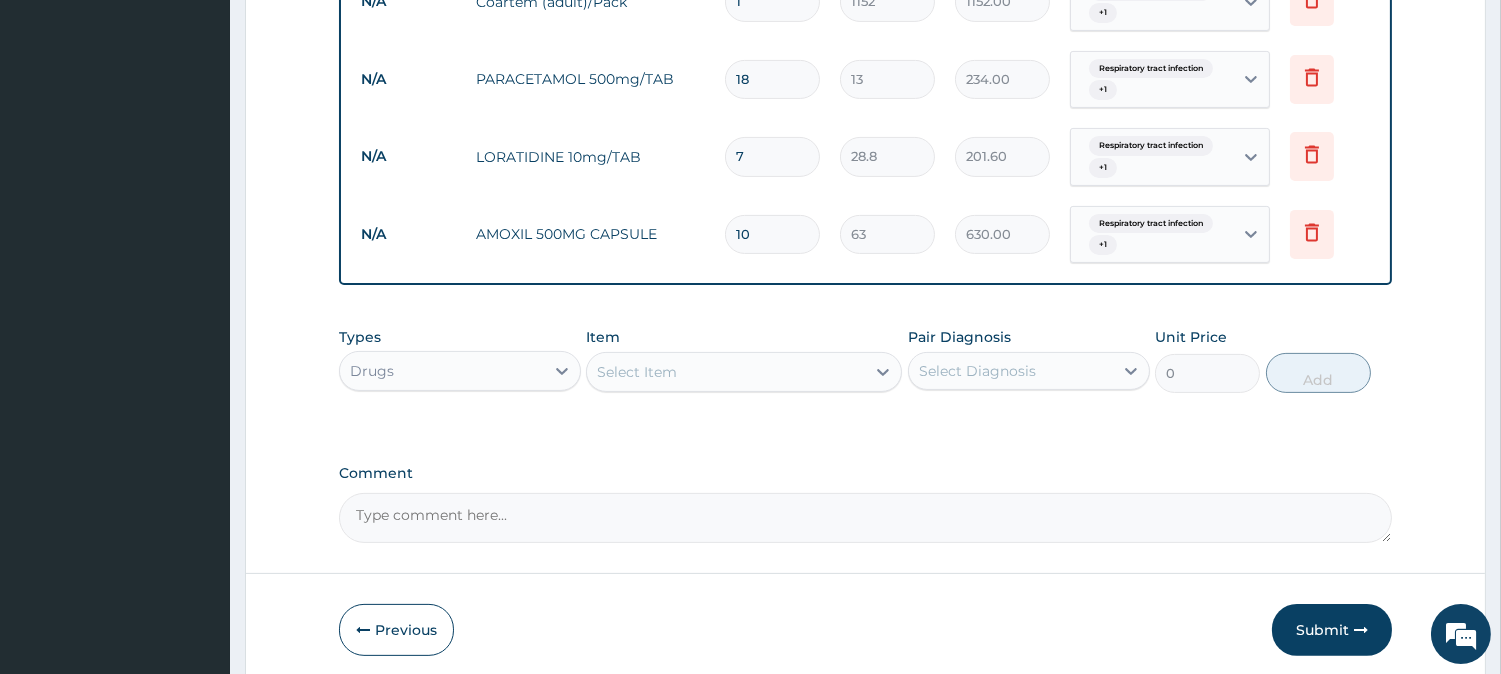 click on "Select Item" at bounding box center [726, 372] 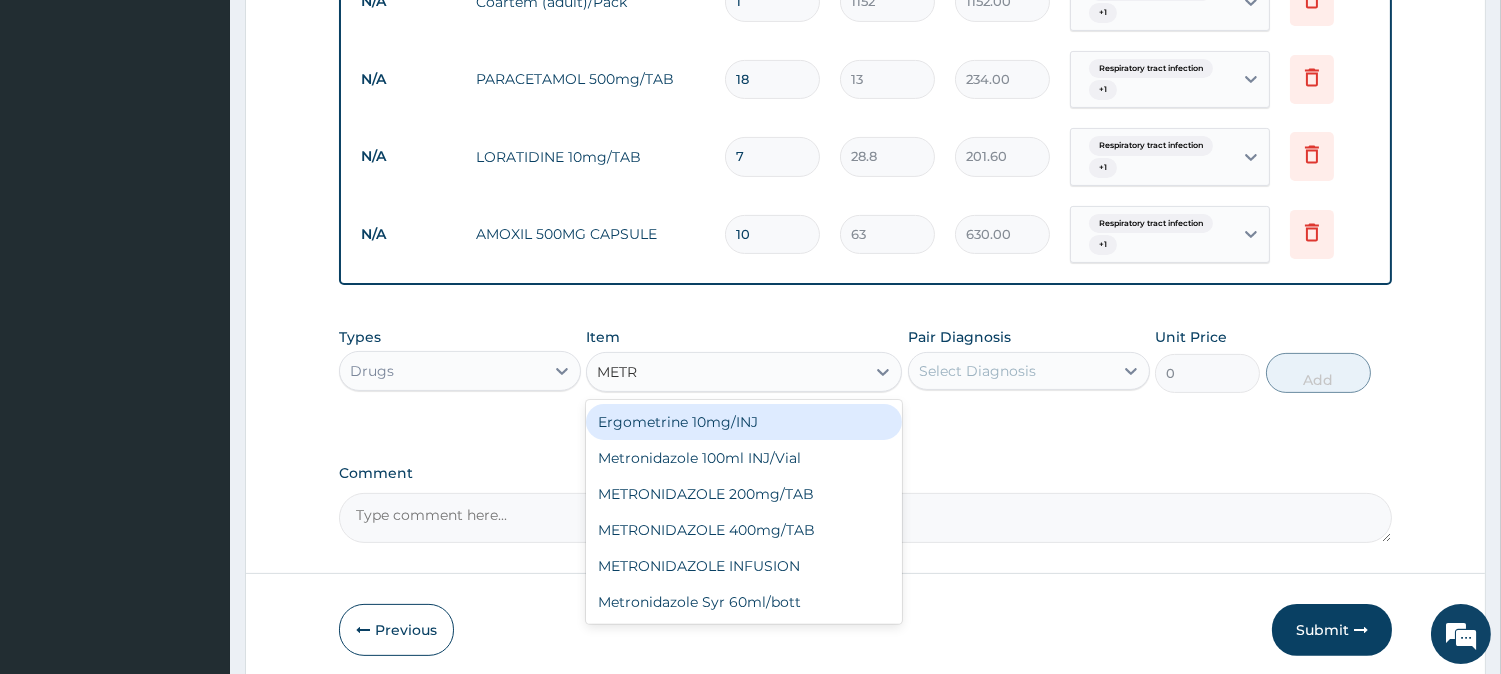 type on "METRO" 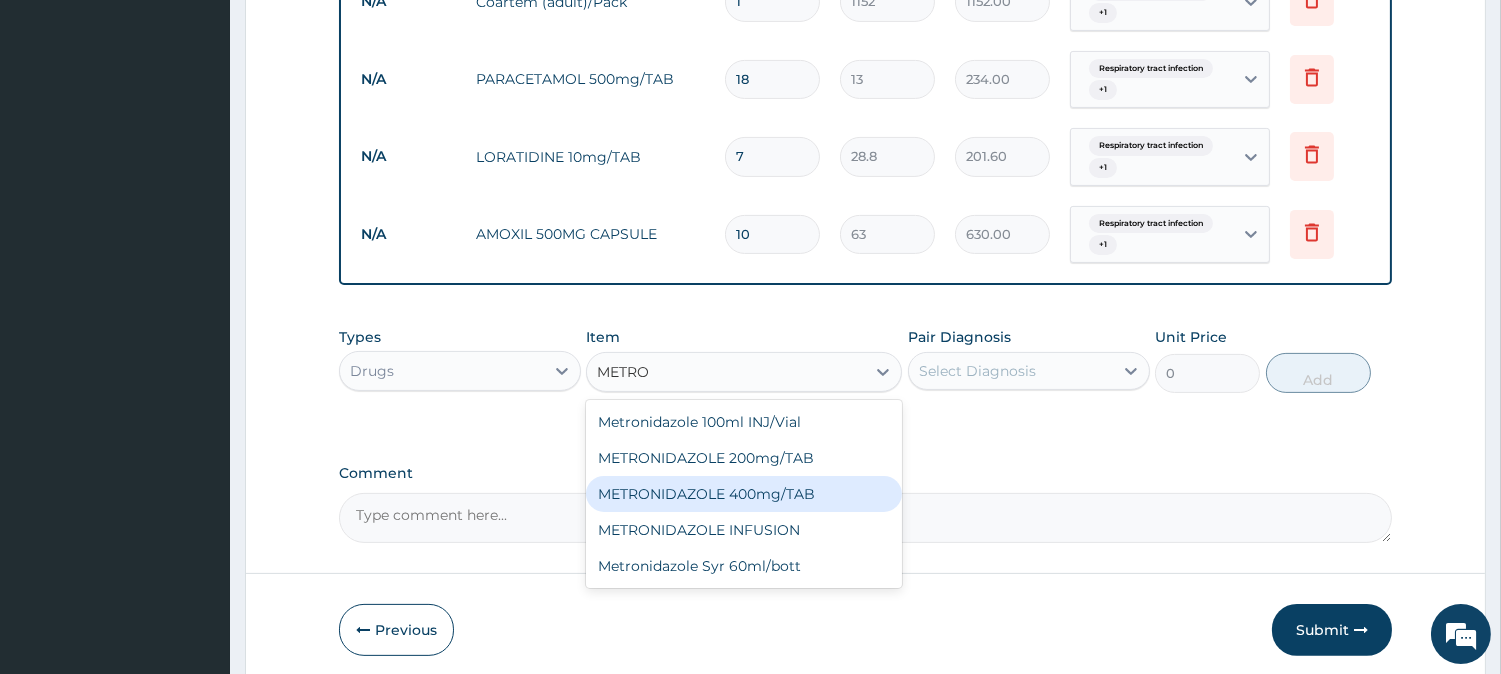 click on "METRONIDAZOLE 400mg/TAB" at bounding box center (744, 494) 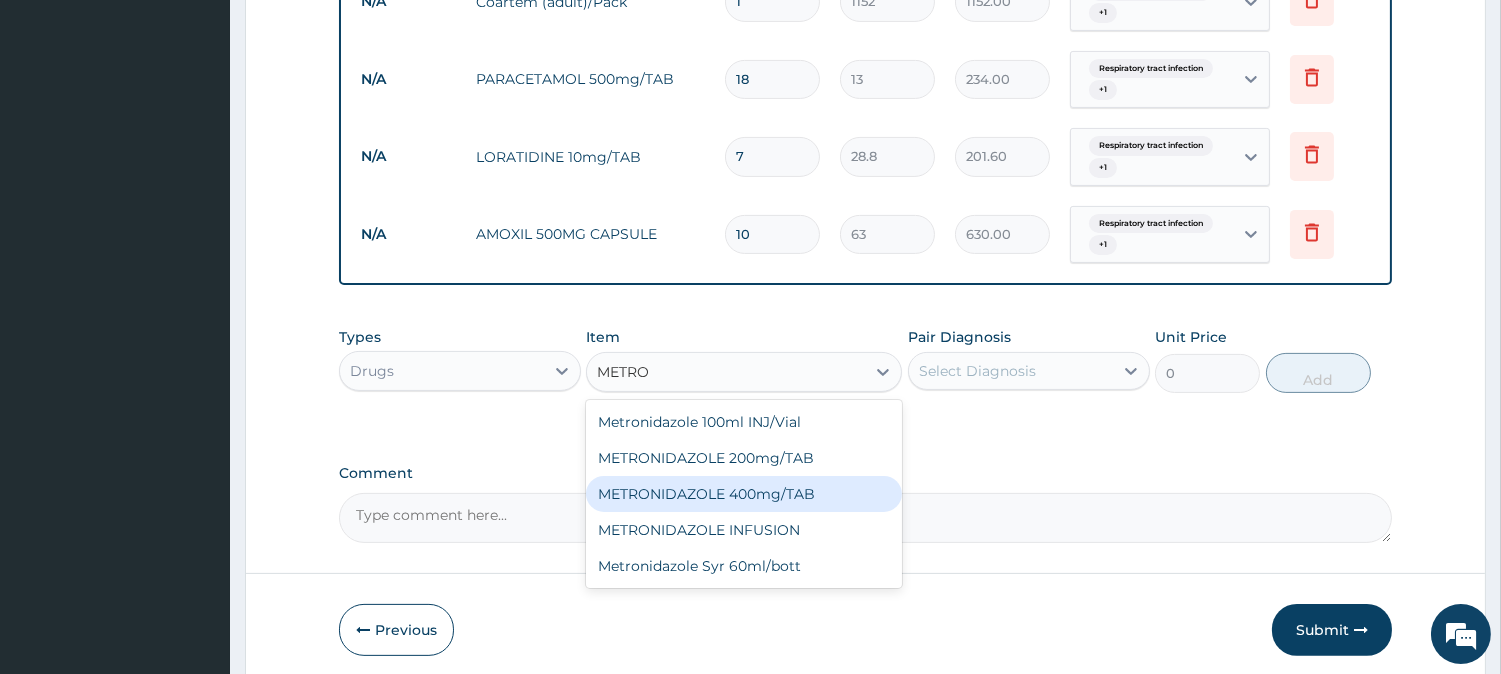 type 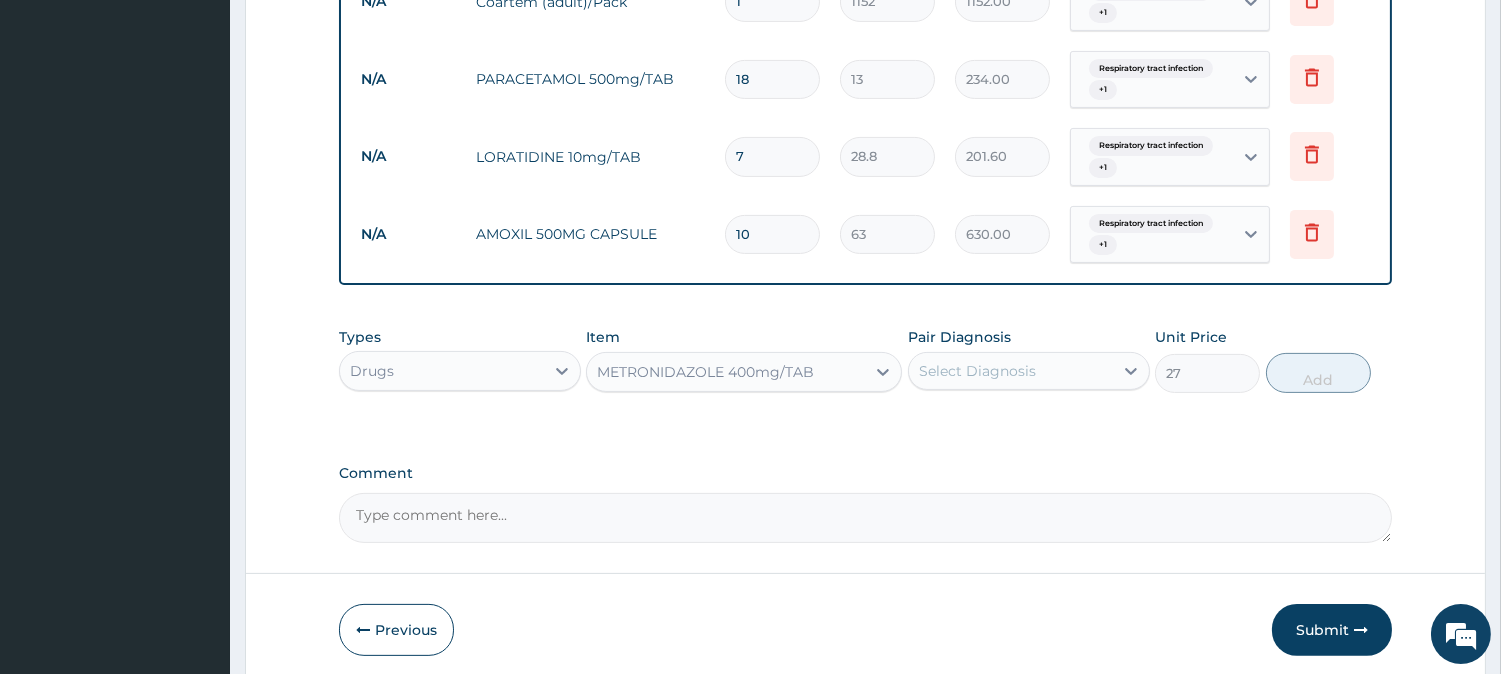 click on "Select Diagnosis" at bounding box center [1011, 371] 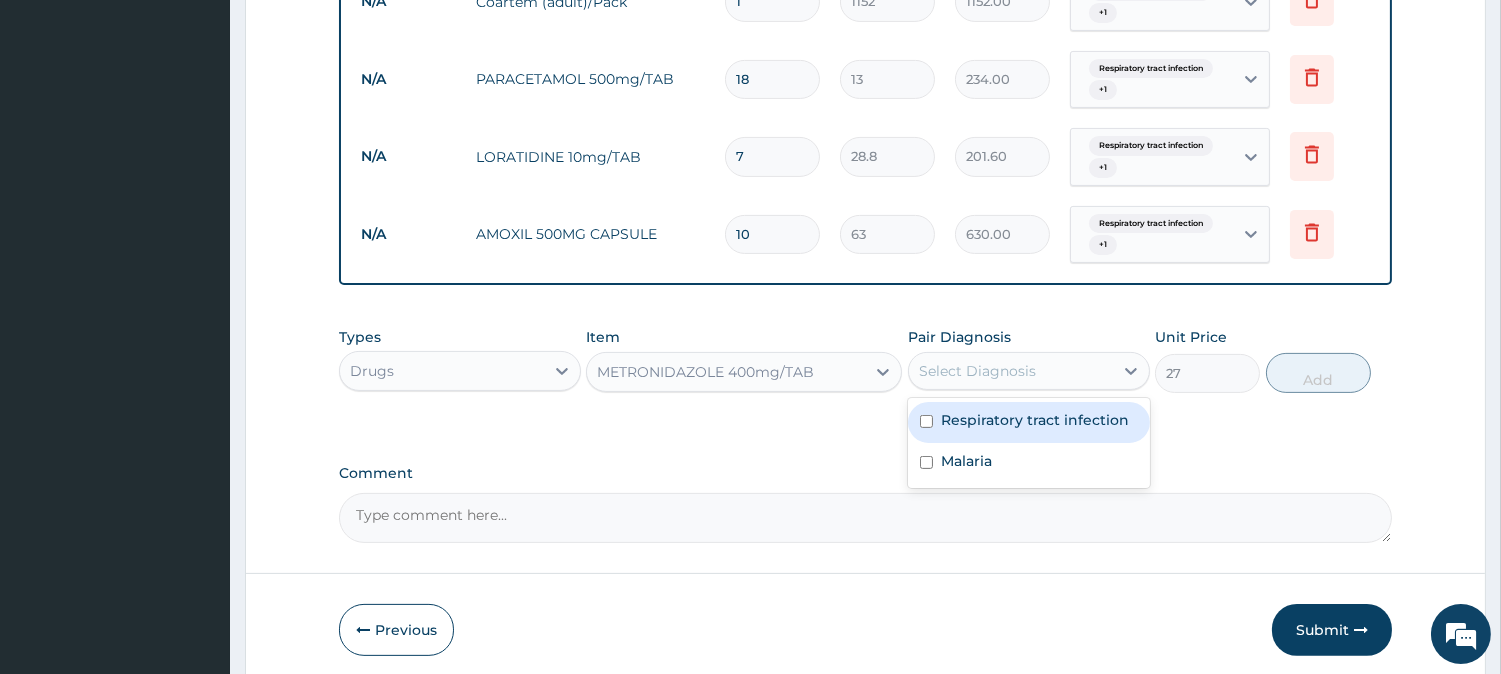 click on "Respiratory tract infection Malaria" at bounding box center [1029, 443] 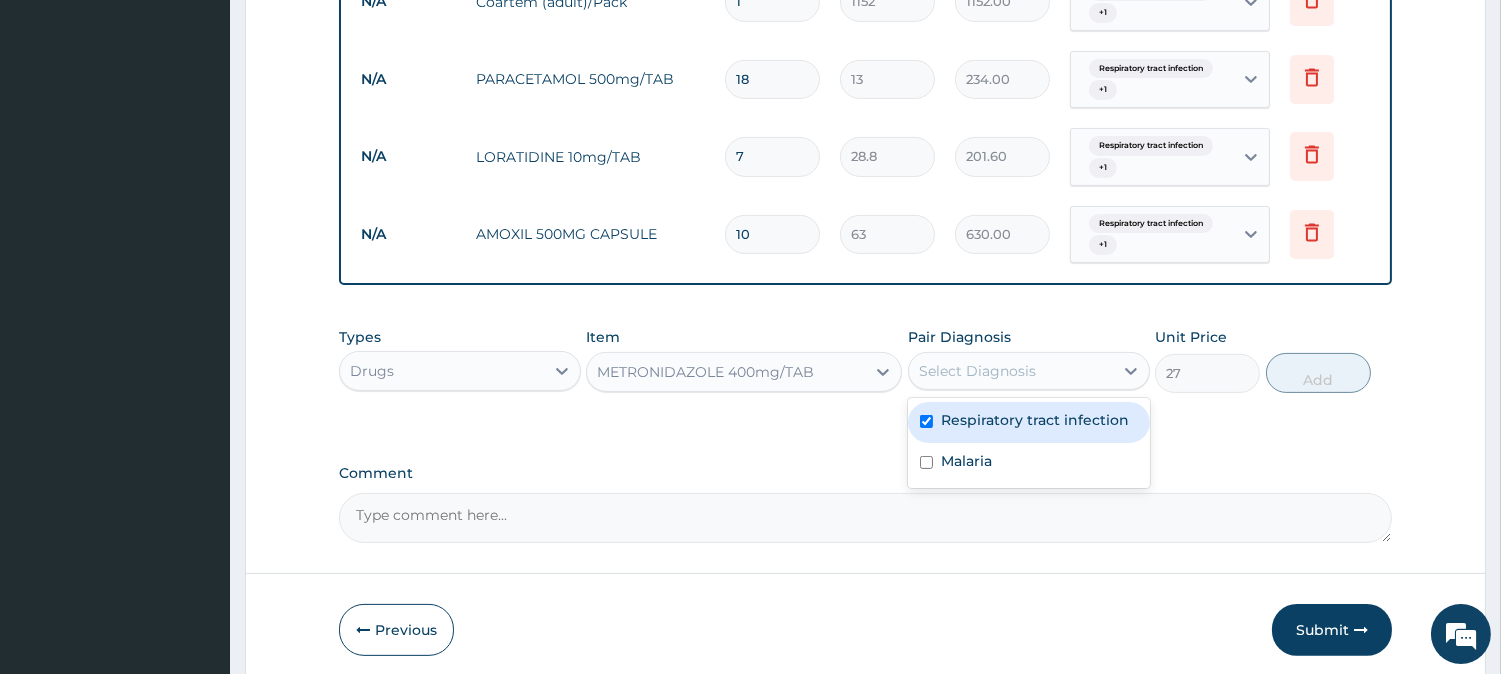 checkbox on "true" 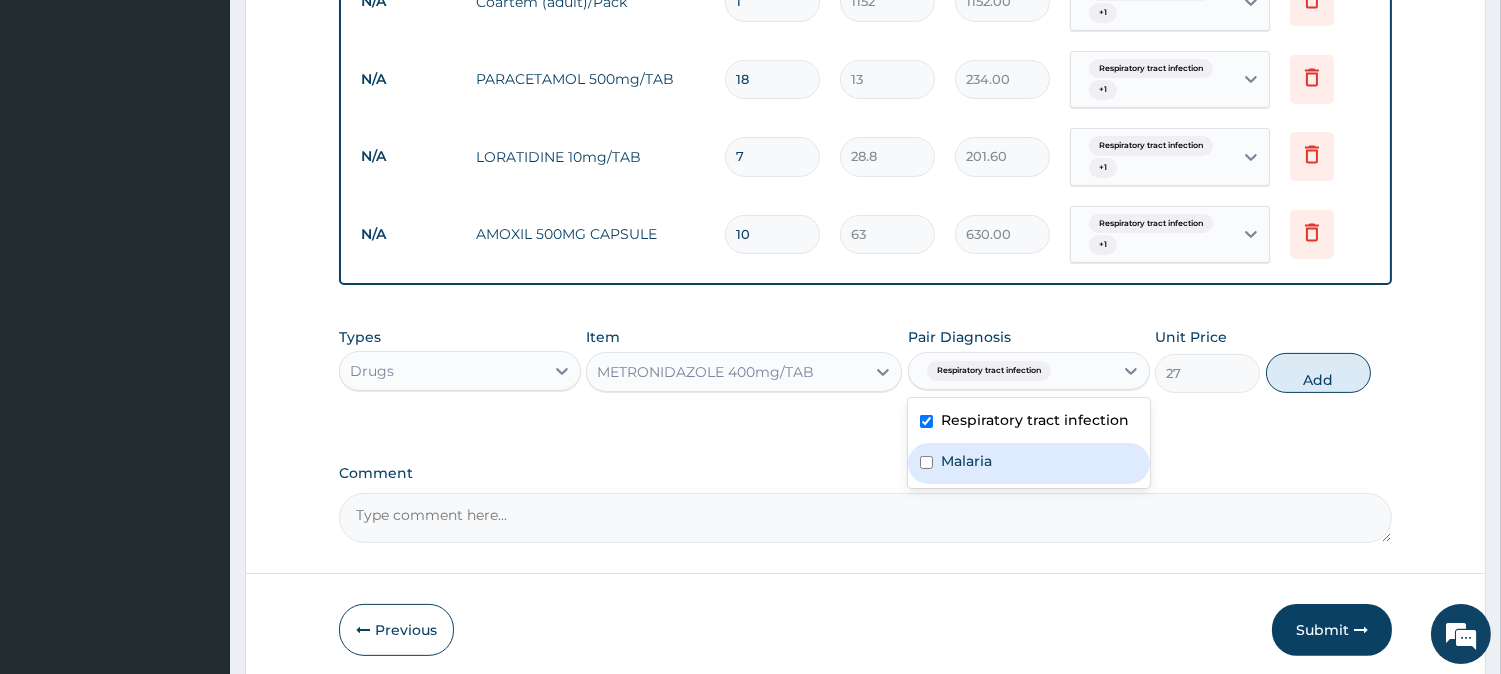 click on "Malaria" at bounding box center [1029, 463] 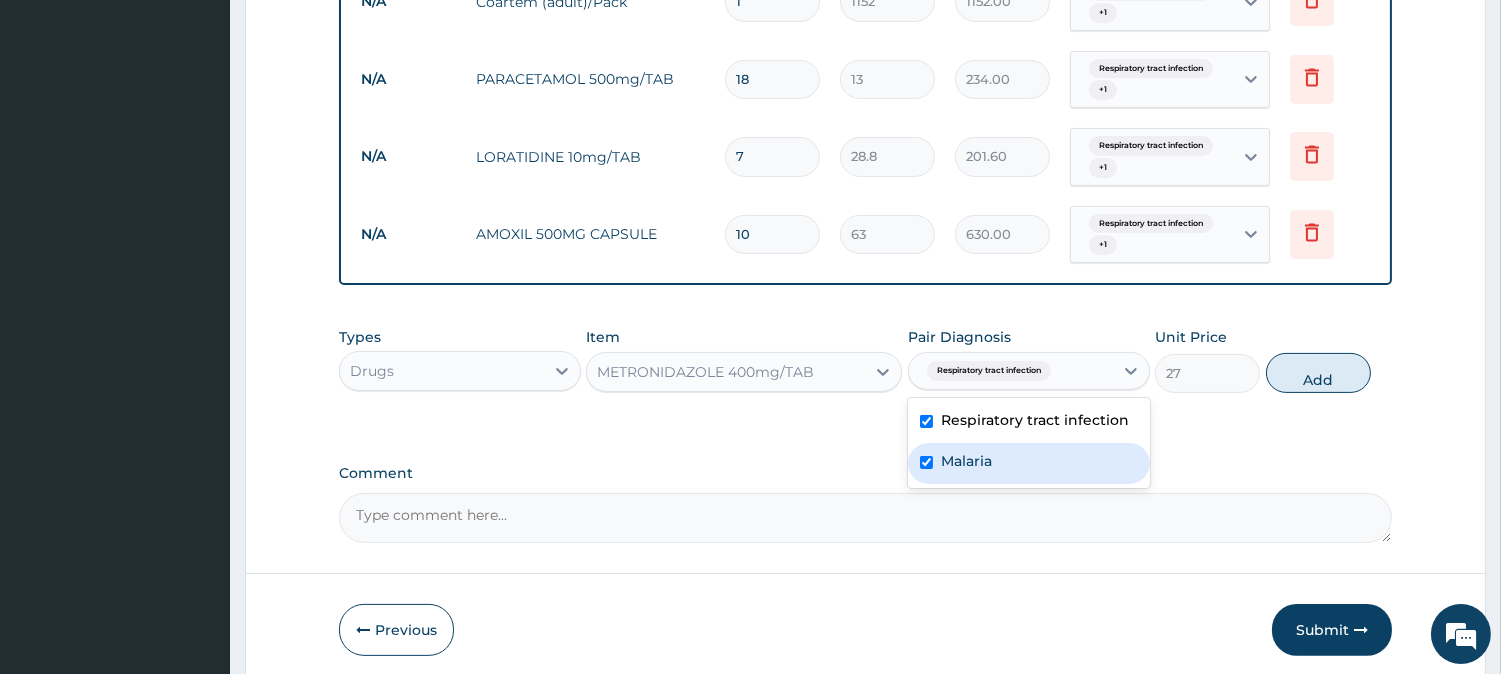 checkbox on "true" 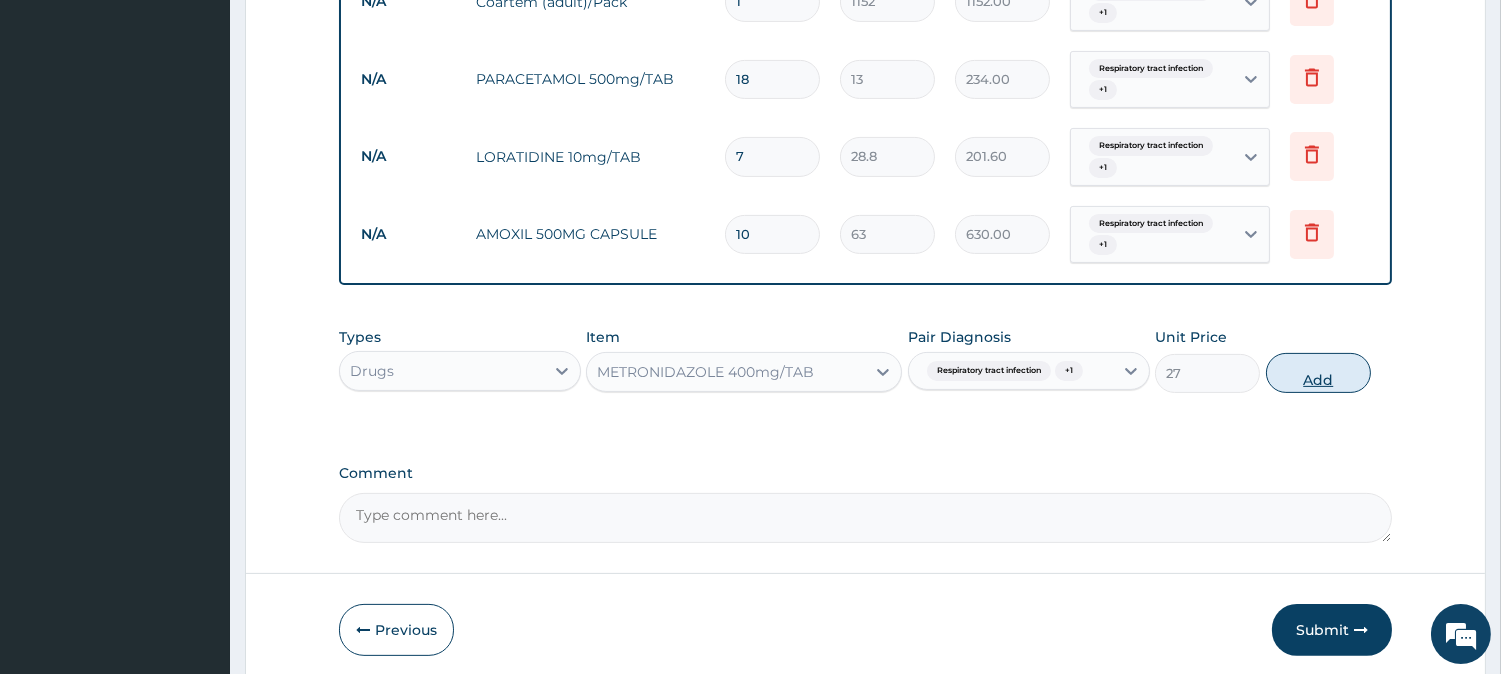 click on "Add" at bounding box center (1318, 373) 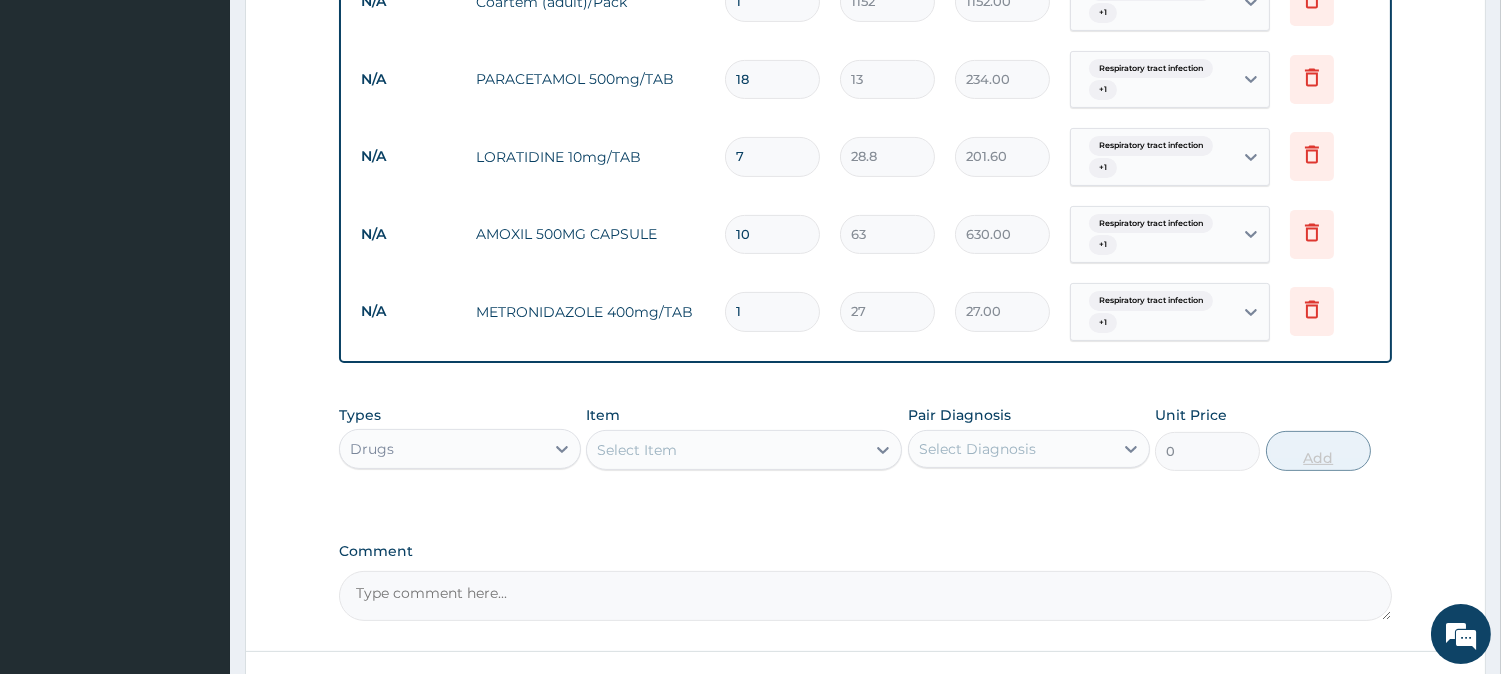 type on "14" 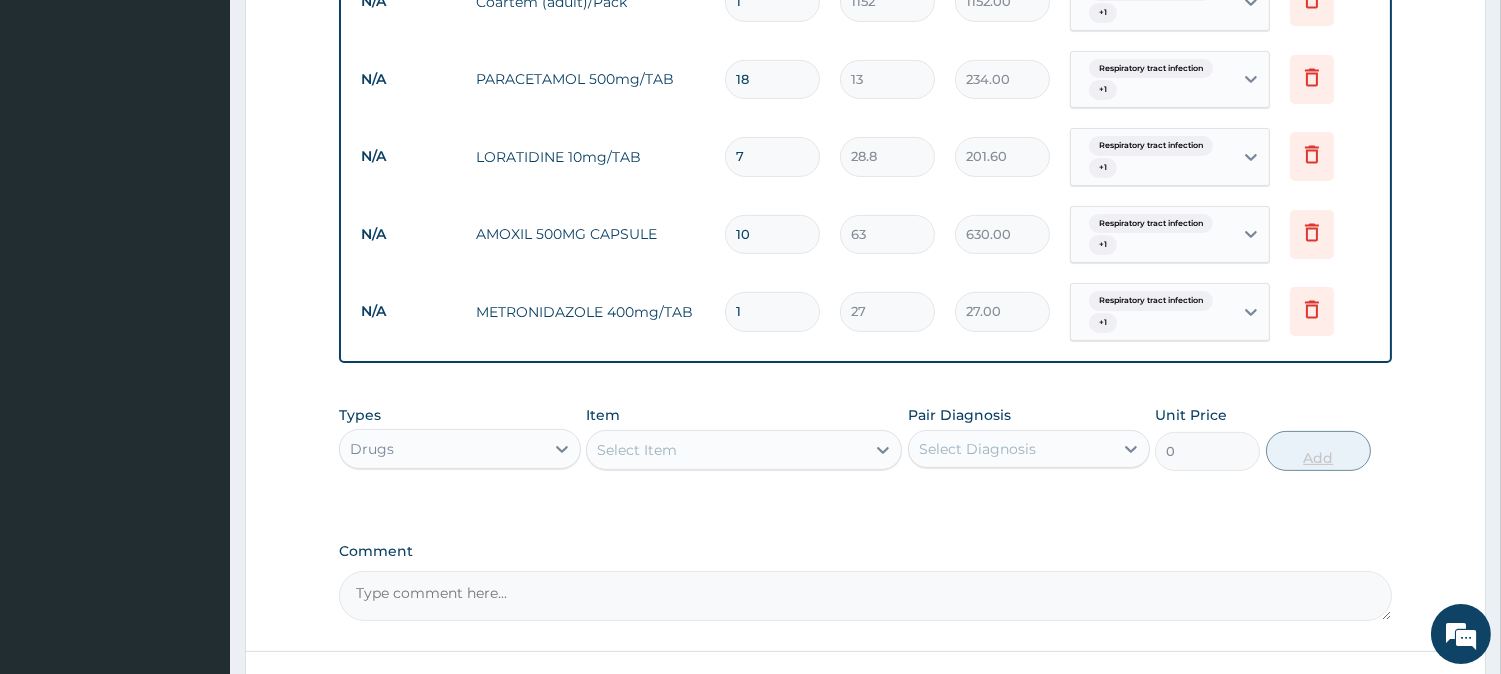 type on "378.00" 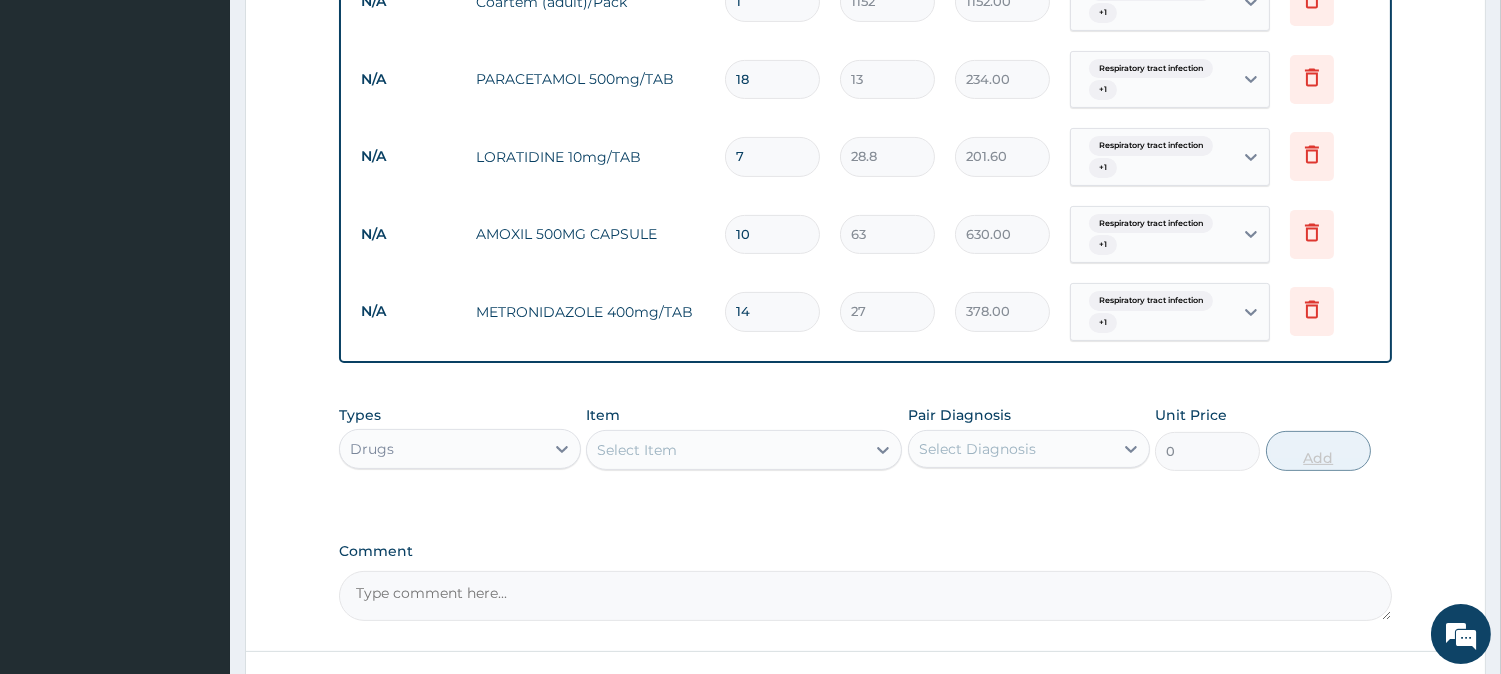 type on "1" 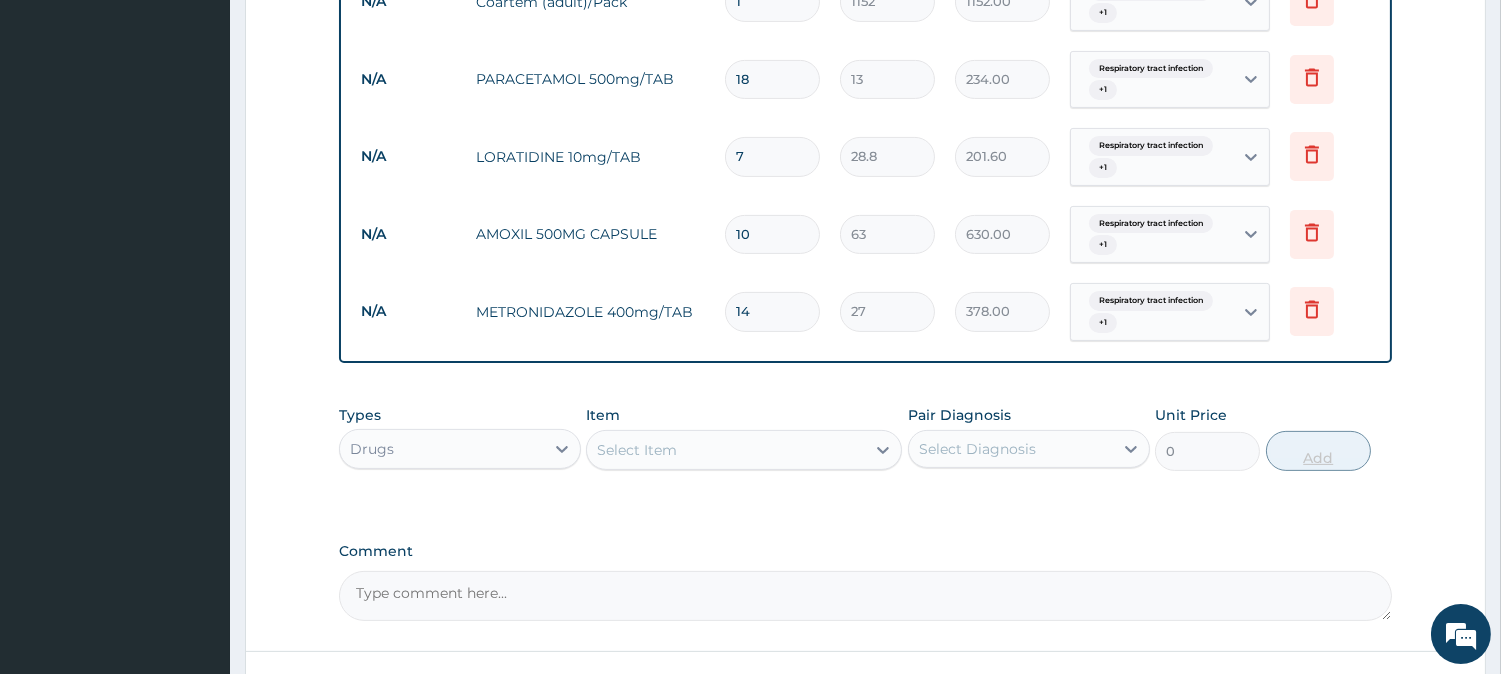 type on "27.00" 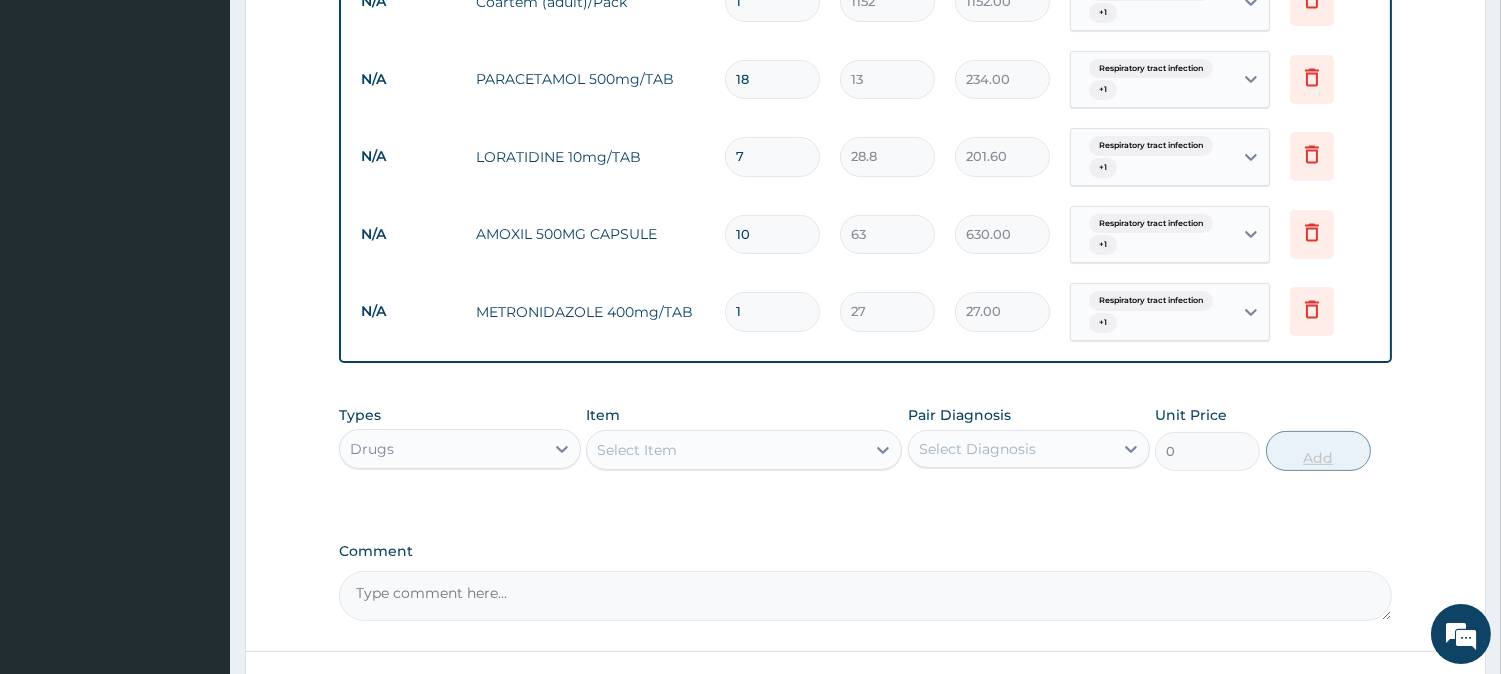 type 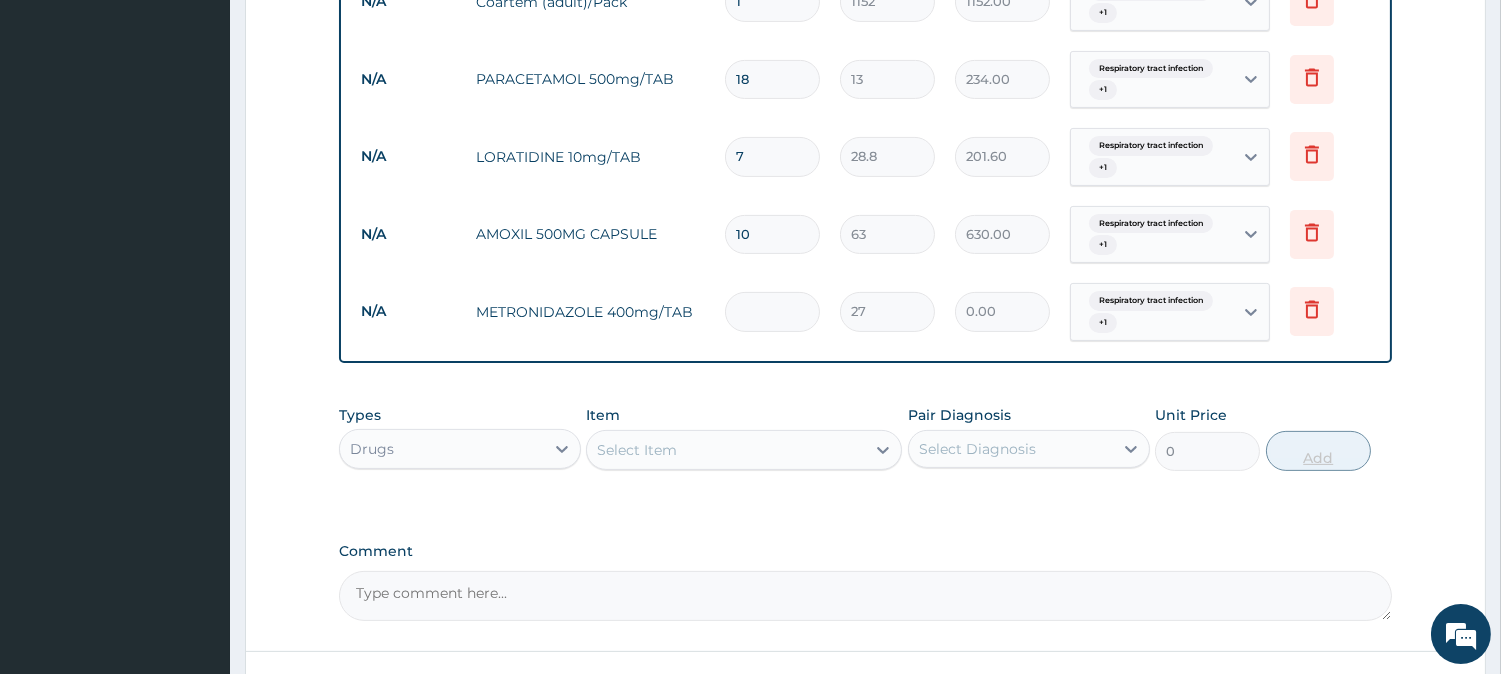type on "2" 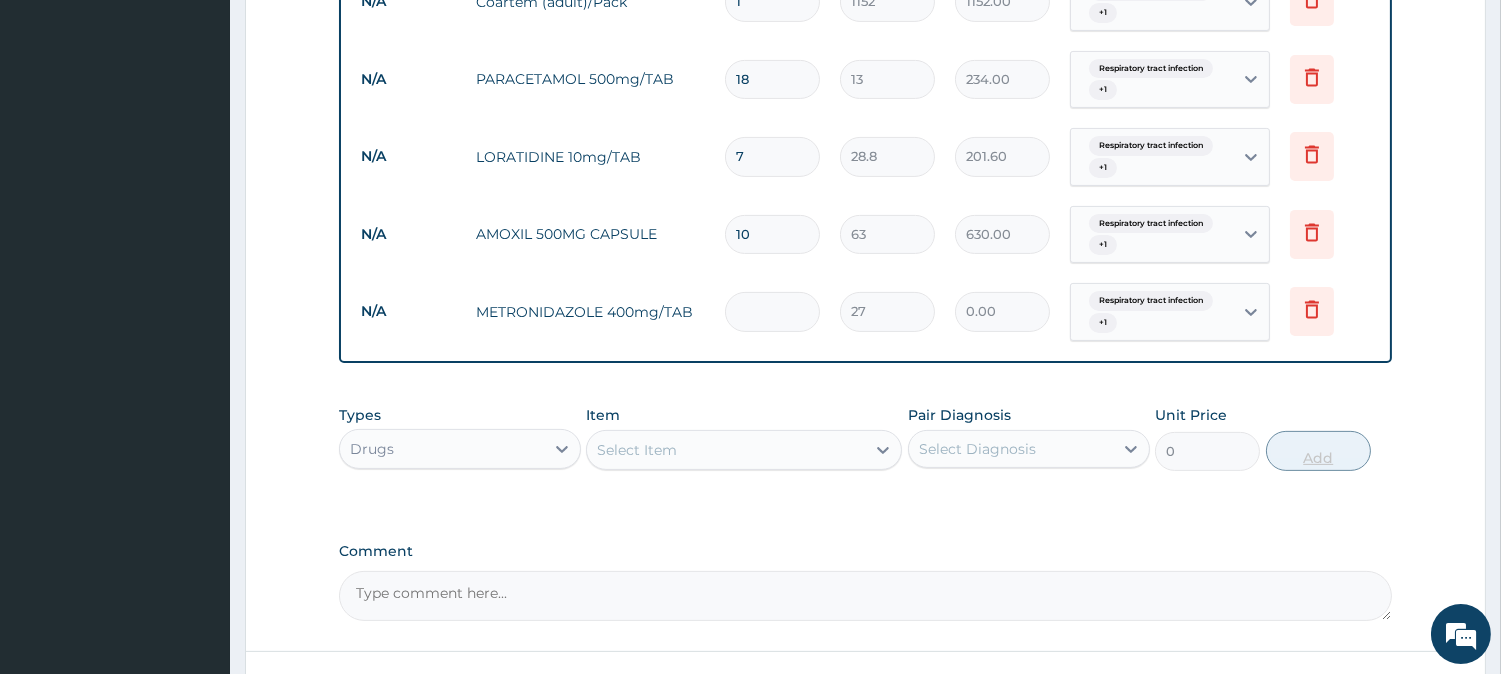 type on "54.00" 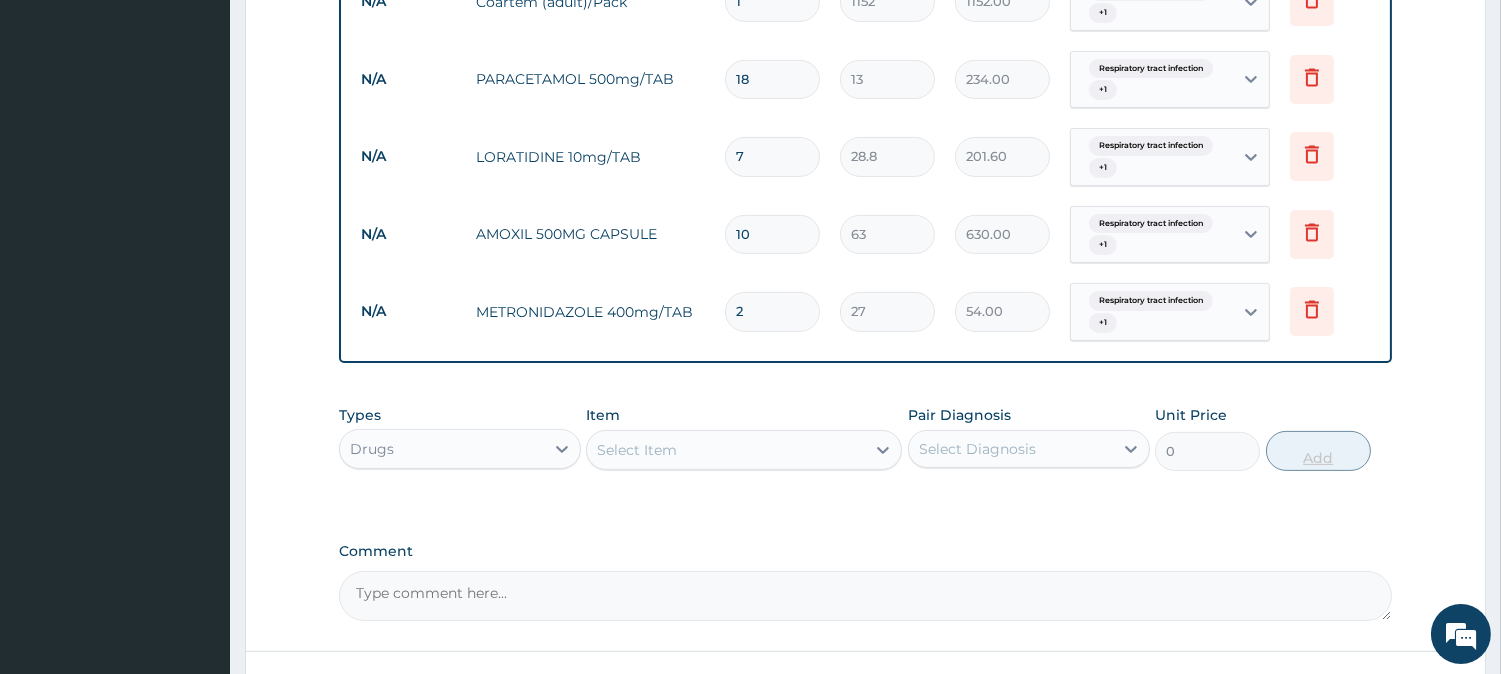 type on "21" 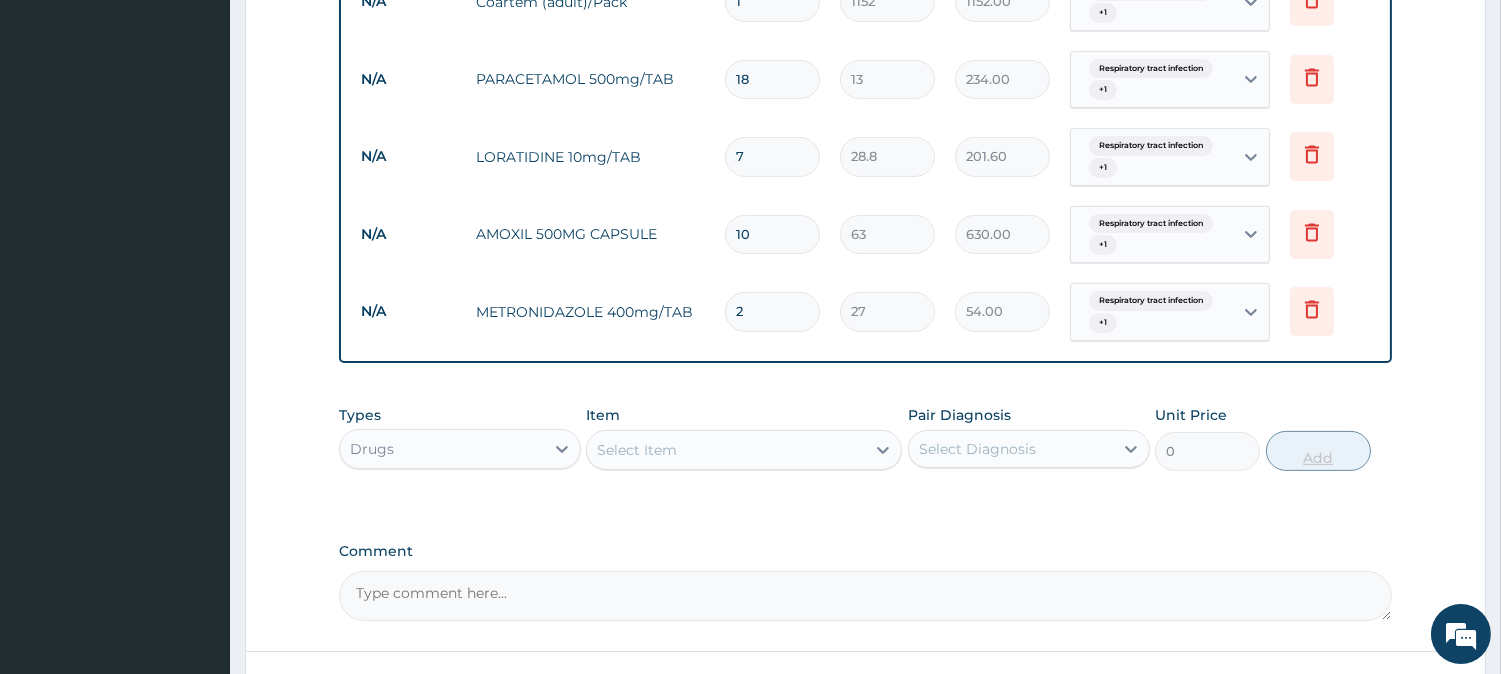 type on "567.00" 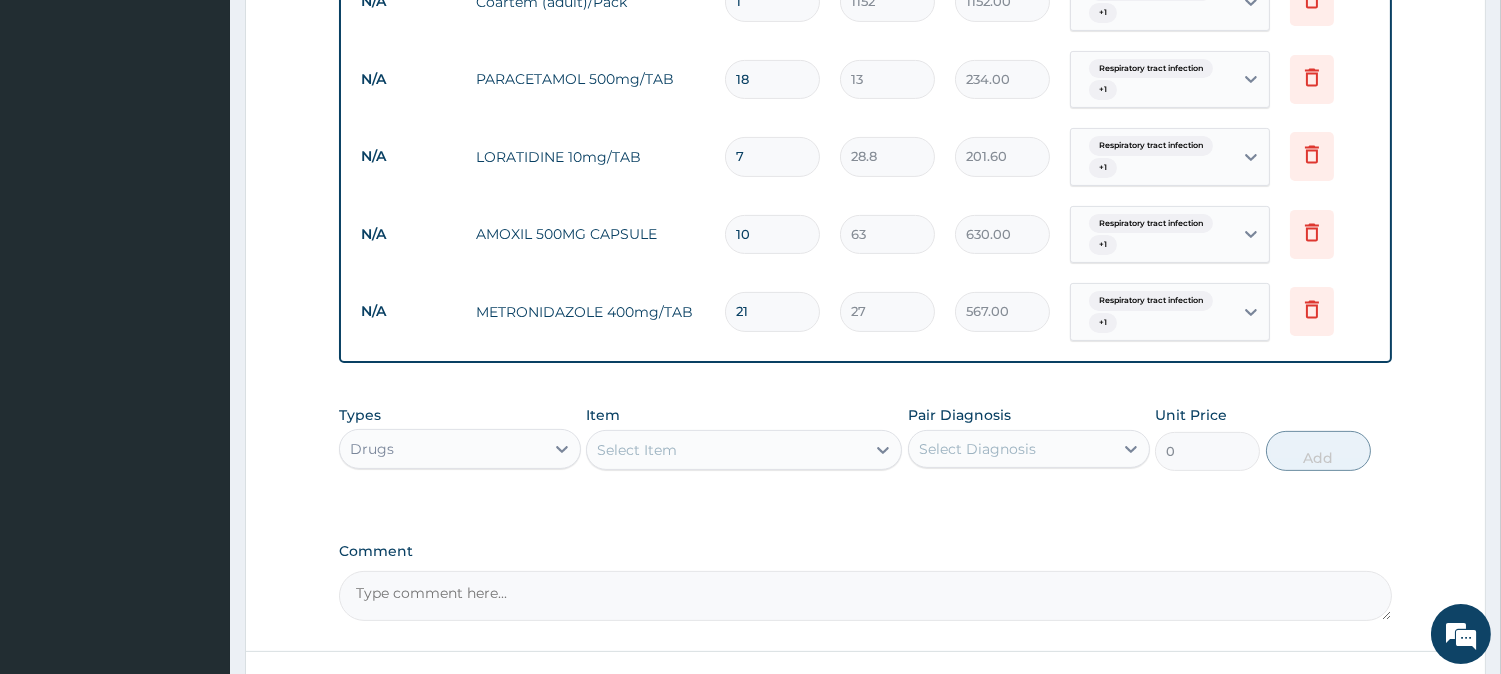 type on "21" 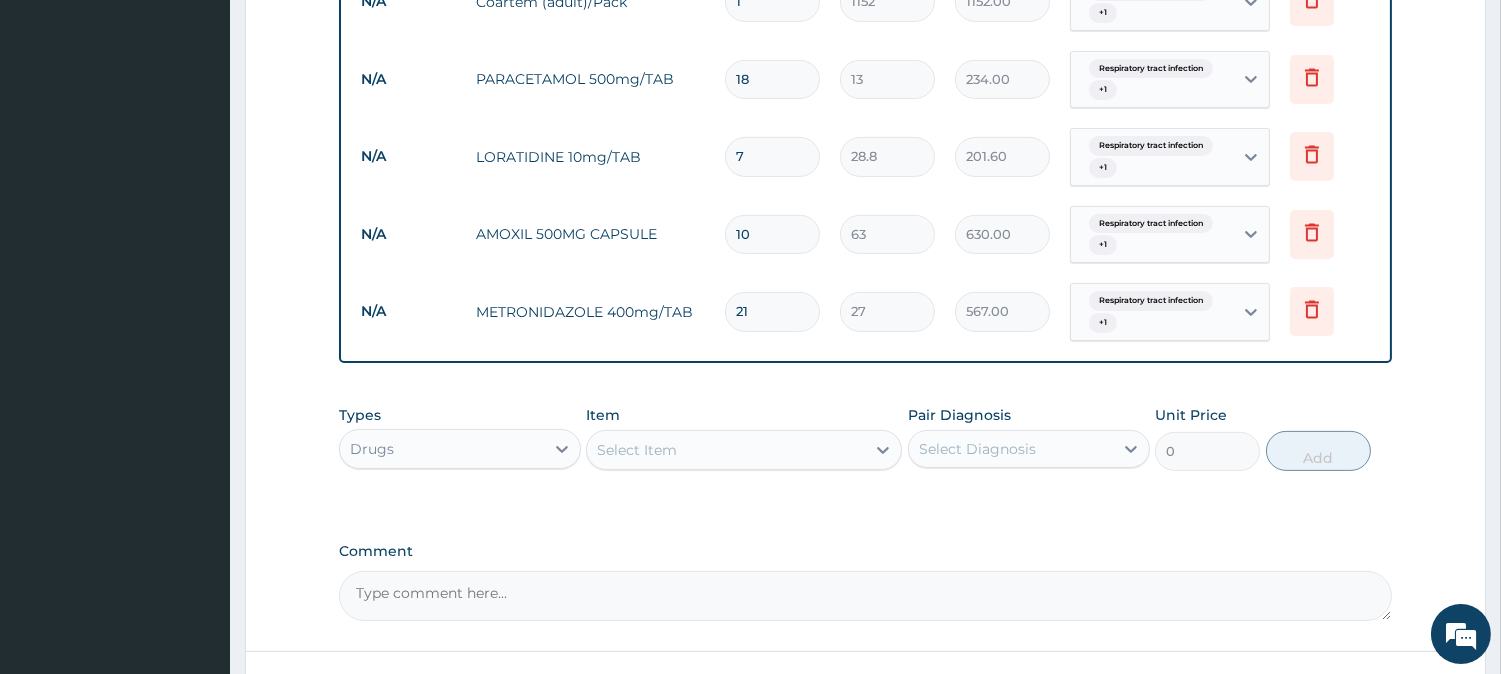 click on "Select Item" at bounding box center (726, 450) 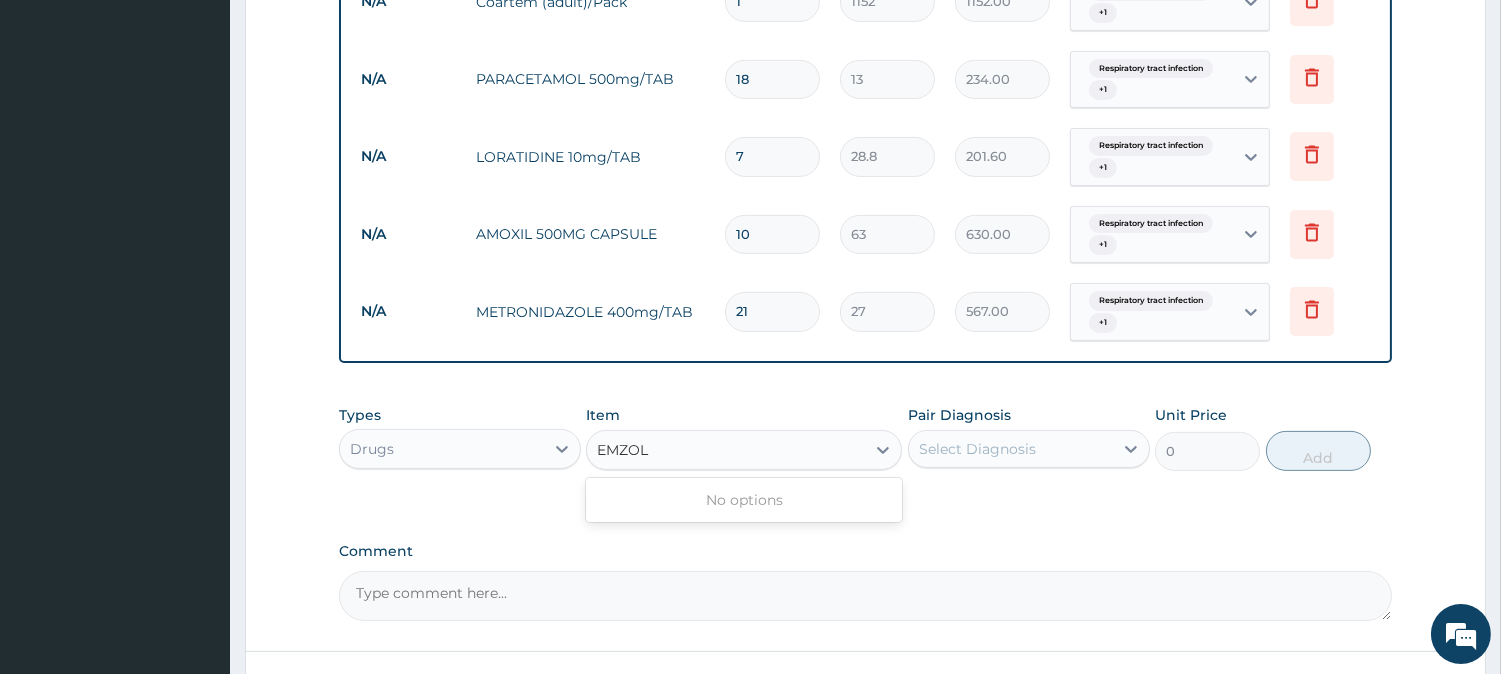 type on "EMZO" 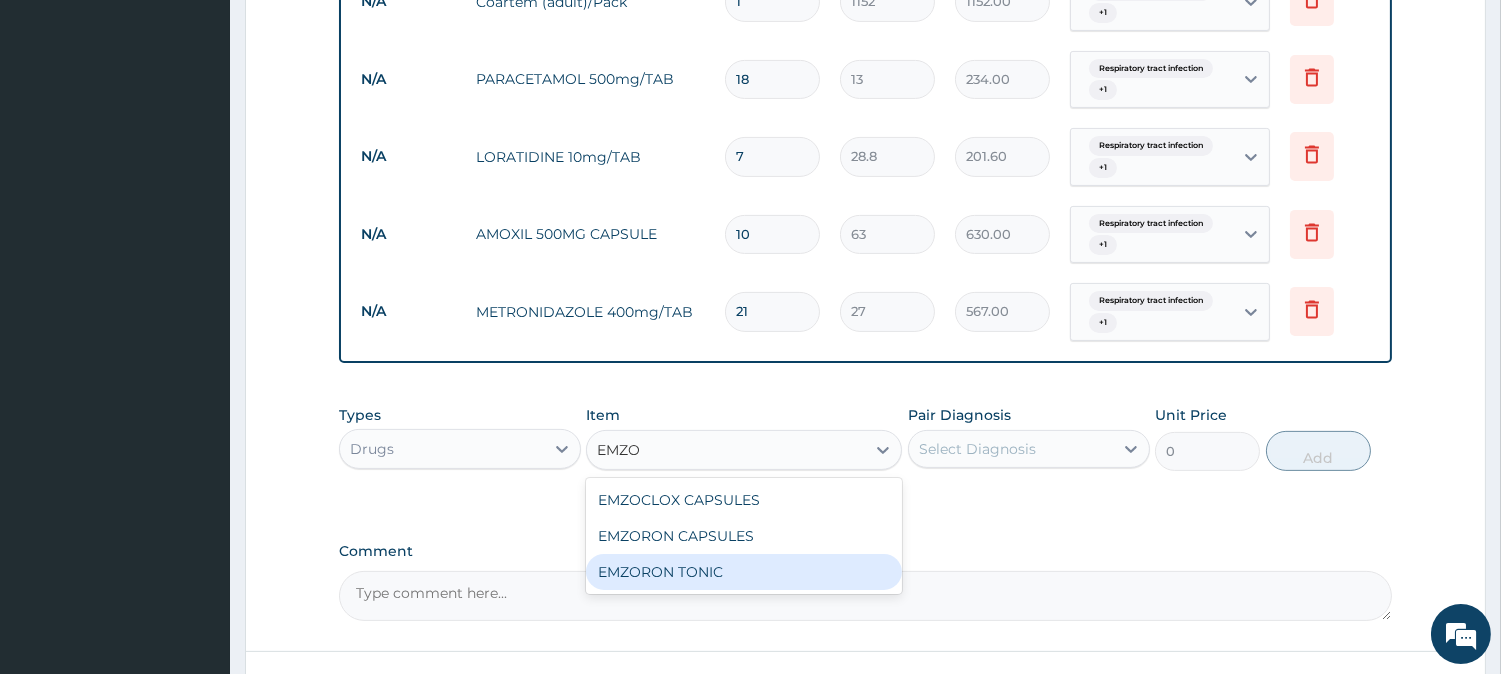 click on "EMZORON TONIC" at bounding box center [744, 572] 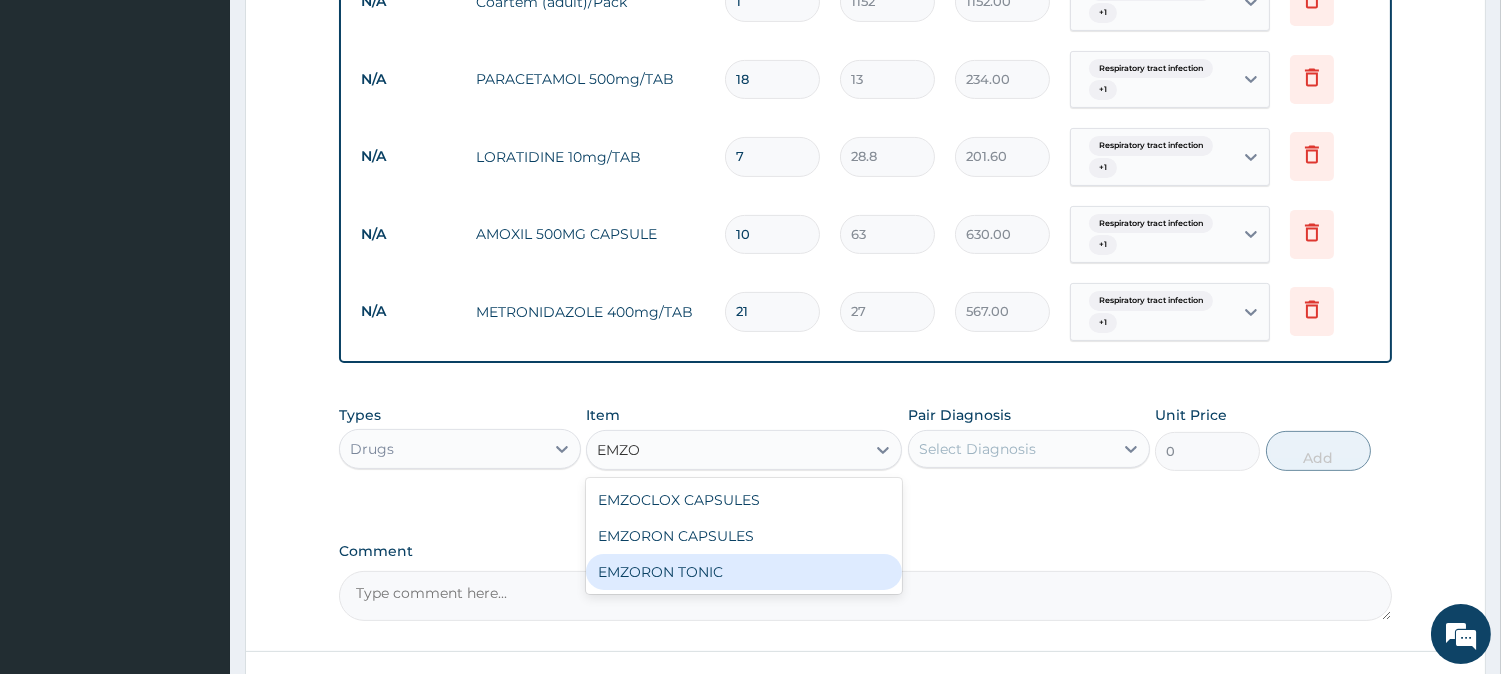 type 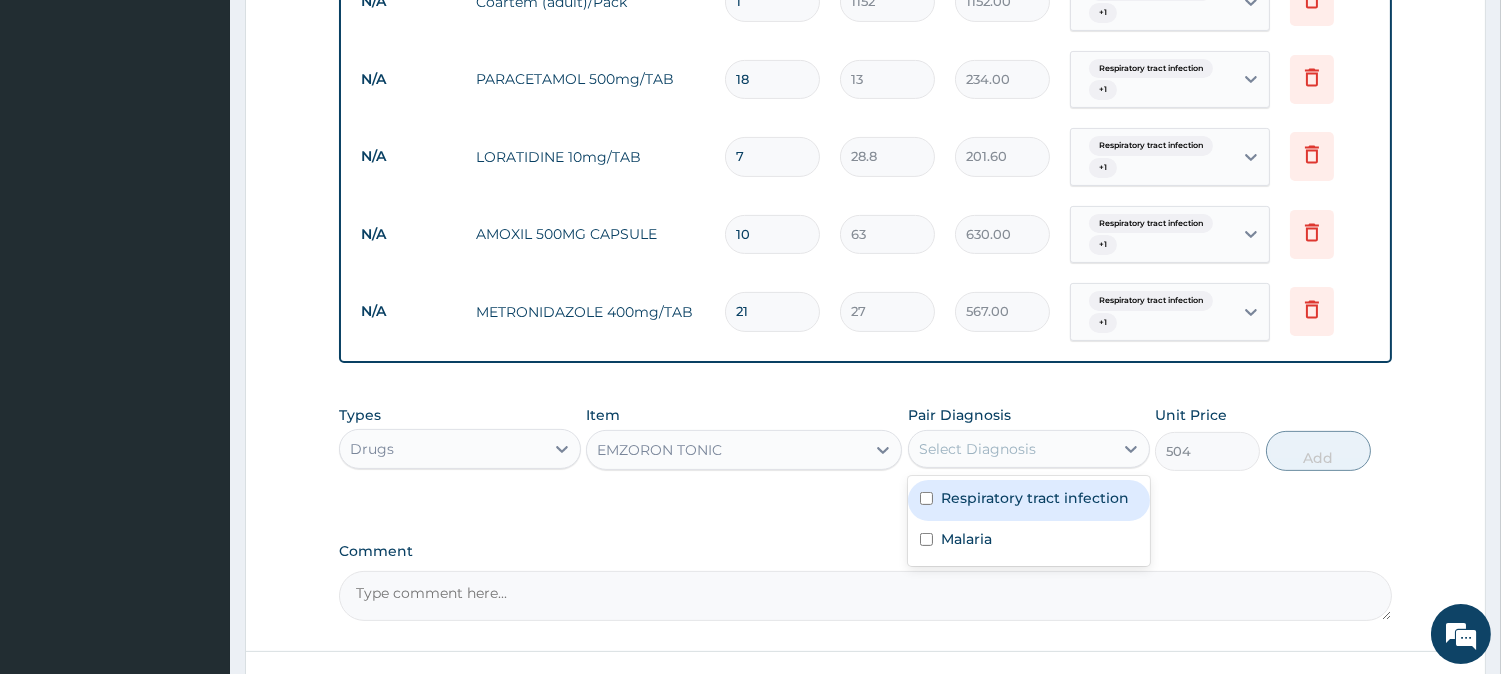 click on "Select Diagnosis" at bounding box center (977, 449) 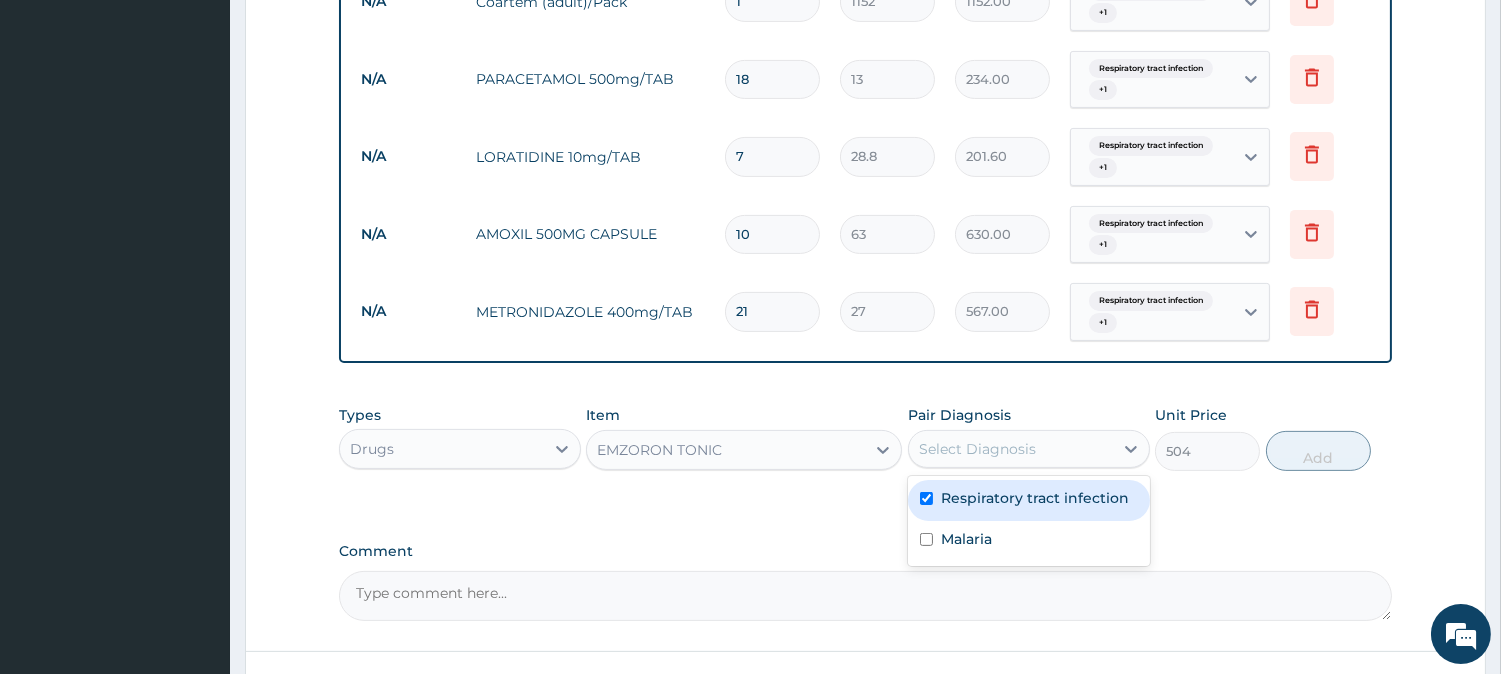checkbox on "true" 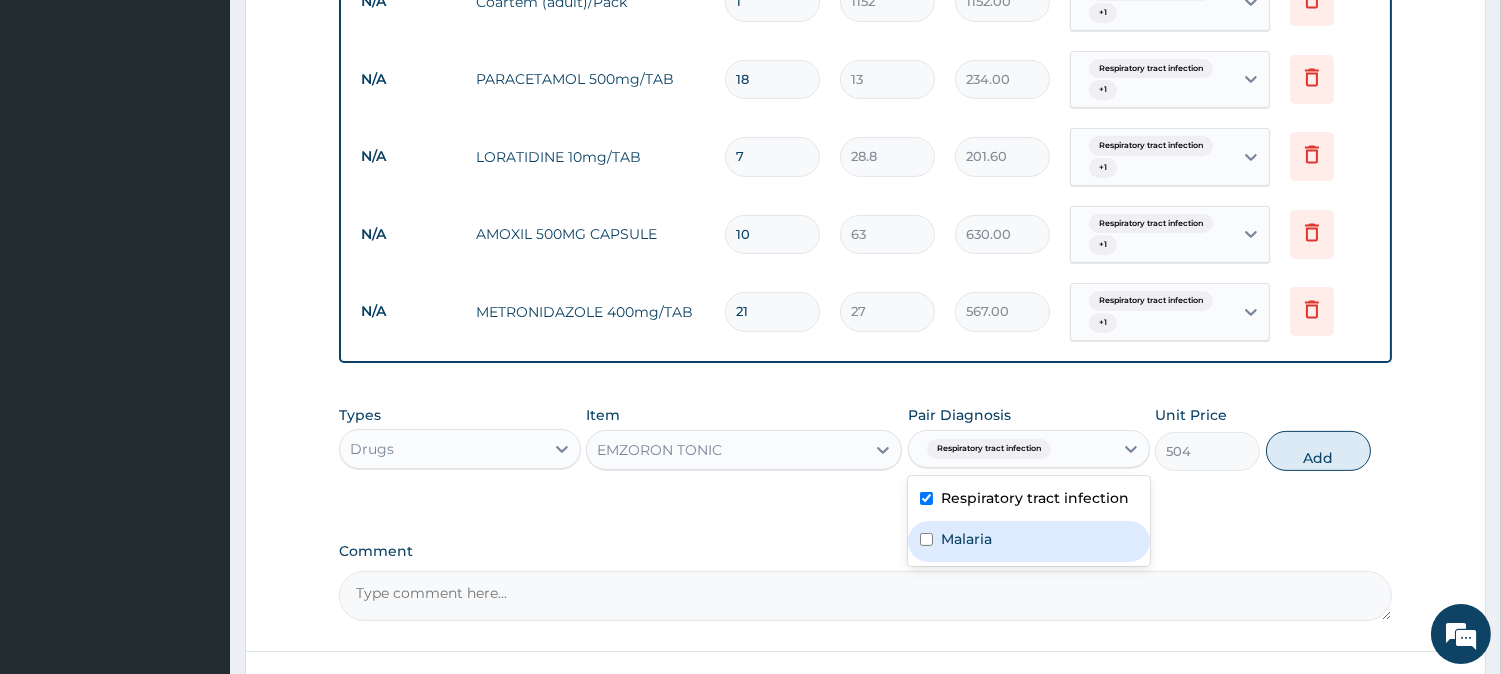 click on "Malaria" at bounding box center (966, 539) 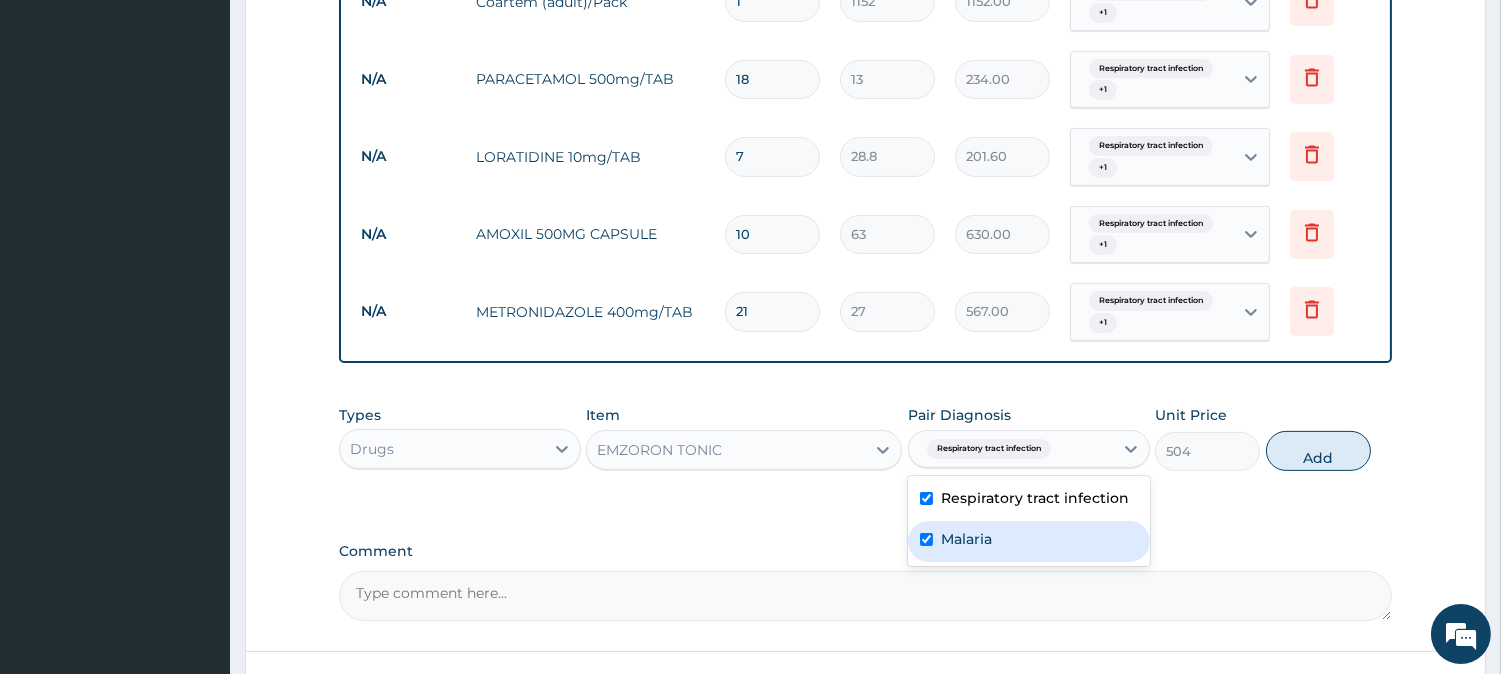 checkbox on "true" 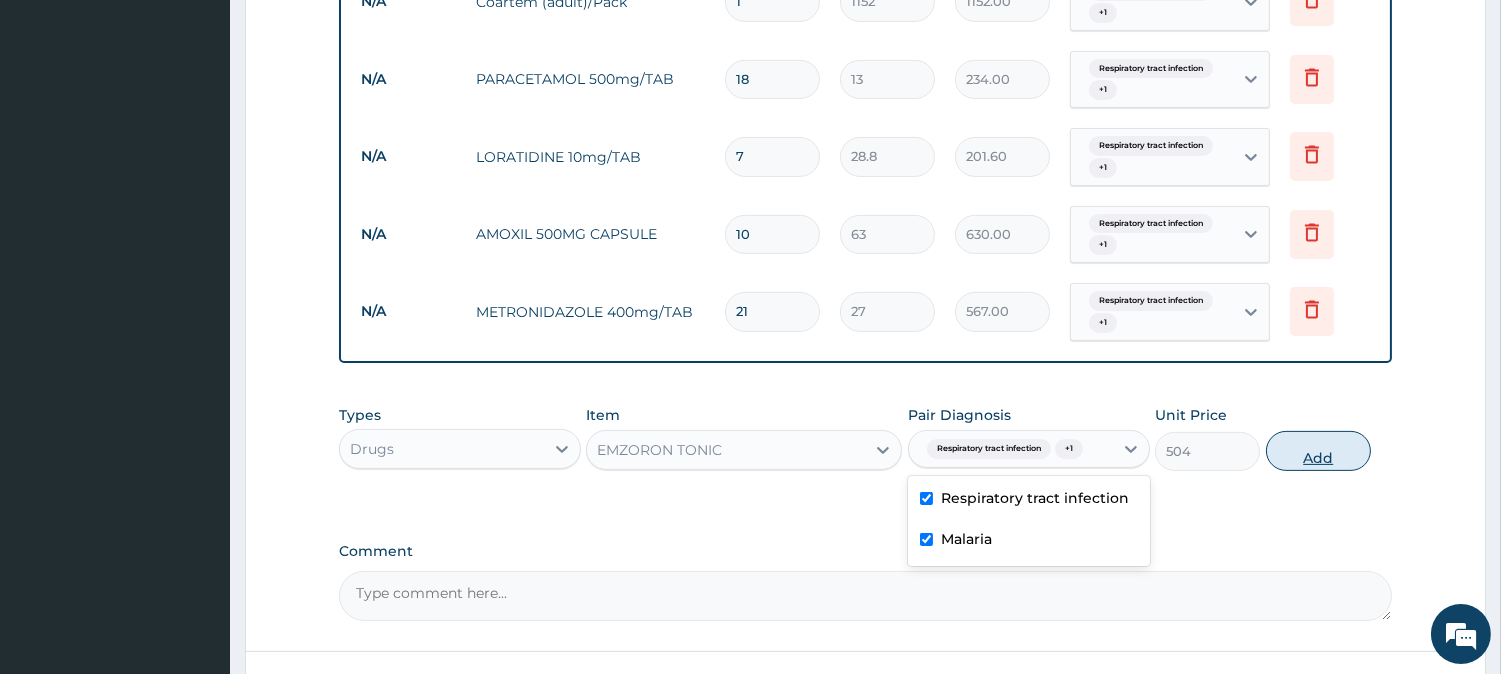 click on "Add" at bounding box center [1318, 451] 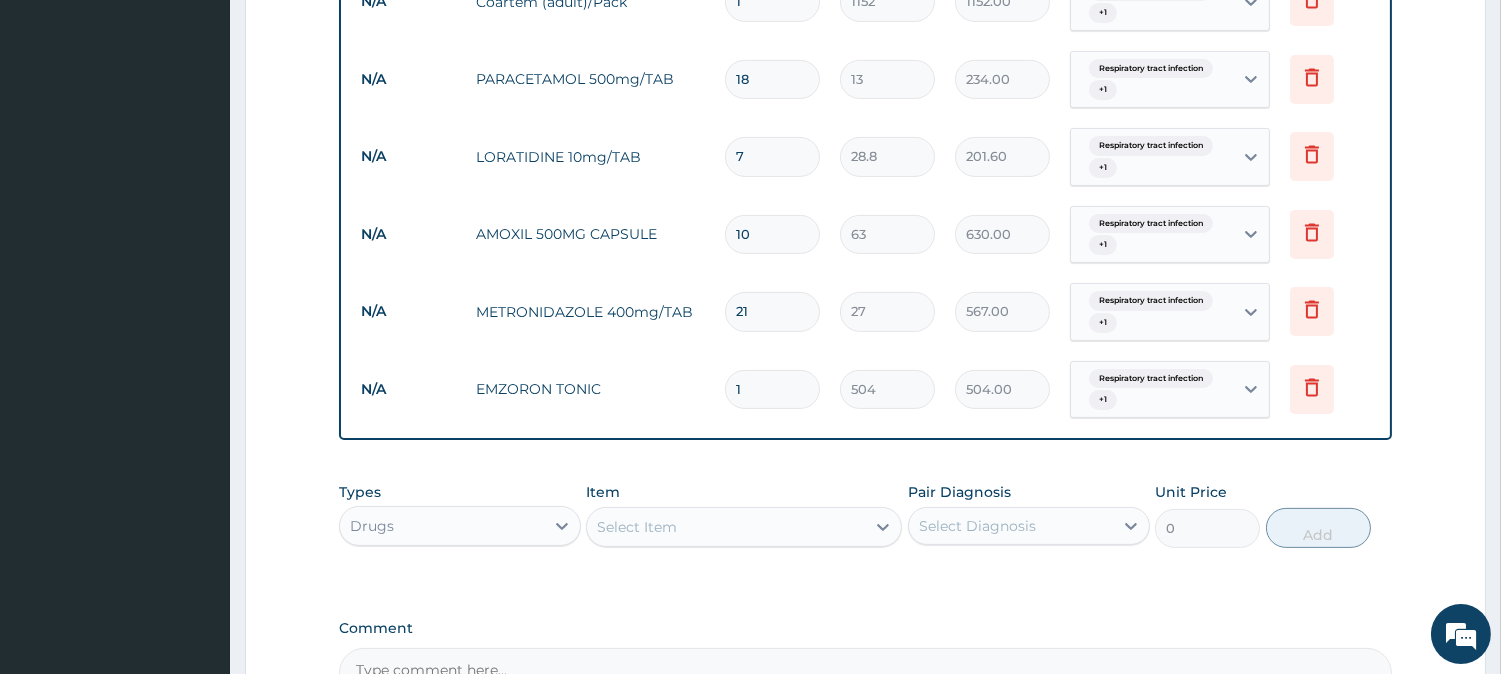 click on "Select Item" at bounding box center (726, 527) 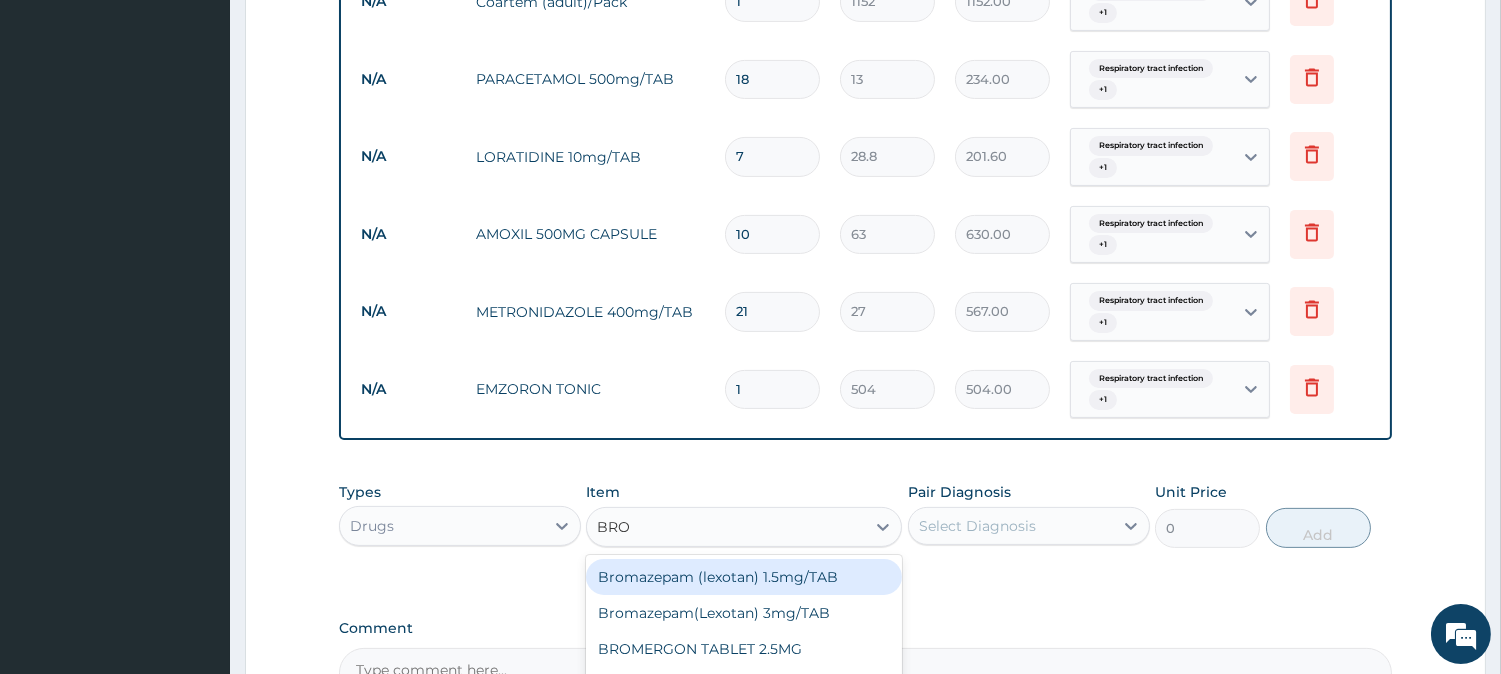 type on "BRON" 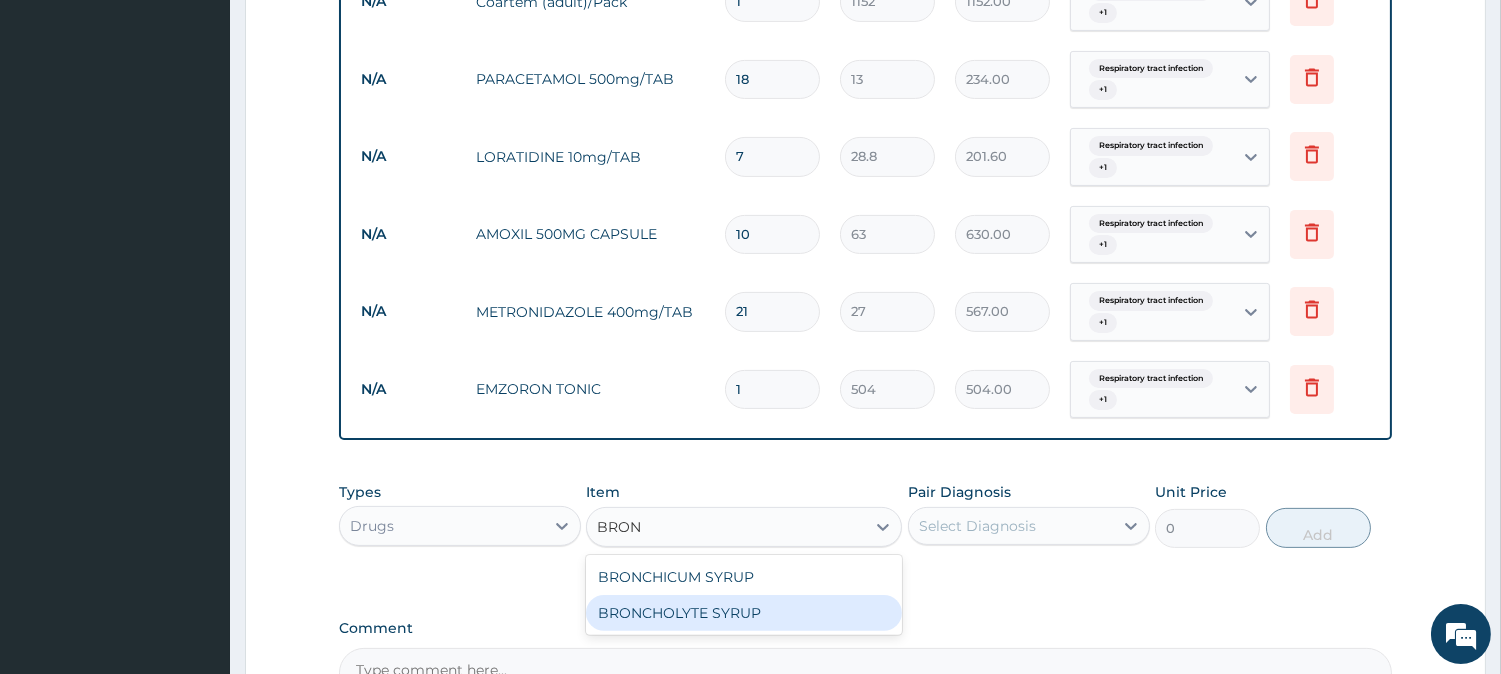click on "BRONCHOLYTE SYRUP" at bounding box center [744, 613] 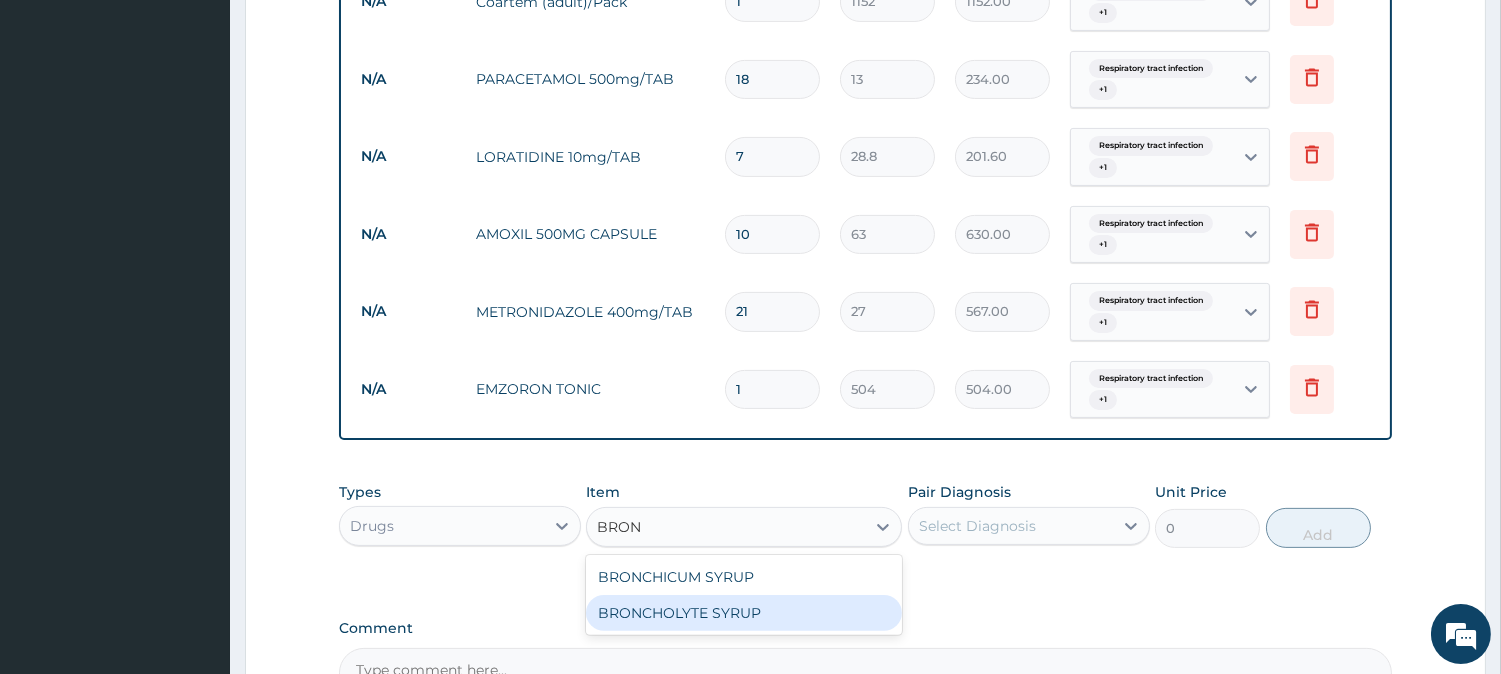 type 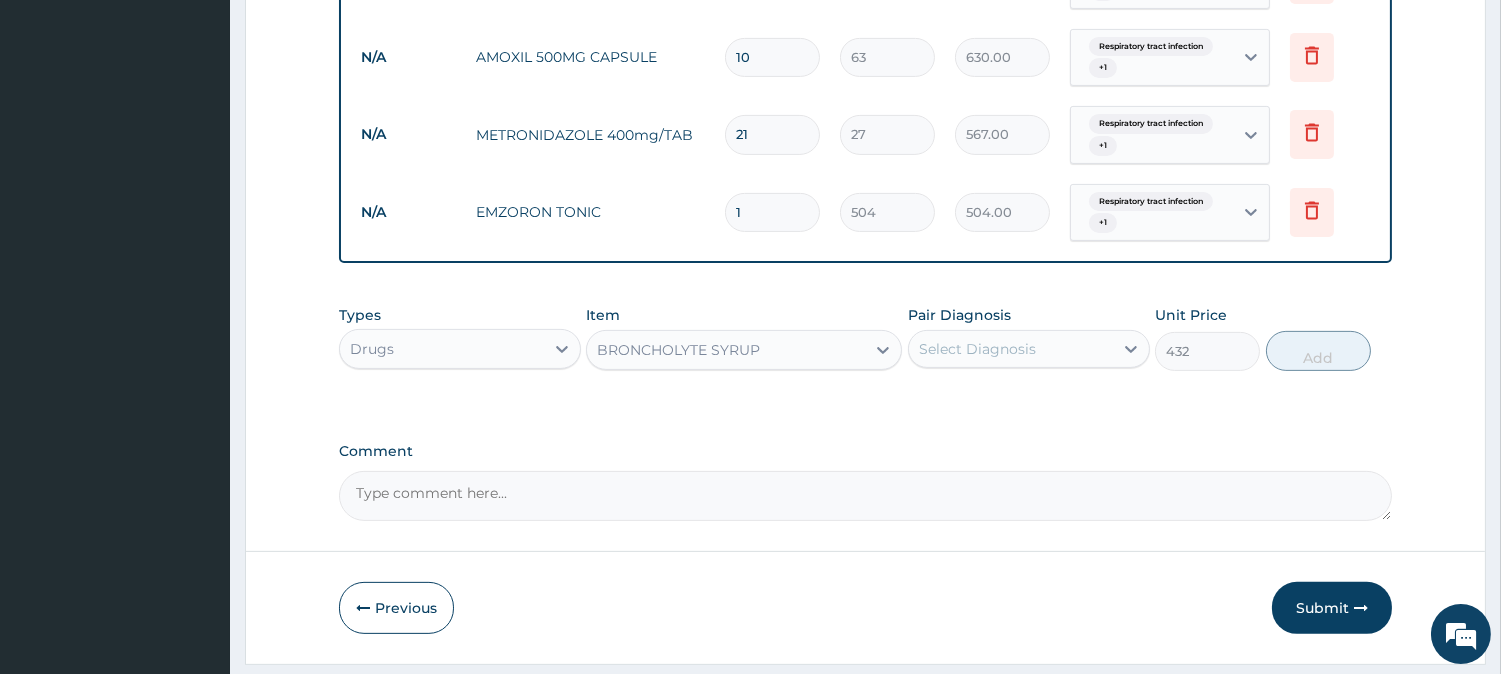 scroll, scrollTop: 1301, scrollLeft: 0, axis: vertical 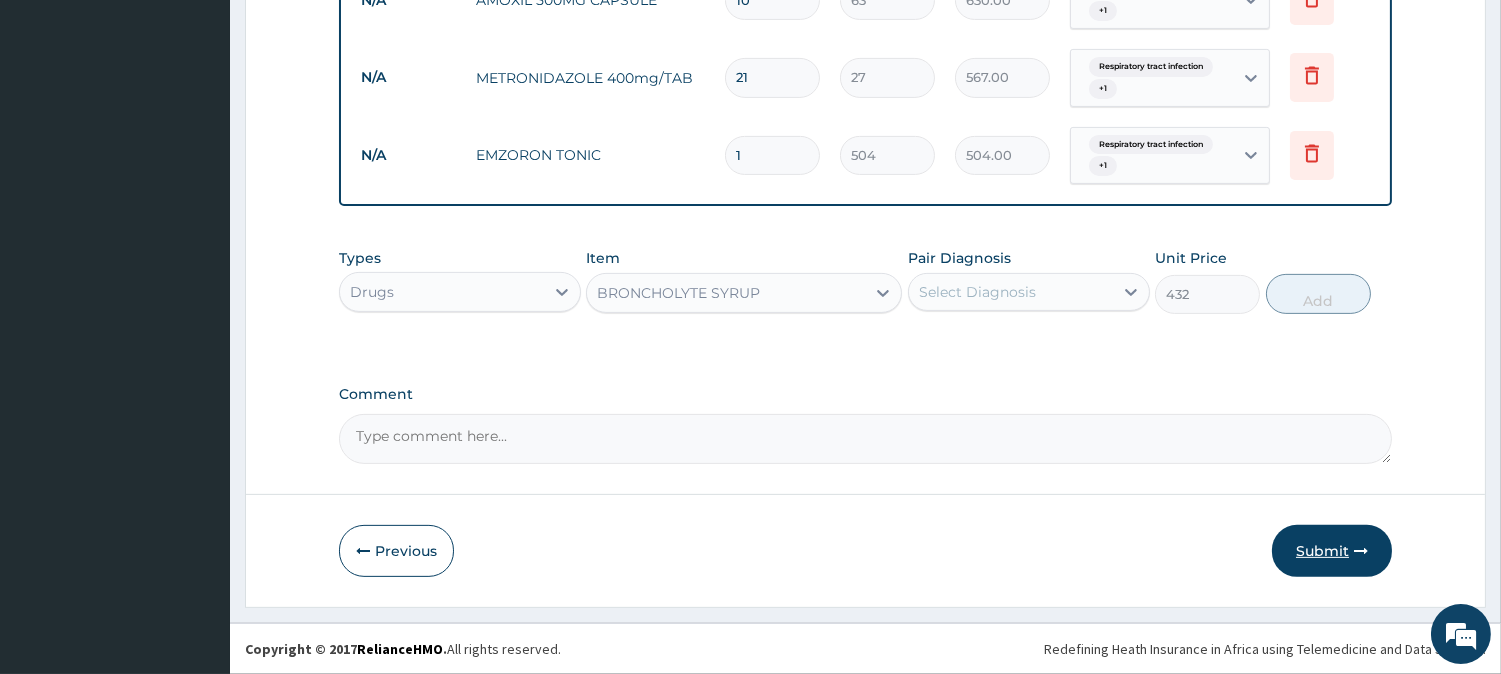 click on "Submit" at bounding box center [1332, 551] 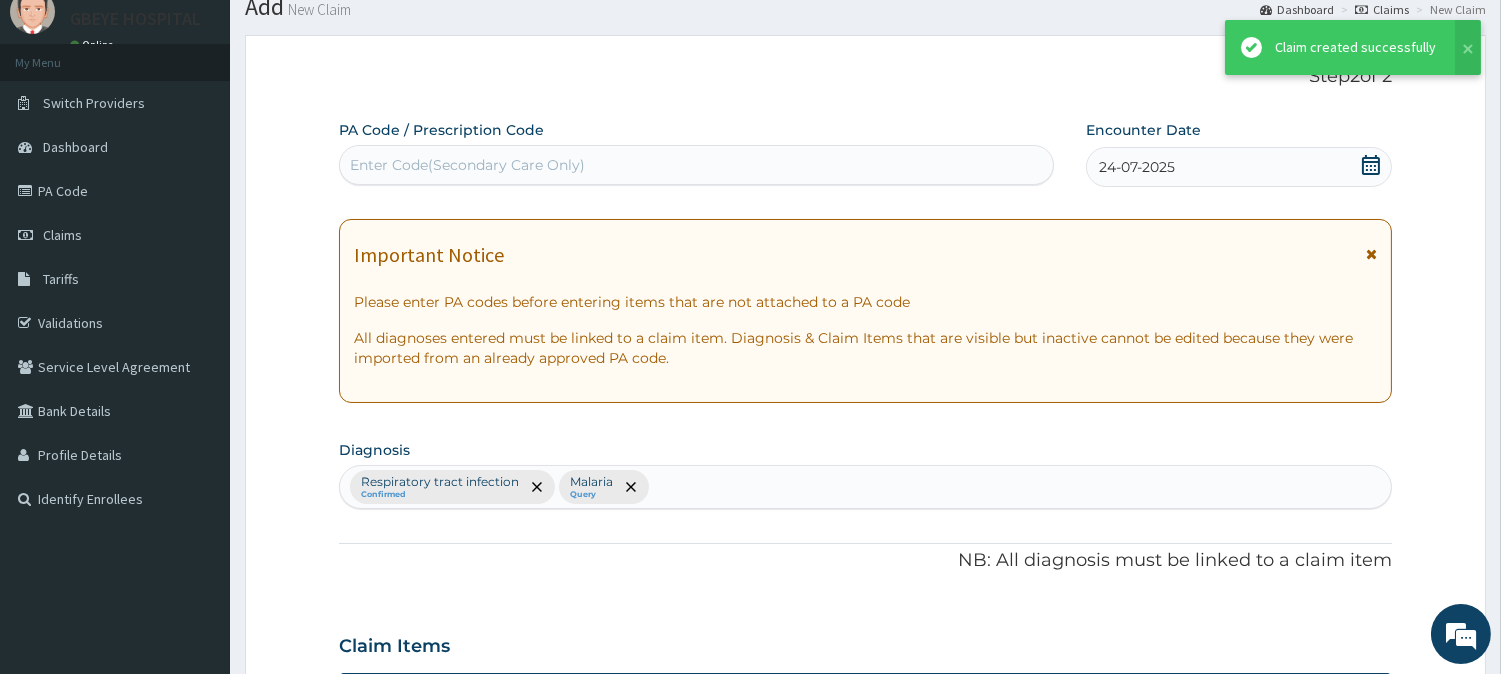 scroll, scrollTop: 1301, scrollLeft: 0, axis: vertical 